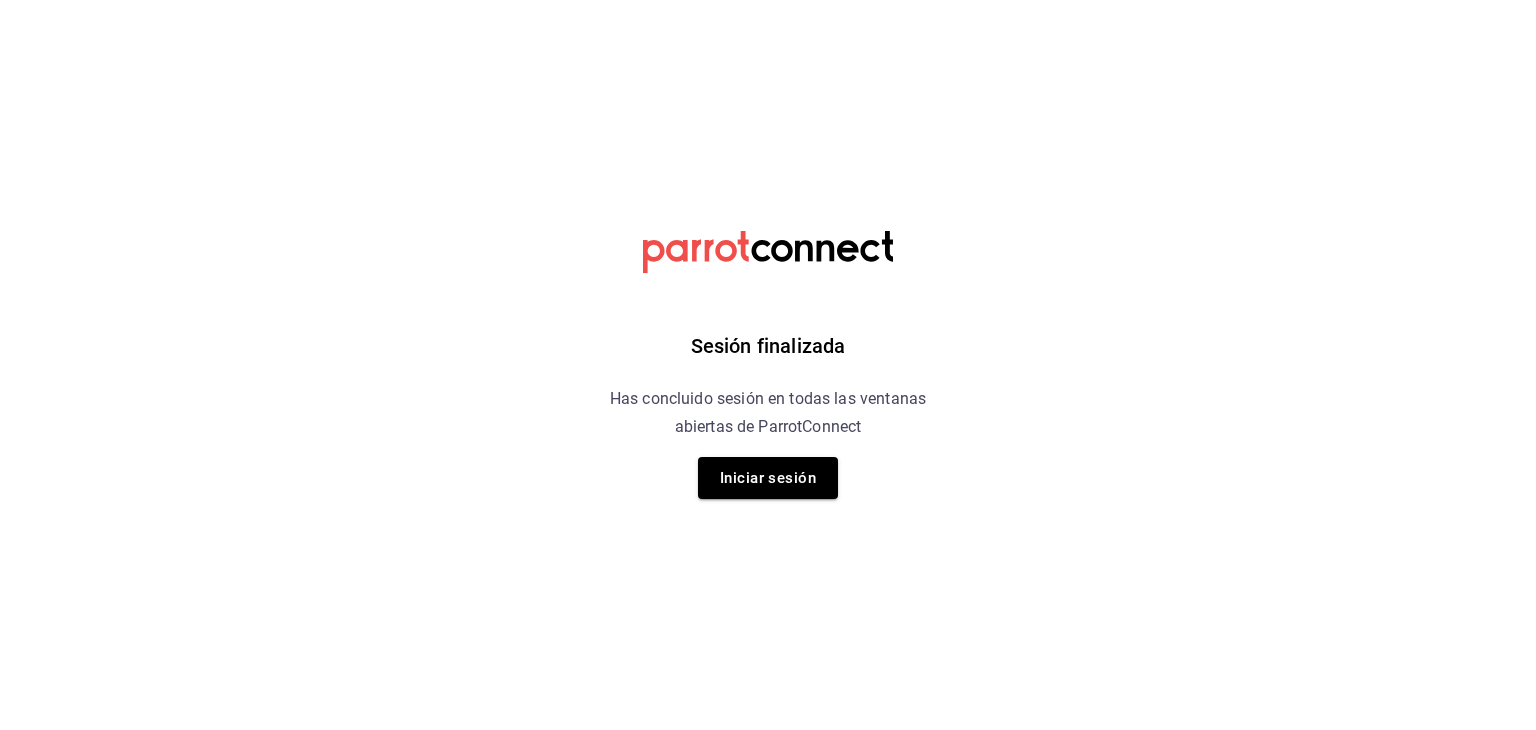 scroll, scrollTop: 0, scrollLeft: 0, axis: both 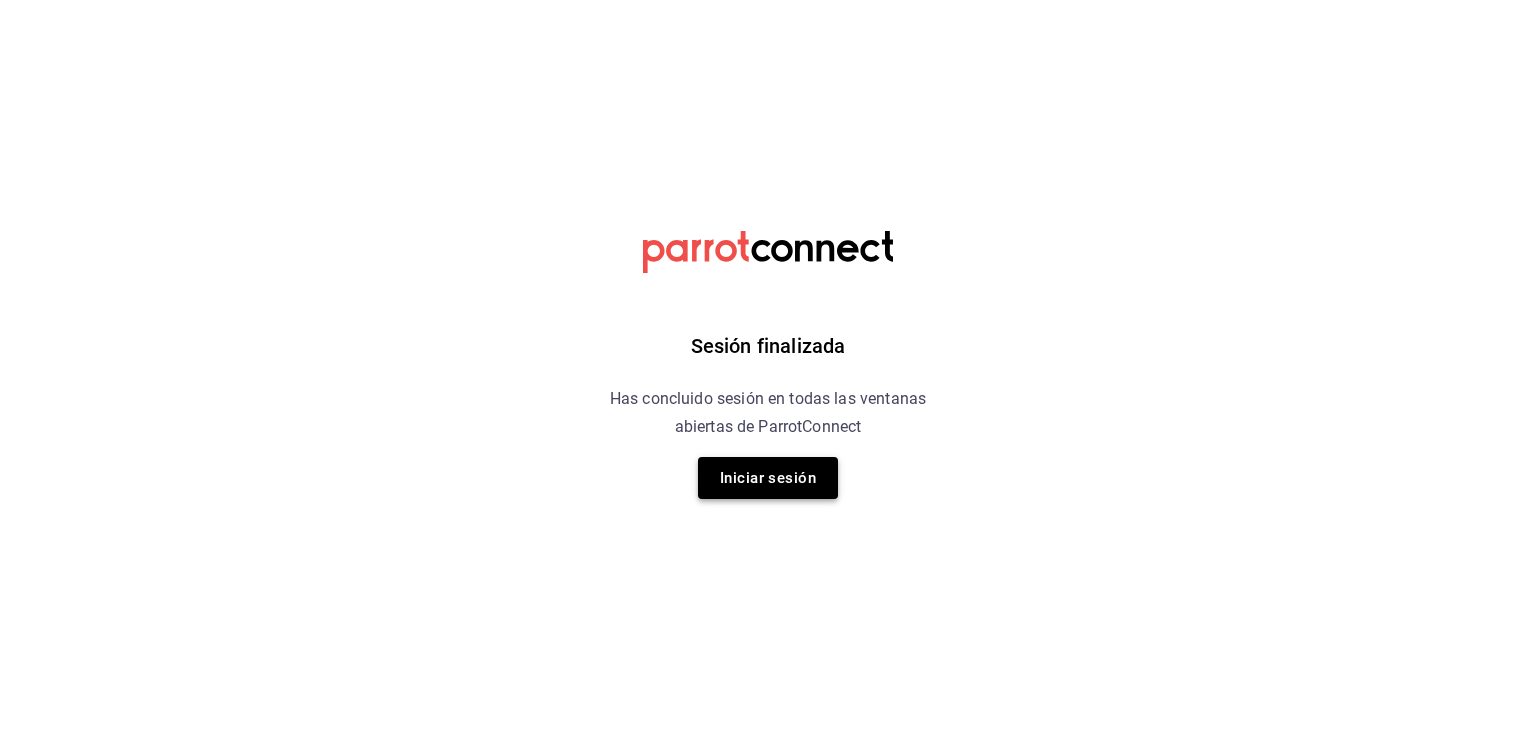 click on "Iniciar sesión" at bounding box center [768, 478] 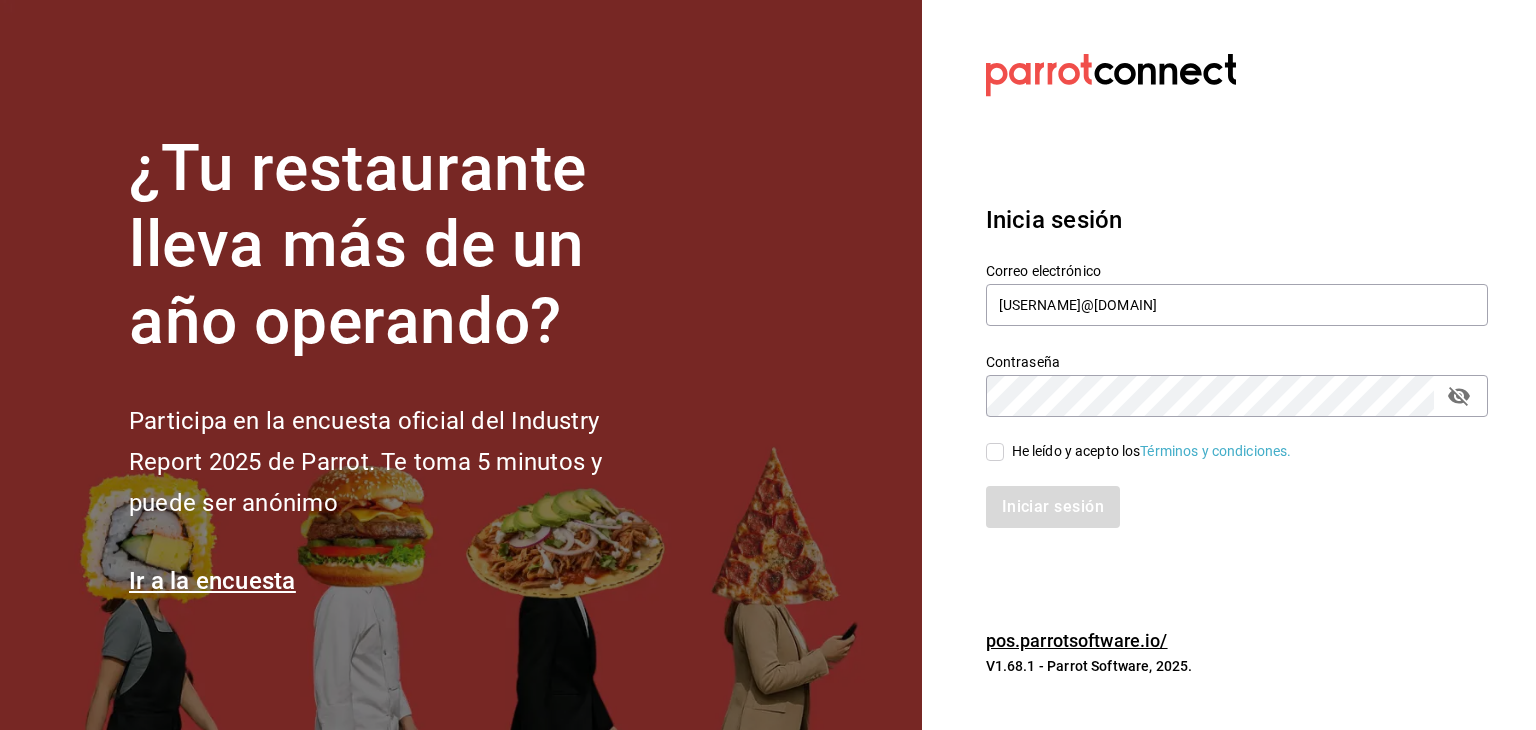 click on "He leído y acepto los  Términos y condiciones." at bounding box center [1148, 451] 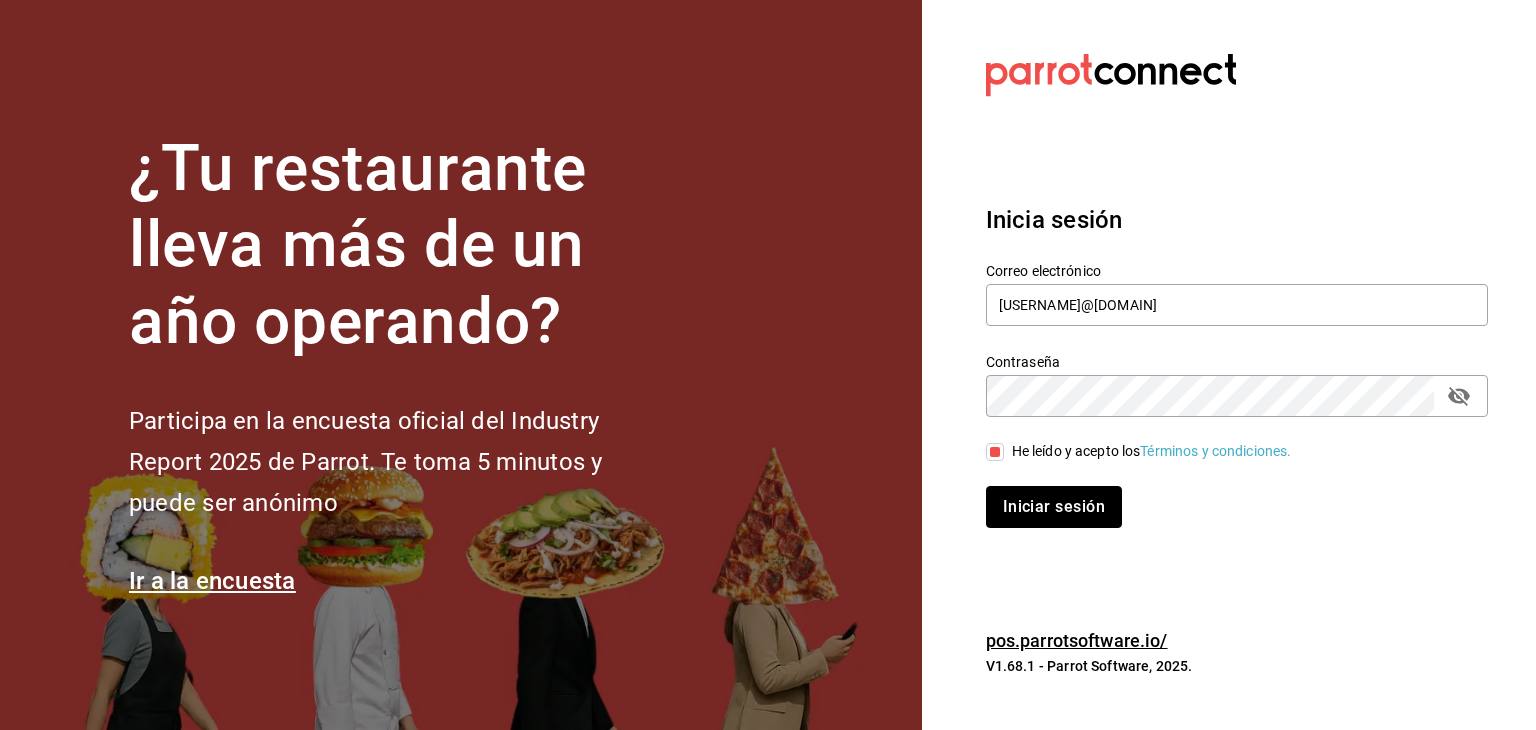 click on "Iniciar sesión" at bounding box center (1054, 507) 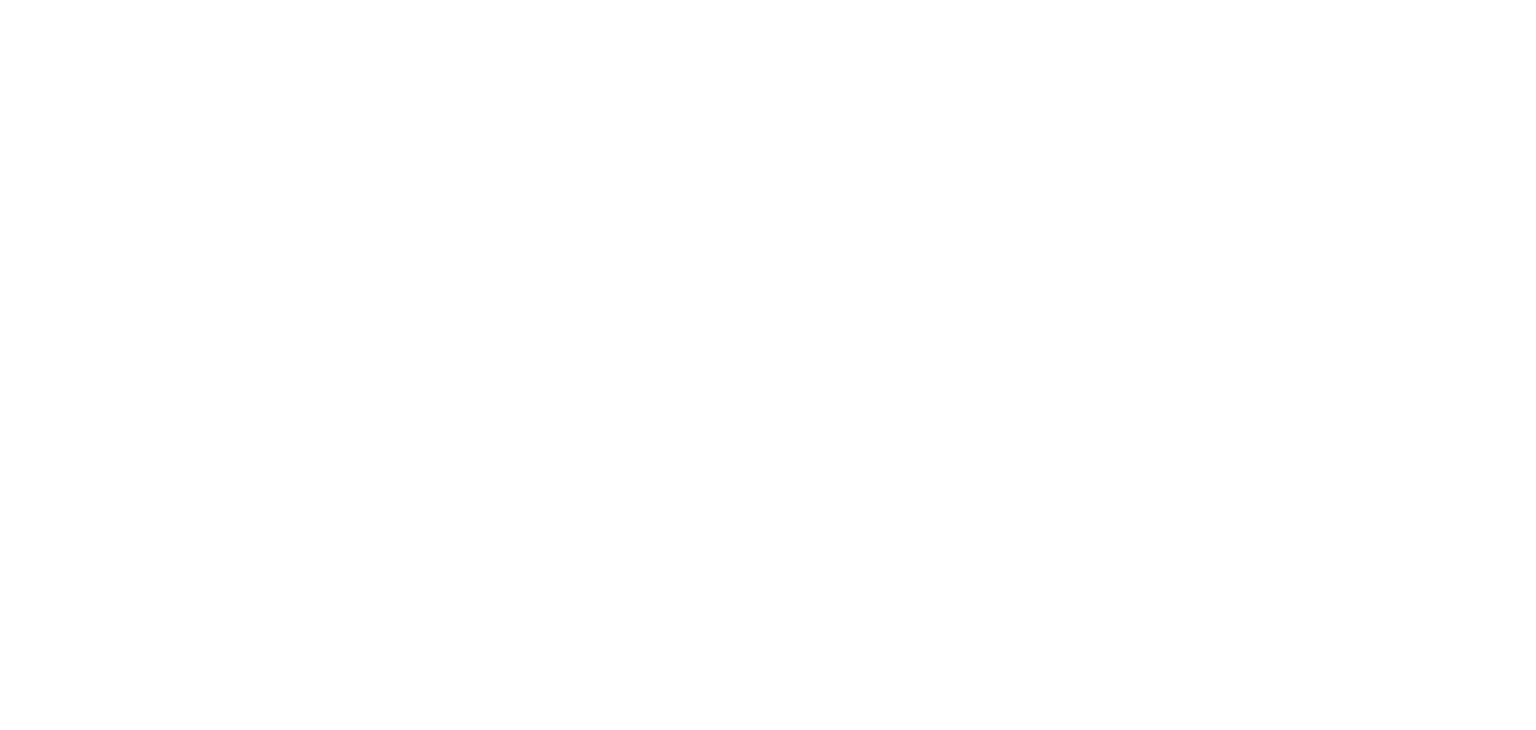 scroll, scrollTop: 0, scrollLeft: 0, axis: both 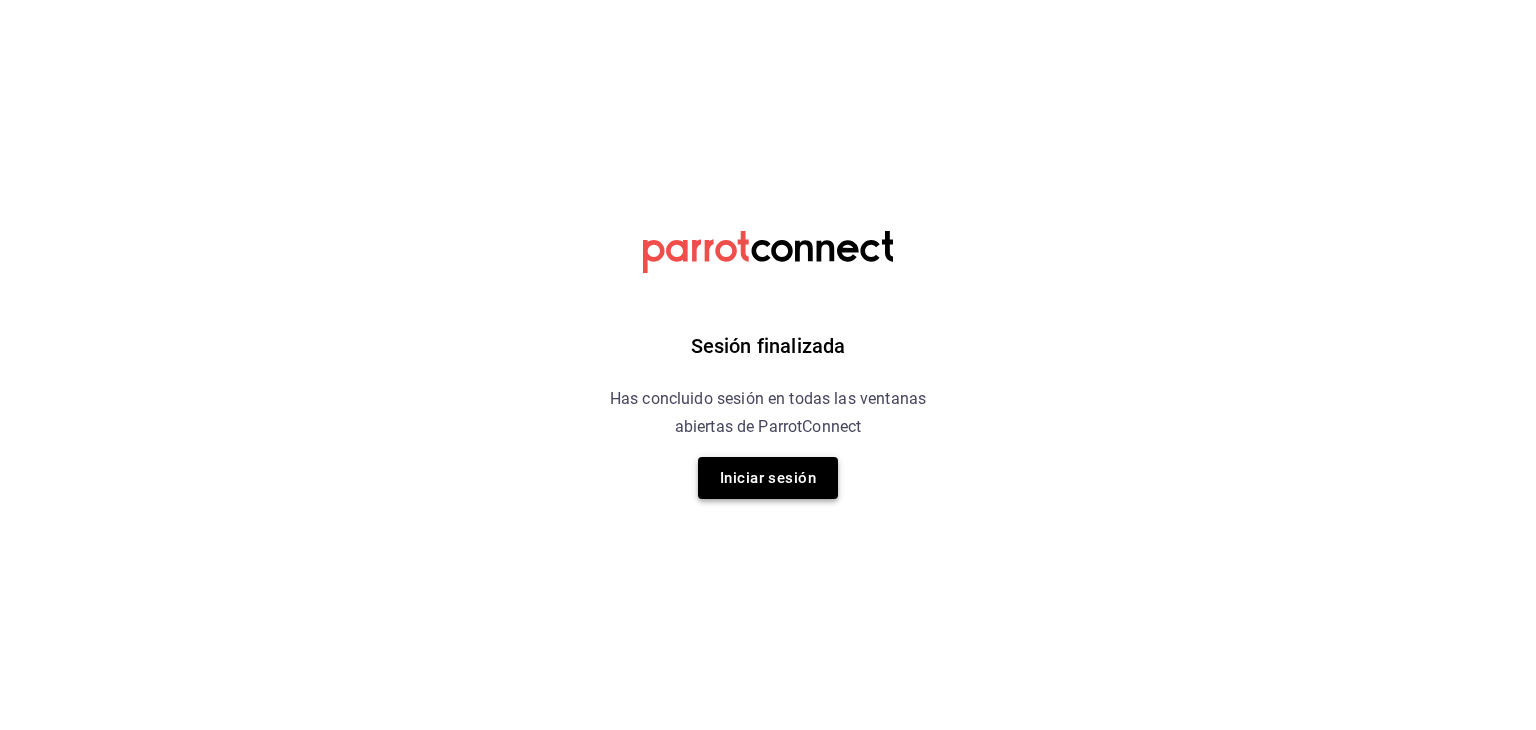 click on "Iniciar sesión" at bounding box center [768, 478] 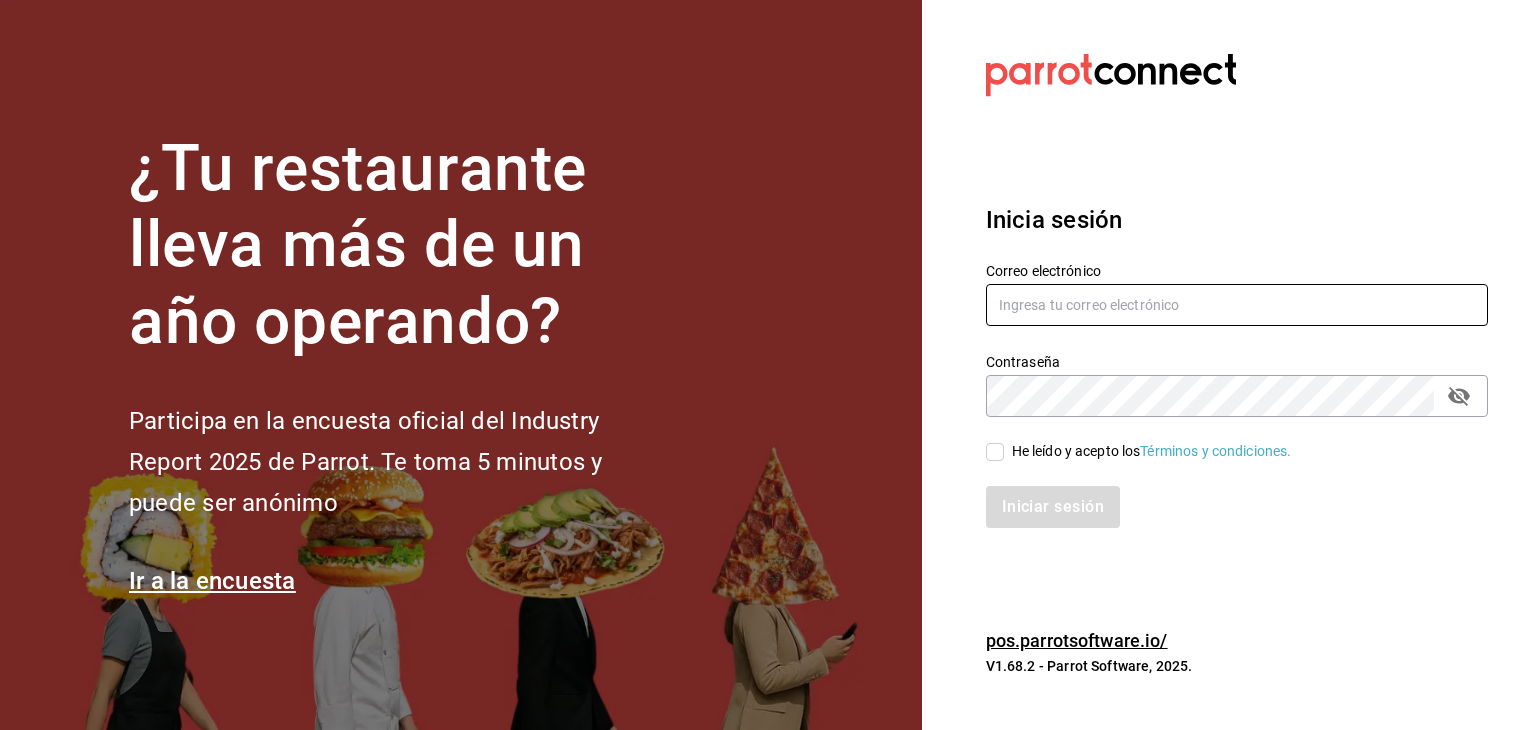 type on "[USERNAME]@[DOMAIN]" 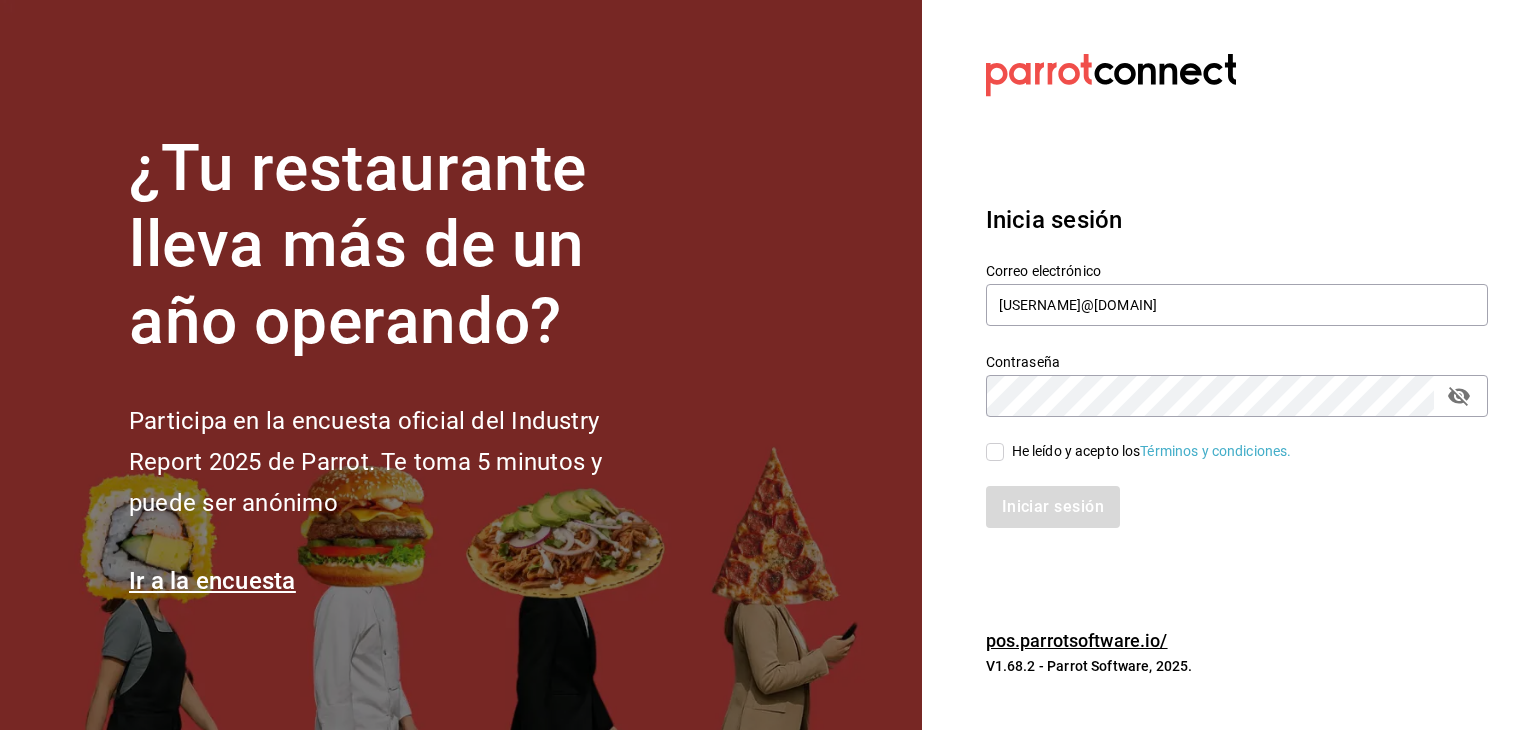 drag, startPoint x: 1002, startPoint y: 455, endPoint x: 1005, endPoint y: 468, distance: 13.341664 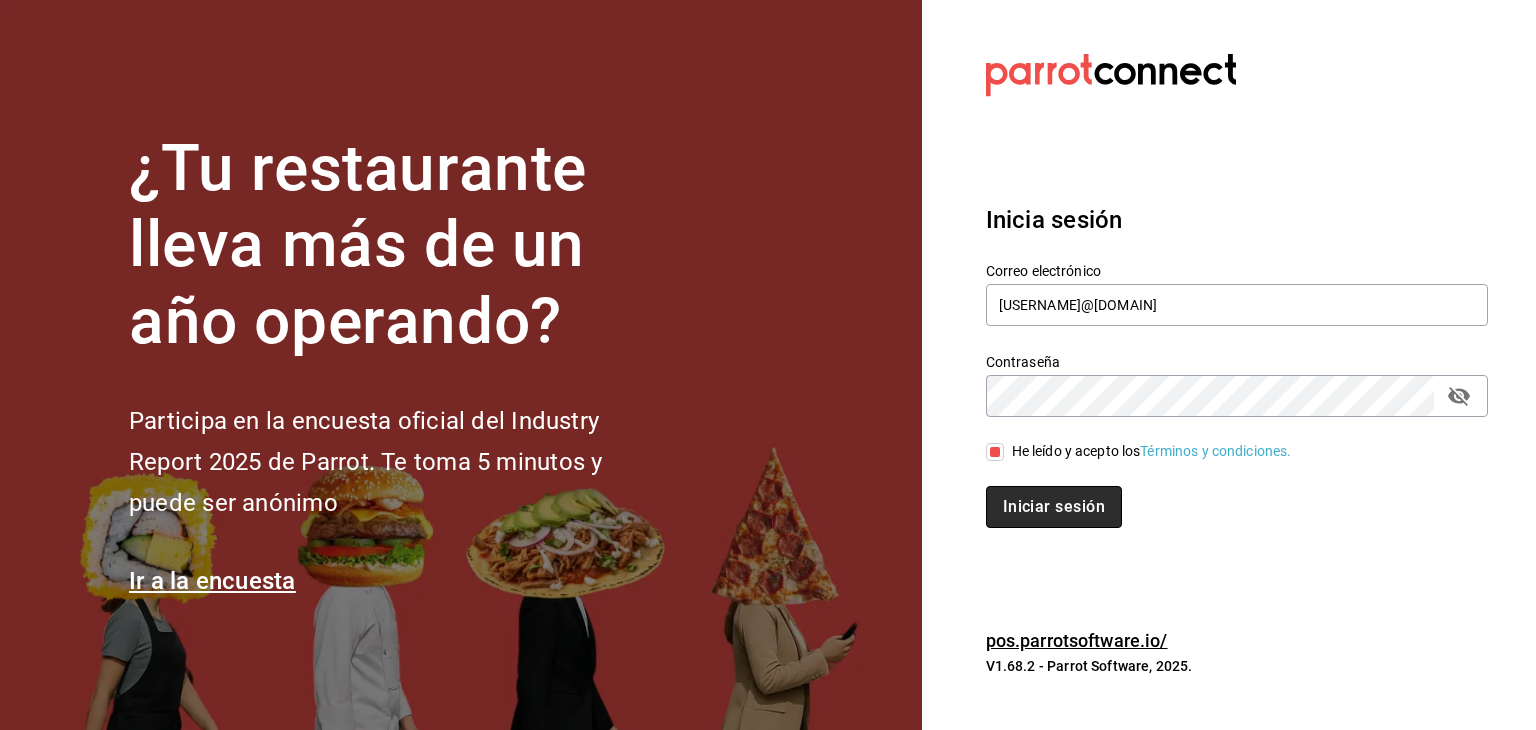 click on "Iniciar sesión" at bounding box center [1054, 507] 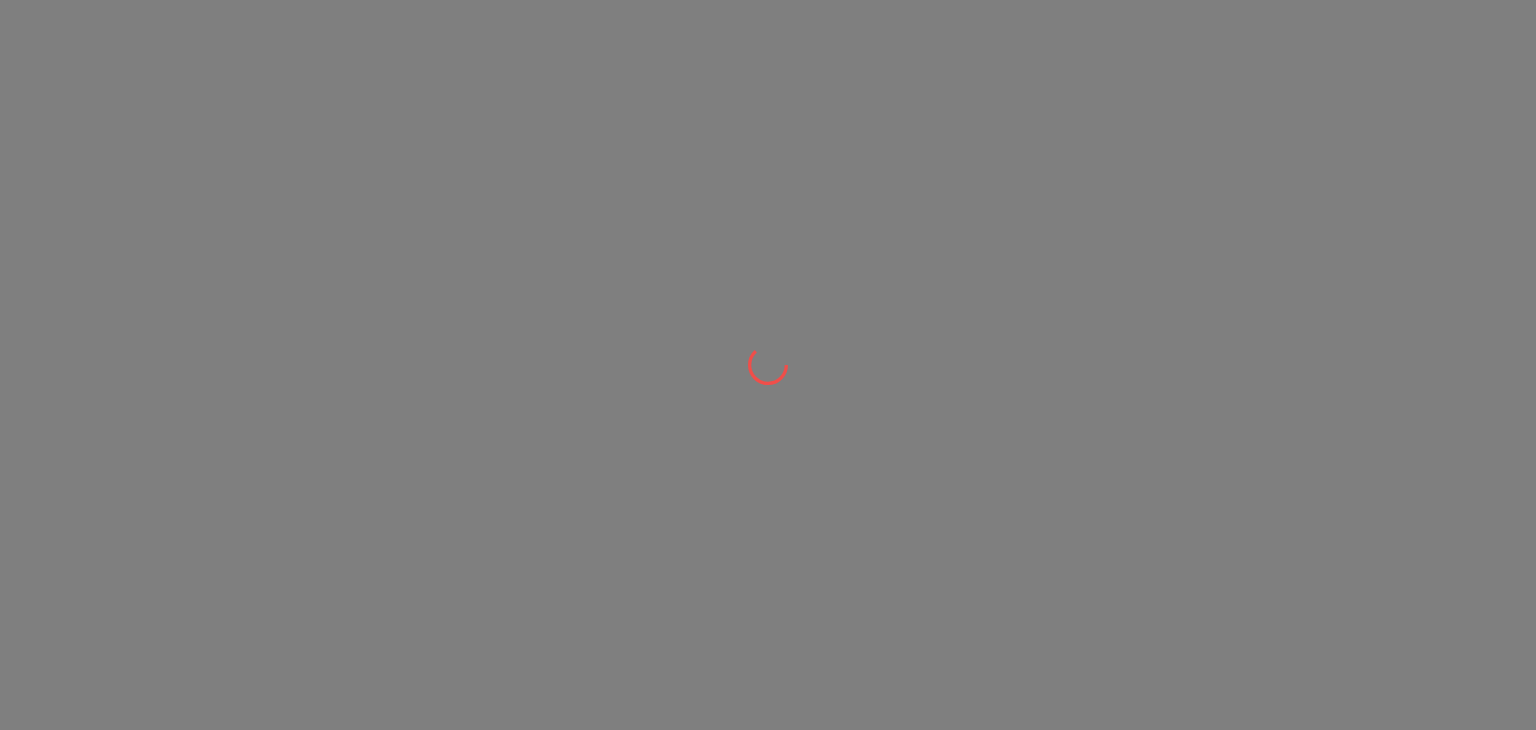 scroll, scrollTop: 0, scrollLeft: 0, axis: both 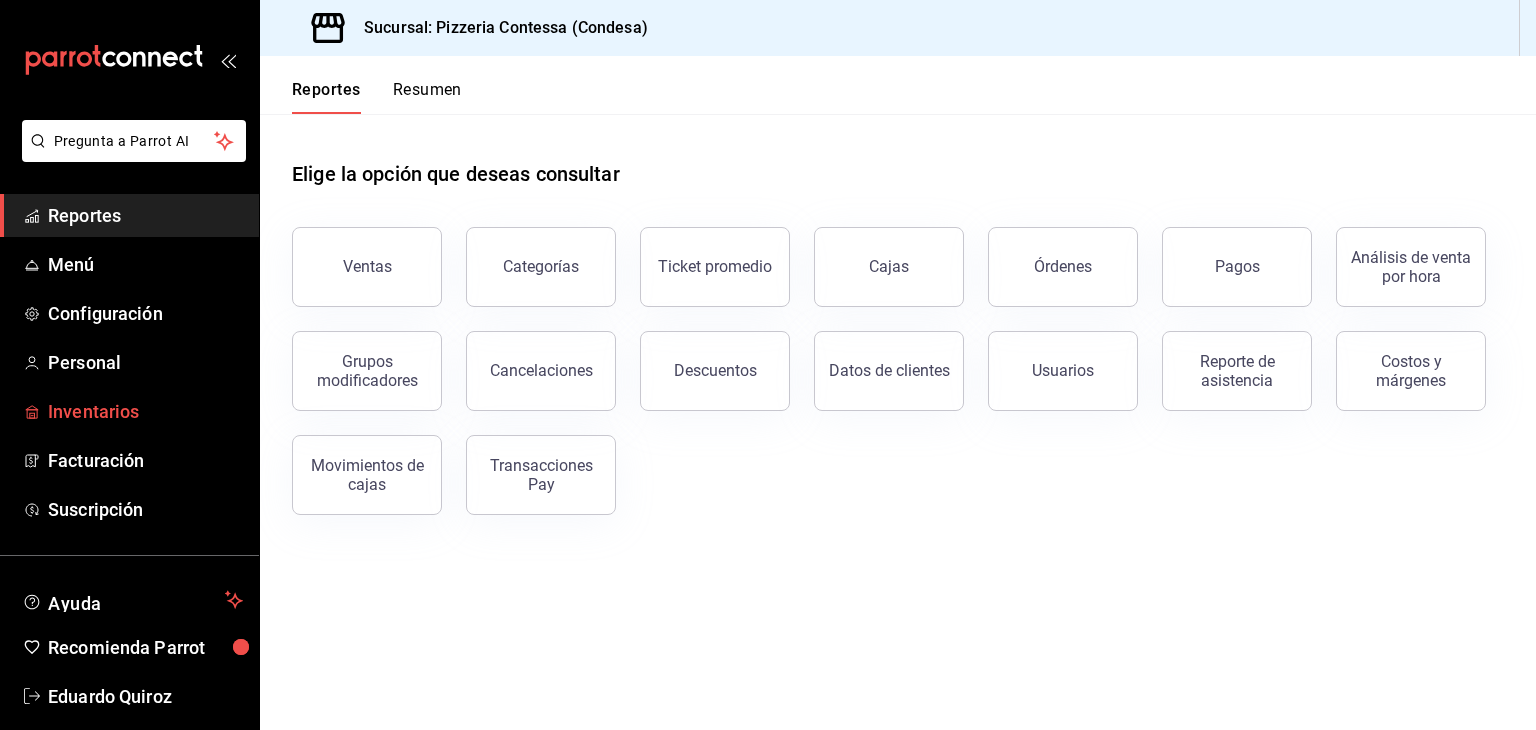 click on "Inventarios" at bounding box center (145, 411) 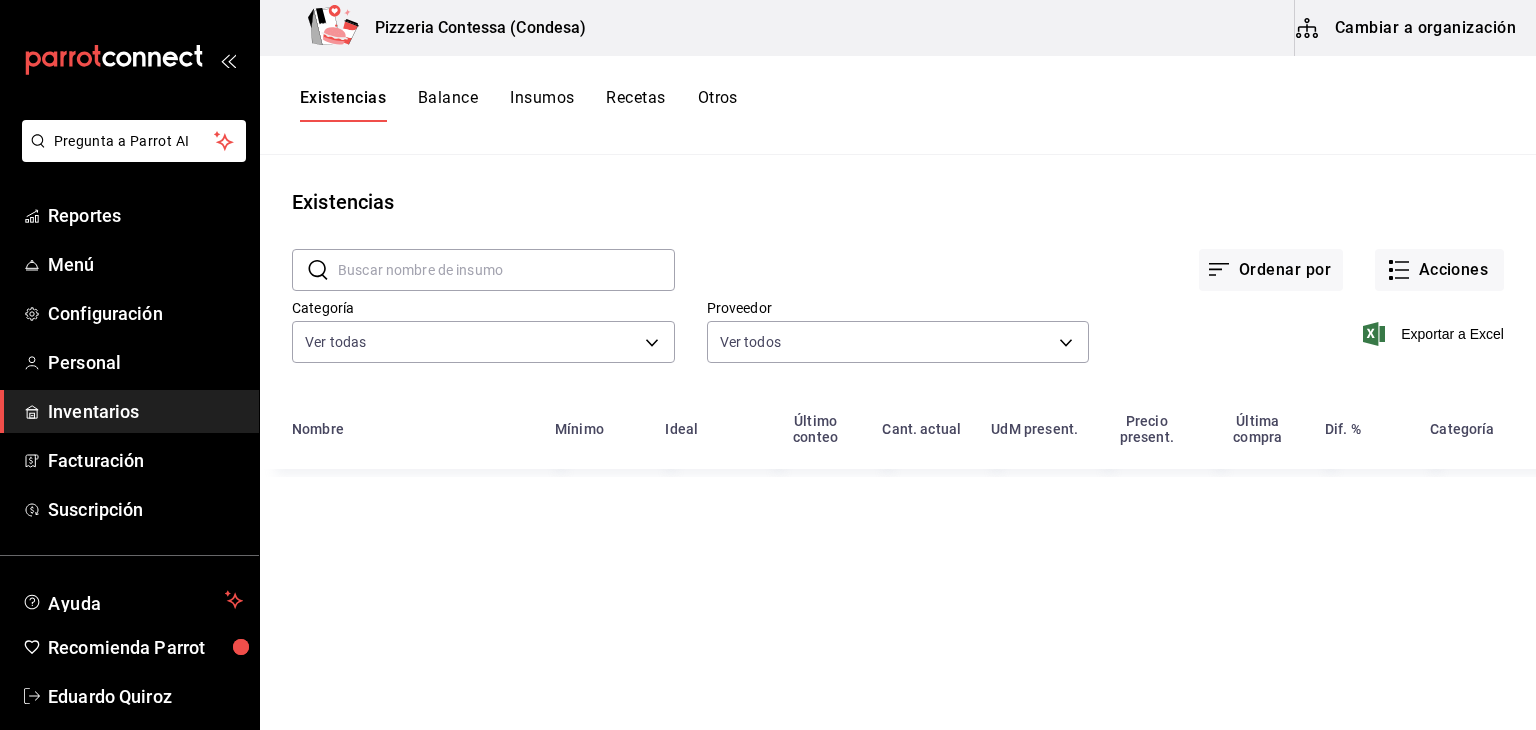 click on "Cambiar a organización" at bounding box center [1407, 28] 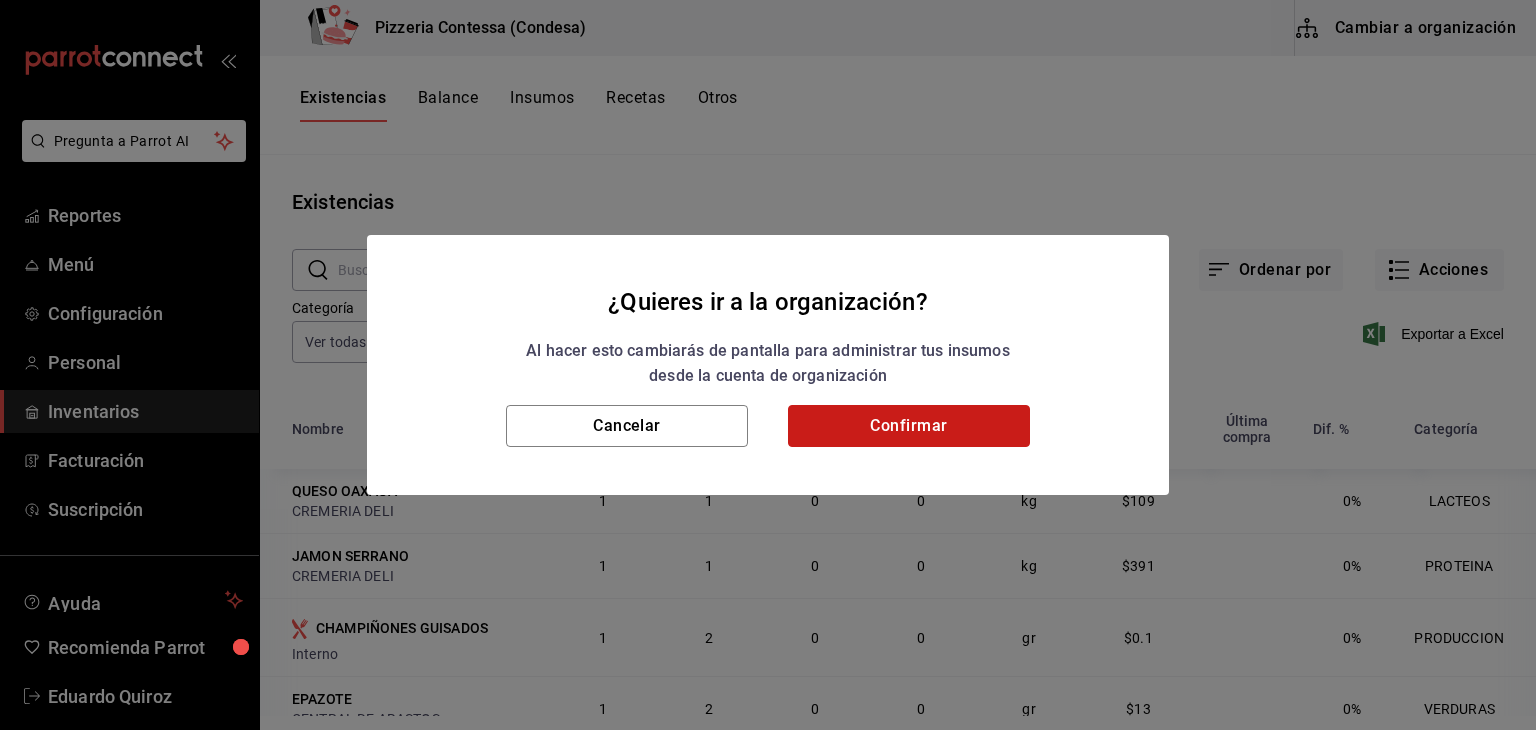 click on "Confirmar" at bounding box center (909, 426) 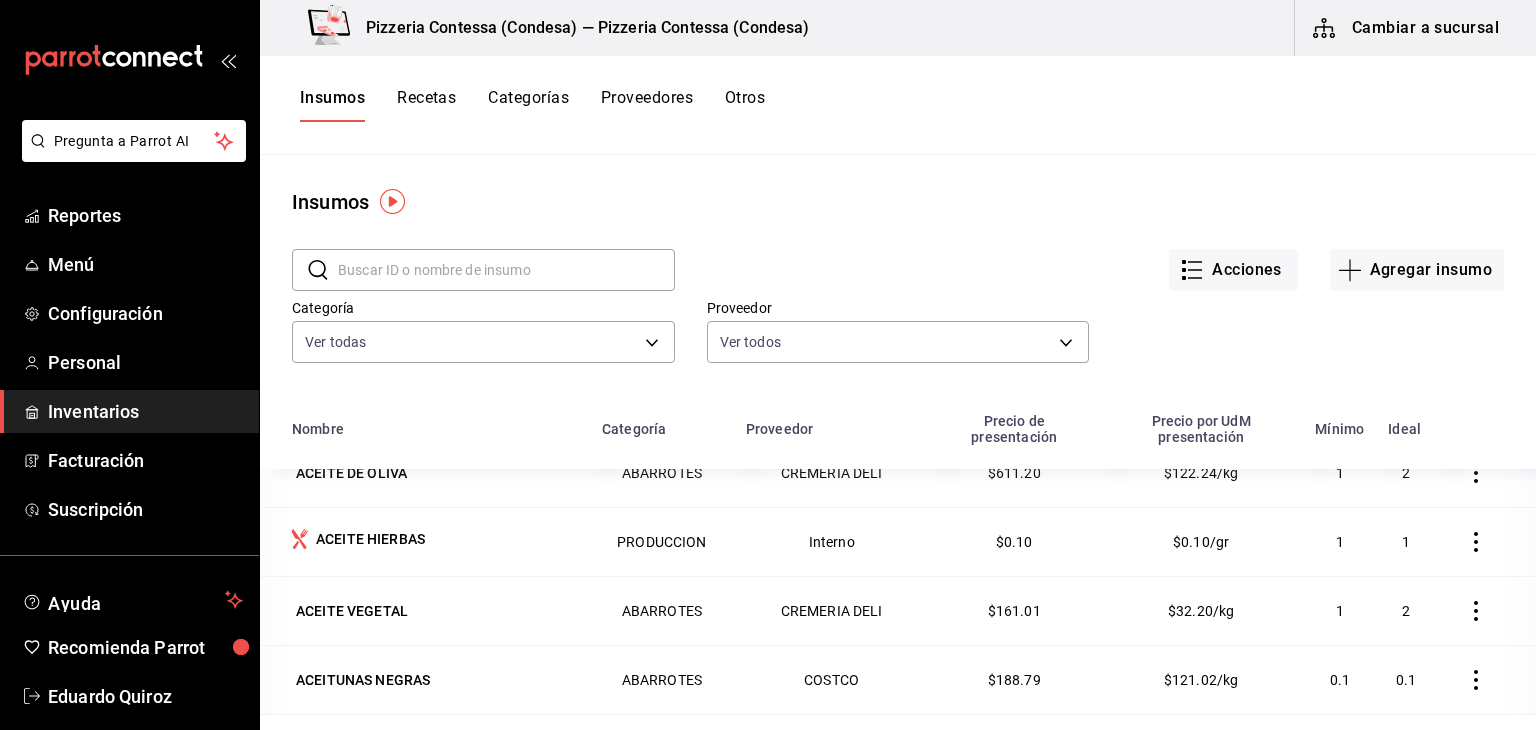 scroll, scrollTop: 100, scrollLeft: 0, axis: vertical 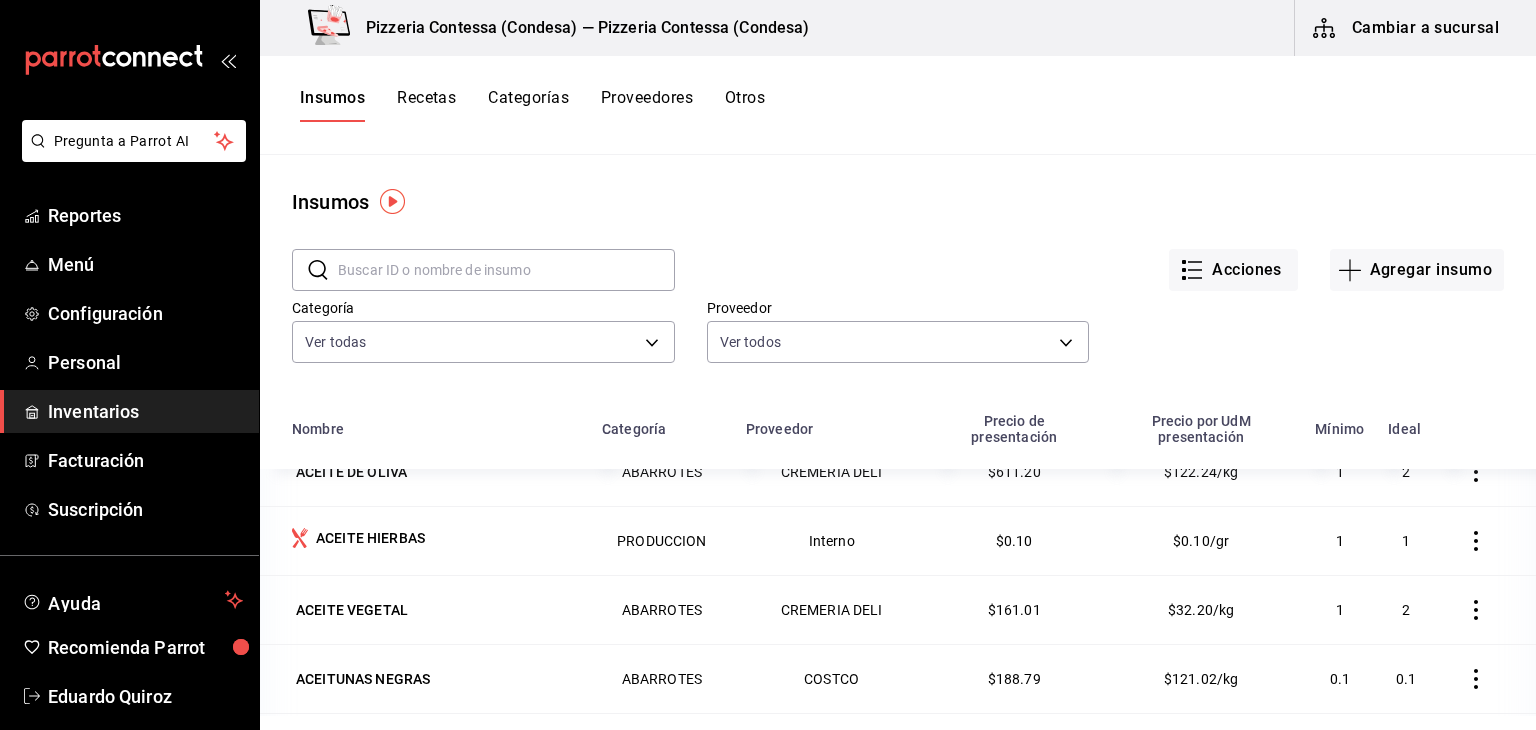 click on "Recetas" at bounding box center (426, 105) 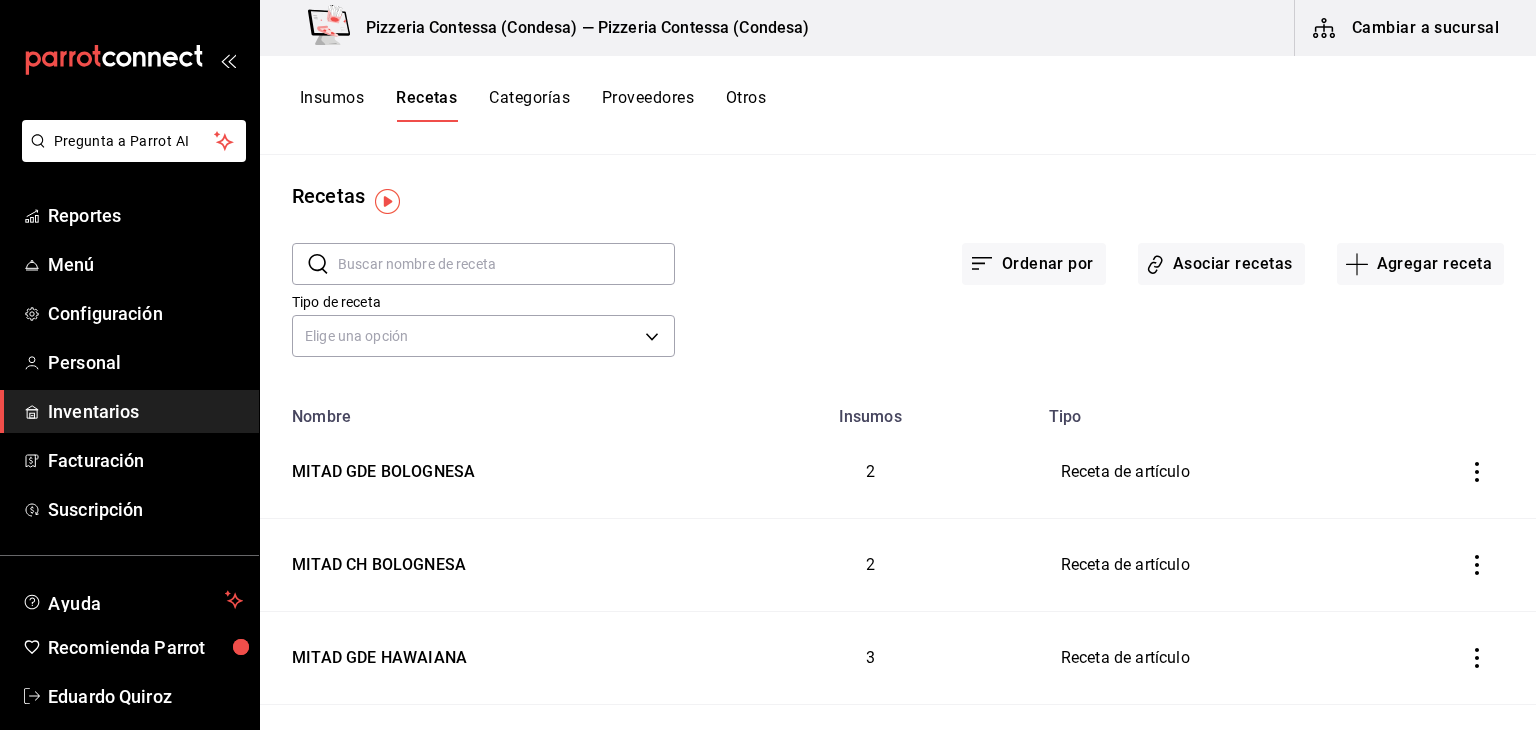 scroll, scrollTop: 0, scrollLeft: 0, axis: both 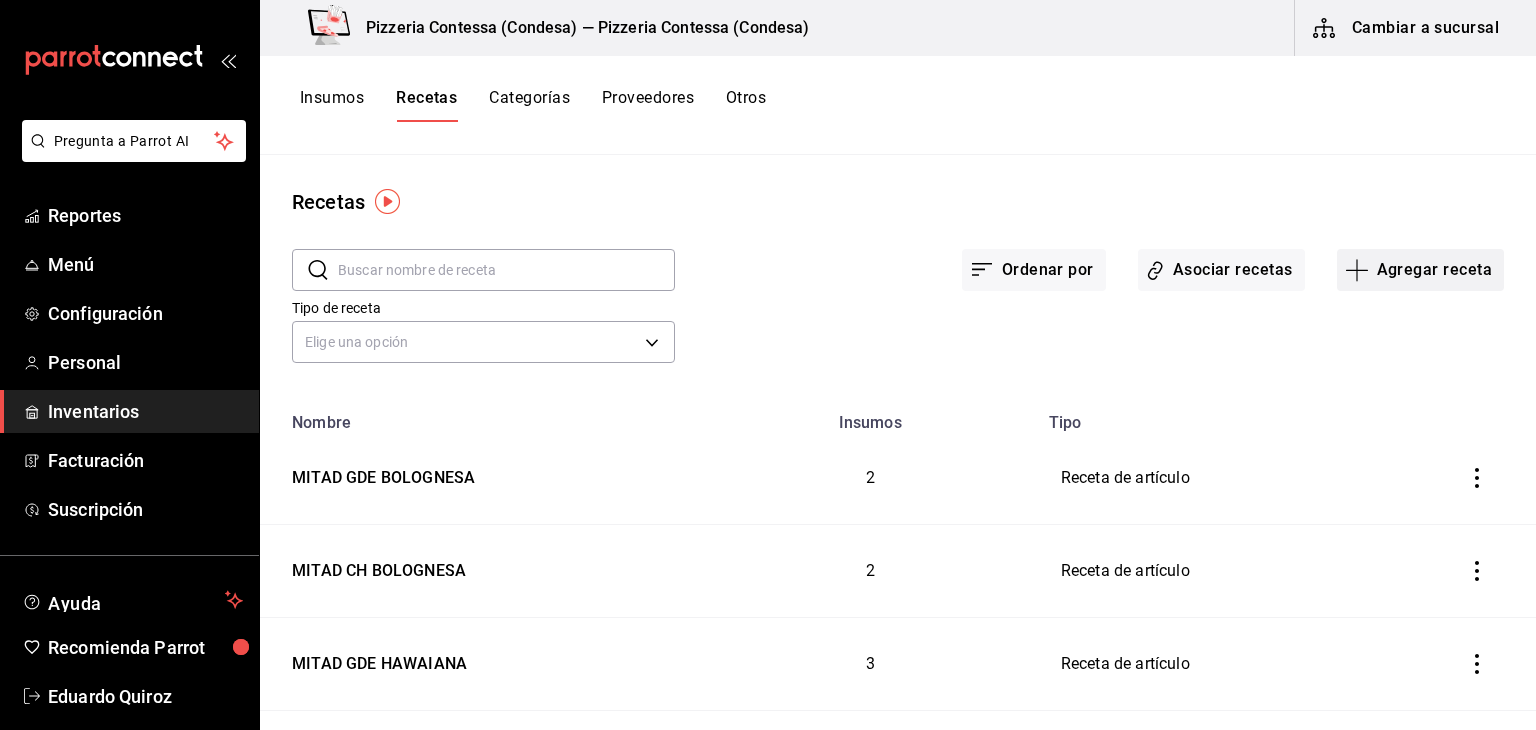 click on "Agregar receta" at bounding box center [1420, 270] 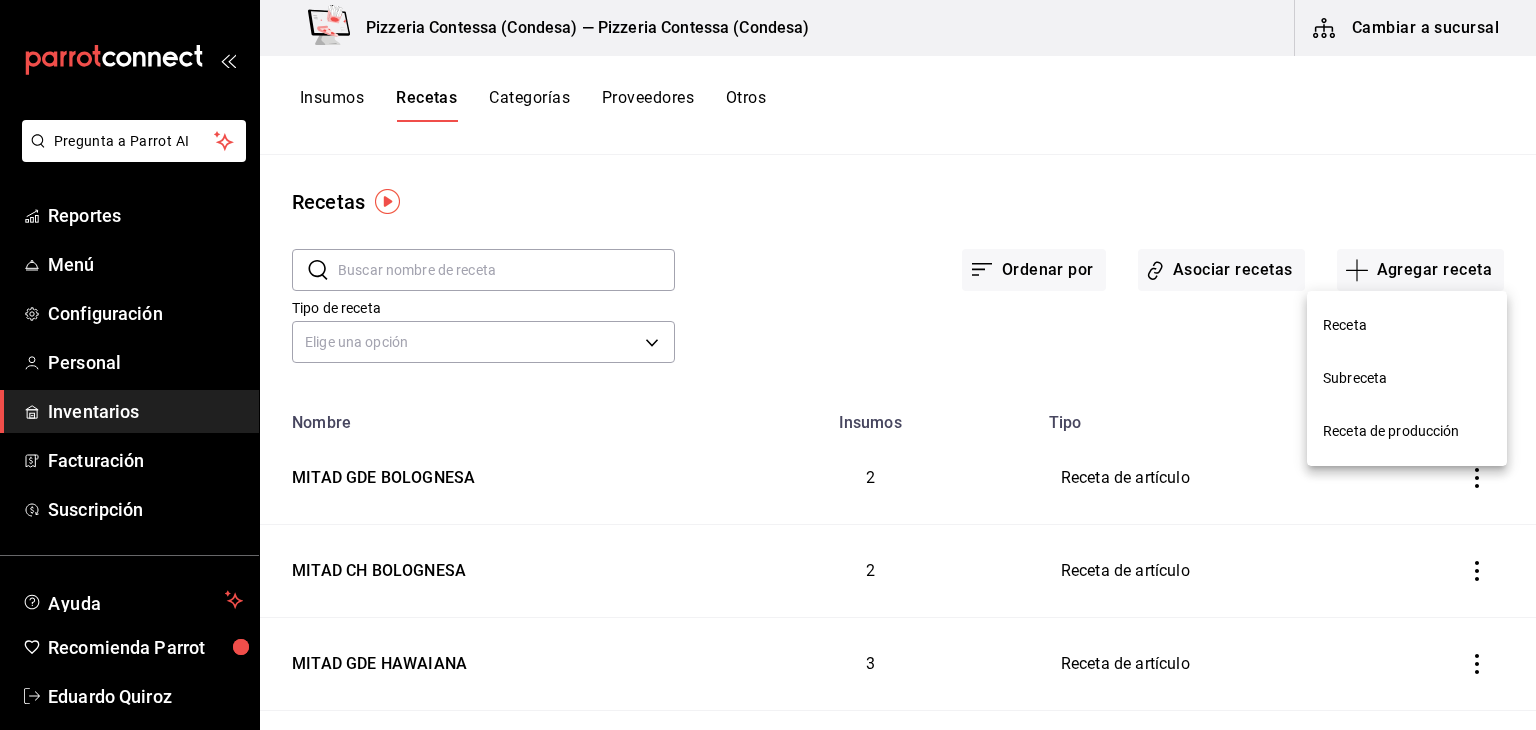 click on "Receta" at bounding box center (1407, 325) 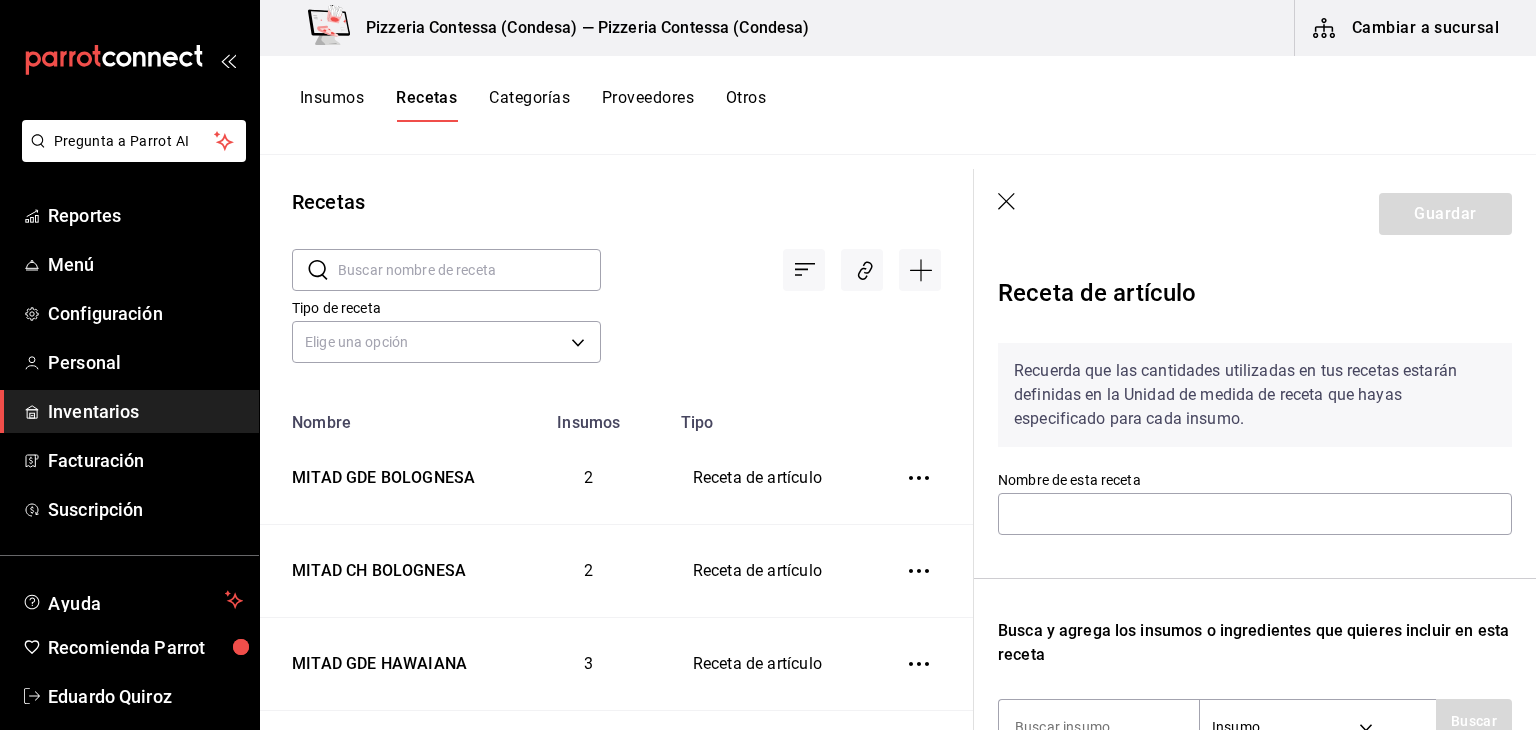 drag, startPoint x: 908, startPoint y: 27, endPoint x: 881, endPoint y: 141, distance: 117.15375 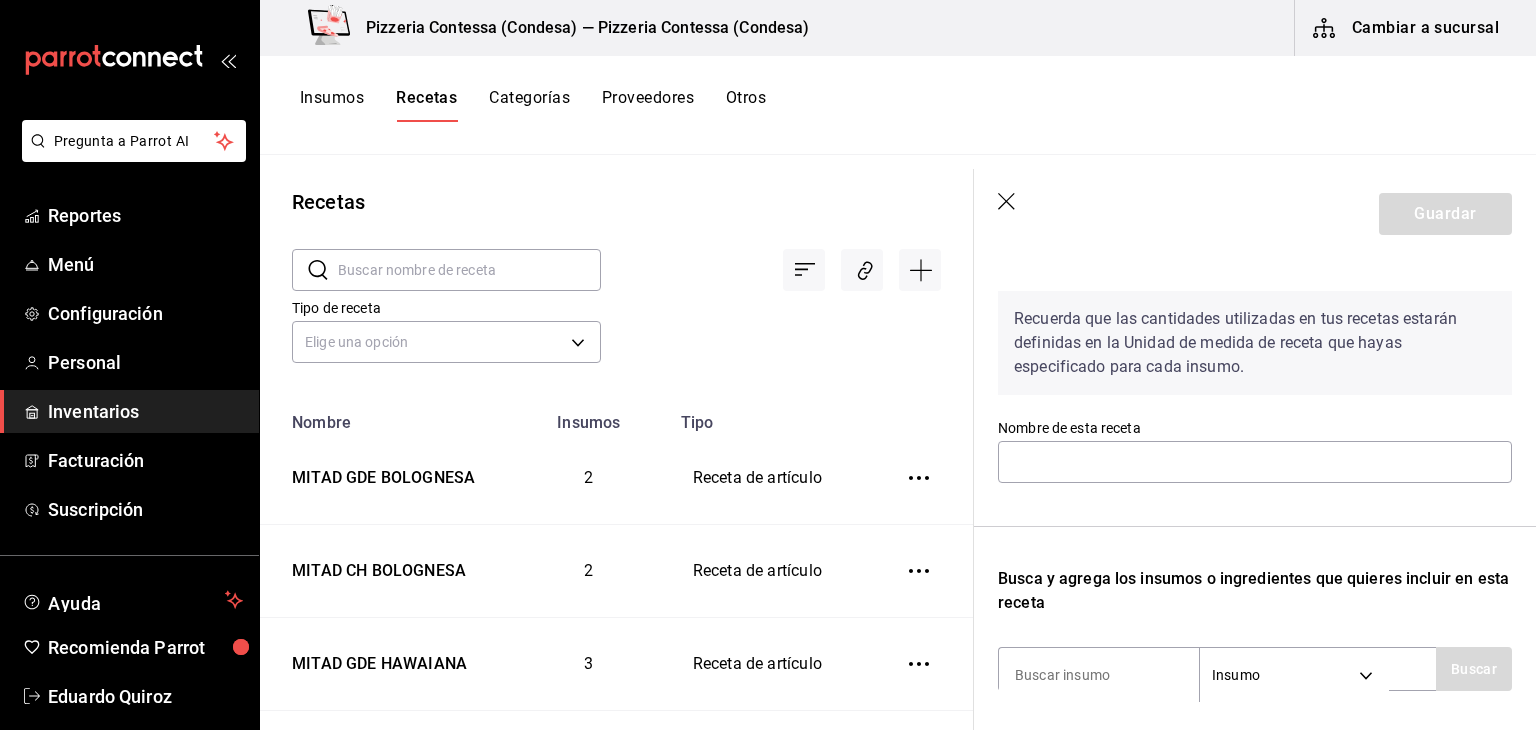 scroll, scrollTop: 100, scrollLeft: 0, axis: vertical 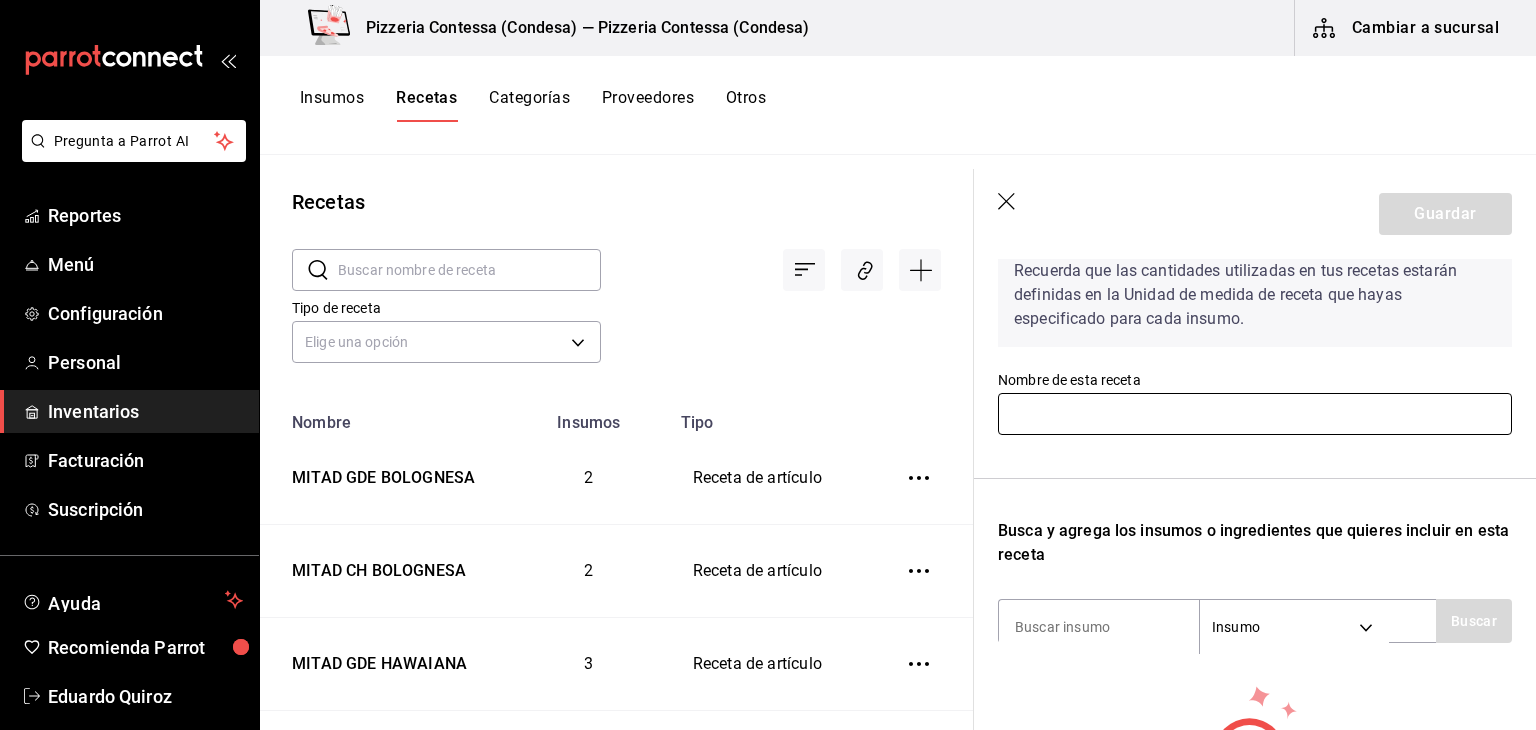 click at bounding box center [1255, 414] 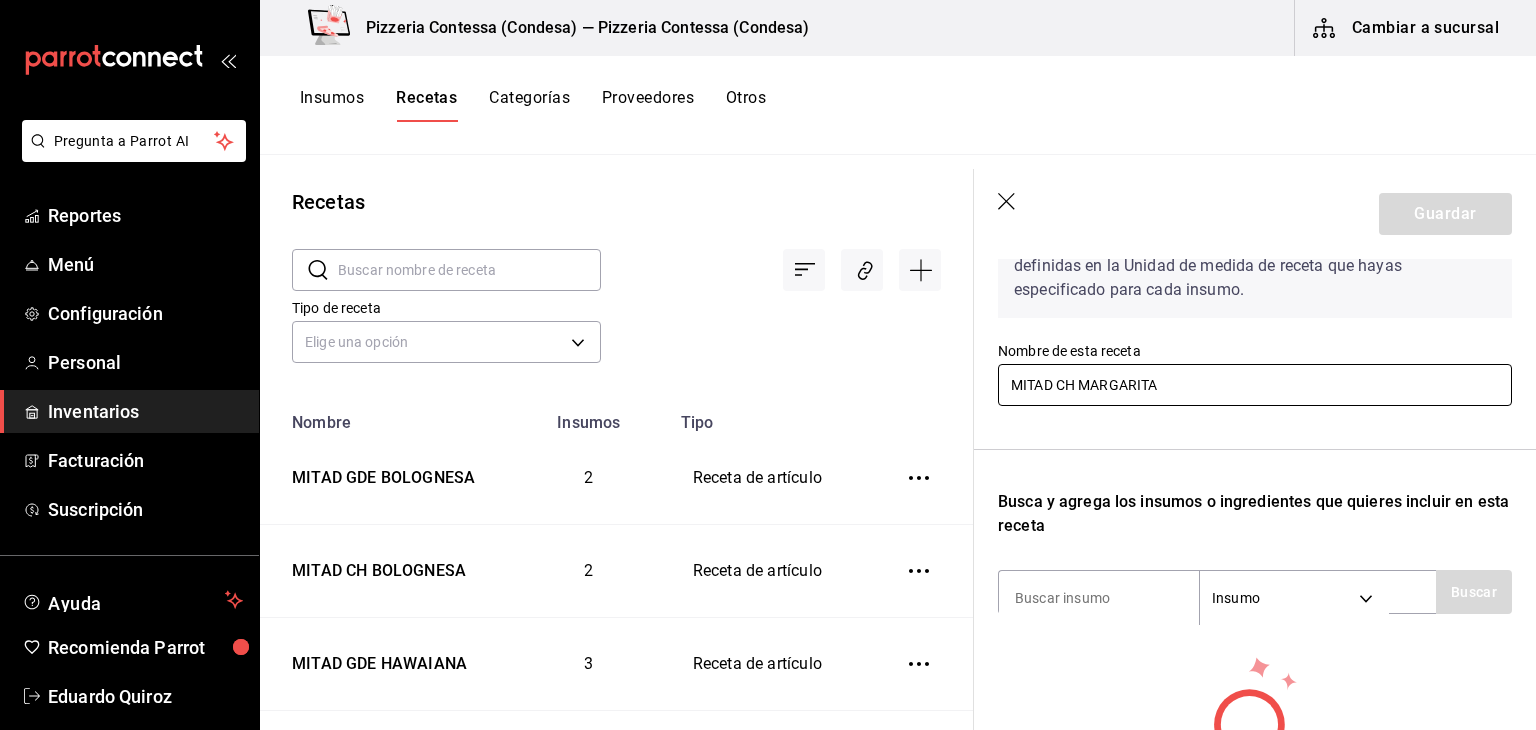 scroll, scrollTop: 200, scrollLeft: 0, axis: vertical 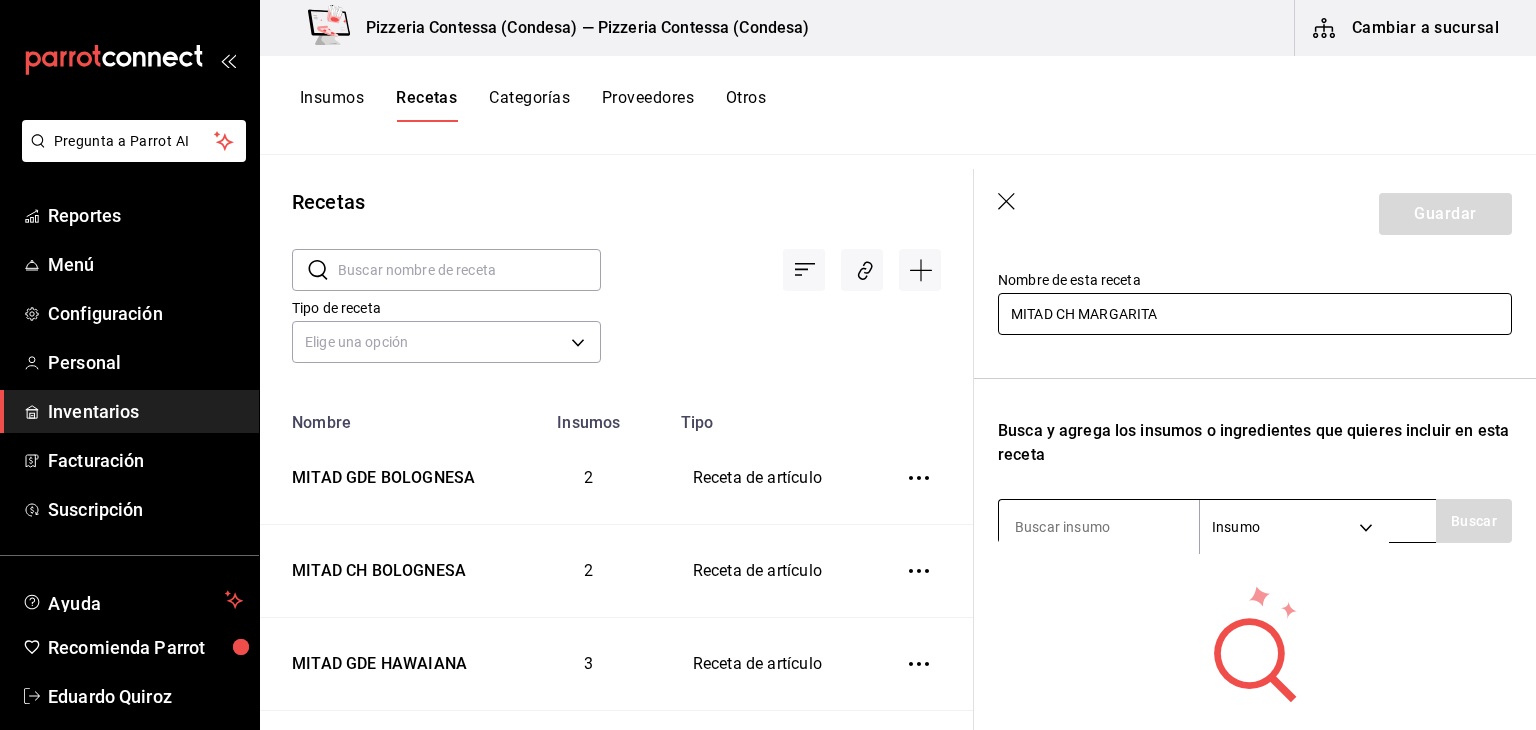type on "MITAD CH MARGARITA" 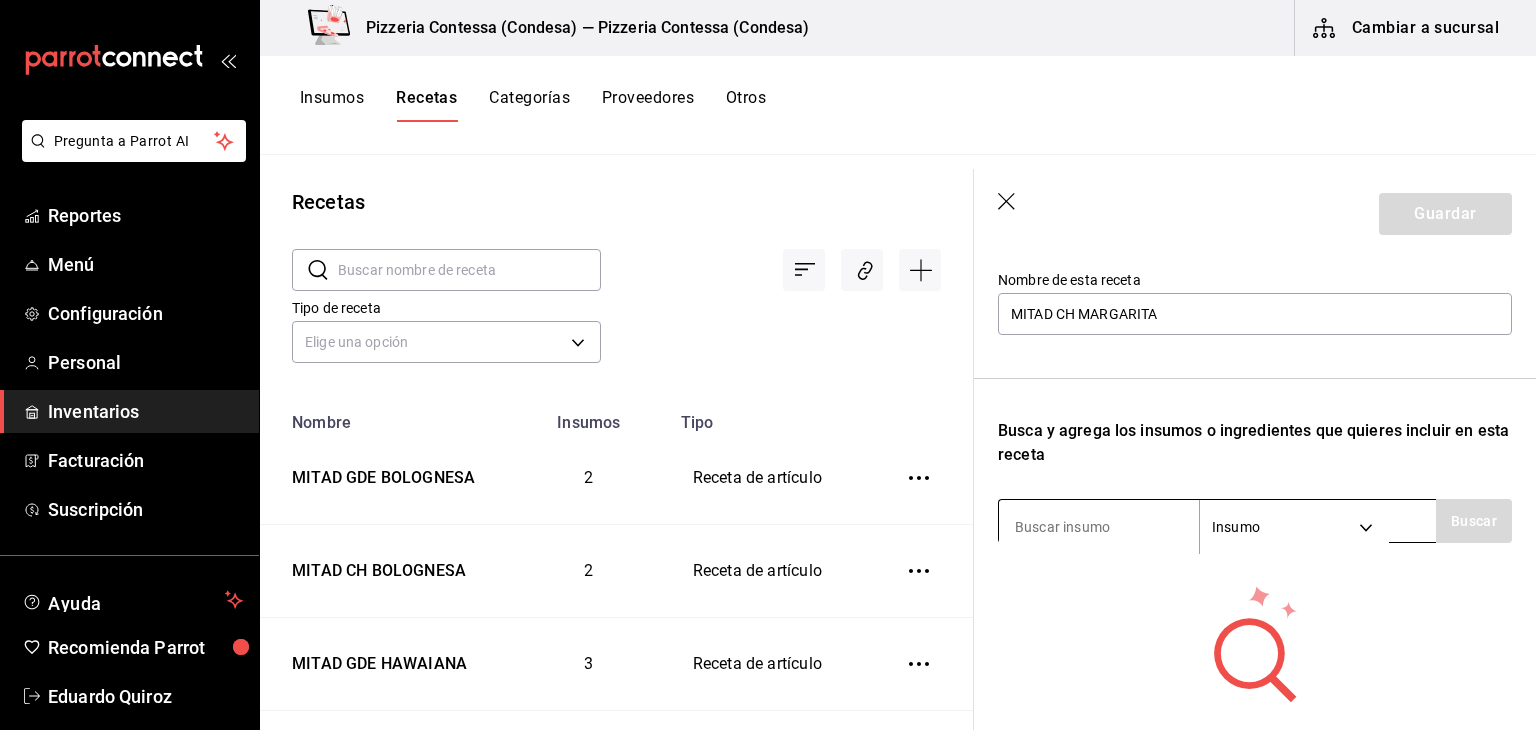 click at bounding box center [1099, 527] 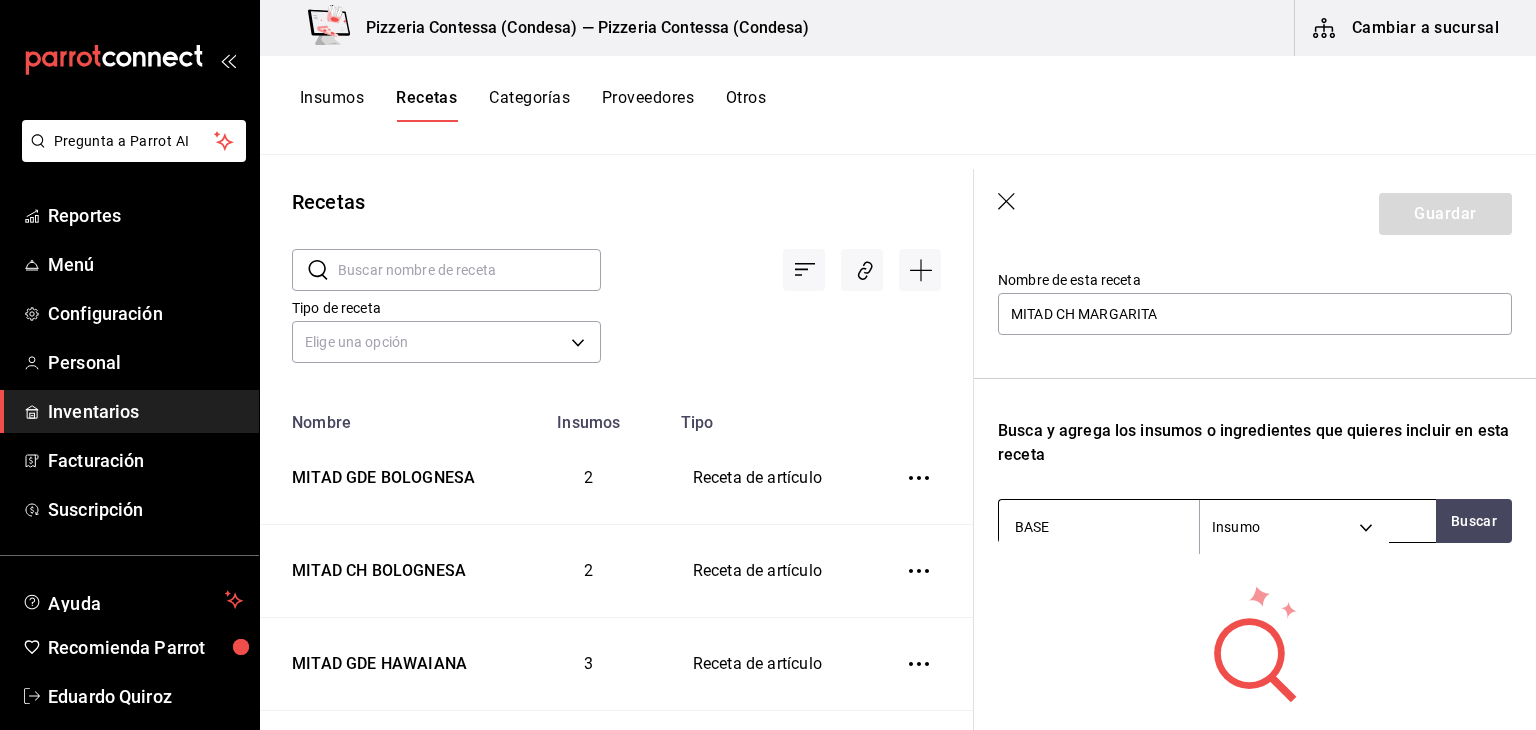 type on "BASE" 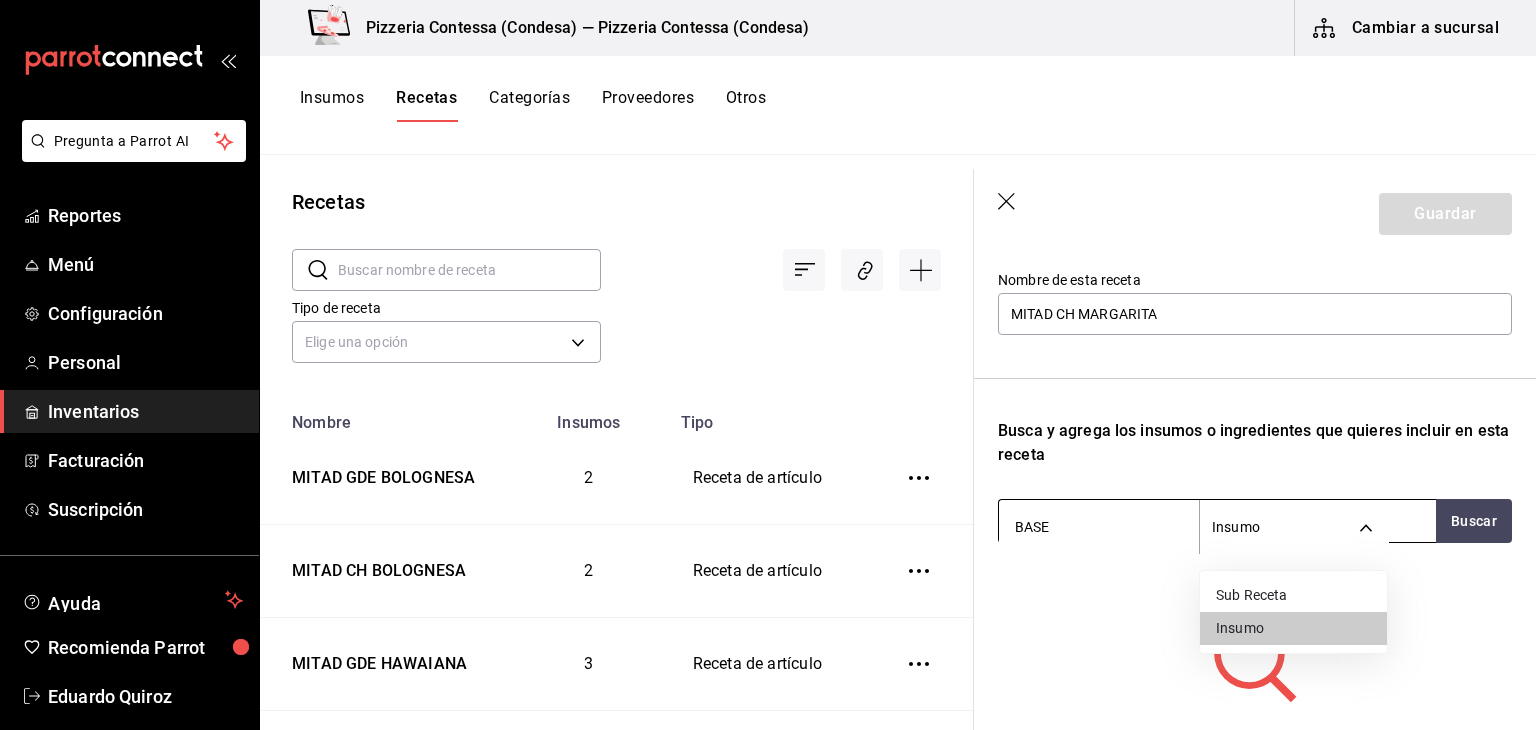 click on "Pregunta a Parrot AI Reportes   Menú   Configuración   Personal   Inventarios   Facturación   Suscripción   Ayuda Recomienda Parrot   [FIRST] [LAST]   Sugerir nueva función   Pizzeria Contessa (Condesa) — Pizzeria Contessa (Condesa) Cambiar a sucursal Insumos Recetas Categorías Proveedores Otros Recetas ​ ​ Tipo de receta Elige una opción default Nombre Insumos Tipo MITAD GDE BOLOGNESA 2 Receta de artículo MITAD CH BOLOGNESA 2 Receta de artículo MITAD GDE HAWAIANA 3 Receta de artículo MITAD CH HAWAIANA 3 Receta de artículo MITAD GDE PEPERONNI 2 Receta de artículo MITAD CH PEPERONNI 2 Receta de artículo BASE MITAD GDE 3 Subreceta BASE MITAD CH 3 Subreceta REBANADA BOLOGNESA 2 Receta de artículo REBANADA HAWAIANA 3 Receta de artículo REBANADA PEPERONNI 2 Receta de artículo BASE REBANADA 3 Subreceta Refrescos pepsi - Squirt 1 Receta de artículo Refrescos pepsi - Pepsi 1 Receta de artículo Refrescos pepsi - Mirinda 1 Receta de artículo Refrescos pepsi - Manzanita sol 1 Receta de artículo" at bounding box center (768, 358) 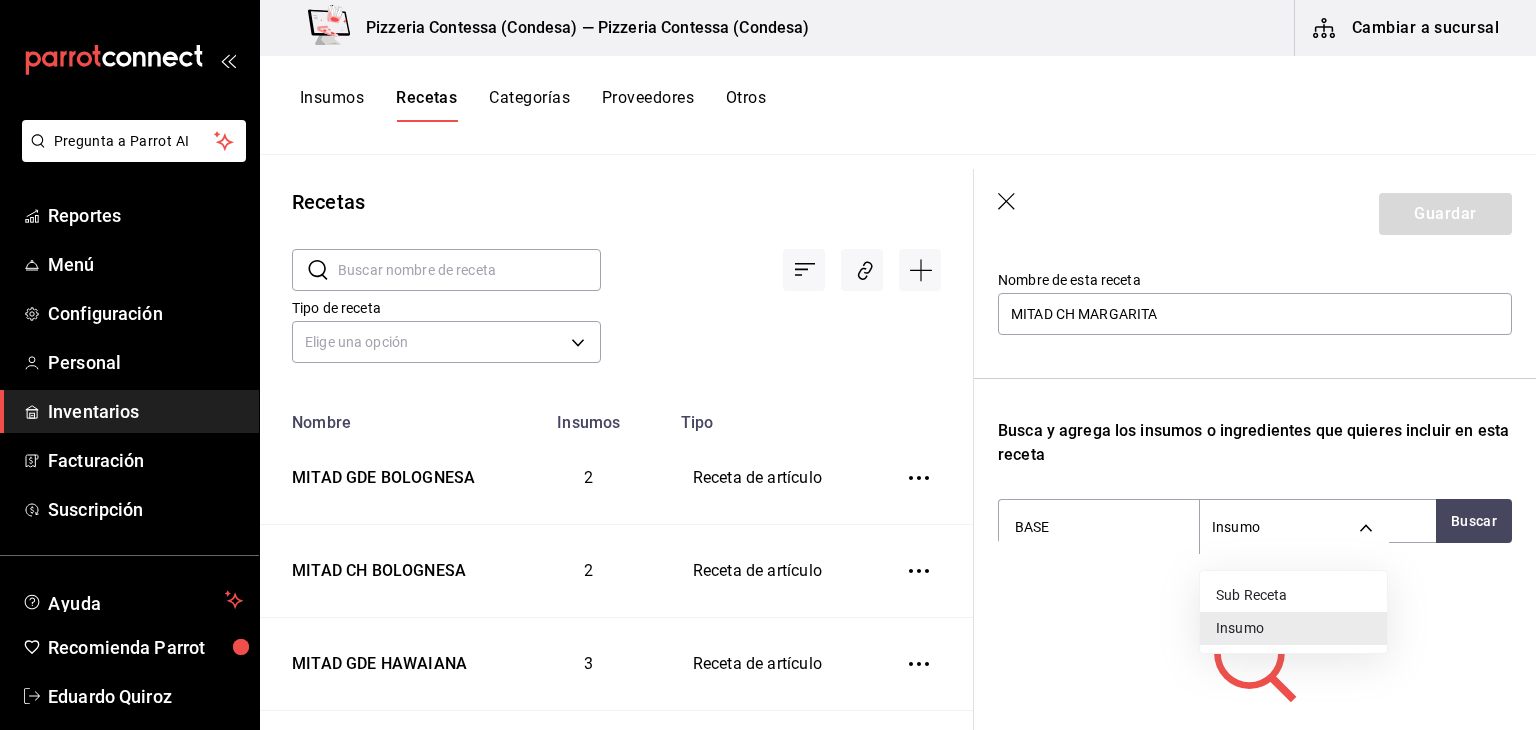 click on "Sub Receta" at bounding box center [1293, 595] 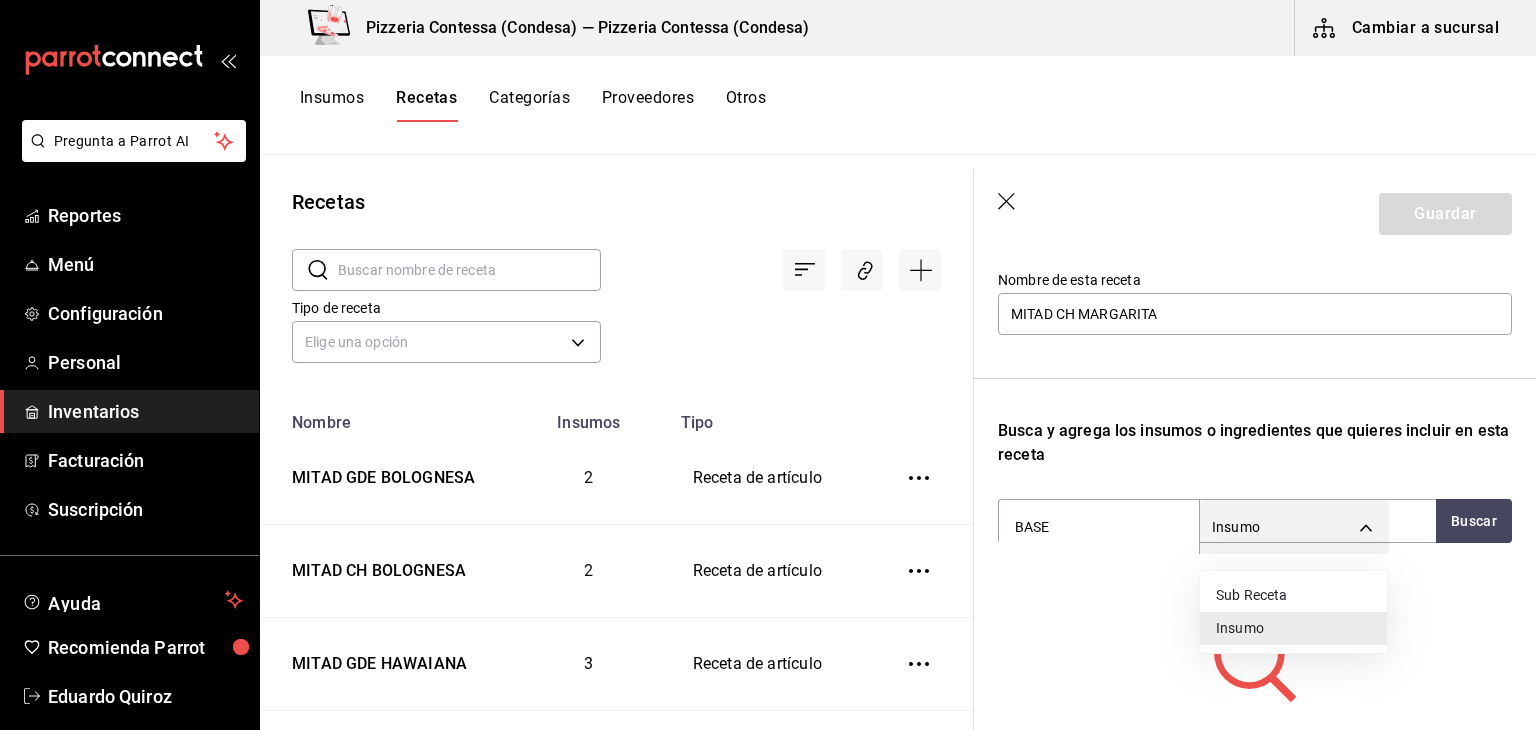 type on "SUBRECIPE" 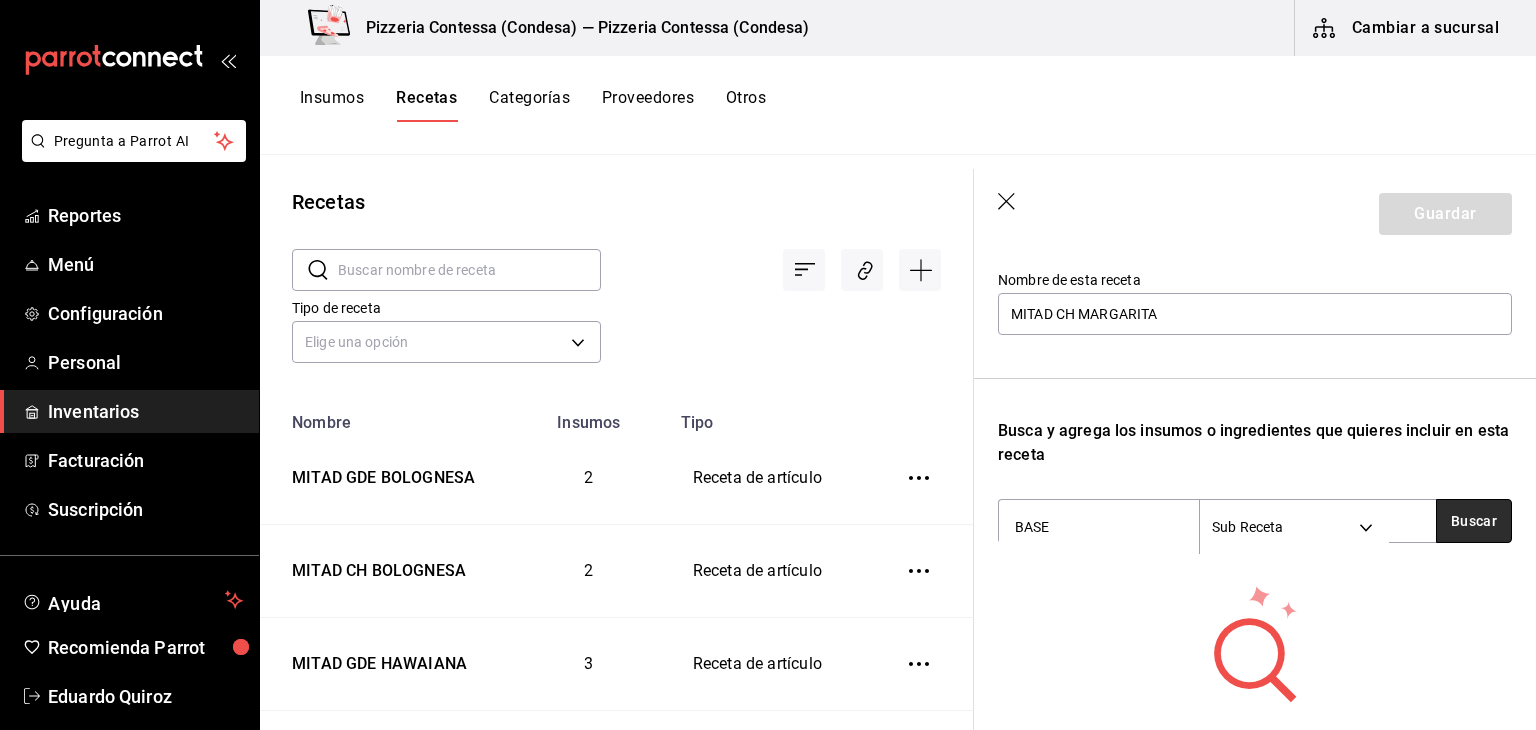 click on "Buscar" at bounding box center [1474, 521] 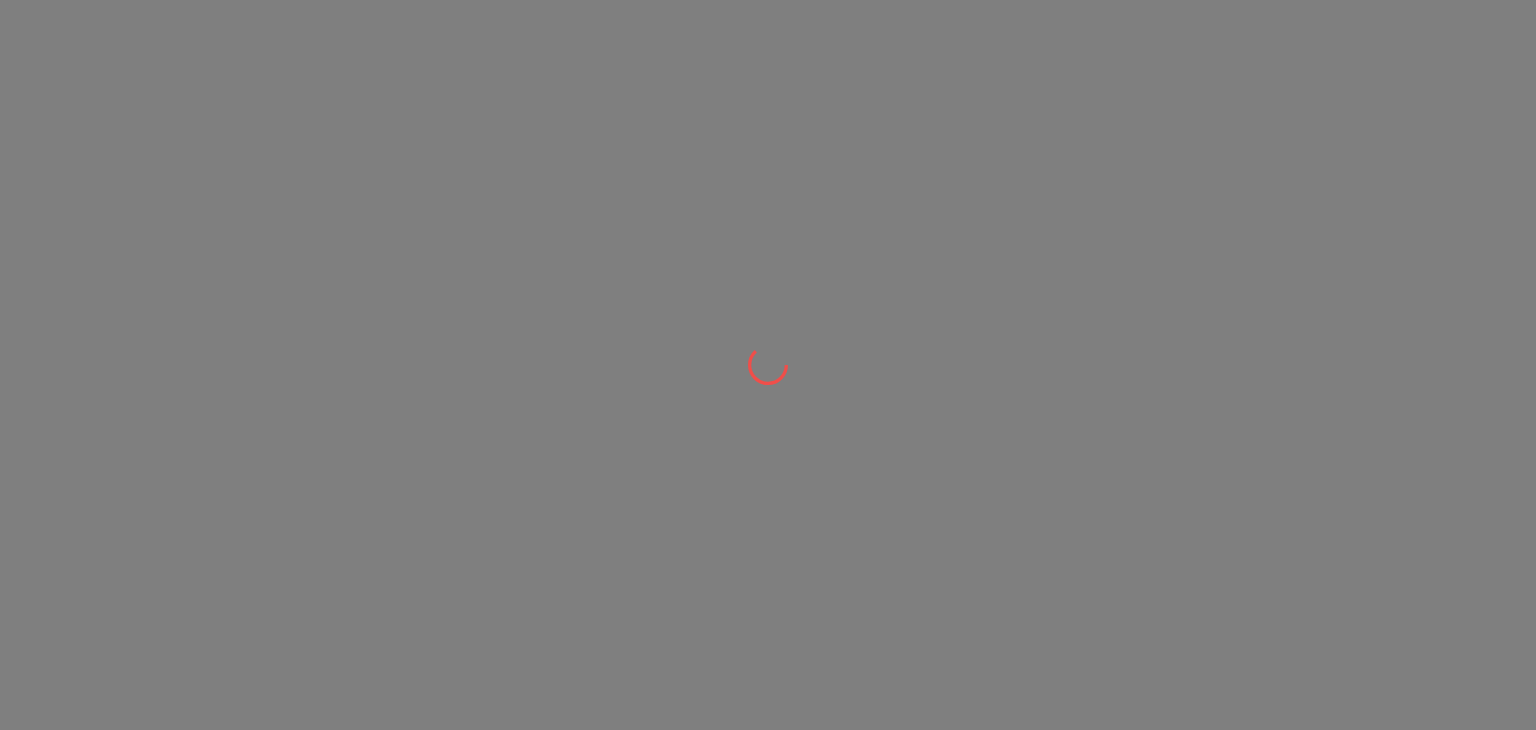 scroll, scrollTop: 0, scrollLeft: 0, axis: both 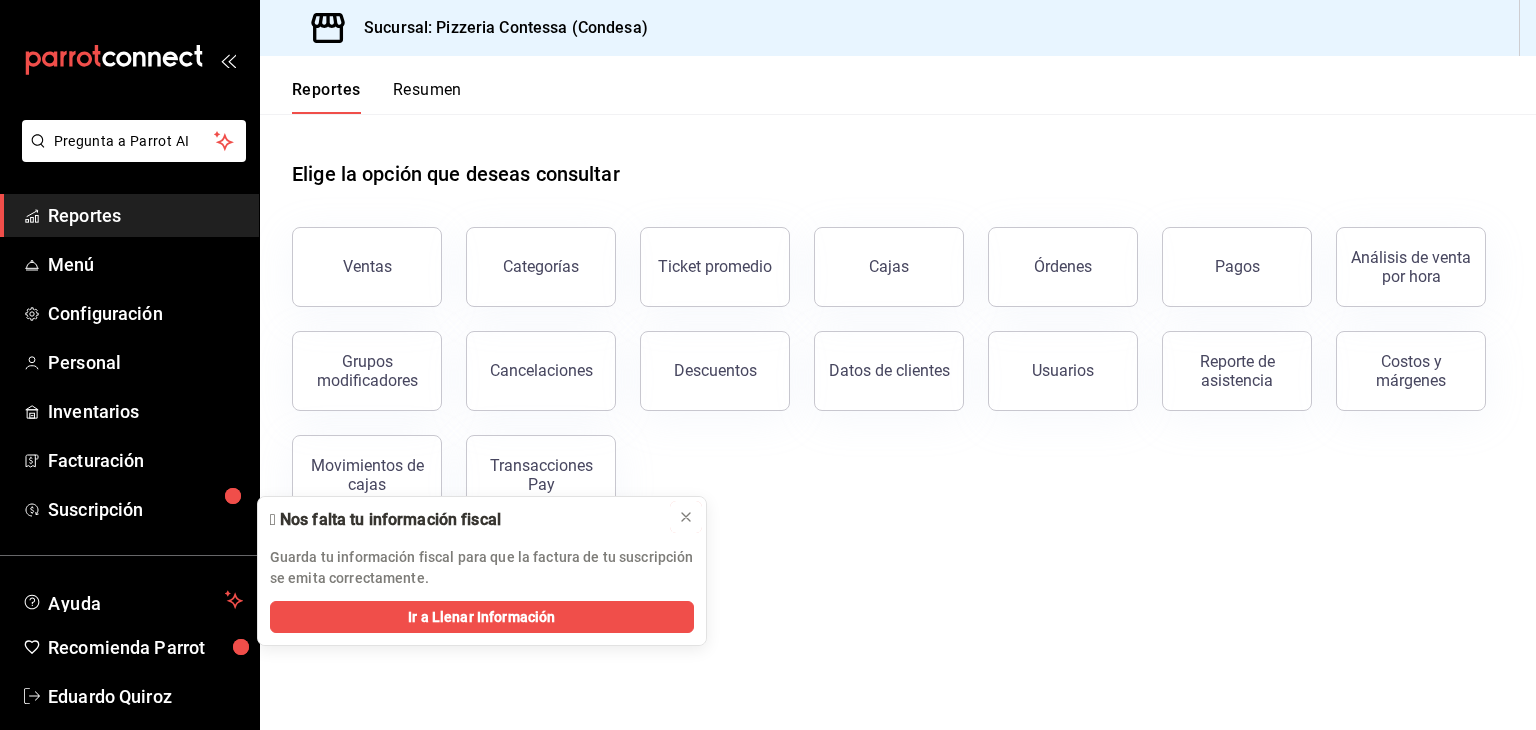 drag, startPoint x: 687, startPoint y: 521, endPoint x: 700, endPoint y: 521, distance: 13 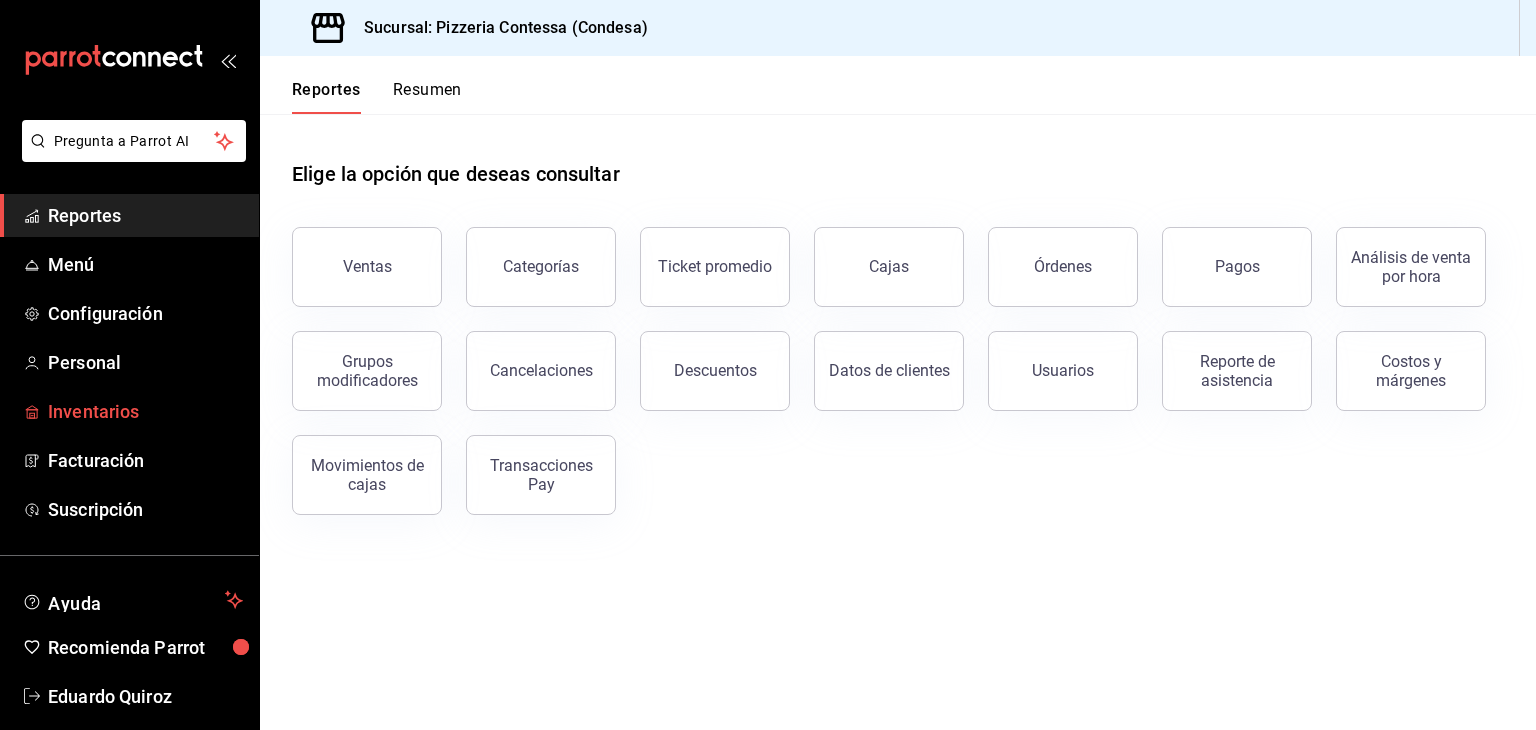 click on "Inventarios" at bounding box center [145, 411] 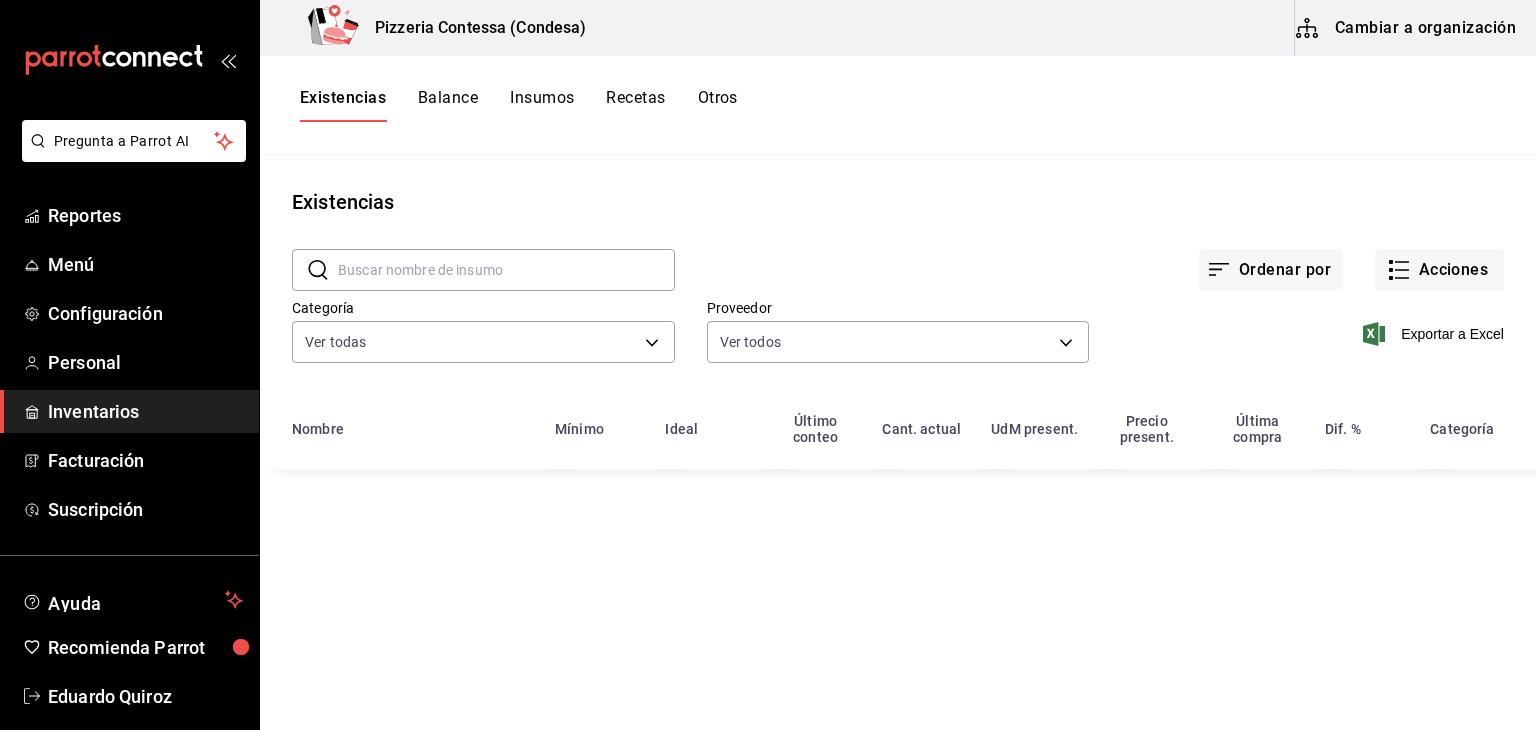 click on "Recetas" at bounding box center [635, 105] 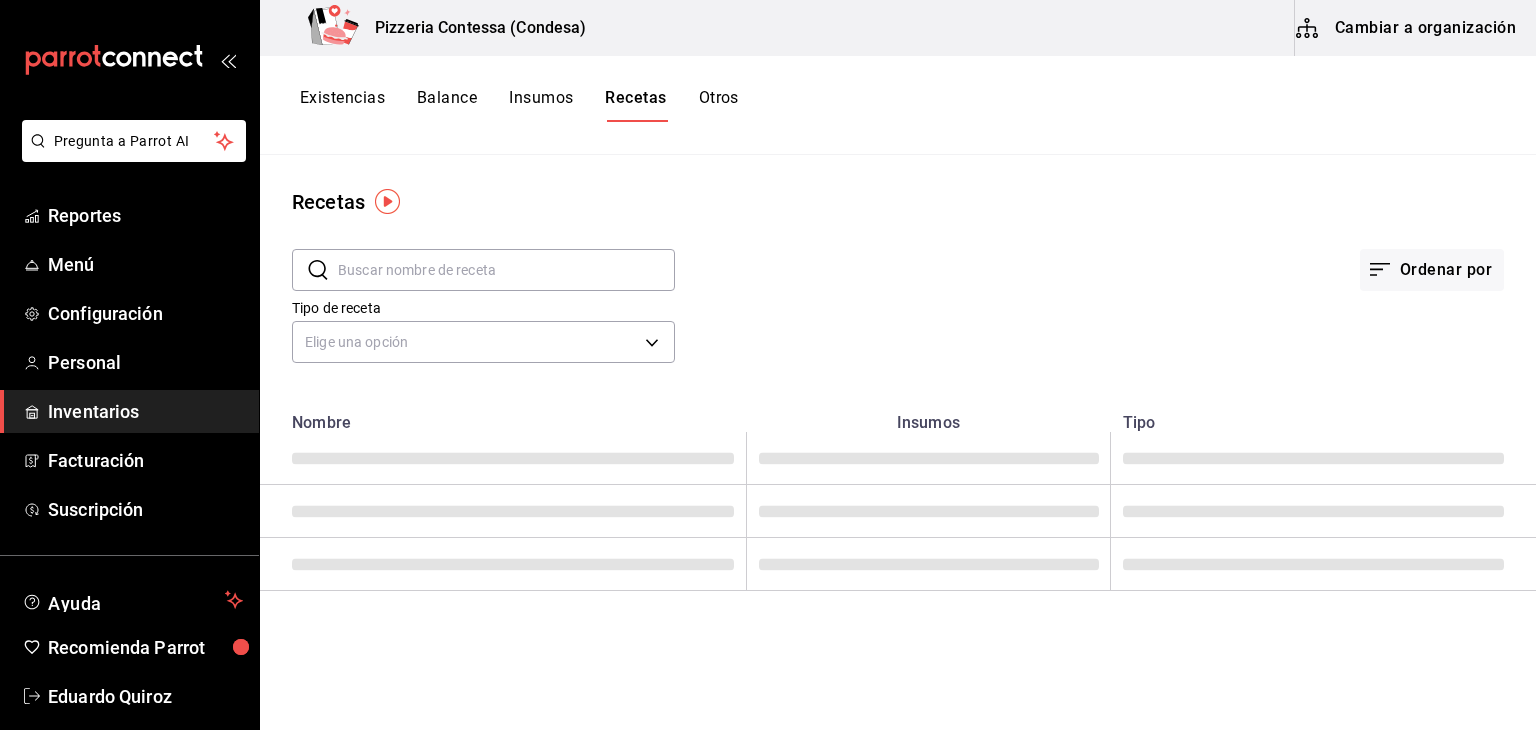 click on "Cambiar a organización" at bounding box center (1407, 28) 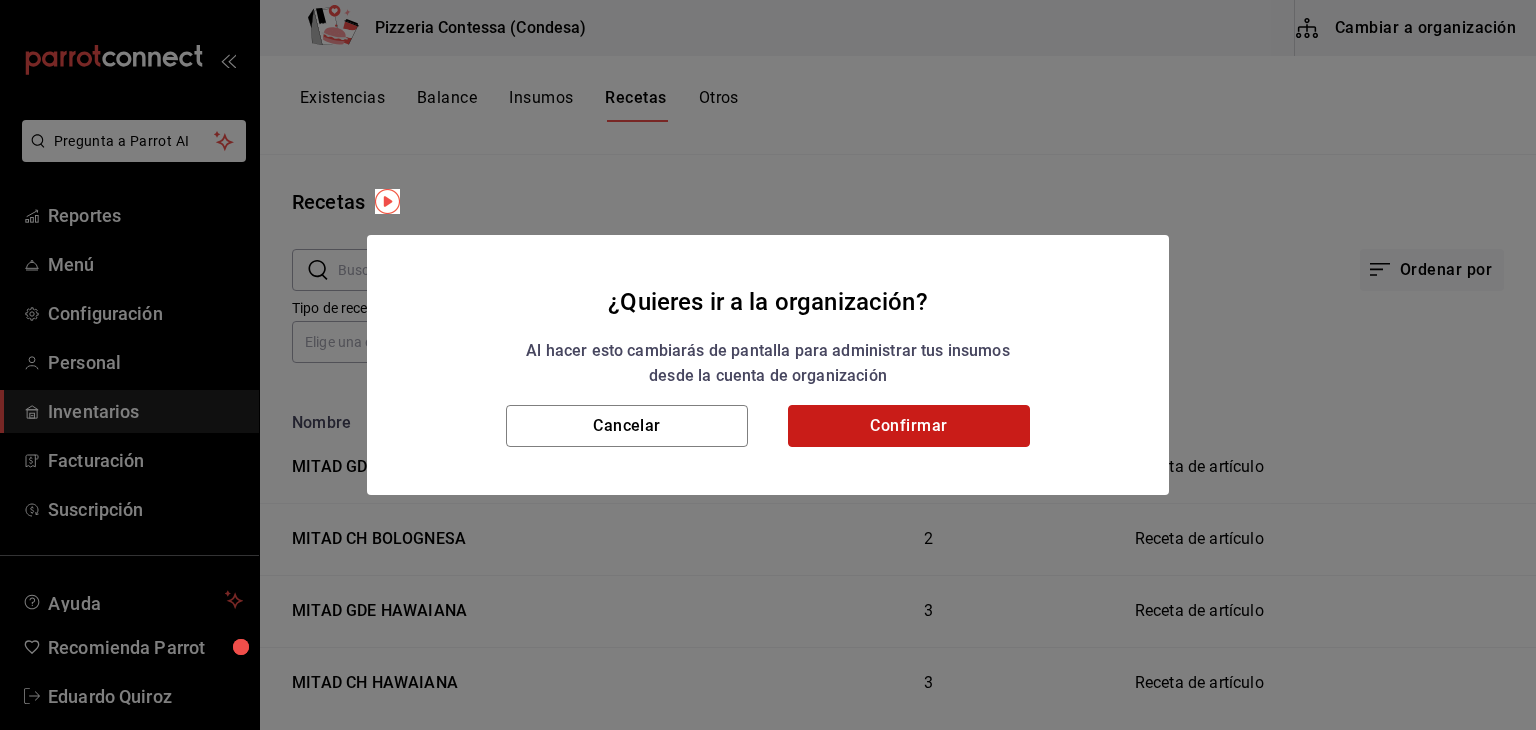 drag, startPoint x: 936, startPoint y: 435, endPoint x: 926, endPoint y: 417, distance: 20.59126 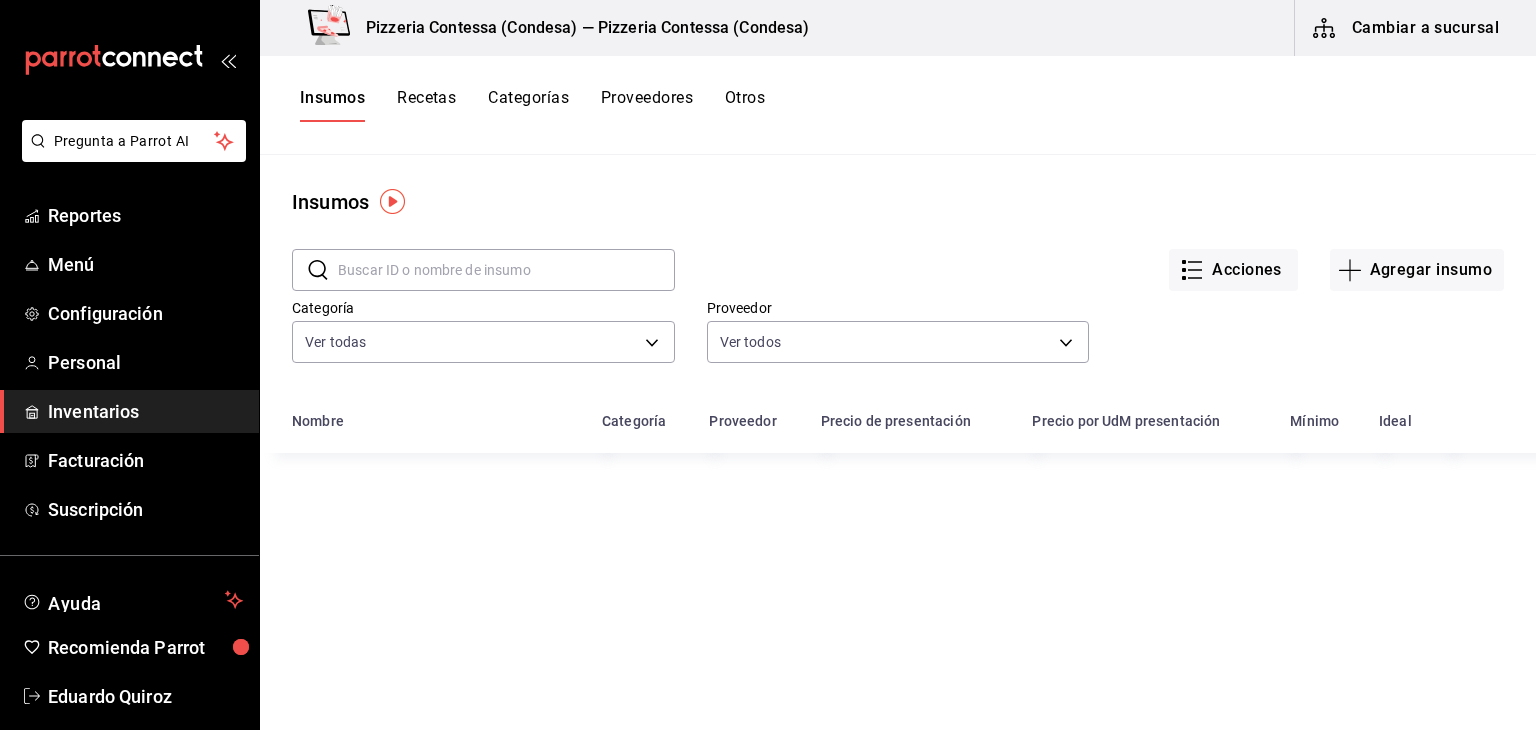 click on "Recetas" at bounding box center (426, 105) 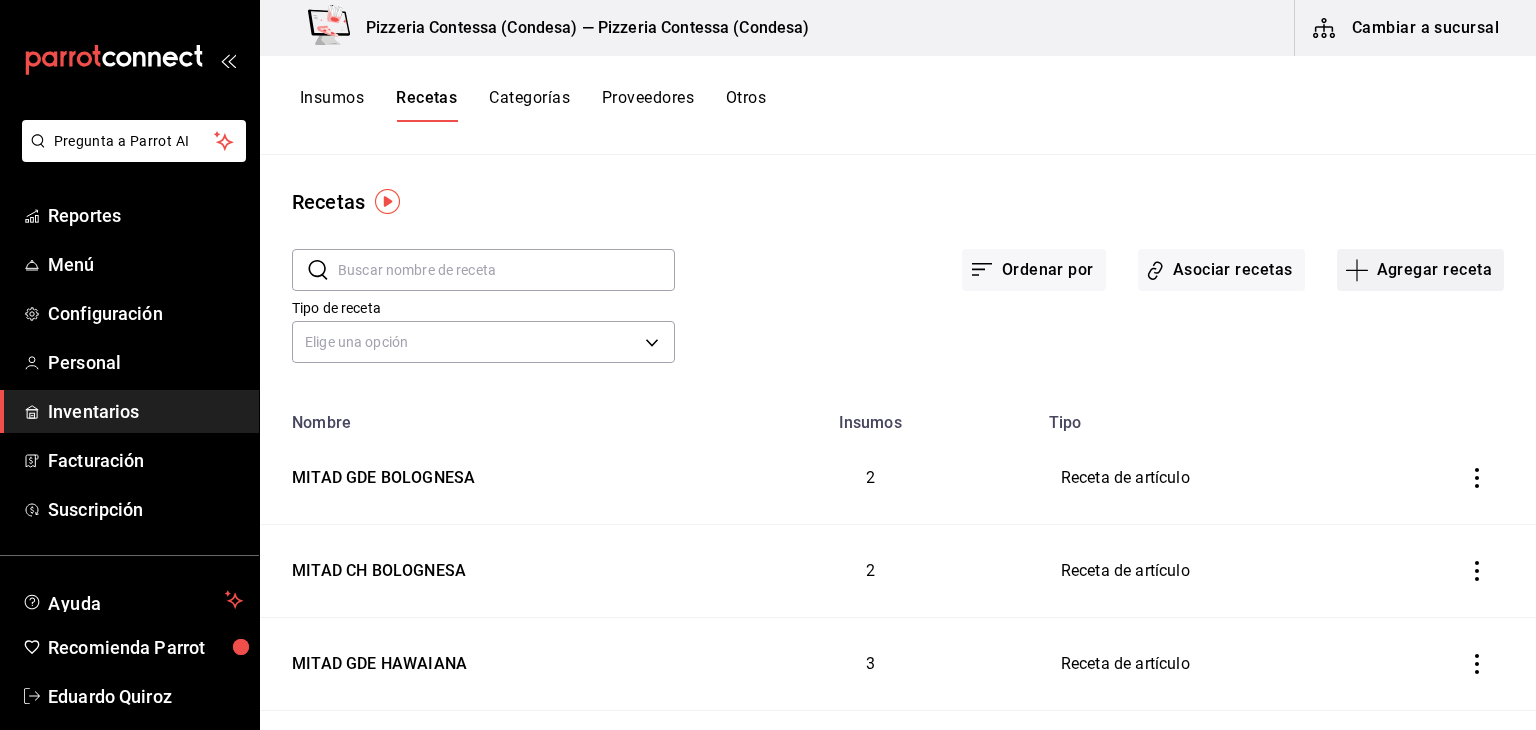 click on "Agregar receta" at bounding box center [1420, 270] 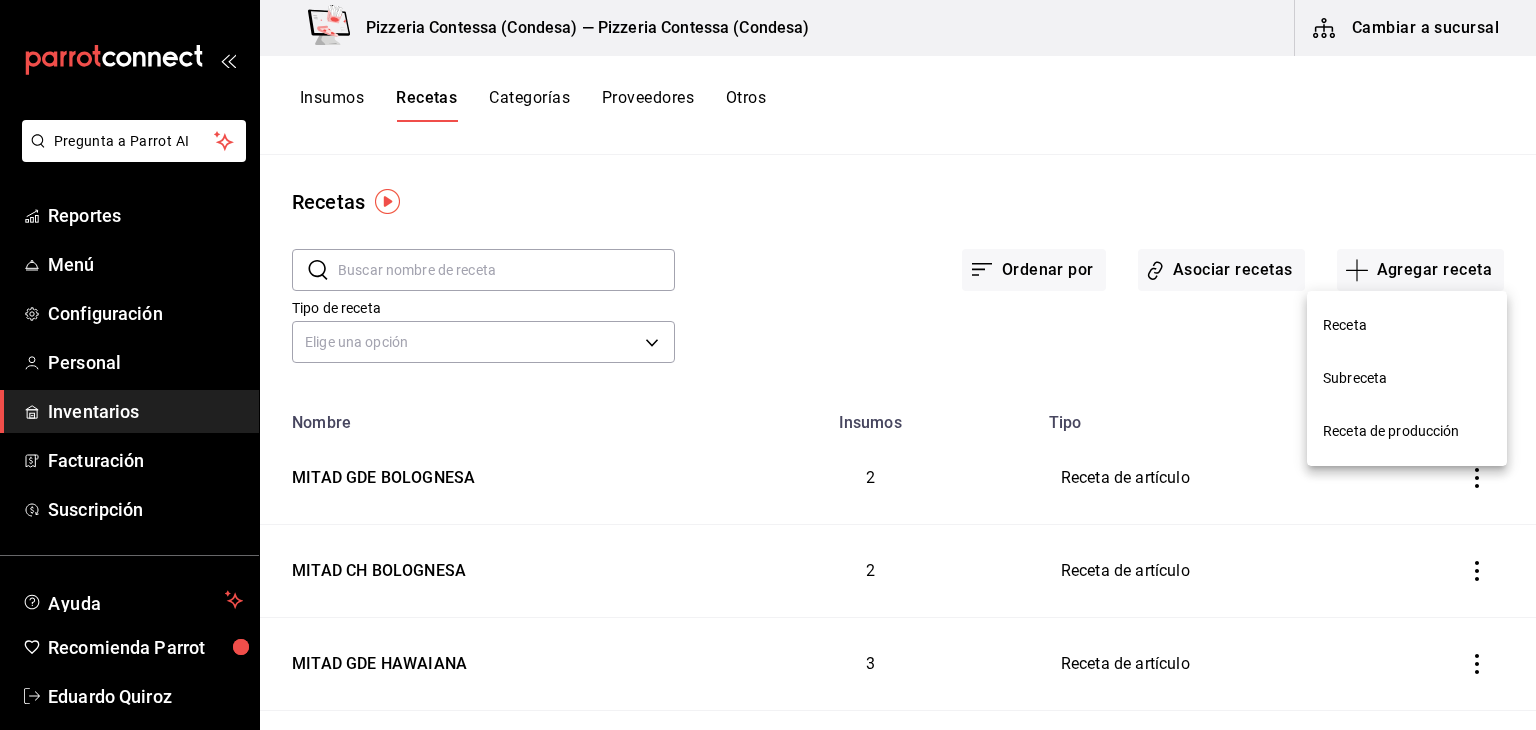 click on "Receta" at bounding box center [1407, 325] 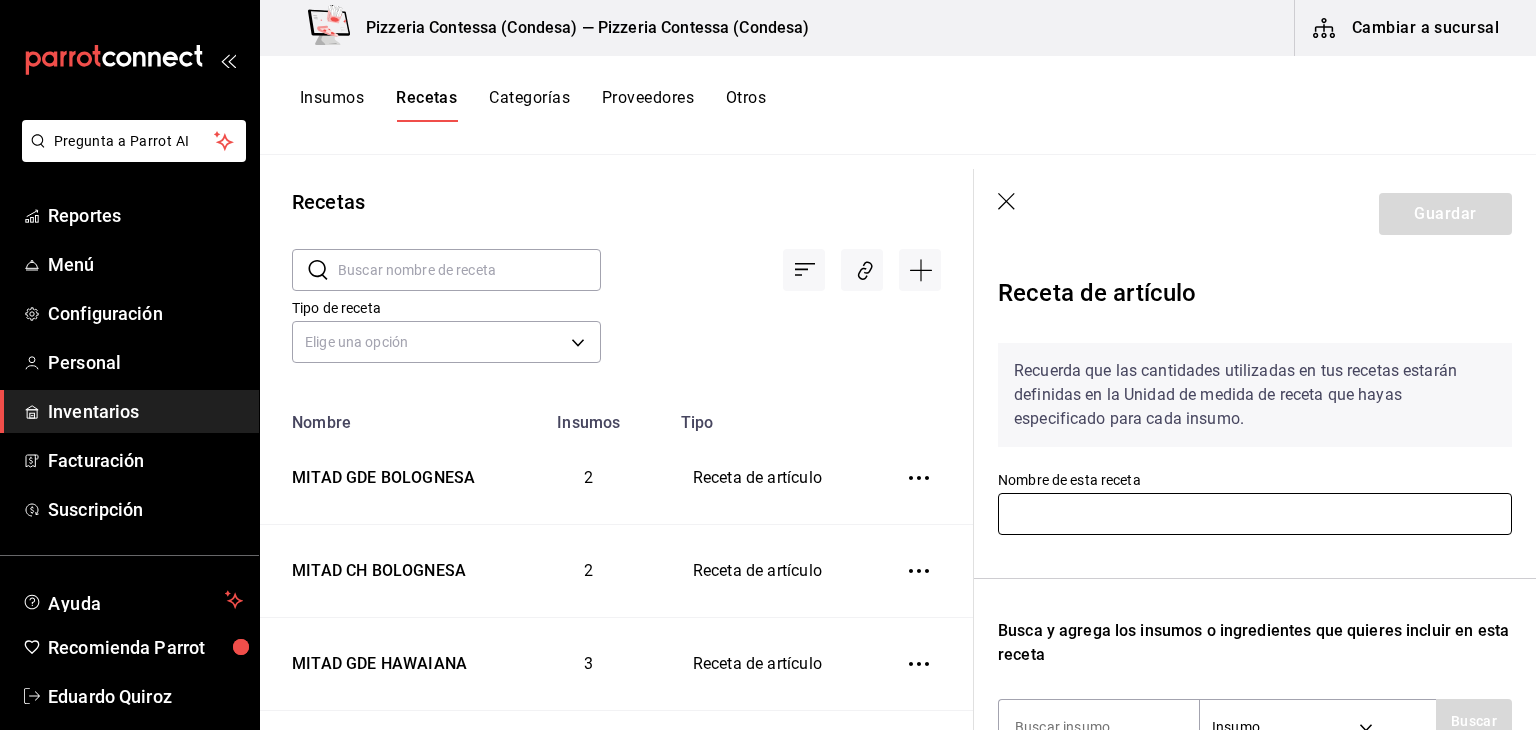 click at bounding box center (1255, 514) 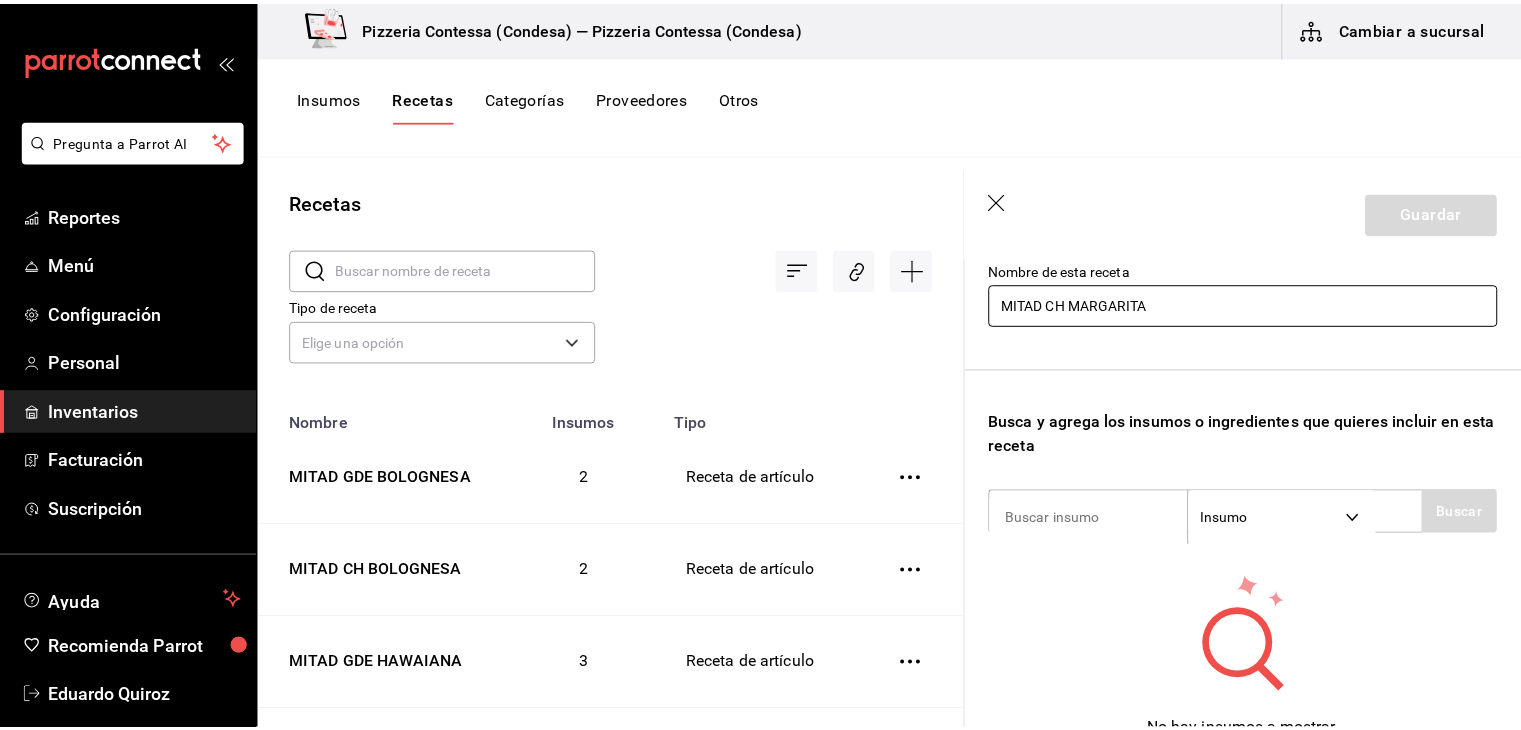 scroll, scrollTop: 300, scrollLeft: 0, axis: vertical 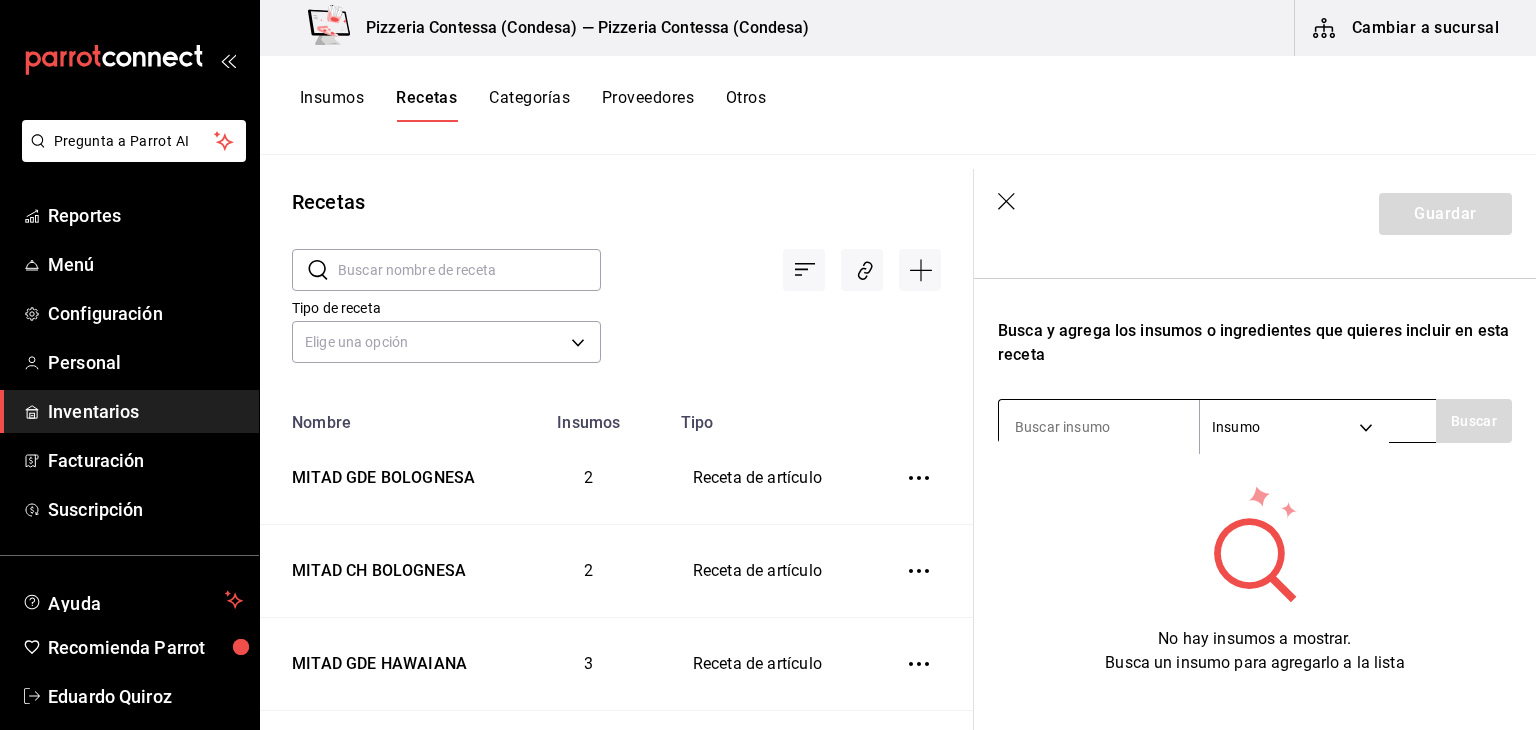 type on "MITAD CH MARGARITA" 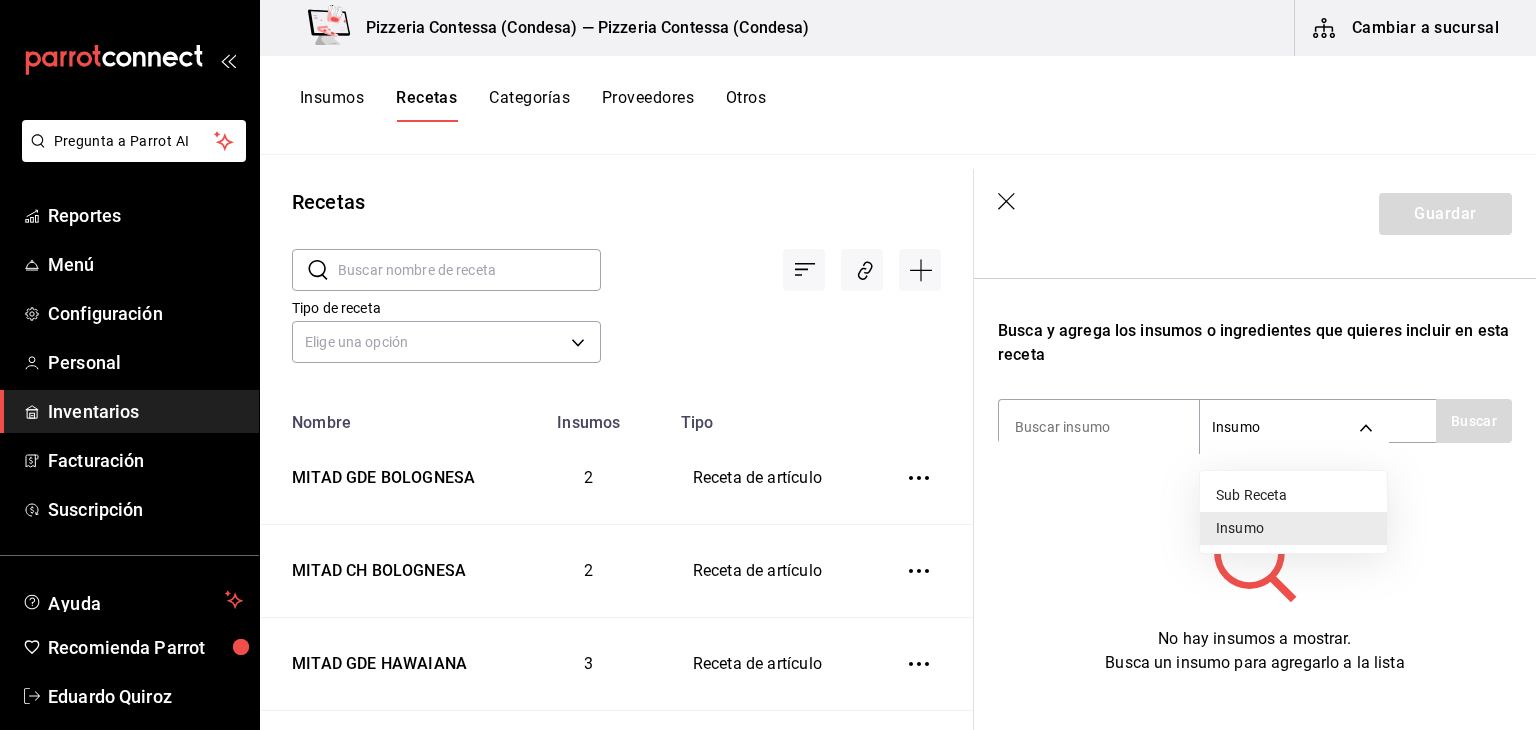 click on "Sub Receta" at bounding box center [1293, 495] 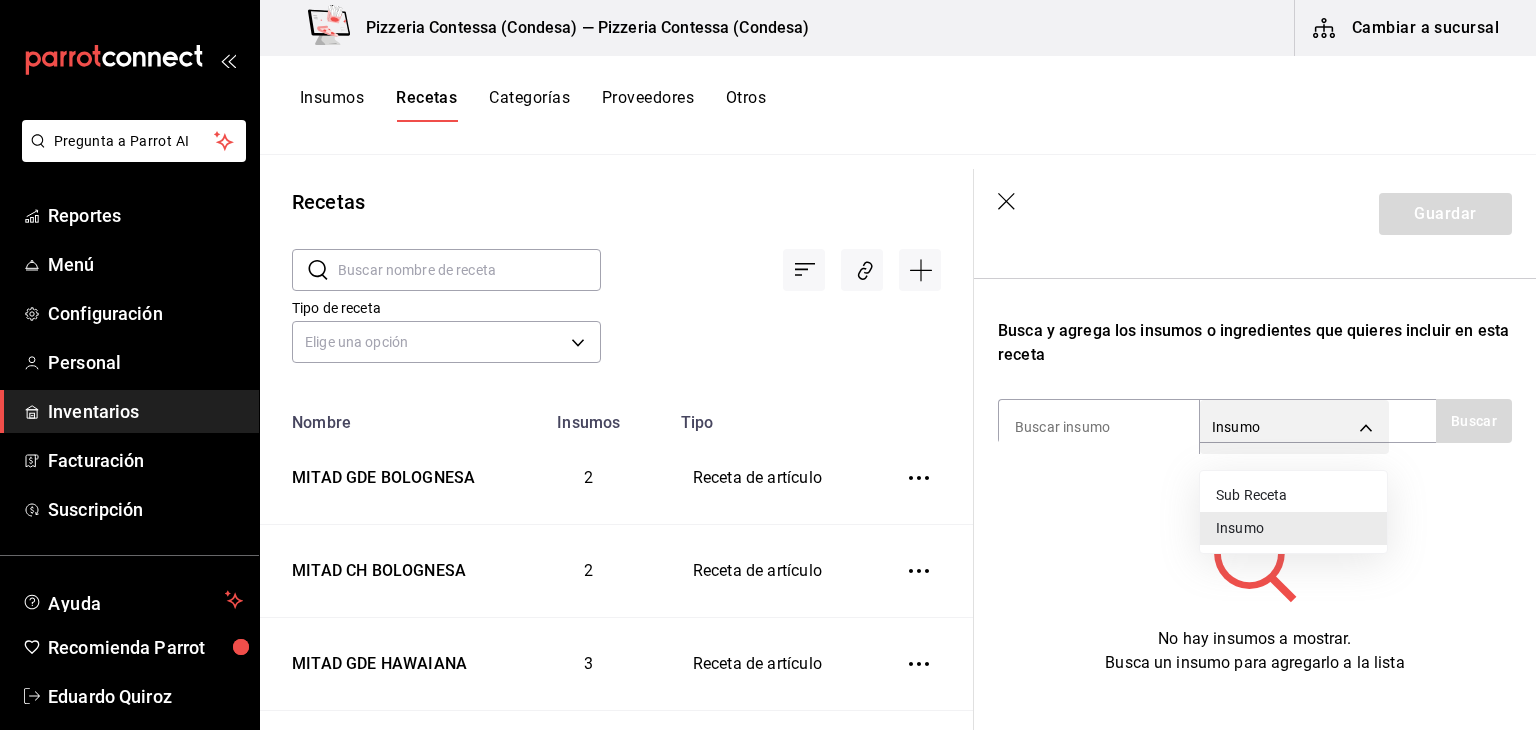 type on "SUBRECIPE" 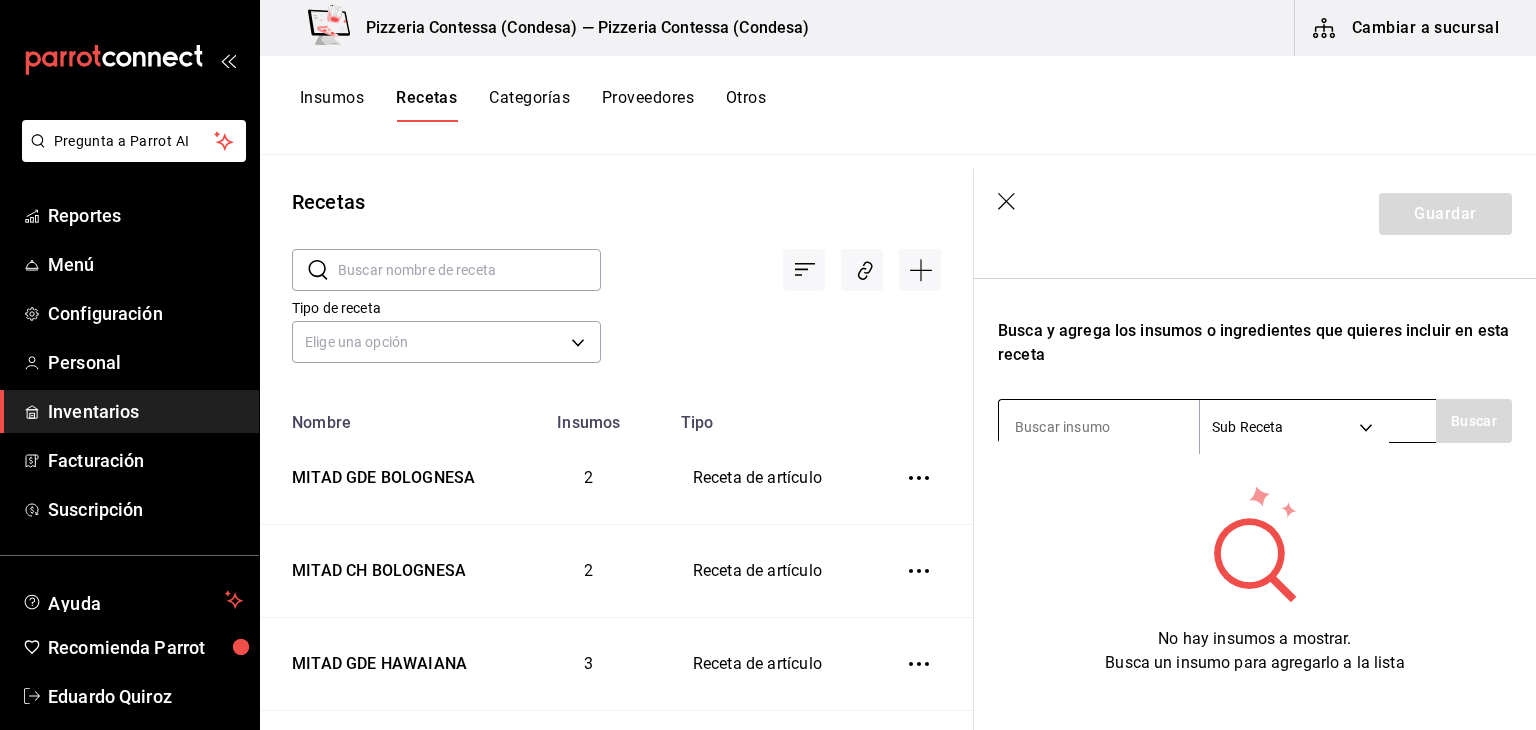 click at bounding box center [1099, 427] 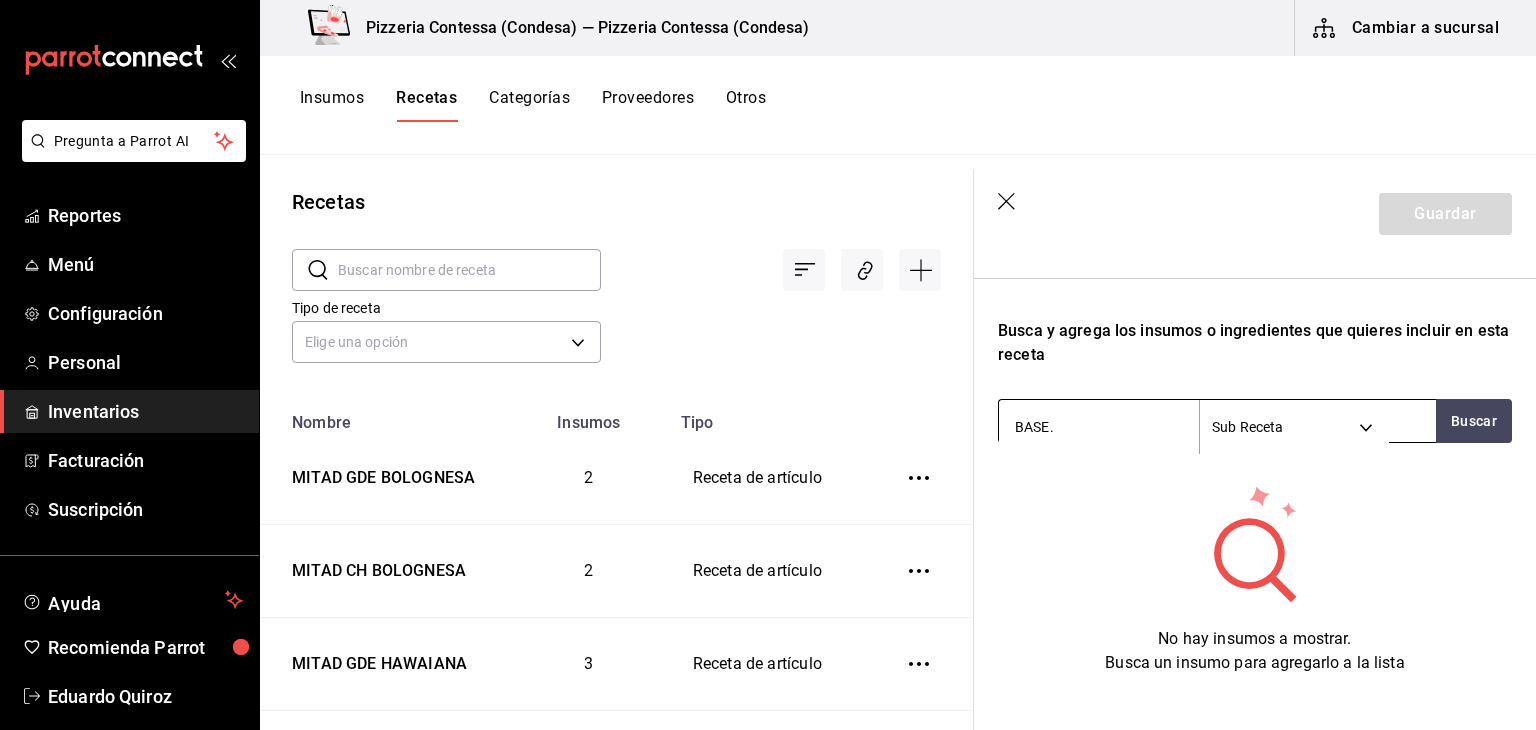 type on "BASE" 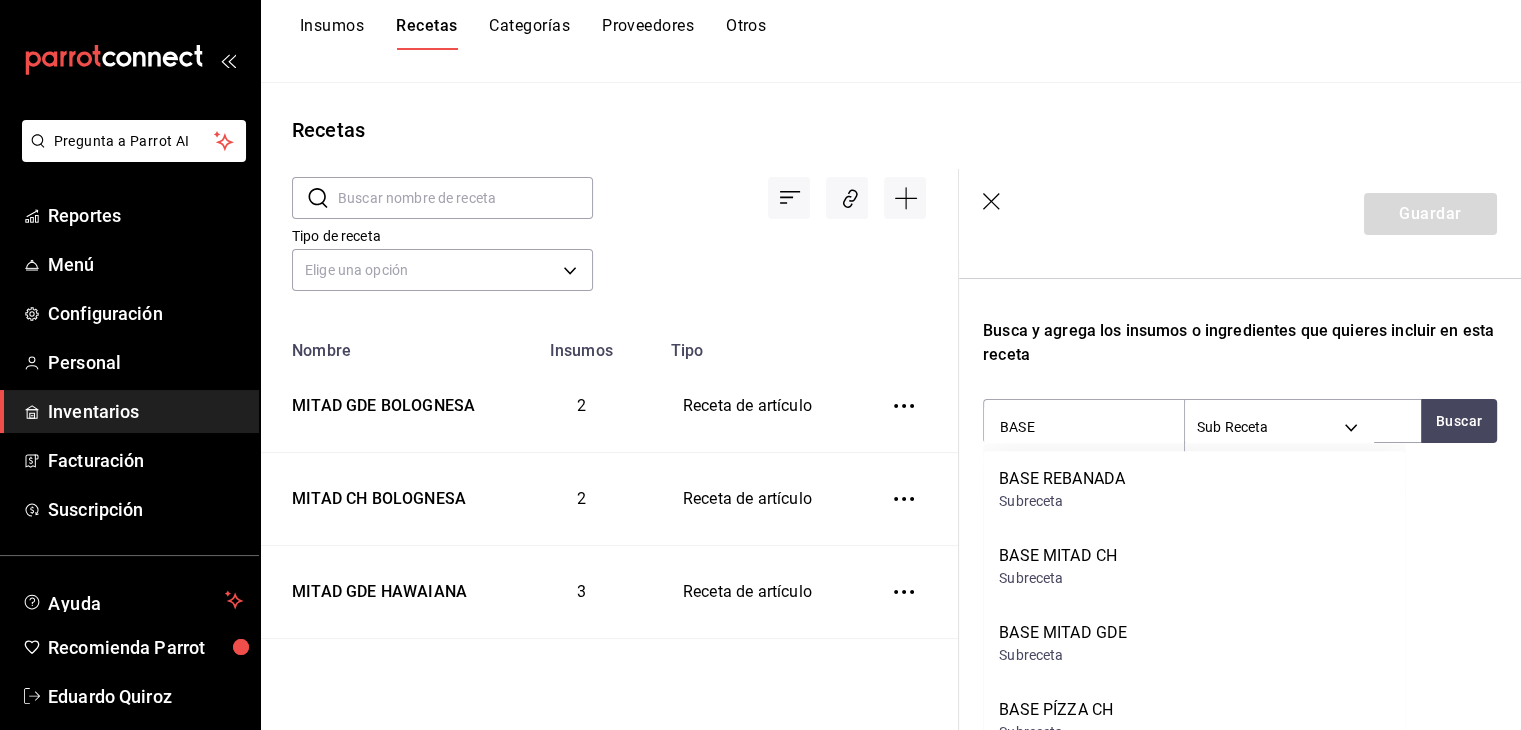 scroll, scrollTop: 100, scrollLeft: 0, axis: vertical 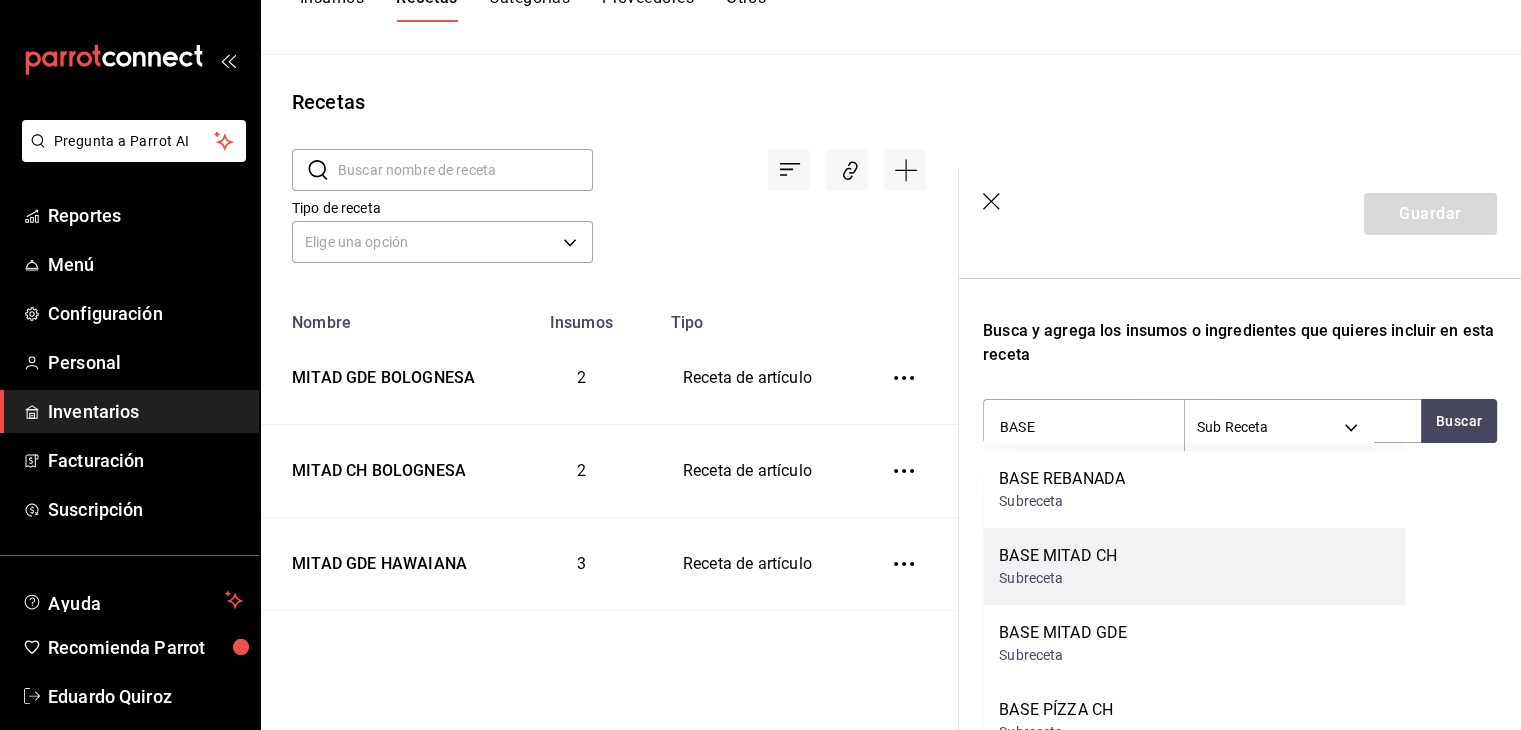 click on "BASE MITAD CH Subreceta" at bounding box center [1194, 566] 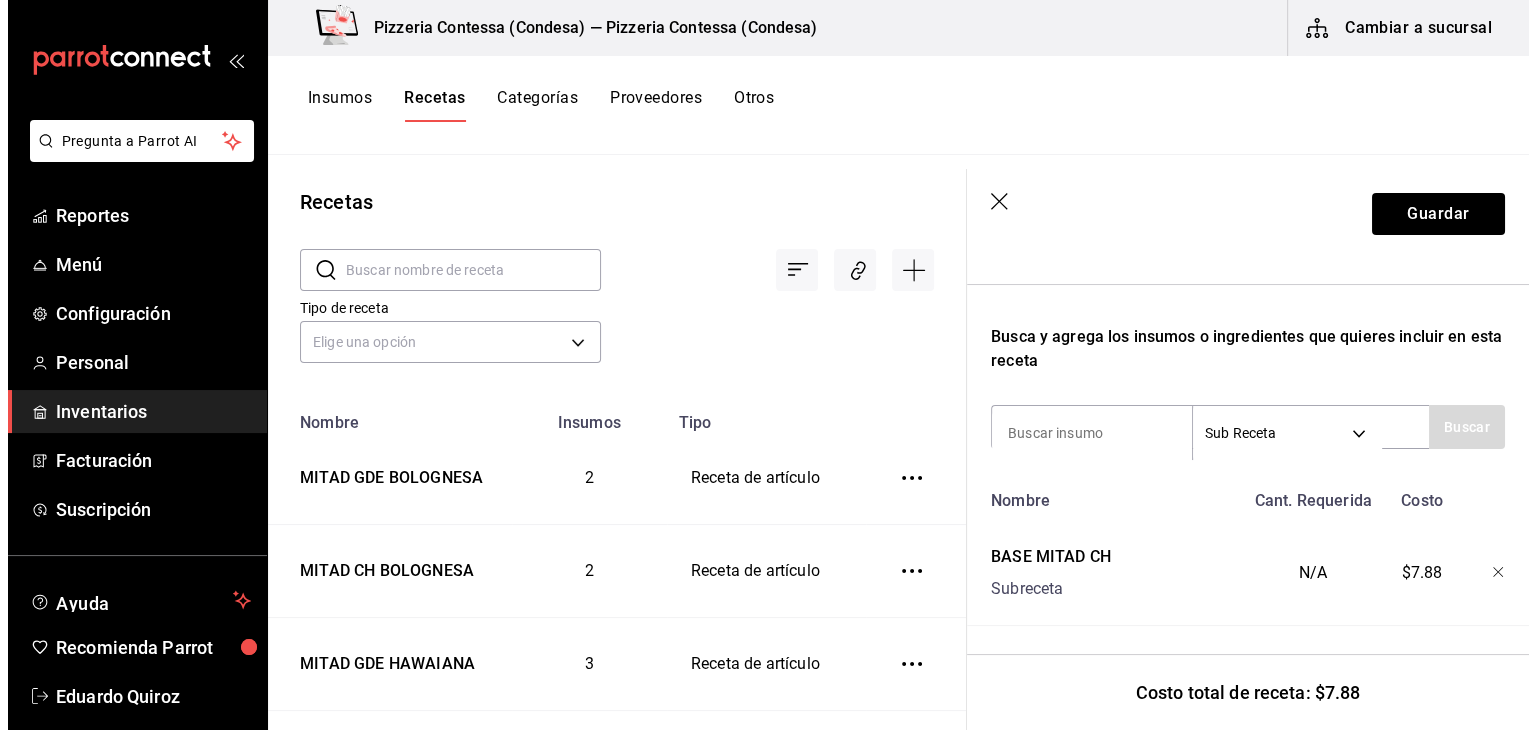 scroll, scrollTop: 0, scrollLeft: 0, axis: both 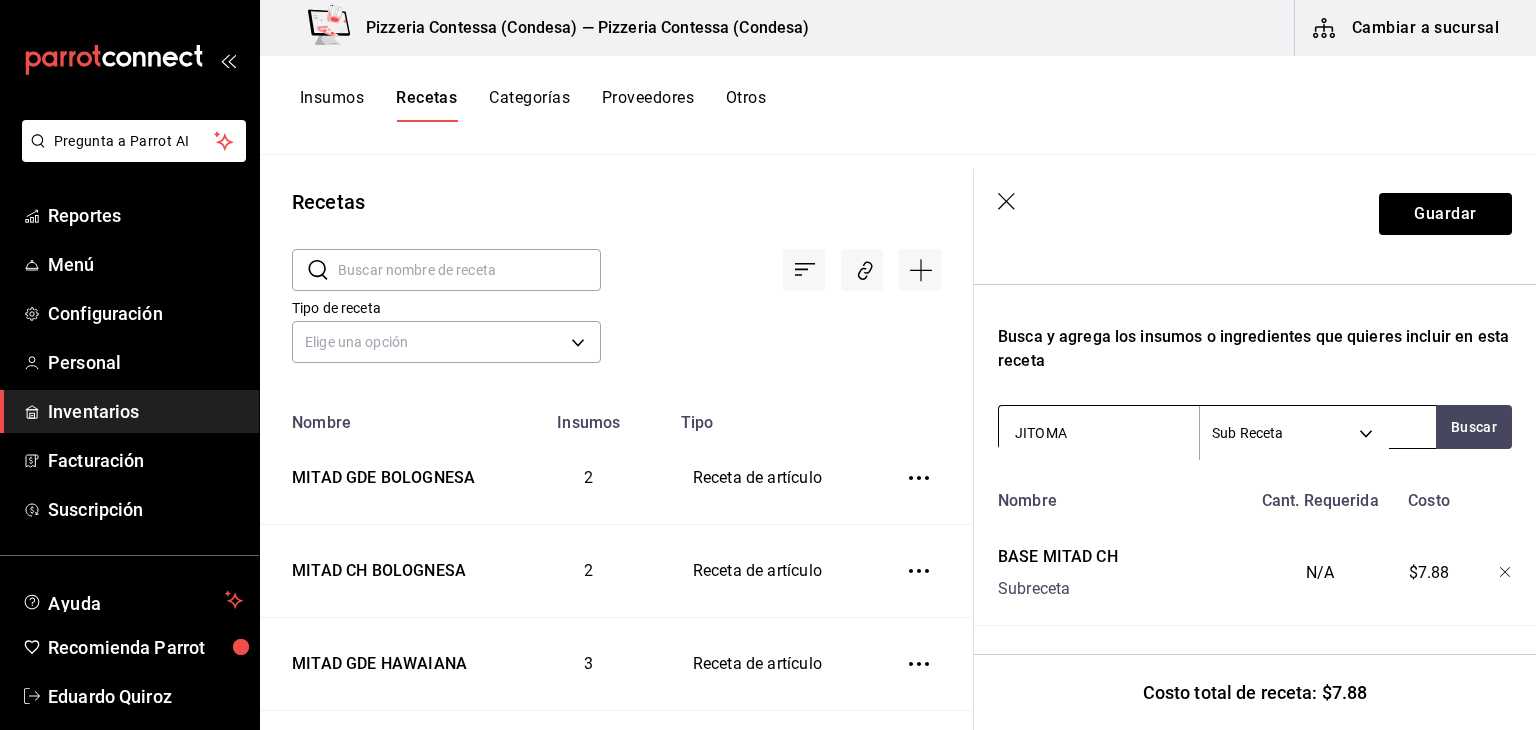 type on "JITOMA" 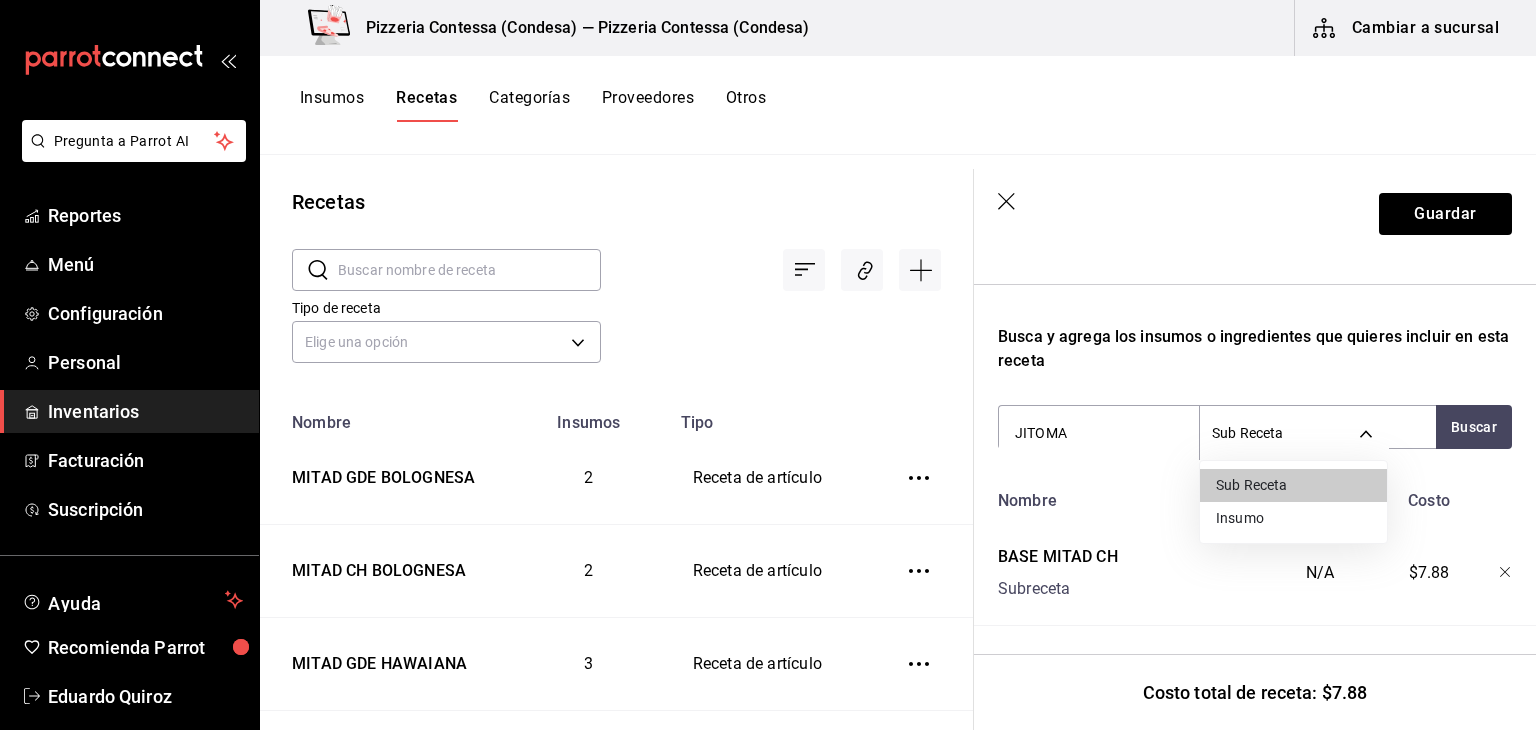 click on "Pregunta a Parrot AI Reportes   Menú   Configuración   Personal   Inventarios   Facturación   Suscripción   Ayuda Recomienda Parrot   [FIRST] [LAST]   Sugerir nueva función   Pizzeria Contessa (Condesa) — Pizzeria Contessa (Condesa) Cambiar a sucursal Insumos Recetas Categorías Proveedores Otros Recetas ​ ​ Tipo de receta Elige una opción default Nombre Insumos Tipo MITAD GDE BOLOGNESA 2 Receta de artículo MITAD CH BOLOGNESA 2 Receta de artículo MITAD GDE HAWAIANA 3 Receta de artículo MITAD CH HAWAIANA 3 Receta de artículo MITAD GDE PEPERONNI 2 Receta de artículo MITAD CH PEPERONNI 2 Receta de artículo BASE MITAD GDE 3 Subreceta BASE MITAD CH 3 Subreceta REBANADA BOLOGNESA 2 Receta de artículo REBANADA HAWAIANA 3 Receta de artículo REBANADA PEPERONNI 2 Receta de artículo BASE REBANADA 3 Subreceta Refrescos pepsi - Squirt 1 Receta de artículo Refrescos pepsi - Pepsi 1 Receta de artículo Refrescos pepsi - Mirinda 1 Receta de artículo Refrescos pepsi - Manzanita sol 1 Receta de artículo" at bounding box center (768, 358) 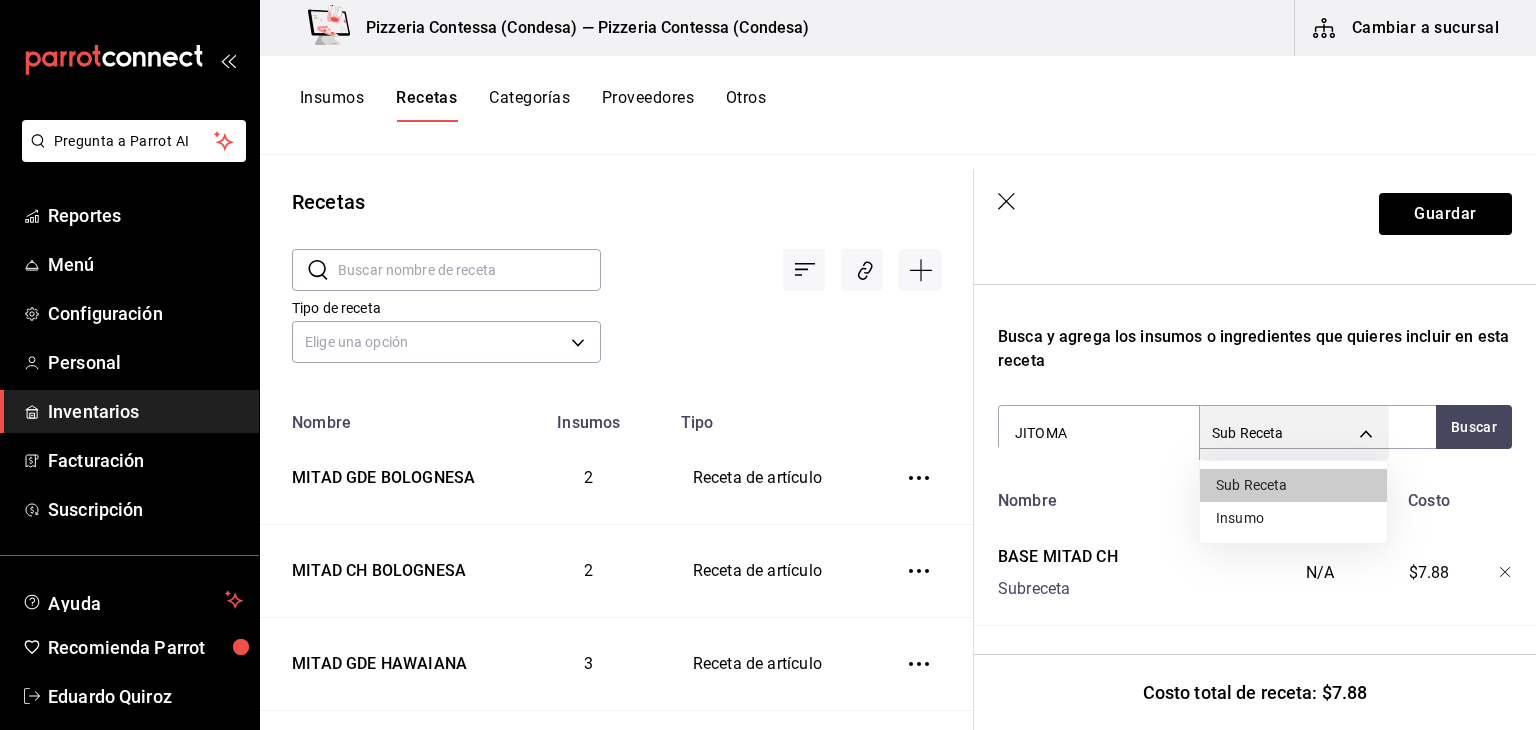 type on "SUPPLY" 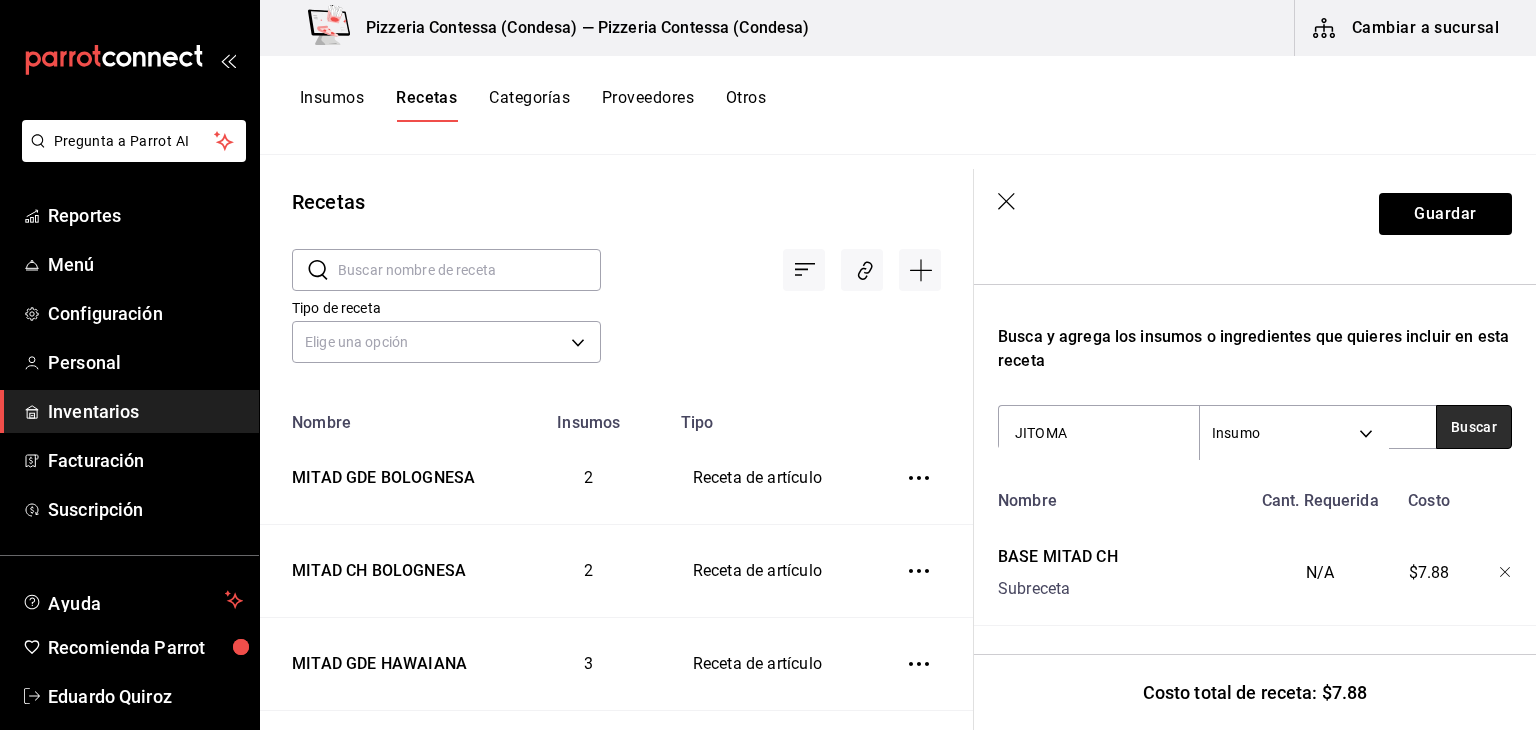 click on "Buscar" at bounding box center [1474, 427] 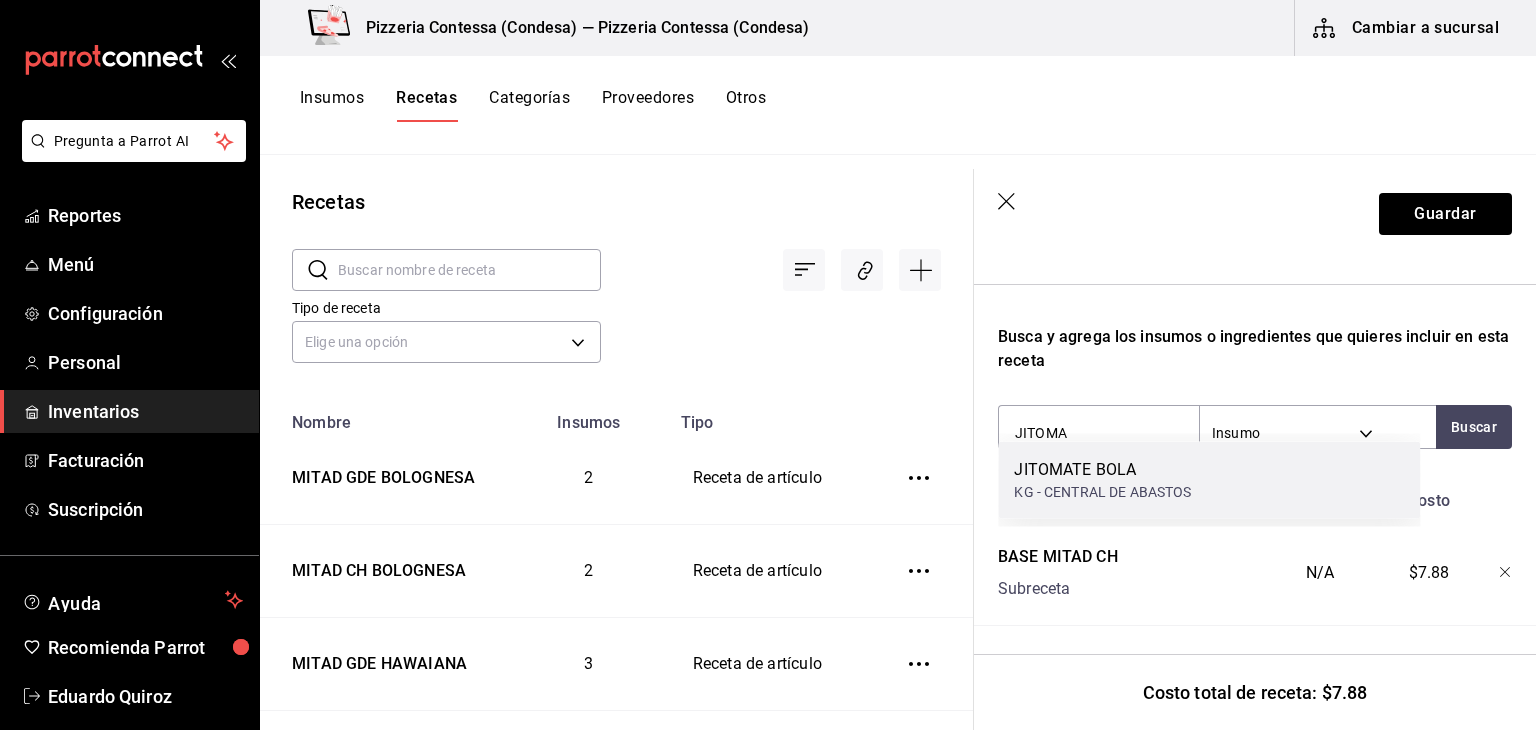 click on "KG - CENTRAL DE ABASTOS" at bounding box center [1102, 492] 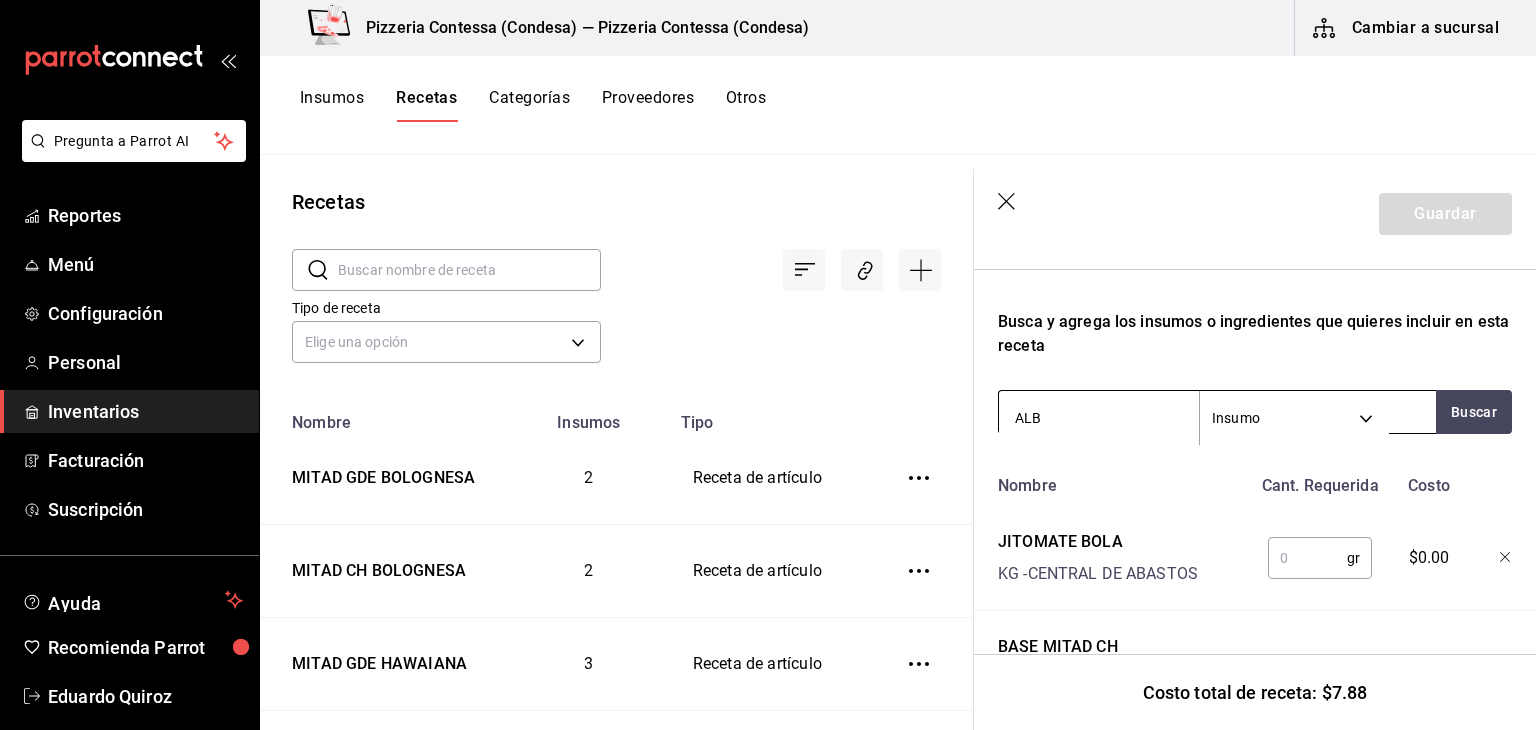 type on "ALBA" 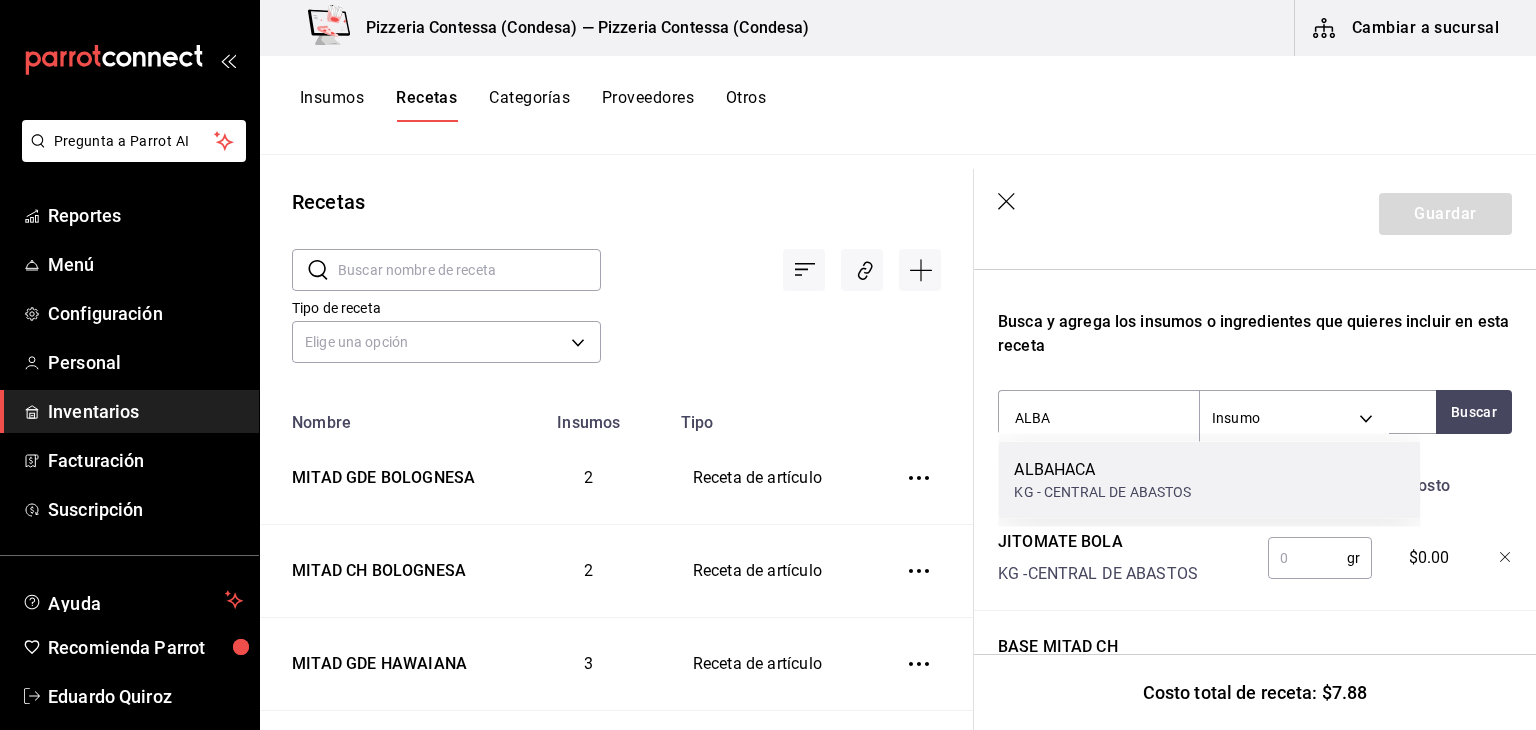 click on "KG - CENTRAL DE ABASTOS" at bounding box center [1102, 492] 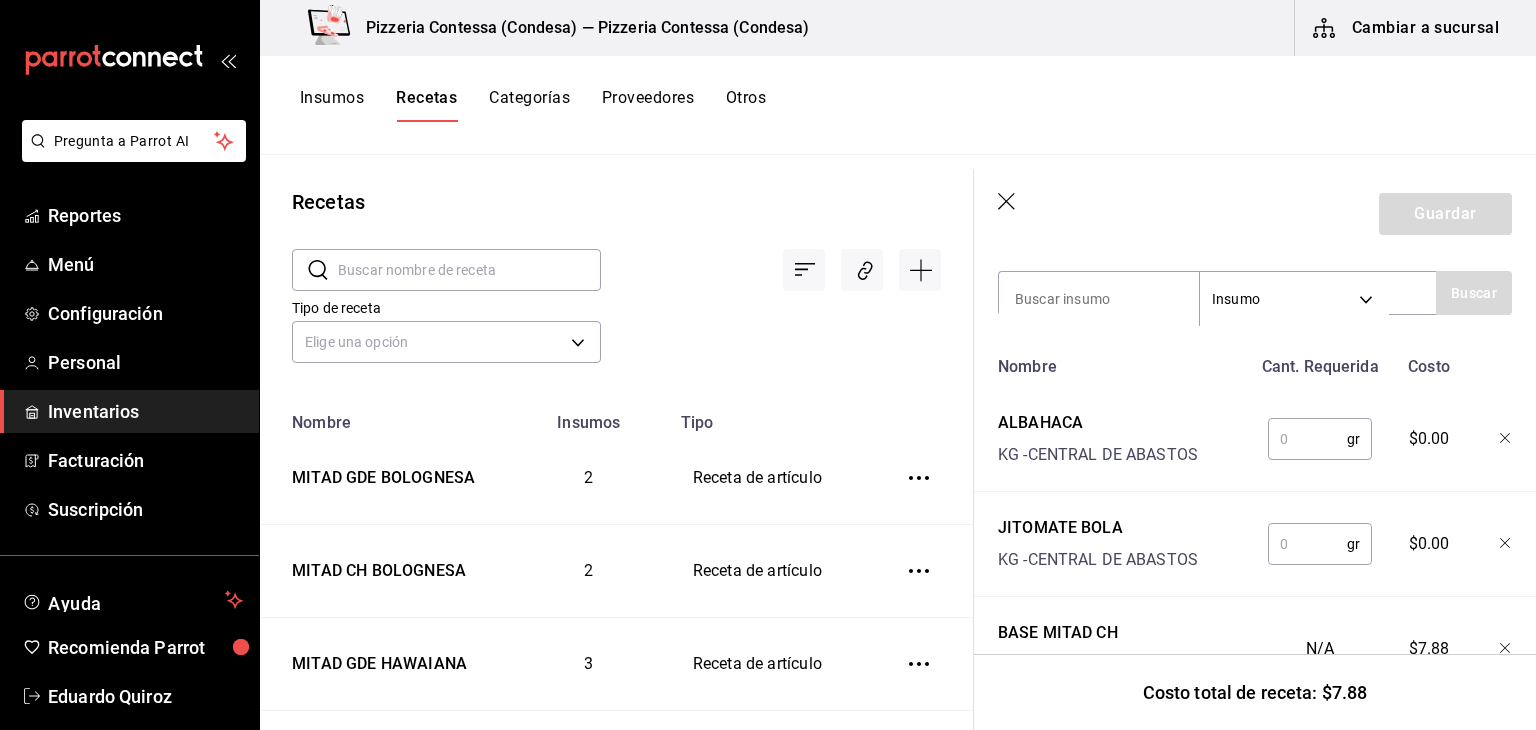 scroll, scrollTop: 509, scrollLeft: 0, axis: vertical 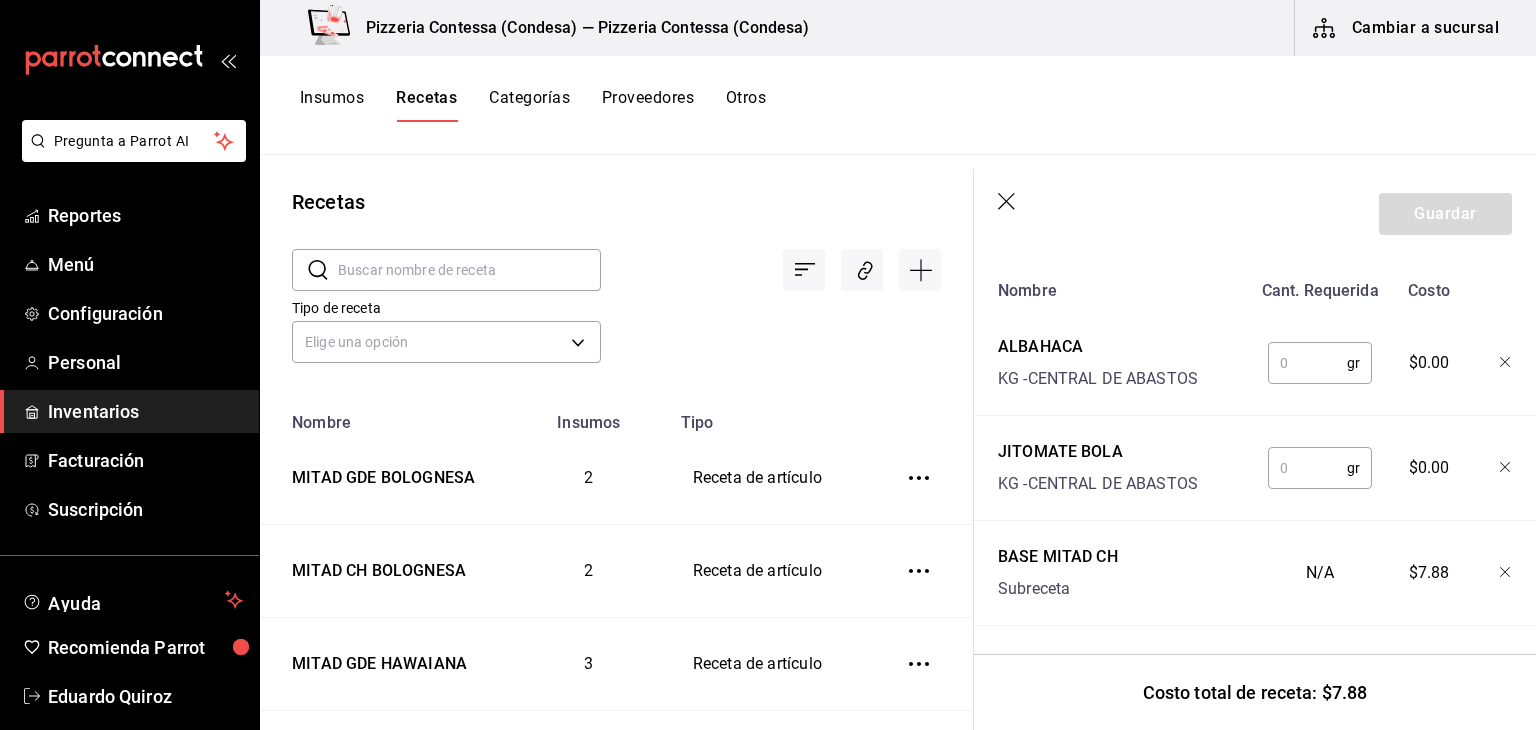 click at bounding box center [1307, 468] 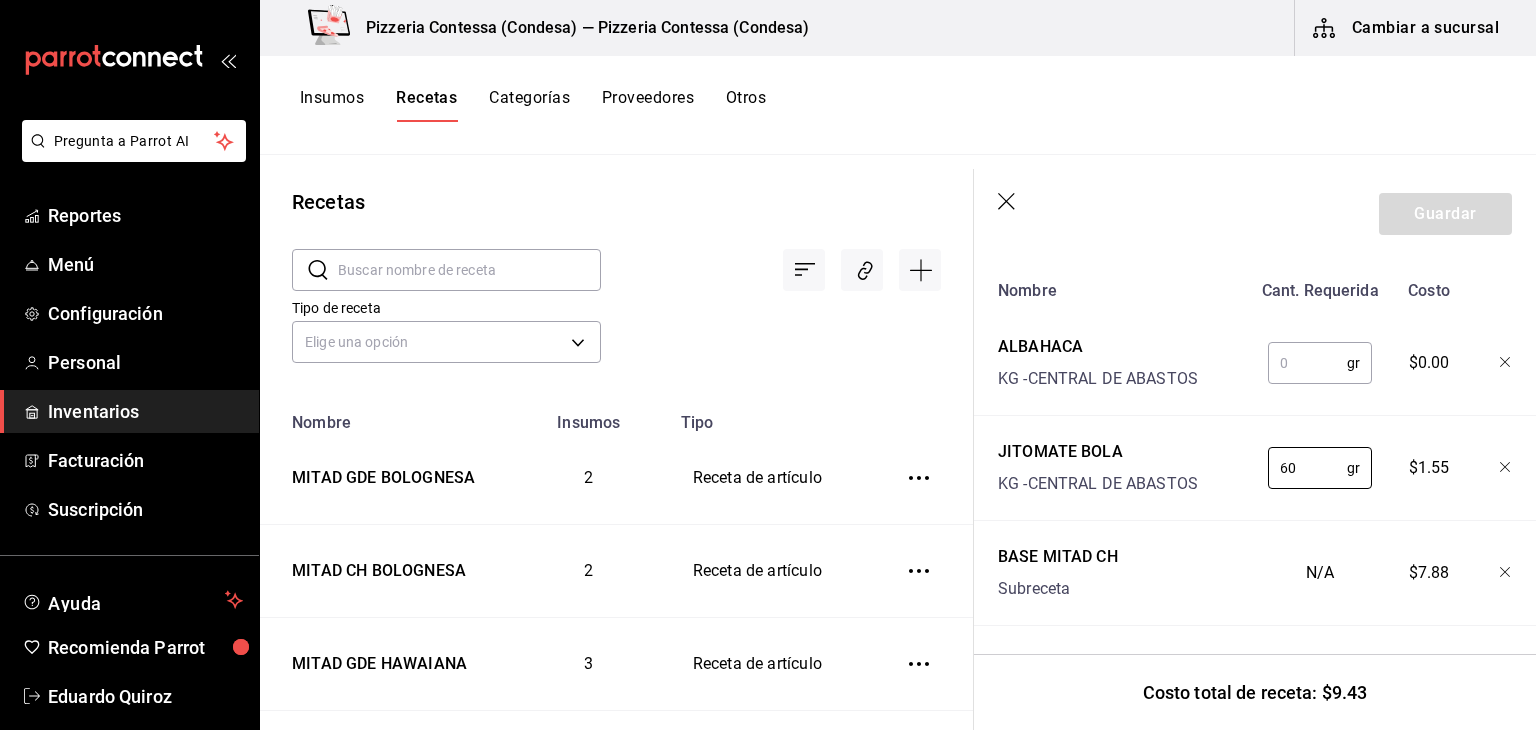 type on "60" 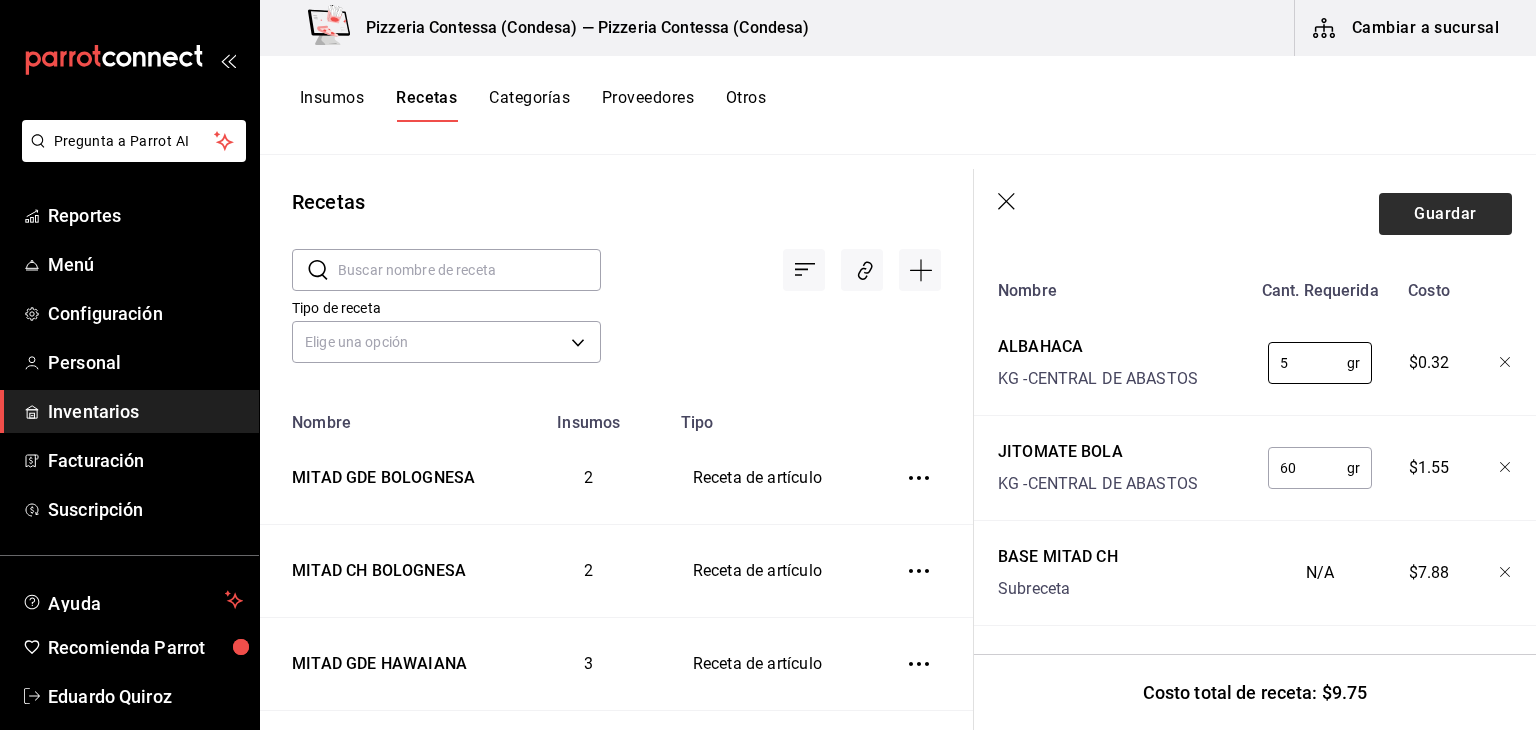type on "5" 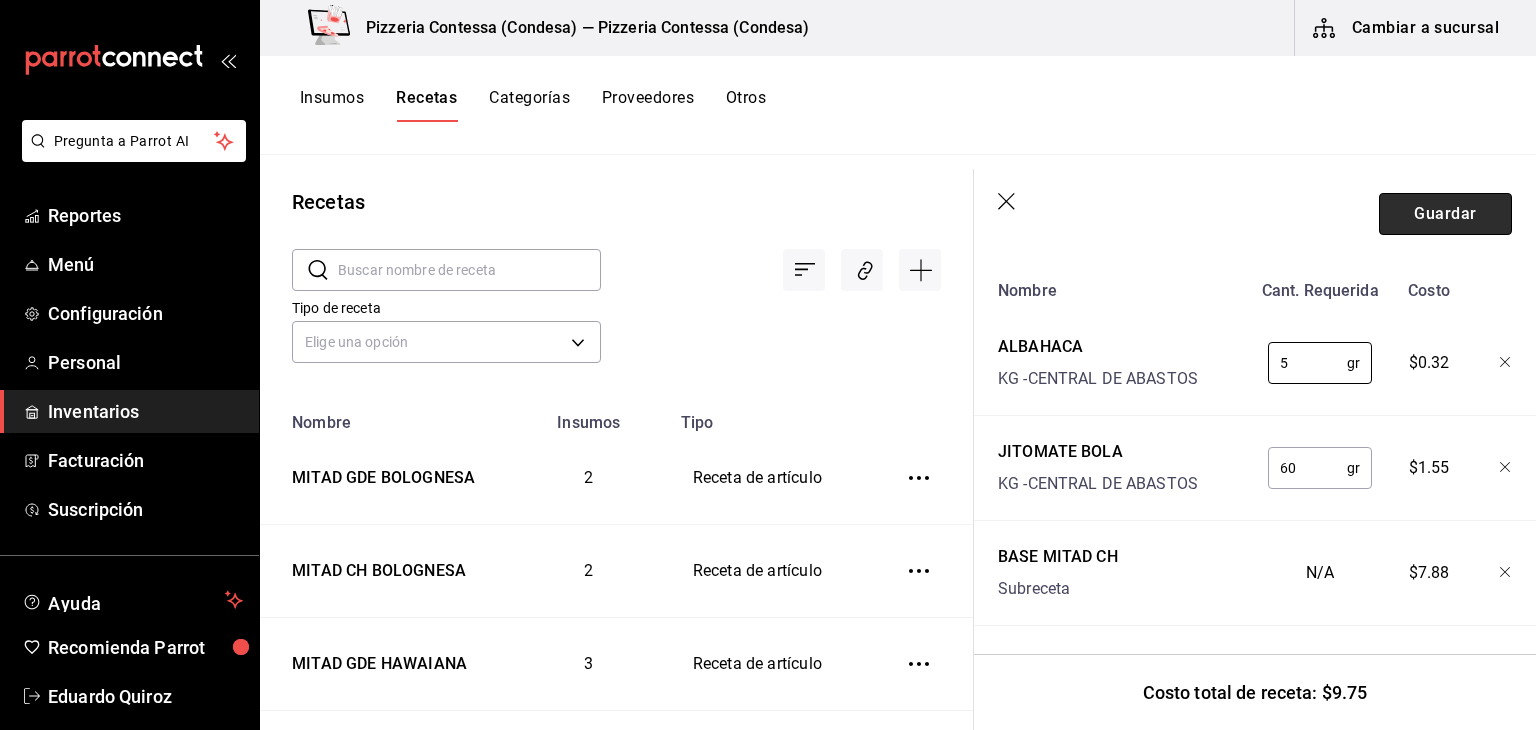 click on "Guardar" at bounding box center [1445, 214] 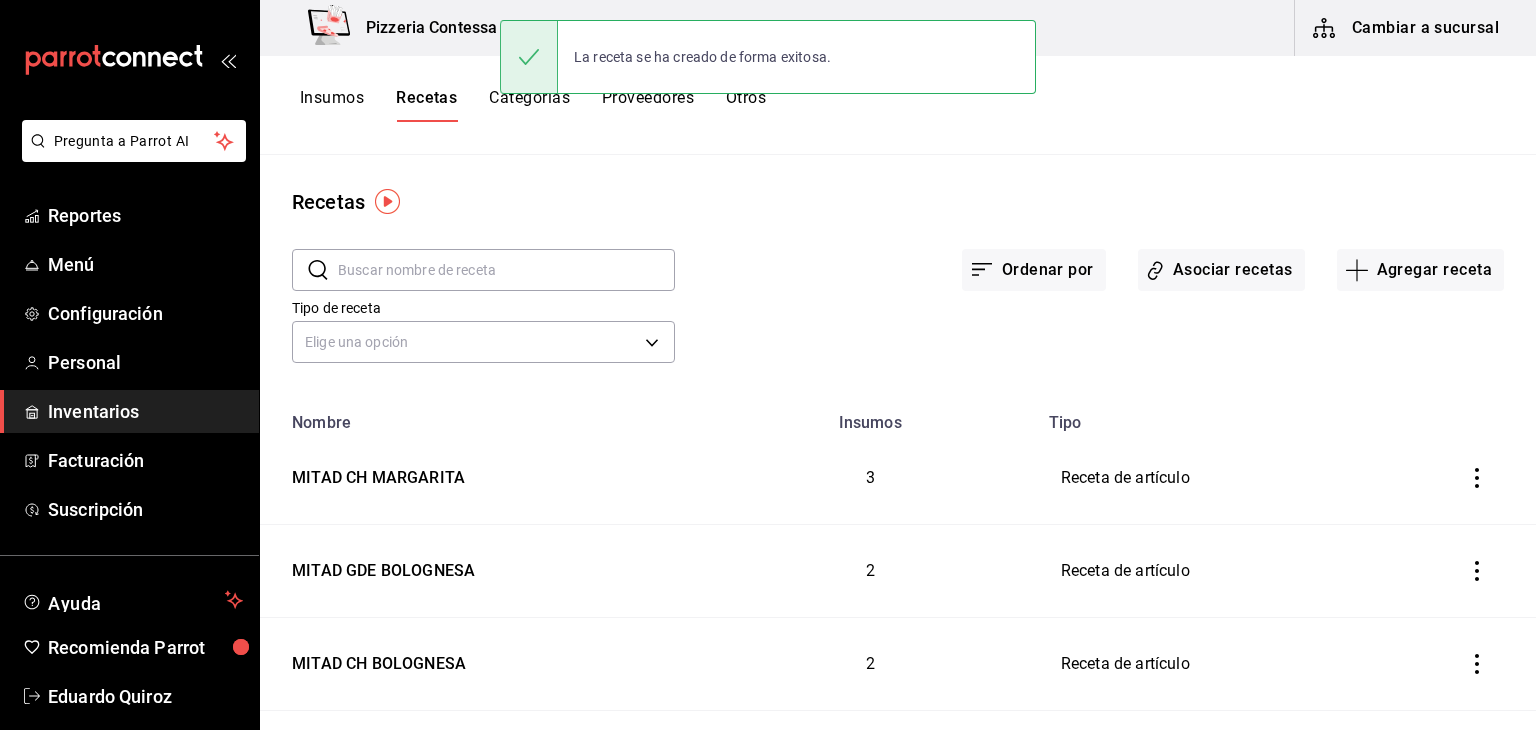 scroll, scrollTop: 0, scrollLeft: 0, axis: both 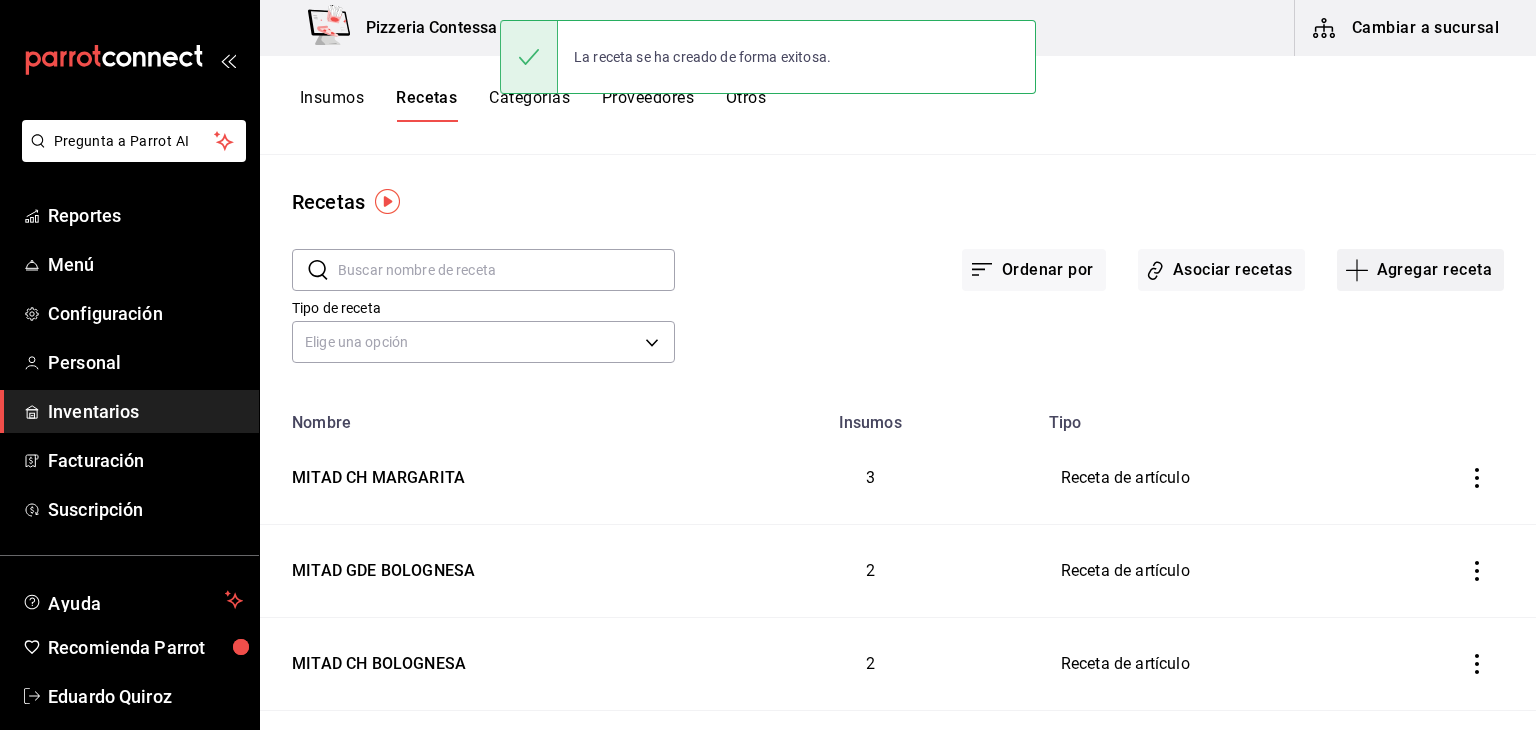 click on "Agregar receta" at bounding box center [1420, 270] 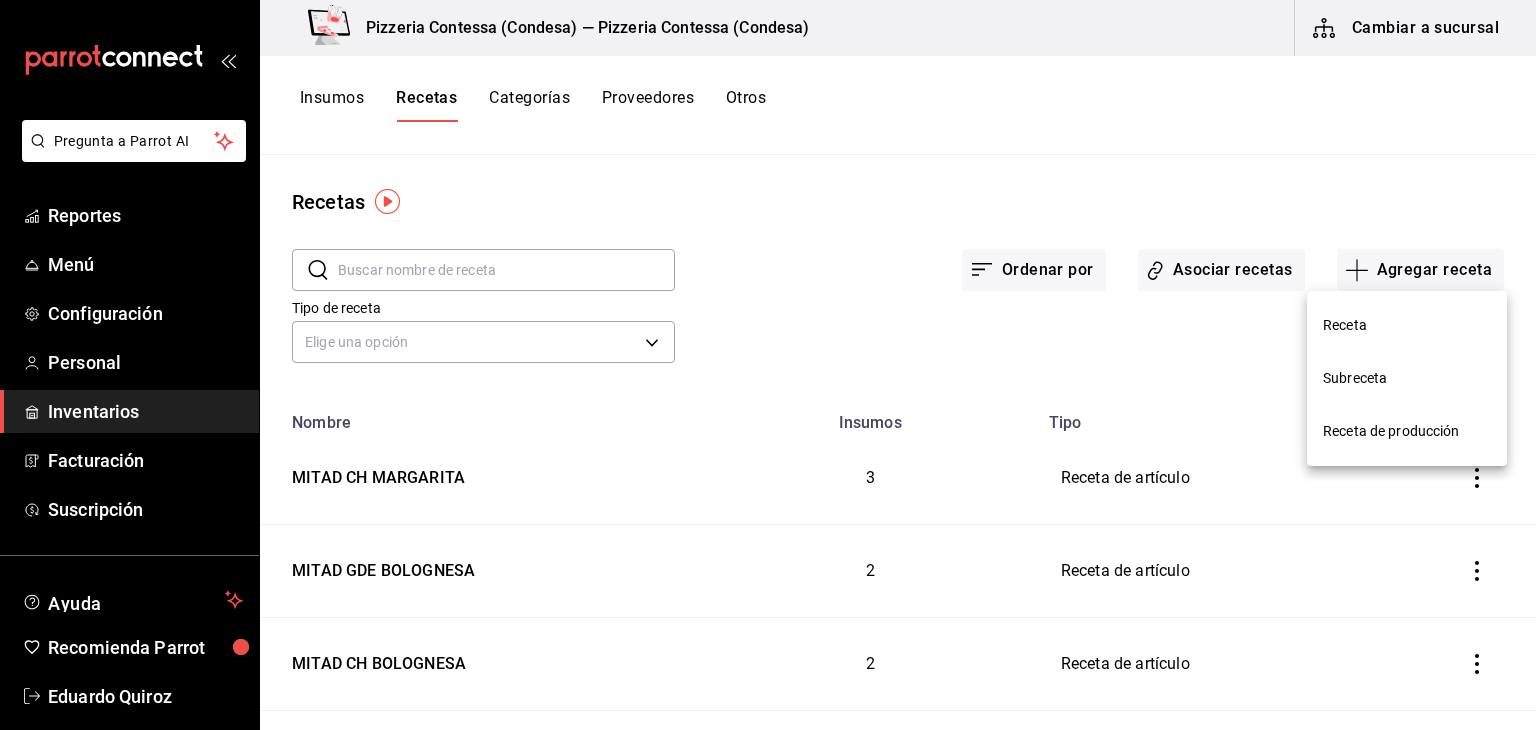 click on "Subreceta" at bounding box center [1407, 378] 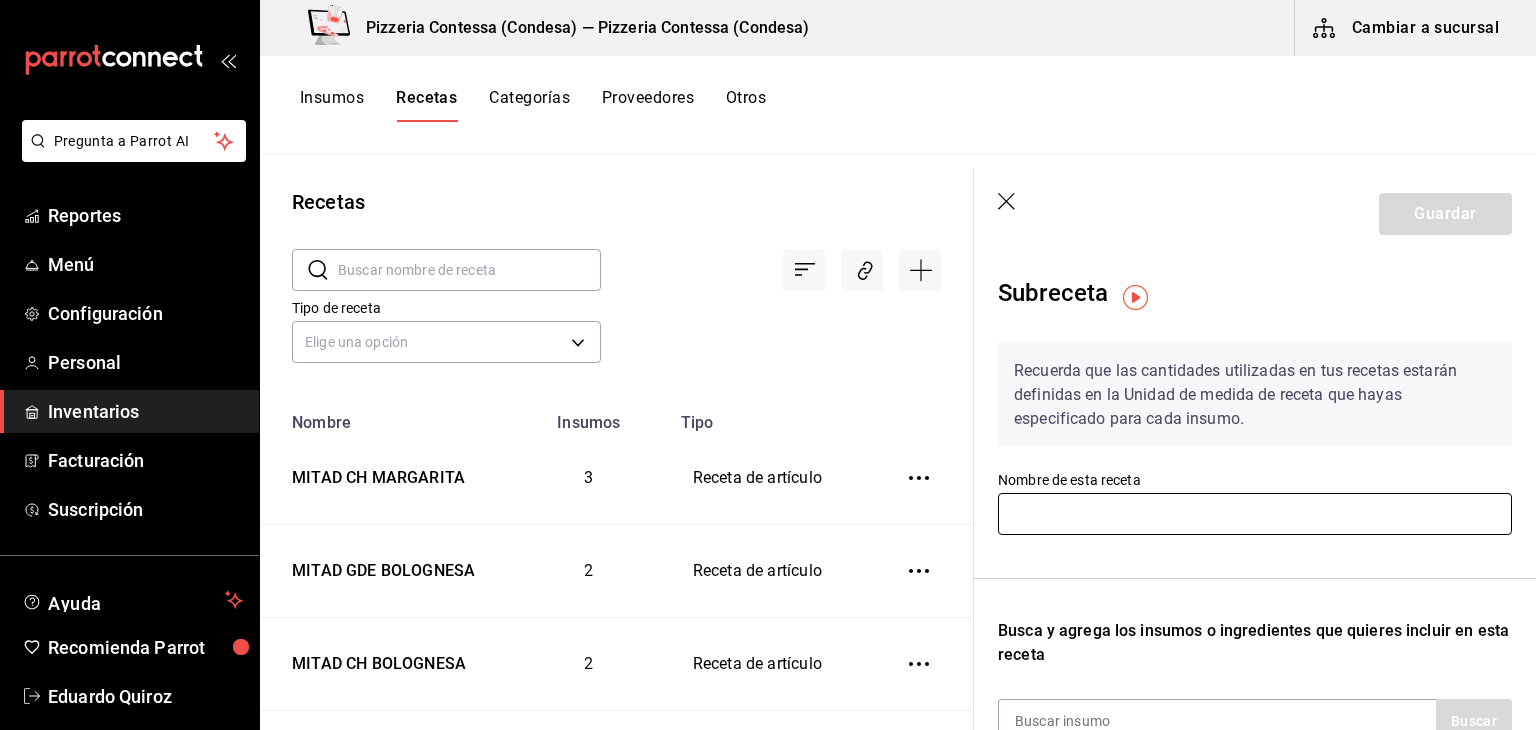 click at bounding box center [1255, 514] 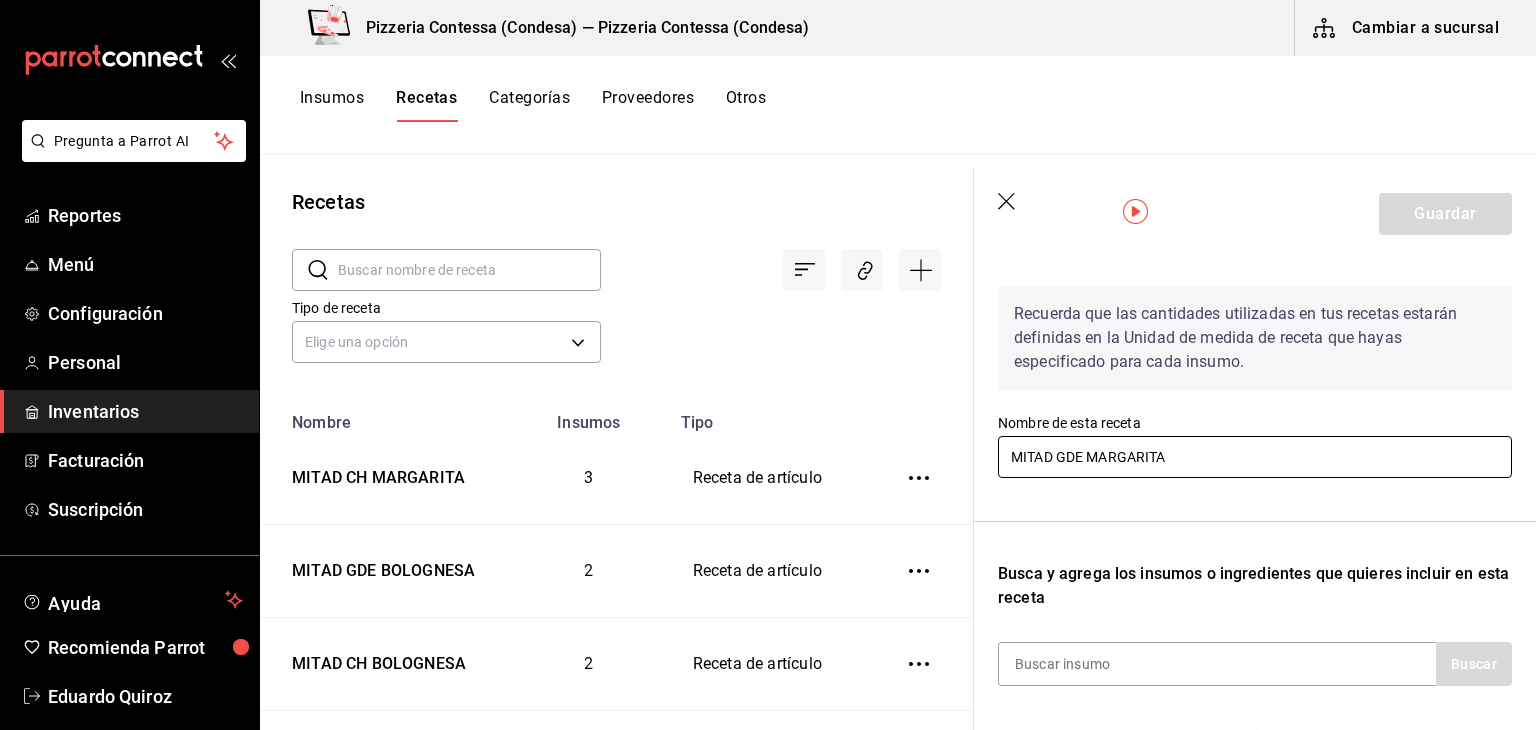 scroll, scrollTop: 0, scrollLeft: 0, axis: both 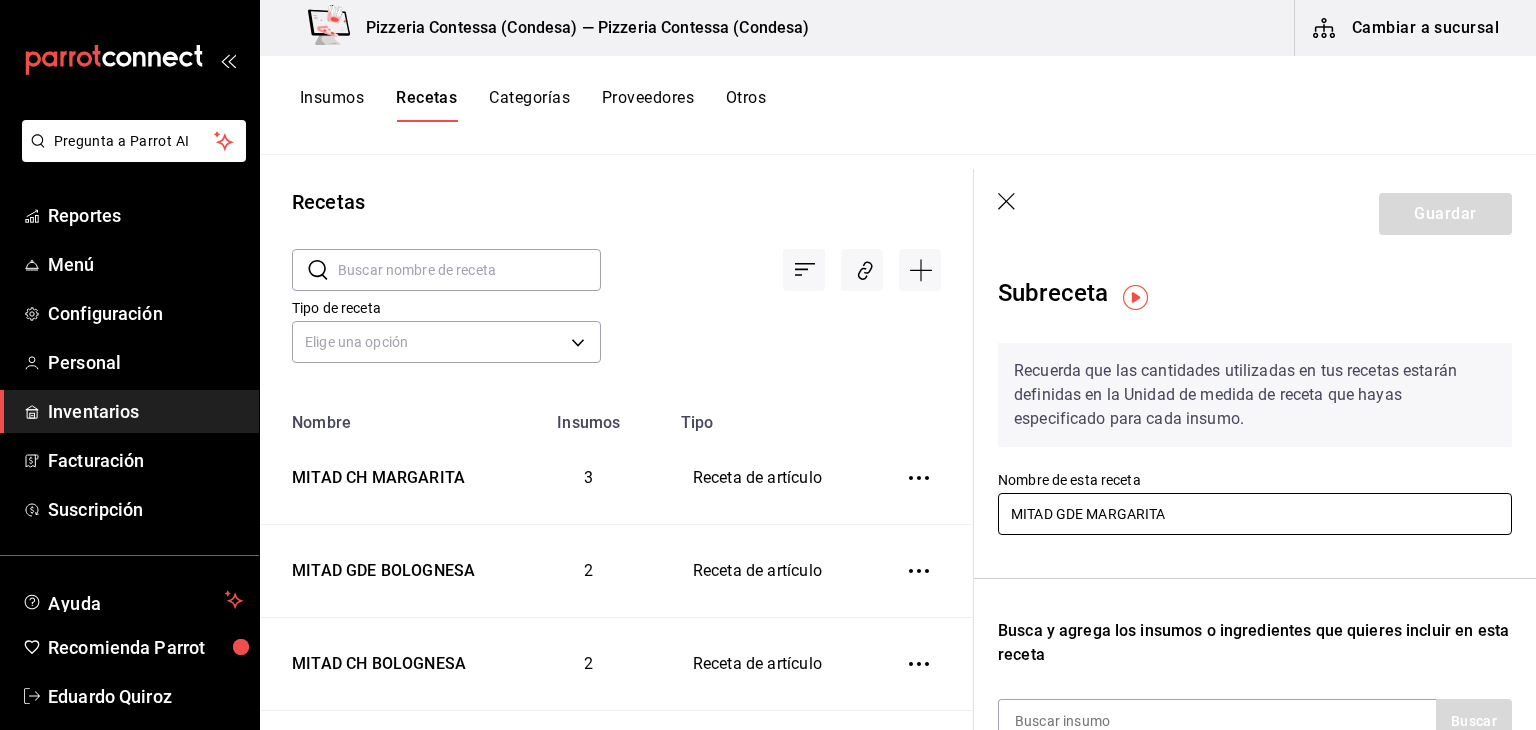 type on "MITAD GDE MARGARITA" 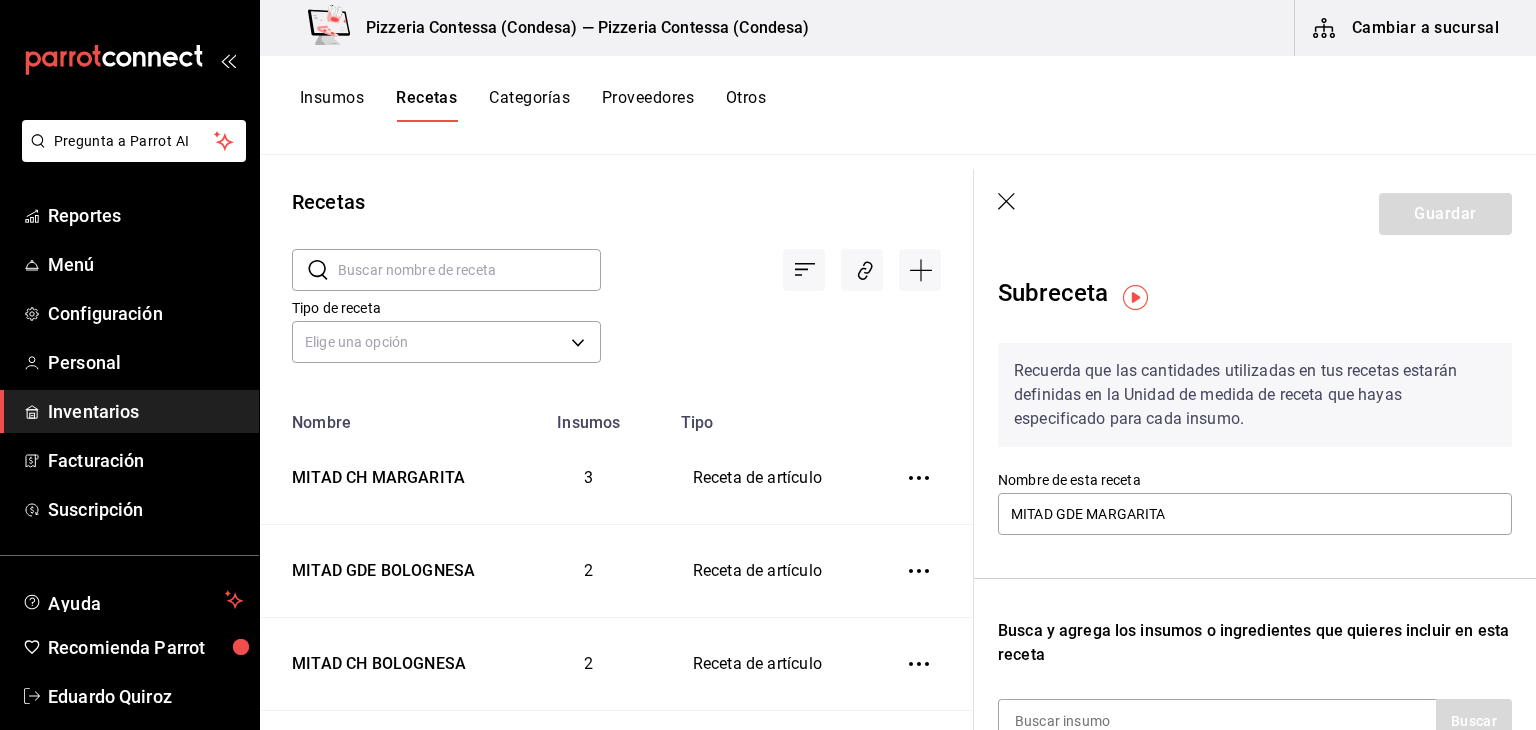 click 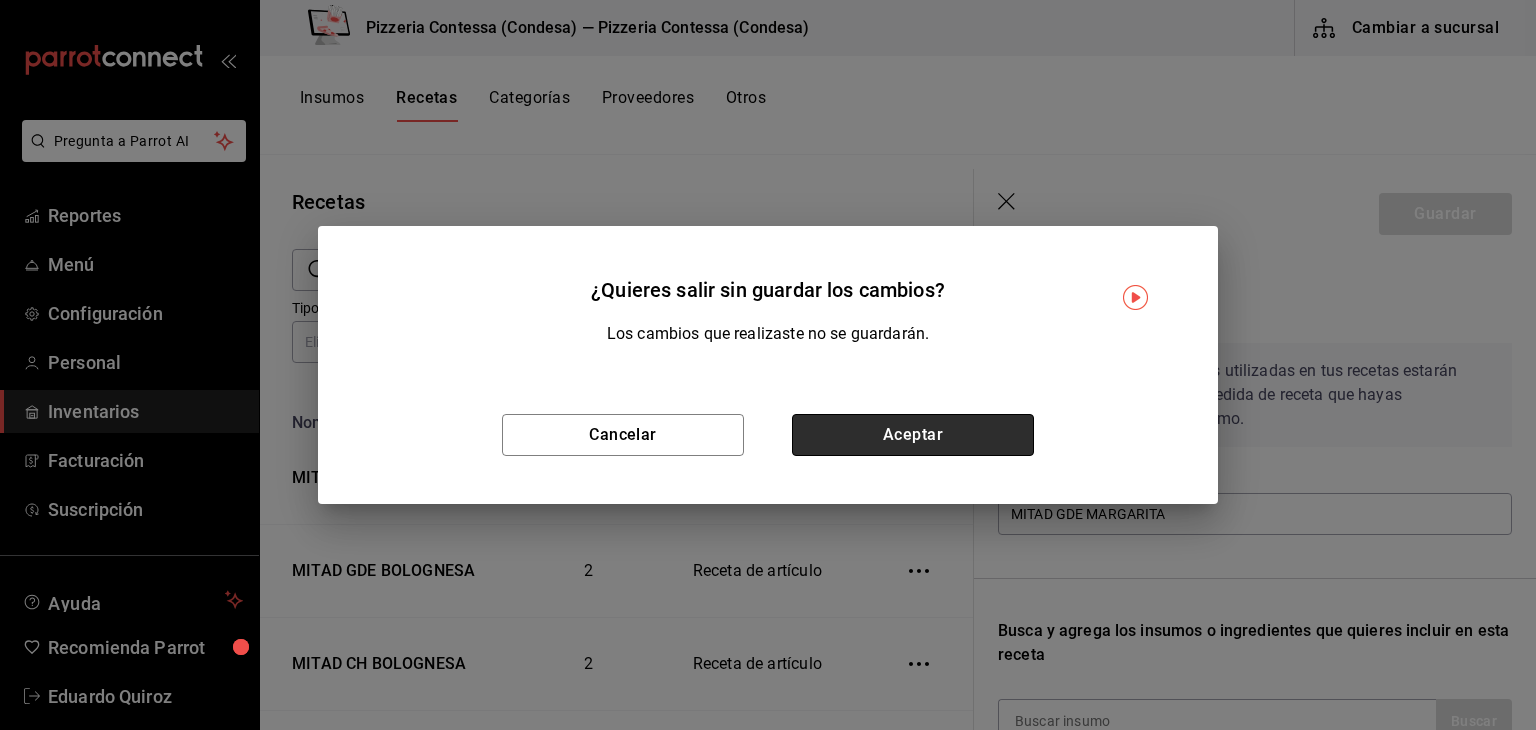 click on "Aceptar" at bounding box center (913, 435) 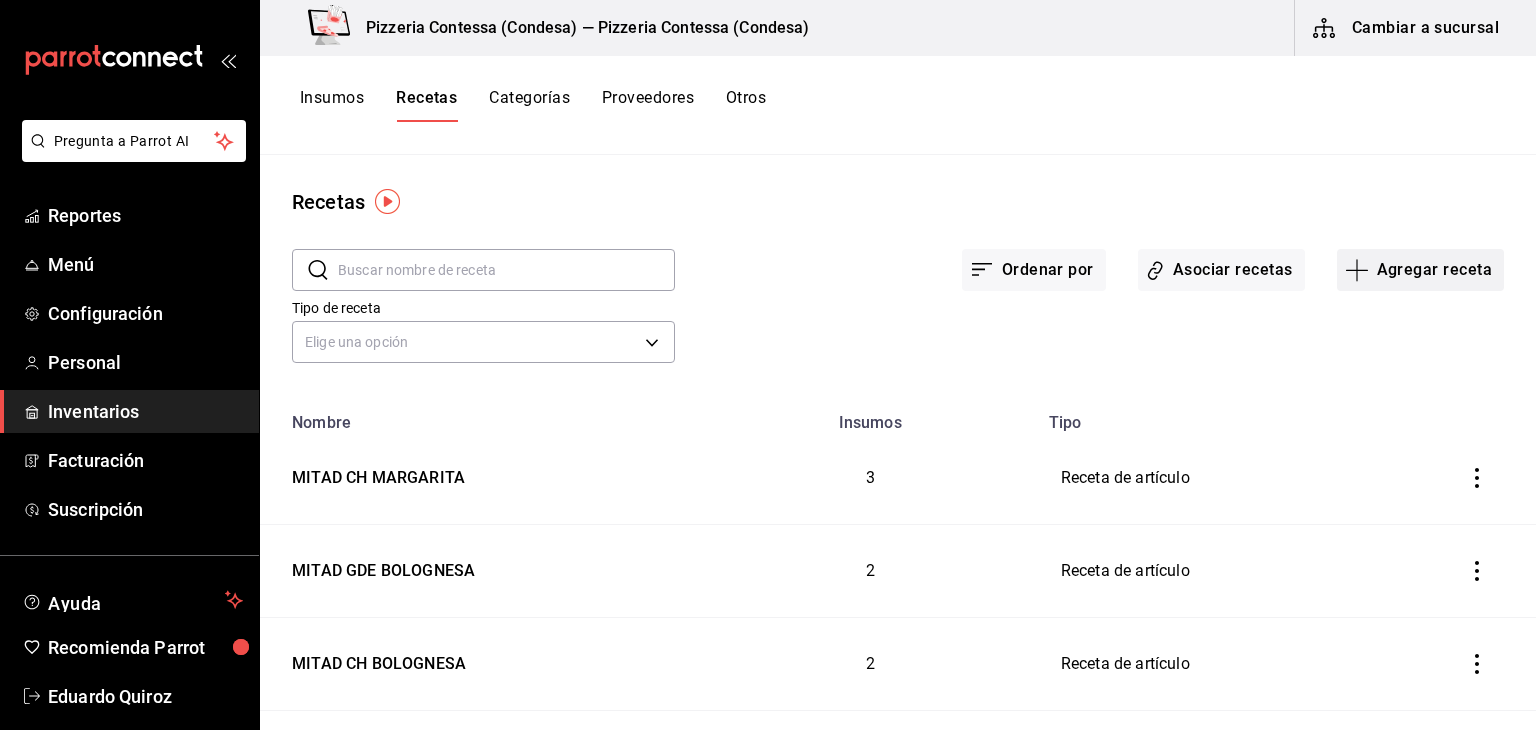 click on "Agregar receta" at bounding box center (1420, 270) 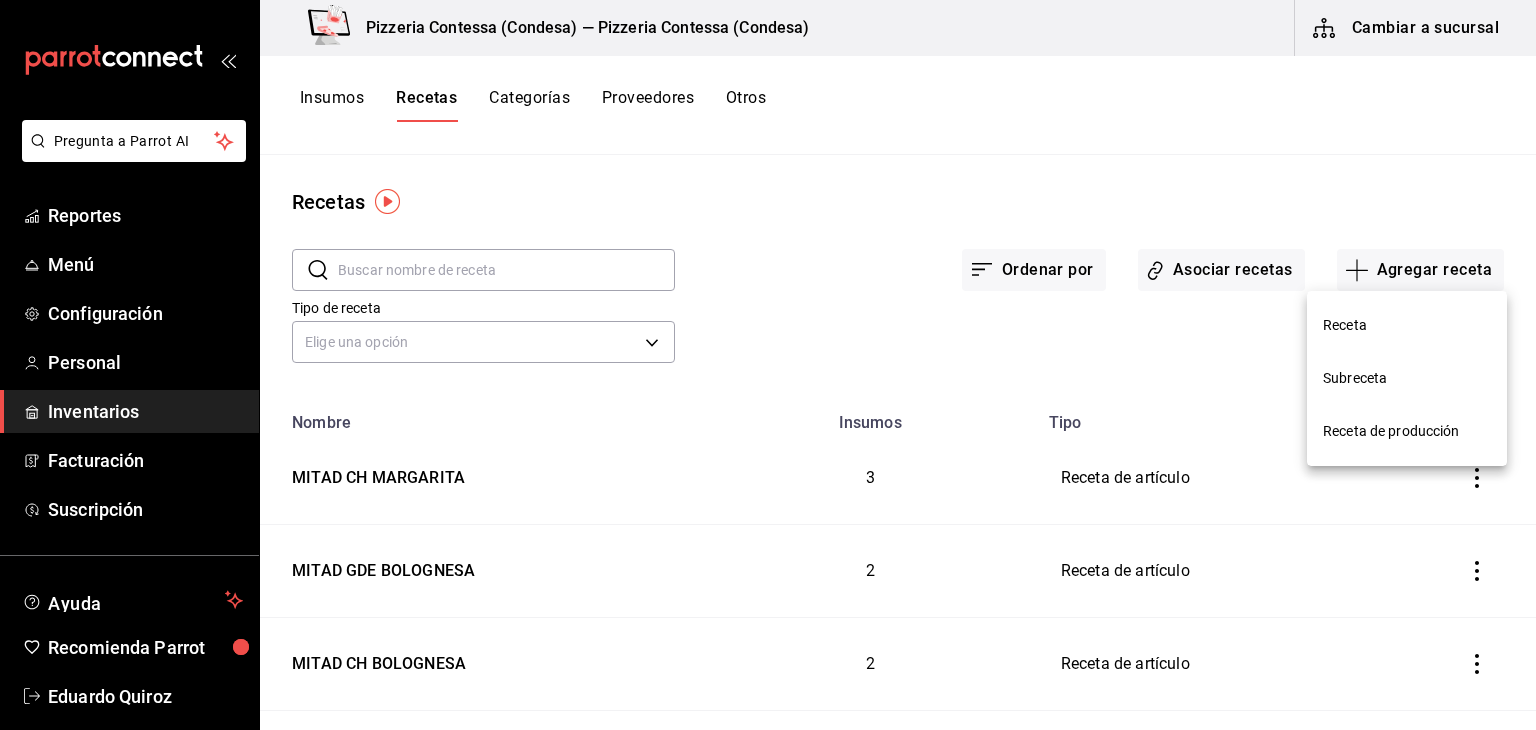 click on "Receta" at bounding box center (1407, 325) 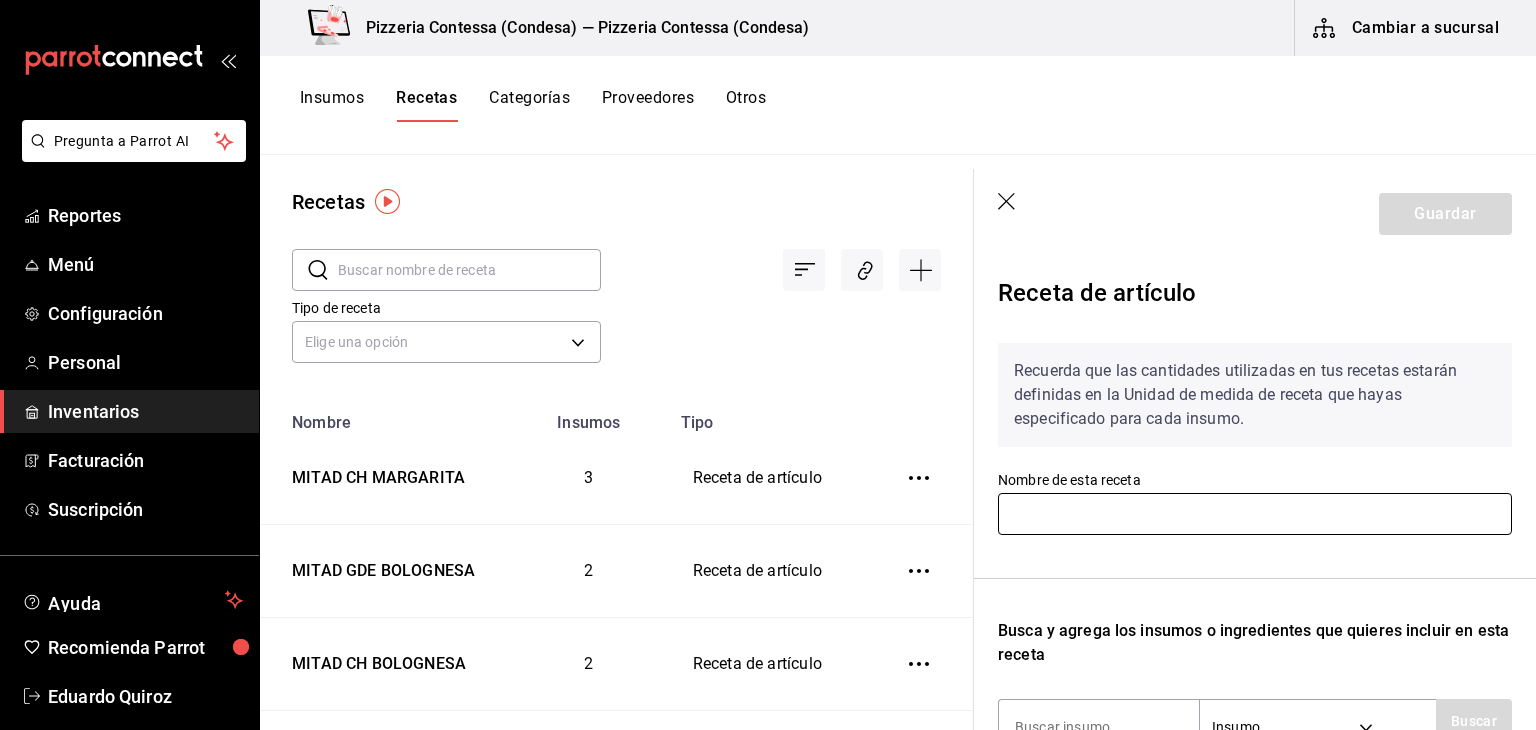 click at bounding box center [1255, 514] 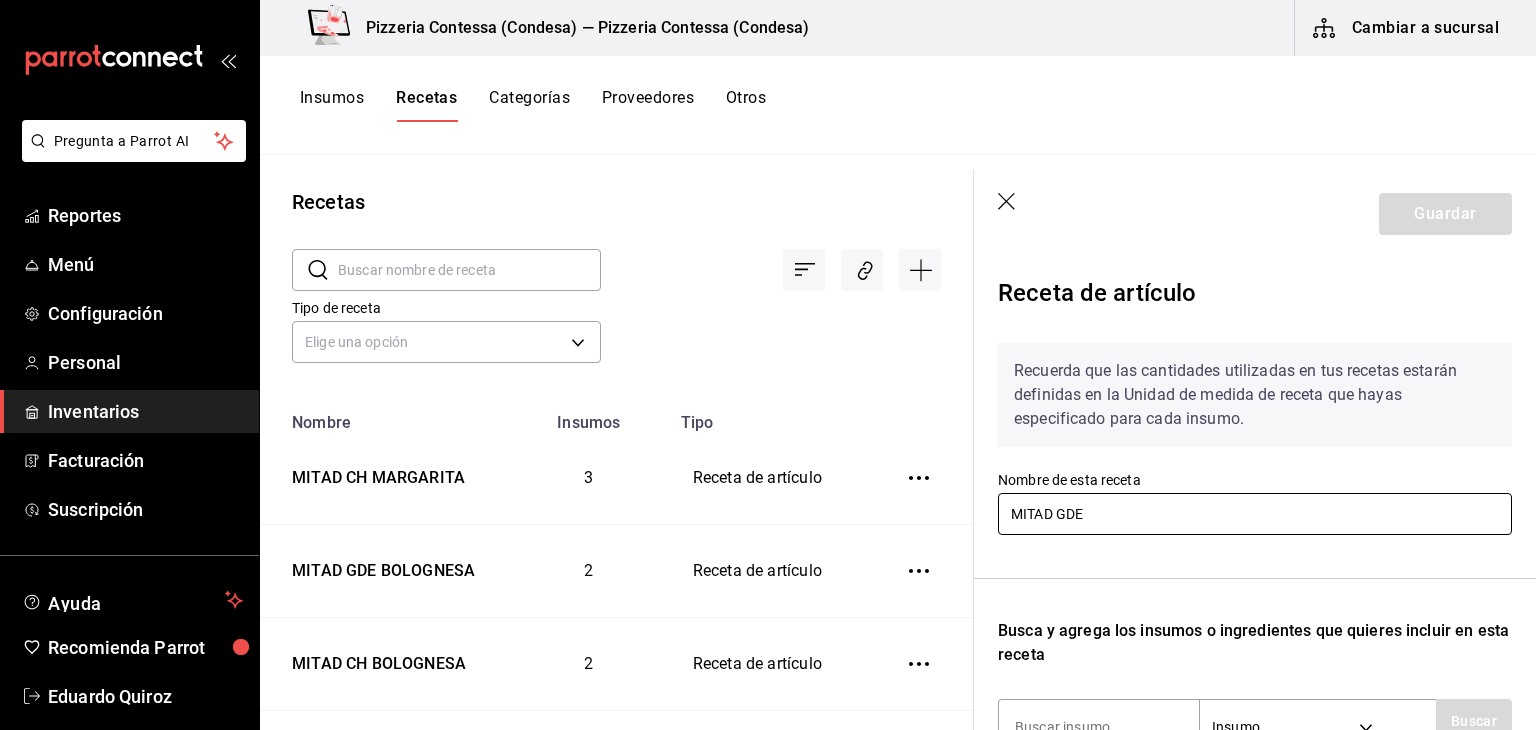 type on "MITAD GDE MARGARITA" 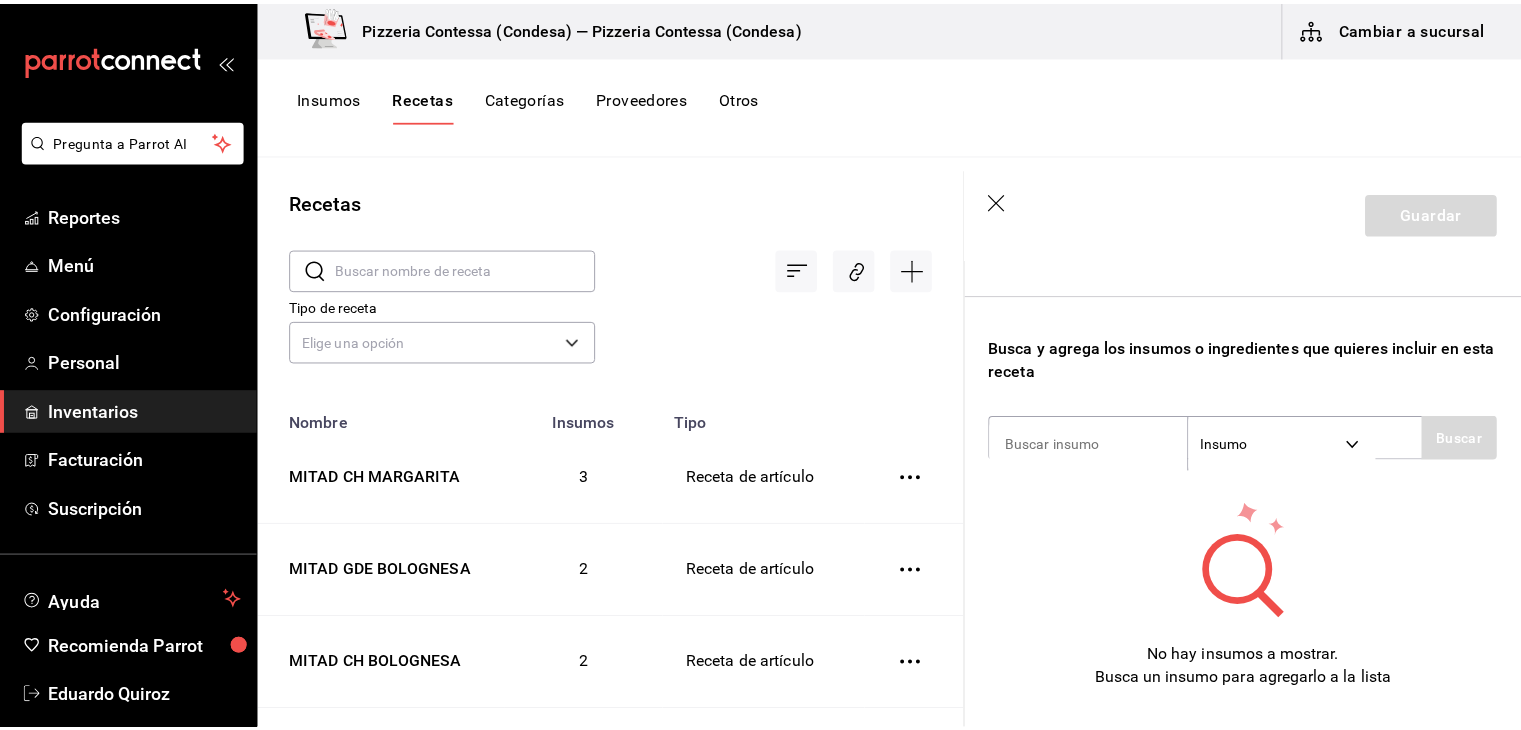scroll, scrollTop: 300, scrollLeft: 0, axis: vertical 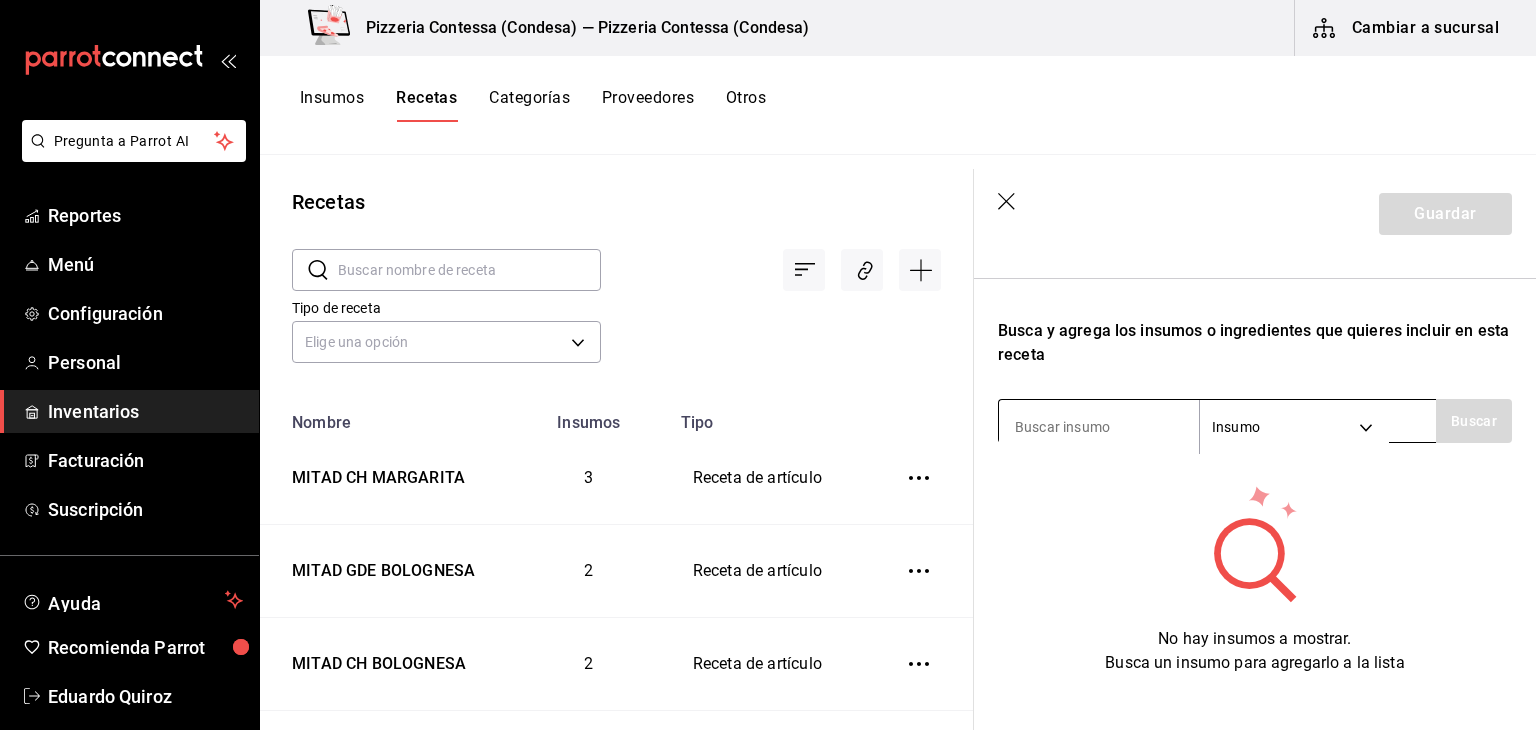 click at bounding box center (1099, 427) 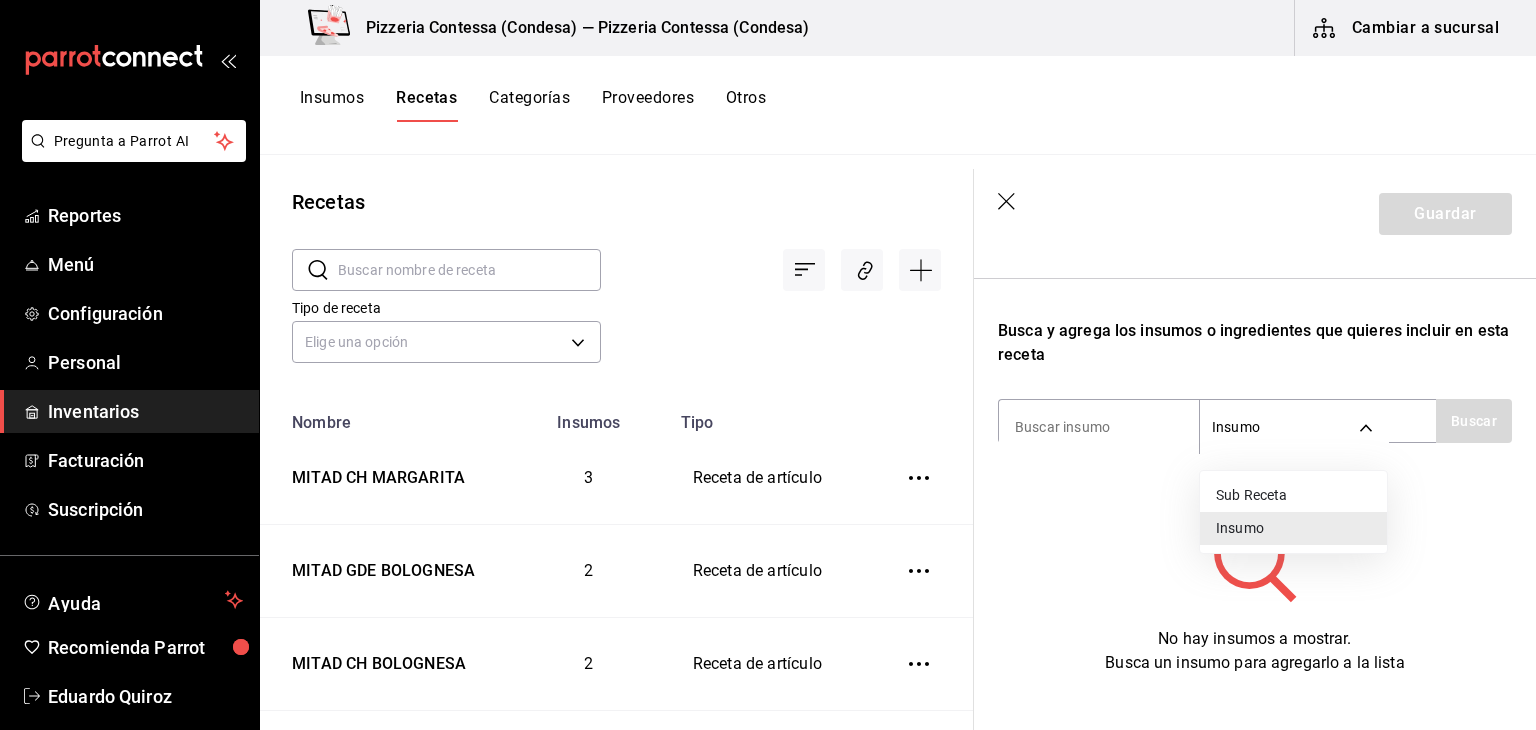 click on "Sub Receta" at bounding box center (1293, 495) 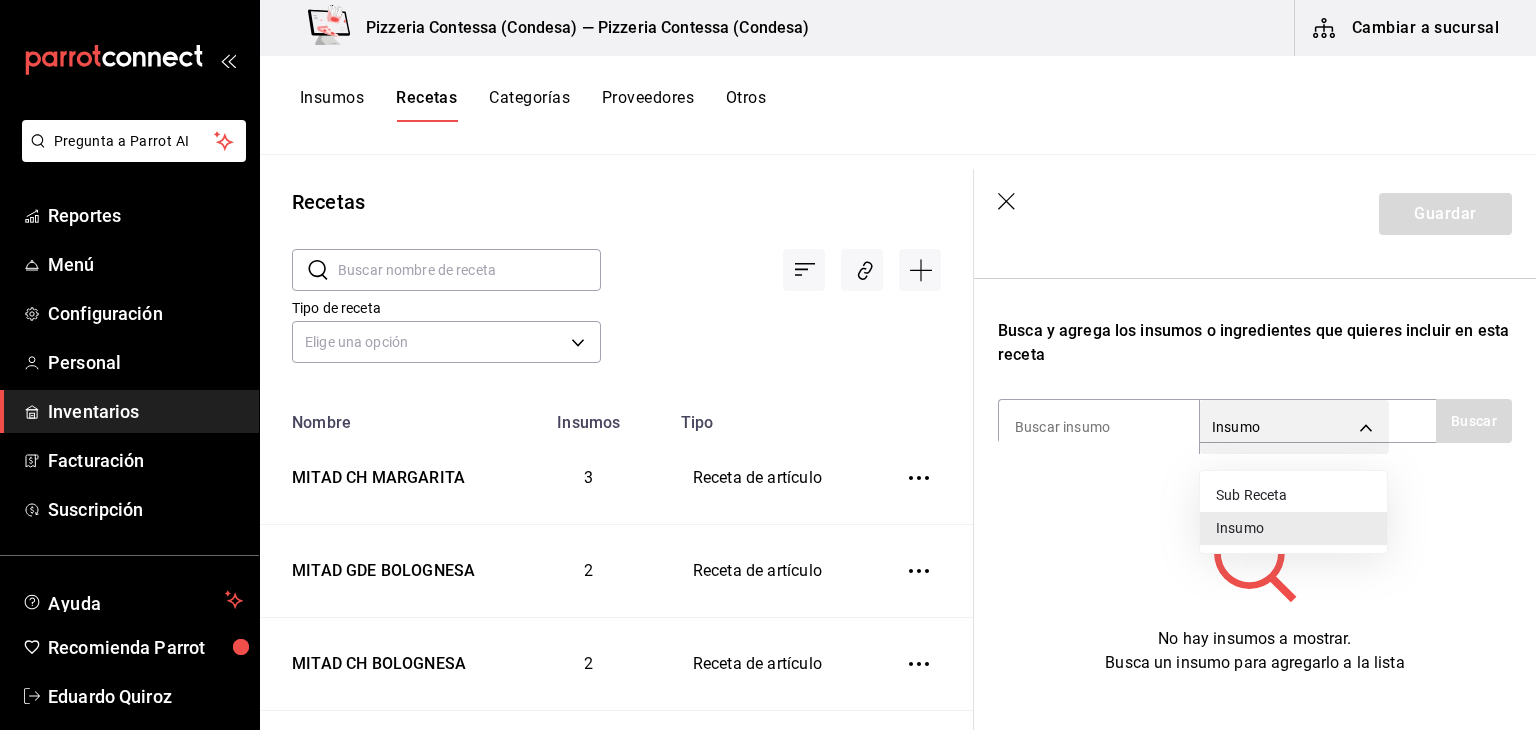 type on "SUBRECIPE" 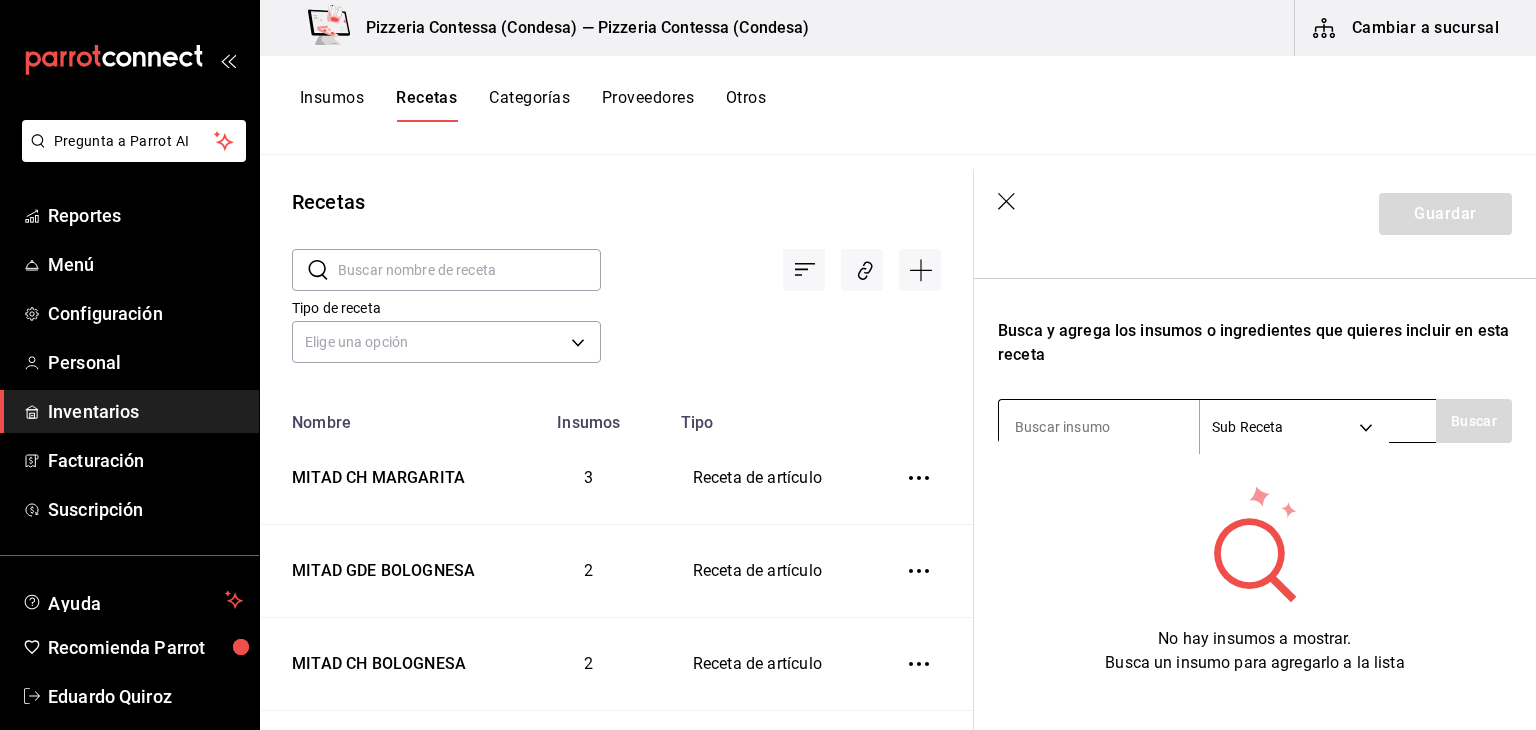 click at bounding box center (1099, 427) 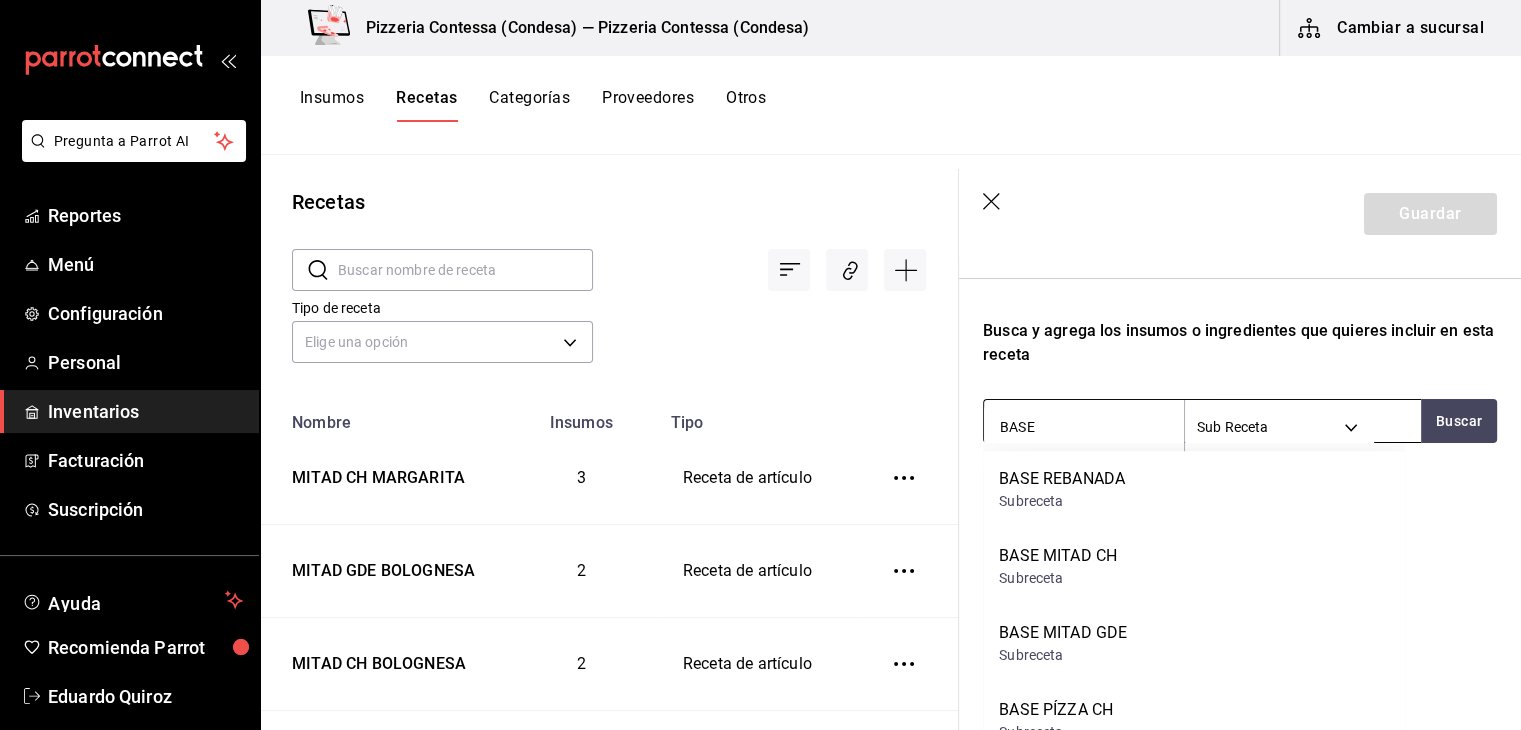 type on "BASE" 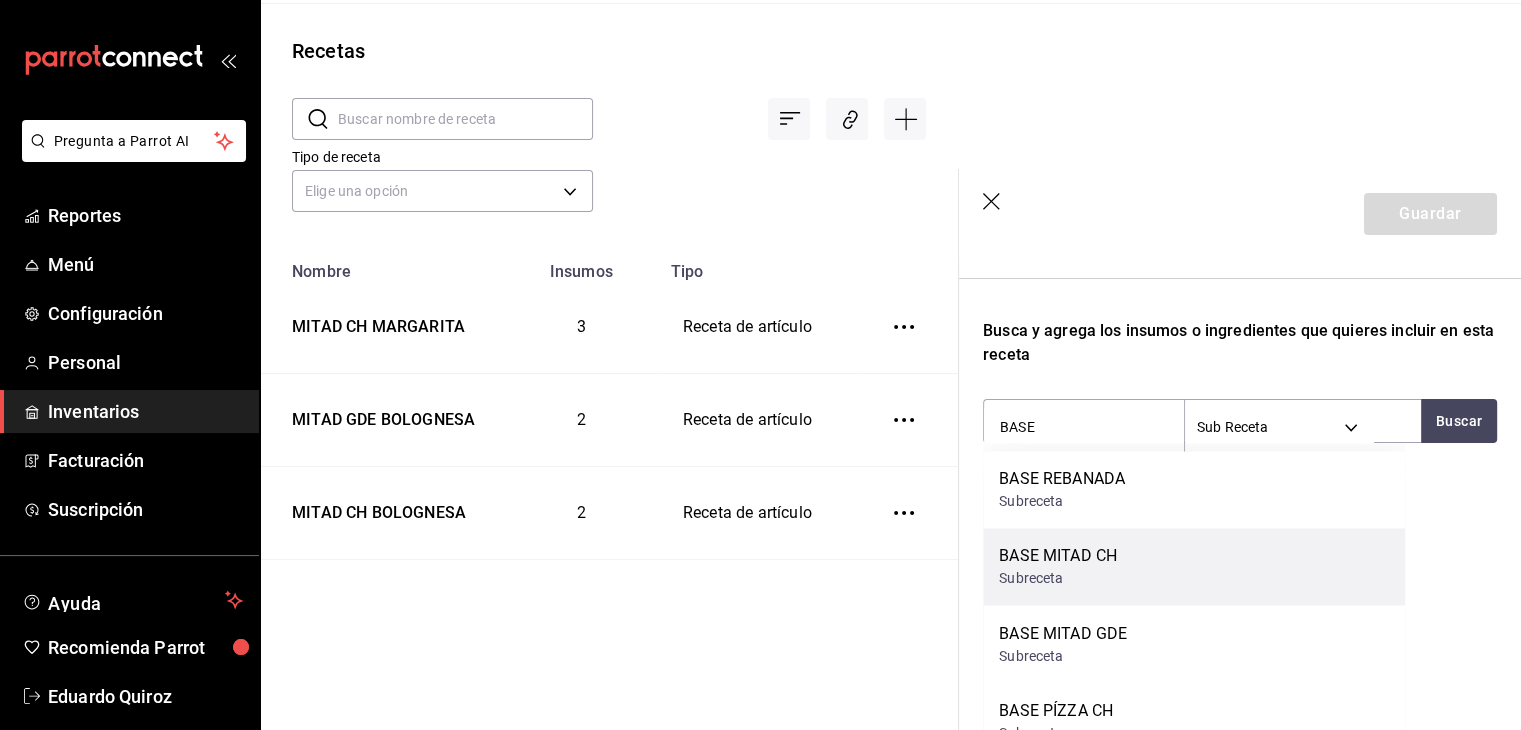 scroll, scrollTop: 200, scrollLeft: 0, axis: vertical 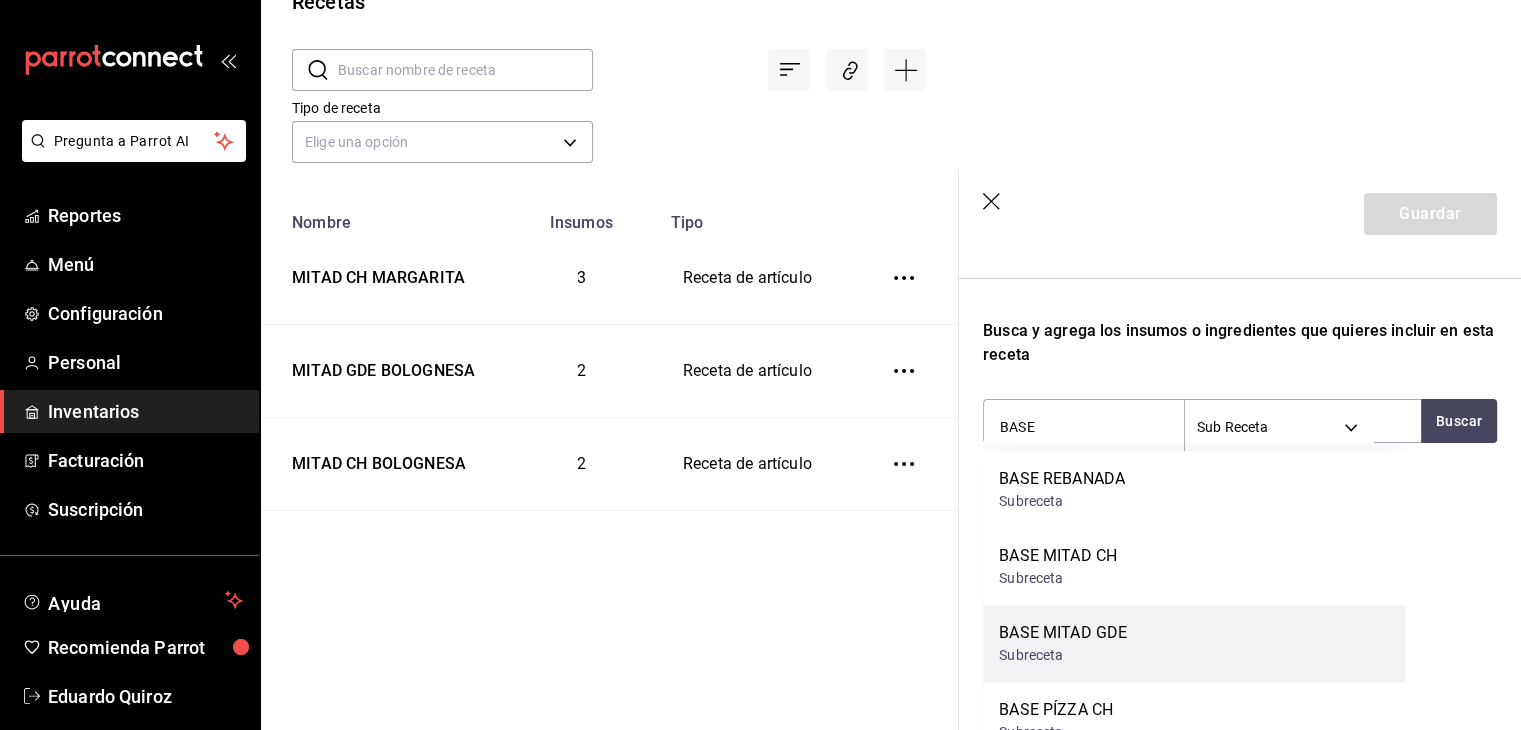 click on "BASE MITAD GDE" at bounding box center [1063, 633] 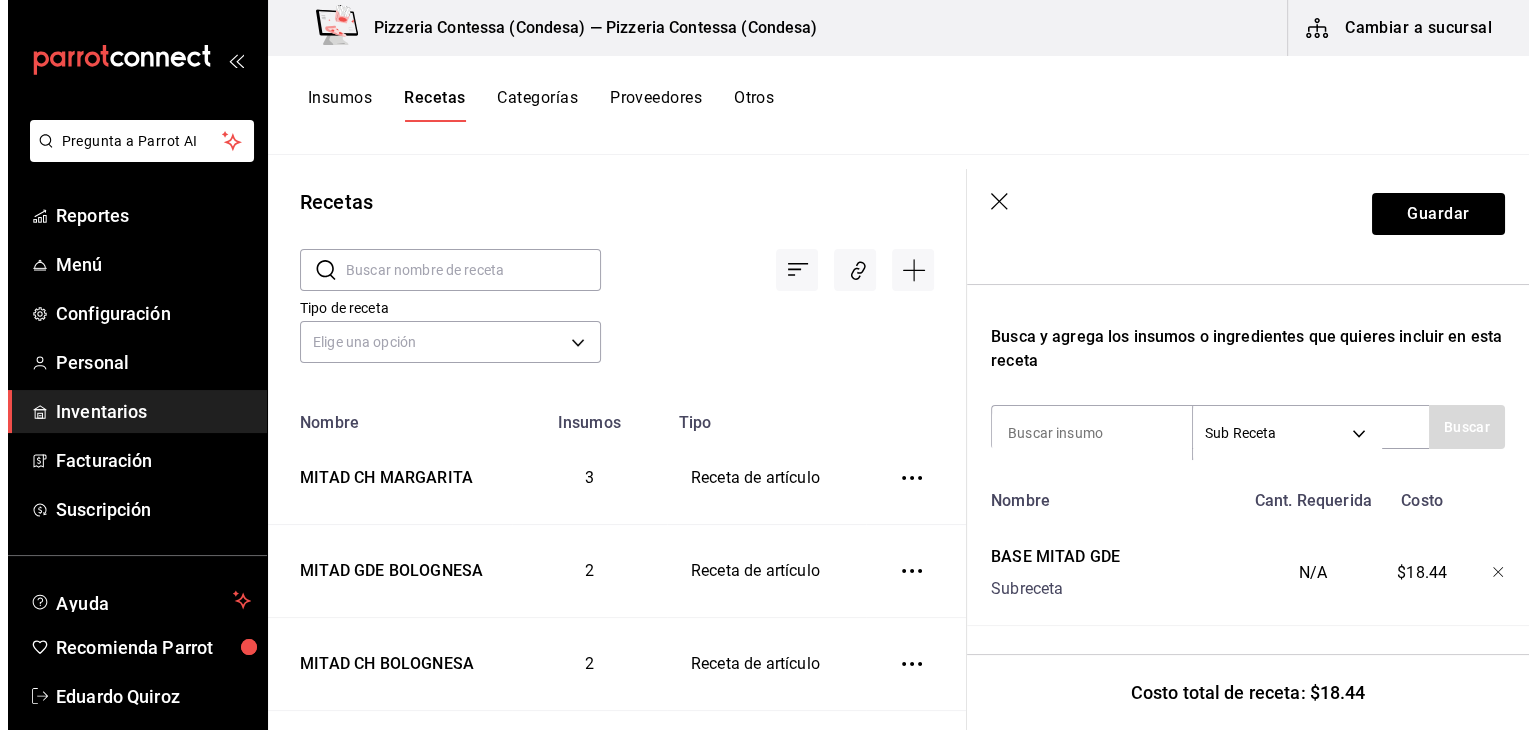 scroll, scrollTop: 0, scrollLeft: 0, axis: both 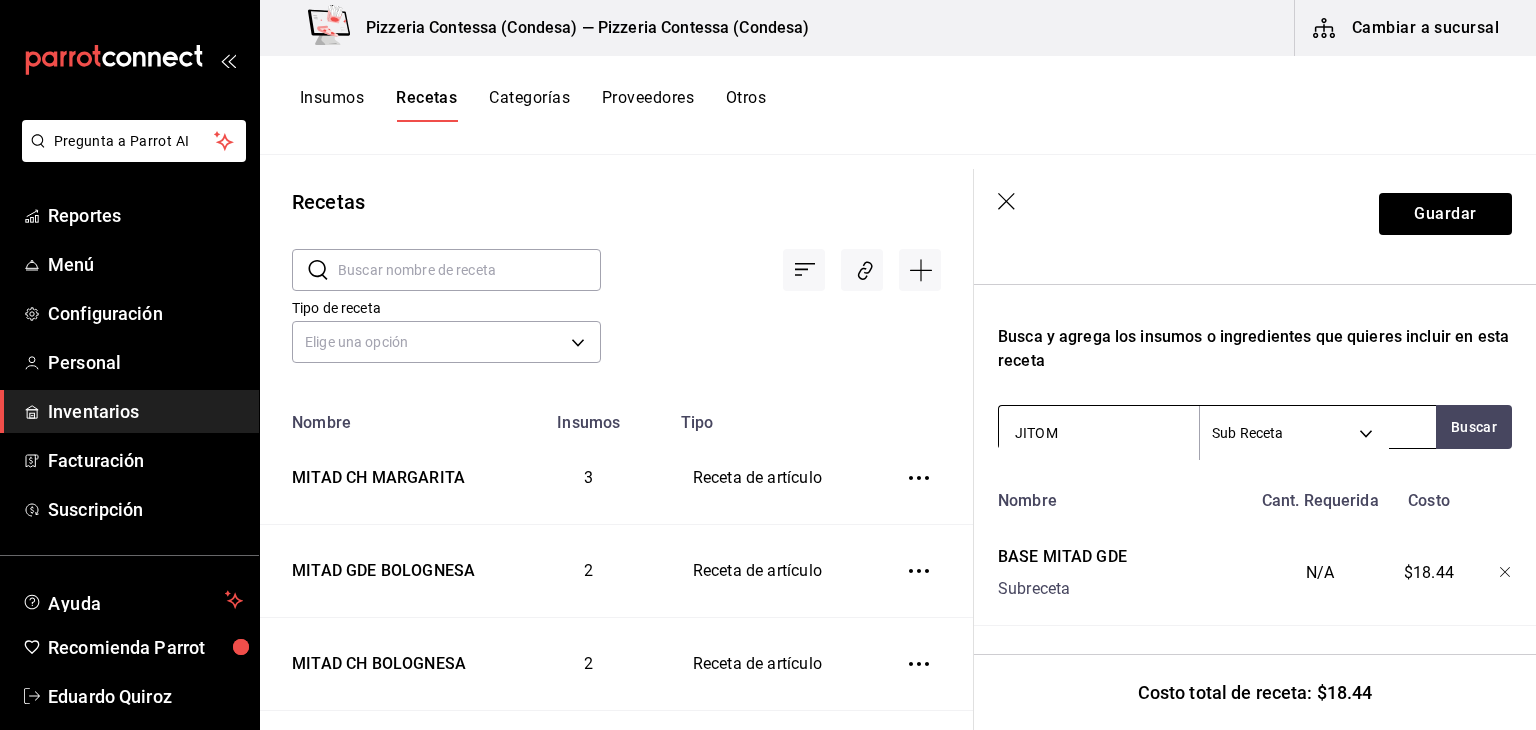 type on "JITOM" 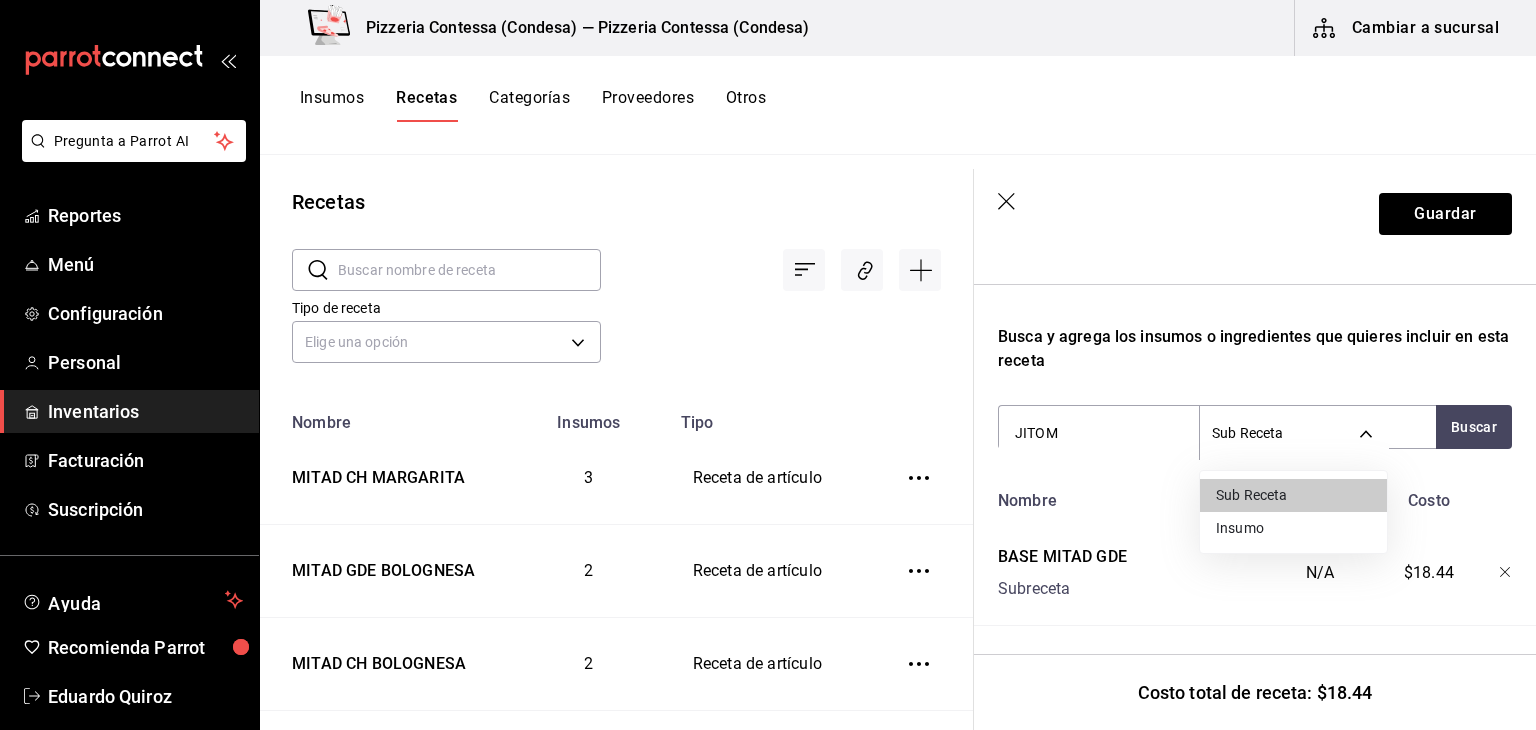 click on "Insumo" at bounding box center [1293, 528] 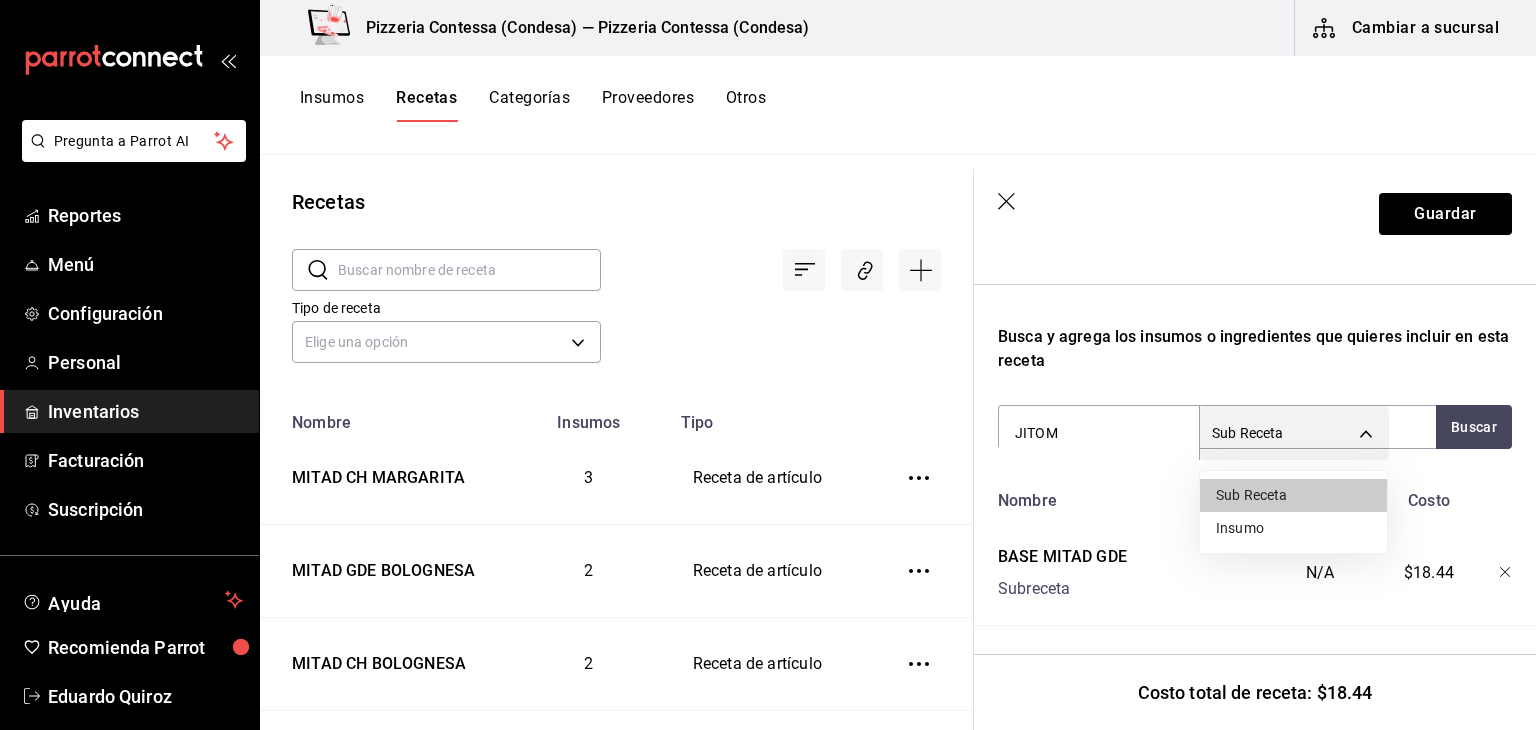 type on "SUPPLY" 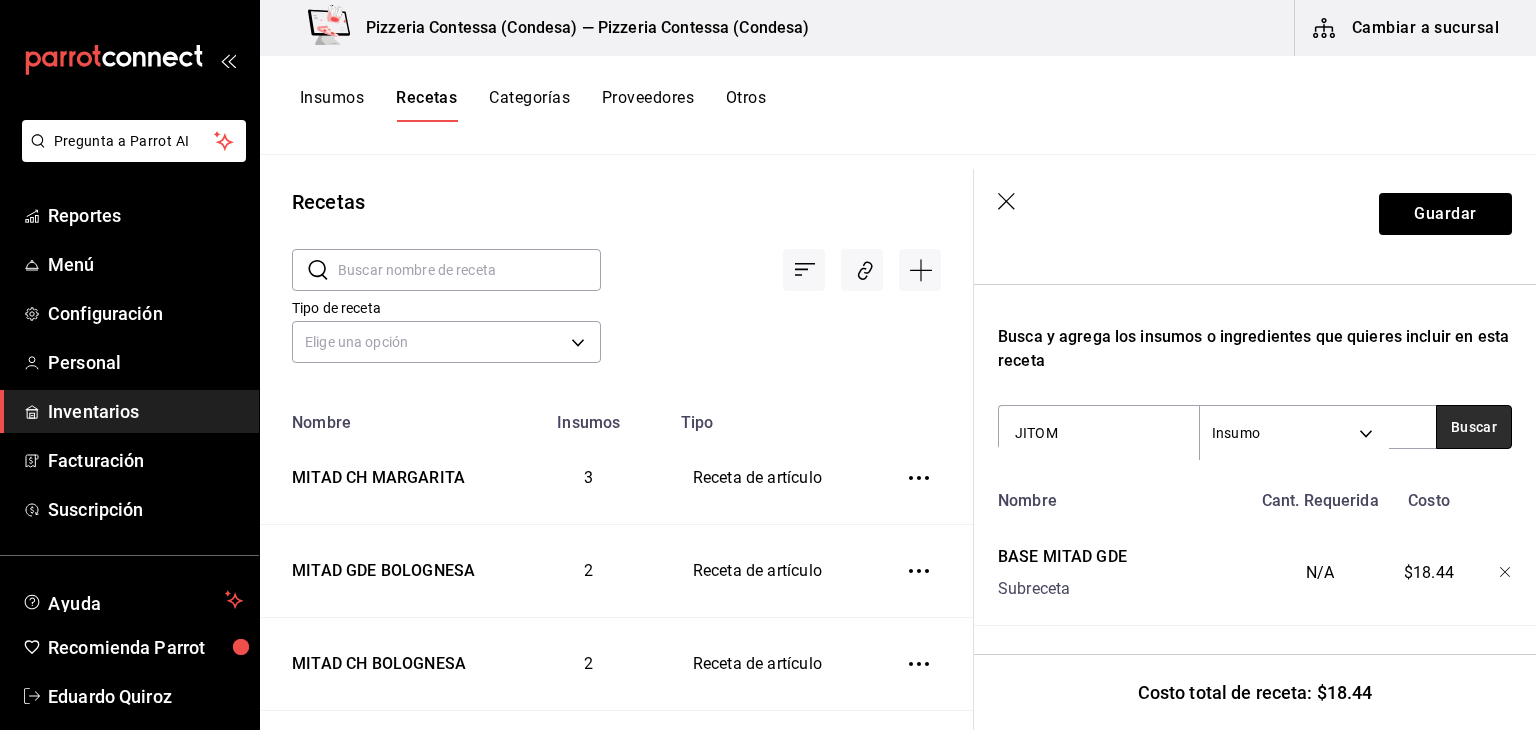 click on "Buscar" at bounding box center (1474, 427) 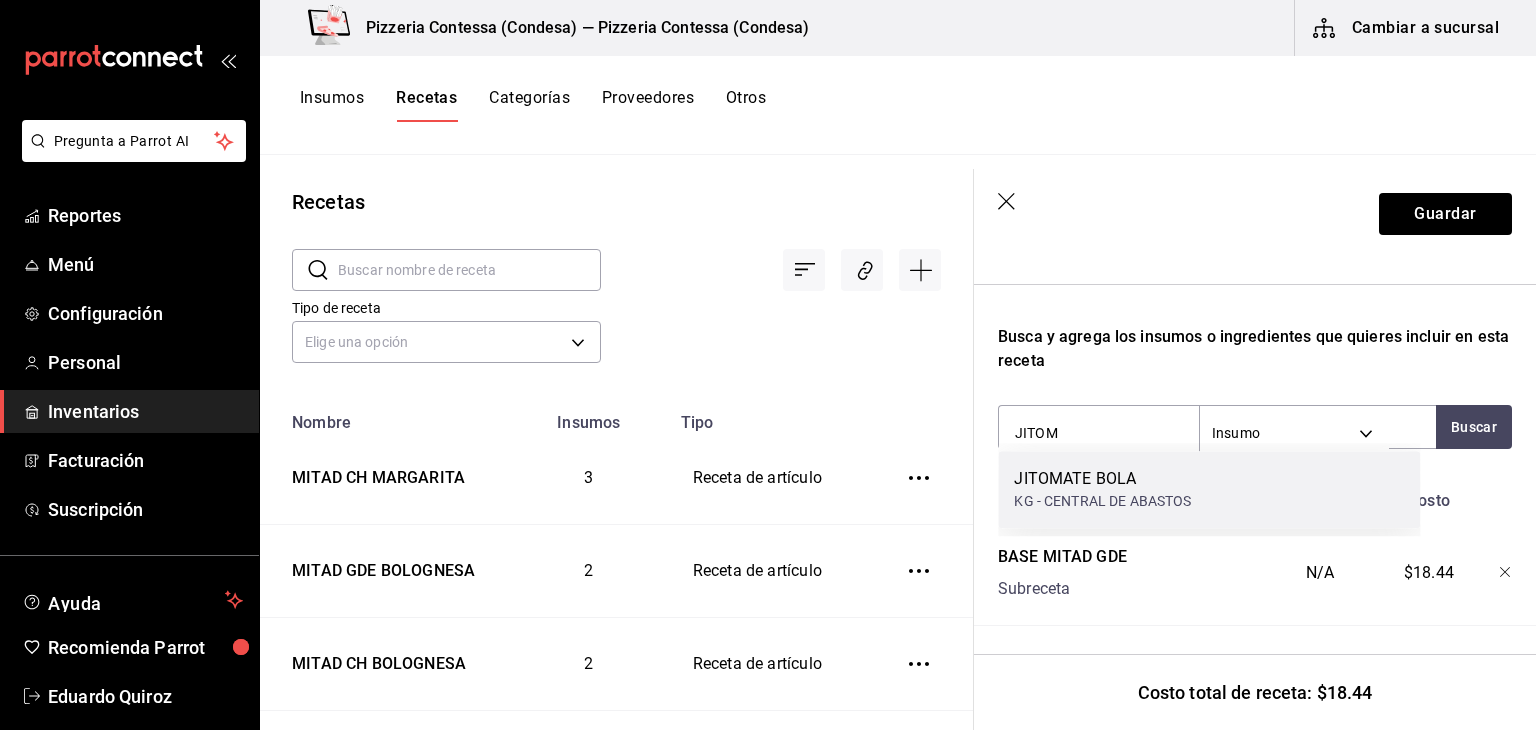 click on "JITOMATE BOLA KG - CENTRAL DE ABASTOS" at bounding box center [1209, 489] 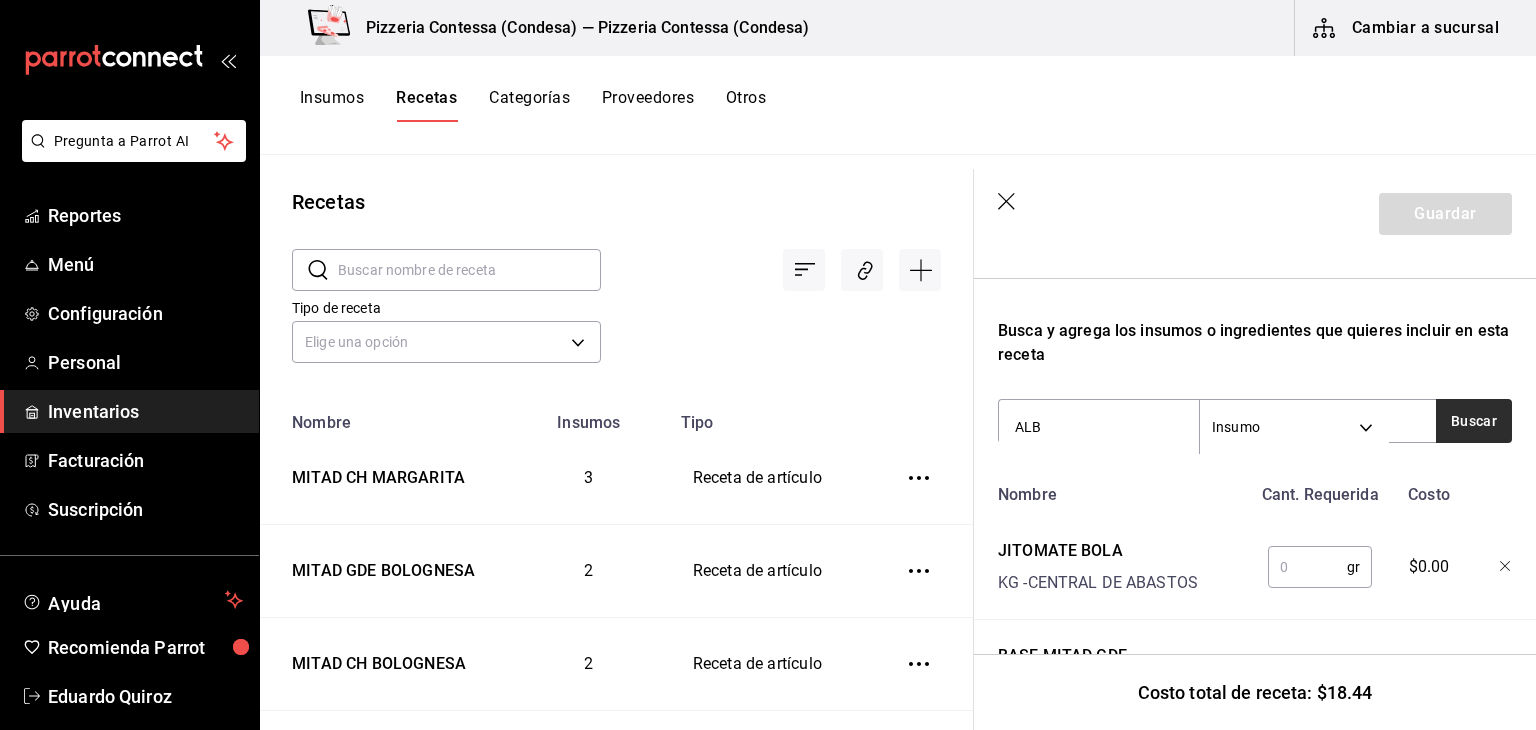 type on "ALB" 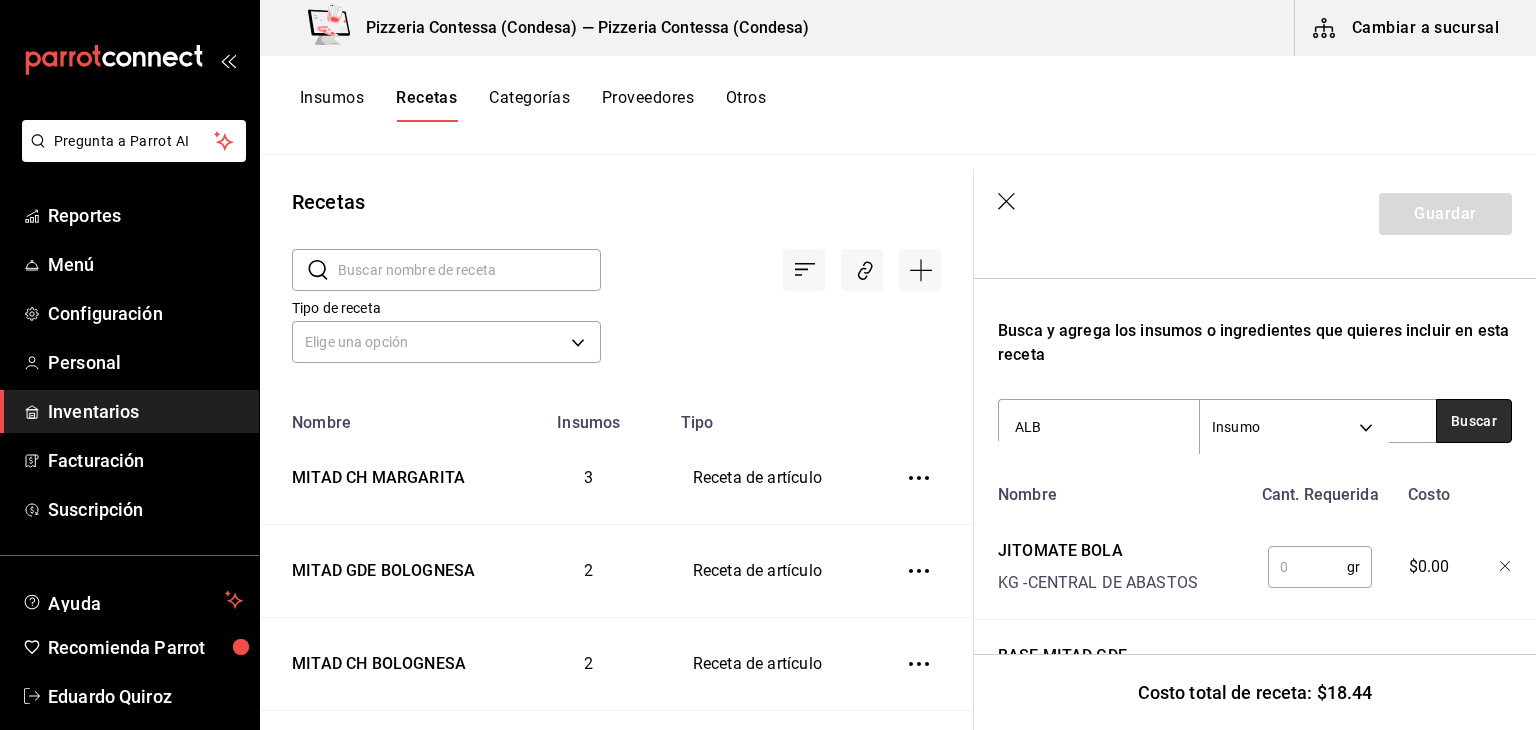 click on "Buscar" at bounding box center (1474, 421) 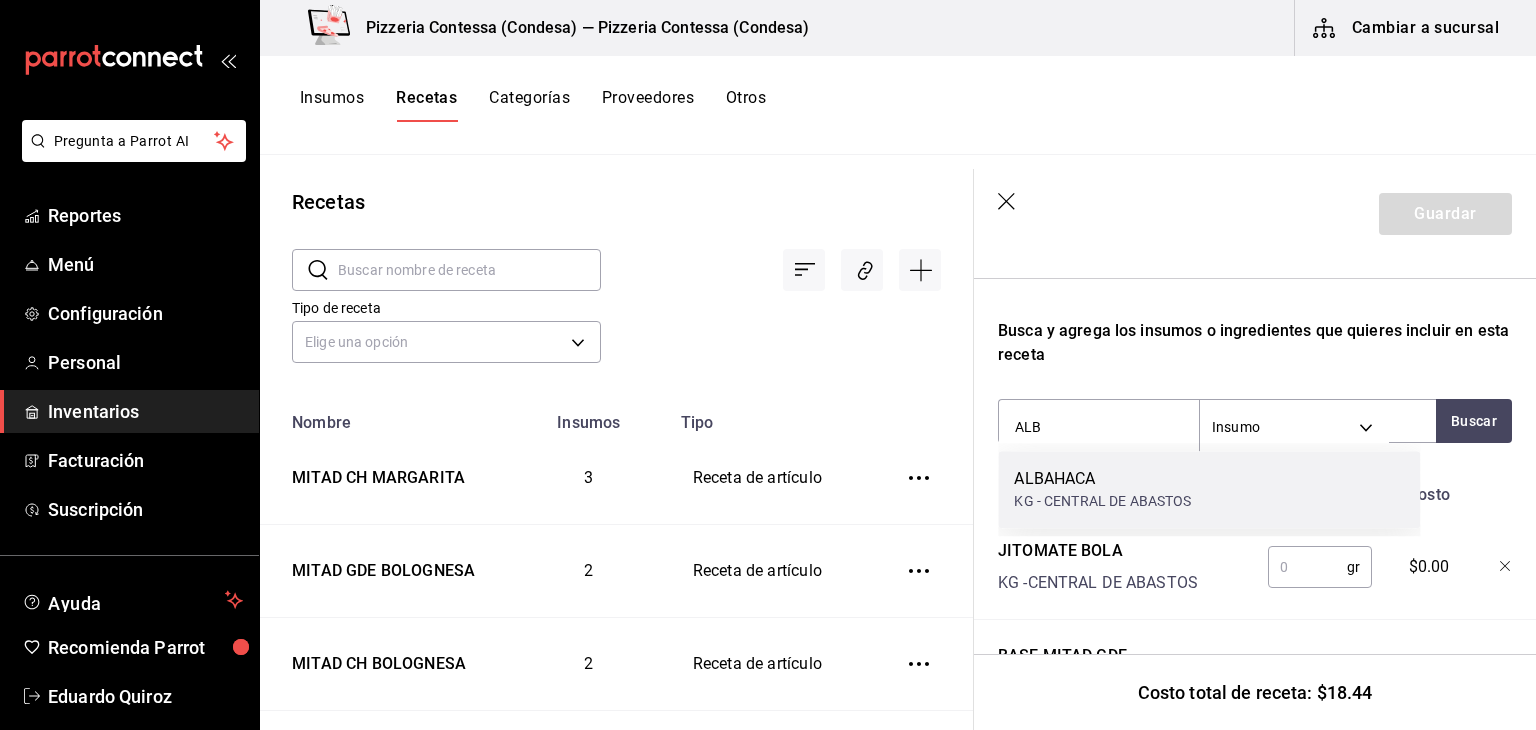 click on "KG - CENTRAL DE ABASTOS" at bounding box center [1102, 501] 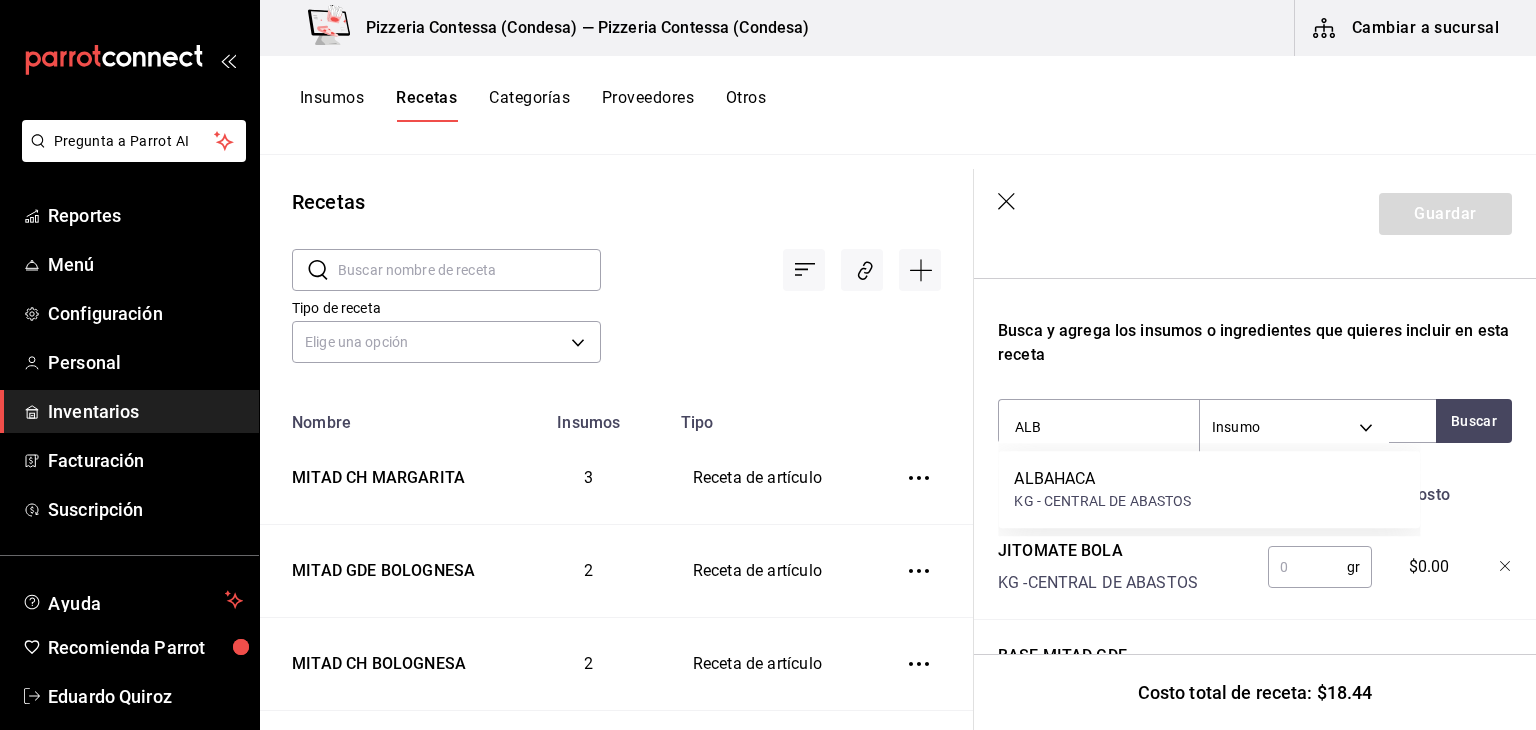 type 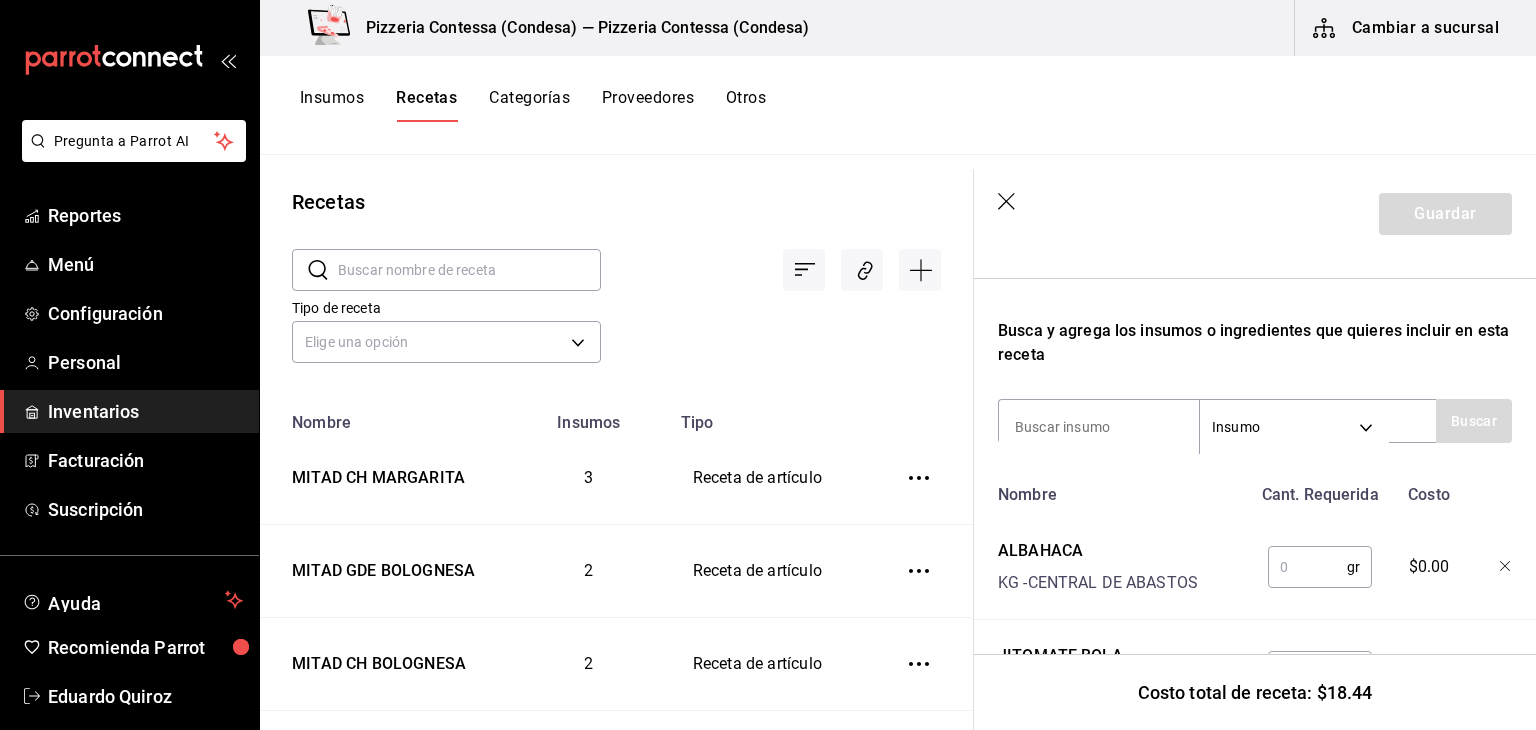 scroll, scrollTop: 400, scrollLeft: 0, axis: vertical 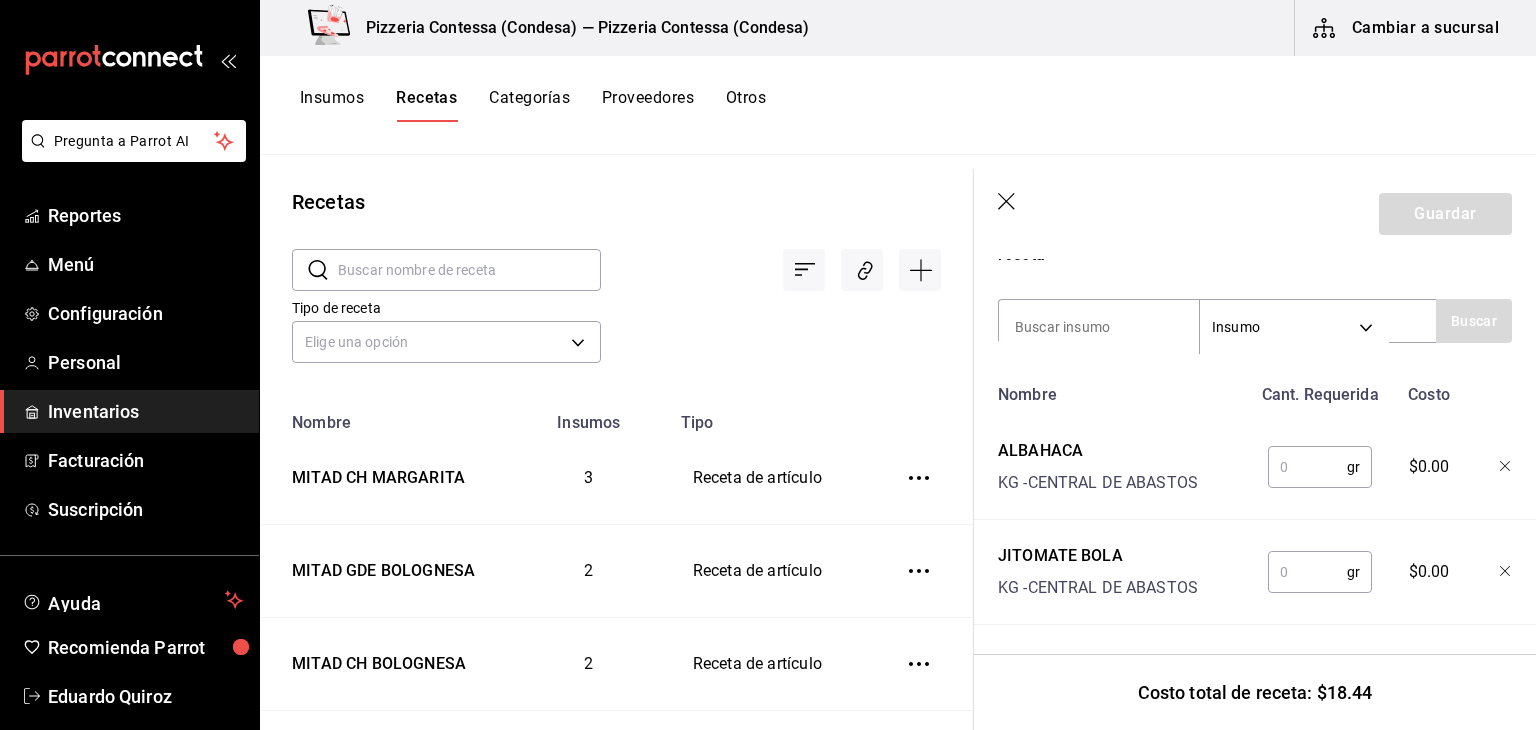 click at bounding box center [1307, 572] 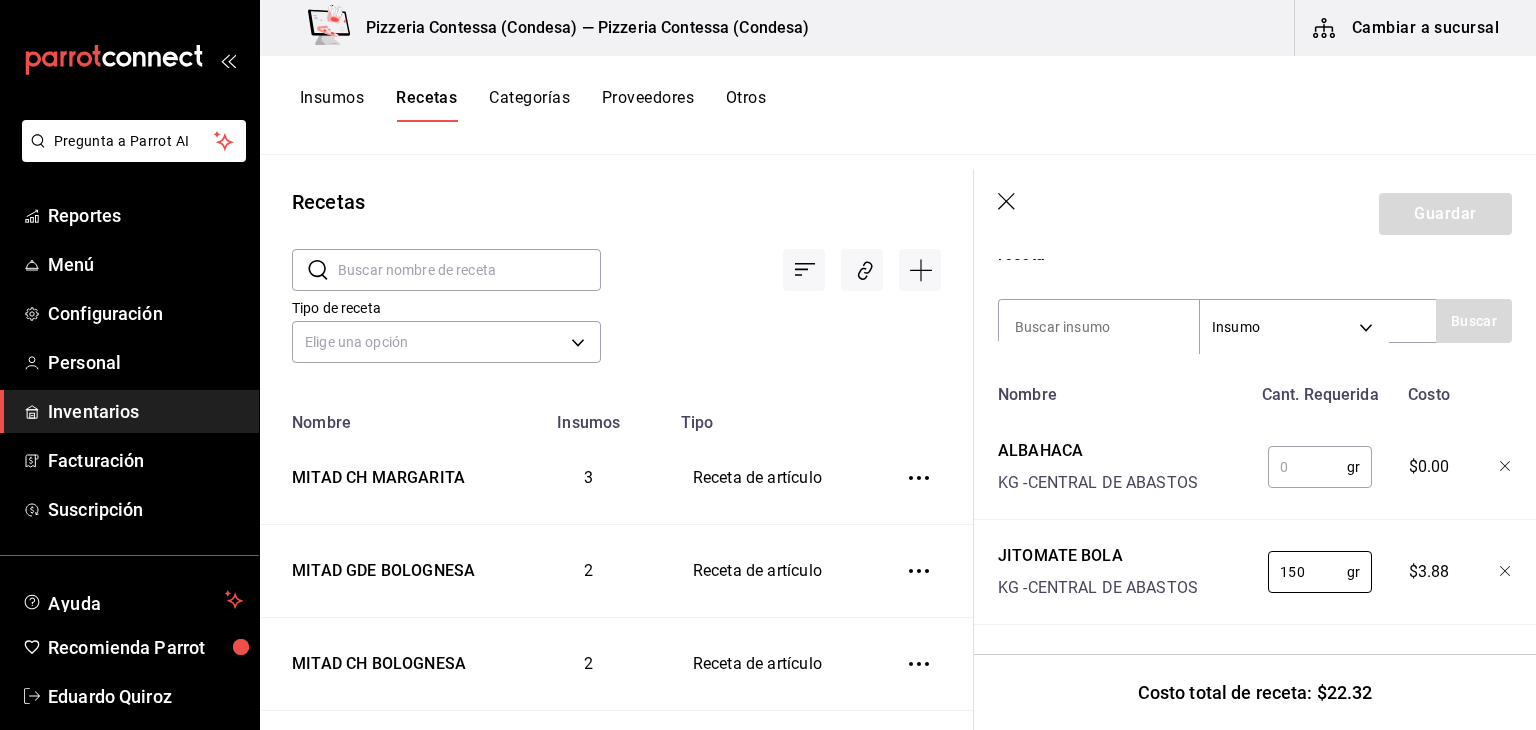 type on "150" 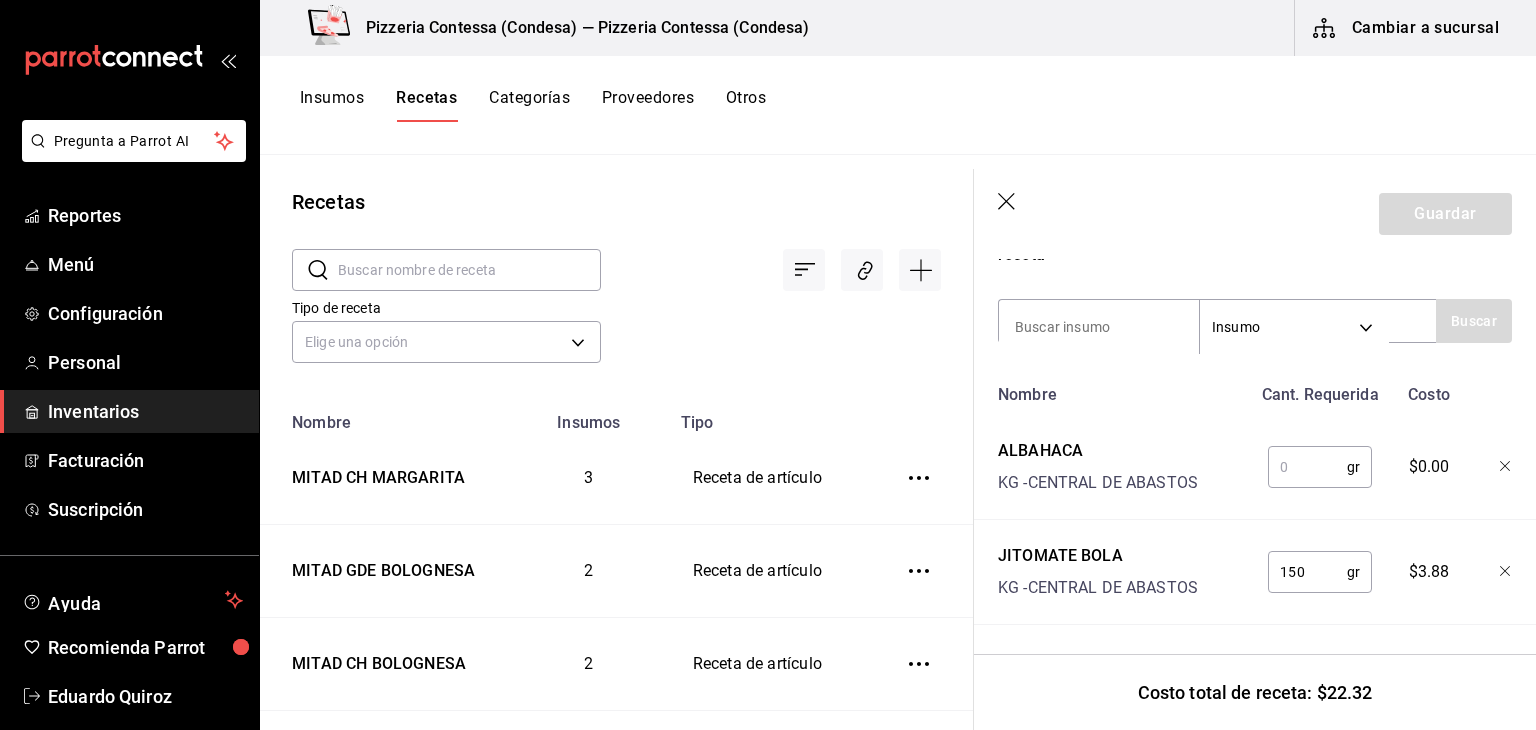 click at bounding box center [1307, 467] 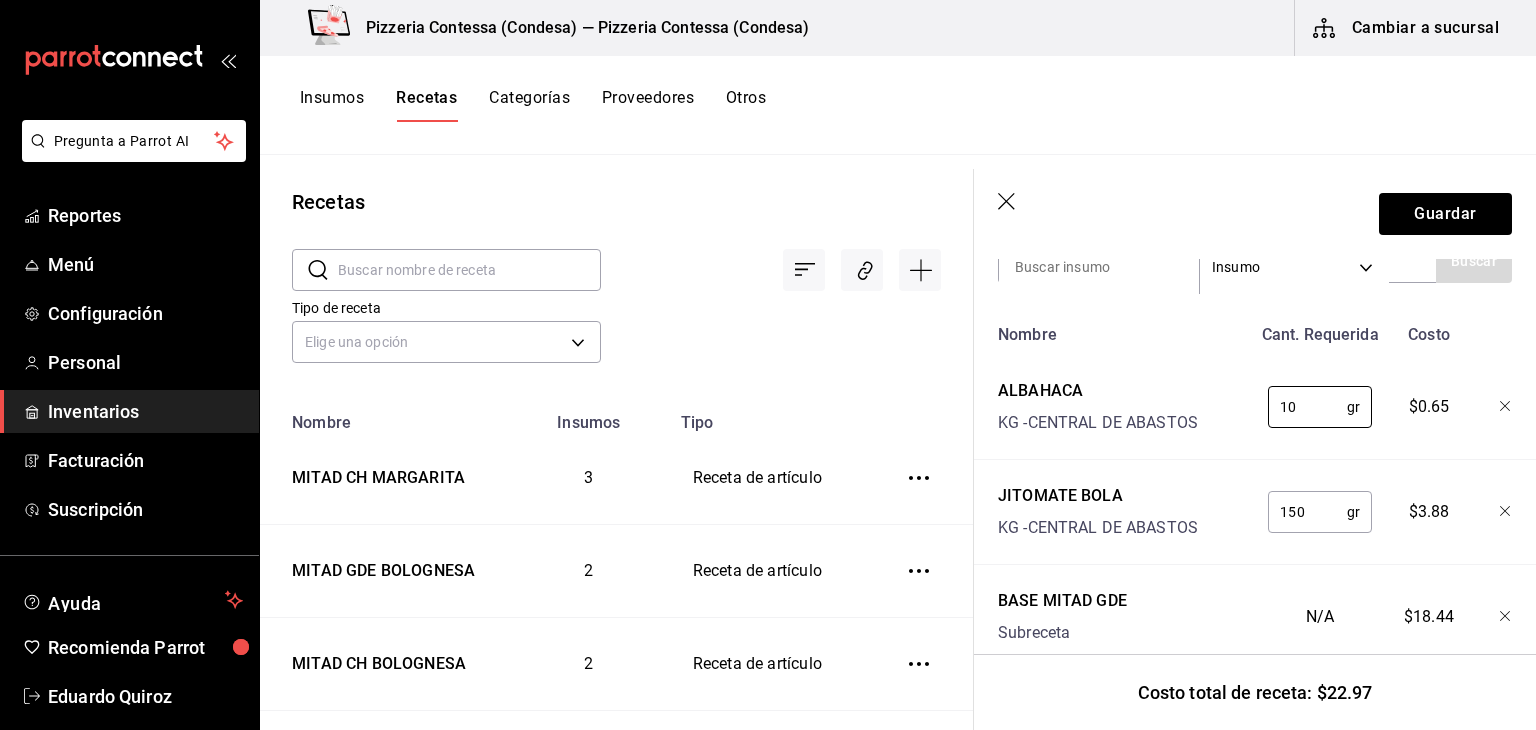 scroll, scrollTop: 320, scrollLeft: 0, axis: vertical 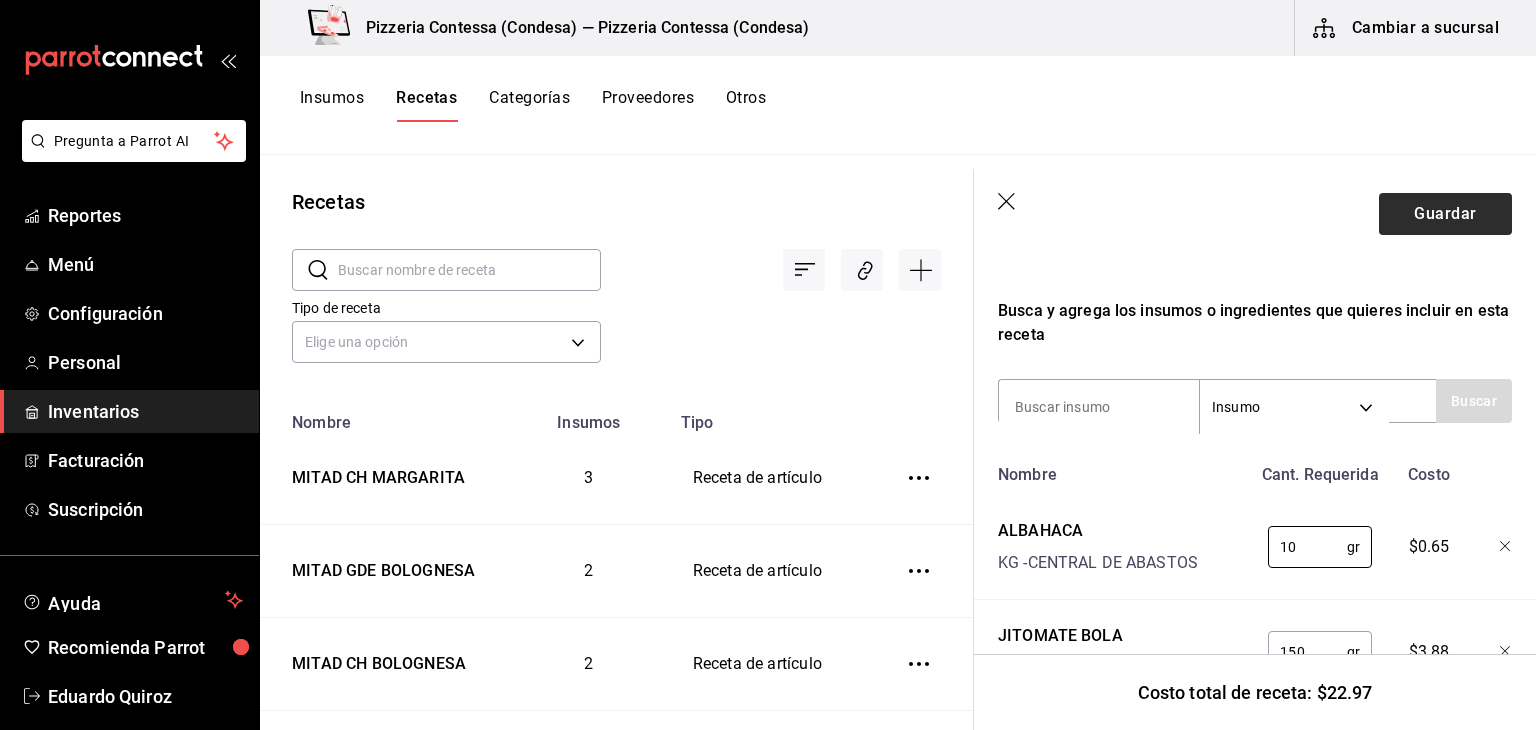type on "10" 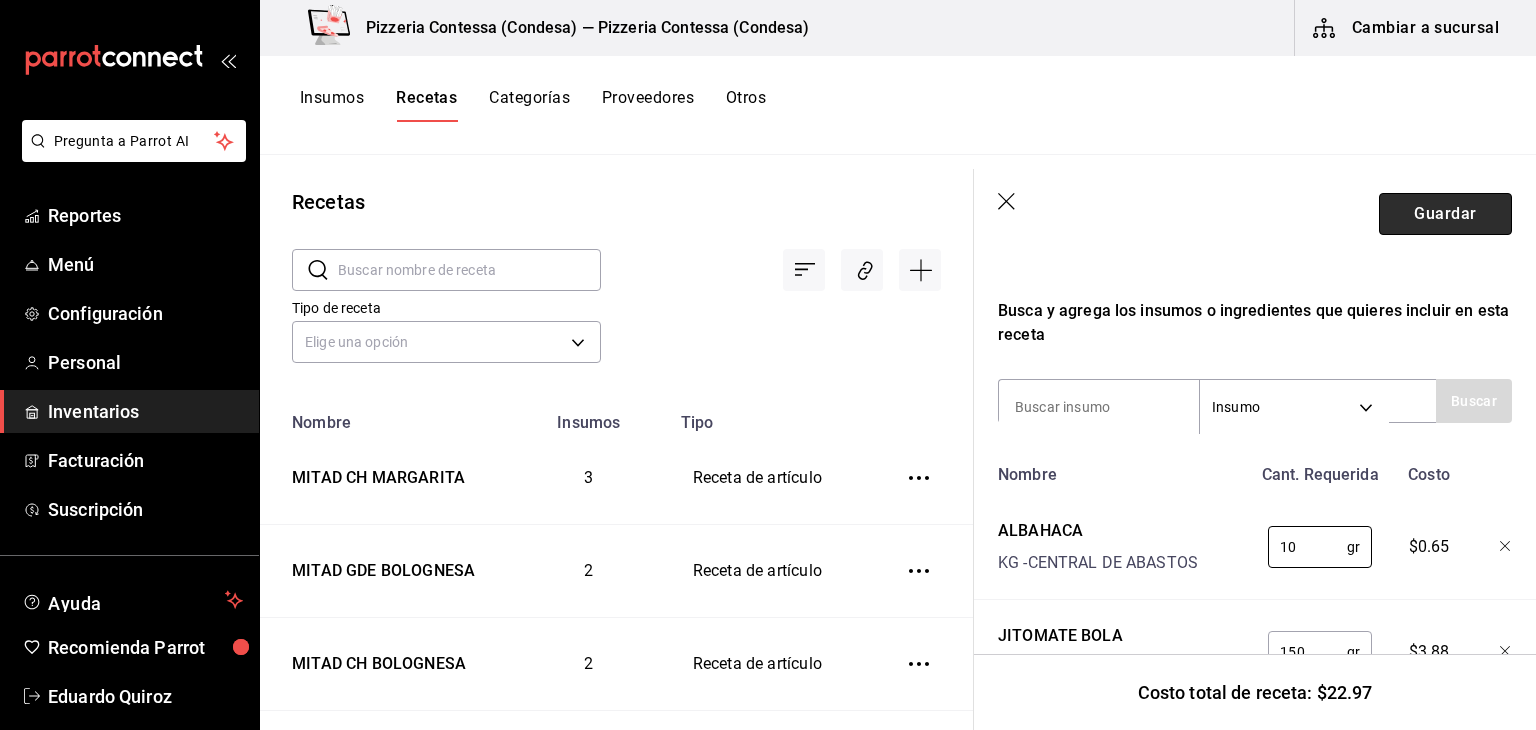click on "Guardar" at bounding box center (1445, 214) 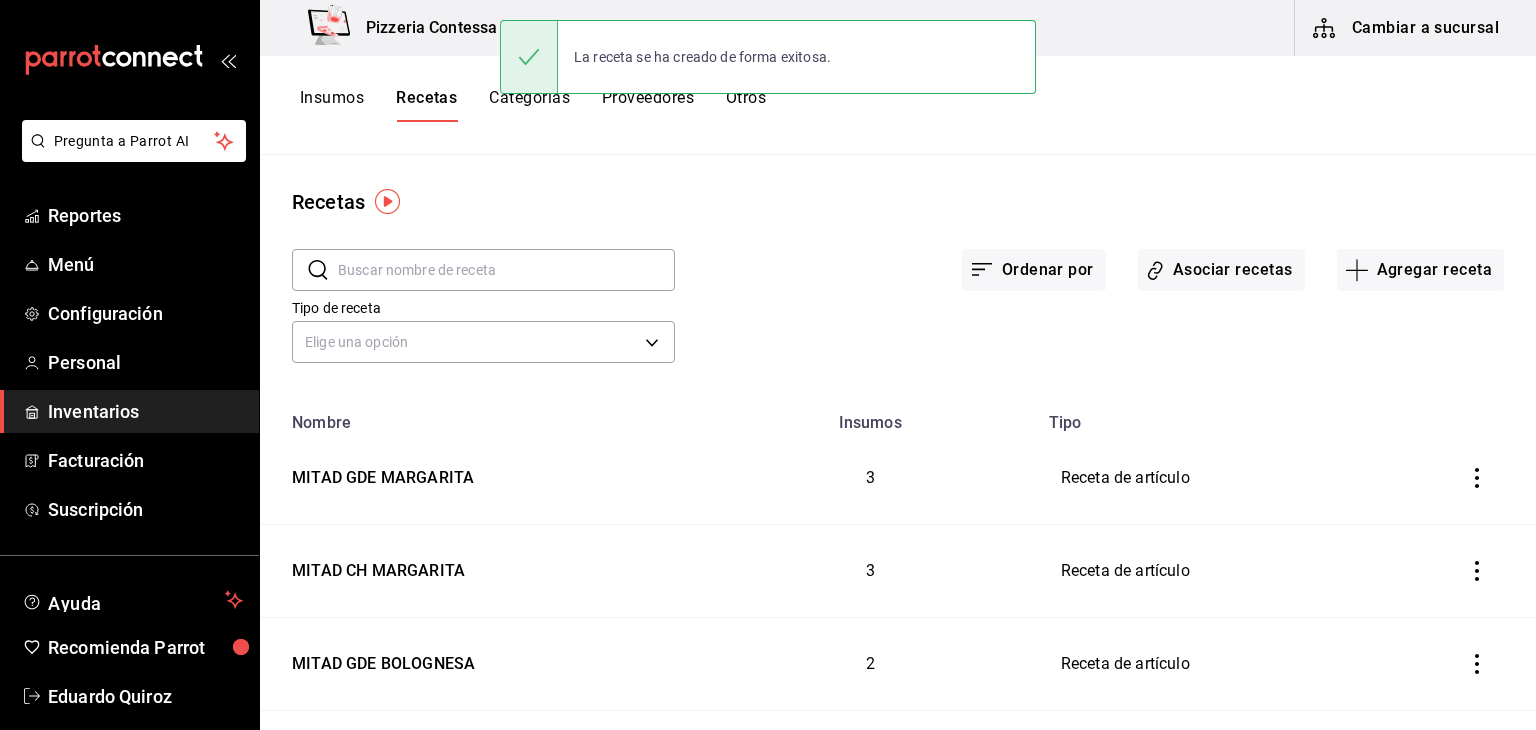 scroll, scrollTop: 0, scrollLeft: 0, axis: both 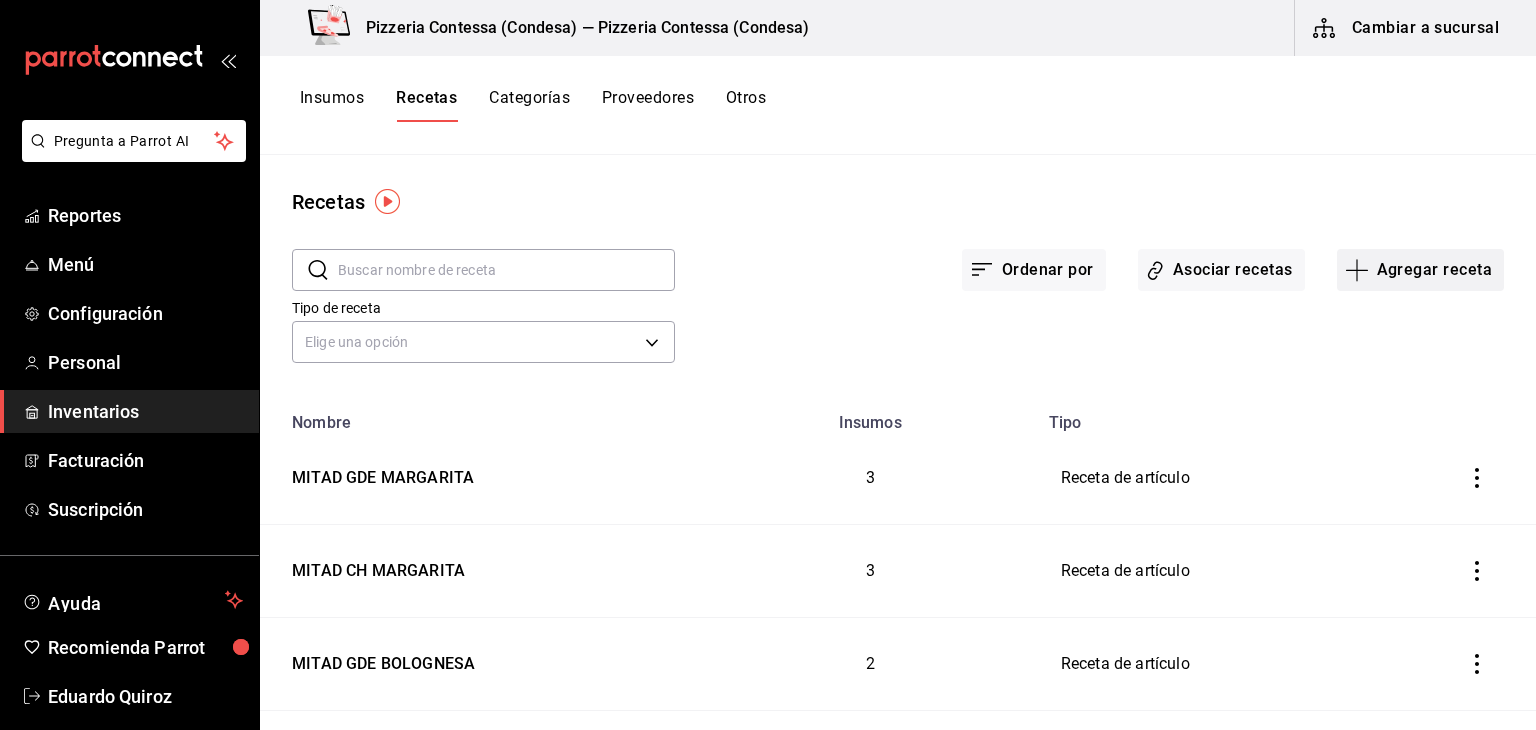 click on "Agregar receta" at bounding box center (1420, 270) 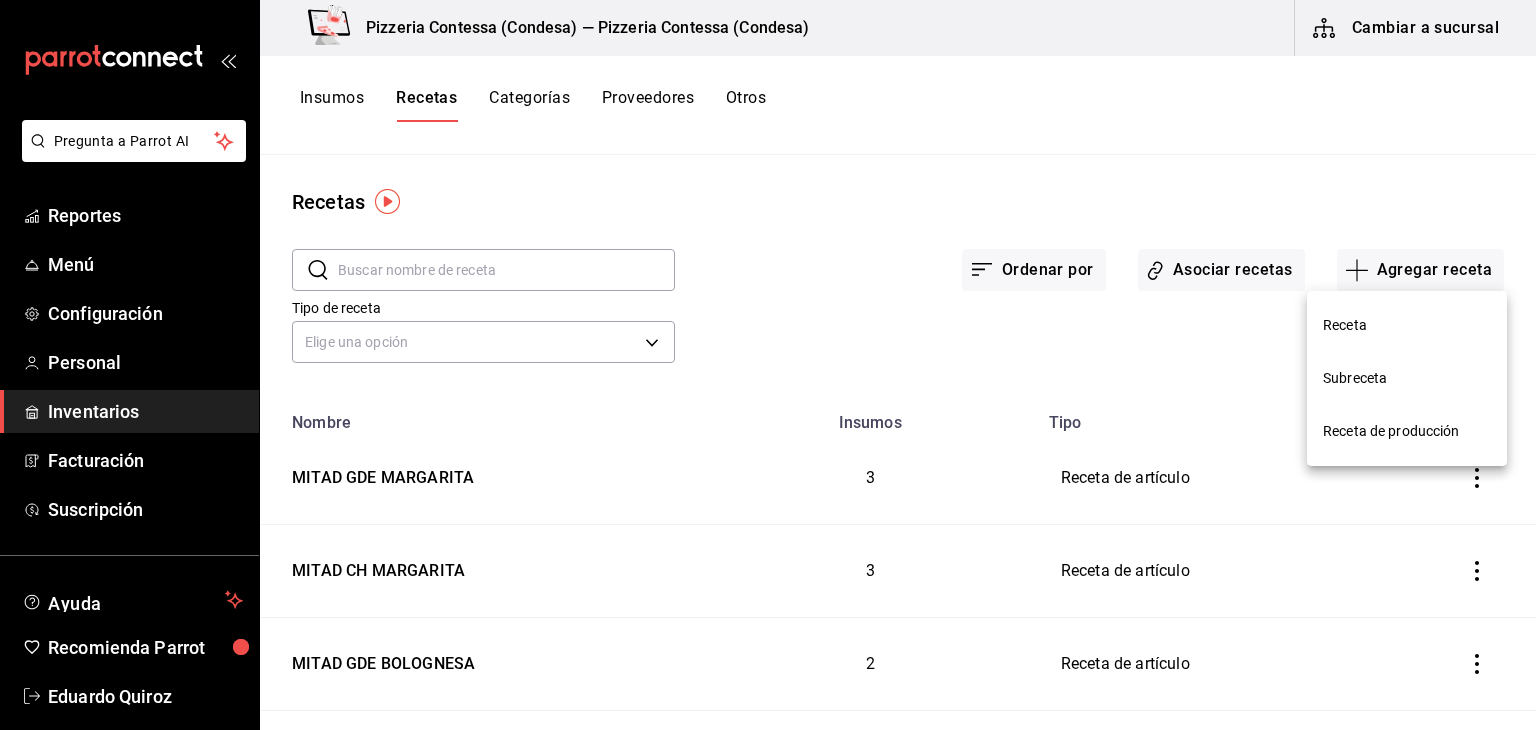 click on "Receta" at bounding box center (1407, 325) 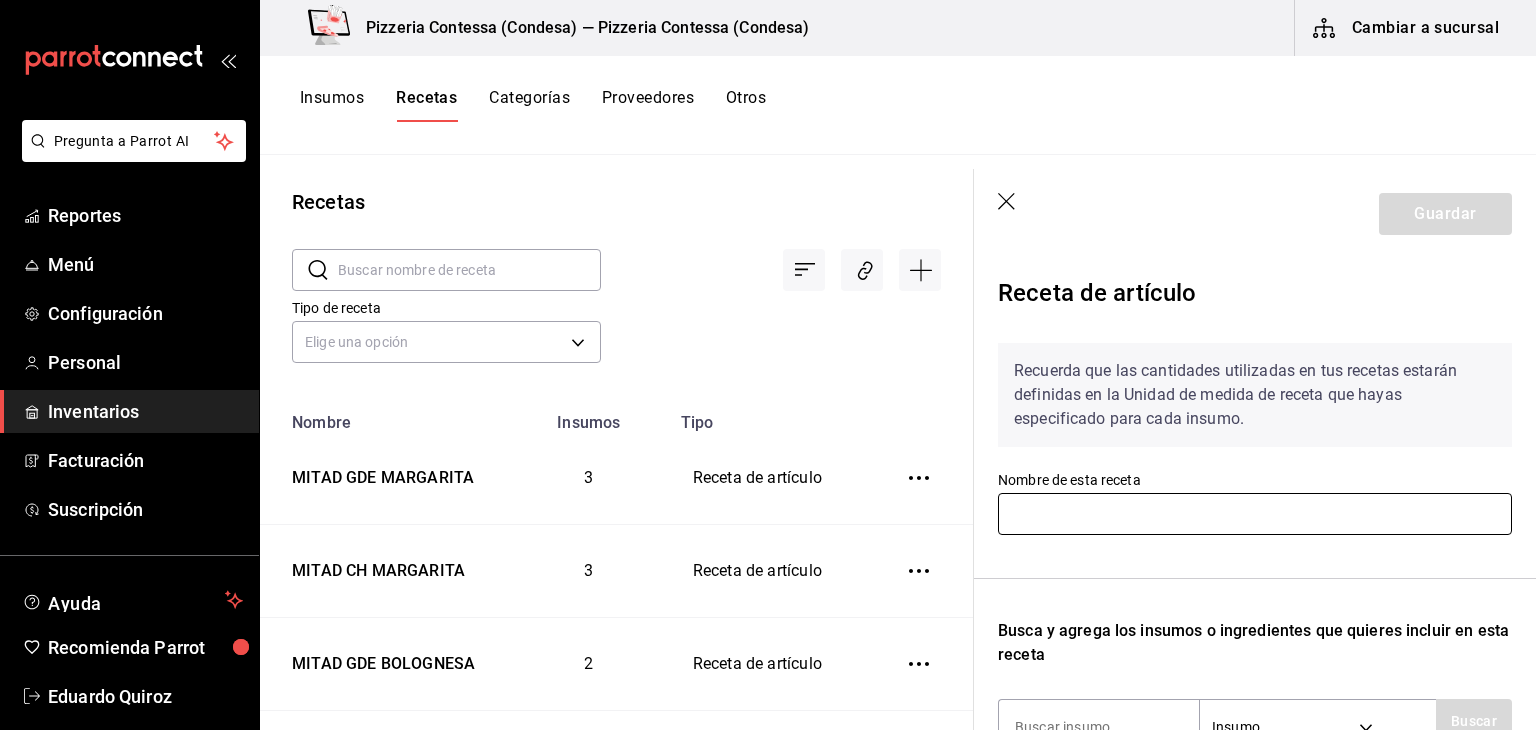 scroll, scrollTop: 100, scrollLeft: 0, axis: vertical 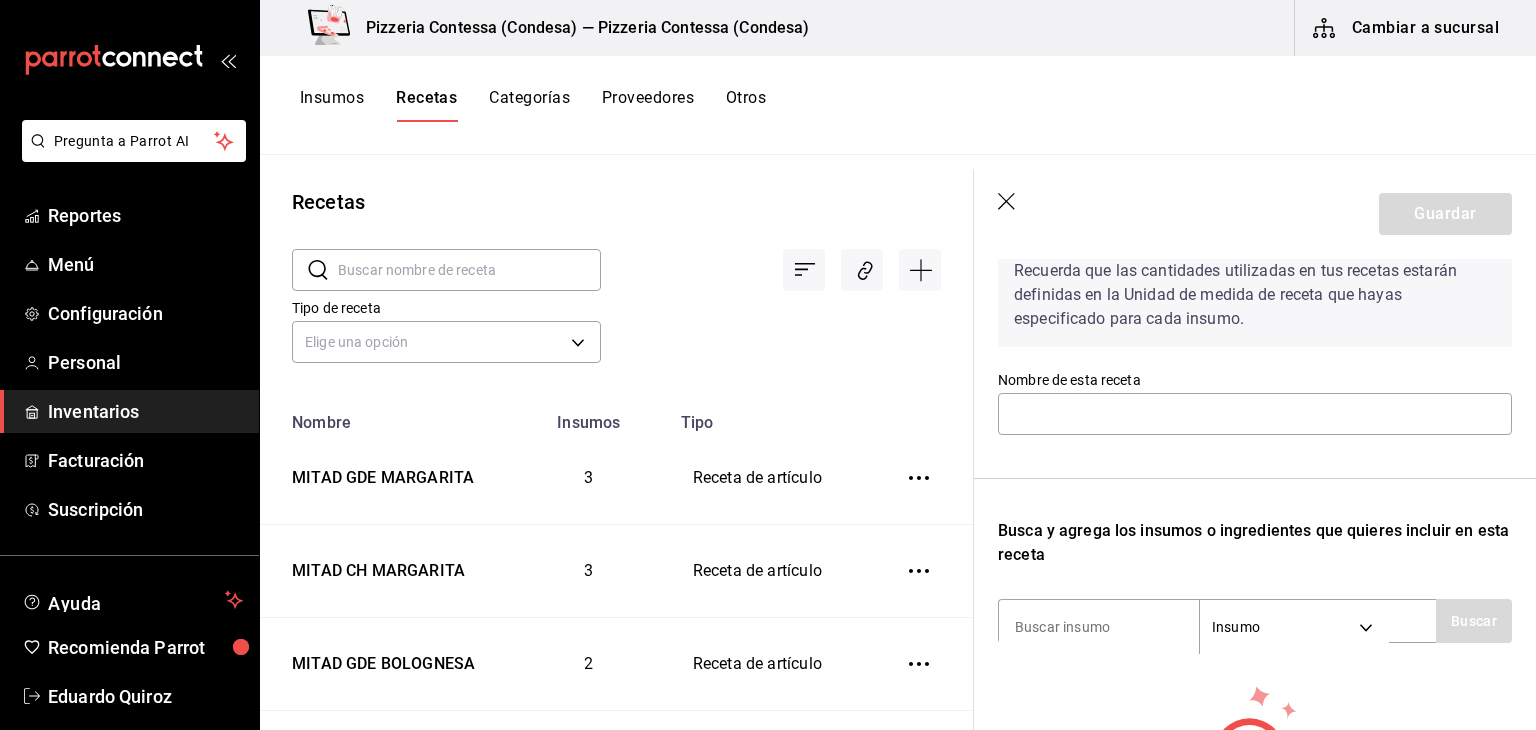 click on "Nombre de esta receta" at bounding box center (1255, 404) 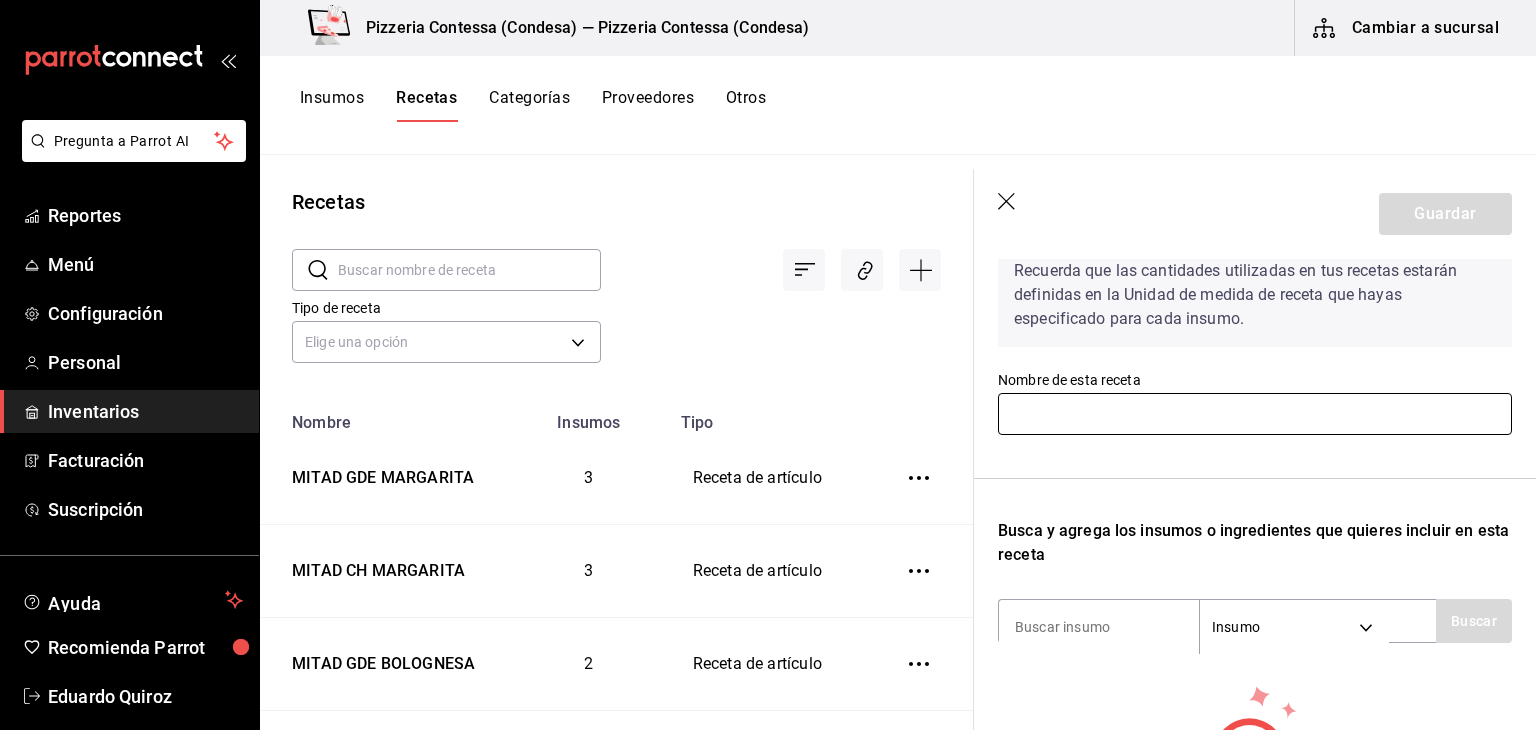 click at bounding box center (1255, 414) 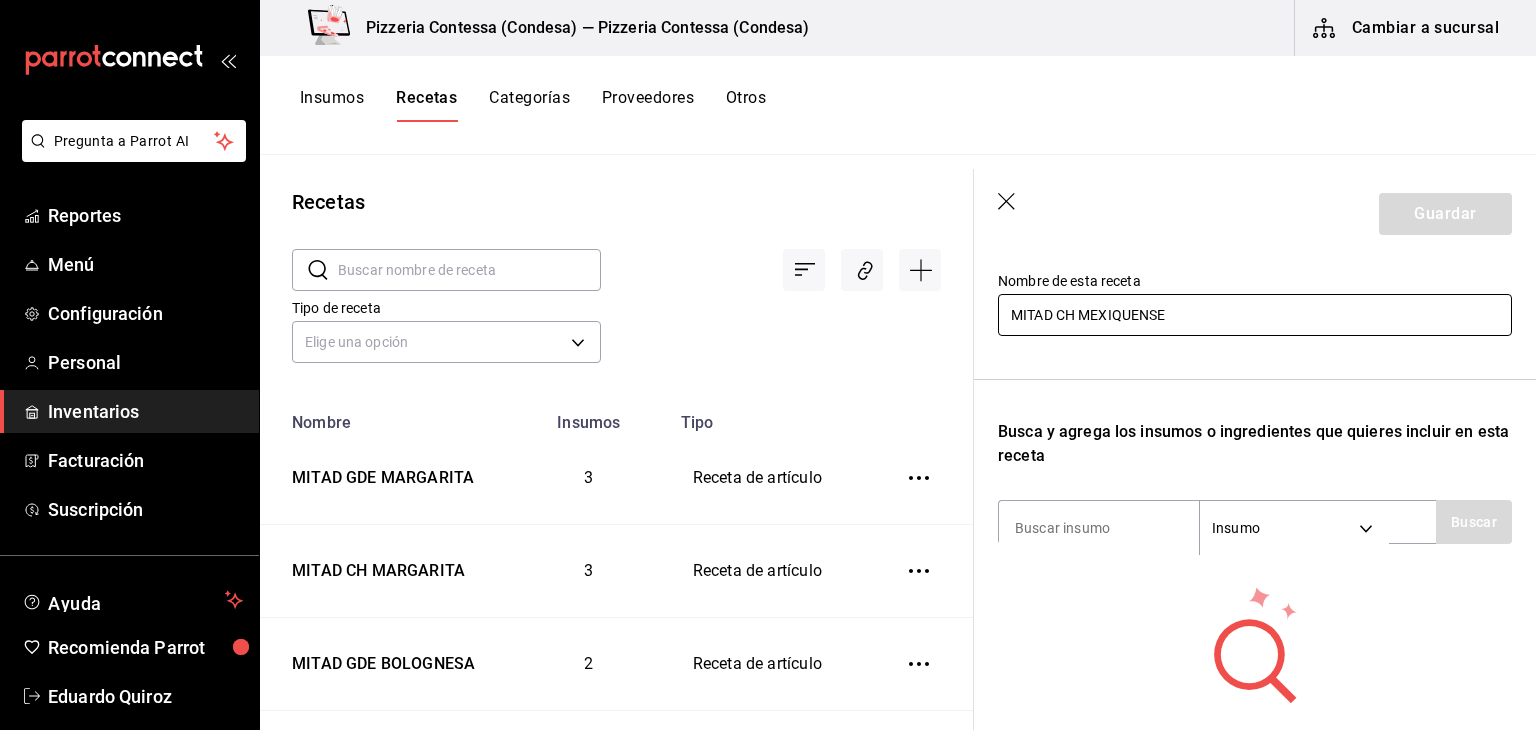 scroll, scrollTop: 200, scrollLeft: 0, axis: vertical 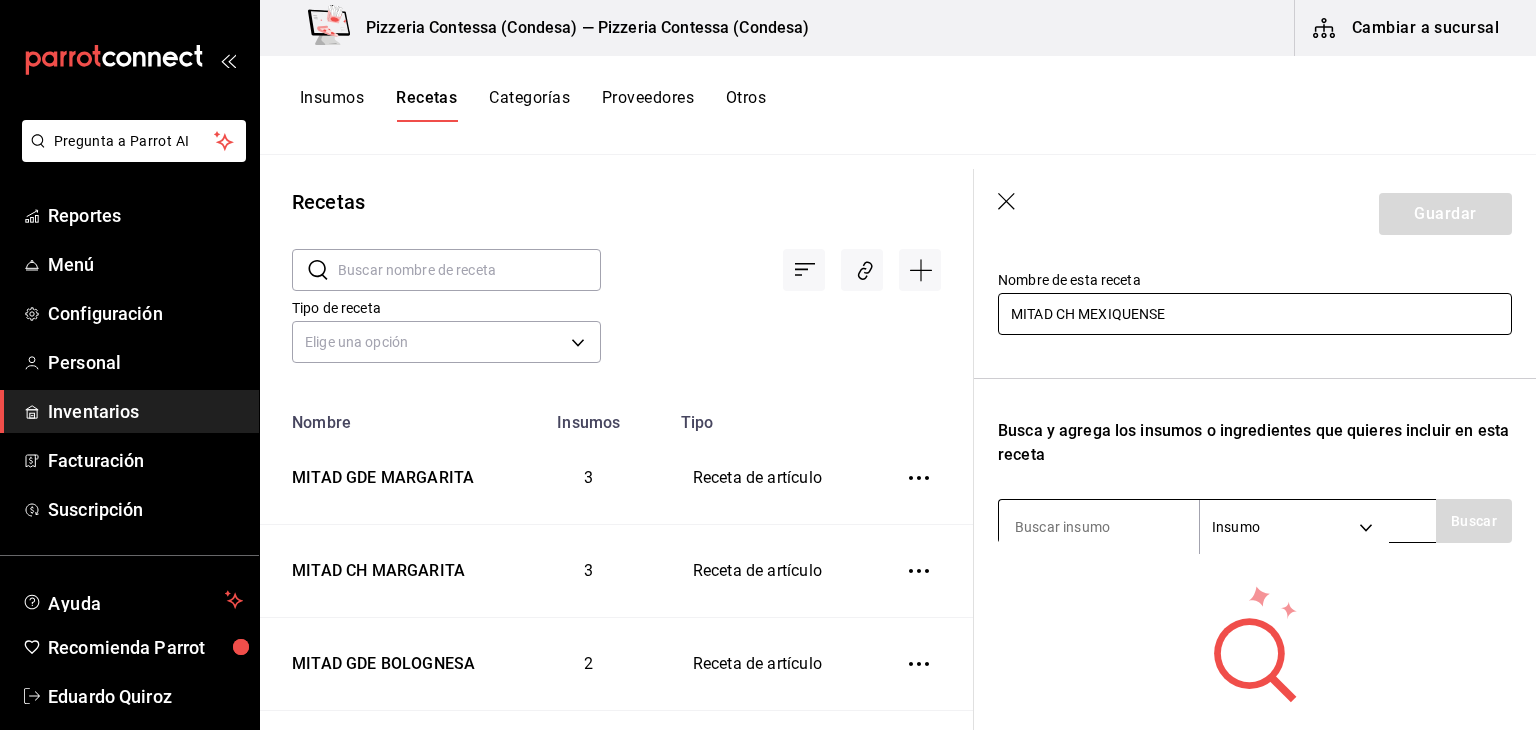 type on "MITAD CH MEXIQUENSE" 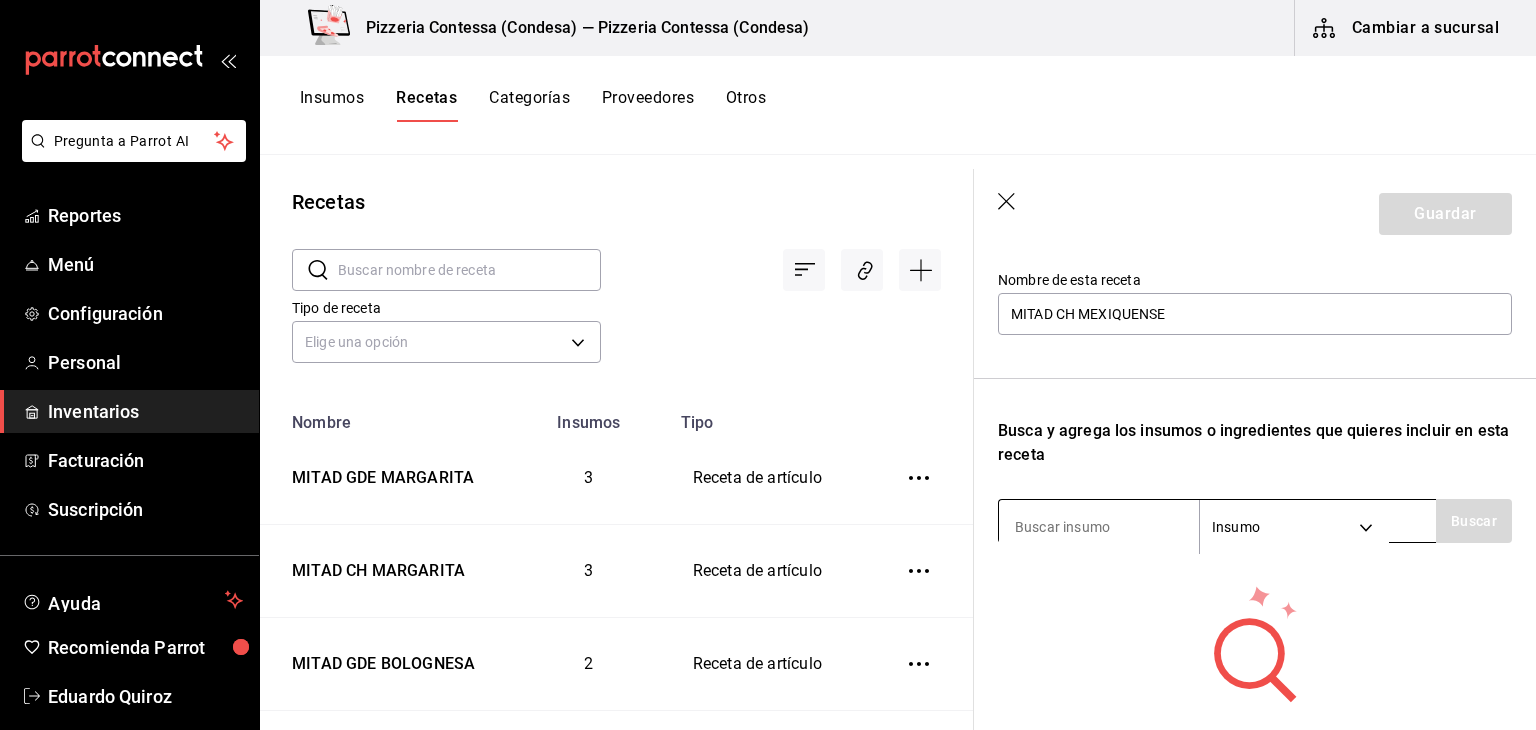 click at bounding box center [1099, 527] 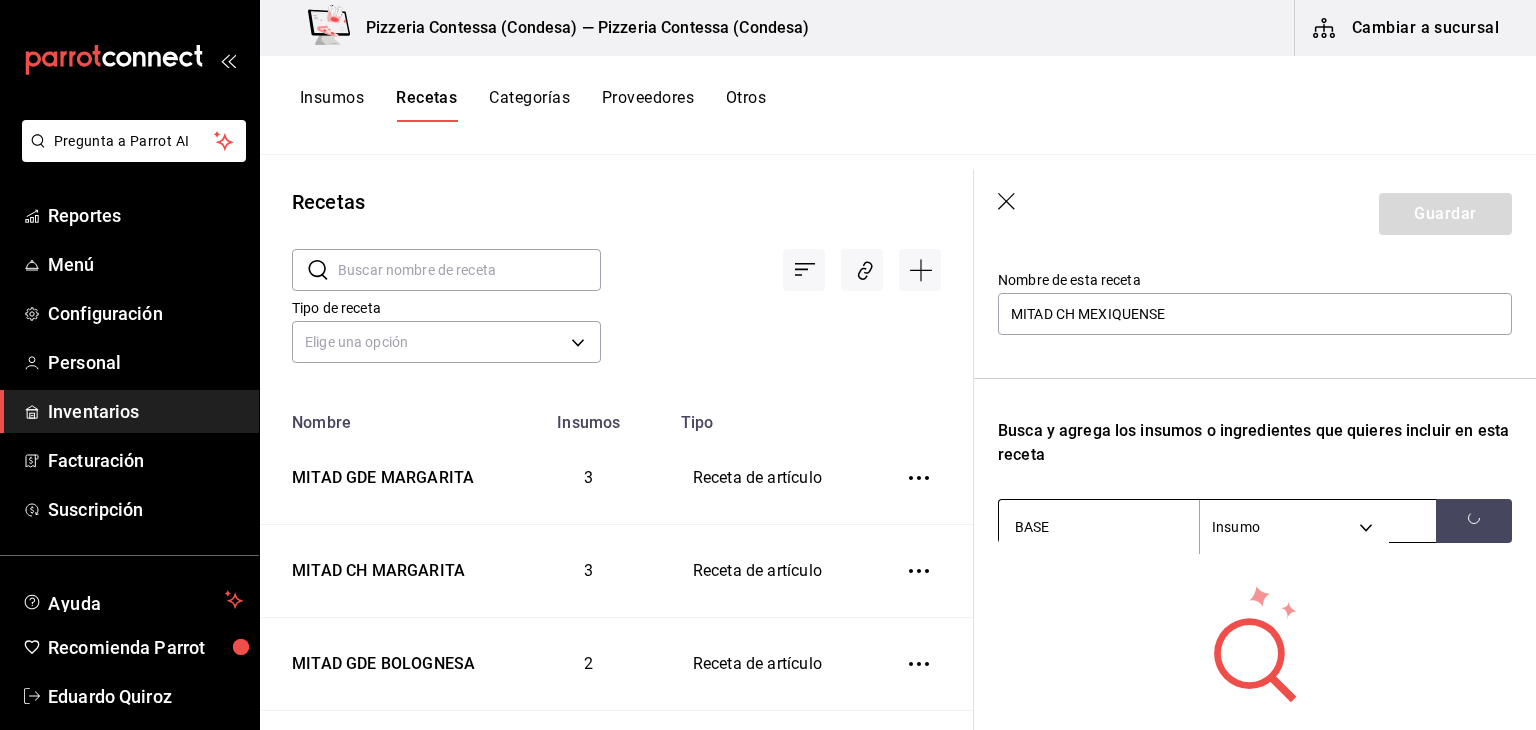 type on "BASE" 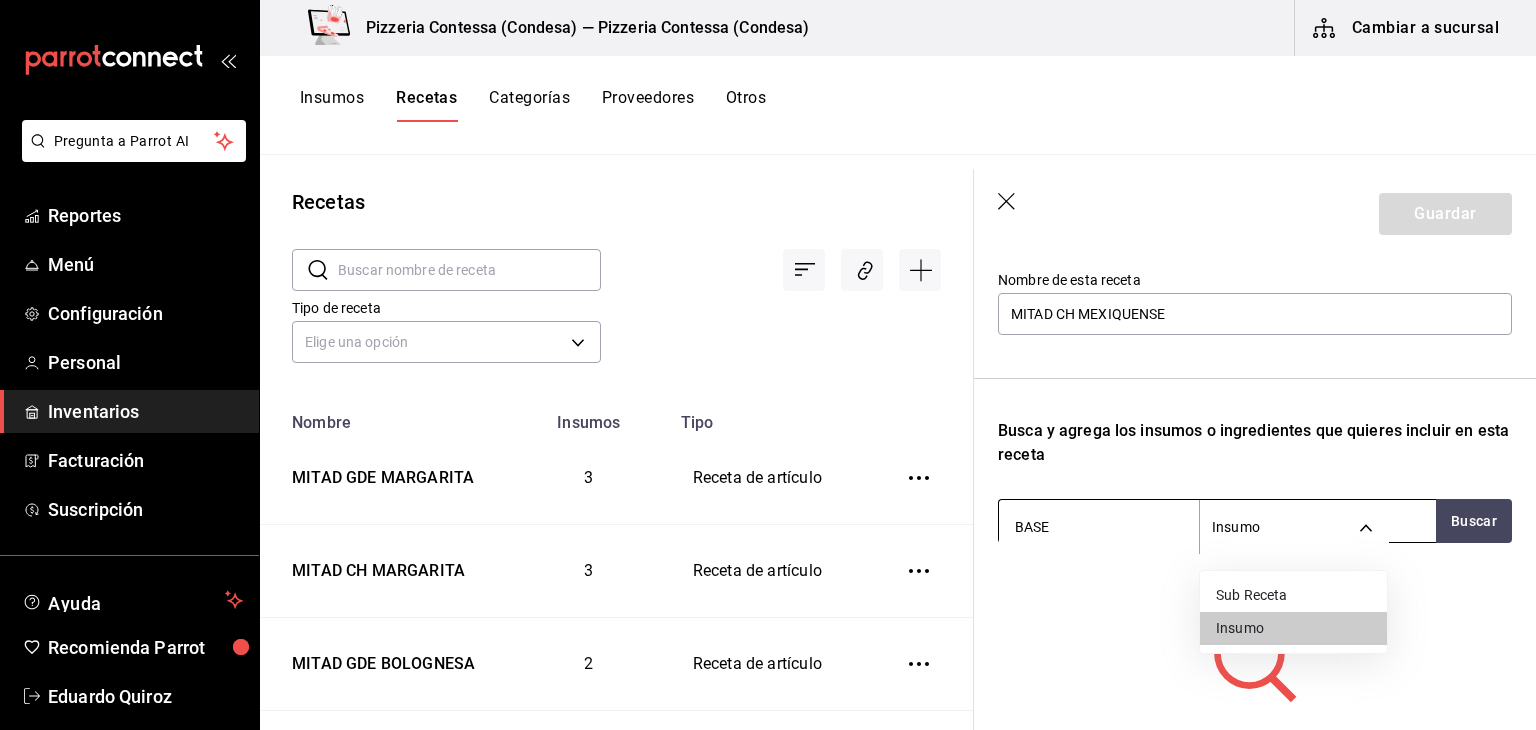 click on "Pregunta a Parrot AI Reportes   Menú   Configuración   Personal   Inventarios   Facturación   Suscripción   Ayuda Recomienda Parrot   [PERSON]   Sugerir nueva función   Pizzeria Contessa ([CITY]) — Pizzeria Contessa ([CITY]) Cambiar a sucursal Insumos Recetas Categorías Proveedores Otros Recetas ​ ​ Tipo de receta Elige una opción default Nombre Insumos Tipo MITAD GDE 4 QUESOS 4 Receta de artículo MITAD CH 4 QUESOS 4 Receta de artículo MITAD GDE FRUTAS 5 Receta de artículo MITAD CH FRUTAS 5 Receta de artículo MITAD GDE MEXIQUENSE 5 Receta de artículo MITAD CH MEXIQUENSE 5 Receta de artículo MITAD GDE MARGARITA 3 Receta de artículo MITAD CH MARGARITA 3 Receta de artículo MITAD GDE BOLOGNESA 2 Receta de artículo MITAD CH BOLOGNESA 2 Receta de artículo MITAD GDE HAWAIANA 3 Receta de artículo MITAD CH HAWAIANA 3 Receta de artículo MITAD GDE PEPERONNI 2 Receta de artículo MITAD CH PEPERONNI 2 Receta de artículo BASE MITAD GDE 3 Subreceta BASE MITAD CH 3 Subreceta 2 3 2 3 1 1 1 1" at bounding box center (768, 358) 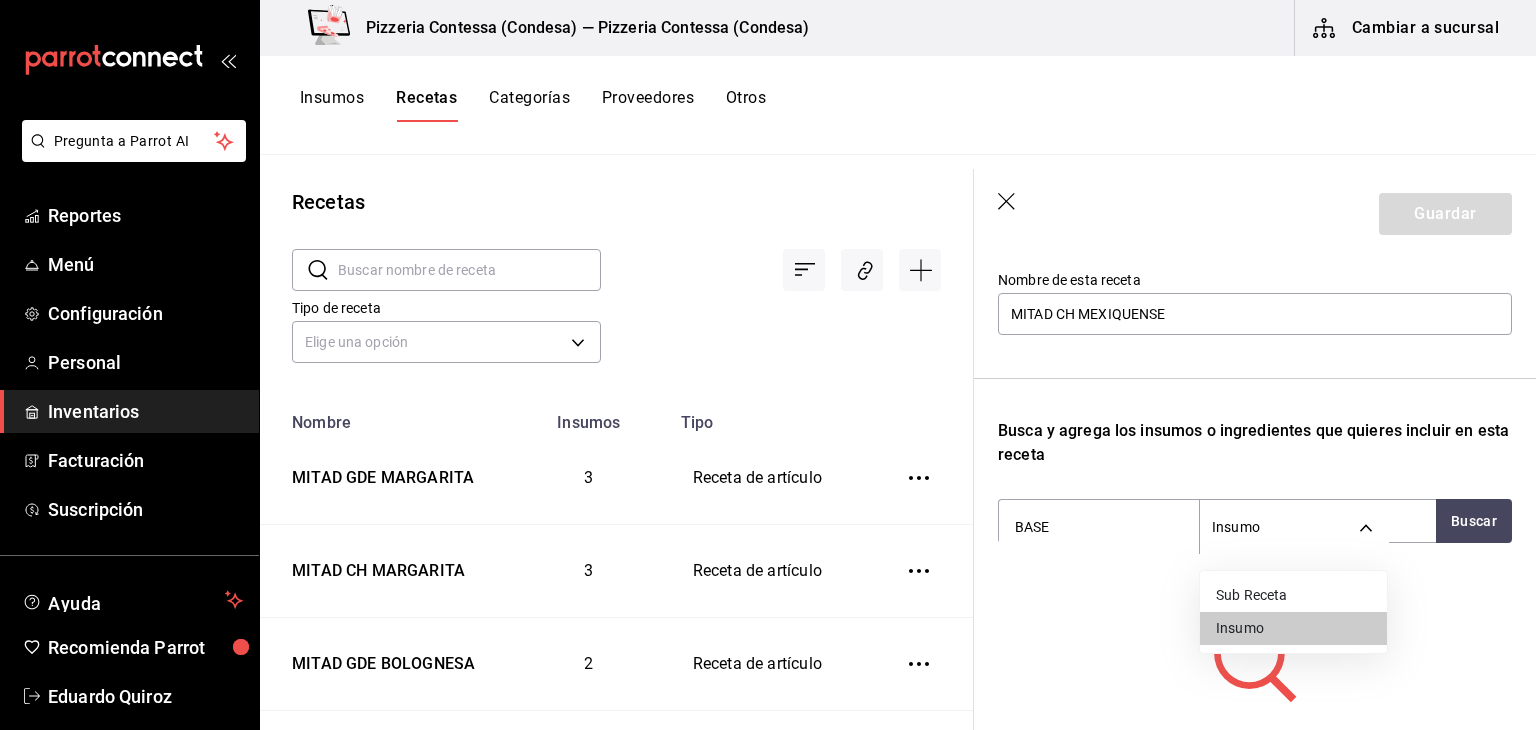 click on "Sub Receta" at bounding box center [1293, 595] 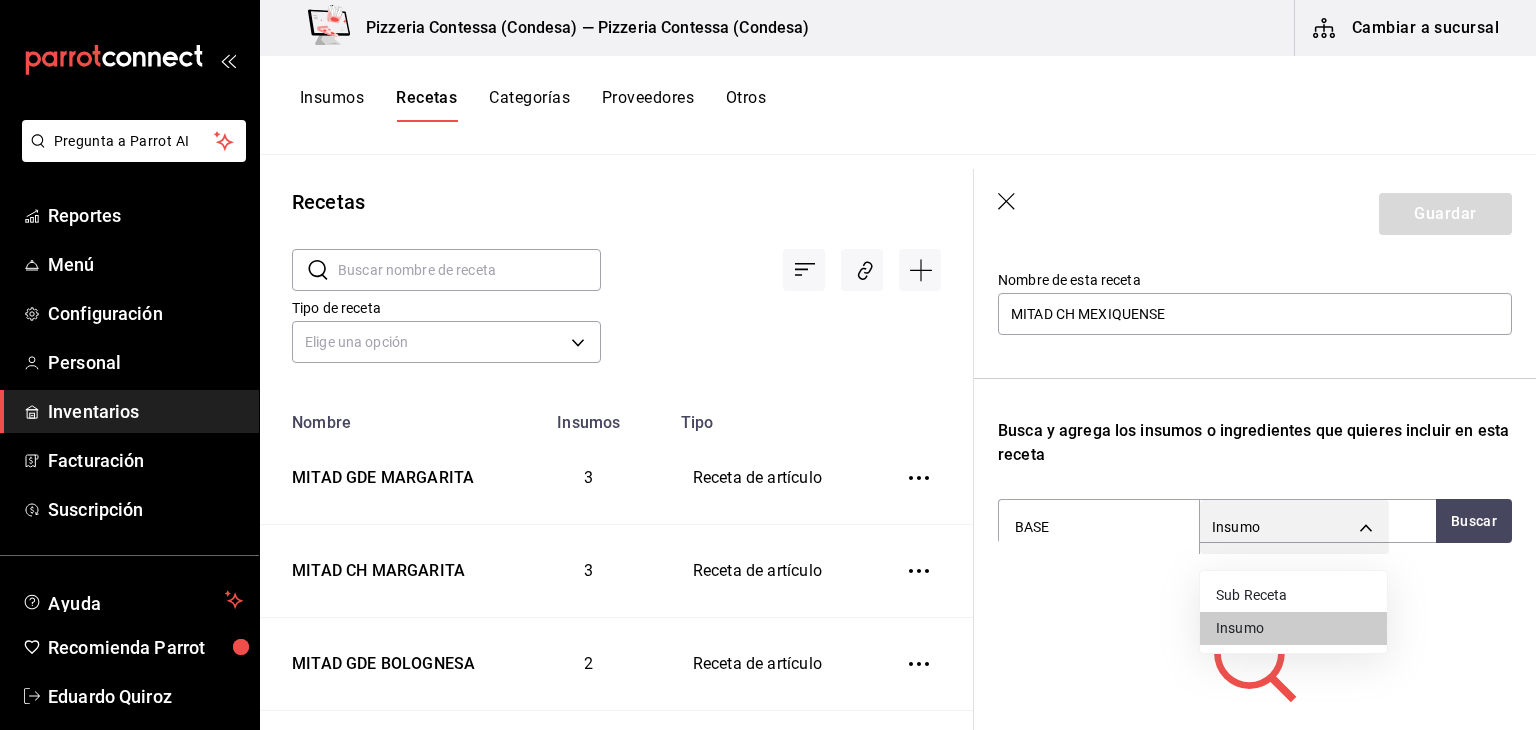 type on "SUBRECIPE" 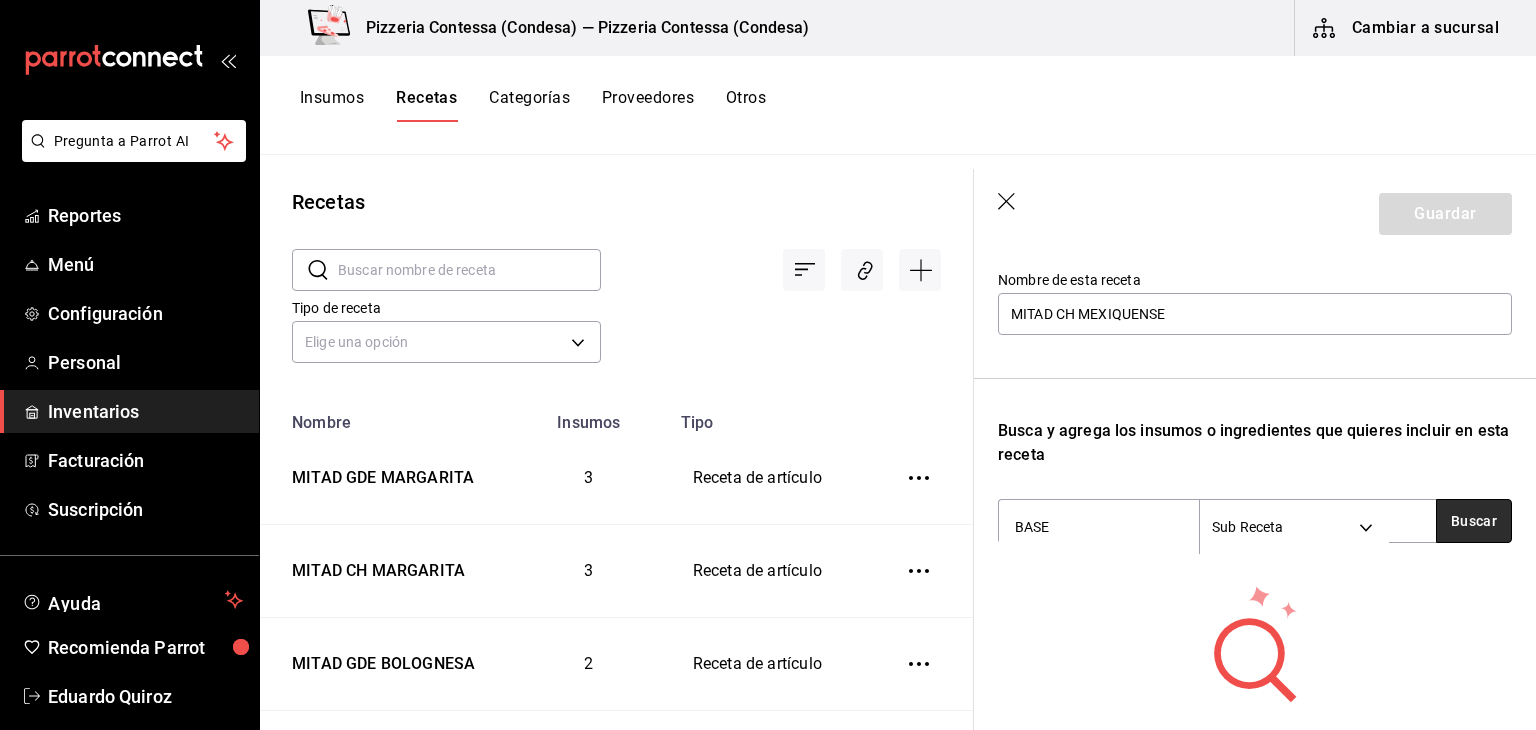 click on "Buscar" at bounding box center (1474, 521) 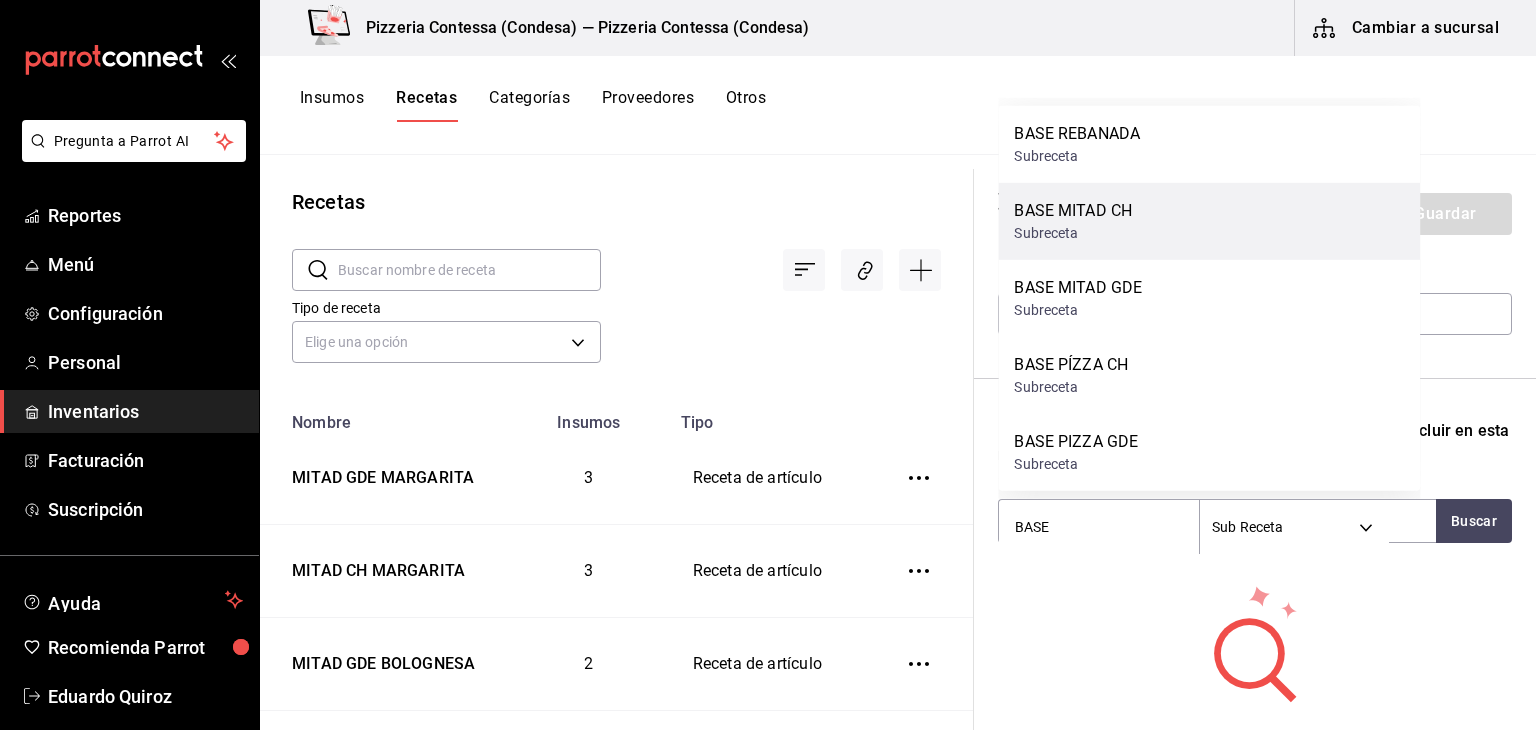 click on "Subreceta" at bounding box center [1073, 233] 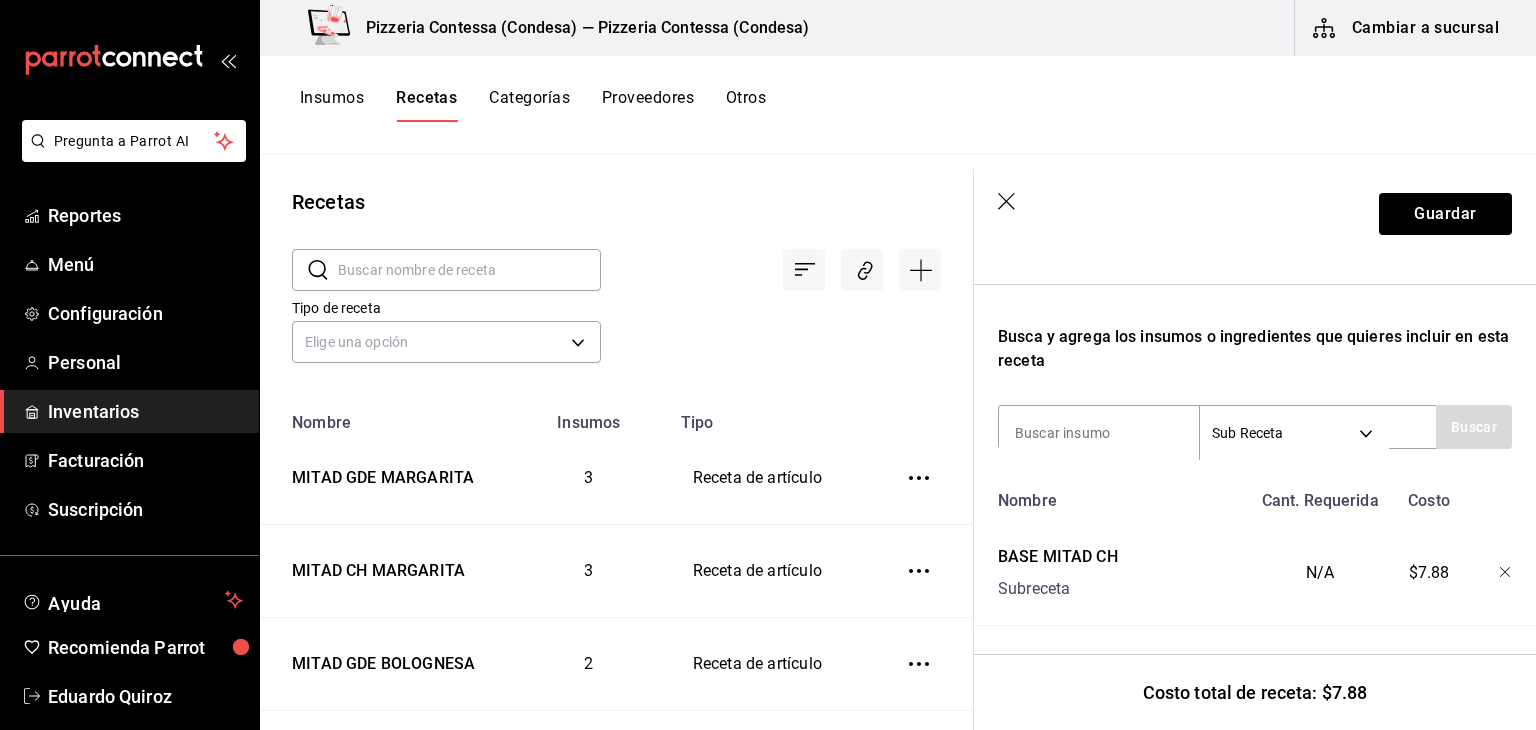 scroll, scrollTop: 309, scrollLeft: 0, axis: vertical 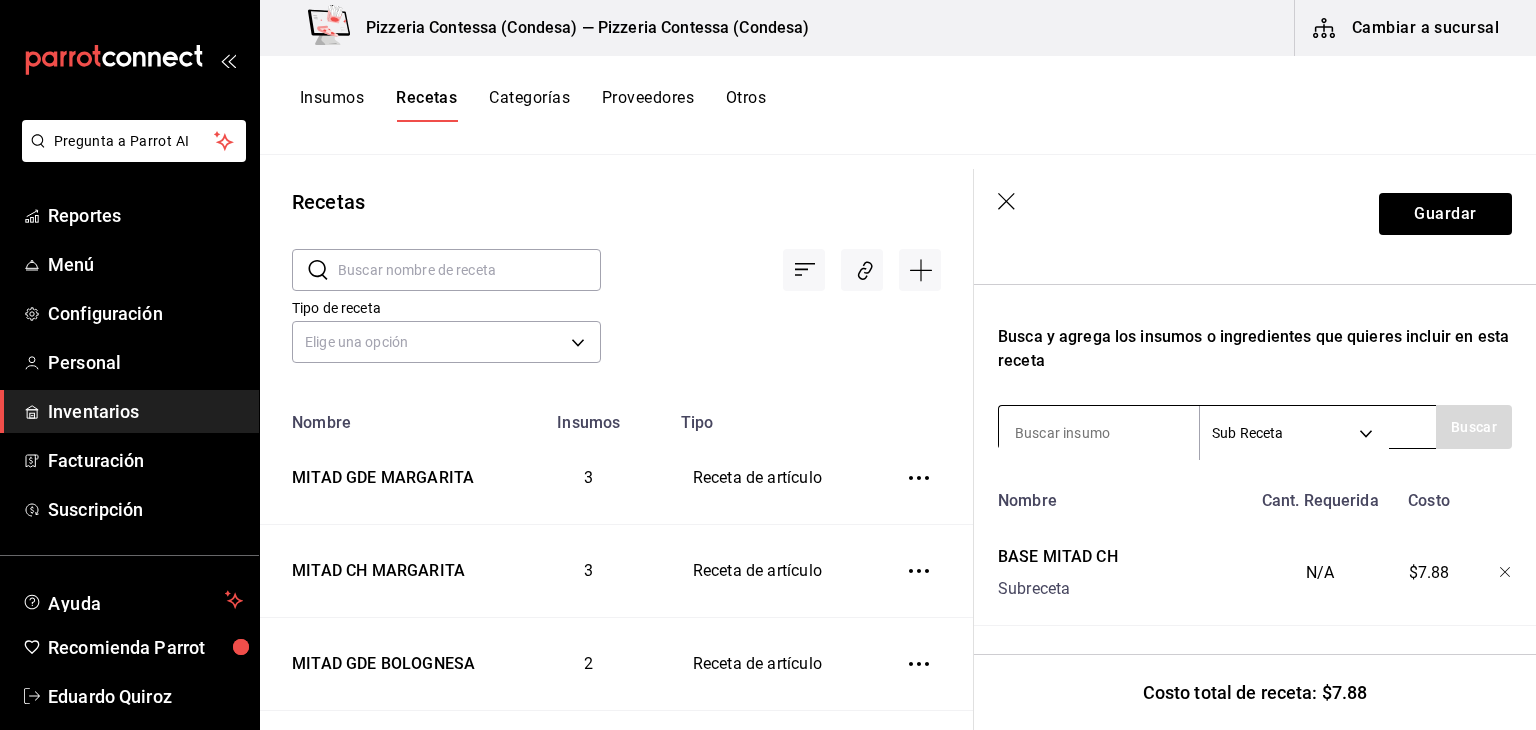 click on "Pregunta a Parrot AI Reportes   Menú   Configuración   Personal   Inventarios   Facturación   Suscripción   Ayuda Recomienda Parrot   [PERSON]   Sugerir nueva función   Pizzeria Contessa ([CITY]) — Pizzeria Contessa ([CITY]) Cambiar a sucursal Insumos Recetas Categorías Proveedores Otros Recetas ​ ​ Tipo de receta Elige una opción default Nombre Insumos Tipo MITAD GDE 4 QUESOS 4 Receta de artículo MITAD CH 4 QUESOS 4 Receta de artículo MITAD GDE FRUTAS 5 Receta de artículo MITAD CH FRUTAS 5 Receta de artículo MITAD GDE MEXIQUENSE 5 Receta de artículo MITAD CH MEXIQUENSE 5 Receta de artículo MITAD GDE MARGARITA 3 Receta de artículo MITAD CH MARGARITA 3 Receta de artículo MITAD GDE BOLOGNESA 2 Receta de artículo MITAD CH BOLOGNESA 2 Receta de artículo MITAD GDE HAWAIANA 3 Receta de artículo MITAD CH HAWAIANA 3 Receta de artículo MITAD GDE PEPERONNI 2 Receta de artículo MITAD CH PEPERONNI 2 Receta de artículo BASE MITAD GDE 3 Subreceta BASE MITAD CH 3 Subreceta 2 3 2 3 1 1 1 1" at bounding box center (768, 358) 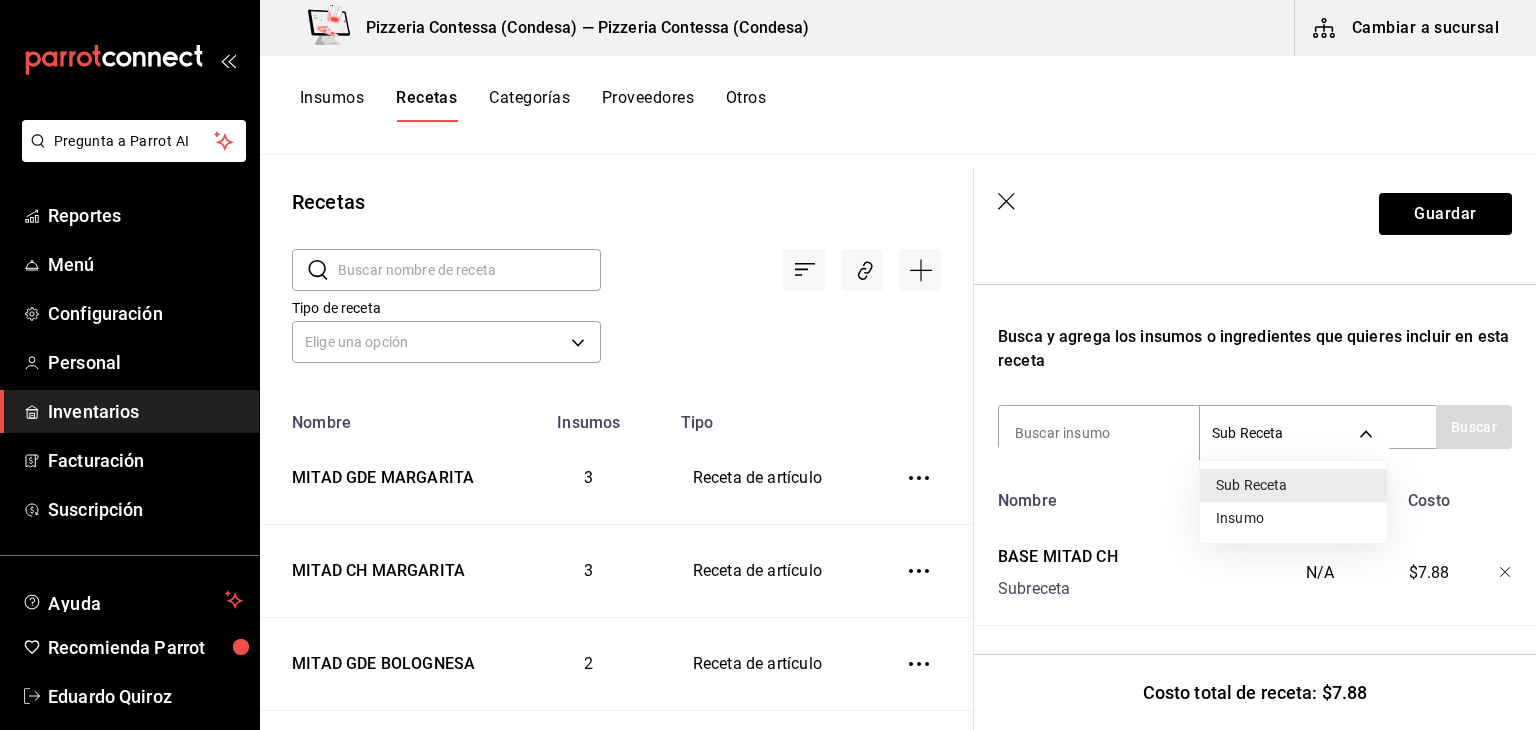 click on "Insumo" at bounding box center (1293, 518) 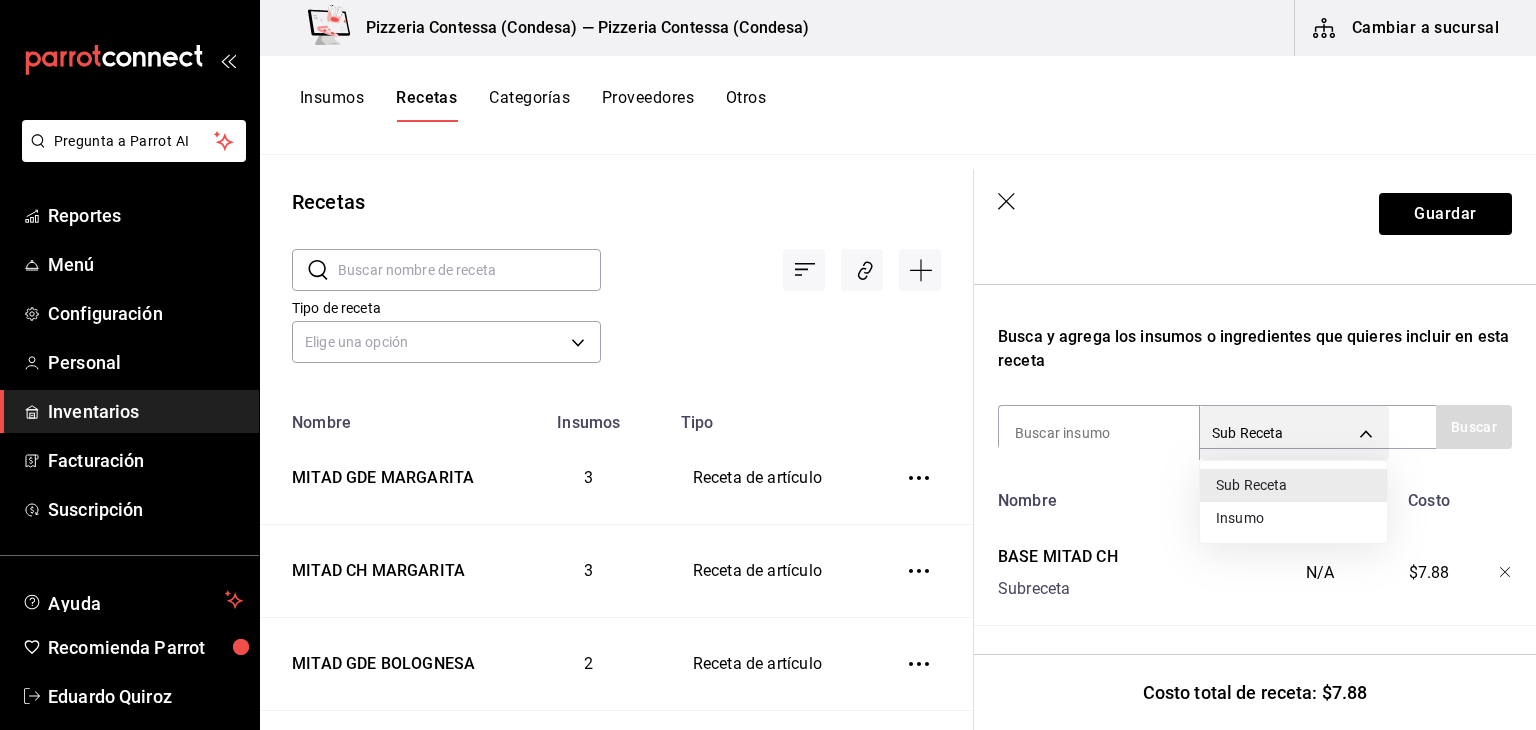 type on "SUPPLY" 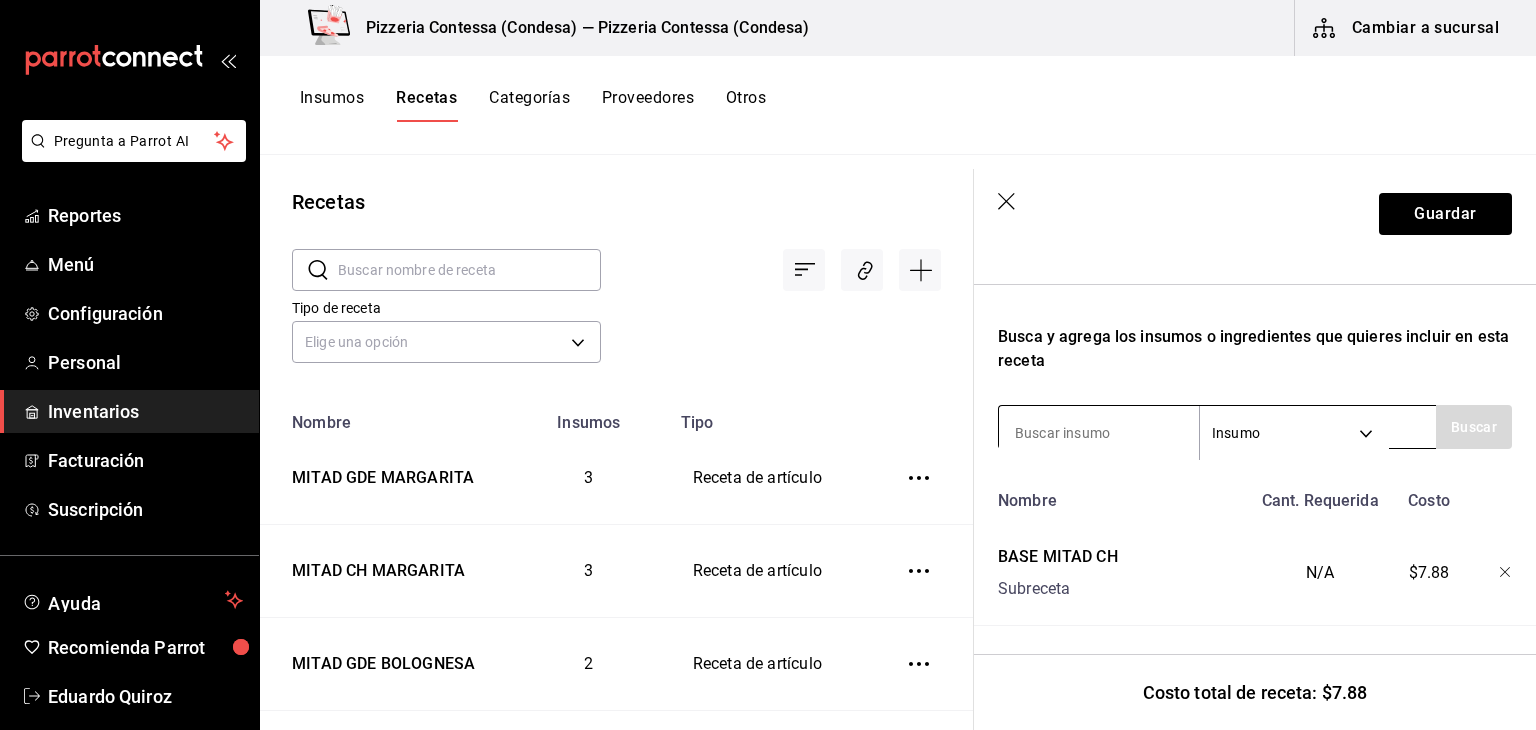 click at bounding box center (1099, 433) 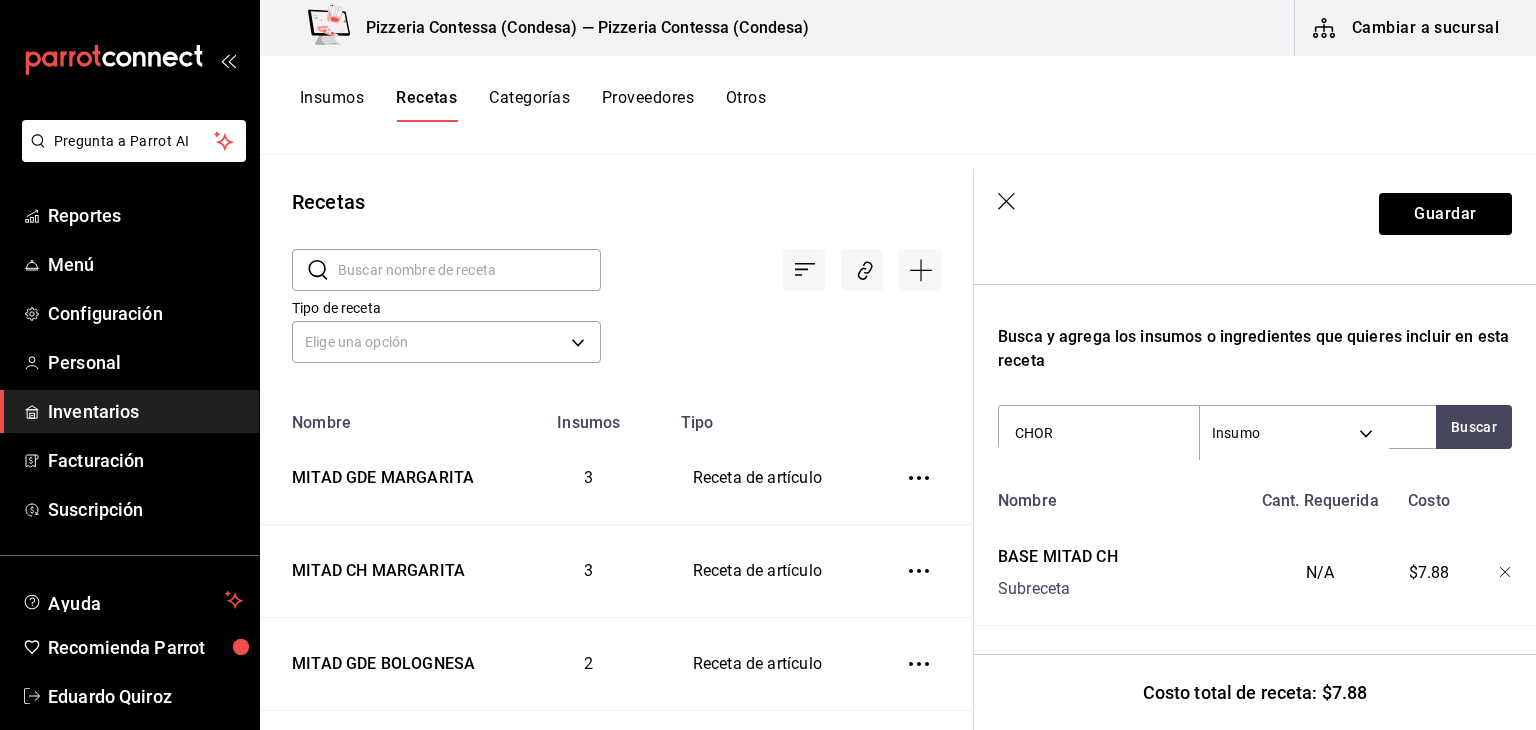 type on "CHORI" 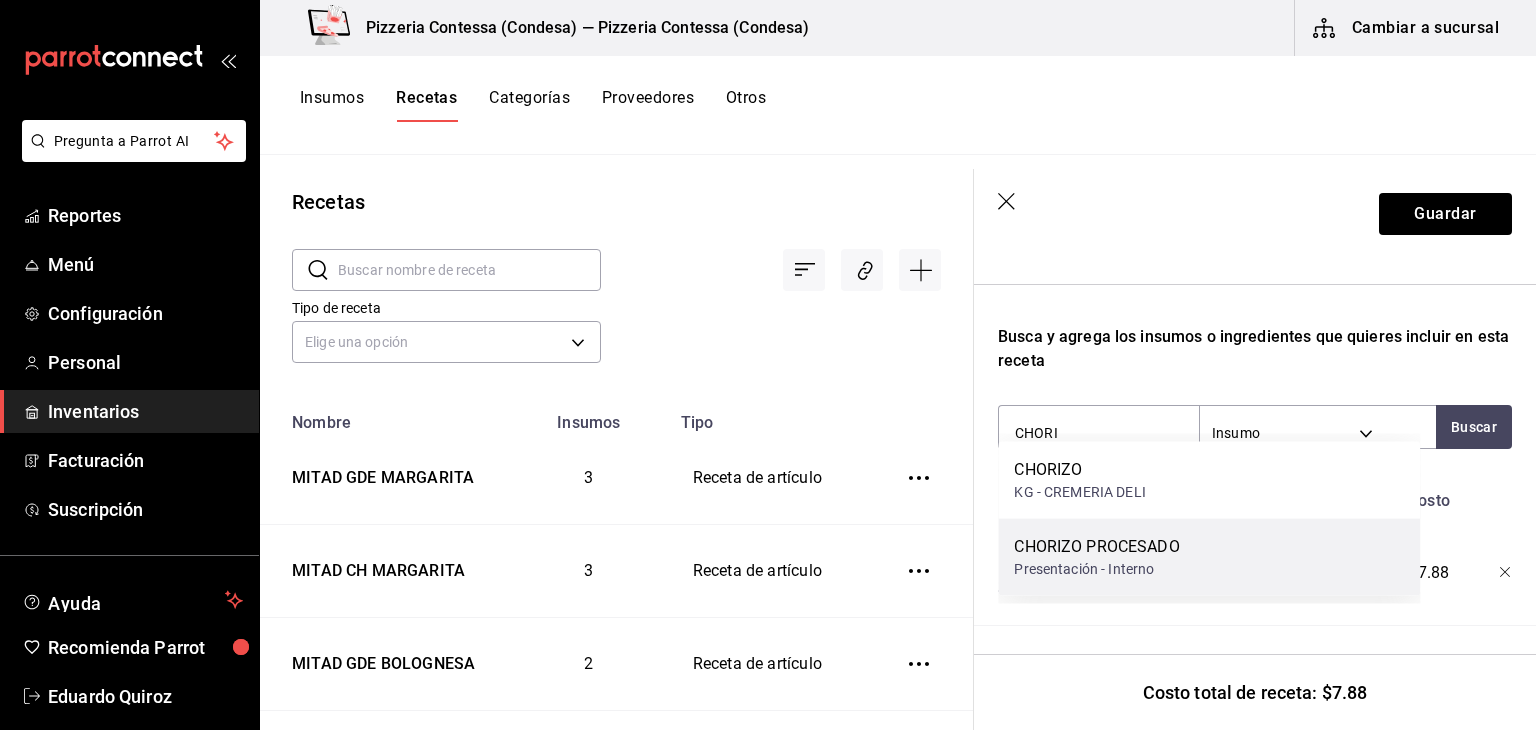click on "CHORIZO PROCESADO Presentación - Interno" at bounding box center [1209, 557] 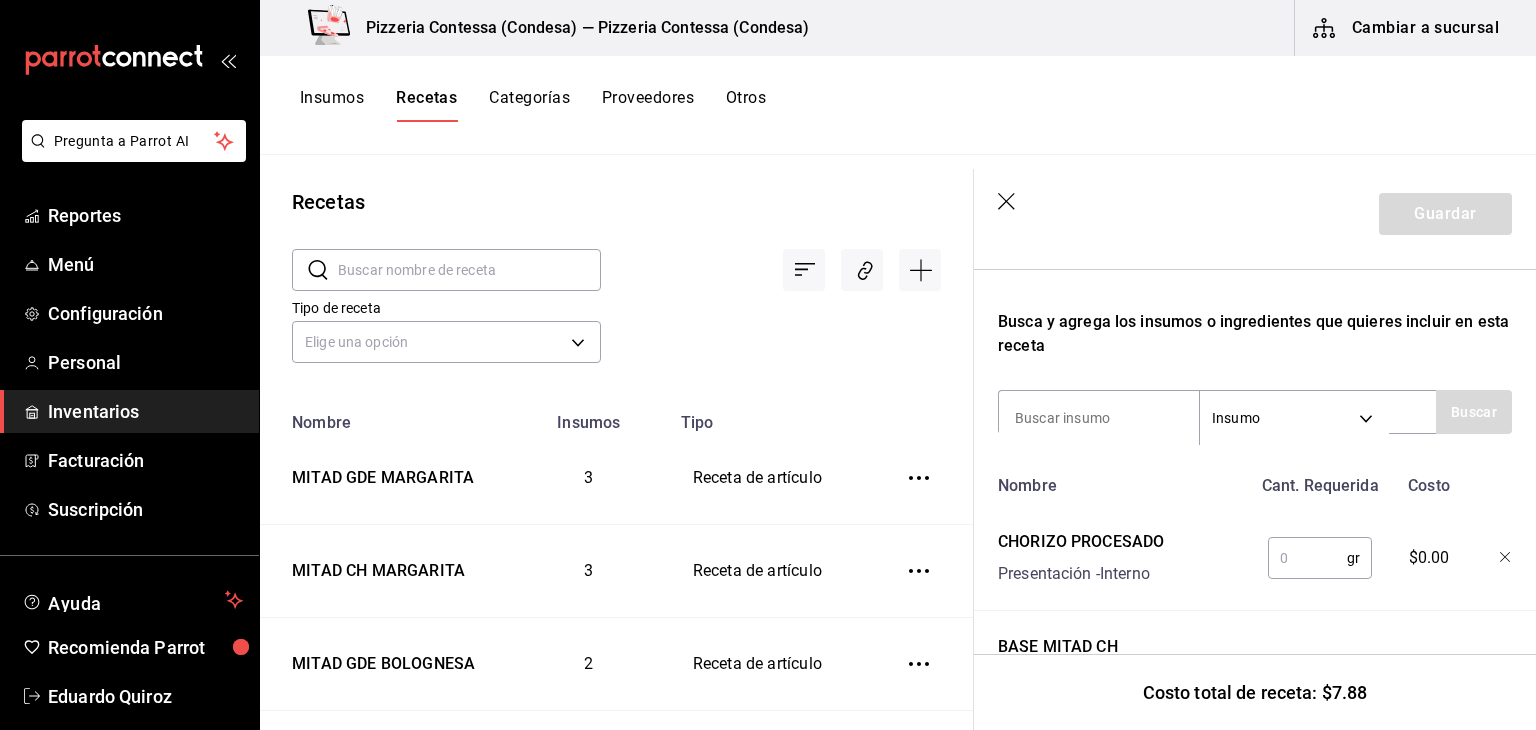 click at bounding box center [1307, 558] 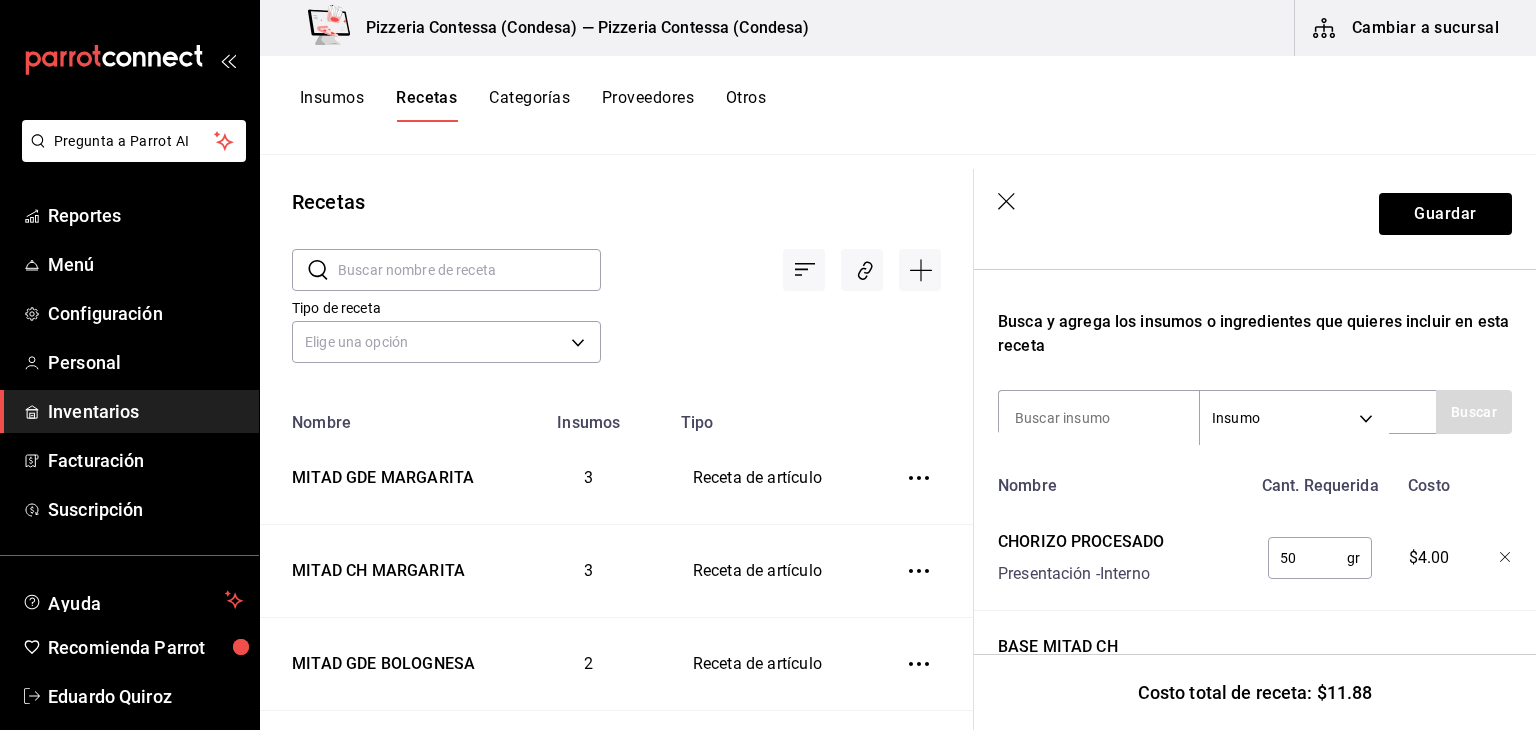 type on "50" 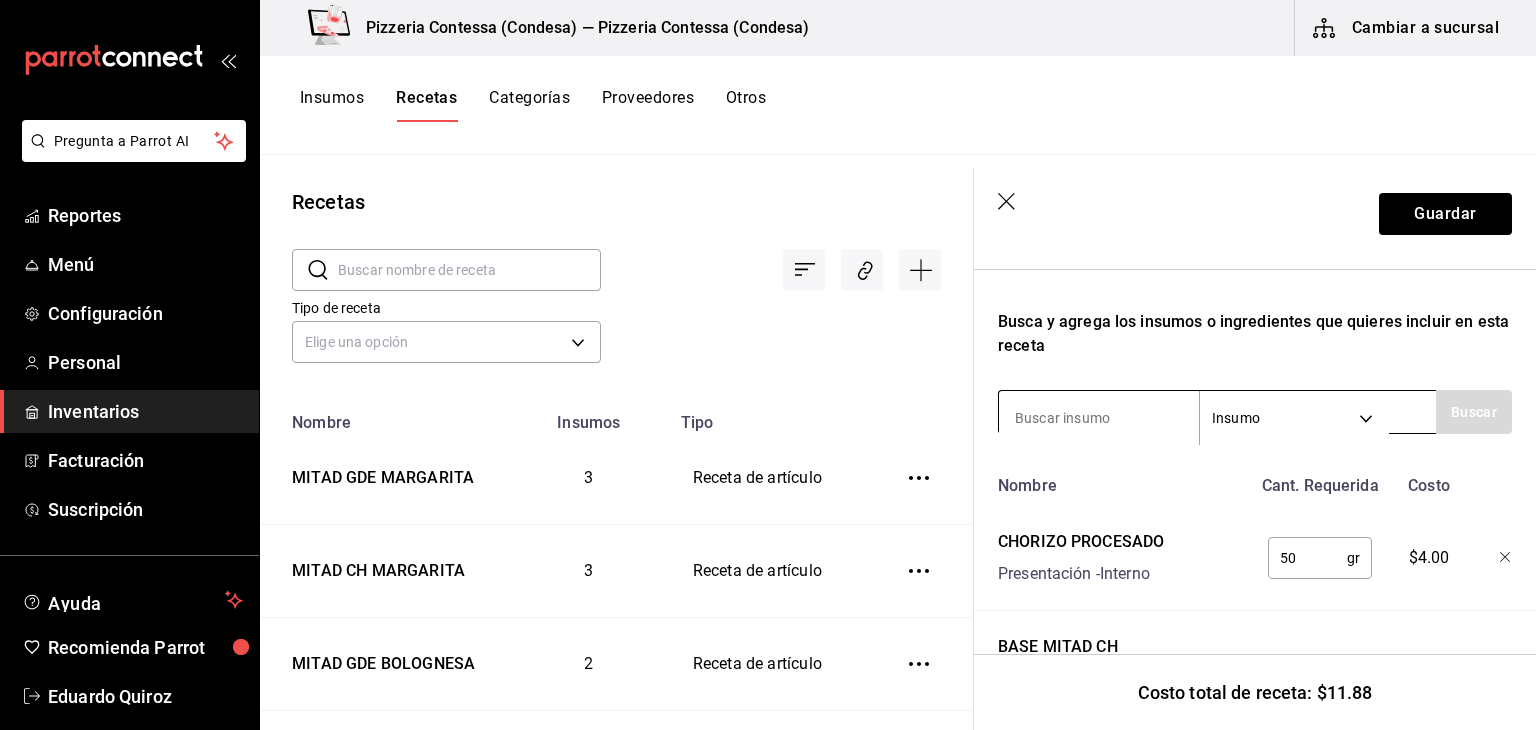 click at bounding box center (1099, 418) 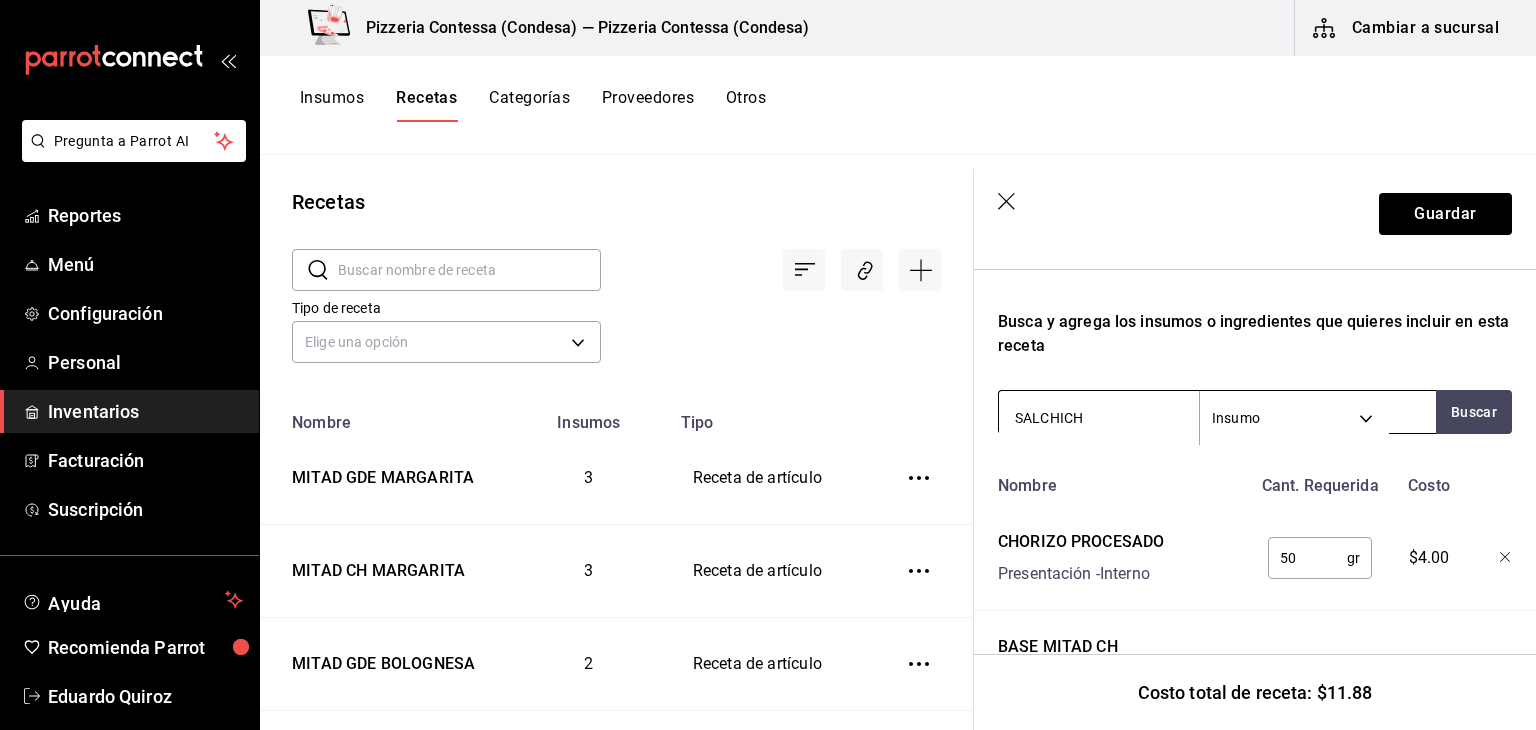 type on "SALCHICHA" 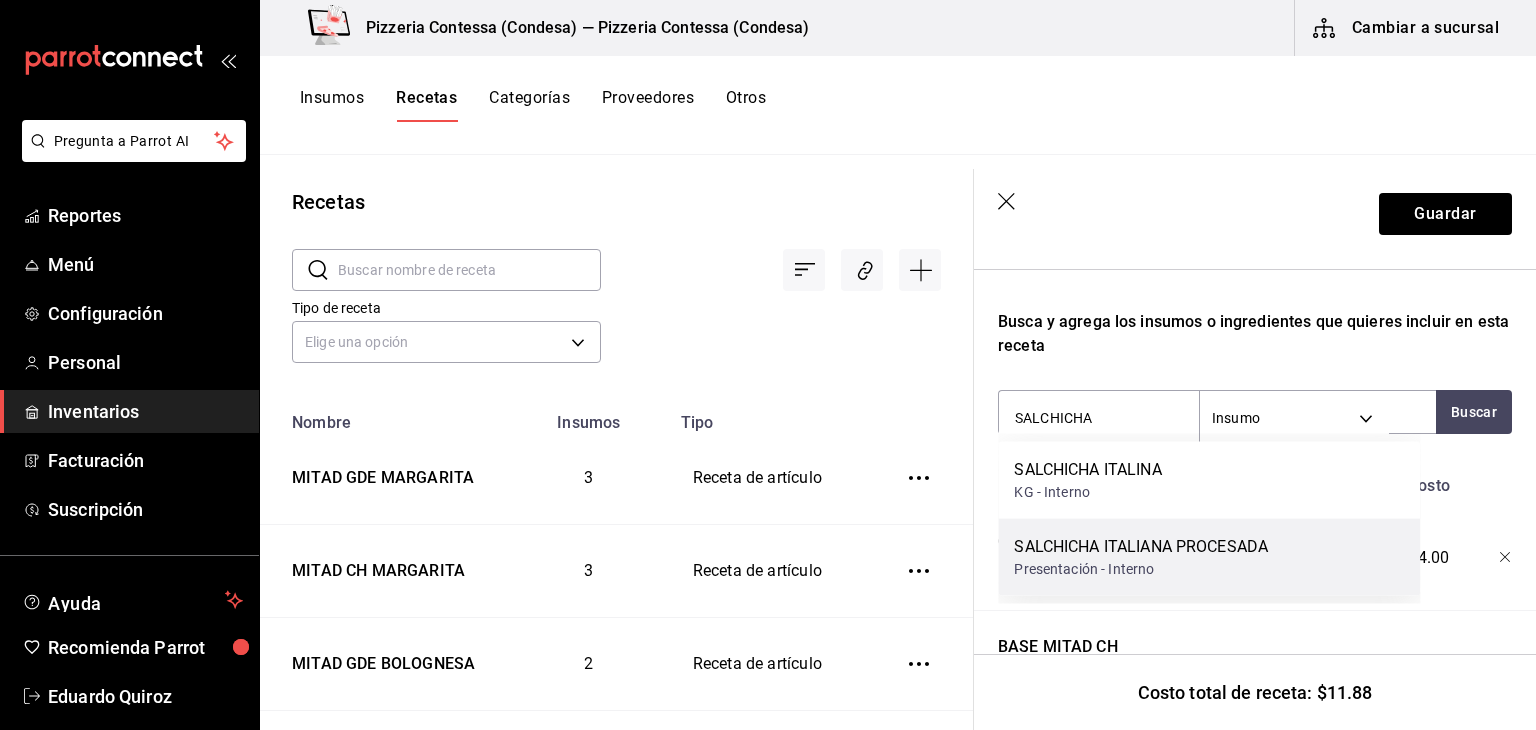click on "SALCHICHA ITALIANA PROCESADA" at bounding box center (1141, 547) 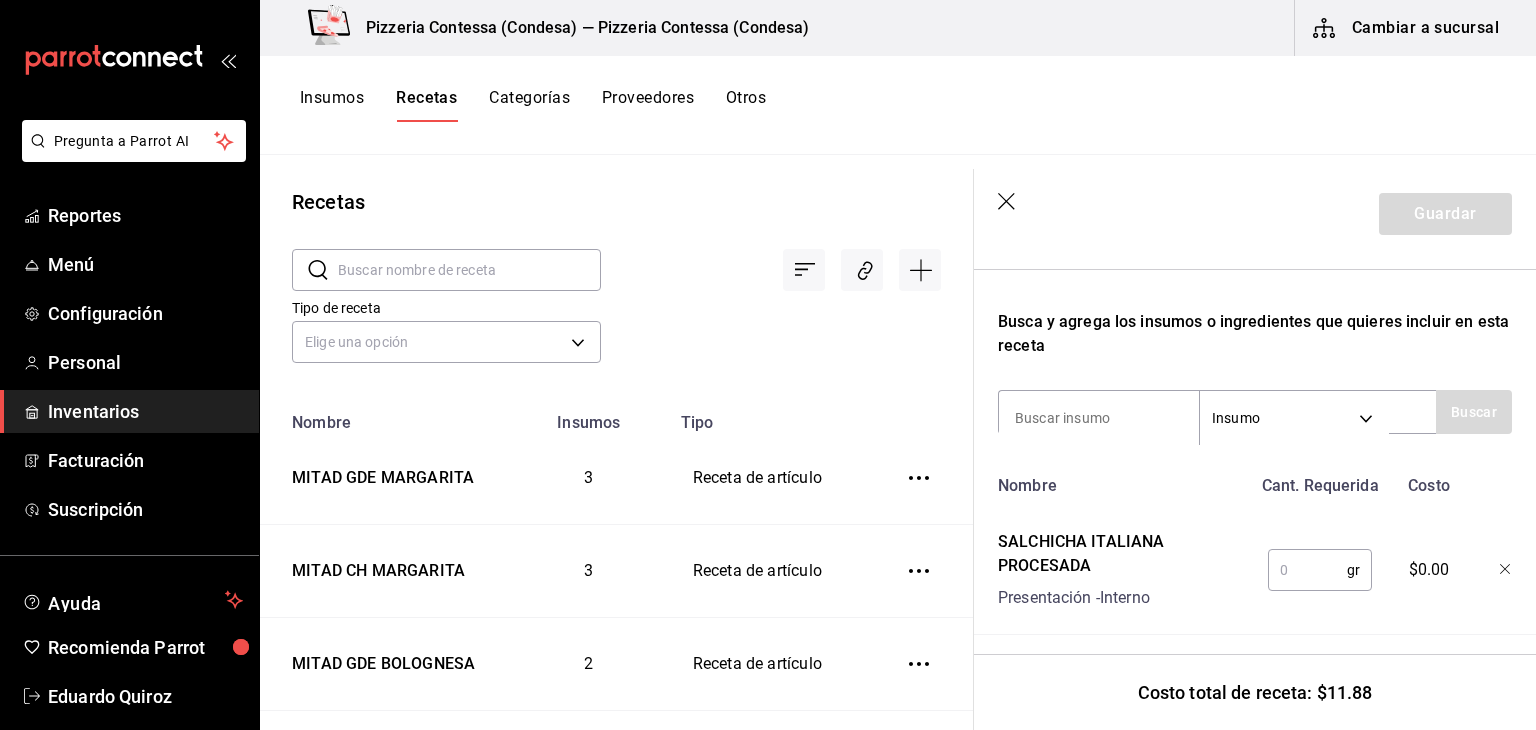 click at bounding box center (1307, 570) 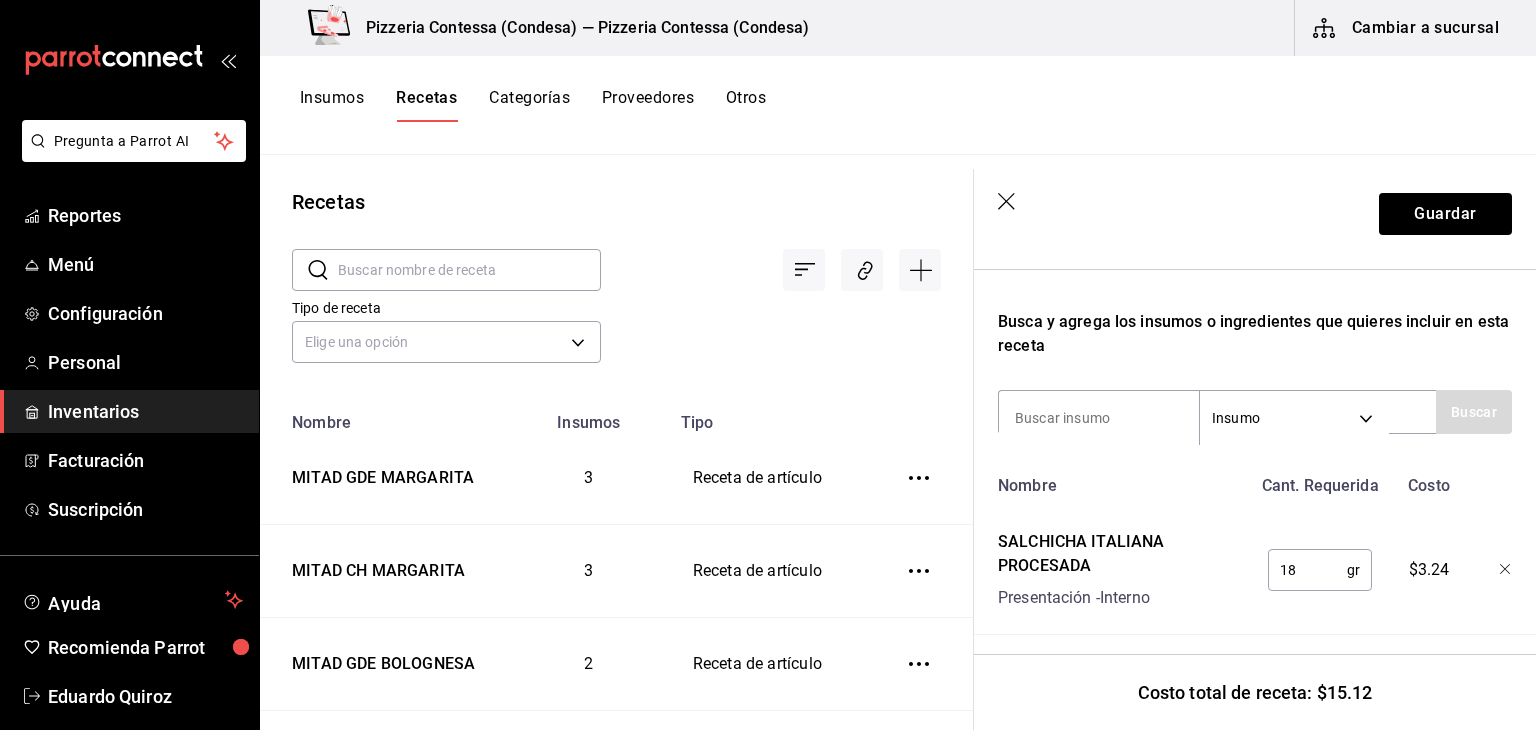 type on "18" 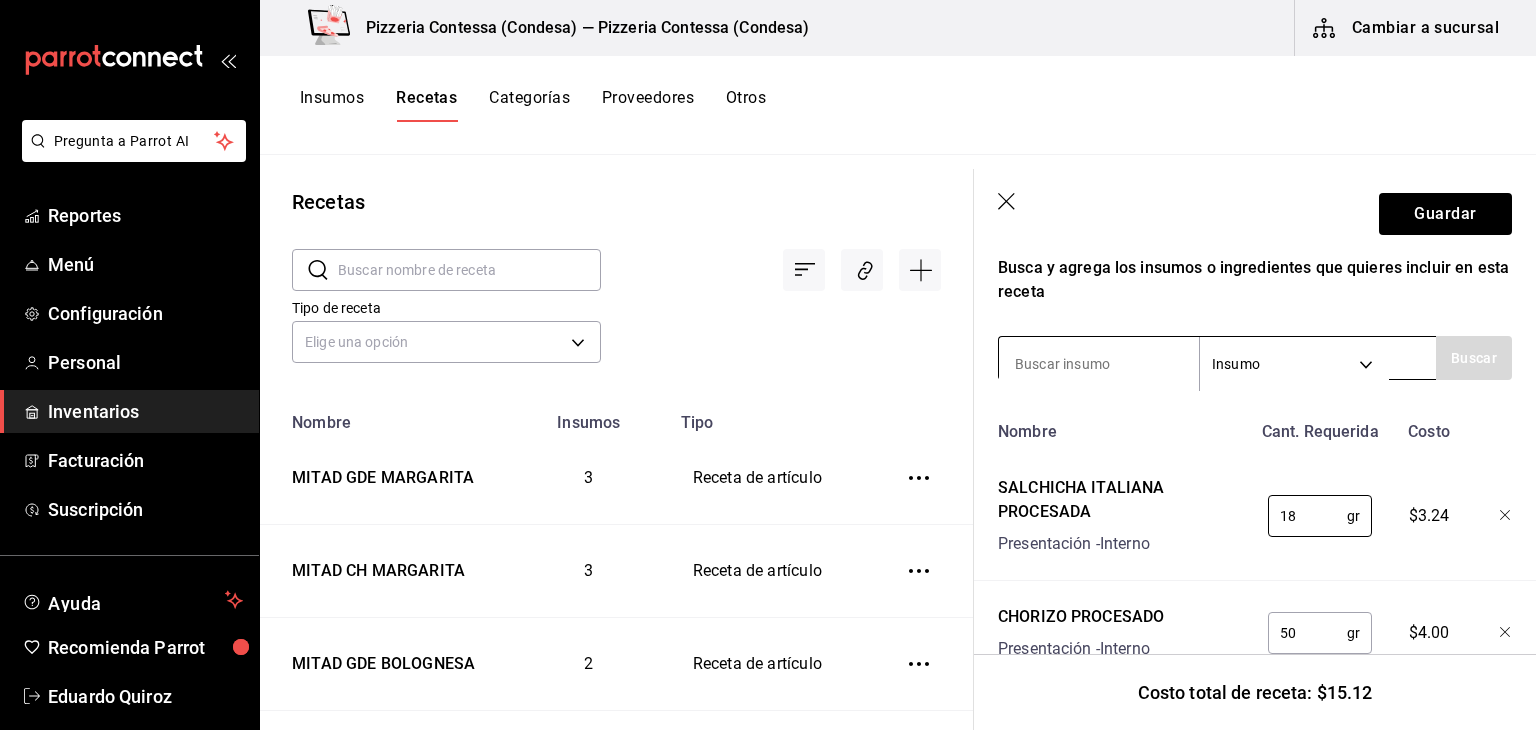 scroll, scrollTop: 309, scrollLeft: 0, axis: vertical 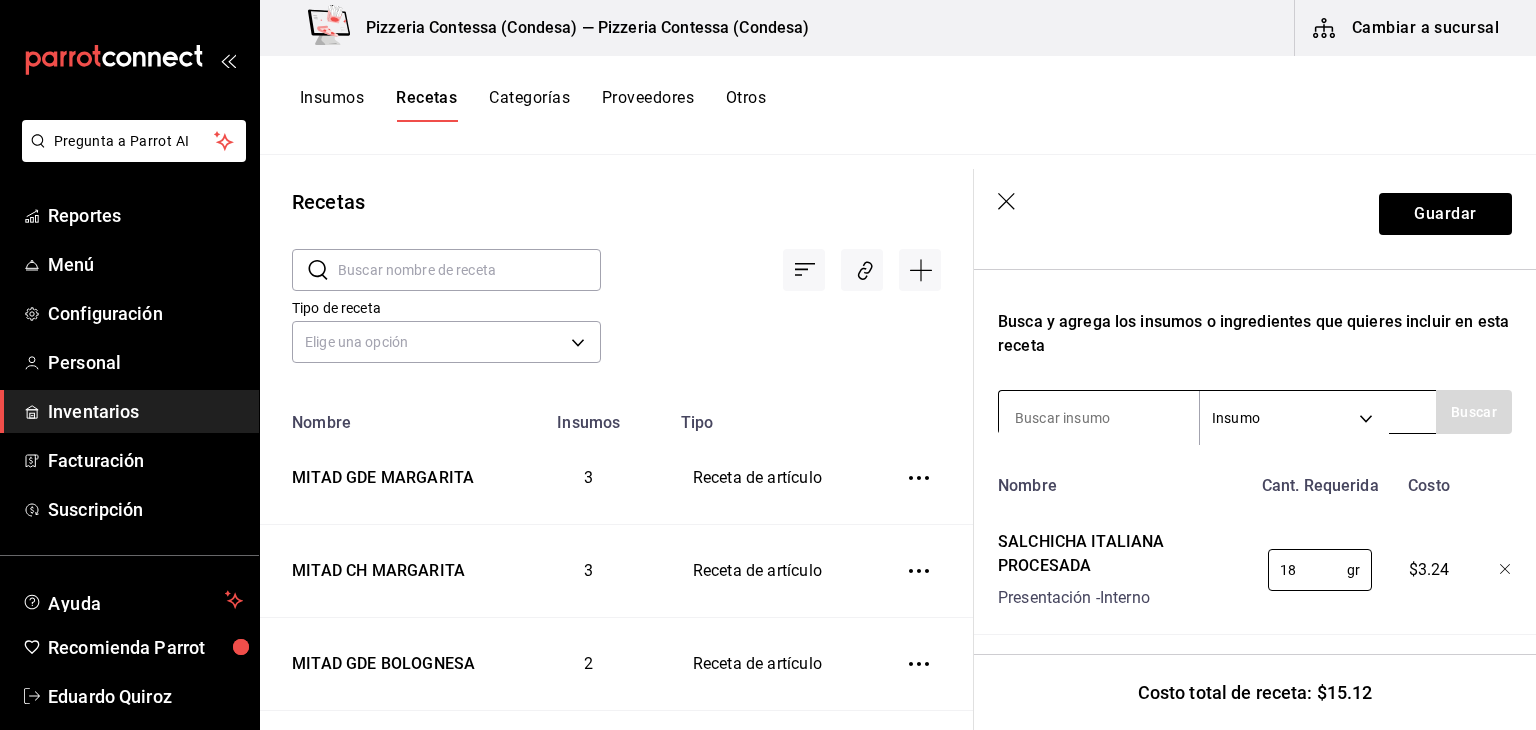 click at bounding box center (1099, 418) 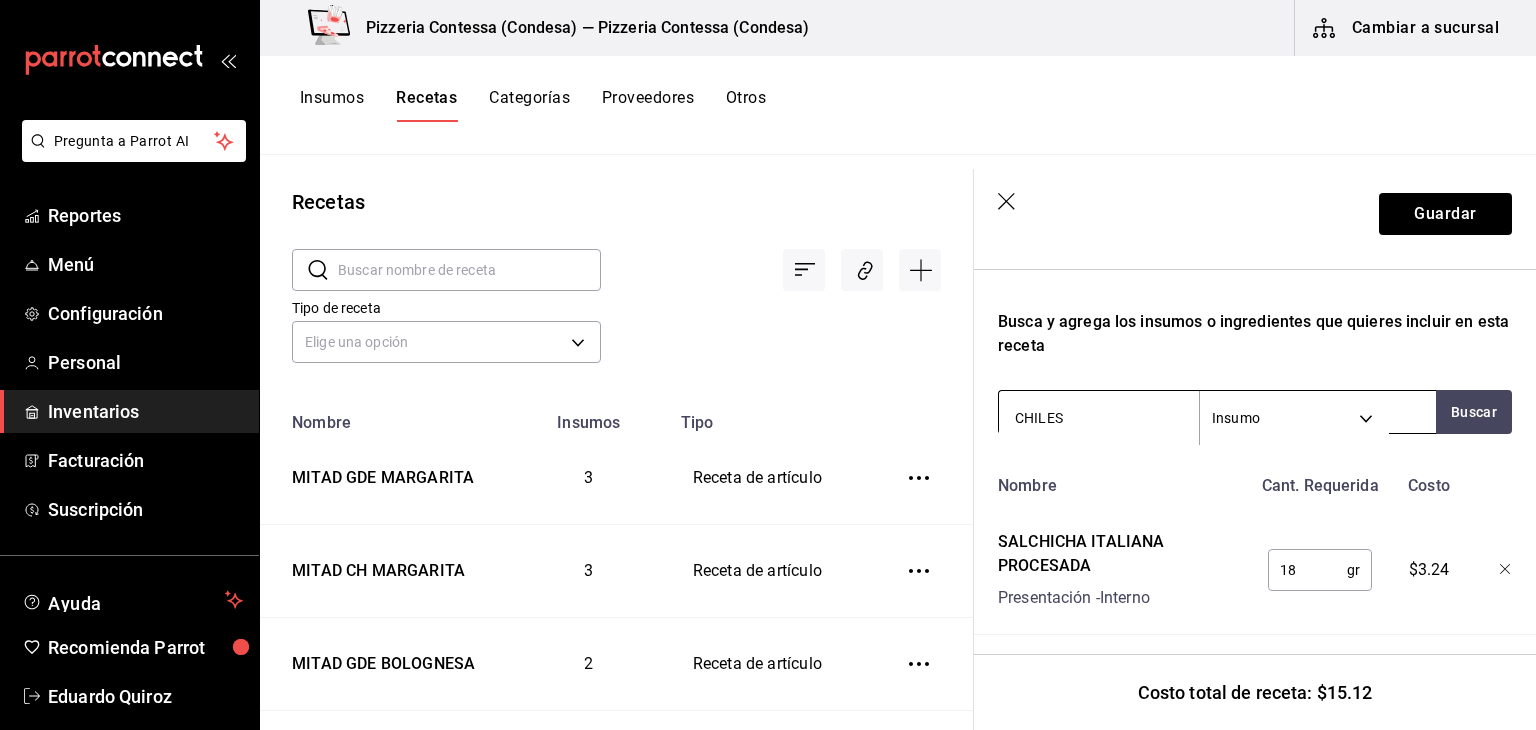 type on "CHILES" 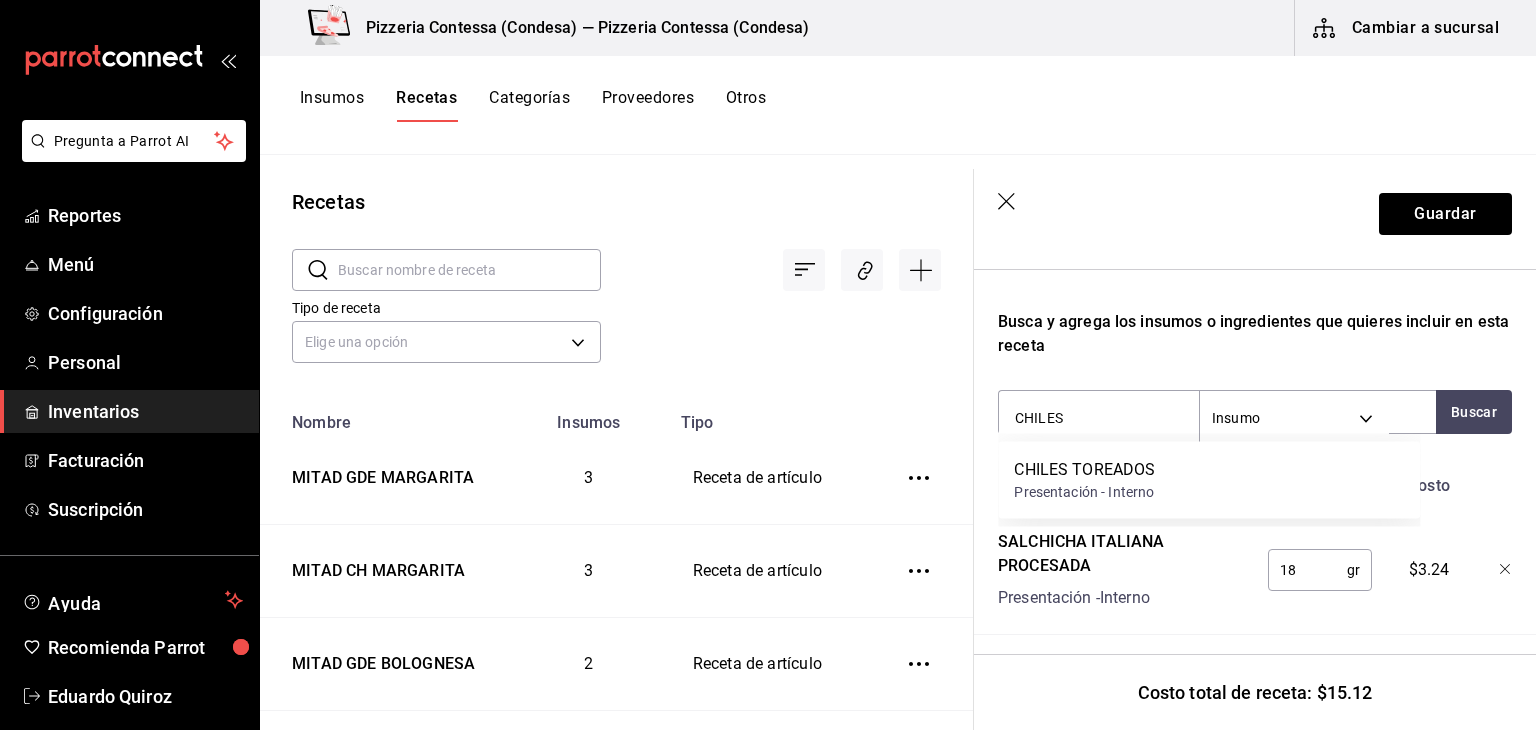 click on "CHILES TOREADOS Presentación - Interno" at bounding box center (1209, 480) 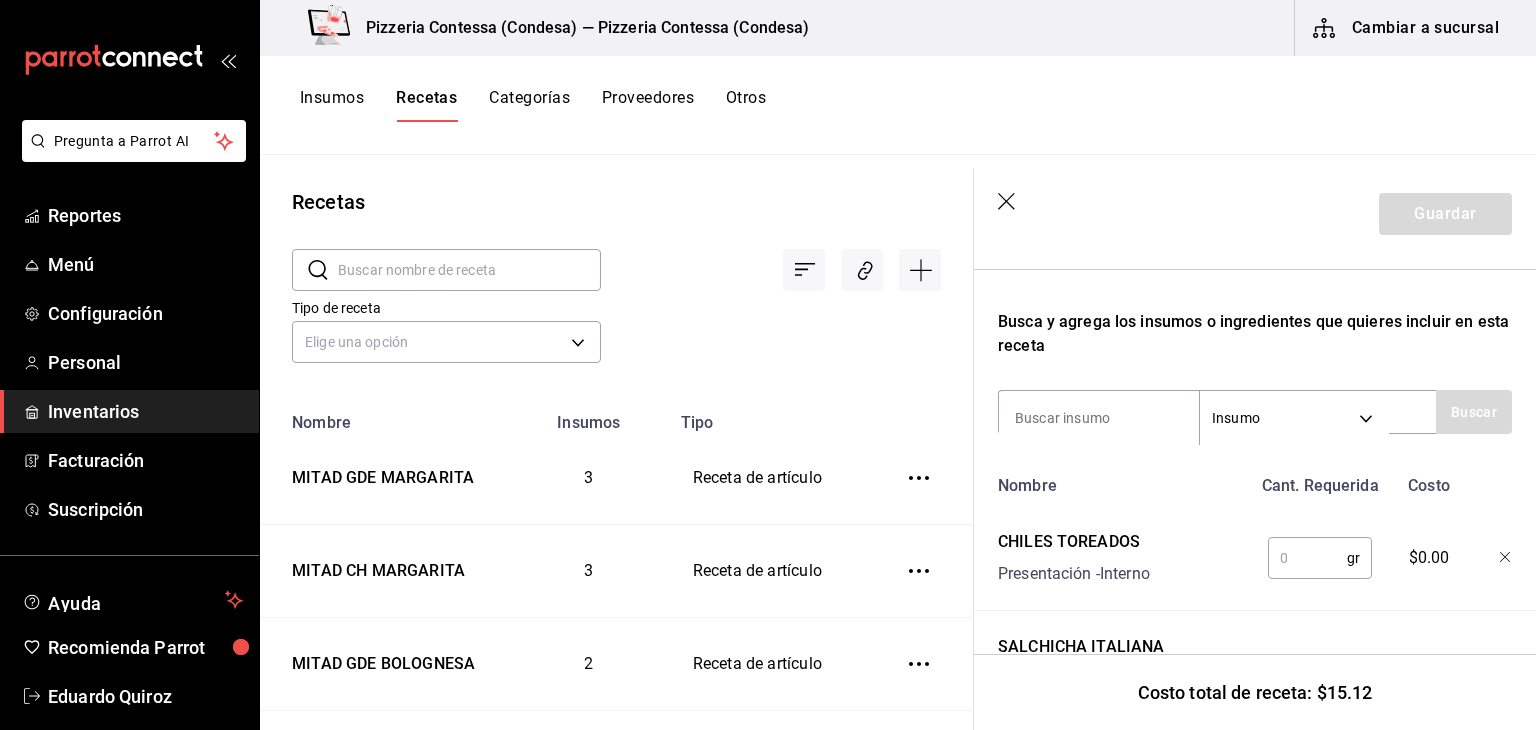 click at bounding box center [1307, 558] 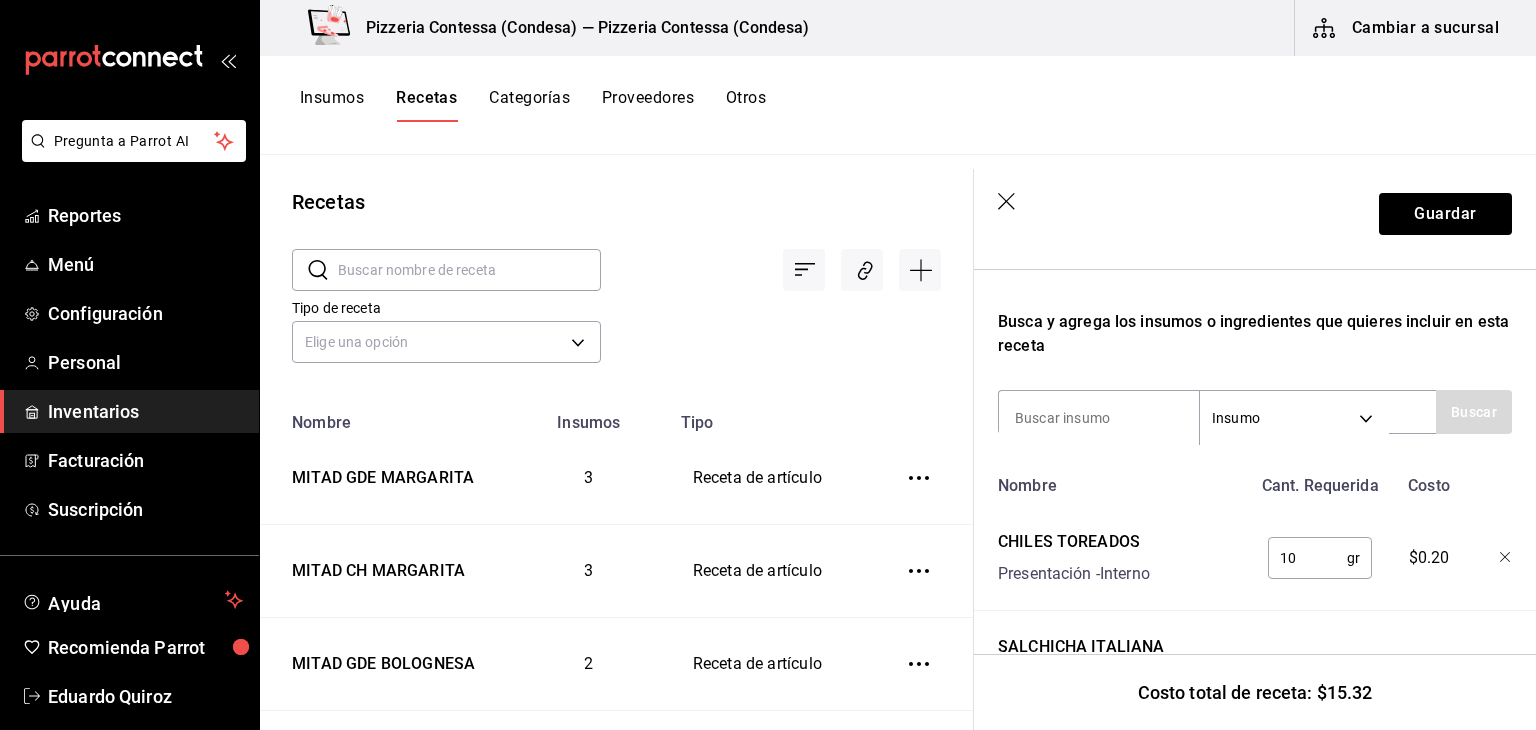 type on "10" 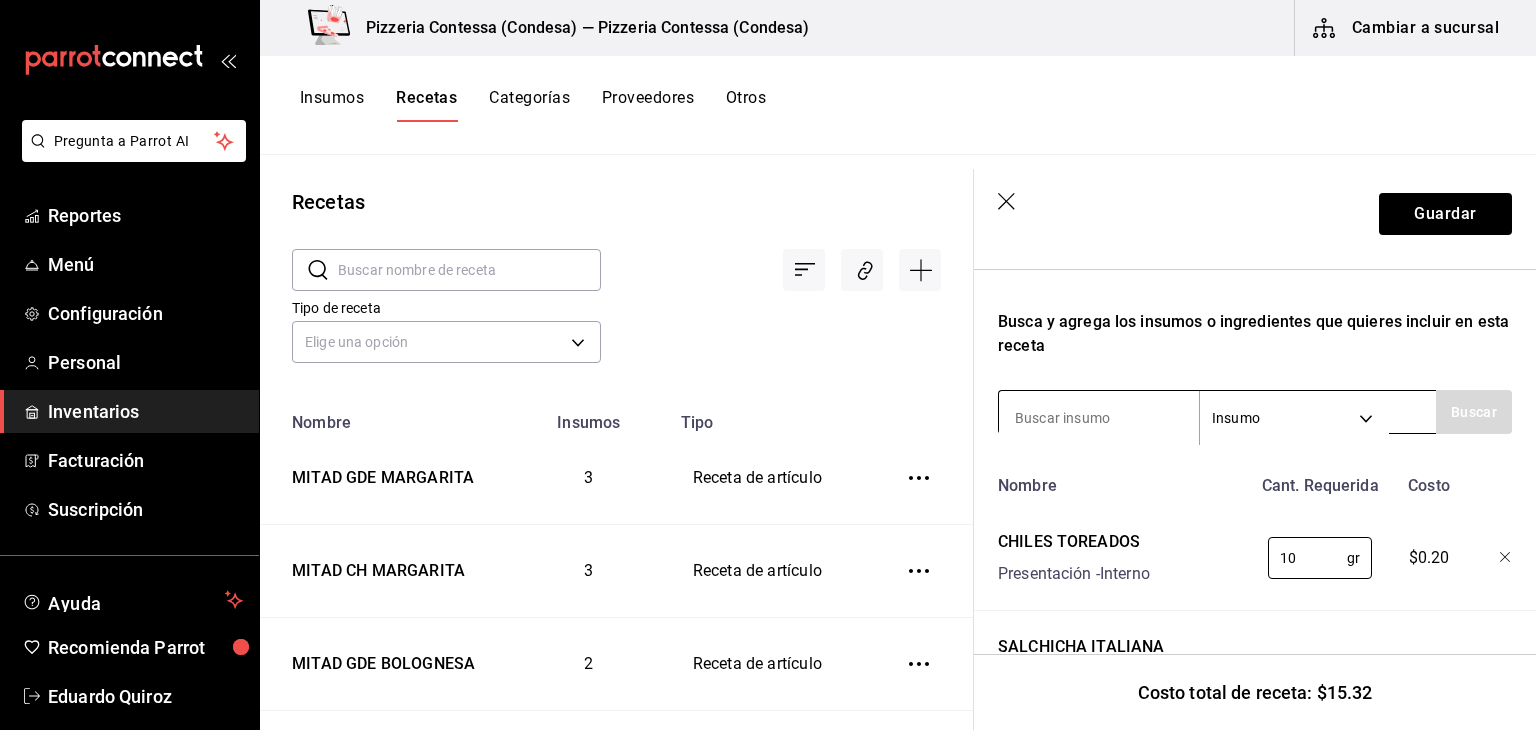click at bounding box center [1099, 418] 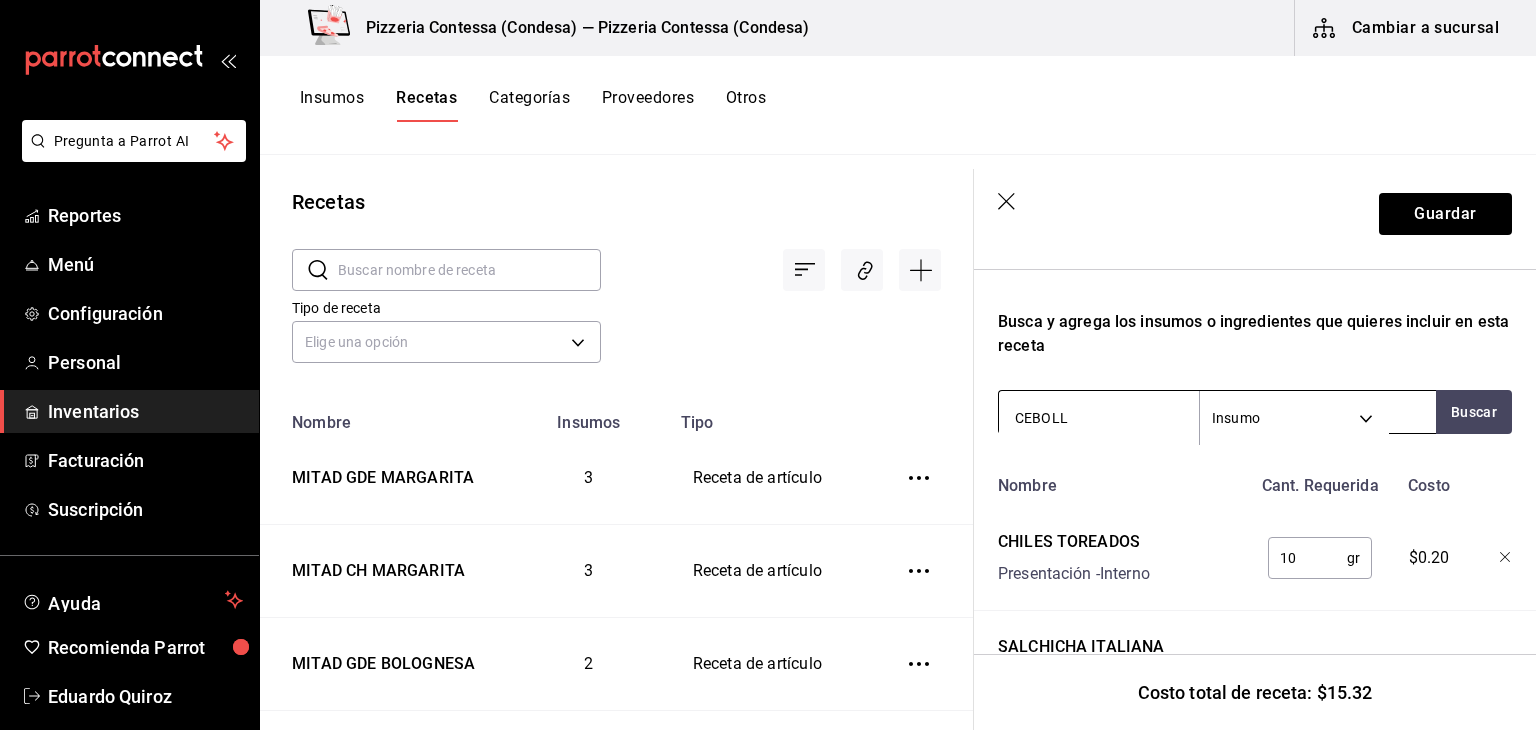 type on "CEBOLLA" 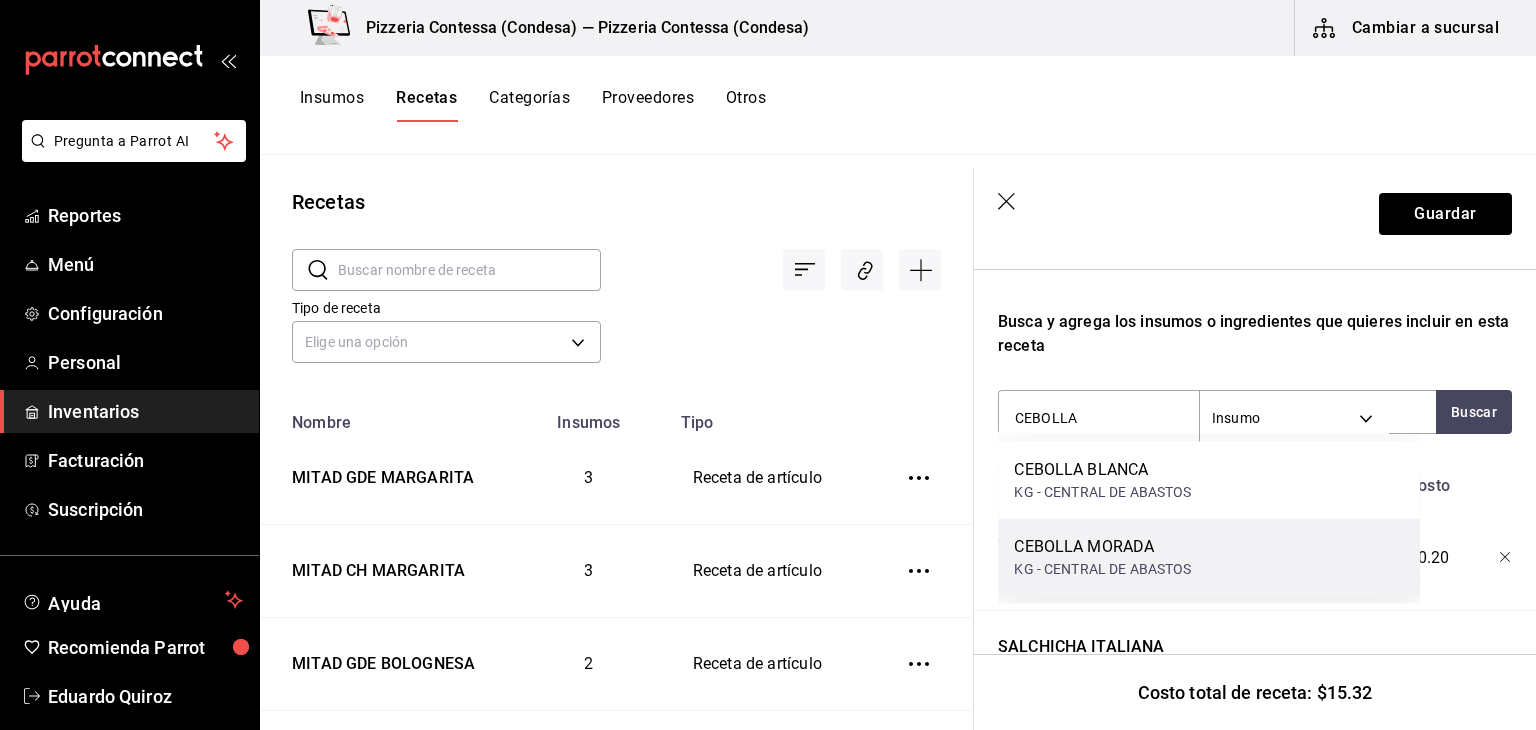 click on "CEBOLLA MORADA" at bounding box center (1102, 547) 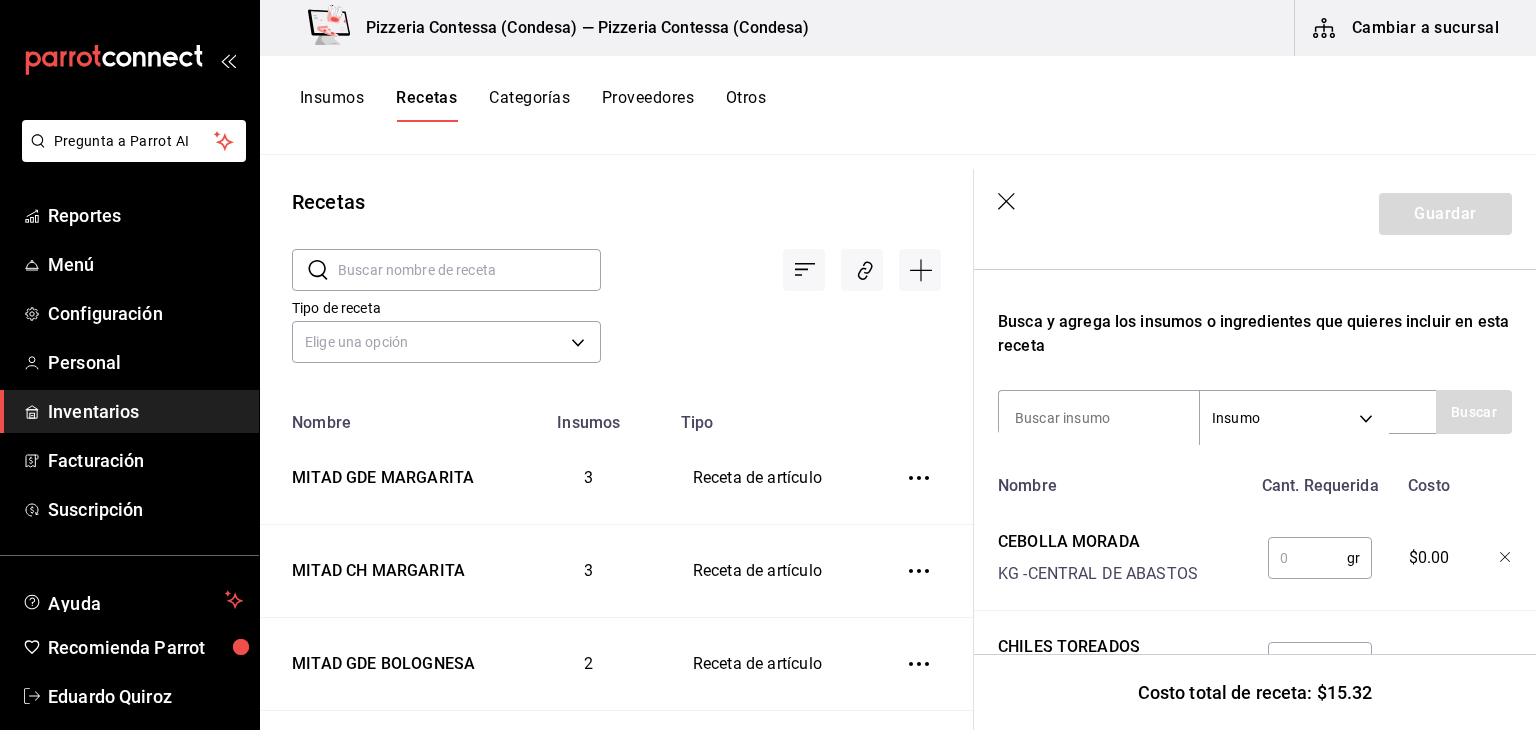 click at bounding box center [1307, 558] 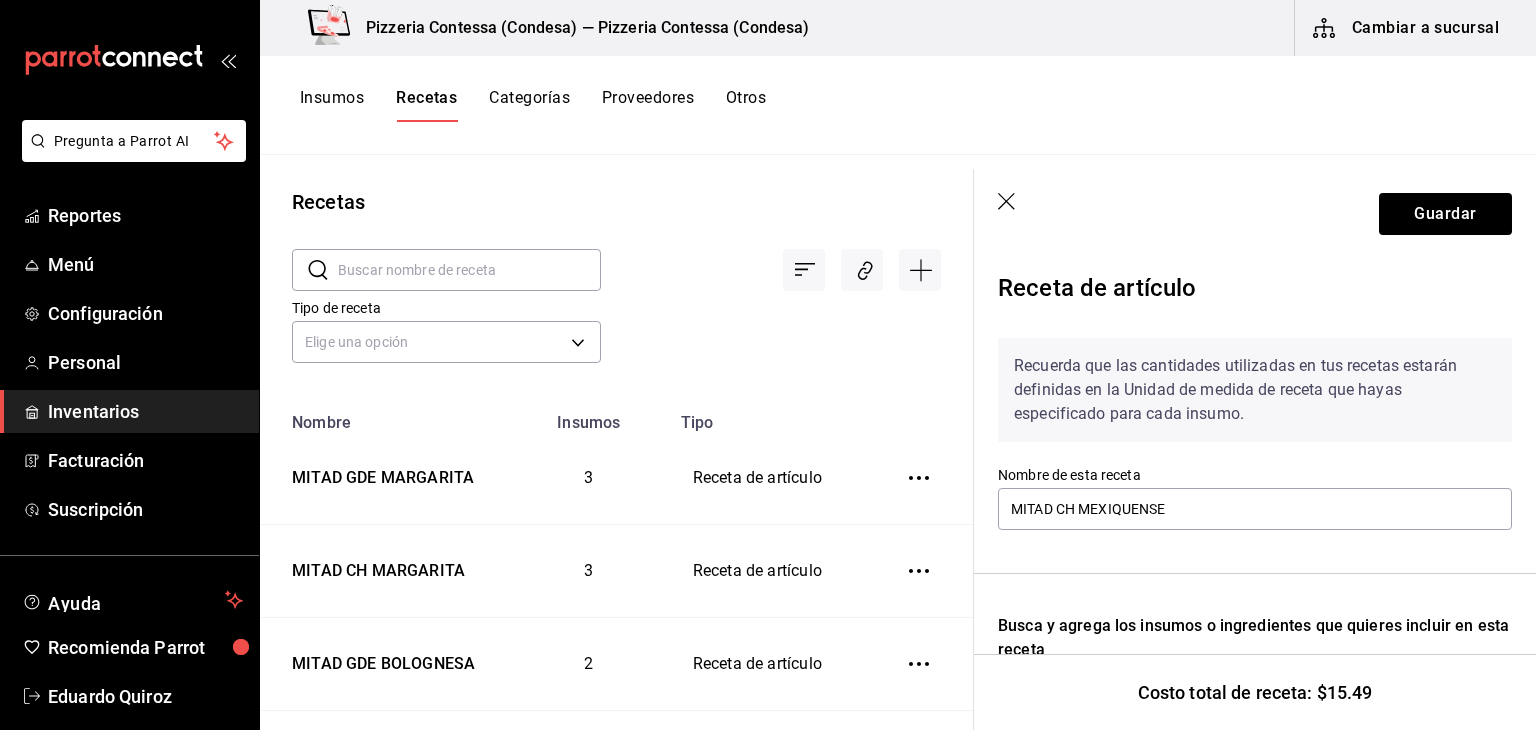 scroll, scrollTop: 0, scrollLeft: 0, axis: both 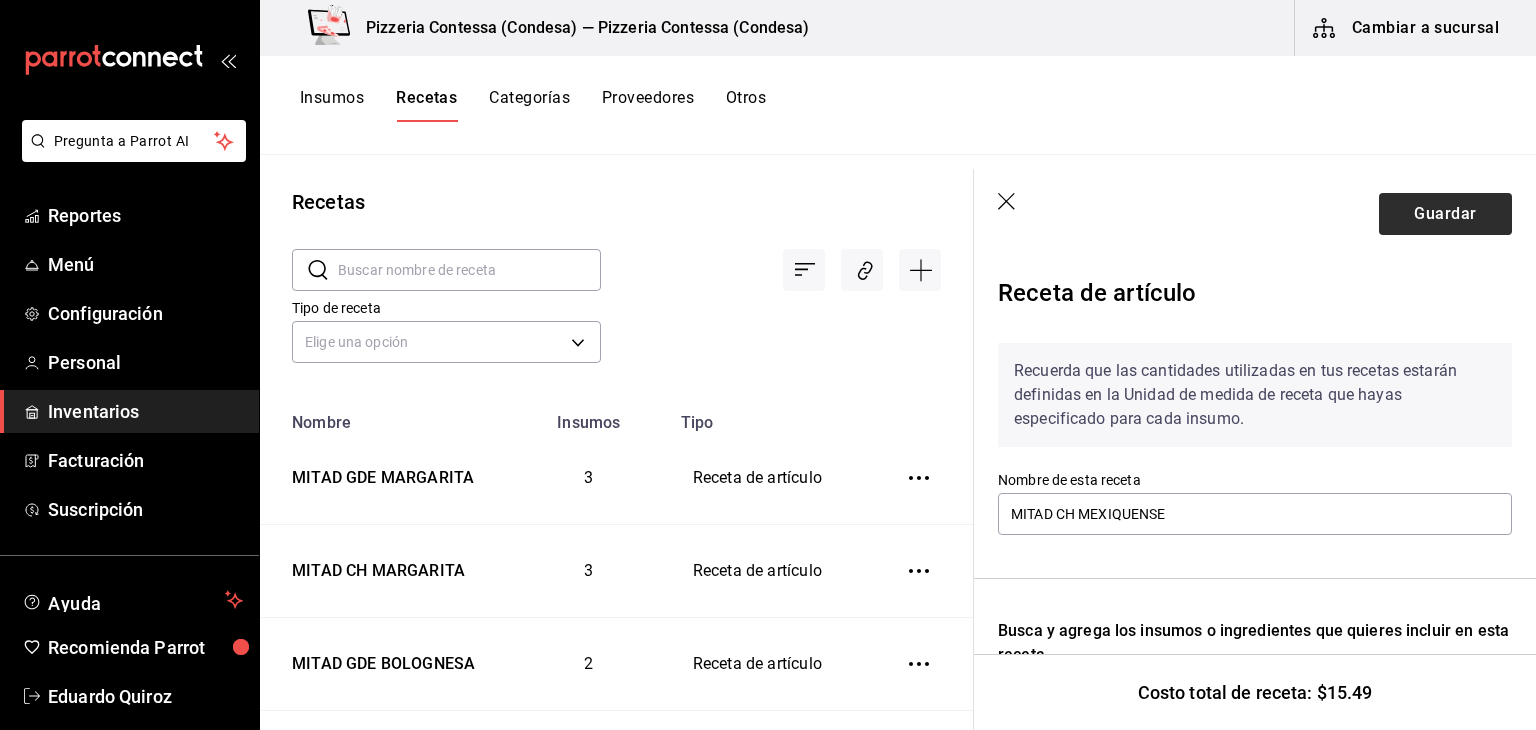 type on "10" 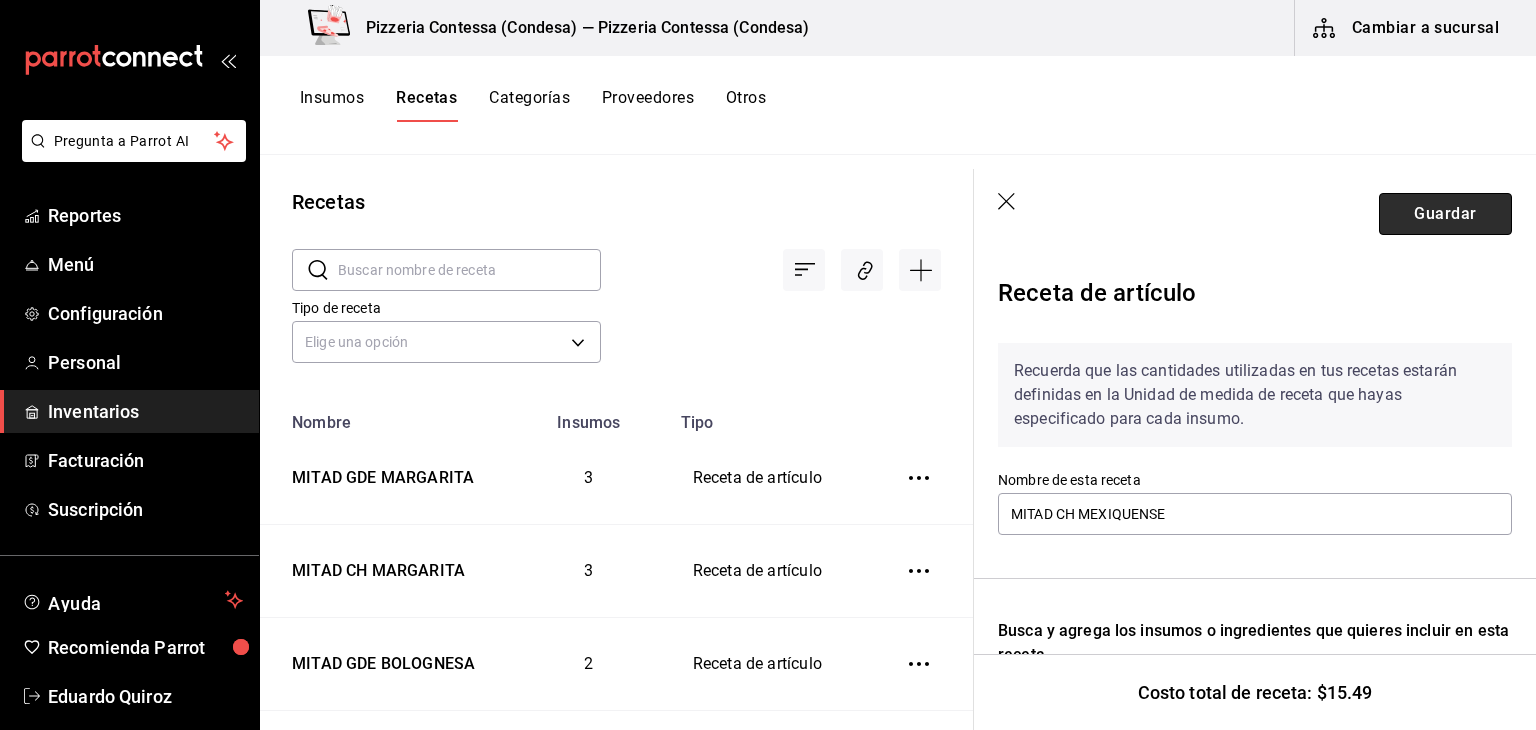 click on "Guardar" at bounding box center [1445, 214] 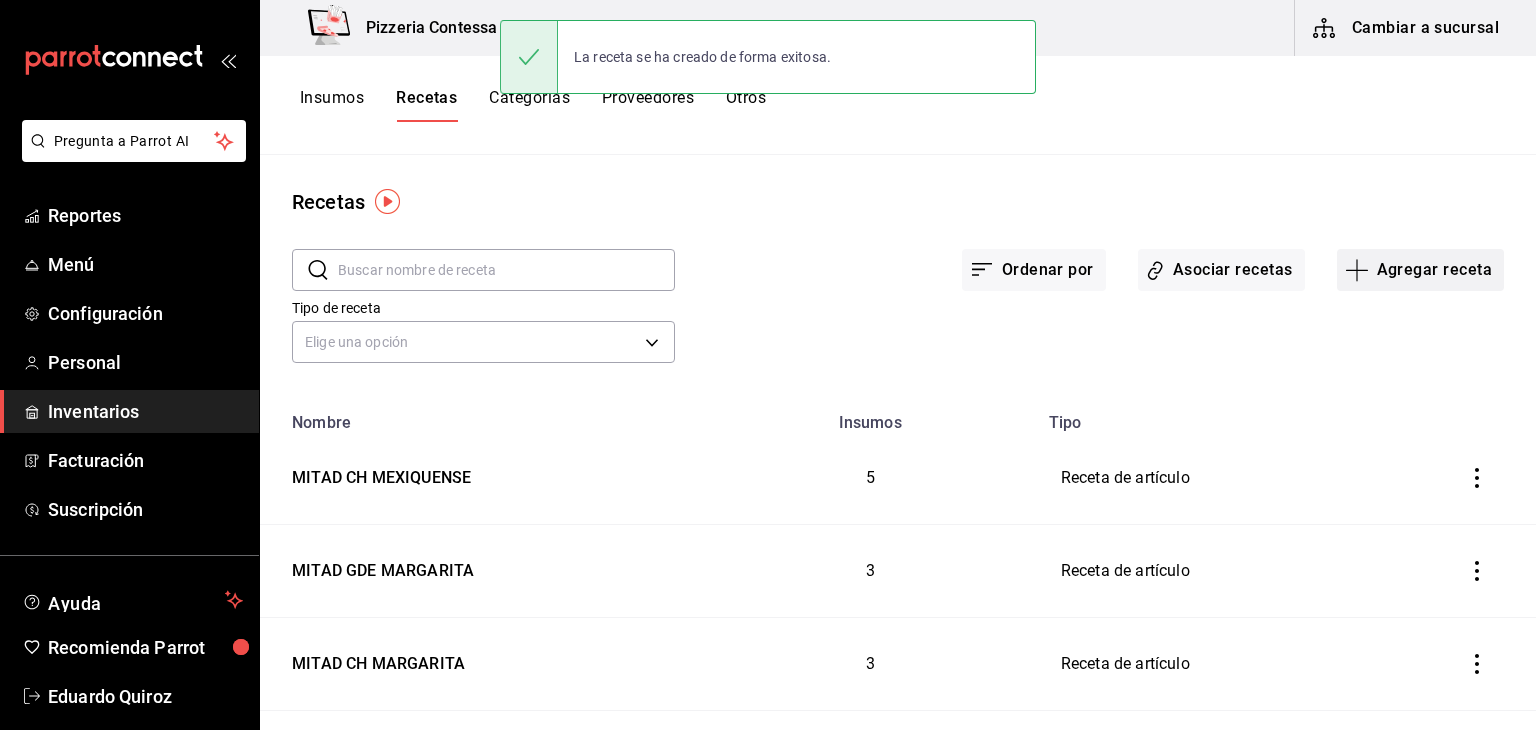 click on "Agregar receta" at bounding box center [1420, 270] 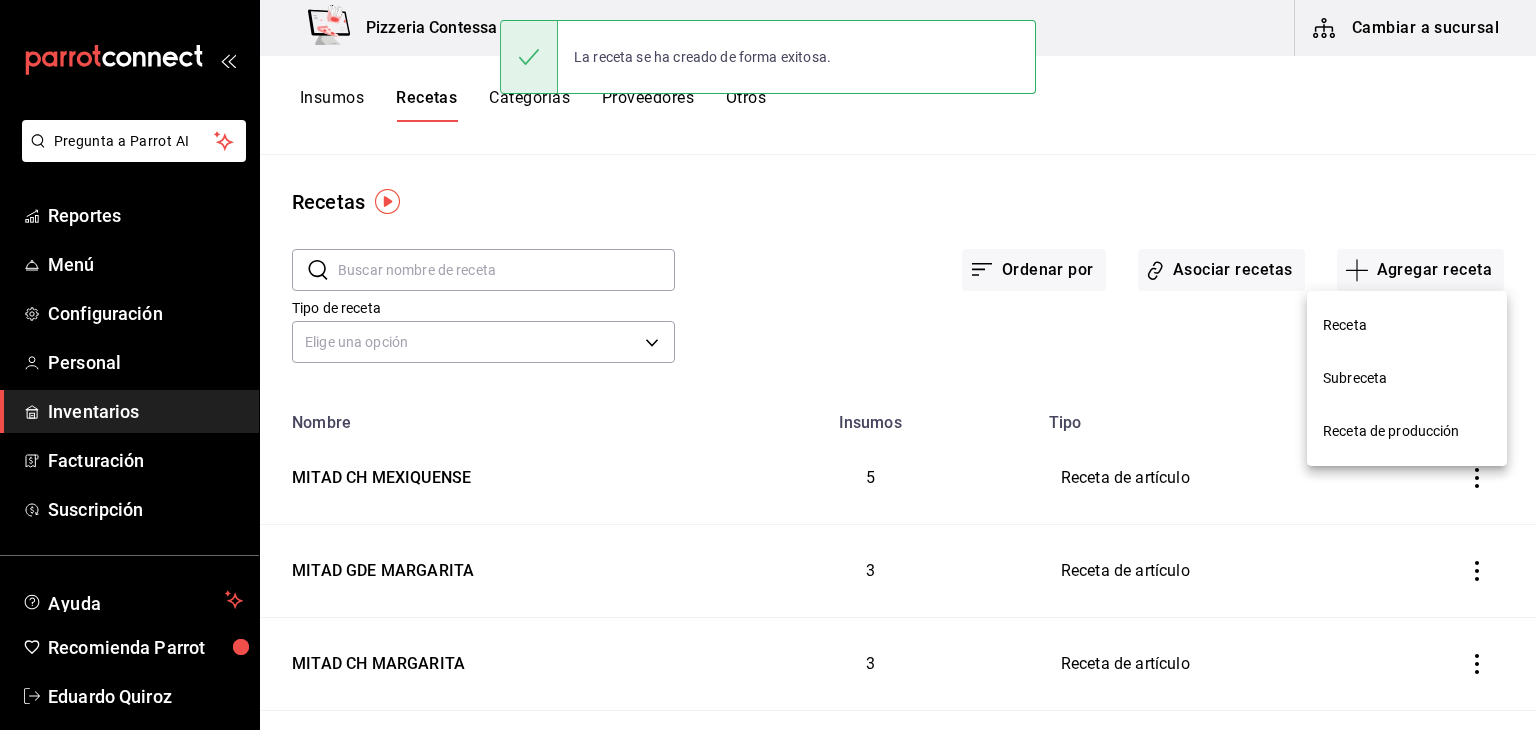 click on "Receta" at bounding box center [1407, 325] 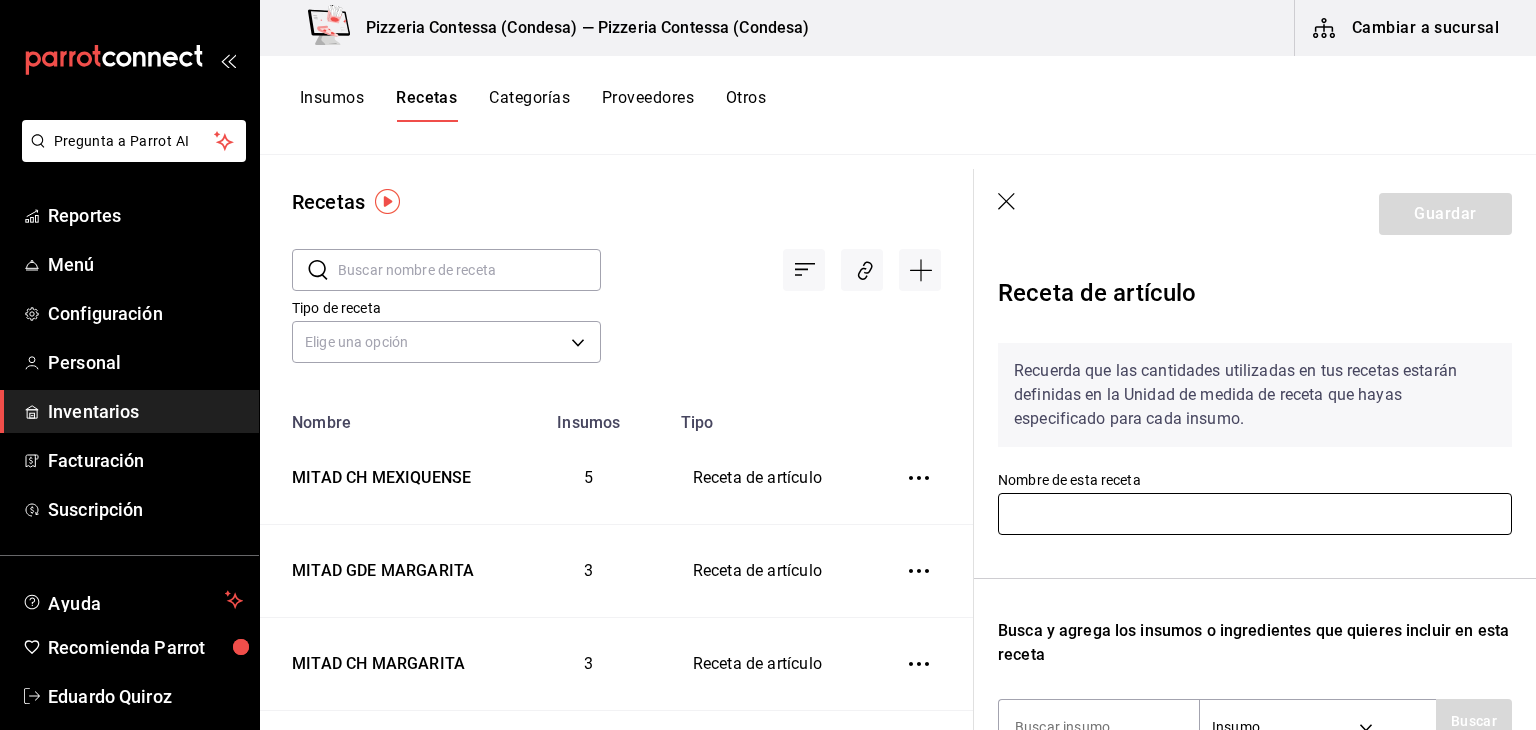 click at bounding box center [1255, 514] 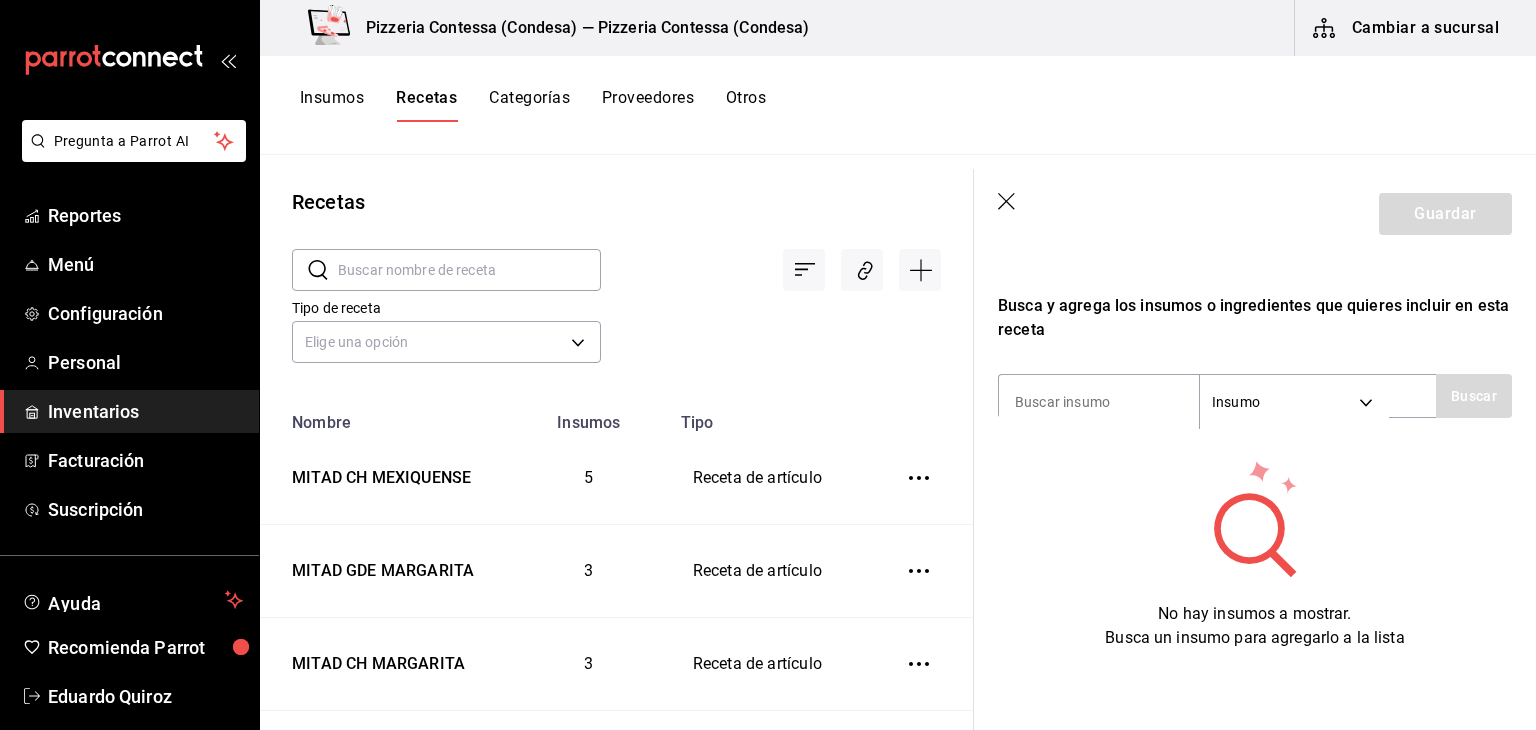 scroll, scrollTop: 340, scrollLeft: 0, axis: vertical 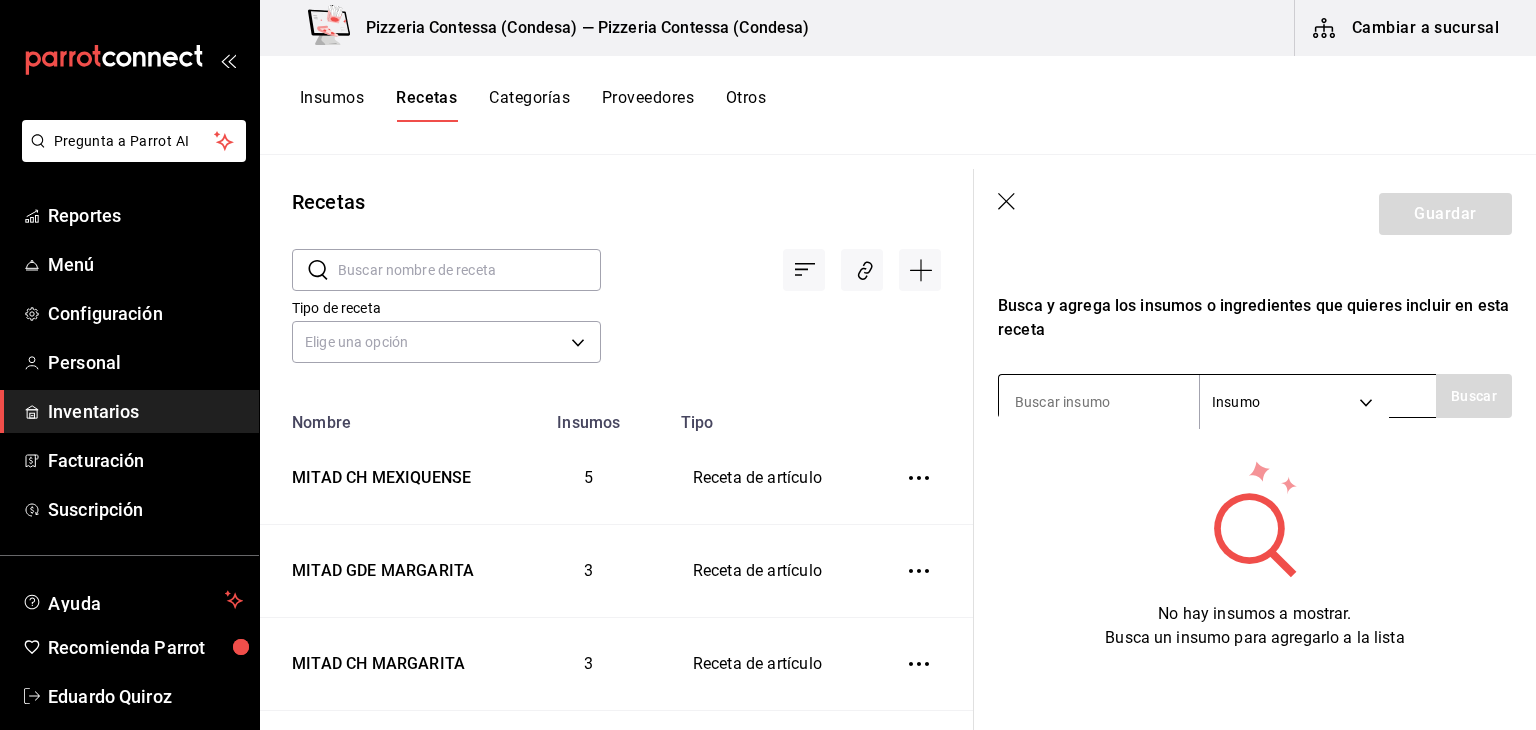 type on "MITAD GDE MEXIQUENSE" 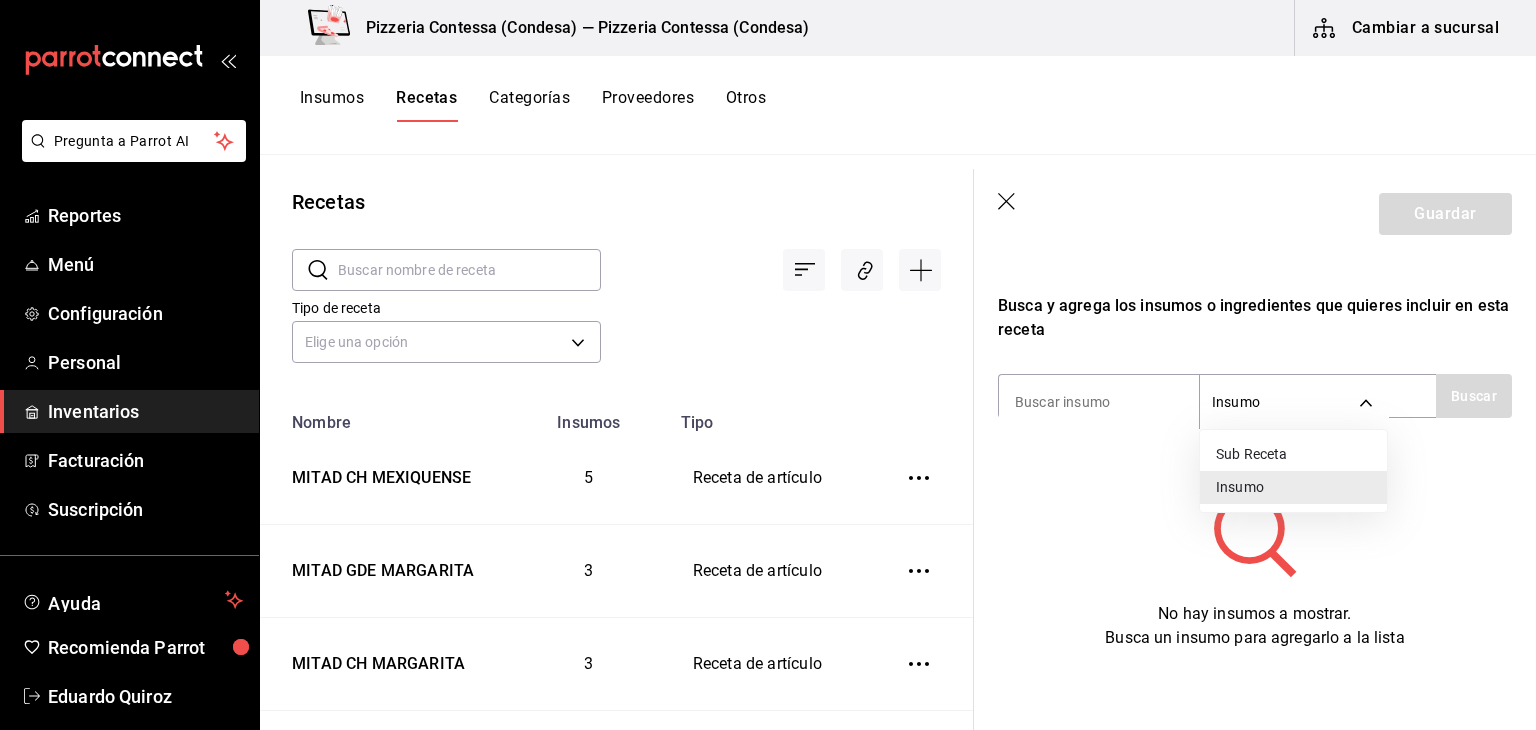 click on "Sub Receta" at bounding box center (1293, 454) 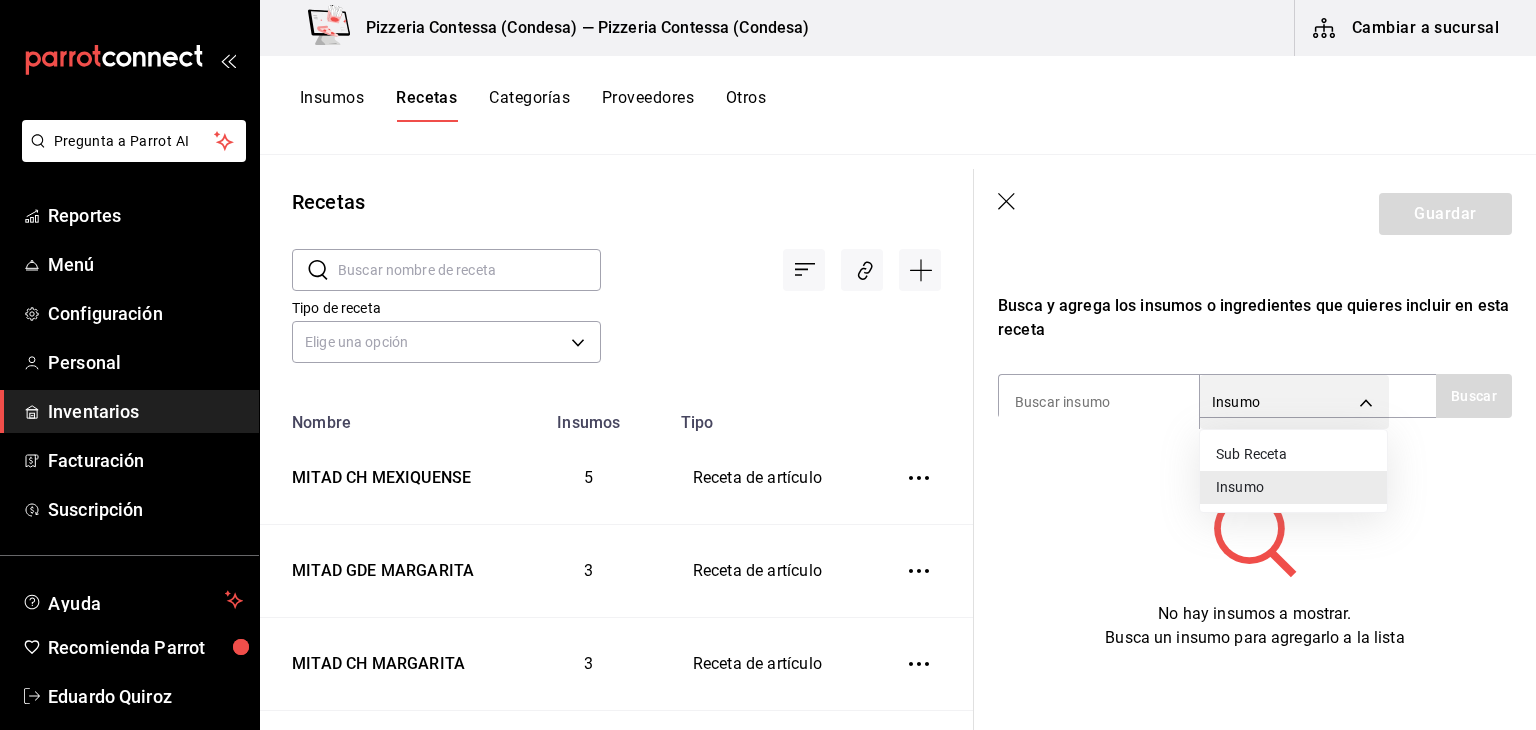 type on "SUBRECIPE" 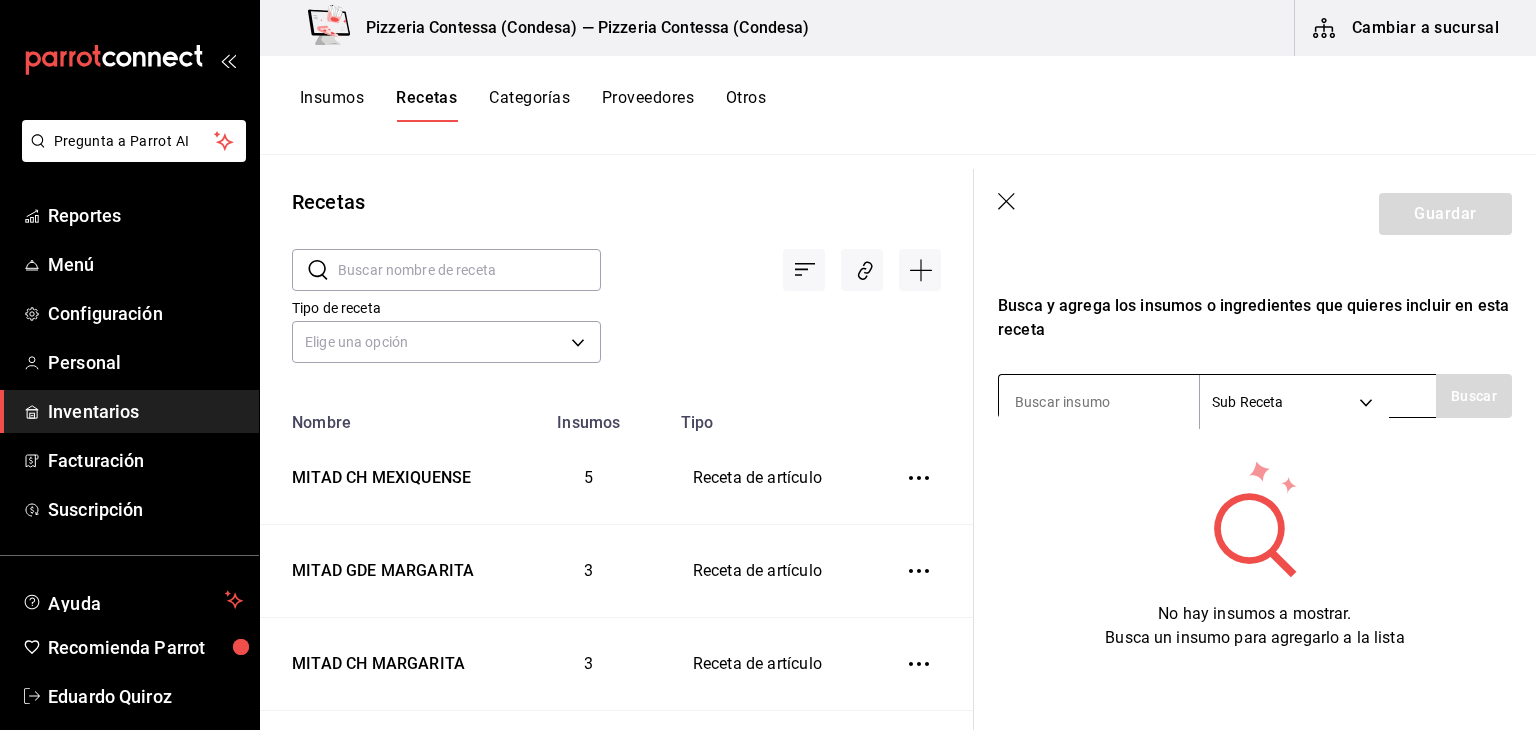 click at bounding box center [1099, 402] 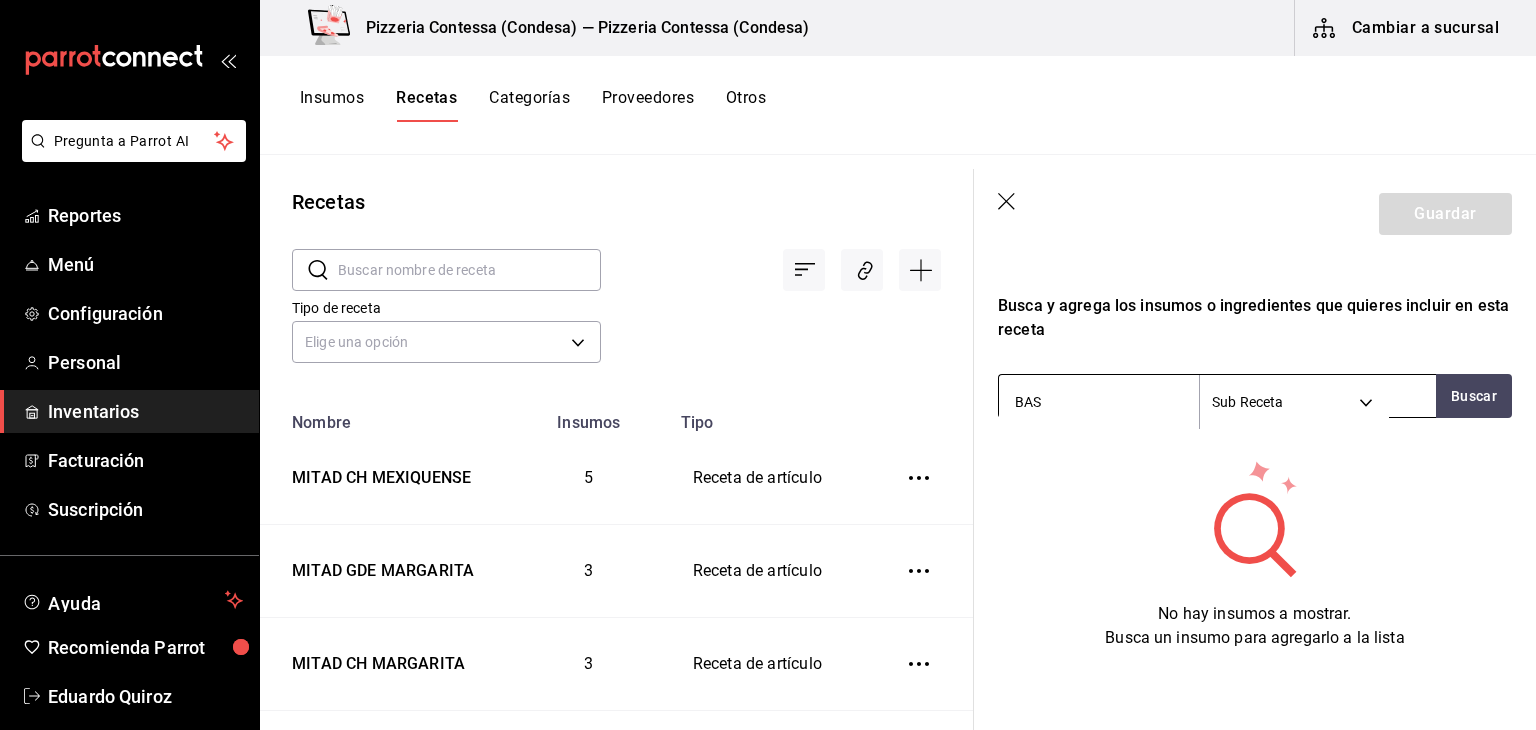 type on "BASE" 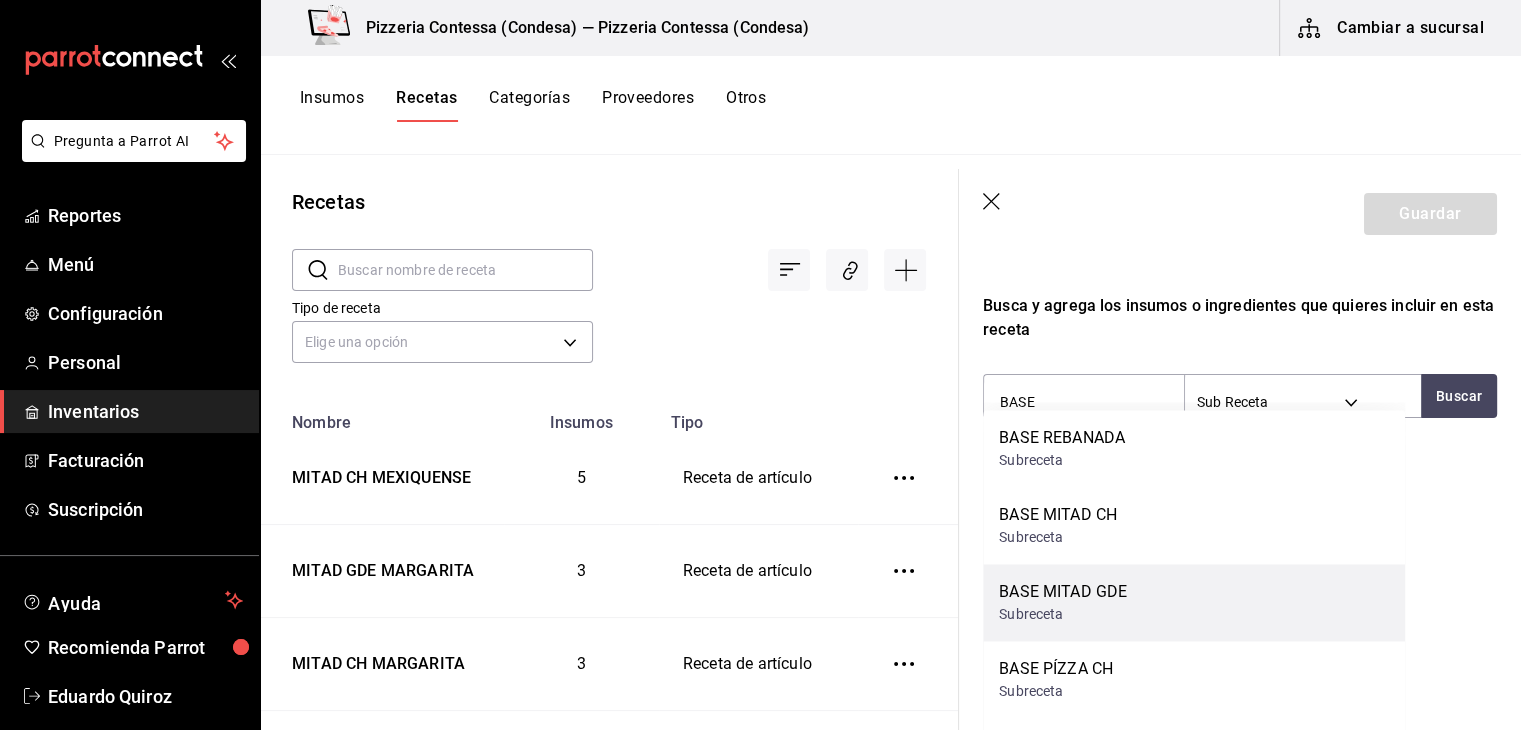 click on "BASE MITAD GDE" at bounding box center (1063, 592) 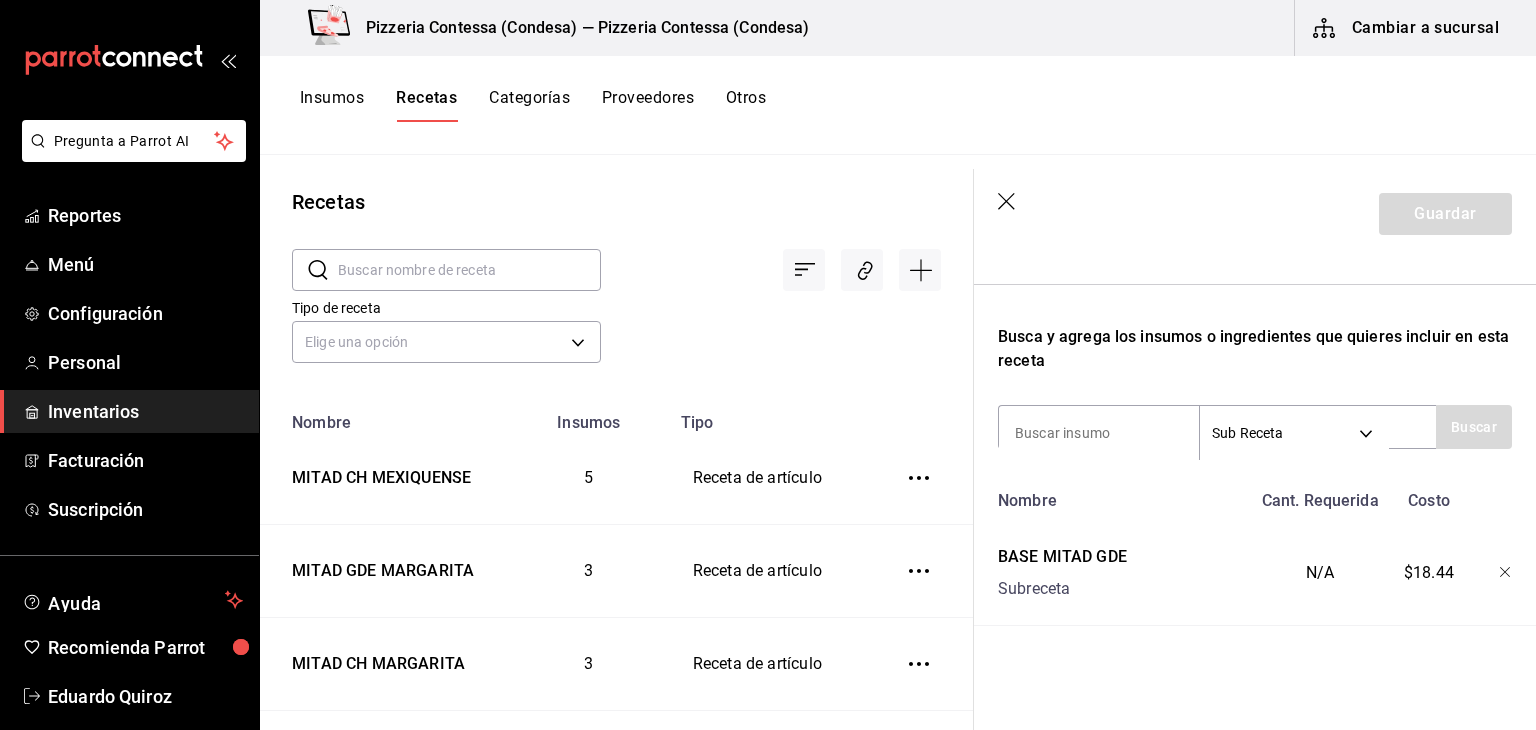 scroll, scrollTop: 309, scrollLeft: 0, axis: vertical 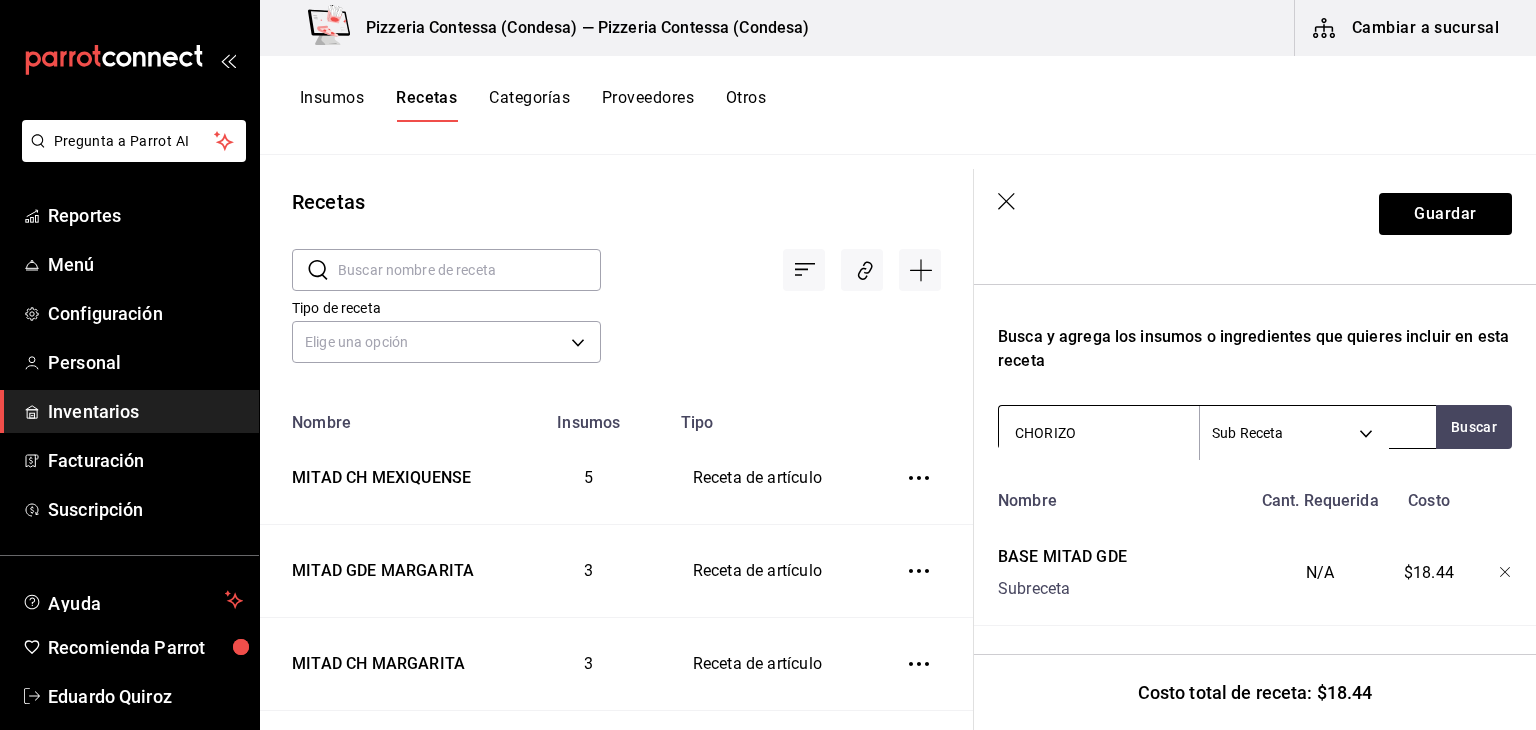 type on "CHORIZO" 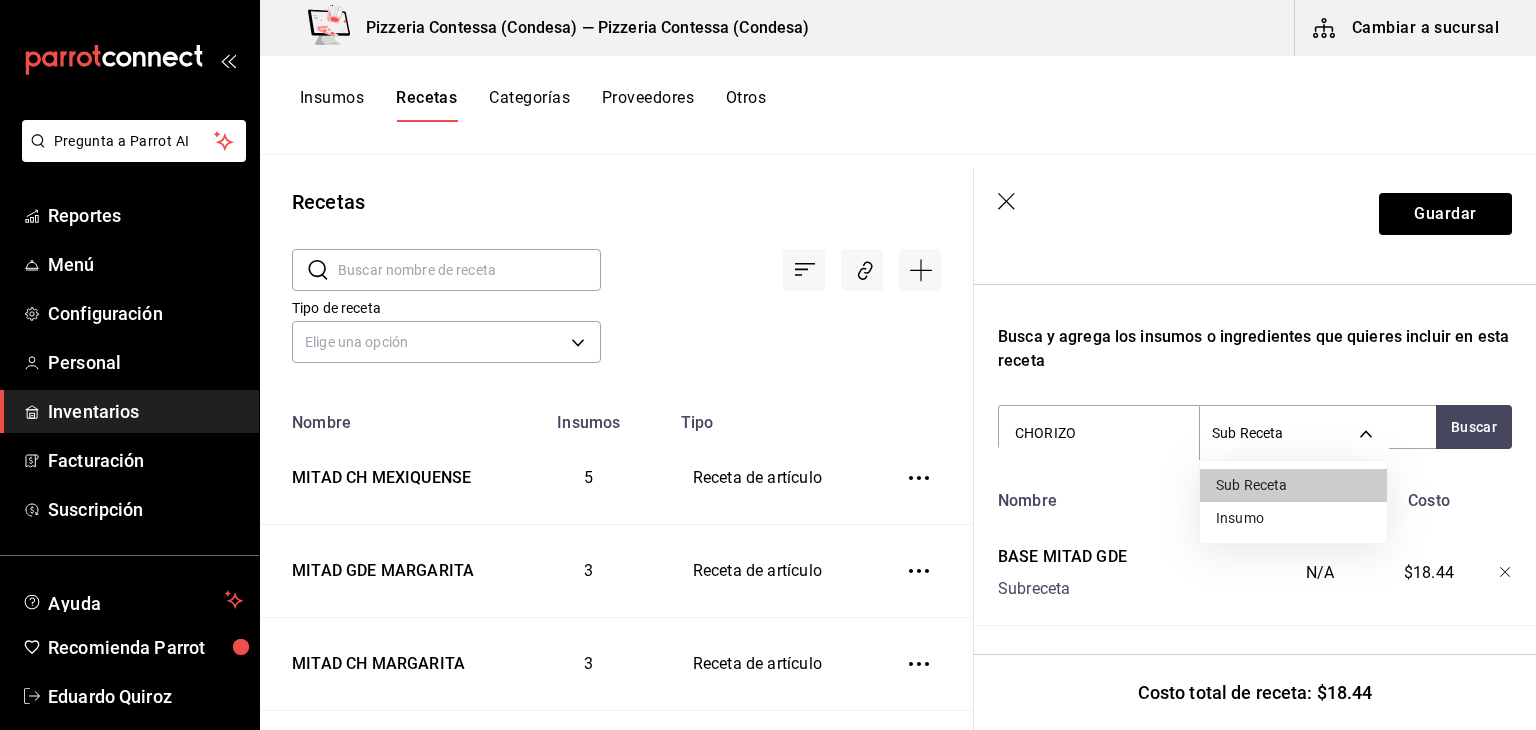click on "Pregunta a Parrot AI Reportes   Menú   Configuración   Personal   Inventarios   Facturación   Suscripción   Ayuda Recomienda Parrot   [PERSON]   Sugerir nueva función   Pizzeria Contessa ([CITY]) — Pizzeria Contessa ([CITY]) Cambiar a sucursal Insumos Recetas Categorías Proveedores Otros Recetas ​ ​ Tipo de receta Elige una opción default Nombre Insumos Tipo MITAD CH MEXIQUENSE 5 Receta de artículo MITAD GDE MARGARITA 3 Receta de artículo MITAD CH MARGARITA 3 Receta de artículo MITAD GDE BOLOGNESA 2 Receta de artículo MITAD CH BOLOGNESA 2 Receta de artículo MITAD GDE HAWAIANA 3 Receta de artículo MITAD CH HAWAIANA 3 Receta de artículo MITAD GDE PEPERONNI 2 Receta de artículo MITAD CH PEPERONNI 2 Receta de artículo BASE MITAD GDE 3 Subreceta BASE MITAD CH 3 Subreceta REBANADA BOLOGNESA 2 Receta de artículo REBANADA HAWAIANA 3 Receta de artículo REBANADA PEPERONNI 2 Receta de artículo BASE REBANADA 3 Subreceta Refrescos pepsi - Squirt 1 Receta de artículo 1 Receta de artículo" at bounding box center (768, 358) 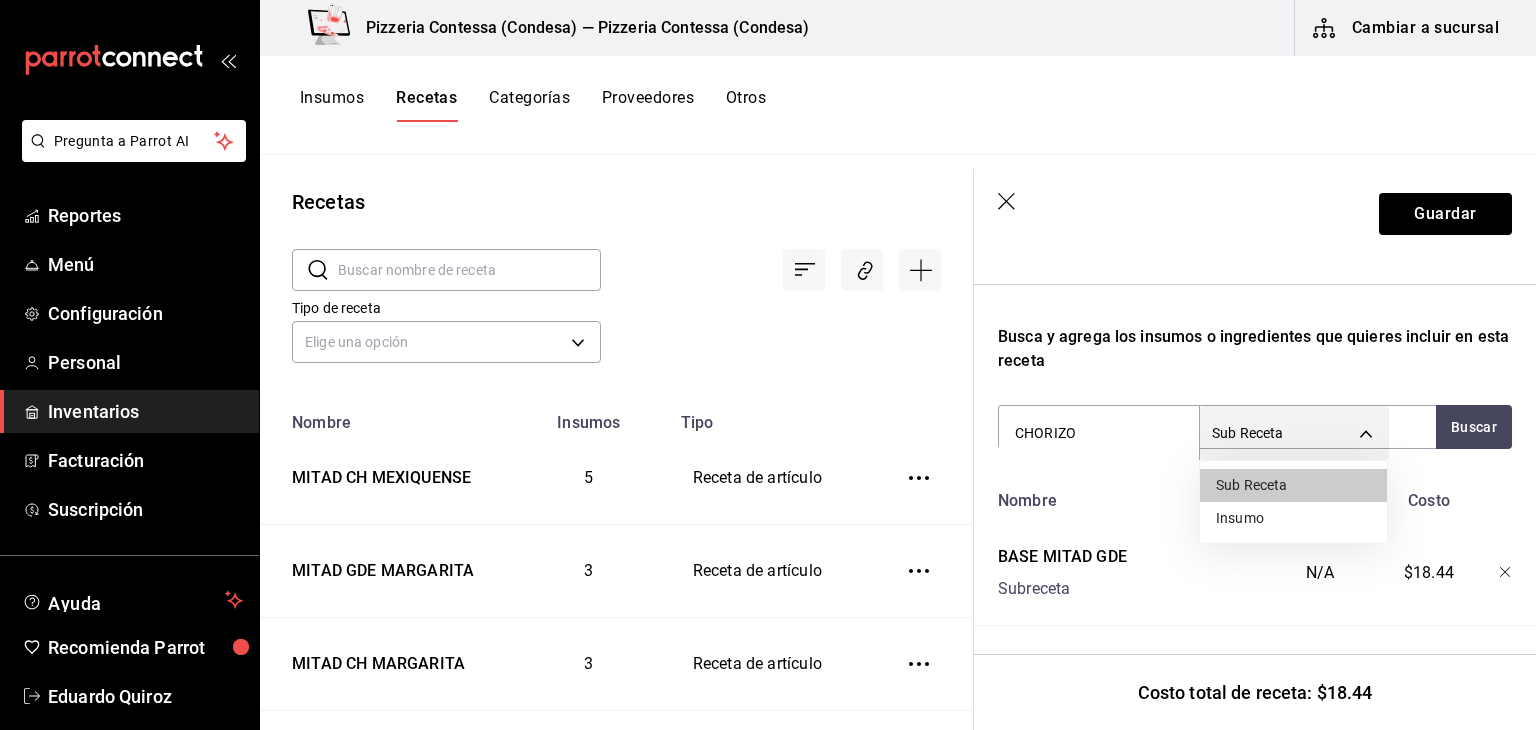 type on "SUPPLY" 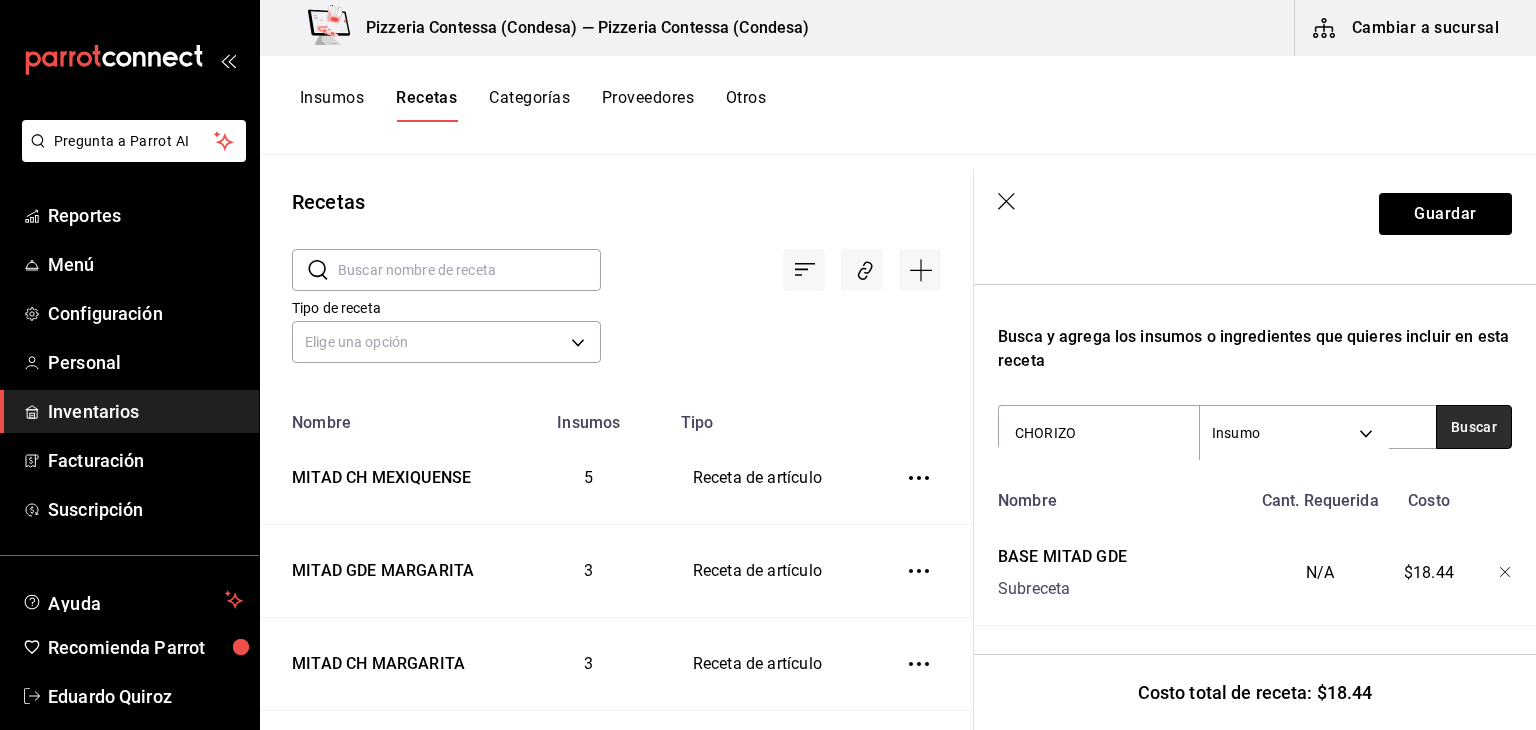 click on "Buscar" at bounding box center [1474, 427] 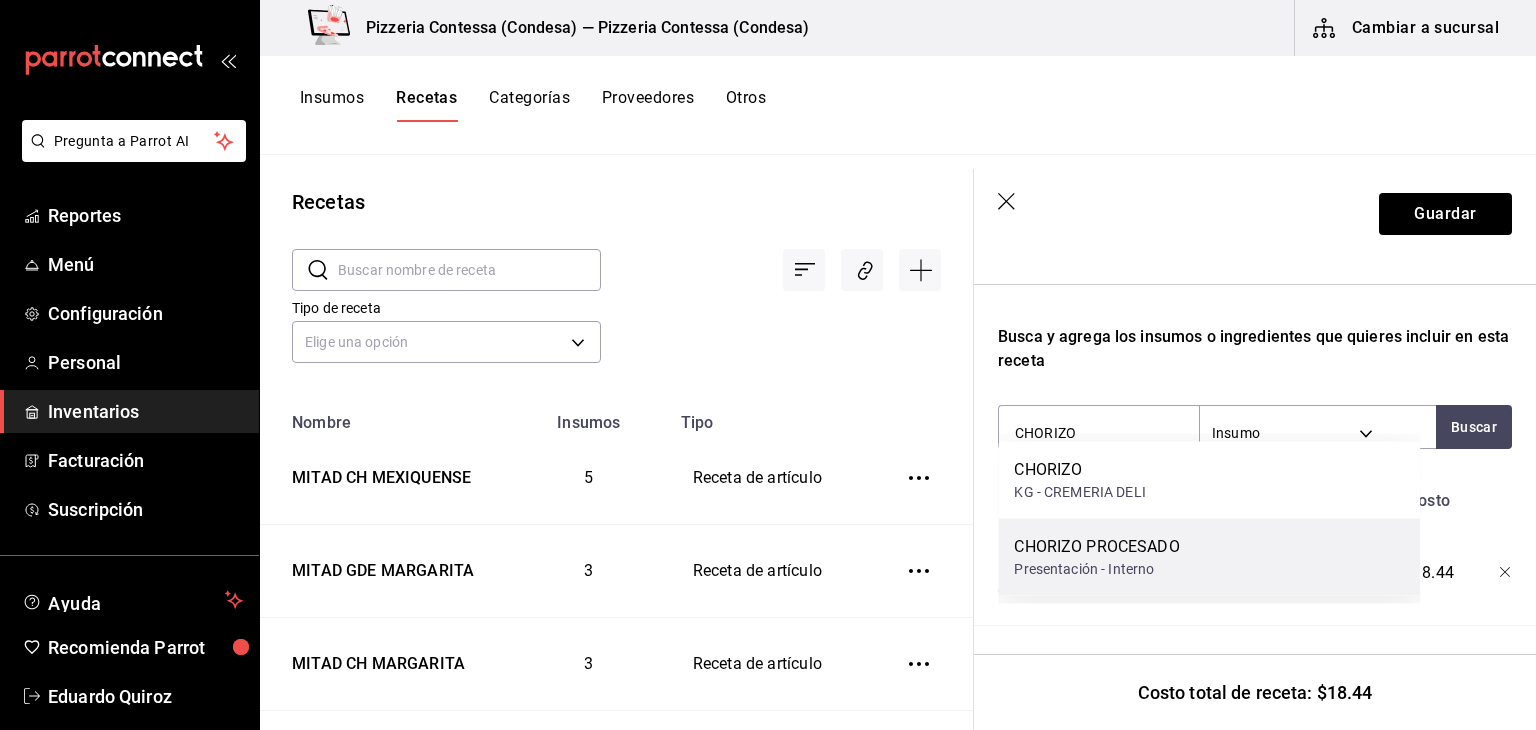 click on "CHORIZO PROCESADO Presentación - Interno" at bounding box center (1209, 557) 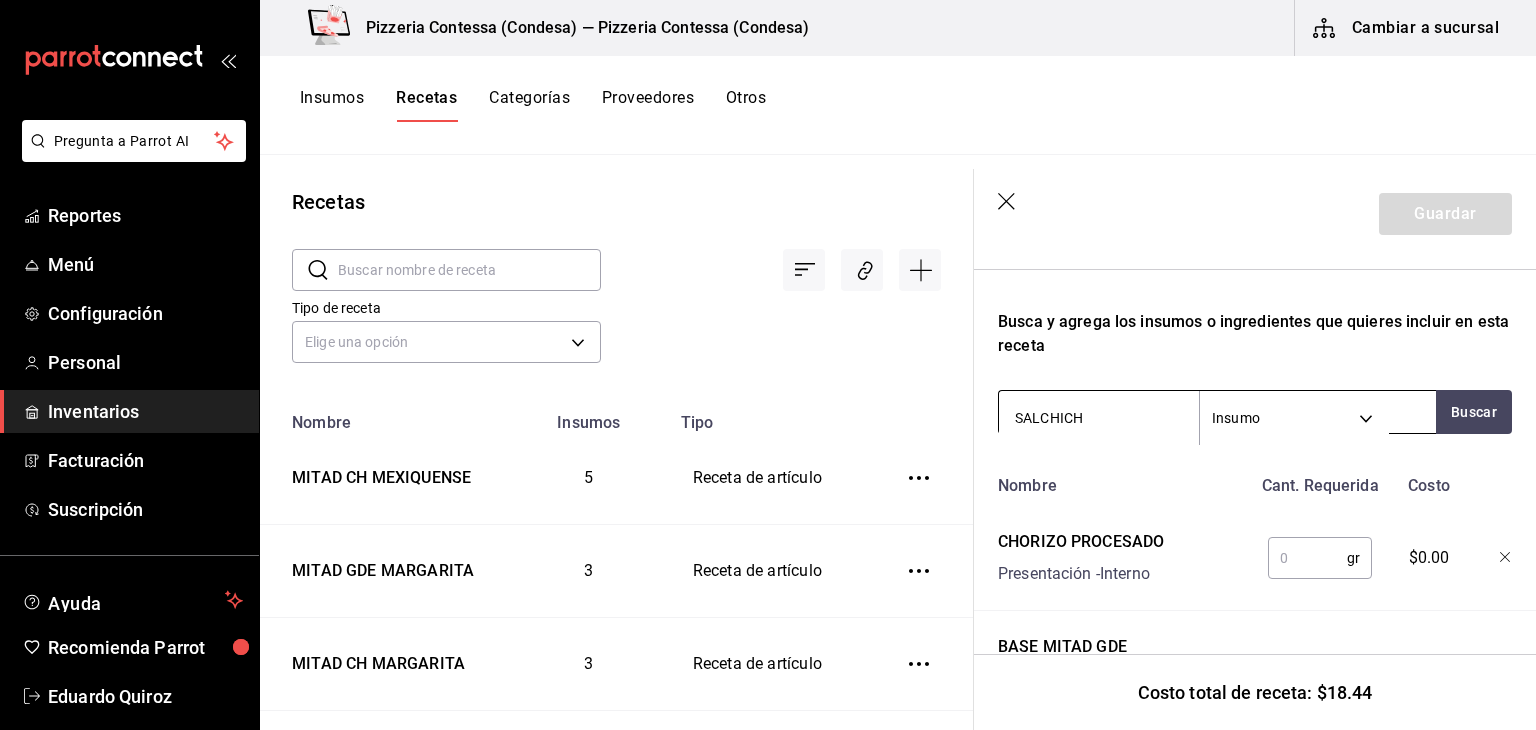 type on "SALCHICHA" 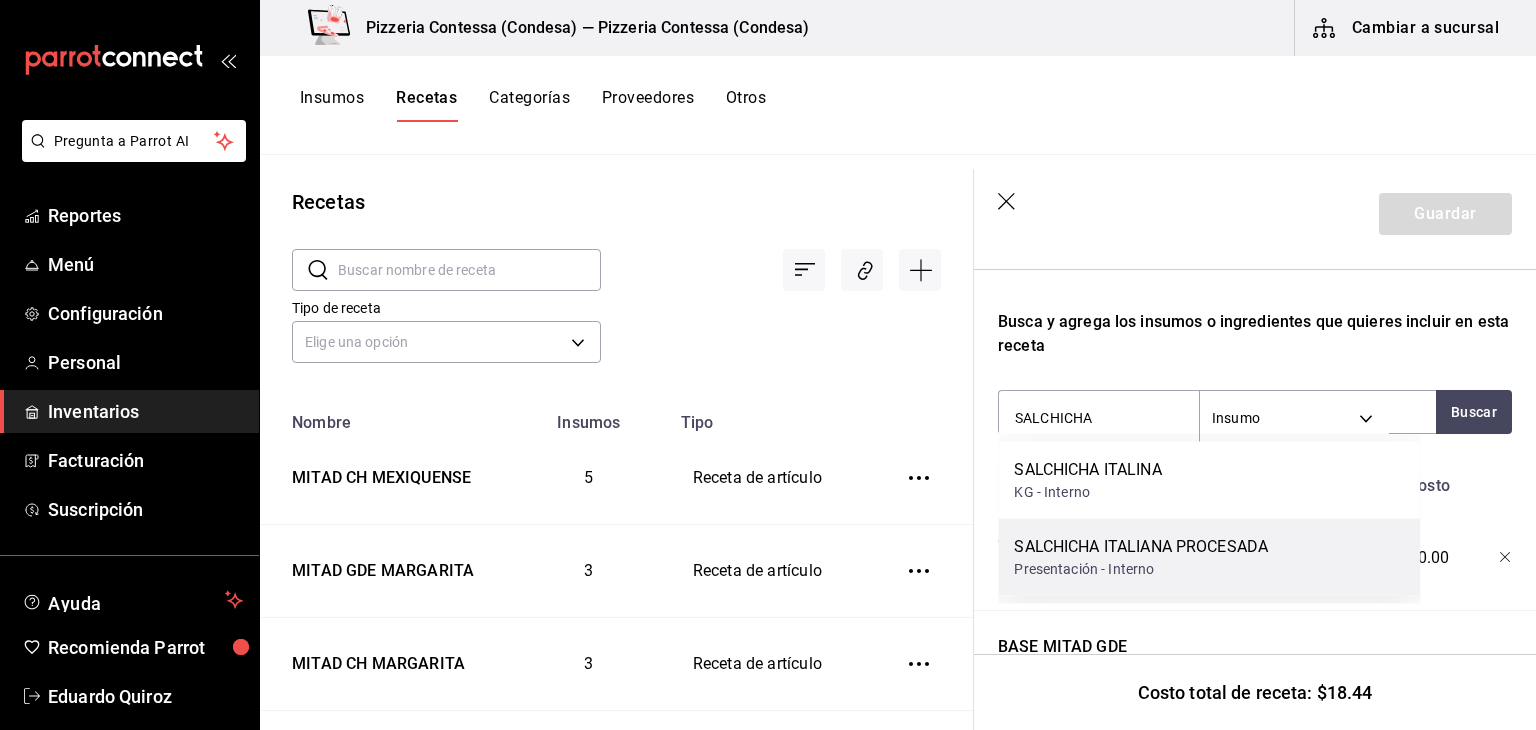 click on "SALCHICHA ITALIANA PROCESADA" at bounding box center [1141, 547] 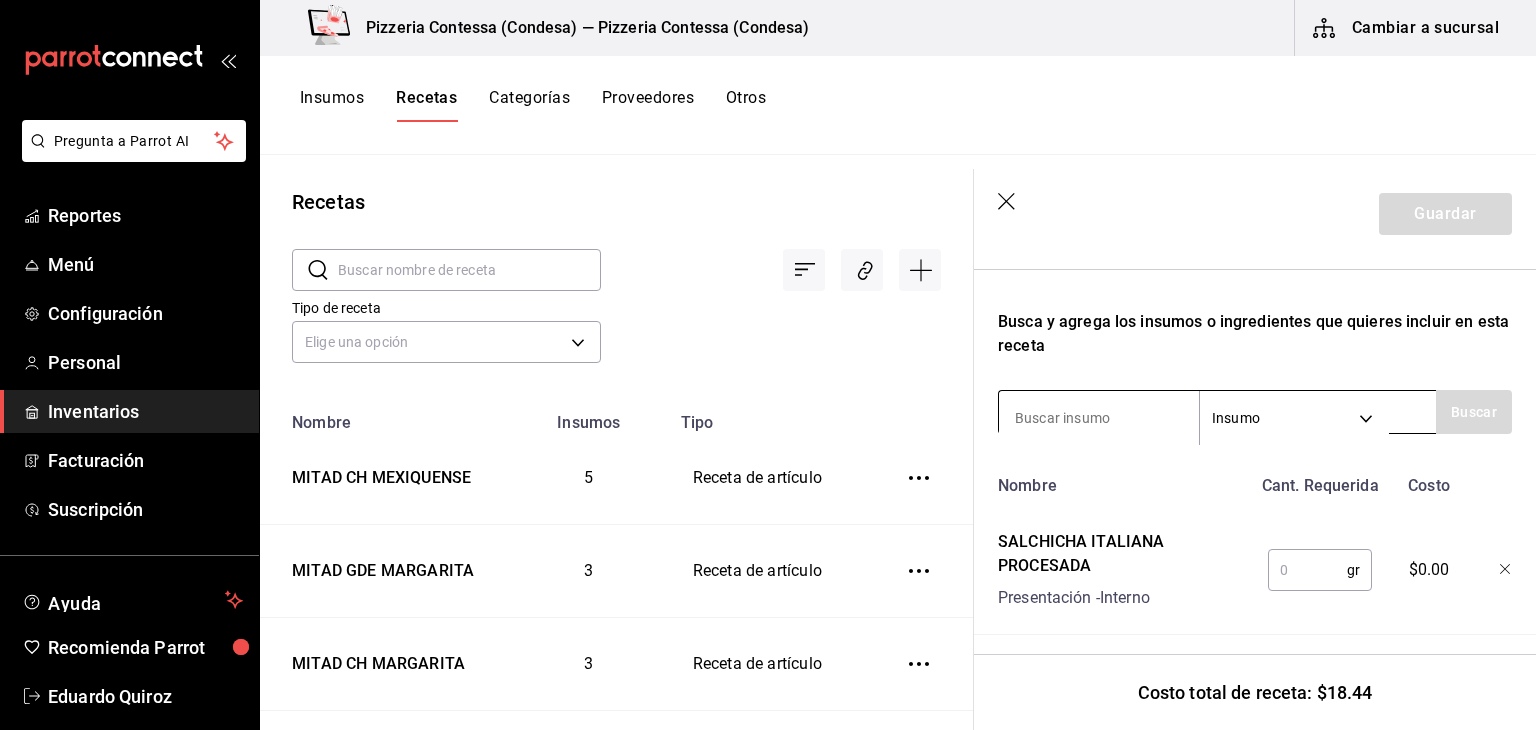 click at bounding box center [1099, 418] 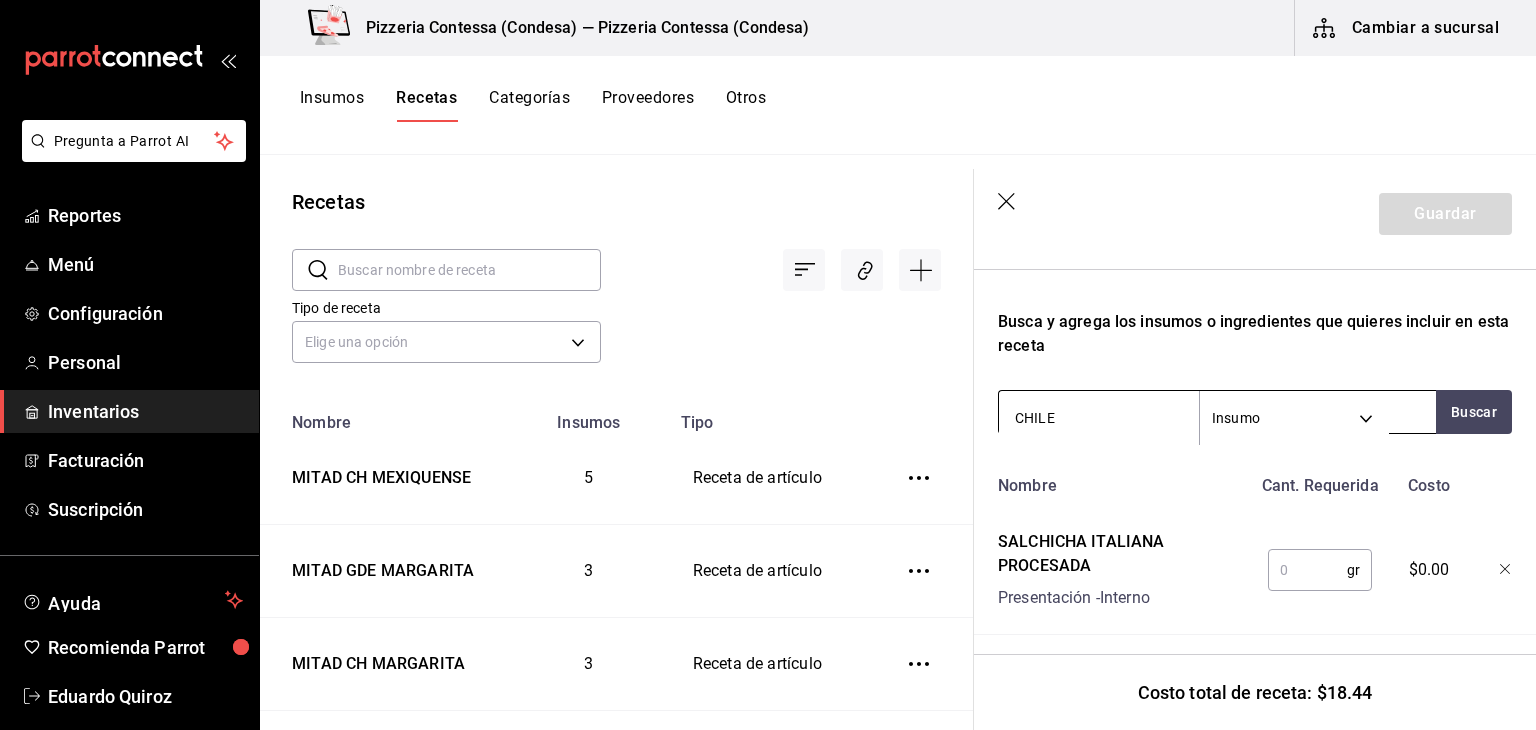 type on "CHILES" 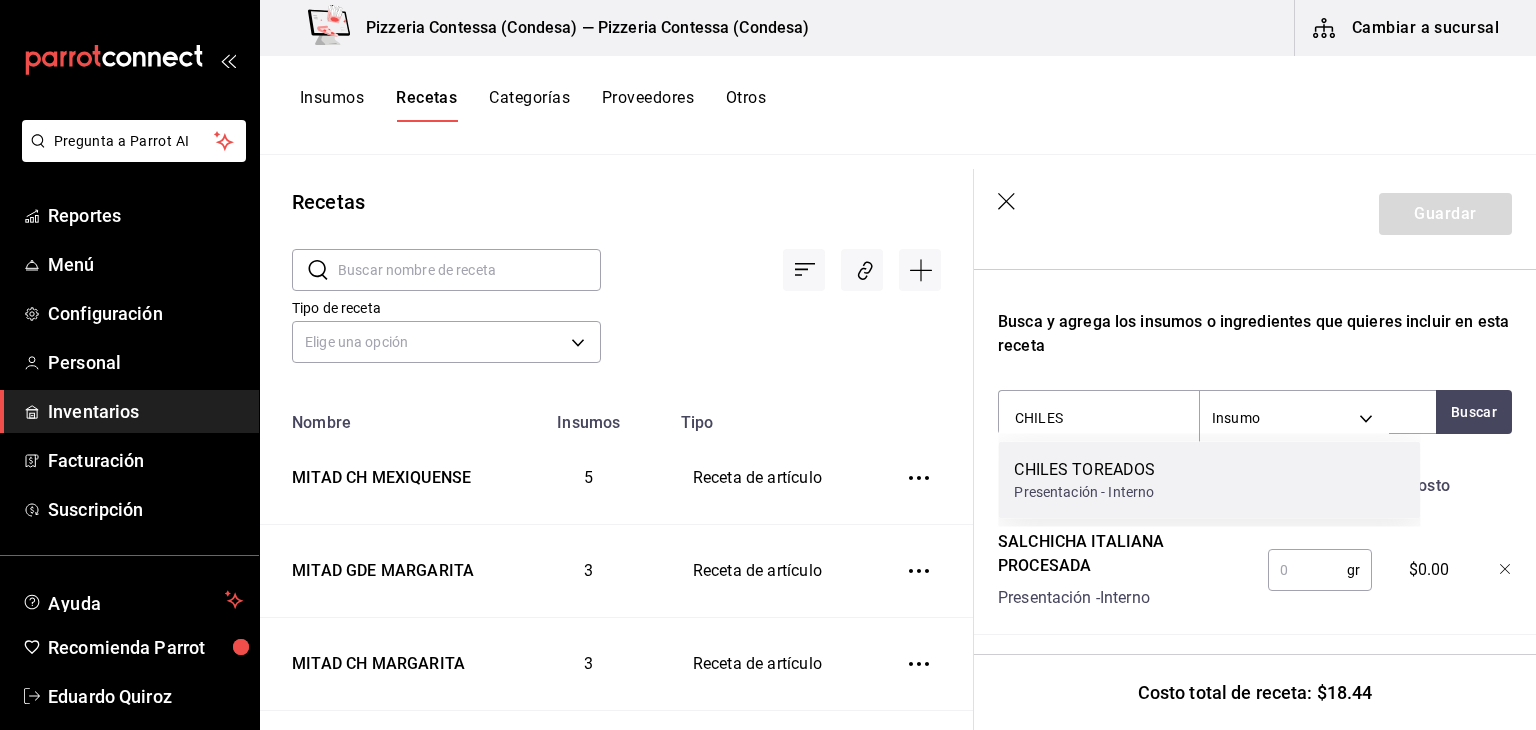 click on "CHILES TOREADOS Presentación - Interno" at bounding box center (1209, 480) 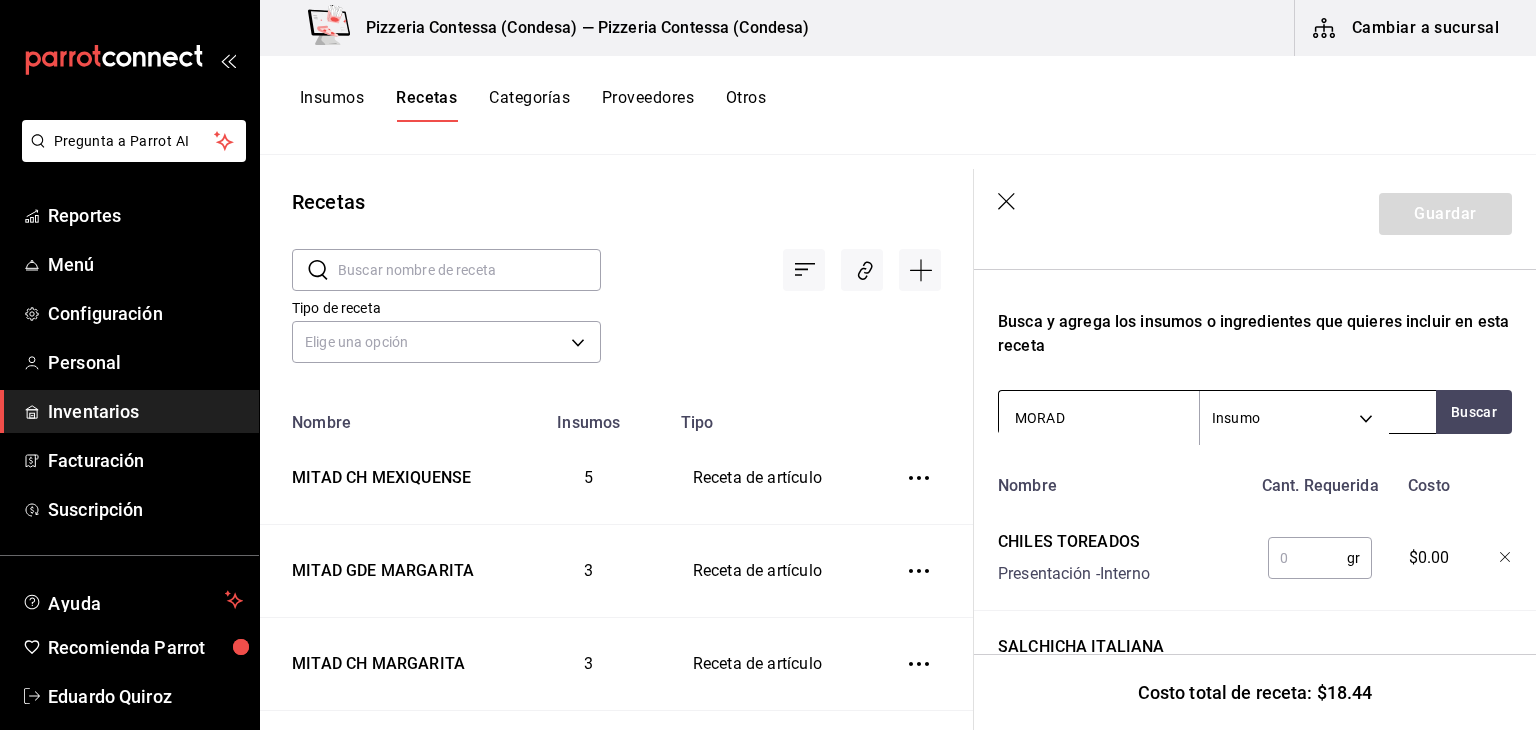 type on "MORADA" 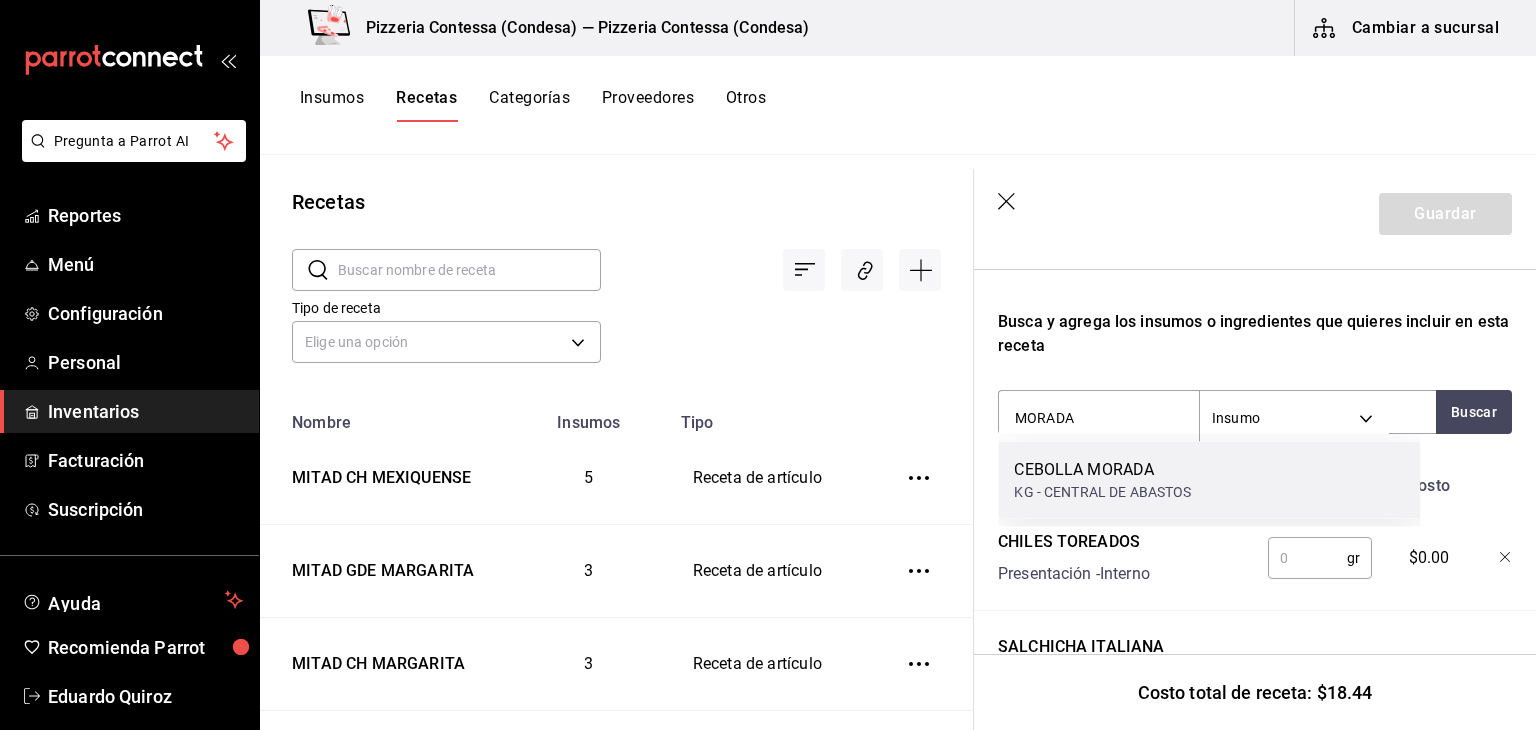 click on "CEBOLLA MORADA" at bounding box center [1102, 470] 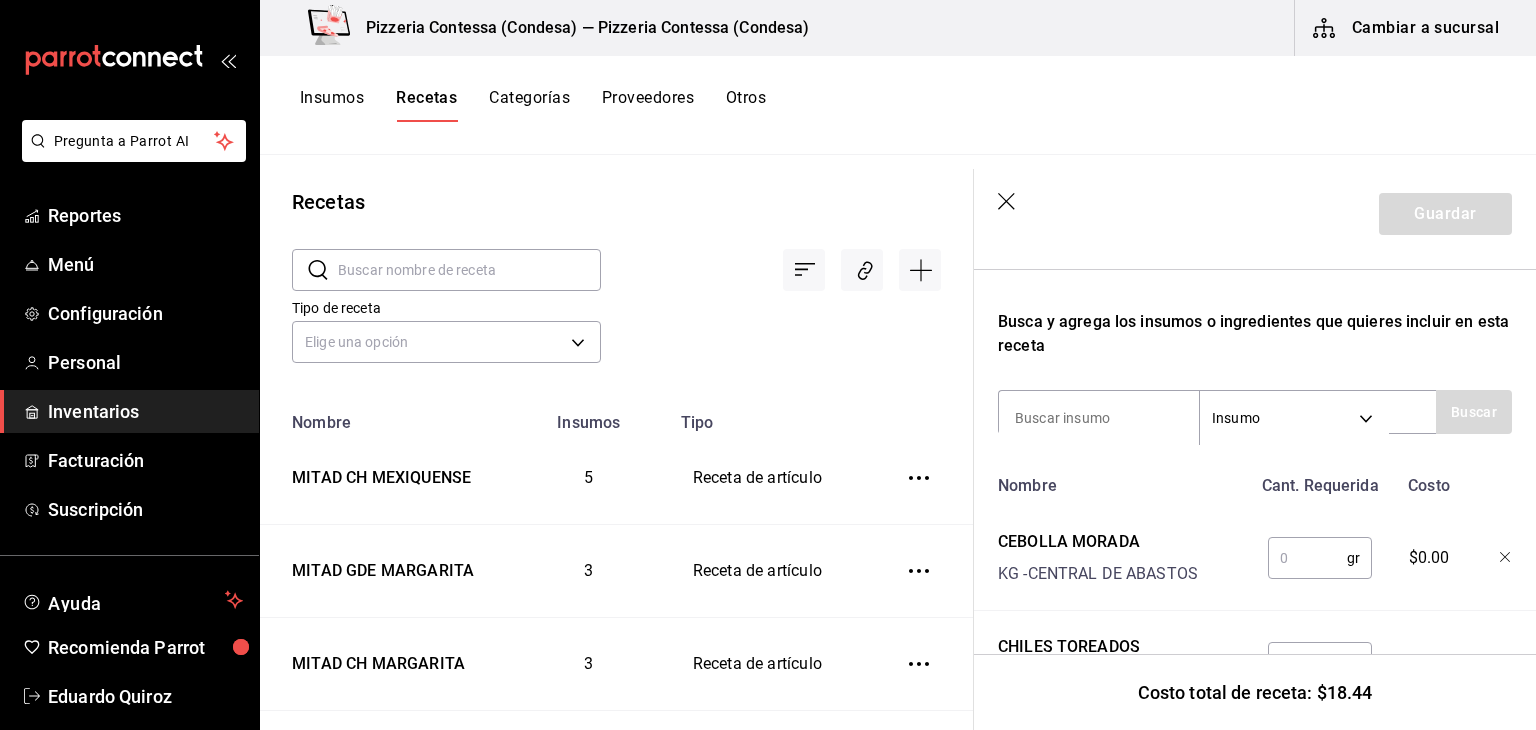 click at bounding box center [1307, 558] 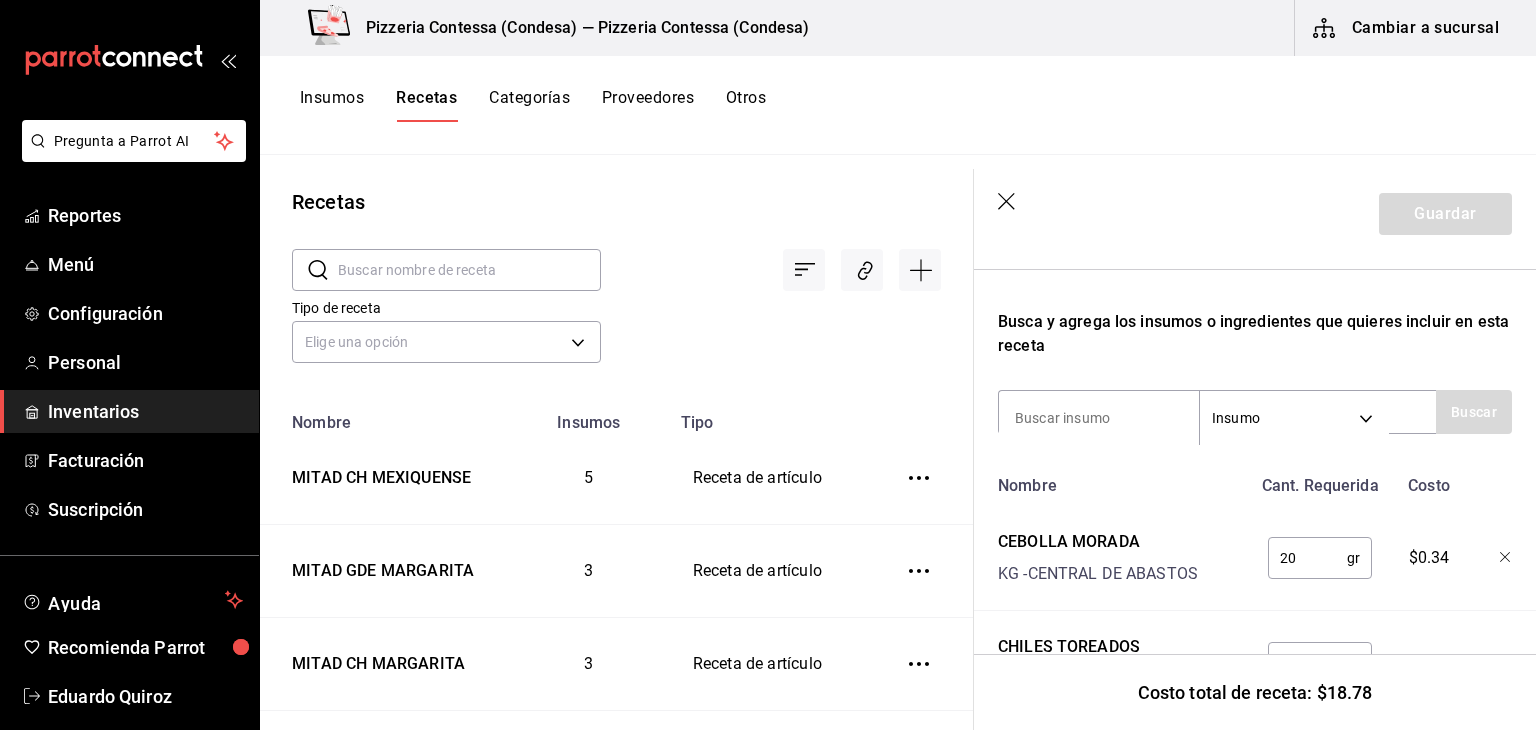 type on "20" 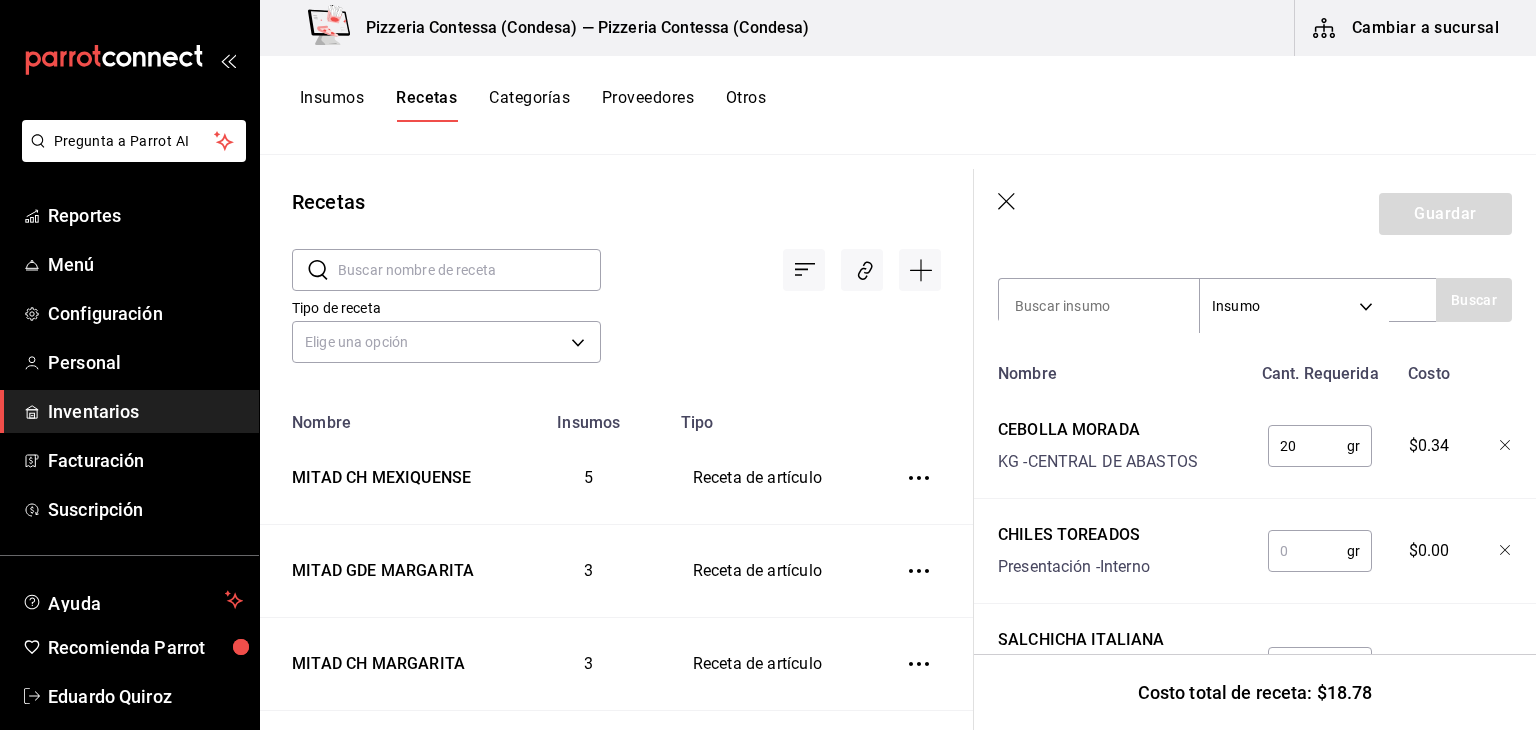 scroll, scrollTop: 509, scrollLeft: 0, axis: vertical 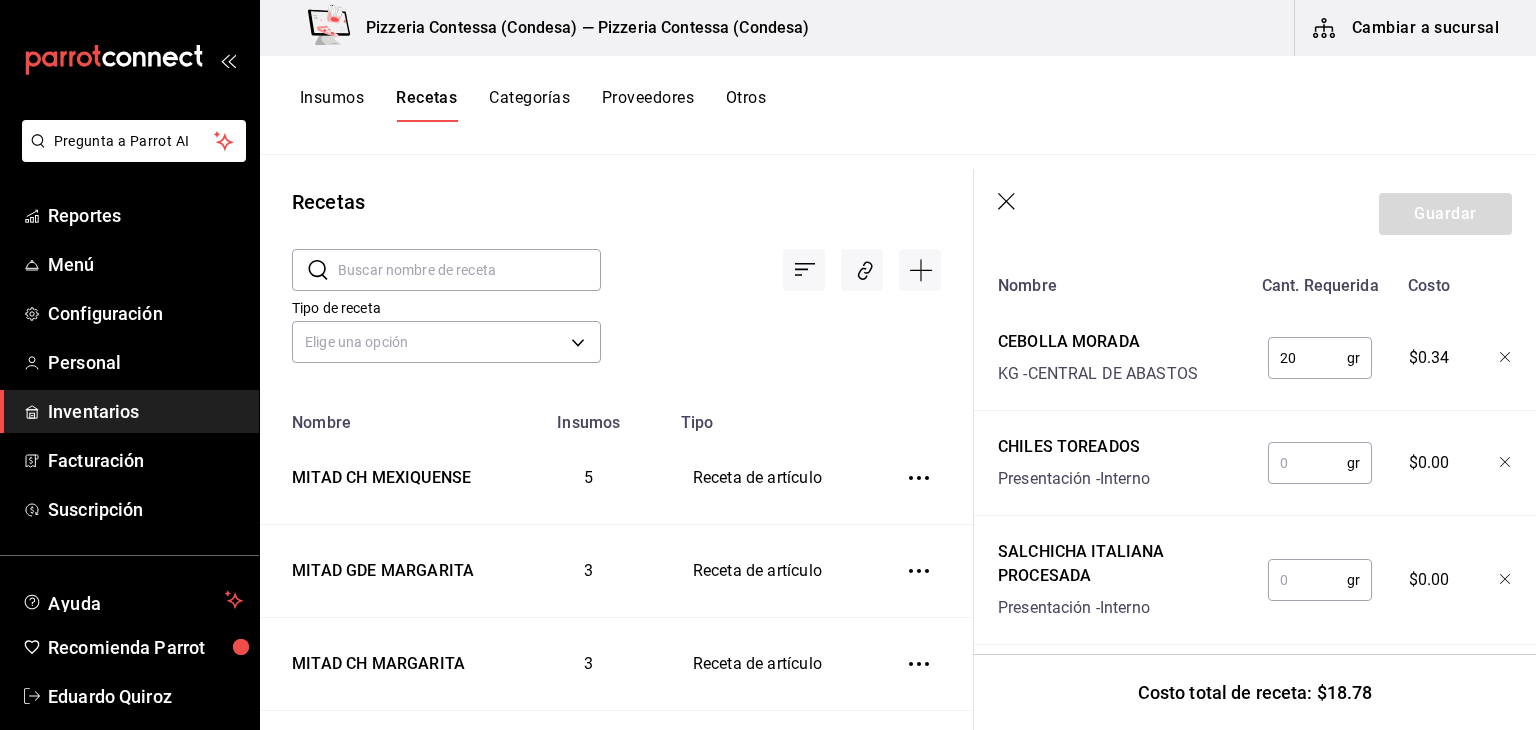 click on "gr ​" at bounding box center (1316, 459) 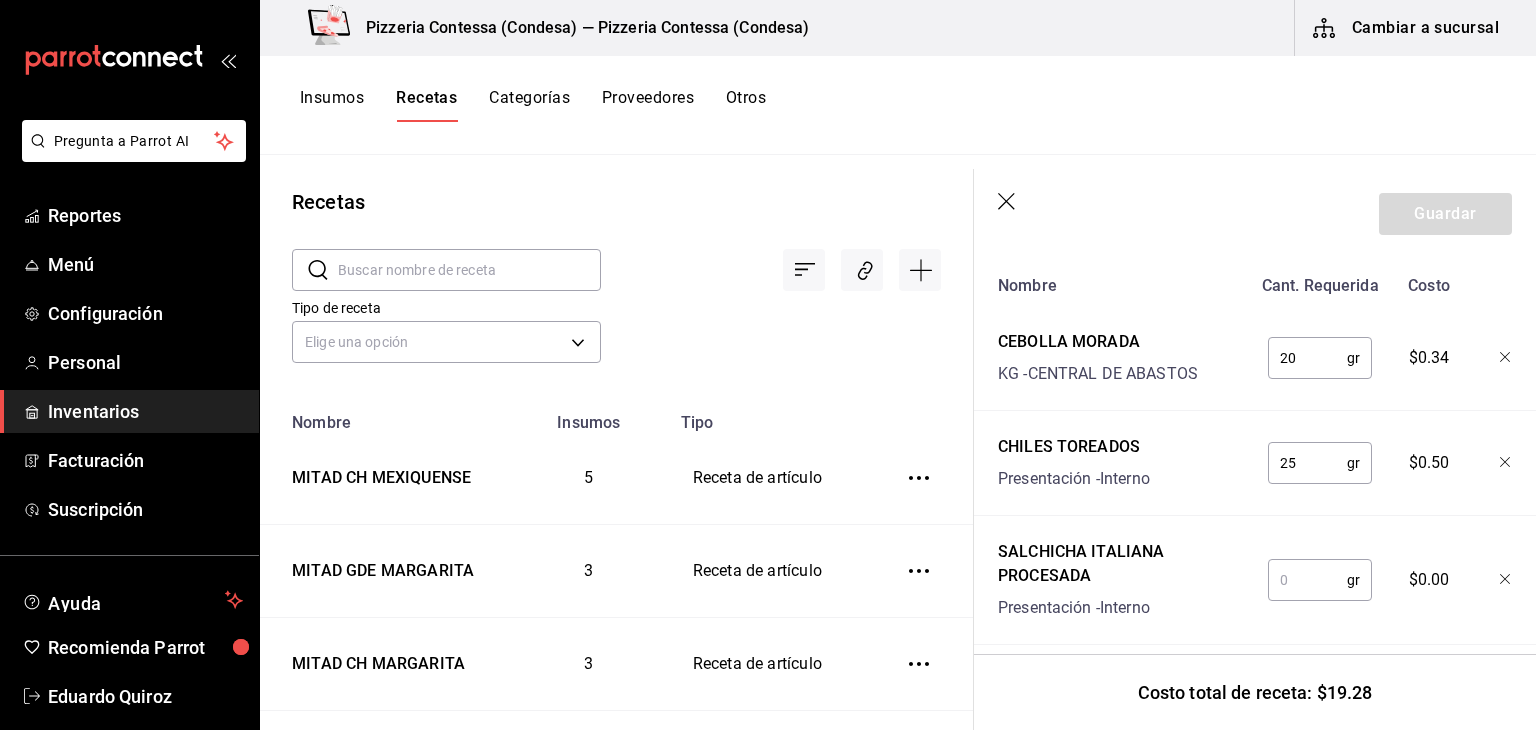 type on "25" 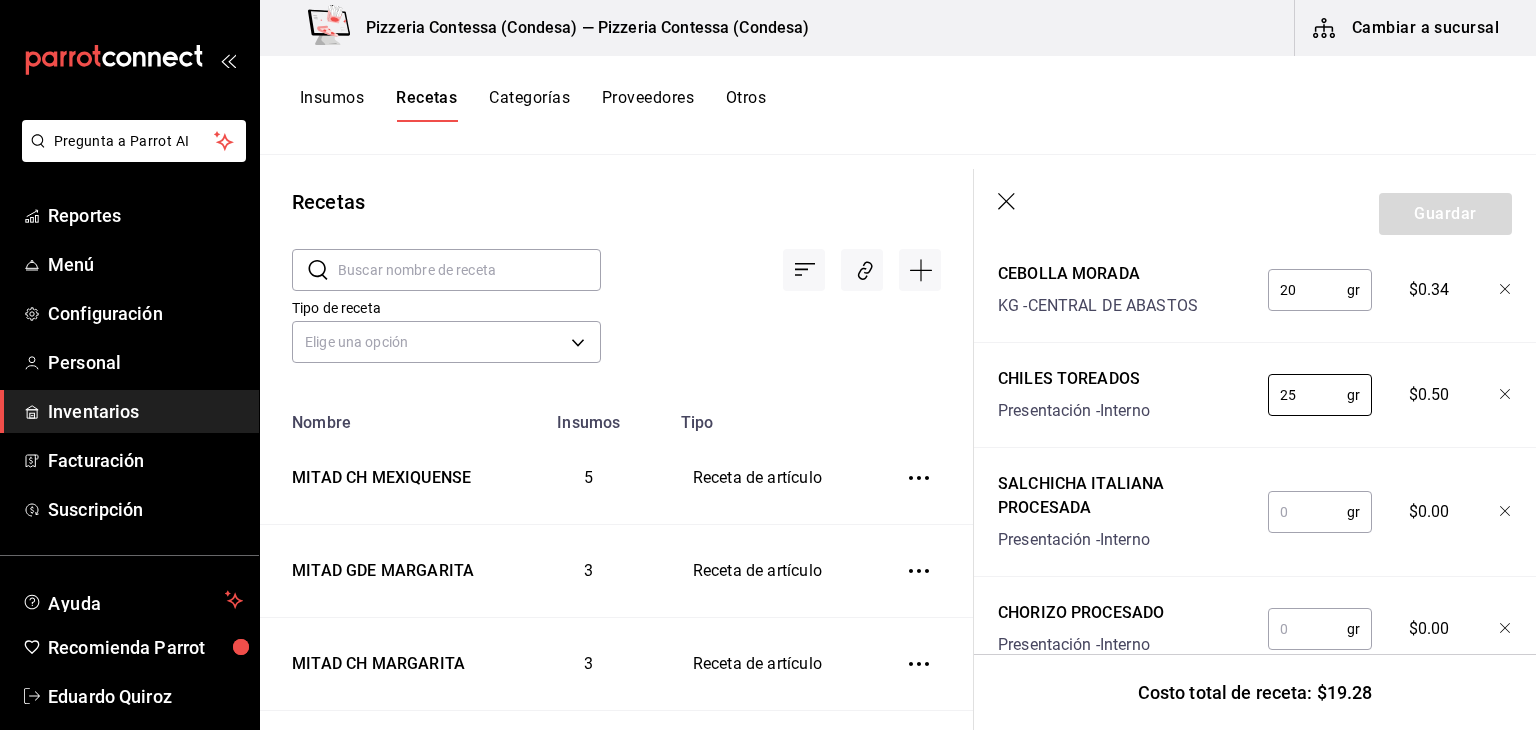 scroll, scrollTop: 609, scrollLeft: 0, axis: vertical 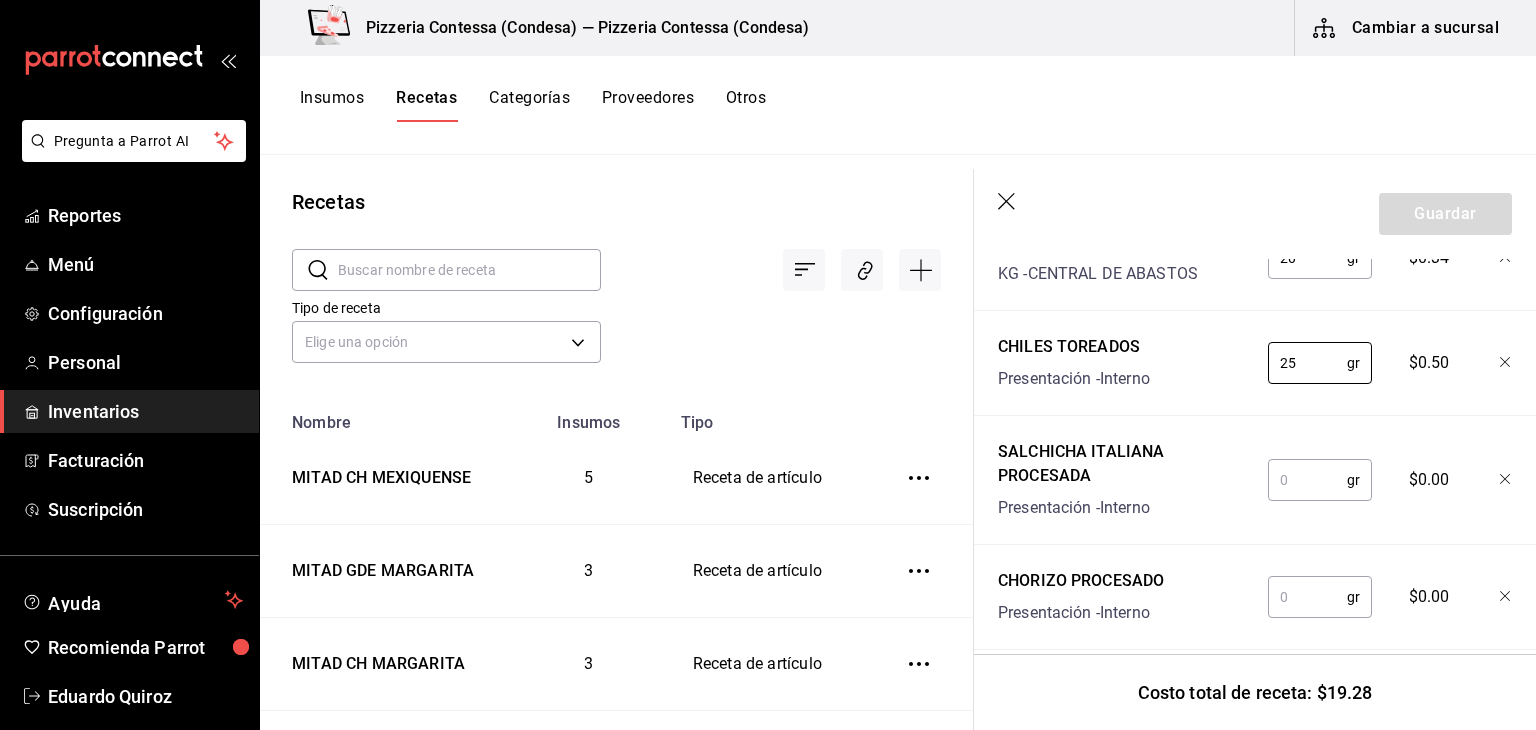 click at bounding box center [1307, 480] 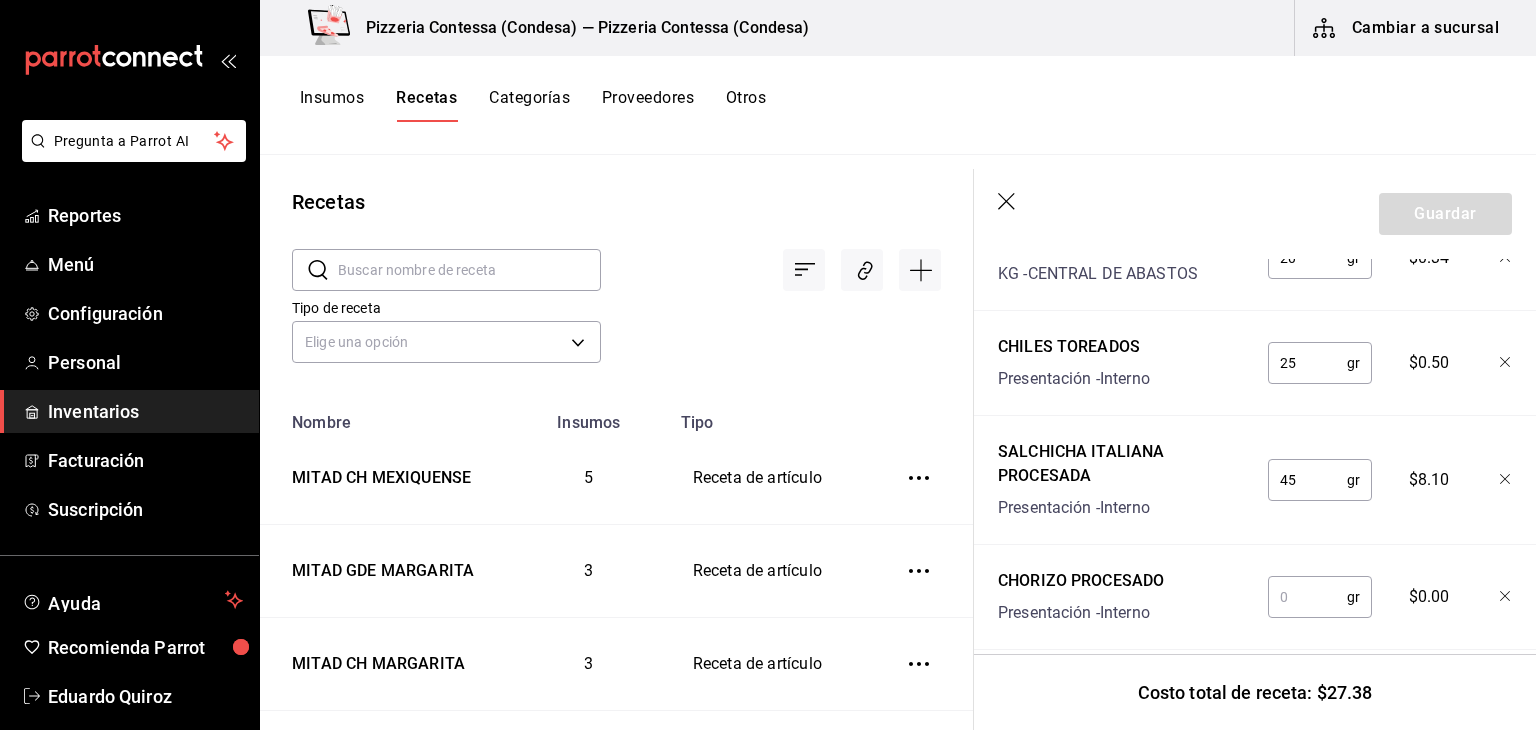 type on "45" 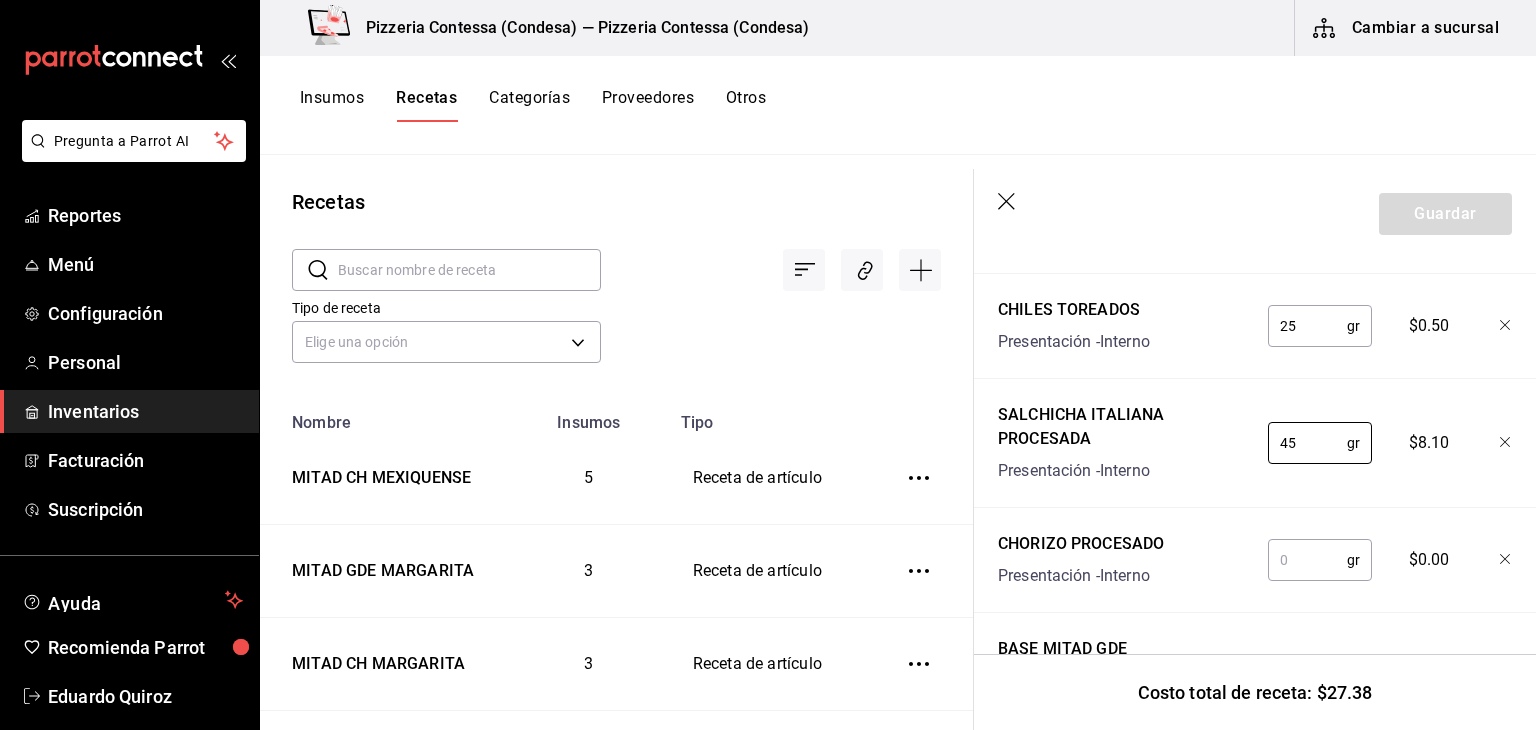 scroll, scrollTop: 709, scrollLeft: 0, axis: vertical 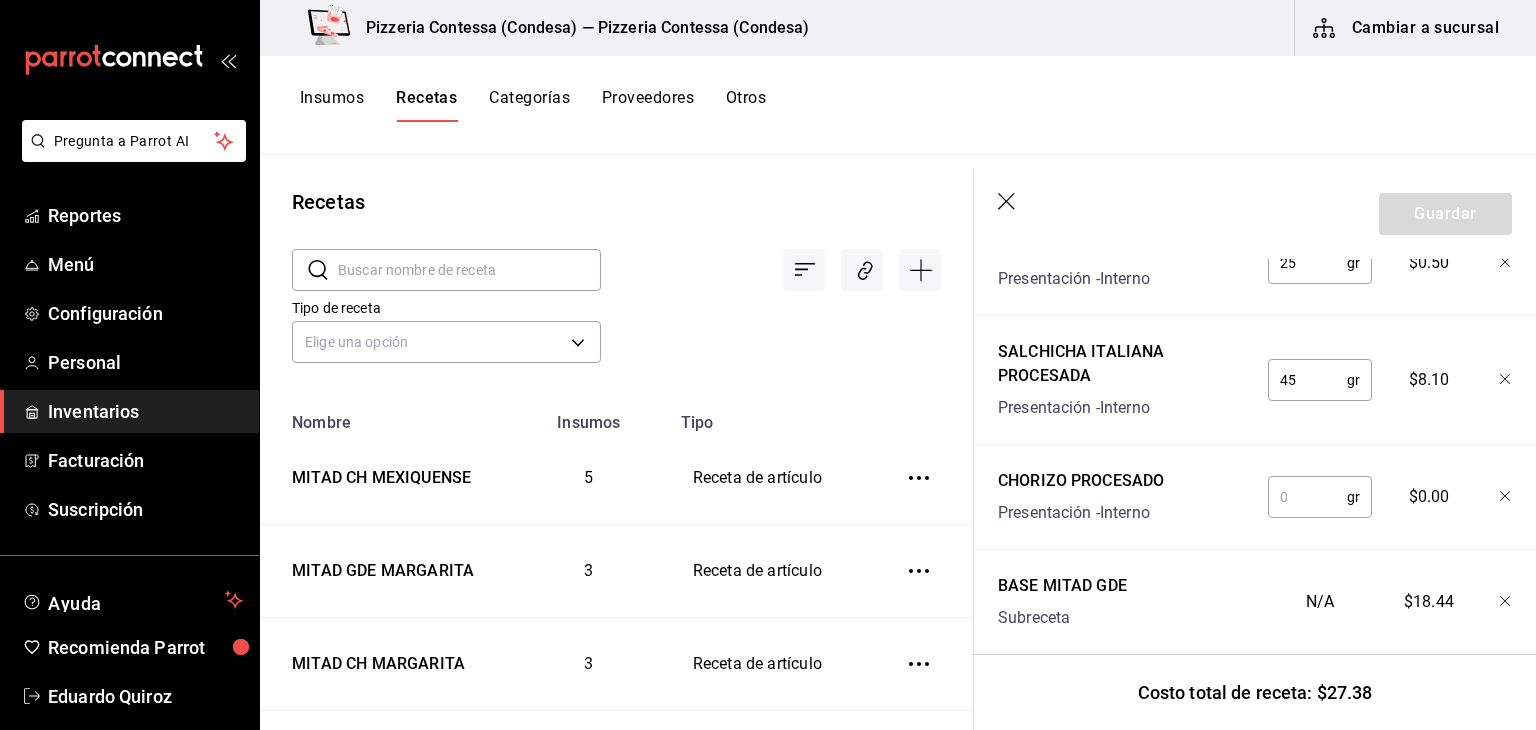 click at bounding box center (1307, 497) 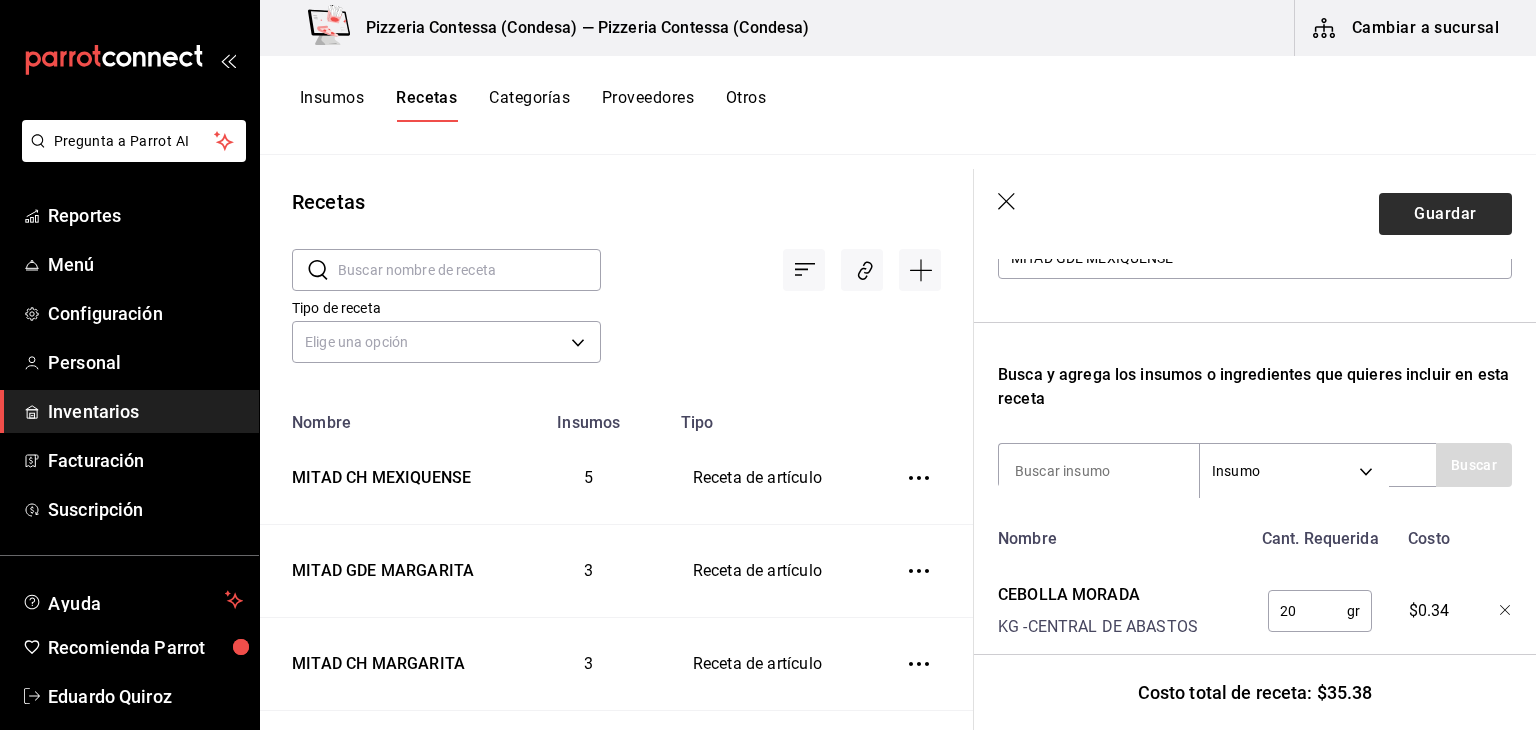 scroll, scrollTop: 253, scrollLeft: 0, axis: vertical 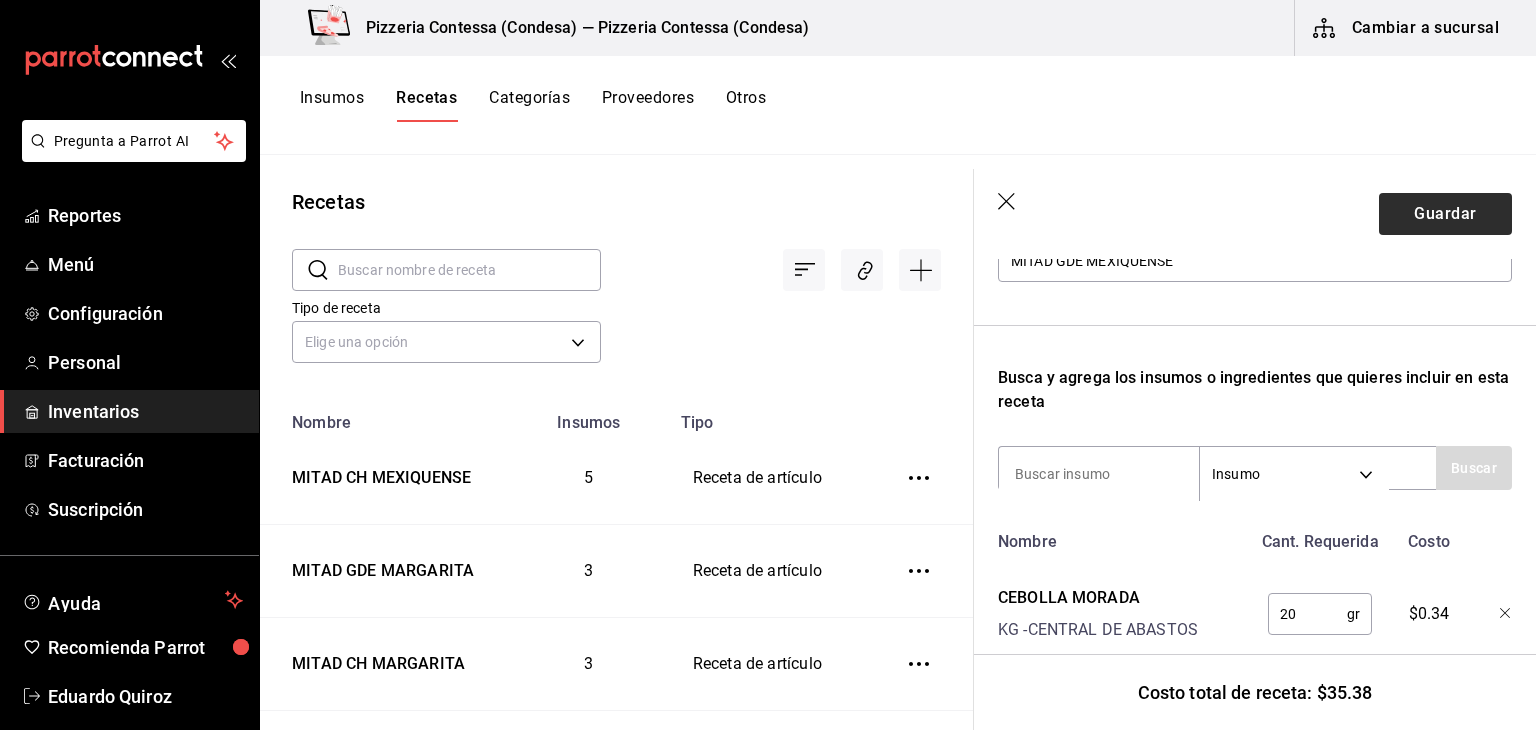 type on "100" 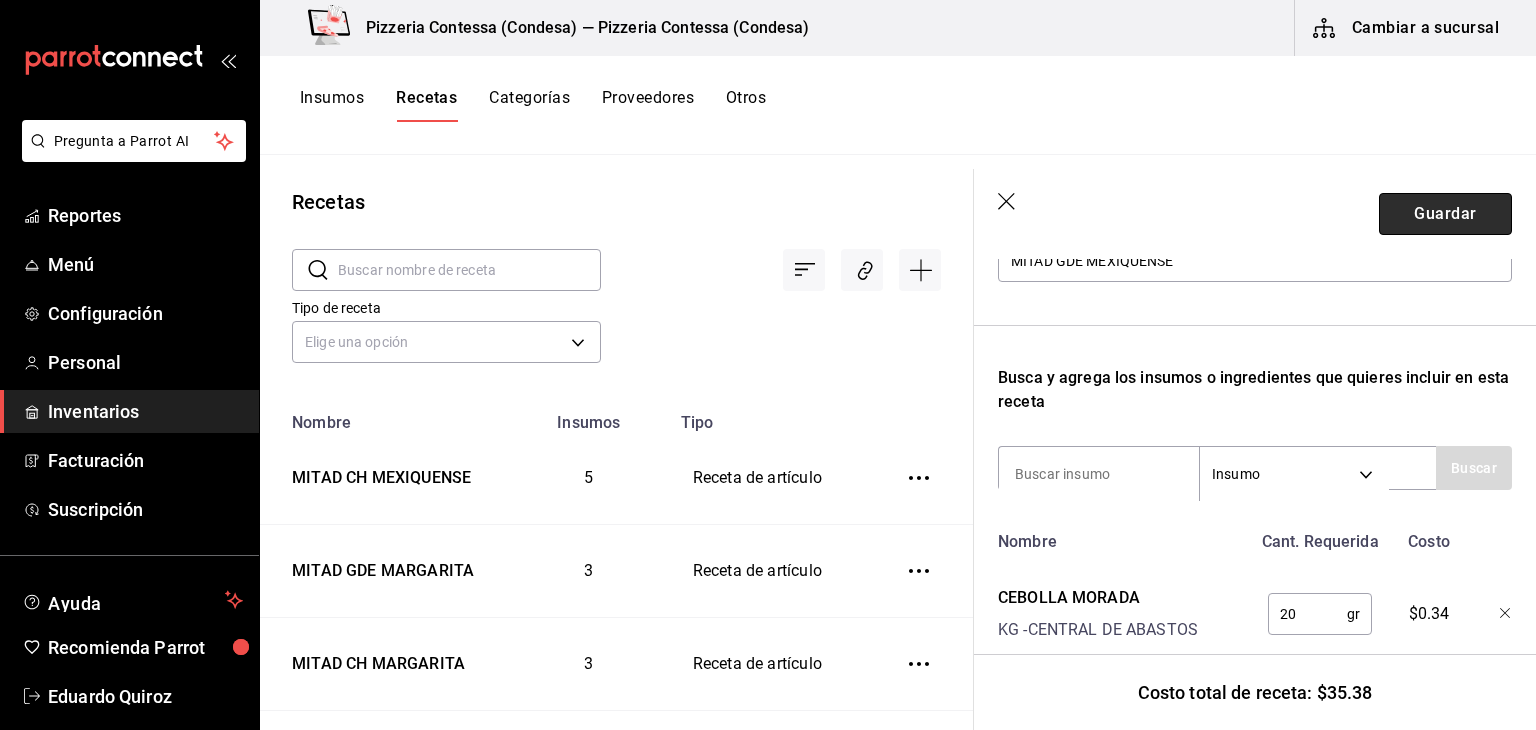 click on "Guardar" at bounding box center (1445, 214) 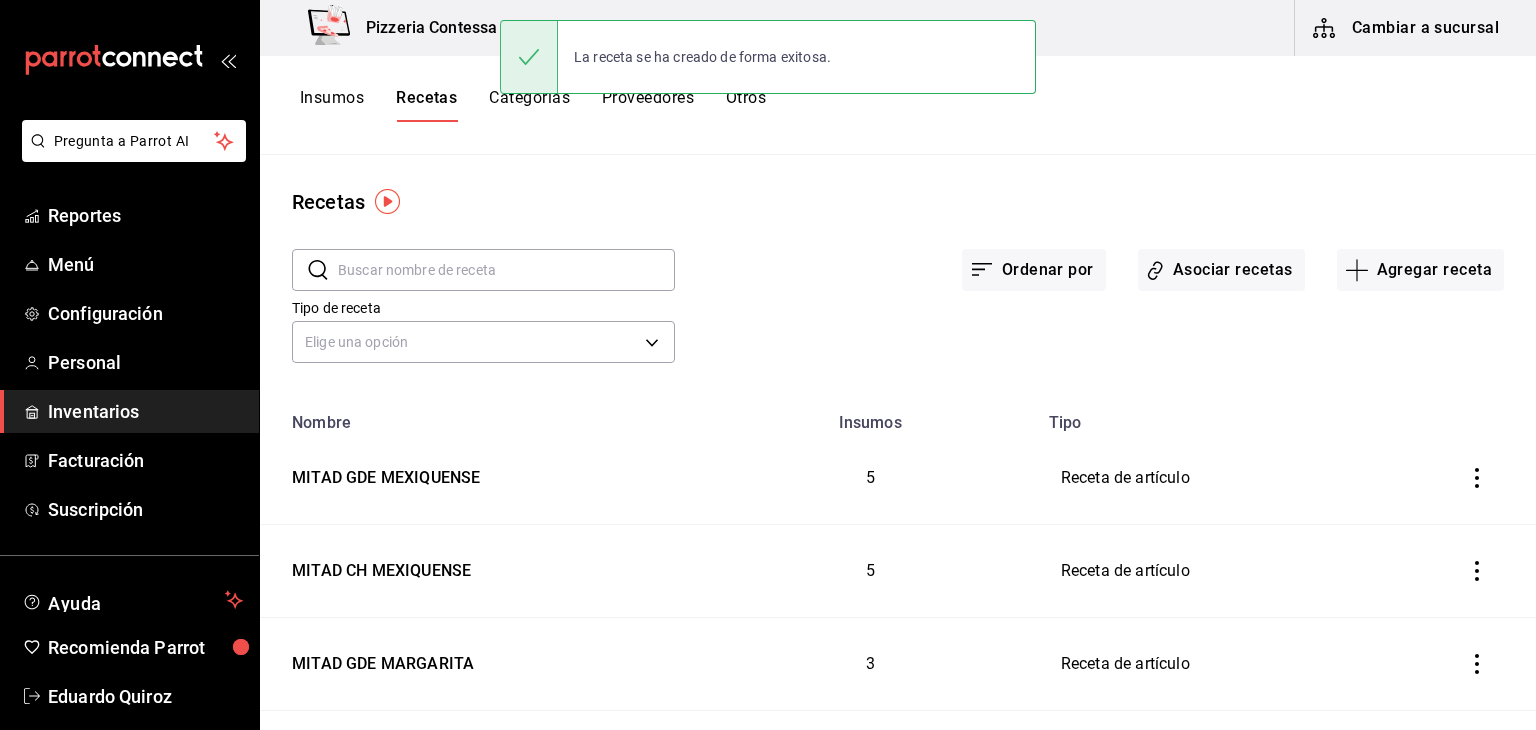 scroll, scrollTop: 0, scrollLeft: 0, axis: both 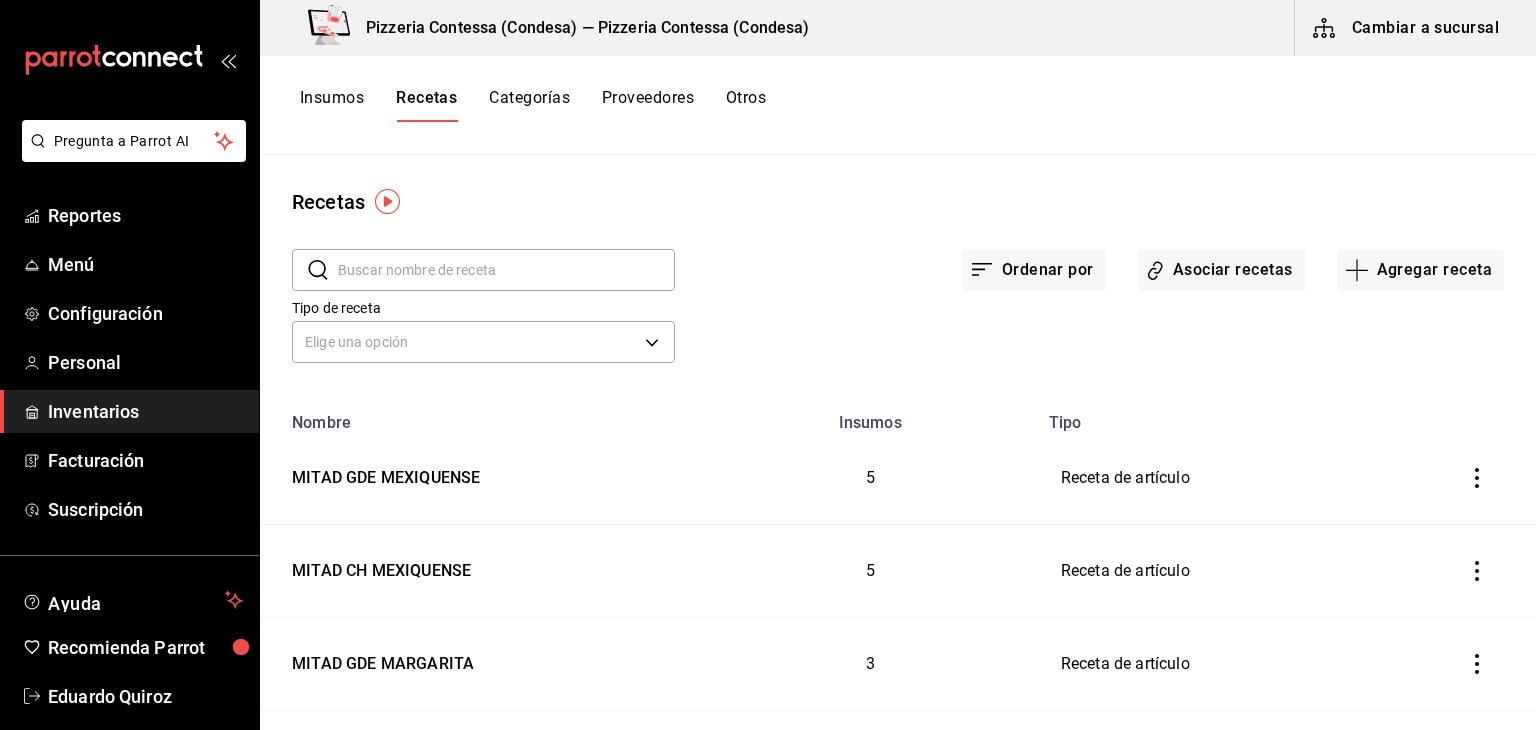 drag, startPoint x: 697, startPoint y: 553, endPoint x: 736, endPoint y: 670, distance: 123.32883 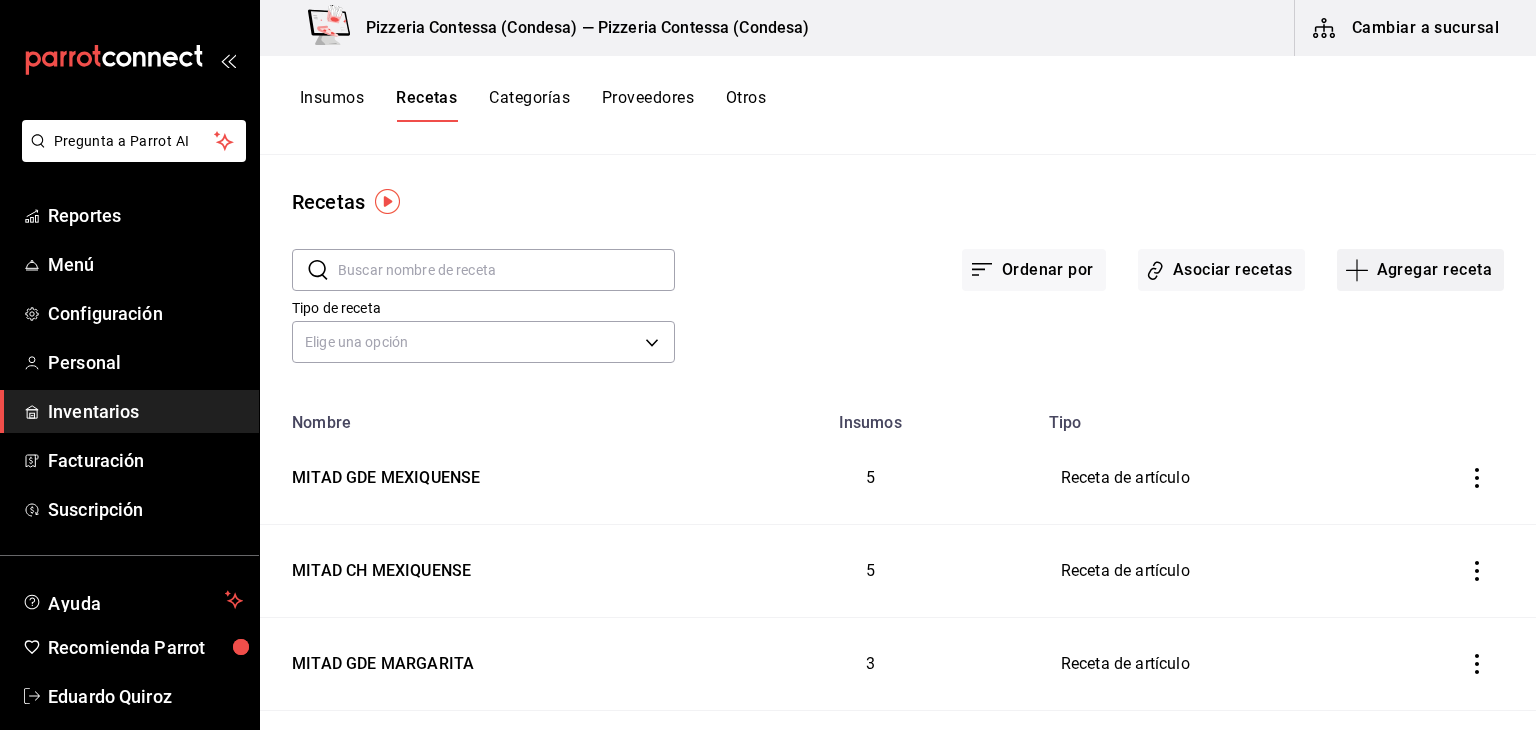 click on "Agregar receta" at bounding box center (1420, 270) 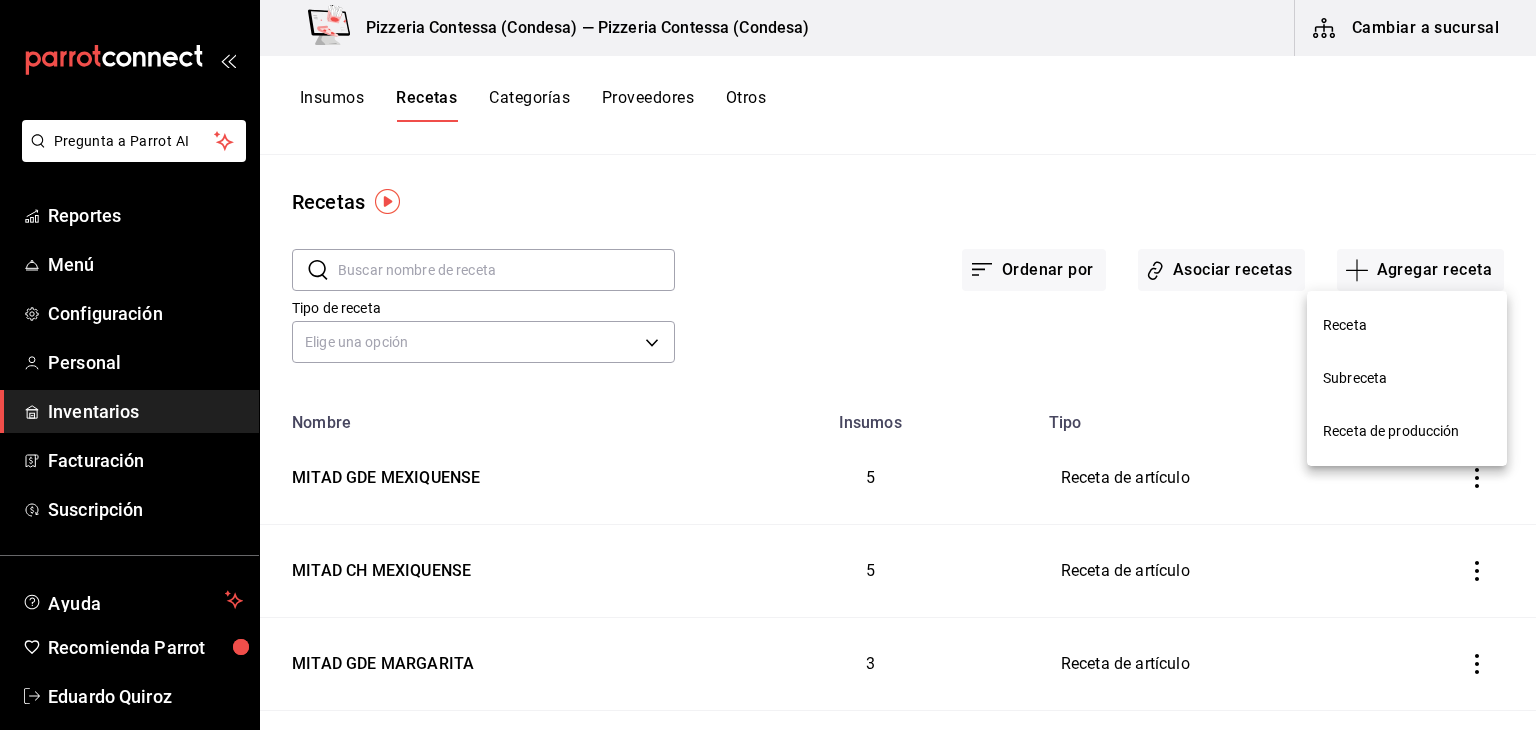 click on "Receta" at bounding box center (1407, 325) 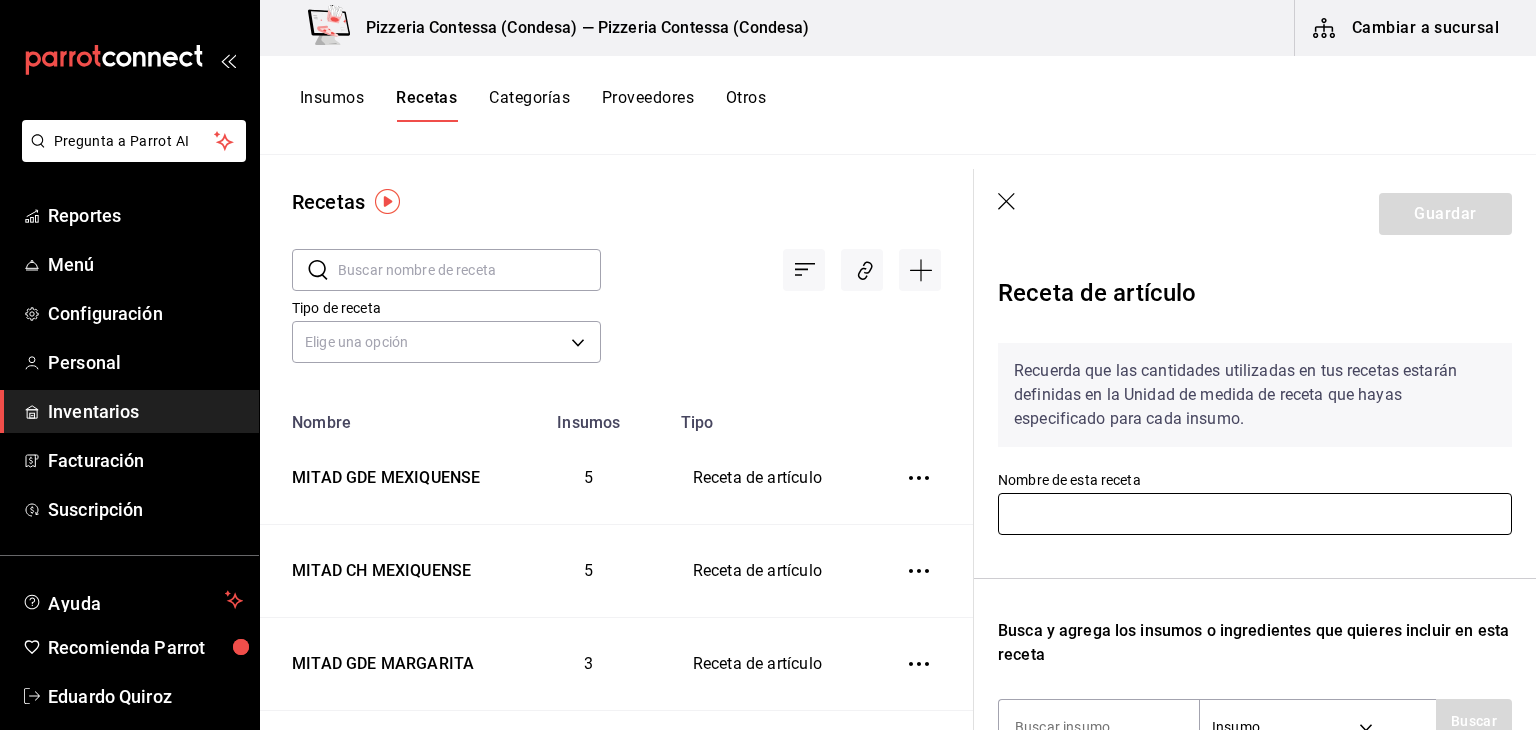 click at bounding box center (1255, 514) 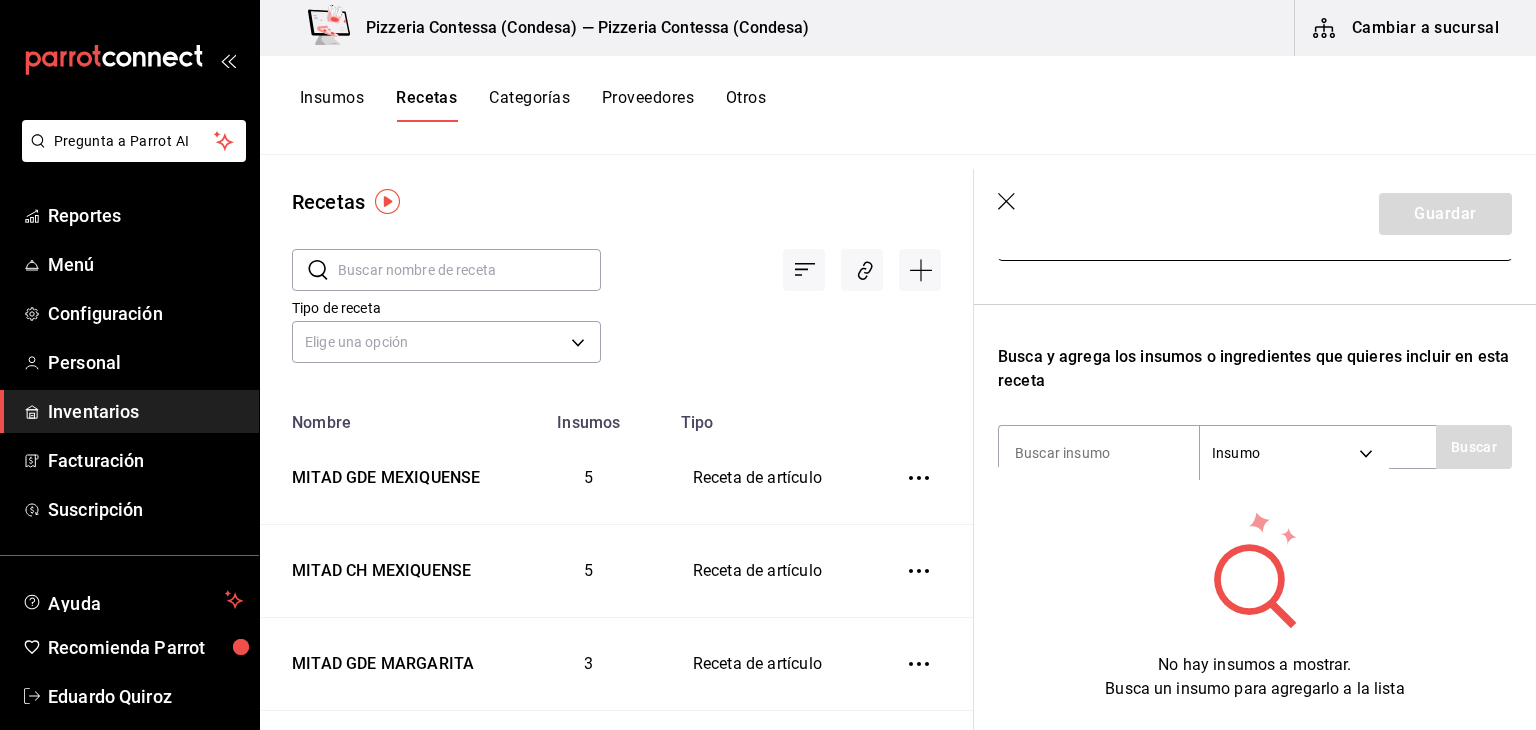 scroll, scrollTop: 340, scrollLeft: 0, axis: vertical 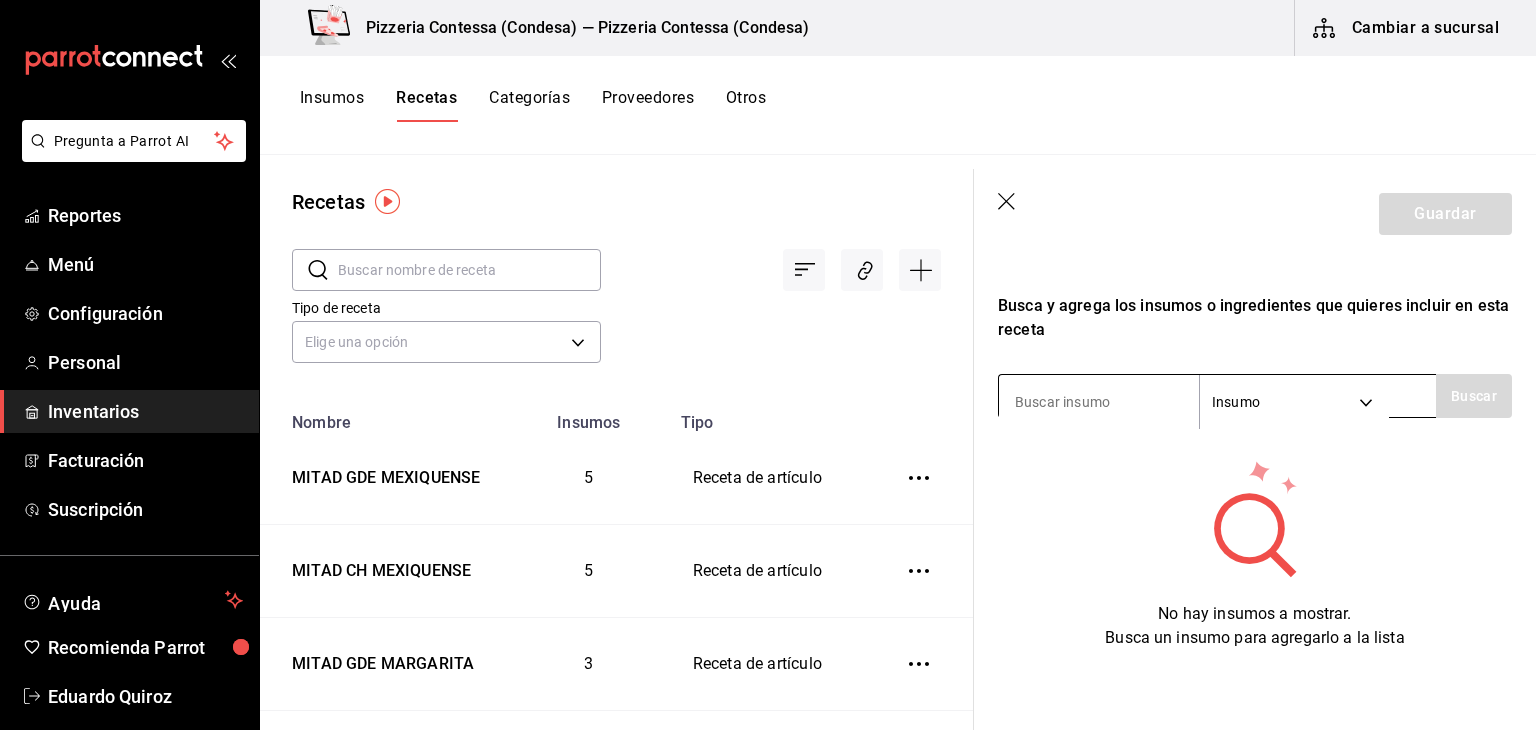 type on "MITAD CH FRUTAS" 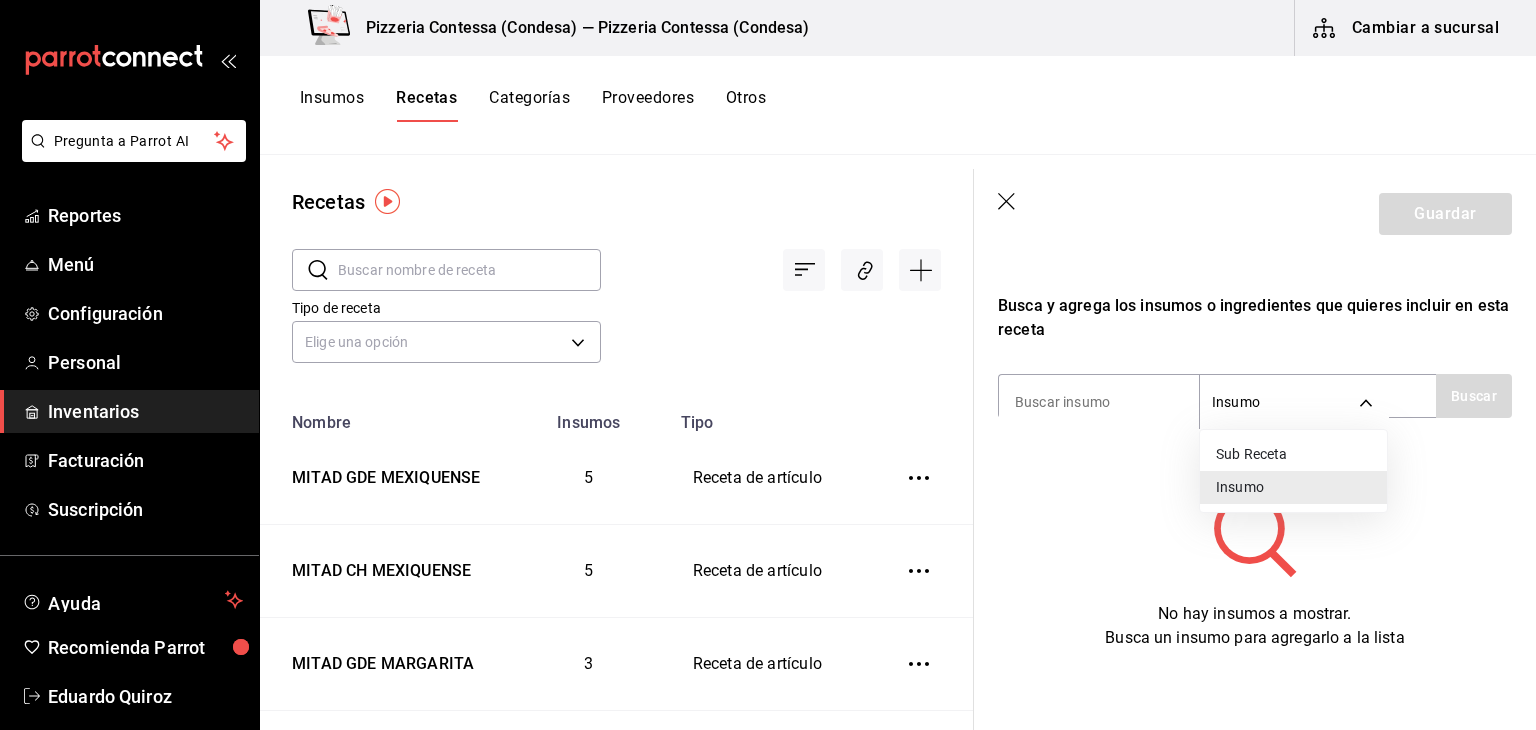 click on "Sub Receta" at bounding box center [1293, 454] 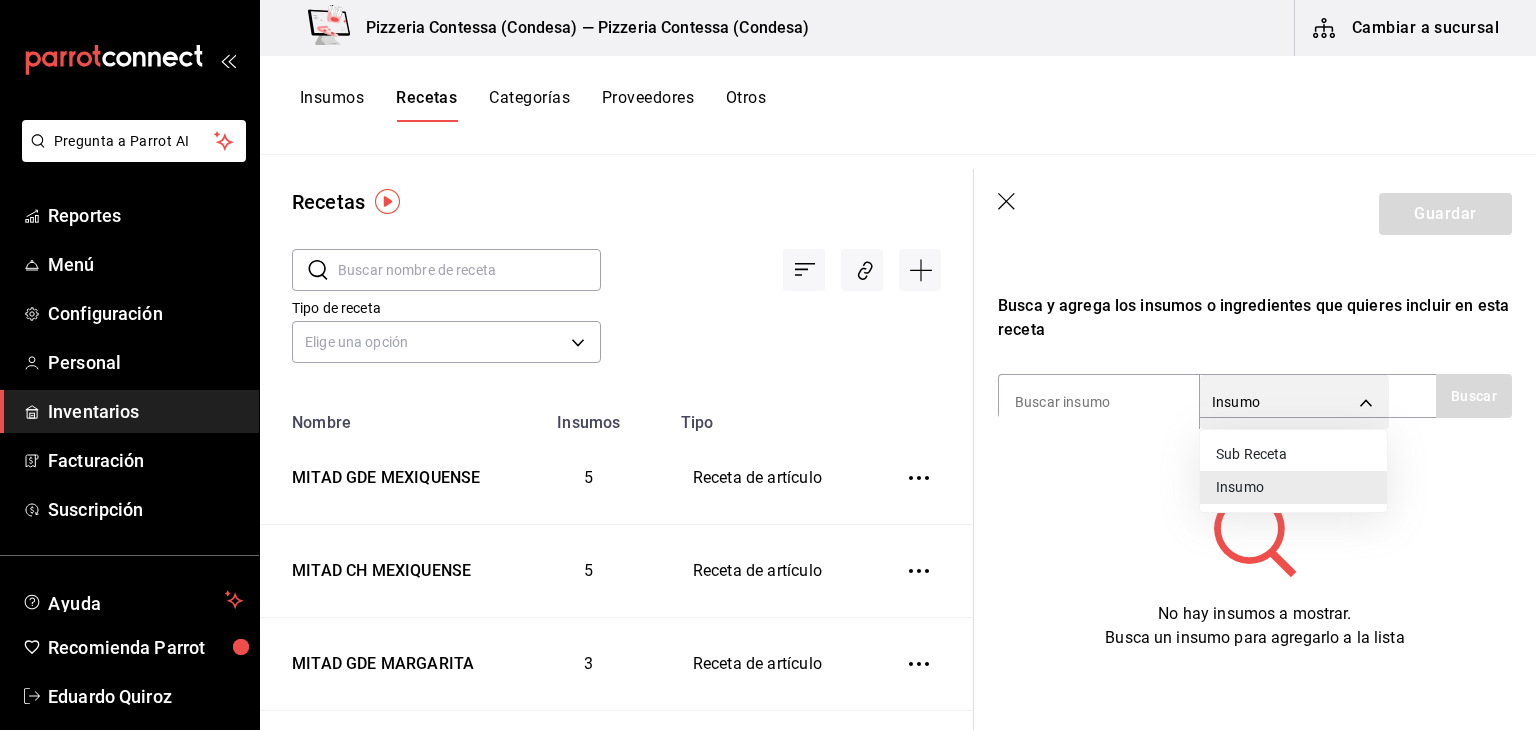 type on "SUBRECIPE" 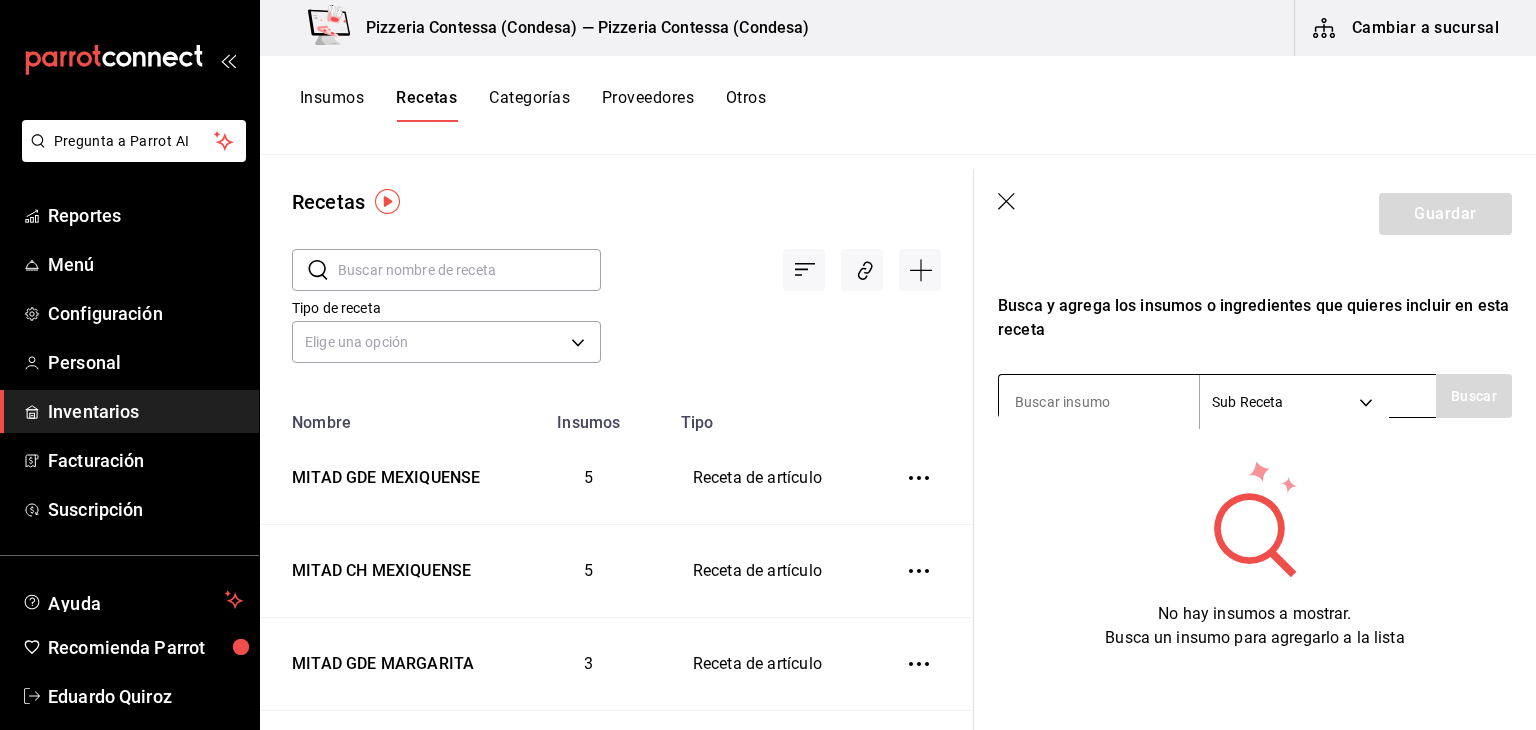 click at bounding box center (1099, 402) 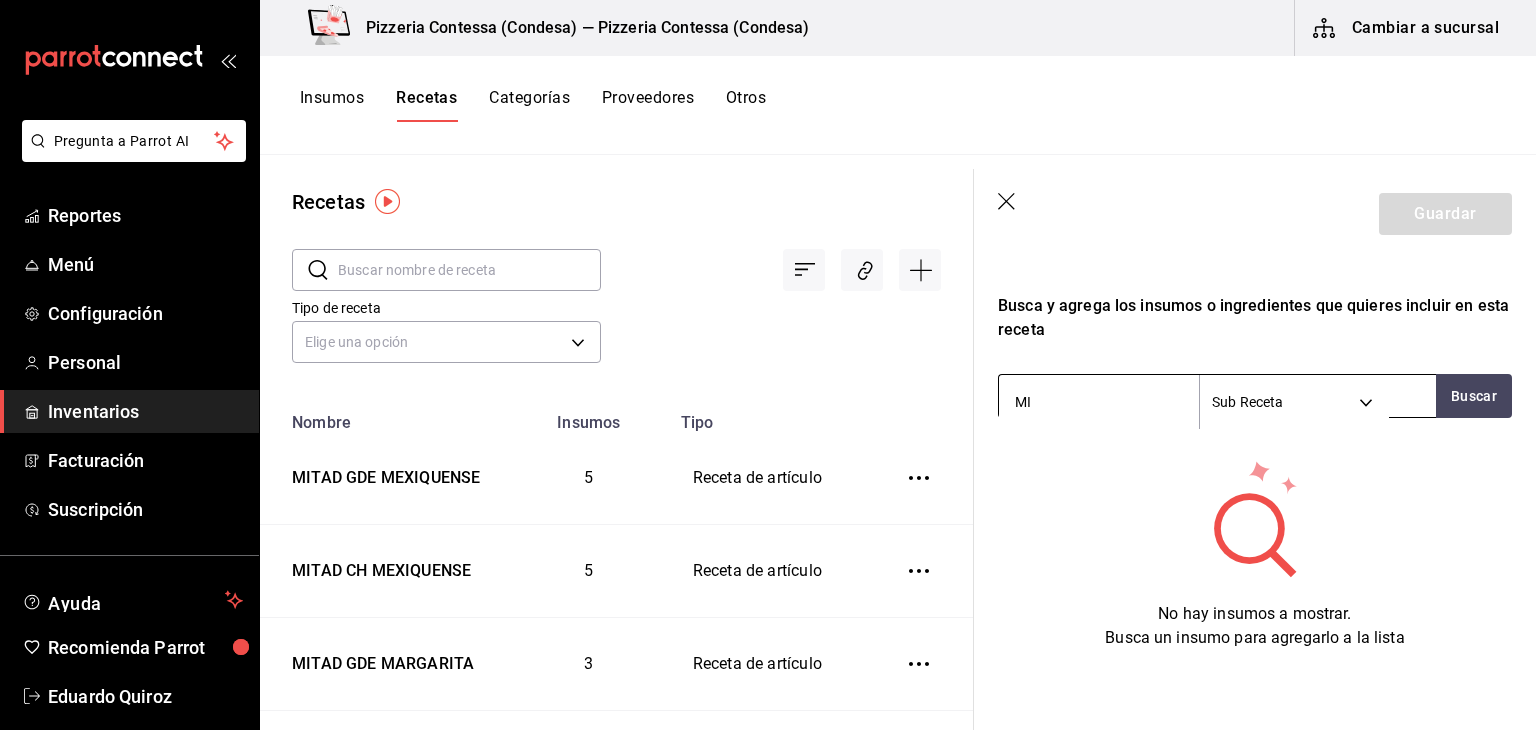 type on "M" 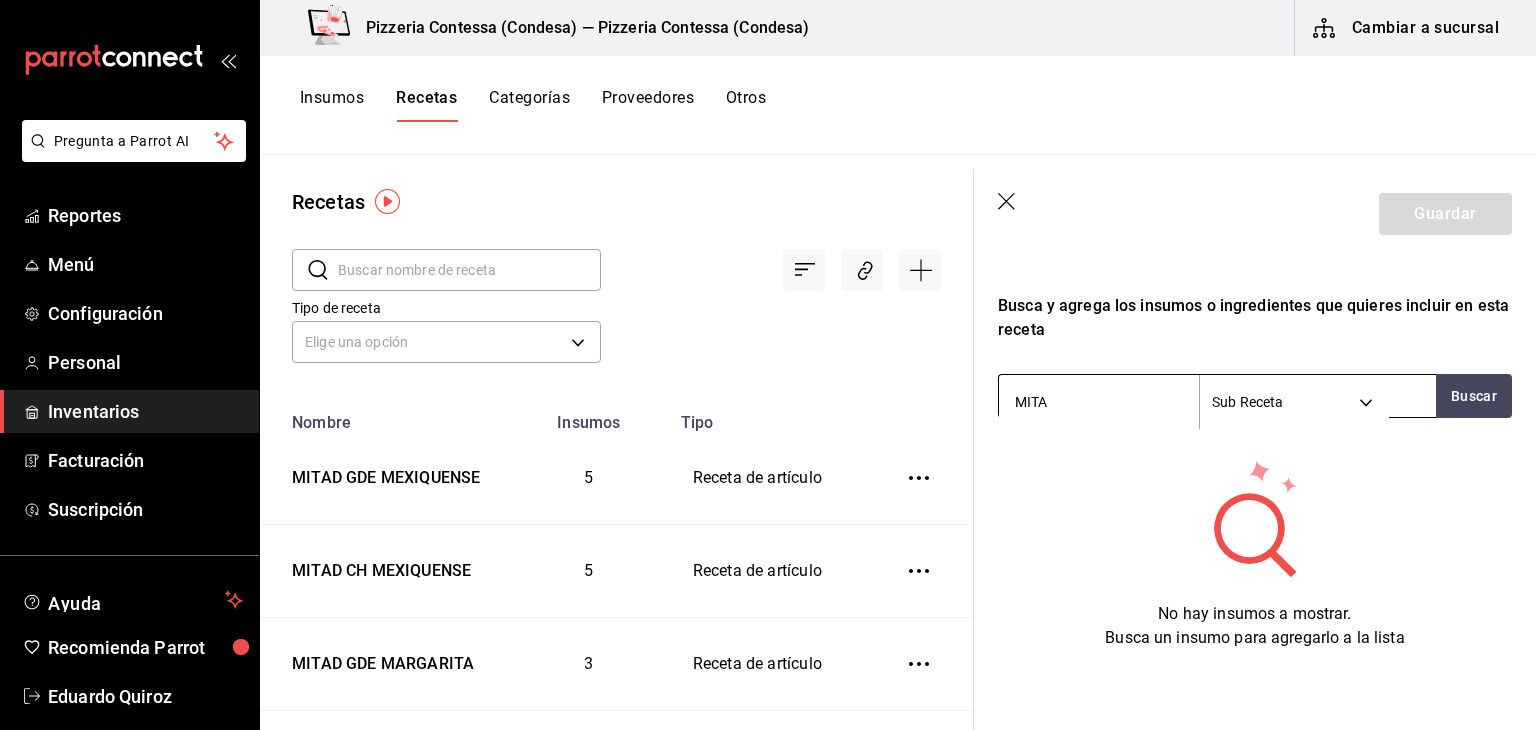 type on "MITAD" 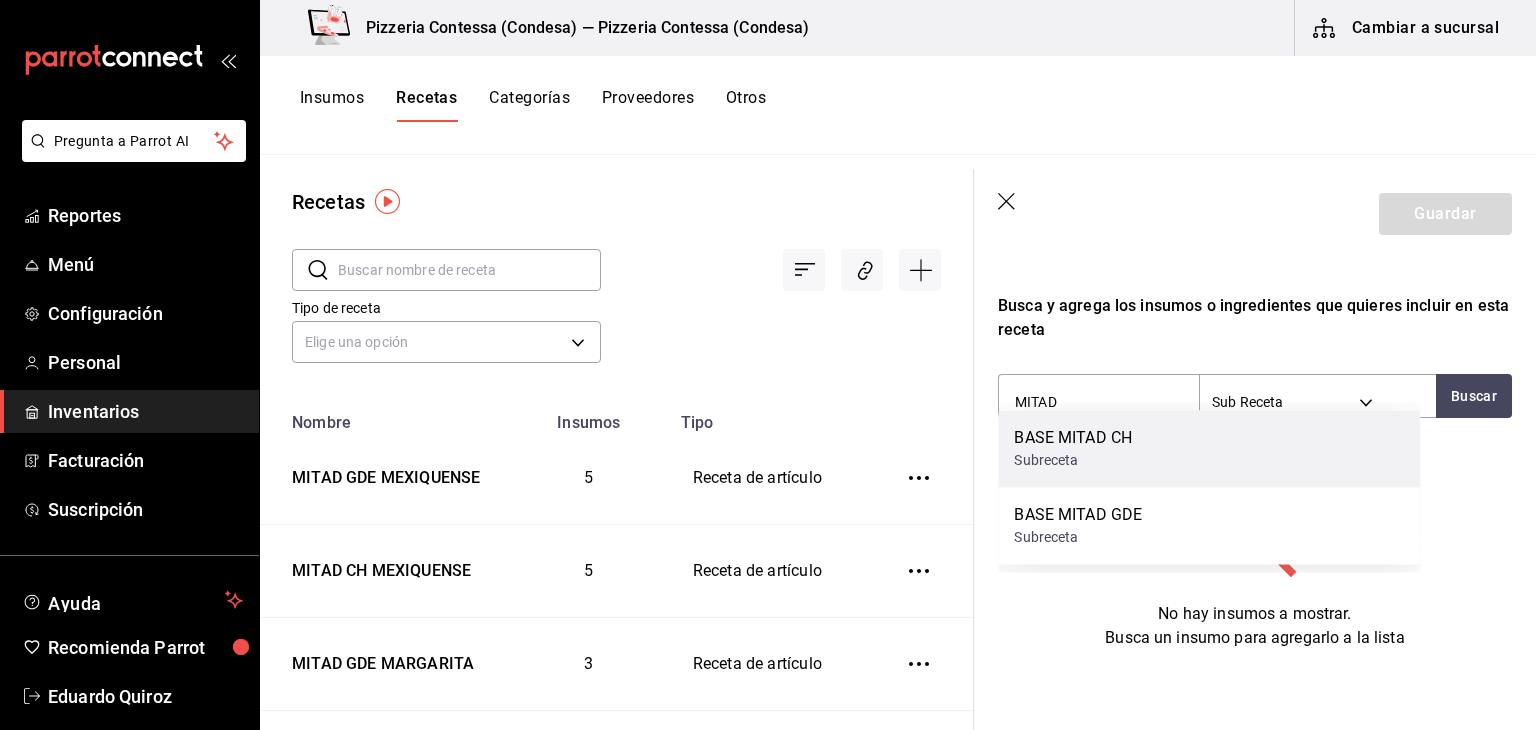 click on "Subreceta" at bounding box center [1073, 460] 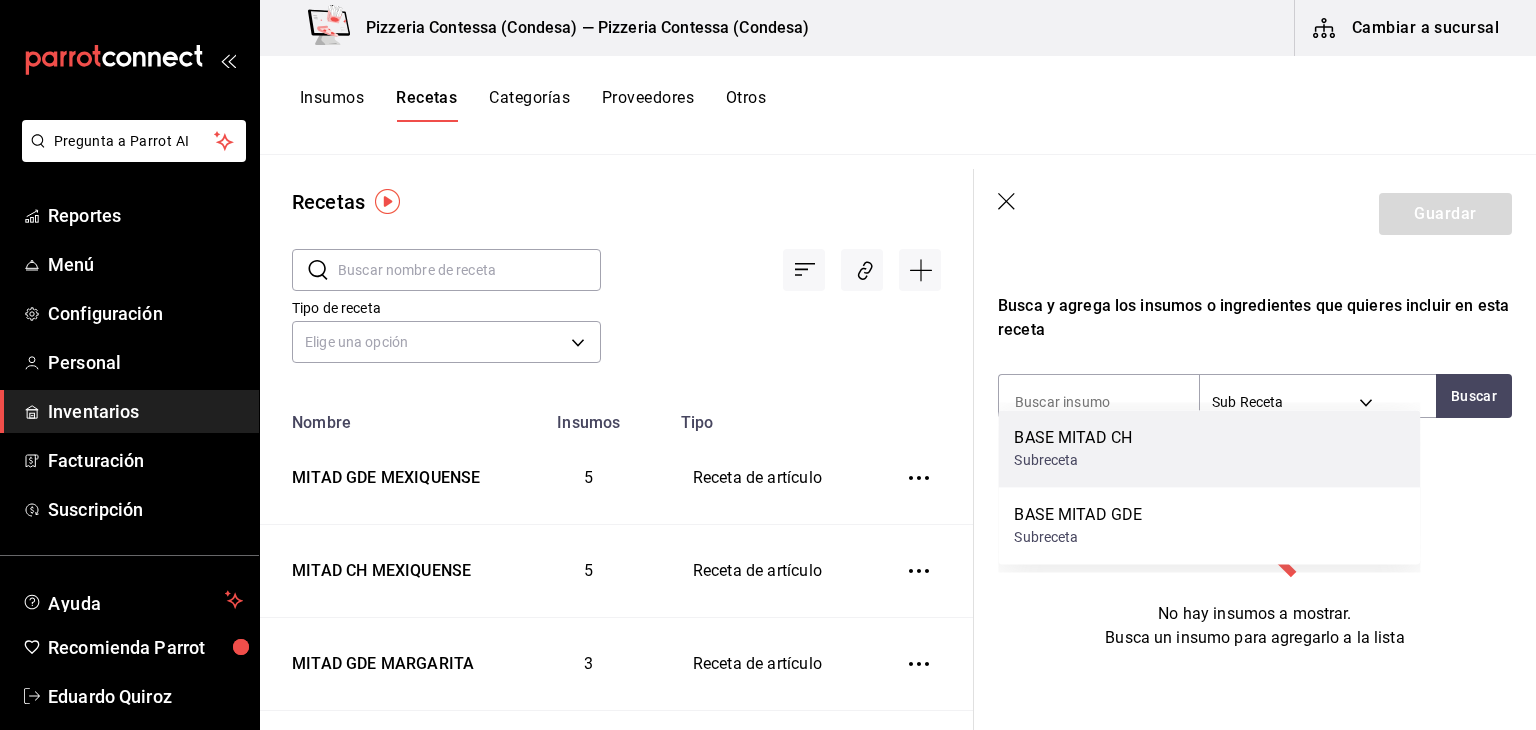 scroll, scrollTop: 309, scrollLeft: 0, axis: vertical 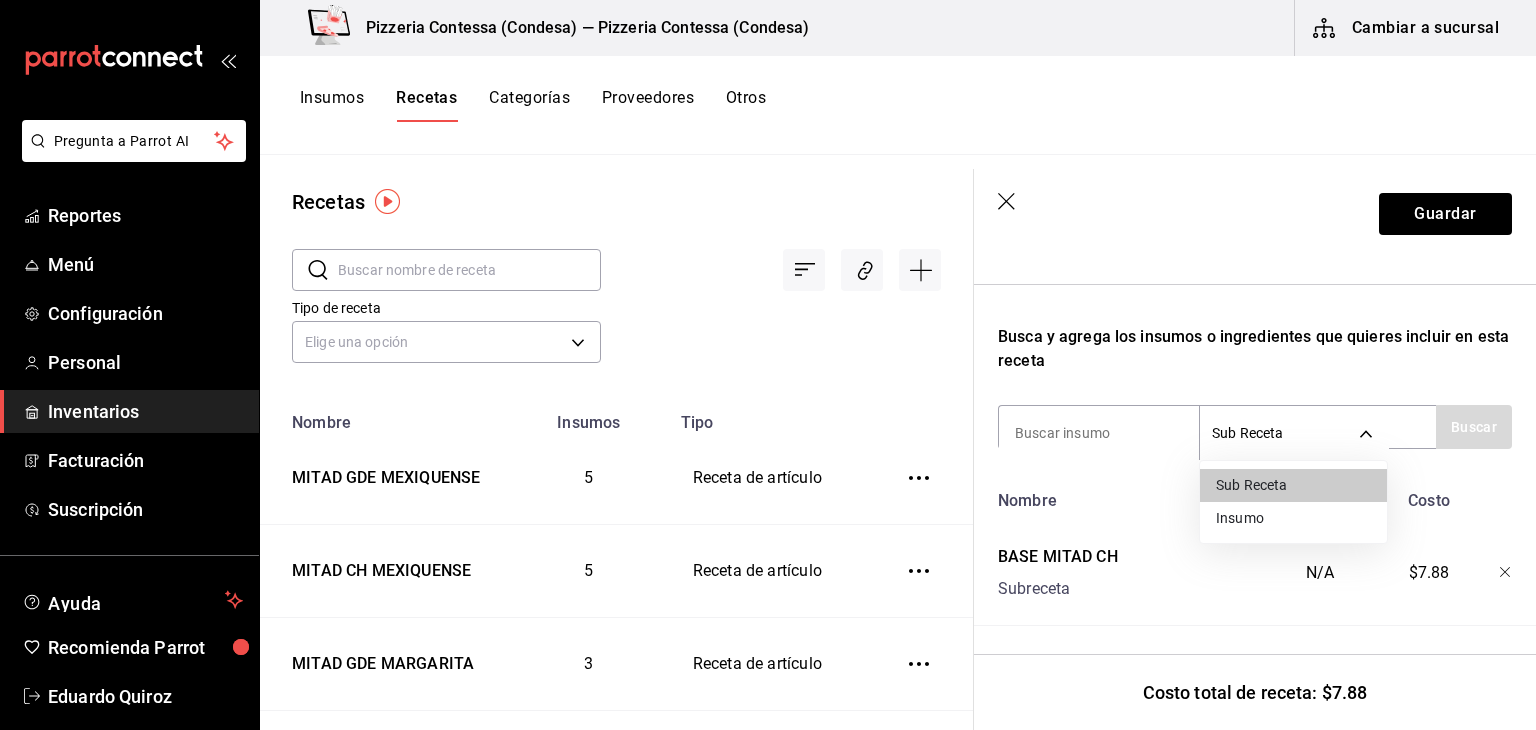 drag, startPoint x: 1333, startPoint y: 393, endPoint x: 1332, endPoint y: 405, distance: 12.0415945 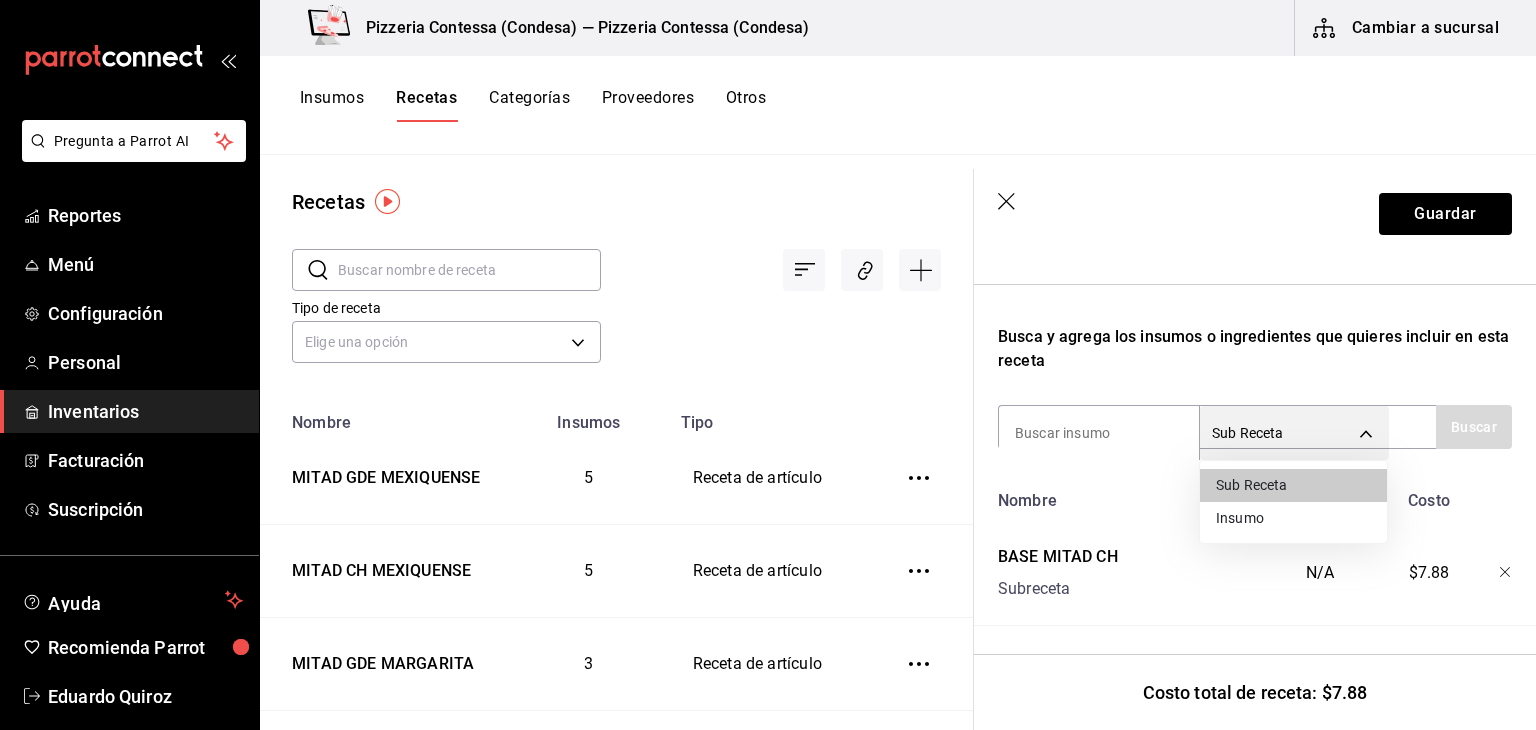 type on "SUPPLY" 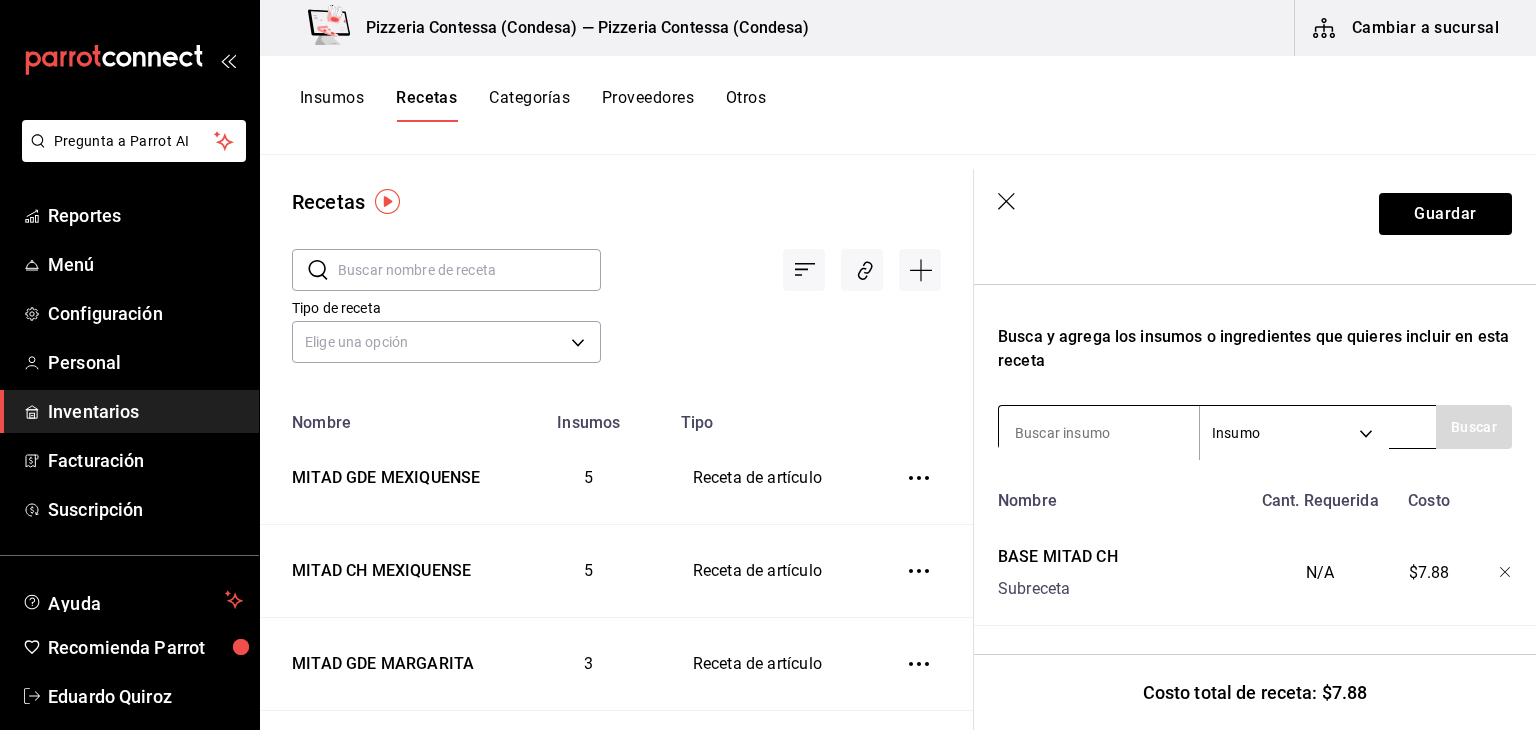 click at bounding box center (1099, 433) 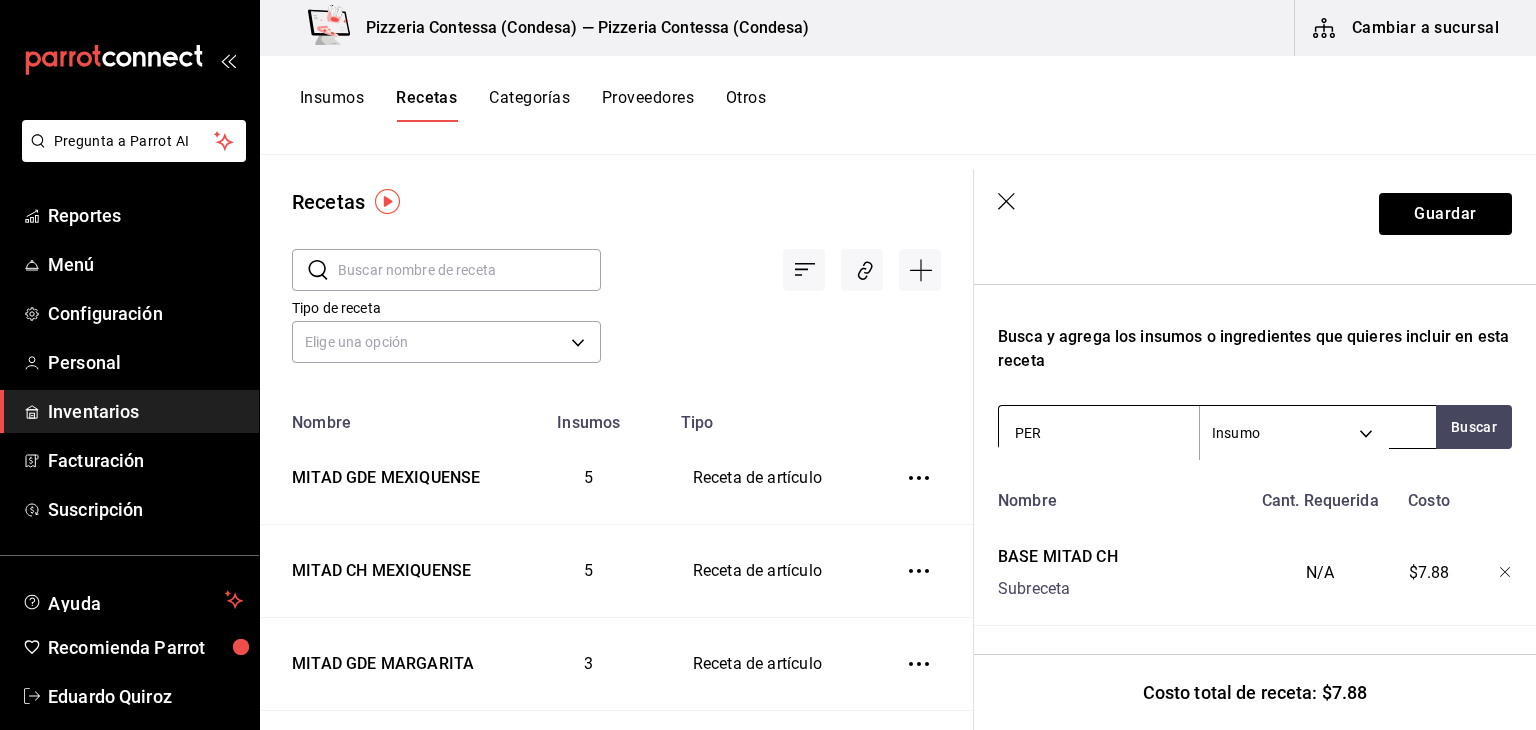 type on "PERA" 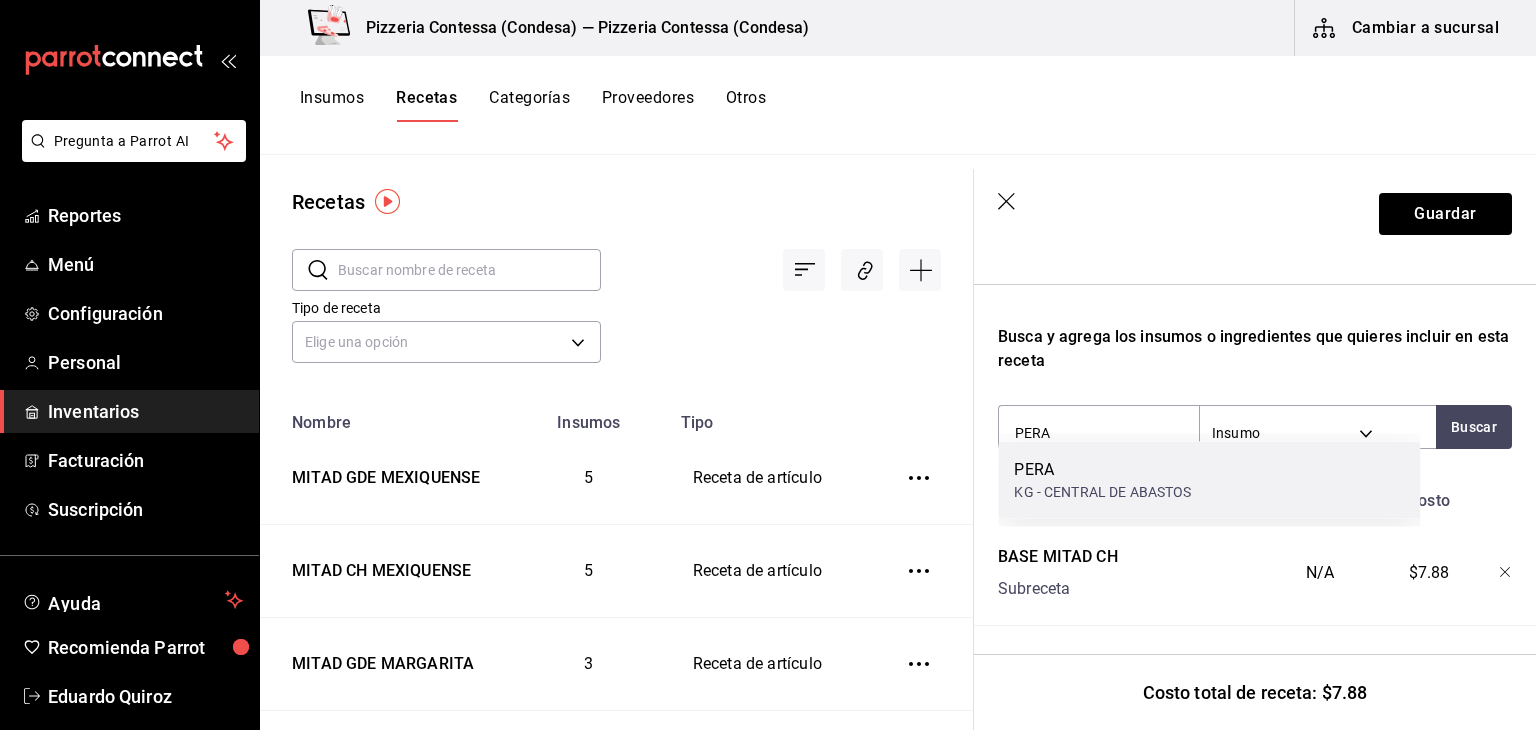 click on "[PRODUCT] KG - [BRAND]" at bounding box center [1209, 480] 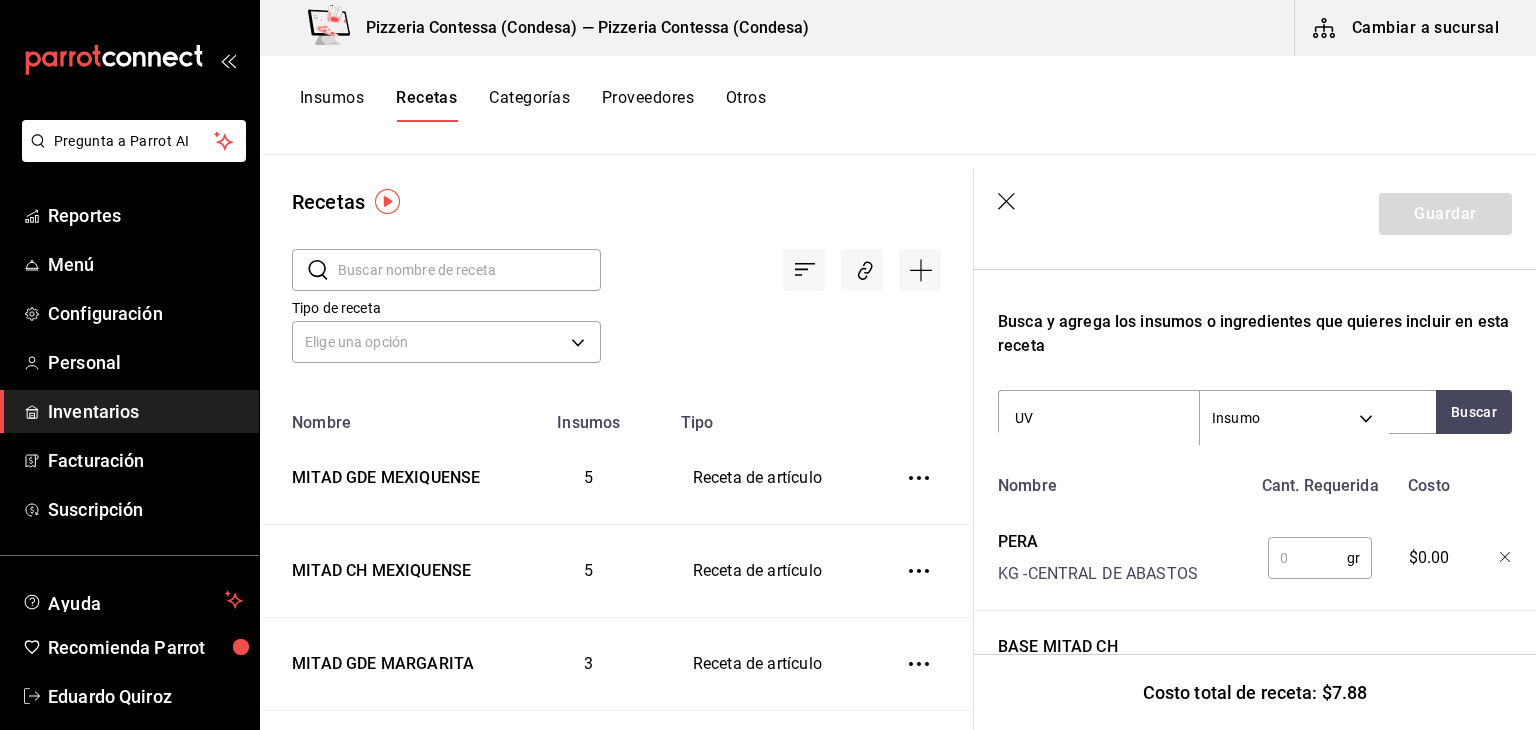 type on "UVA" 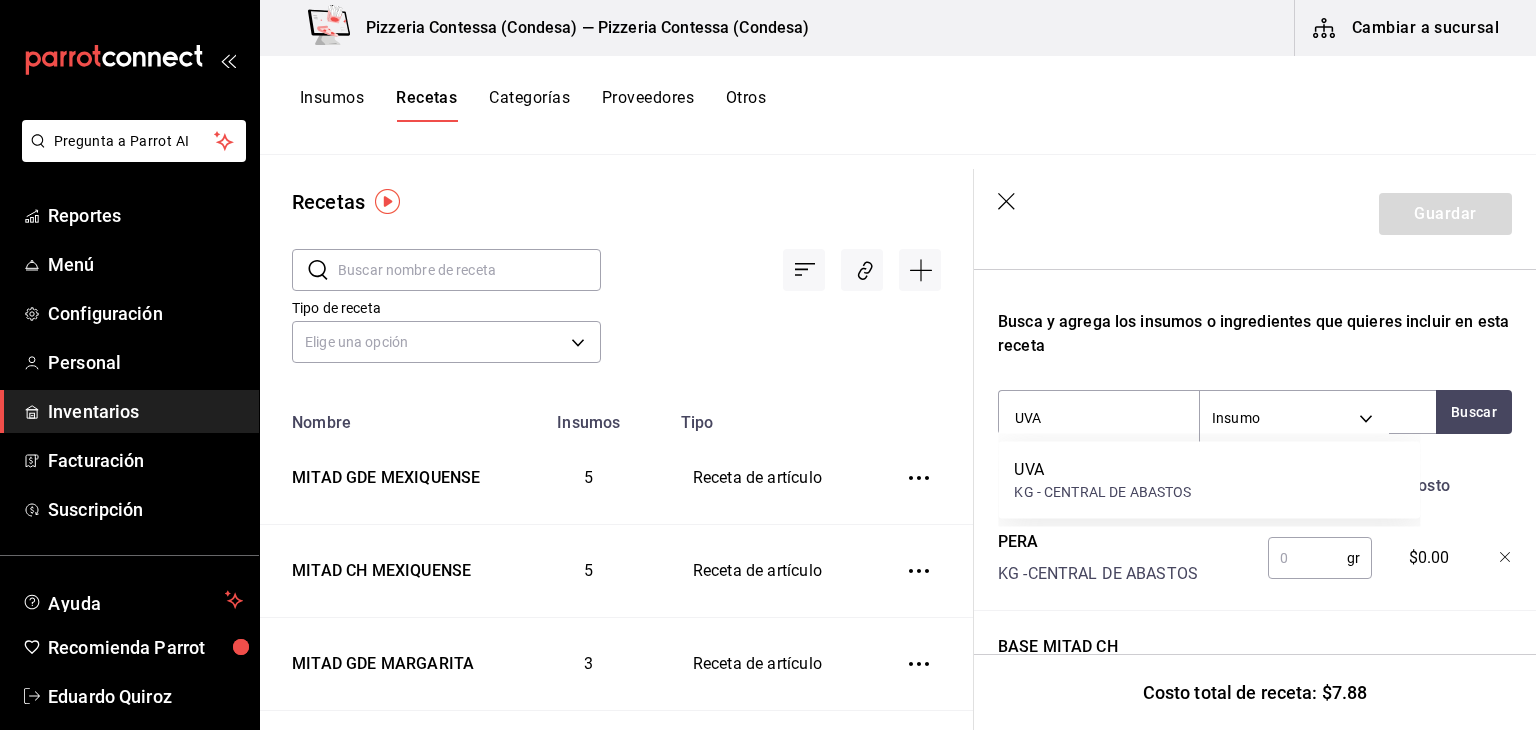 click on "UVA KG - [BRAND]" at bounding box center (1209, 480) 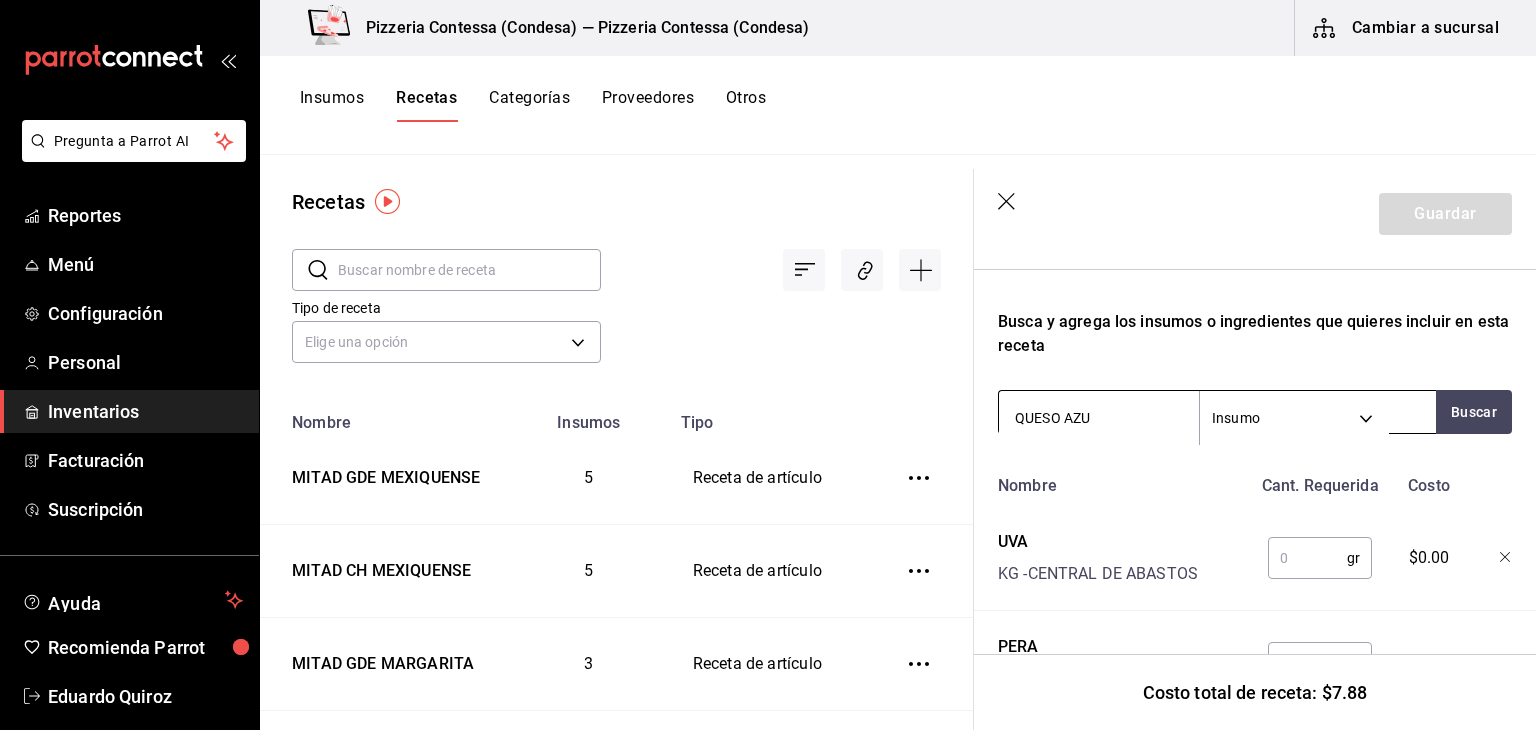 type on "QUESO AZUL" 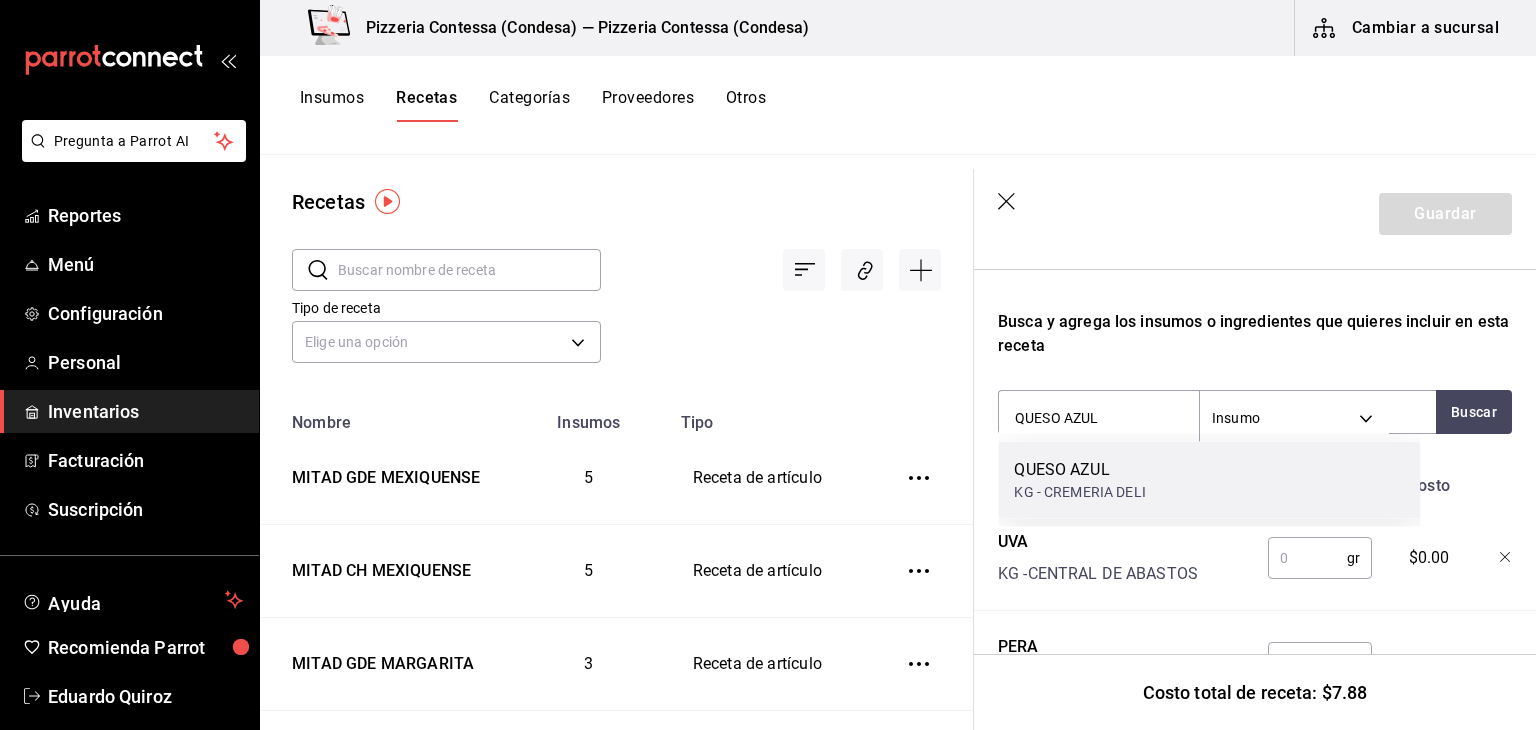 click on "KG - CREMERIA DELI" at bounding box center (1079, 492) 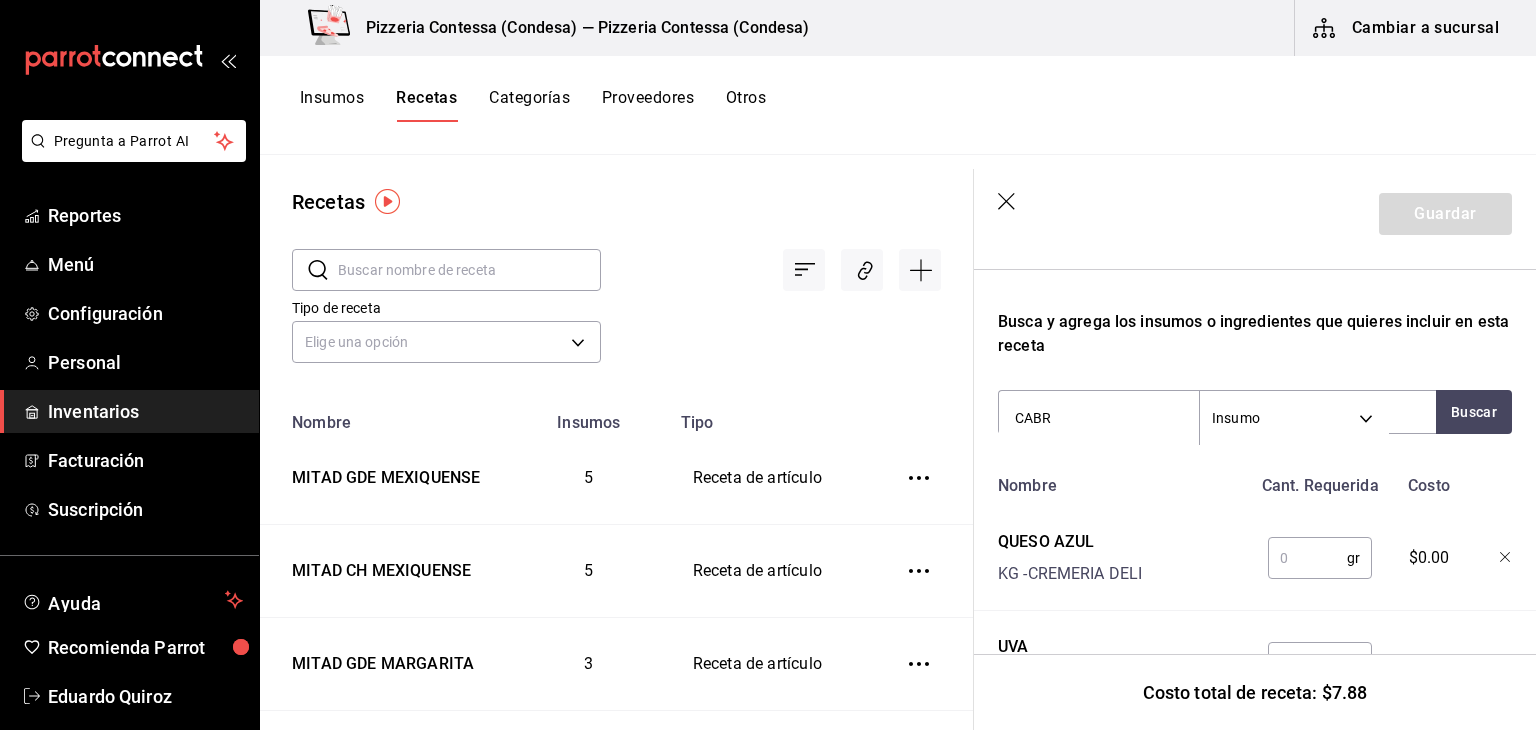 type on "CABRA" 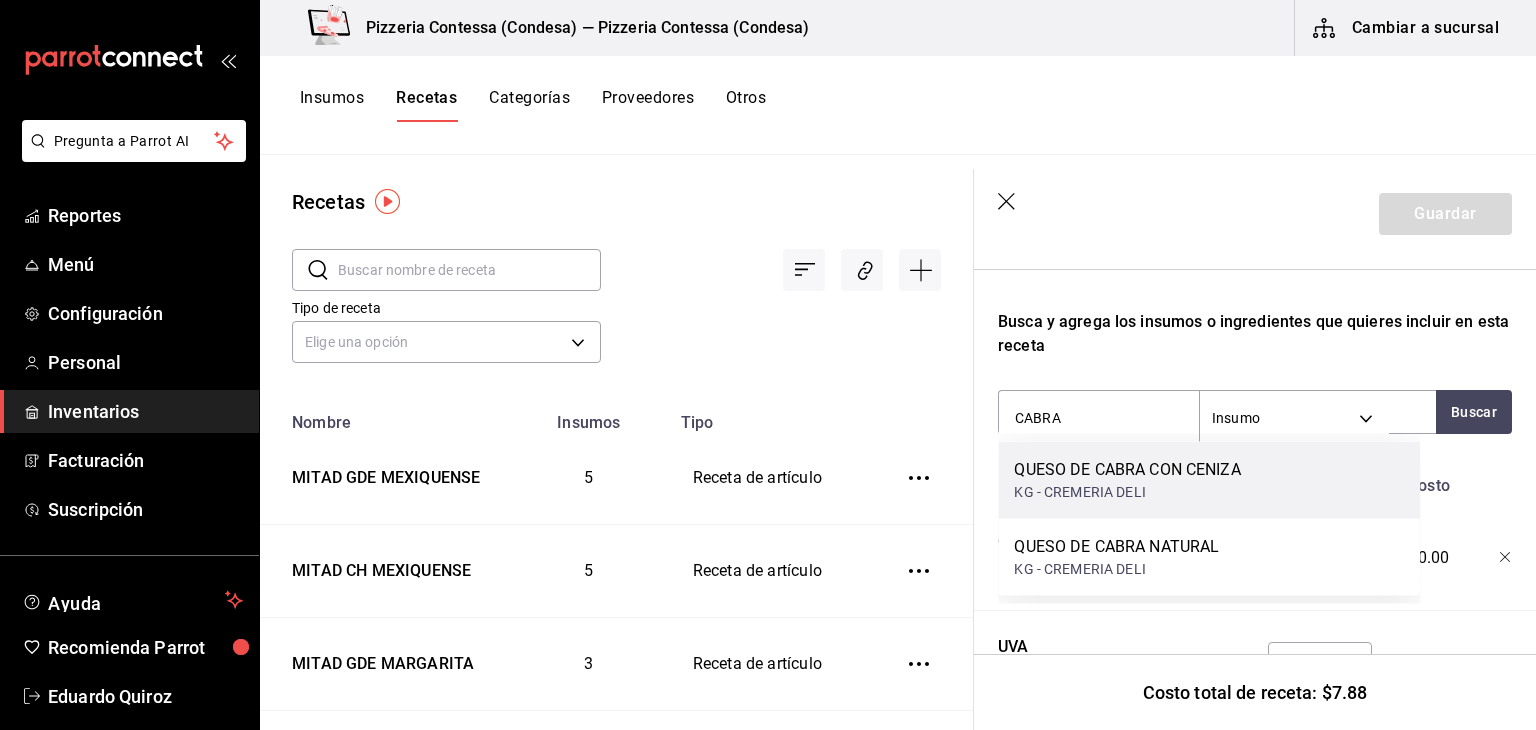 click on "QUESO DE CABRA CON CENIZA KG - [BRAND]" at bounding box center [1209, 480] 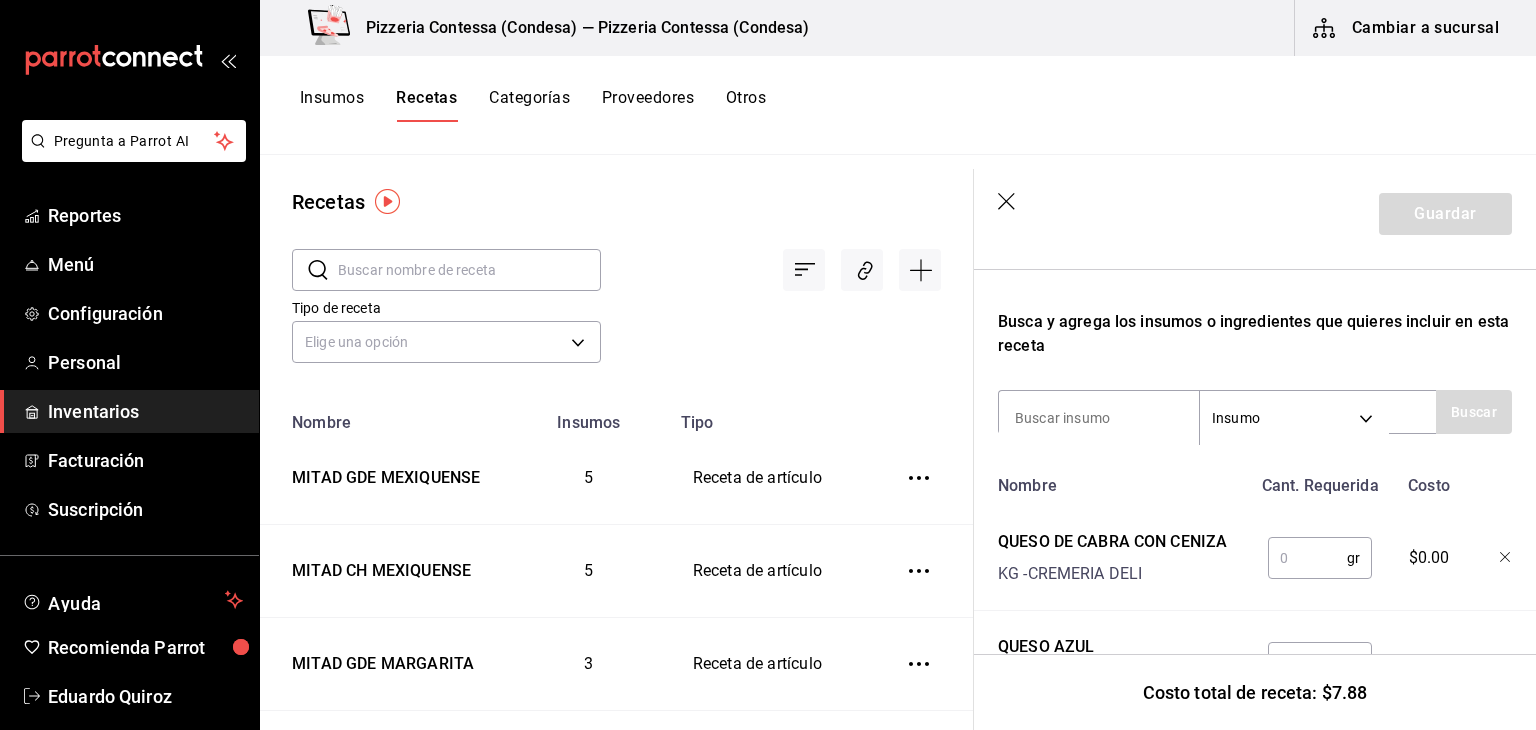 click at bounding box center (1307, 558) 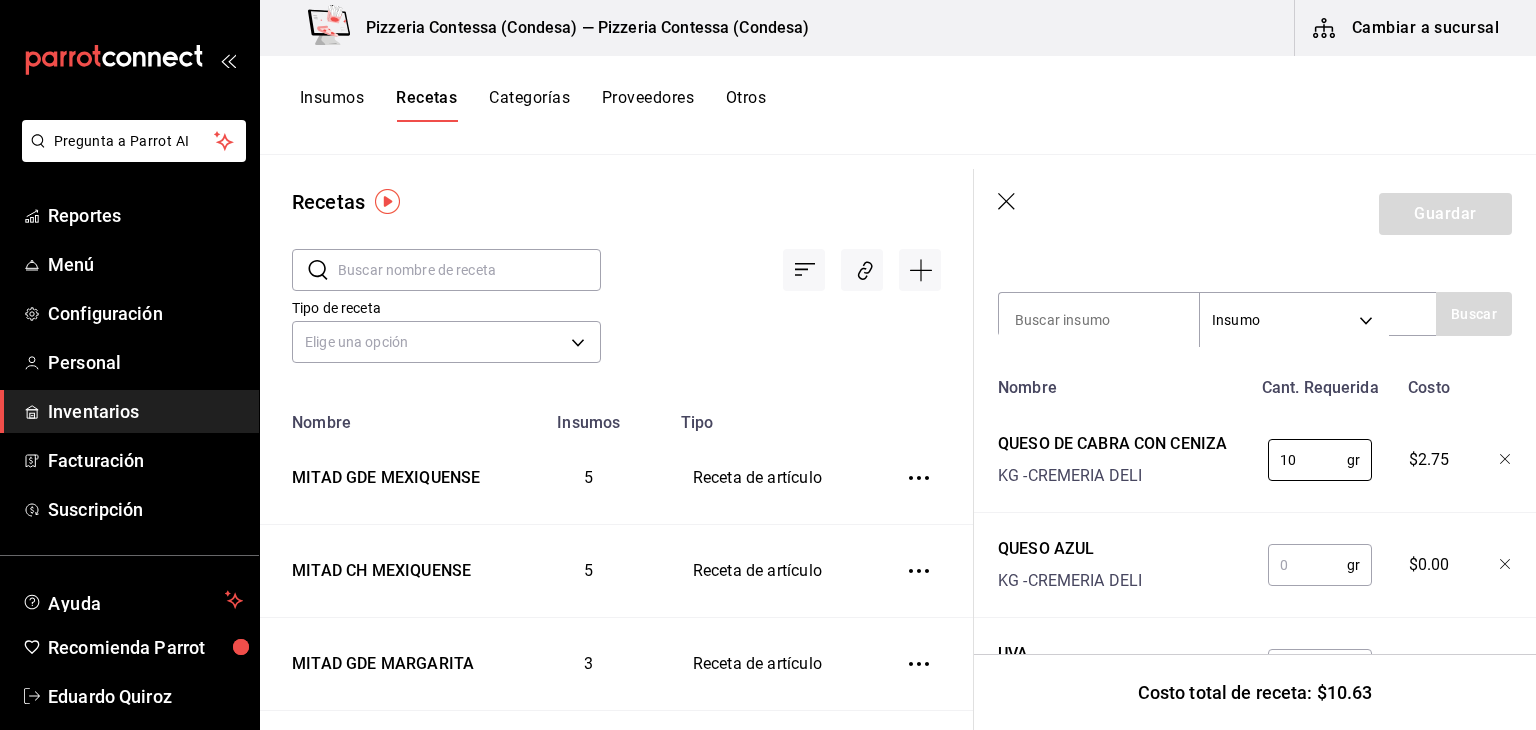 scroll, scrollTop: 409, scrollLeft: 0, axis: vertical 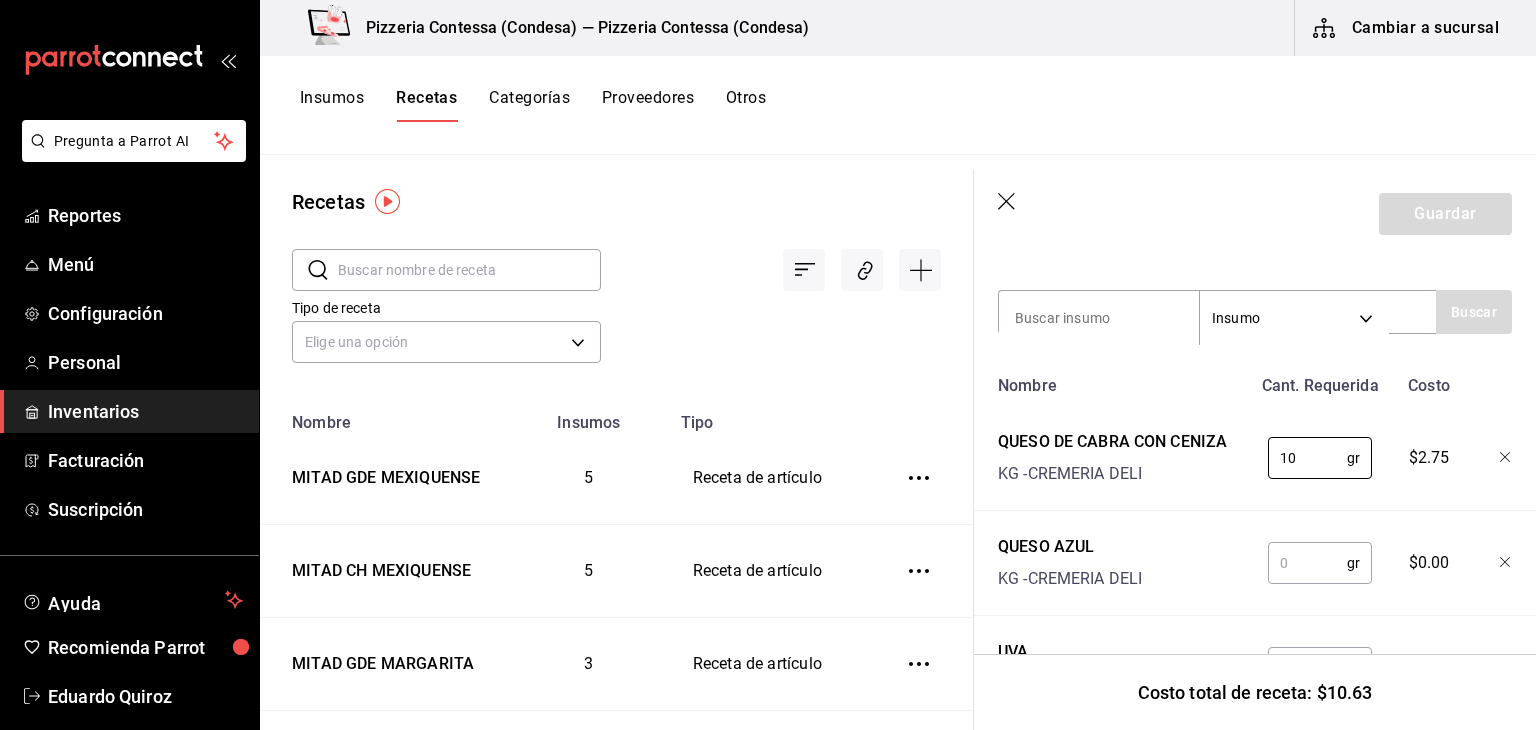 type on "10" 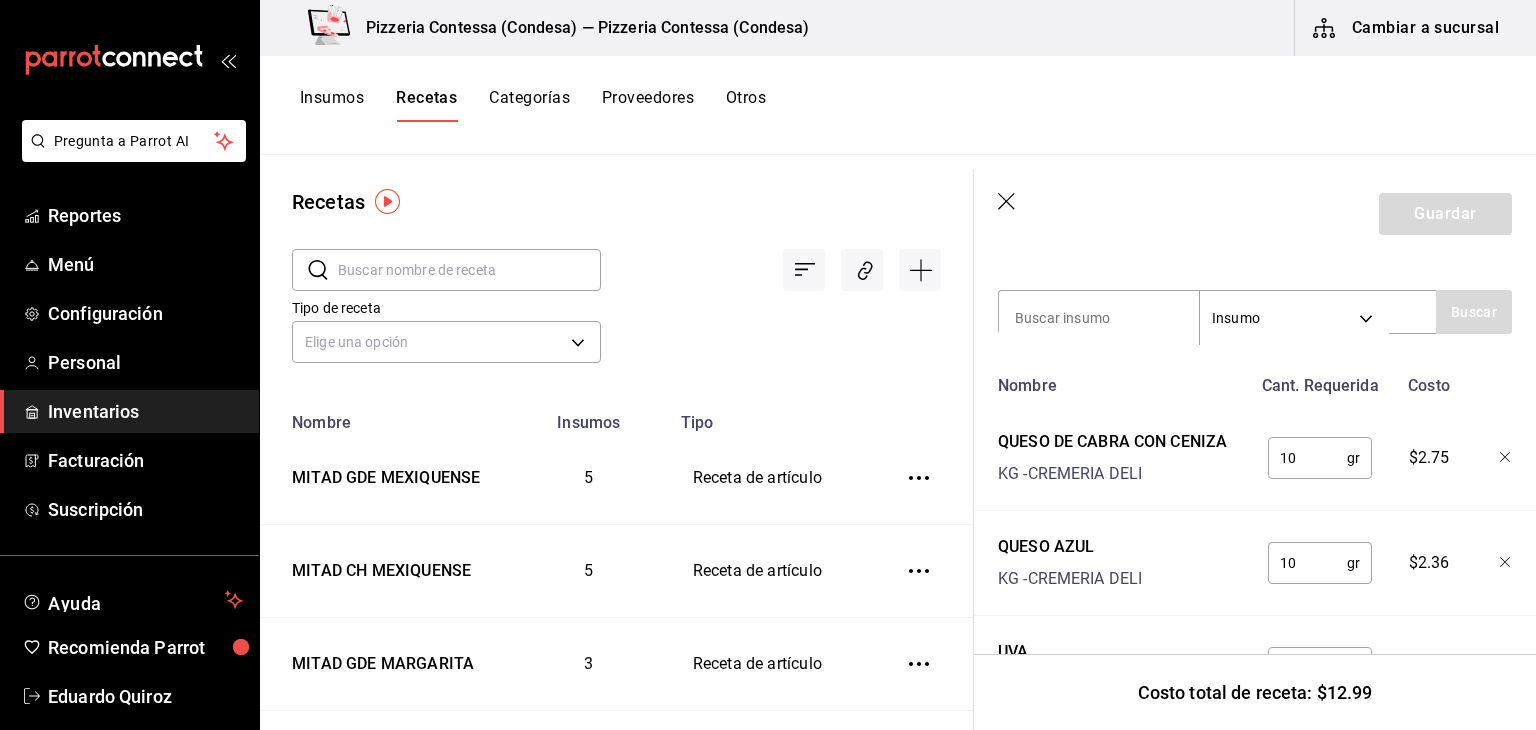type on "10" 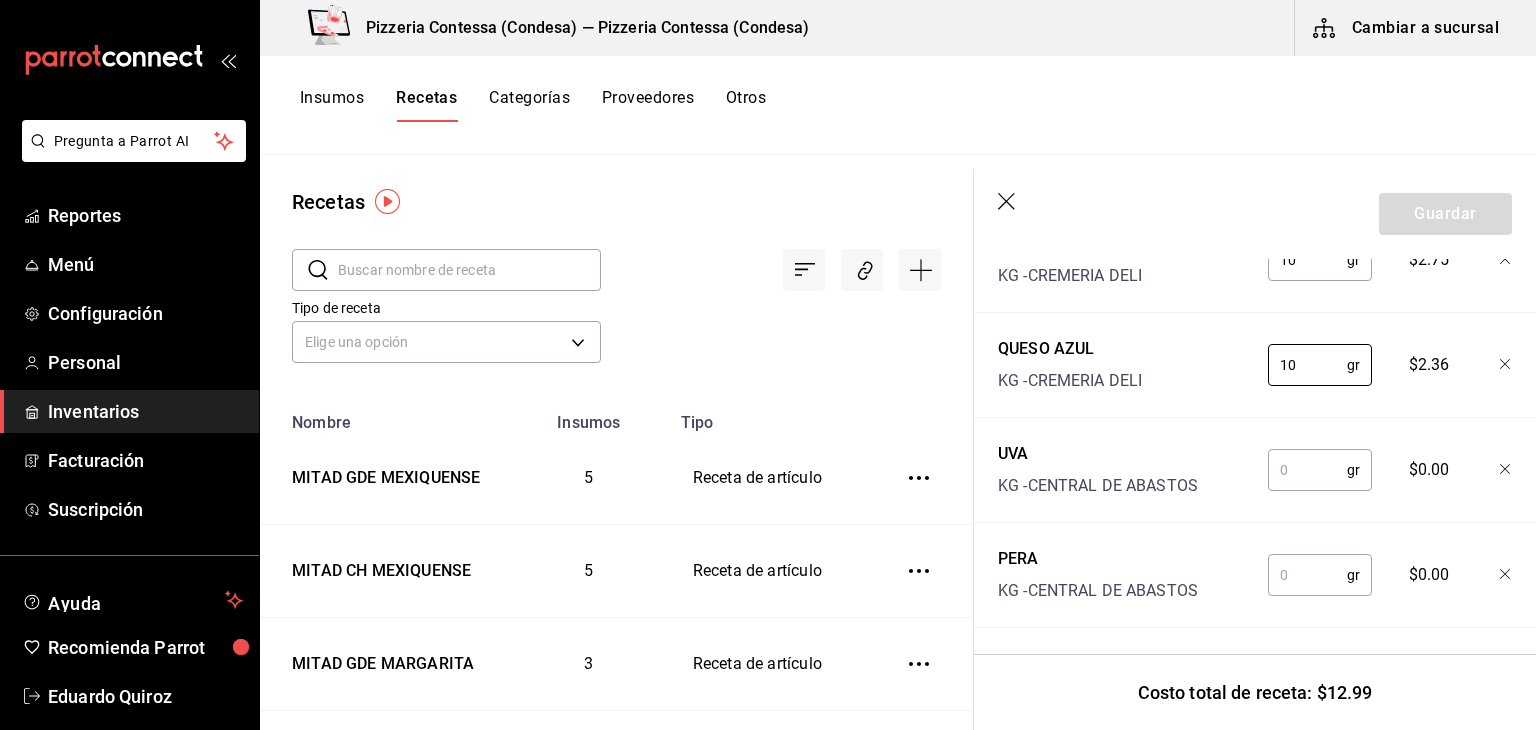 scroll, scrollTop: 609, scrollLeft: 0, axis: vertical 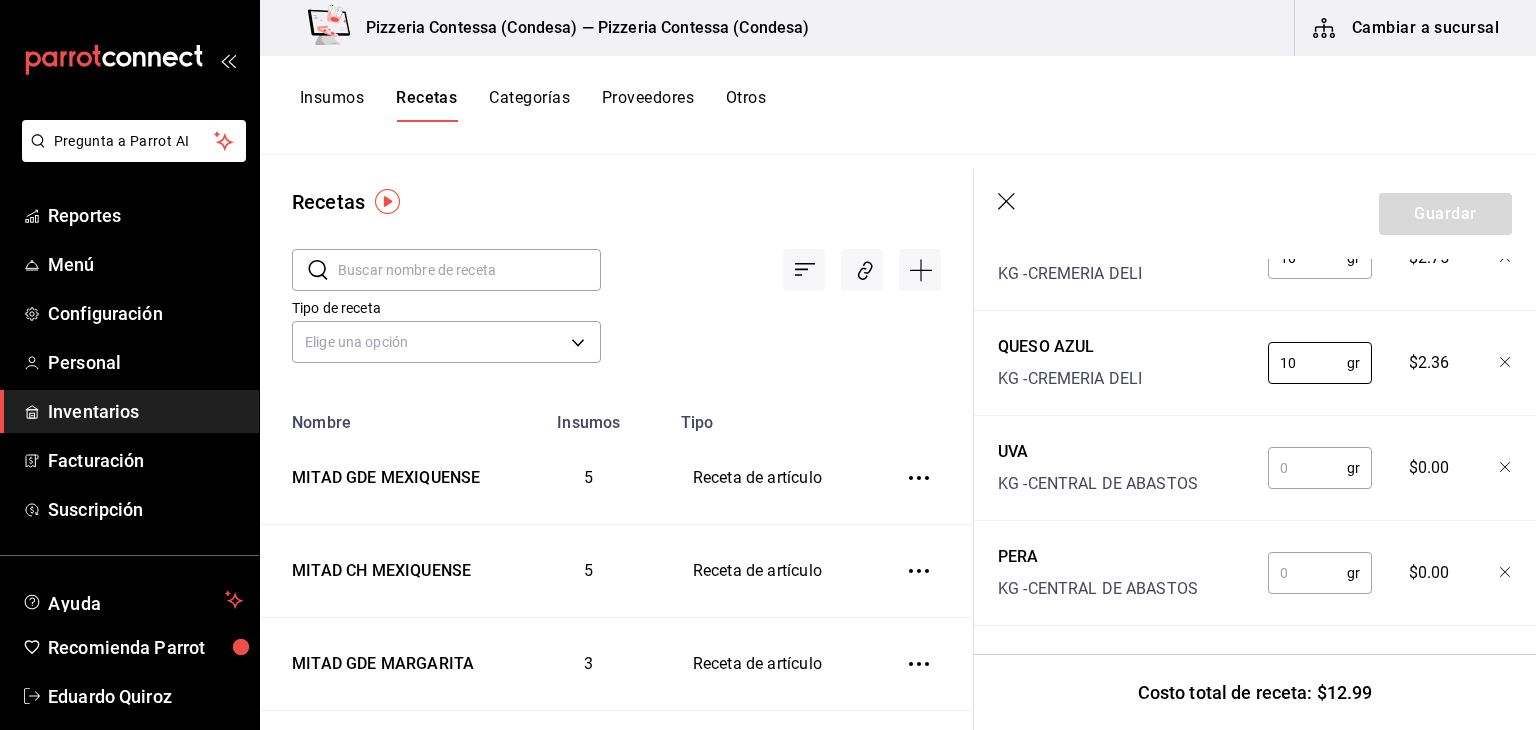 click at bounding box center [1307, 468] 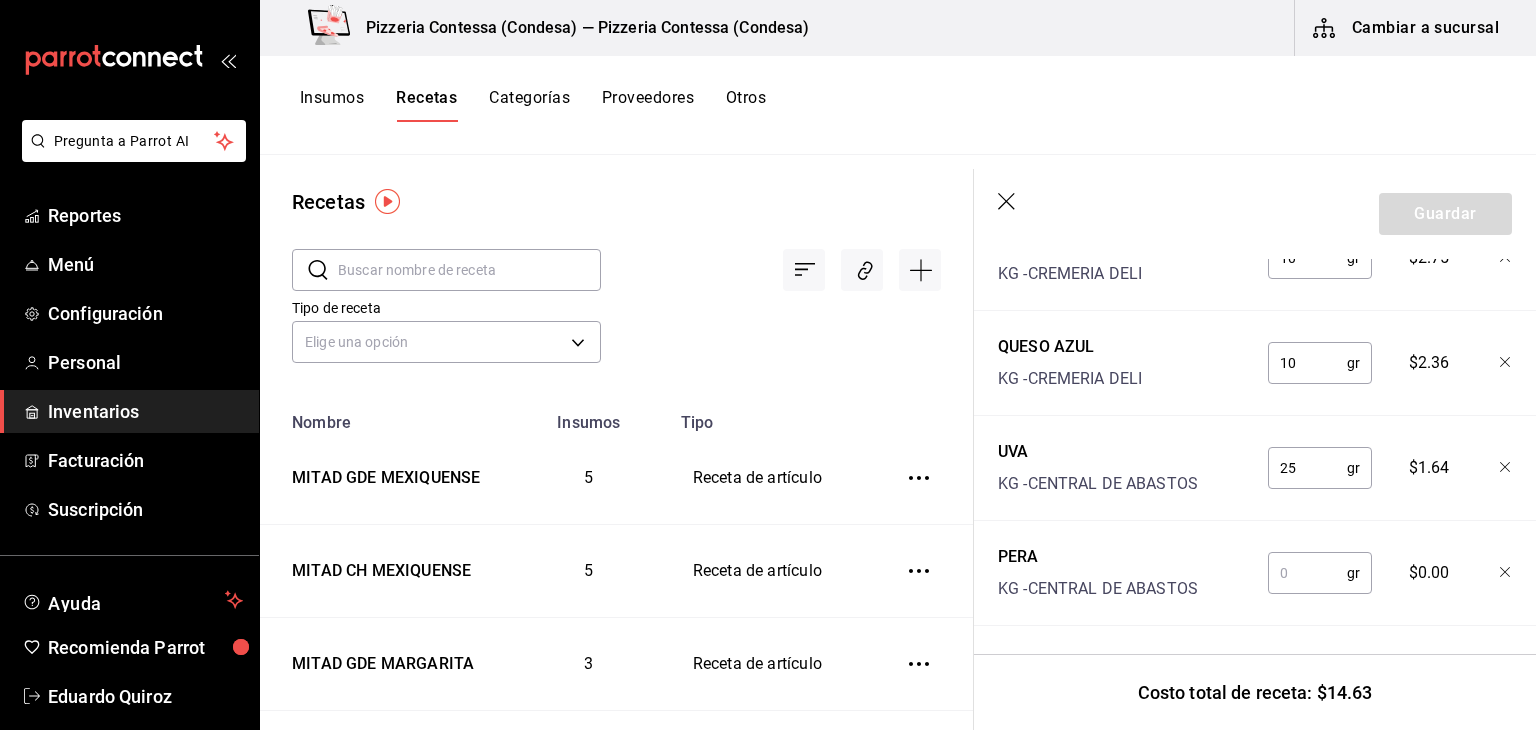 type on "25" 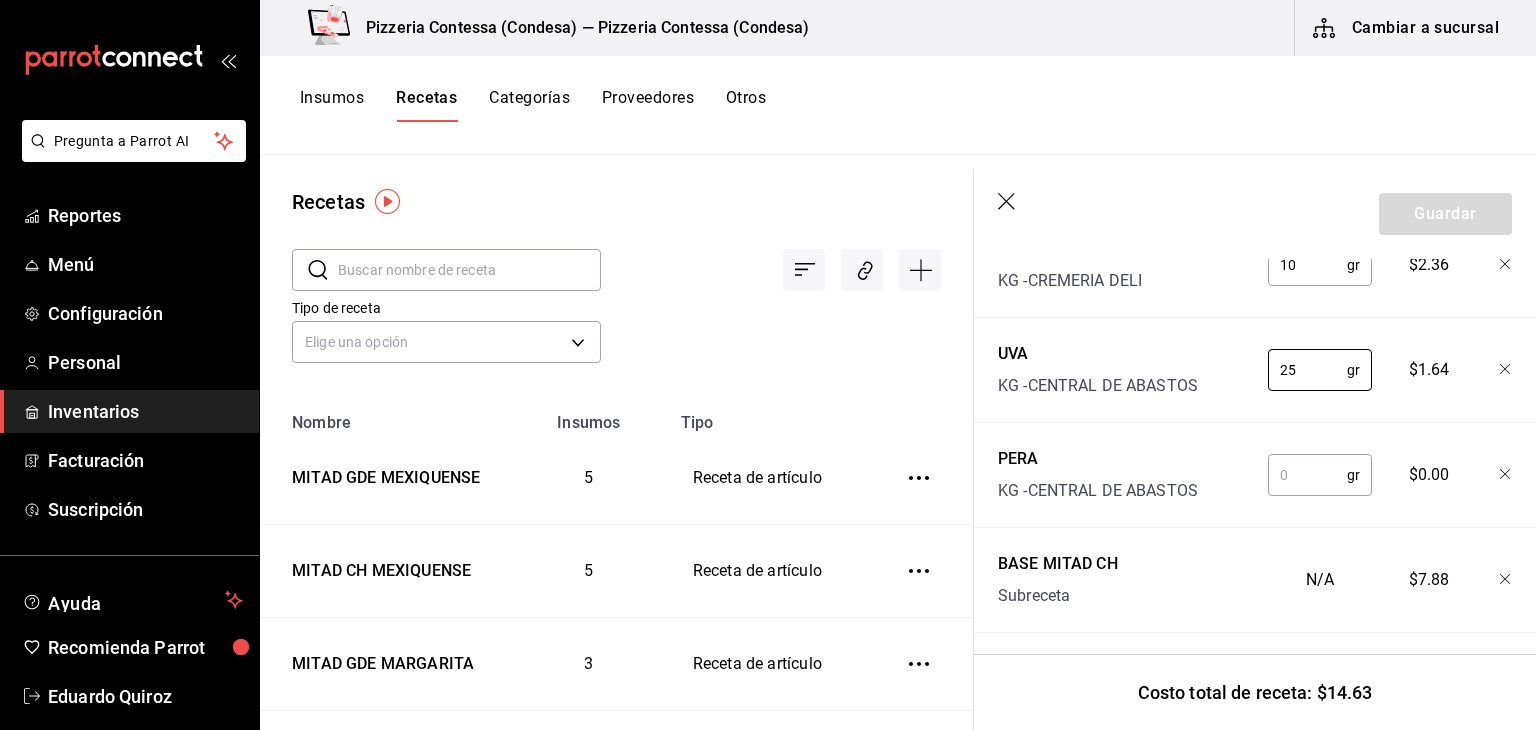 scroll, scrollTop: 709, scrollLeft: 0, axis: vertical 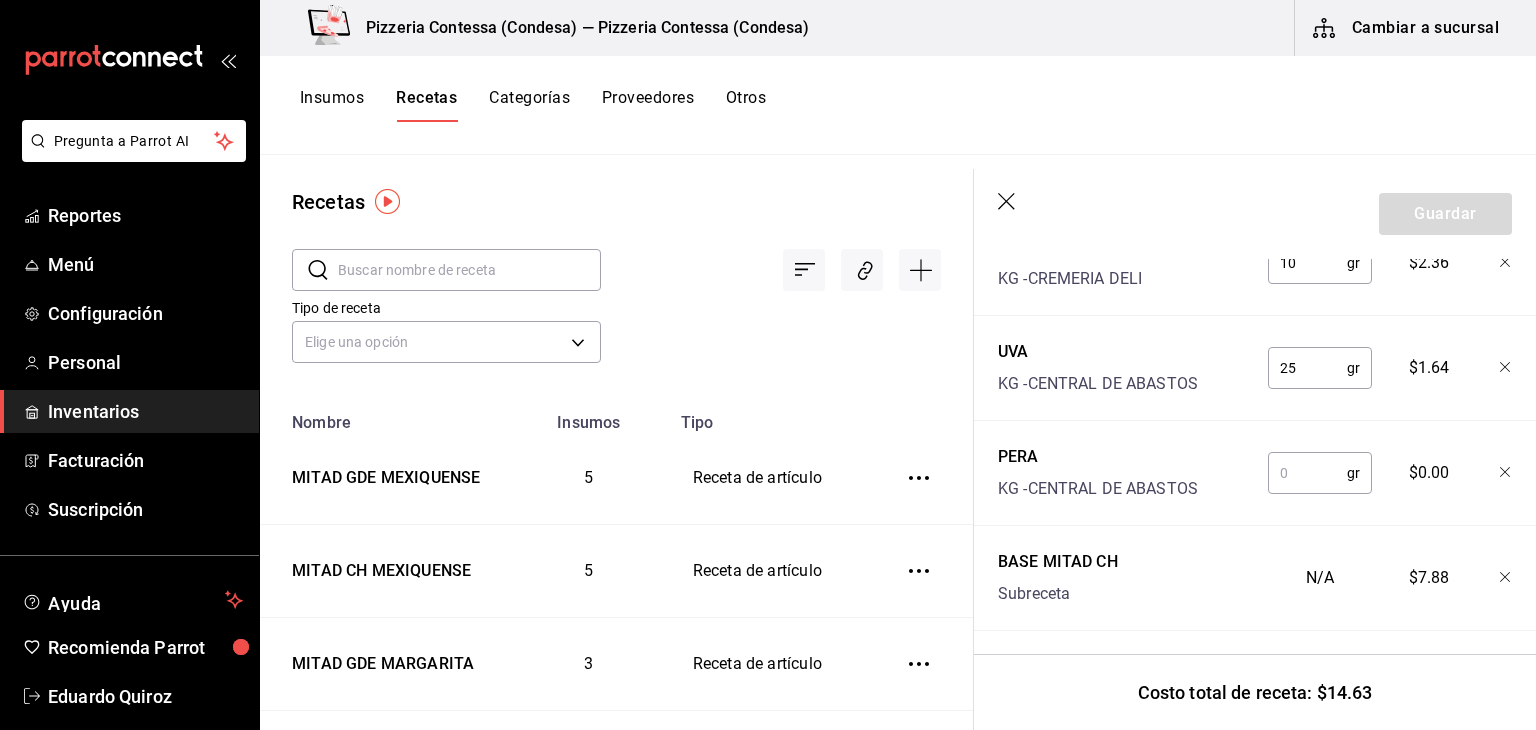 click at bounding box center (1307, 473) 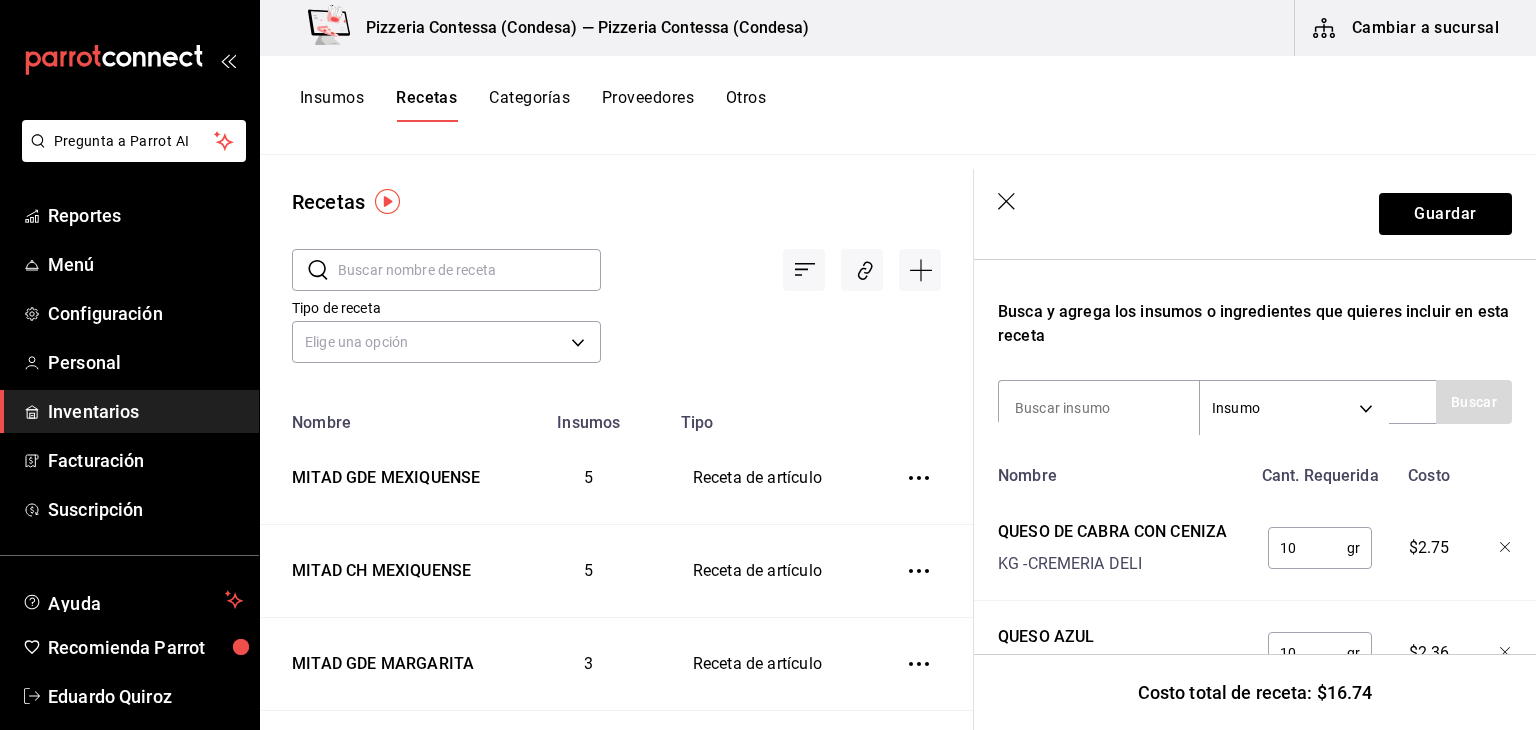 scroll, scrollTop: 229, scrollLeft: 0, axis: vertical 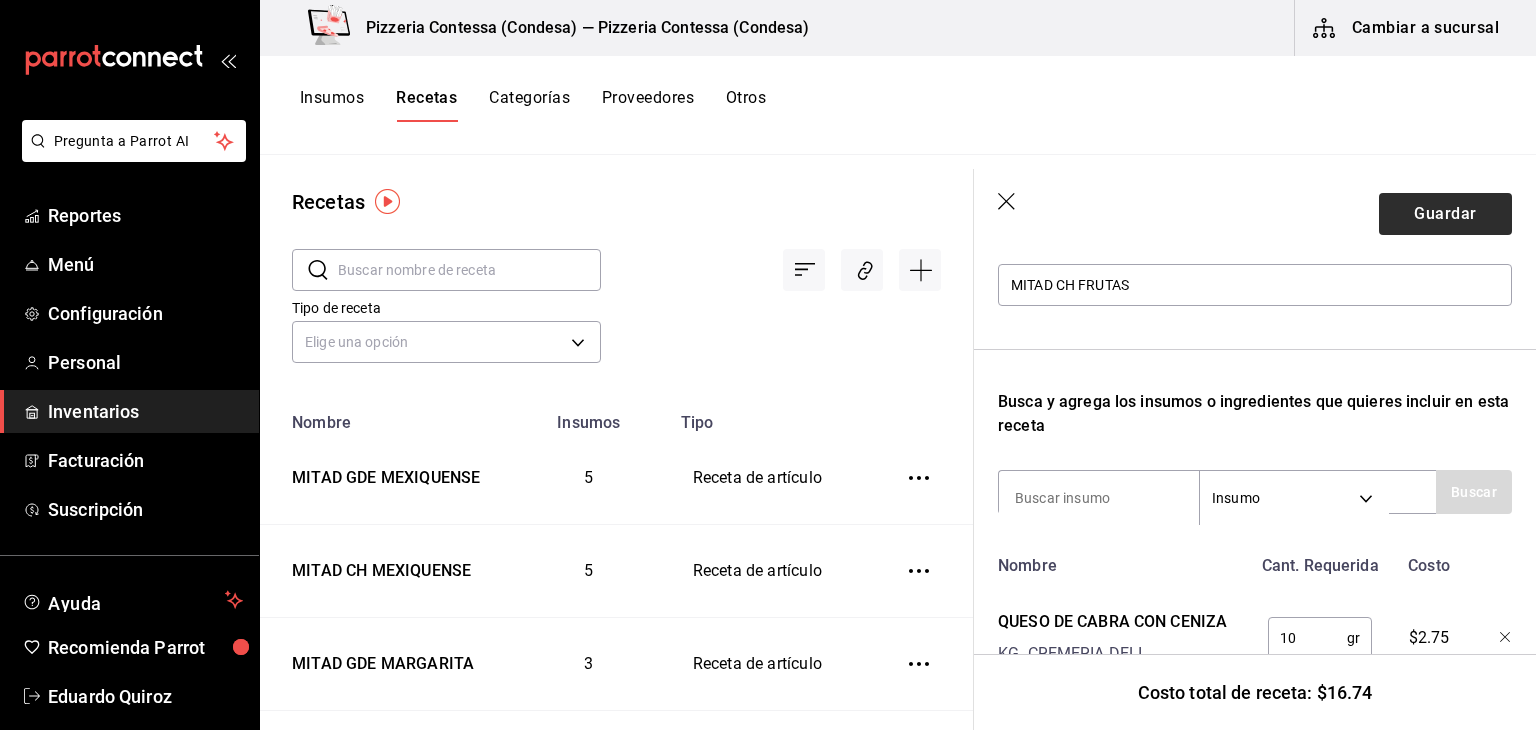 type on "35" 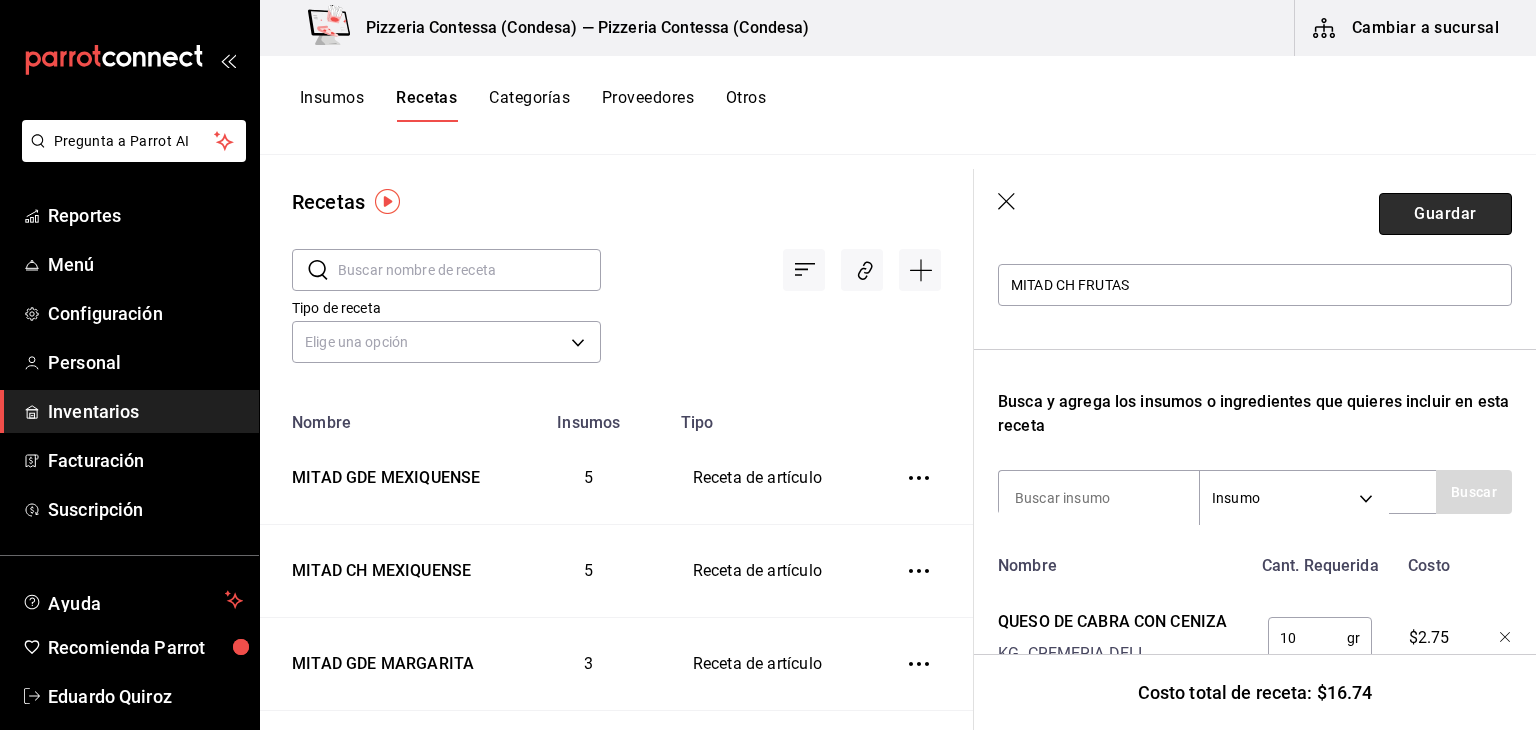 click on "Guardar" at bounding box center [1445, 214] 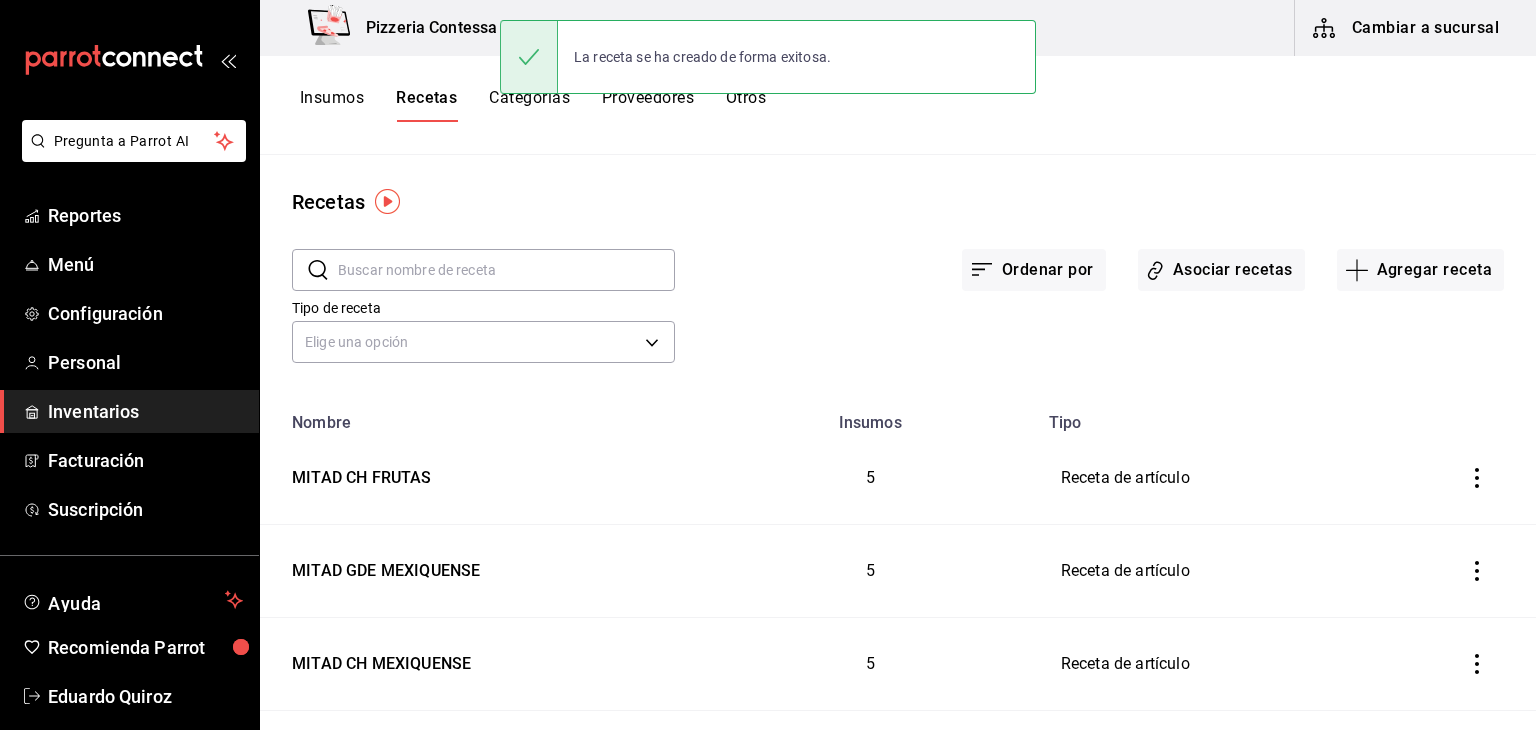 scroll, scrollTop: 0, scrollLeft: 0, axis: both 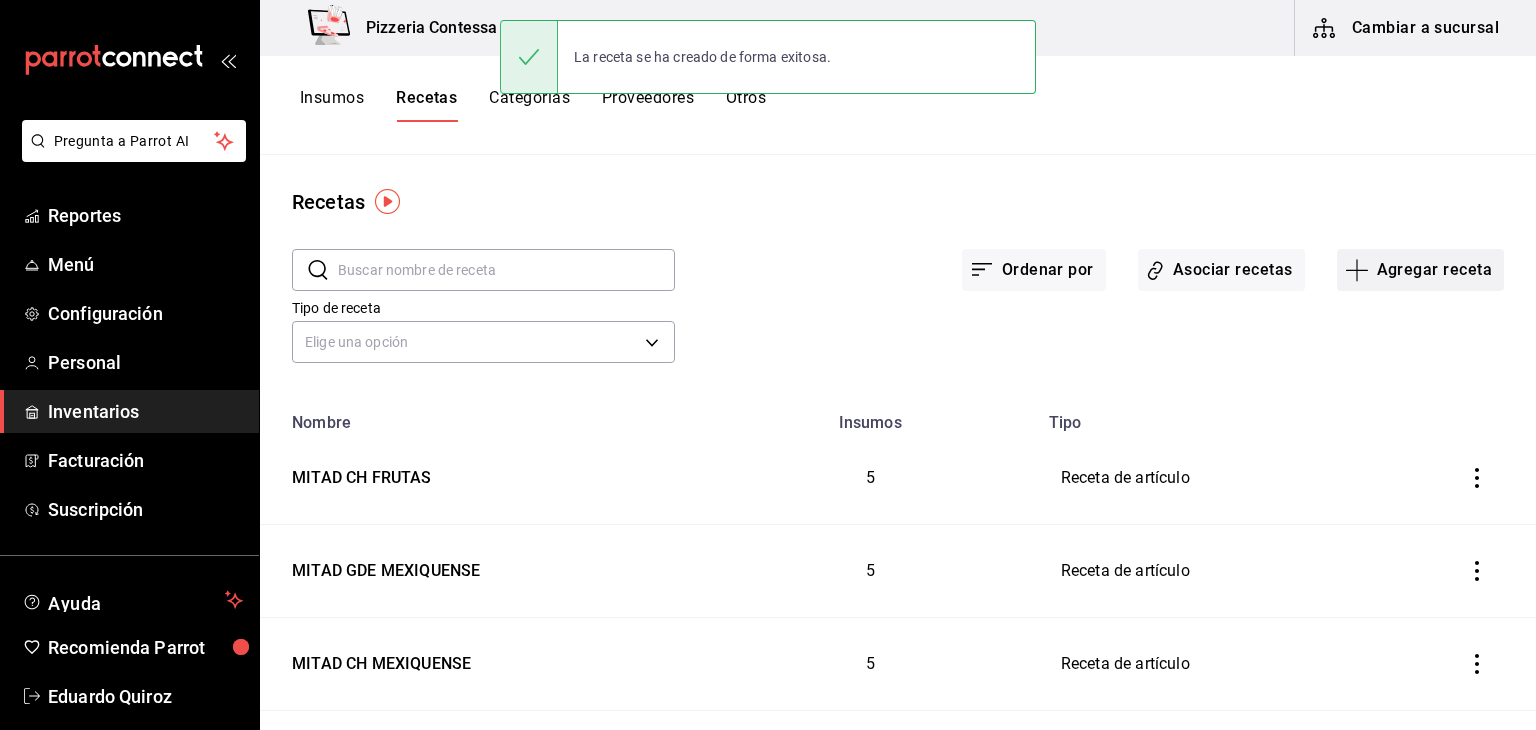click on "Agregar receta" at bounding box center (1420, 270) 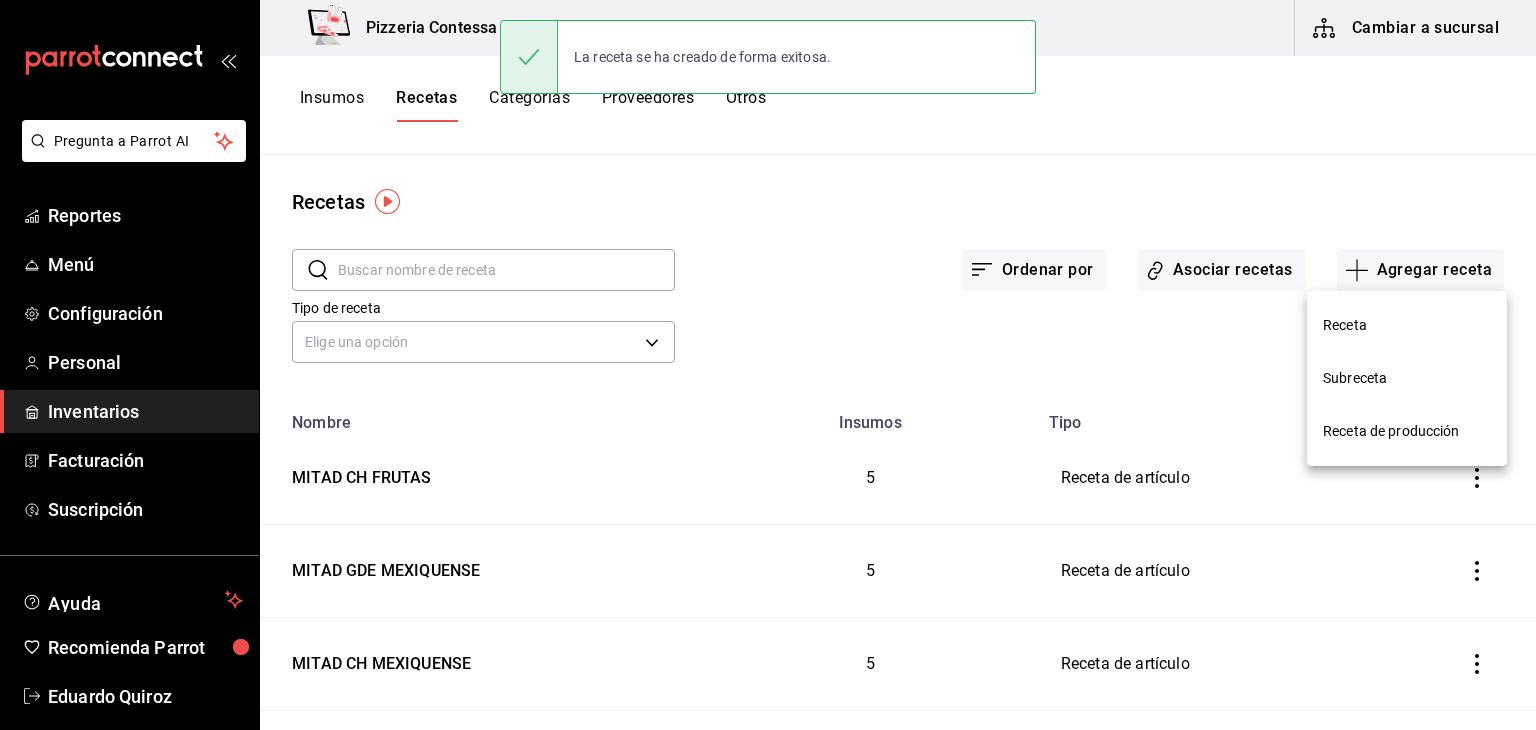 click on "Receta" at bounding box center [1407, 325] 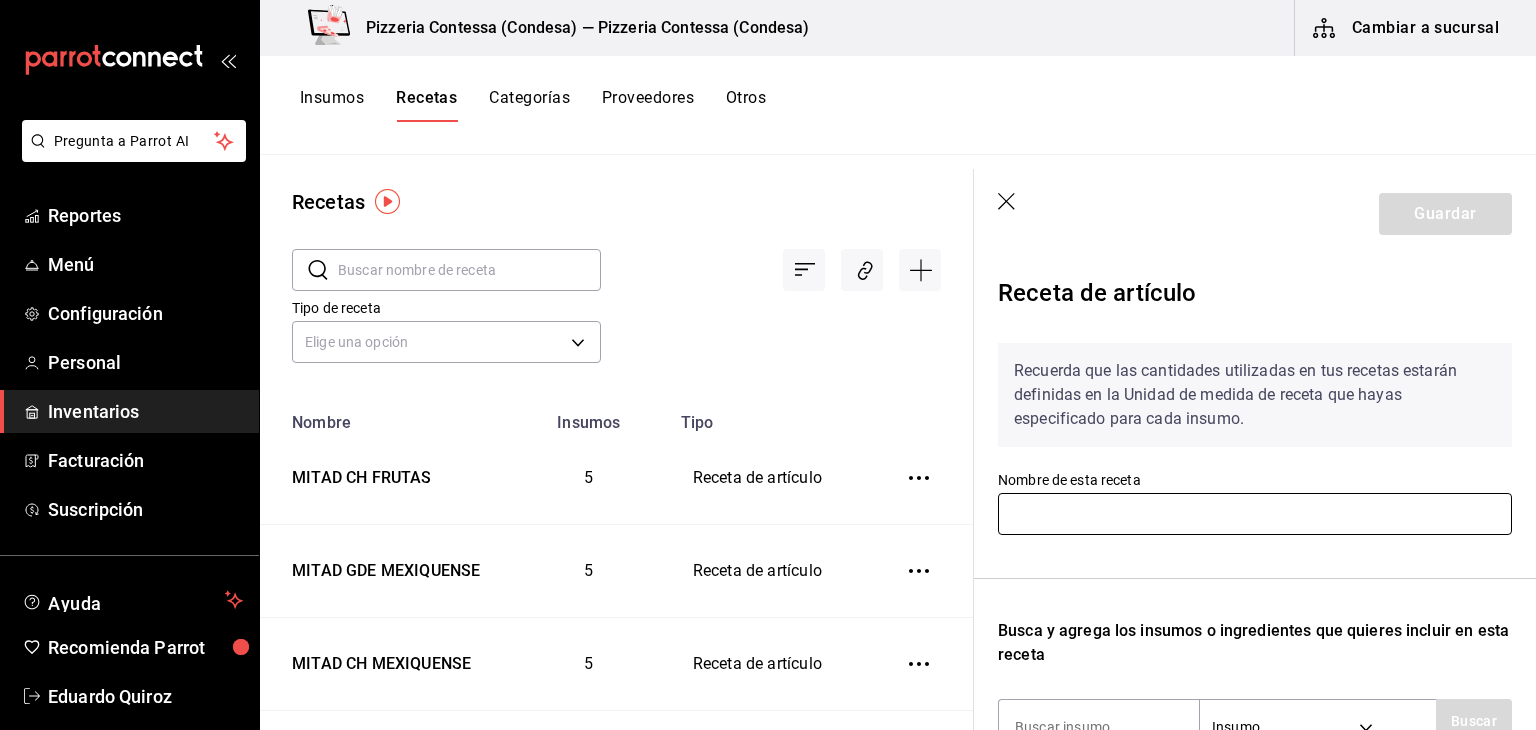 click at bounding box center [1255, 514] 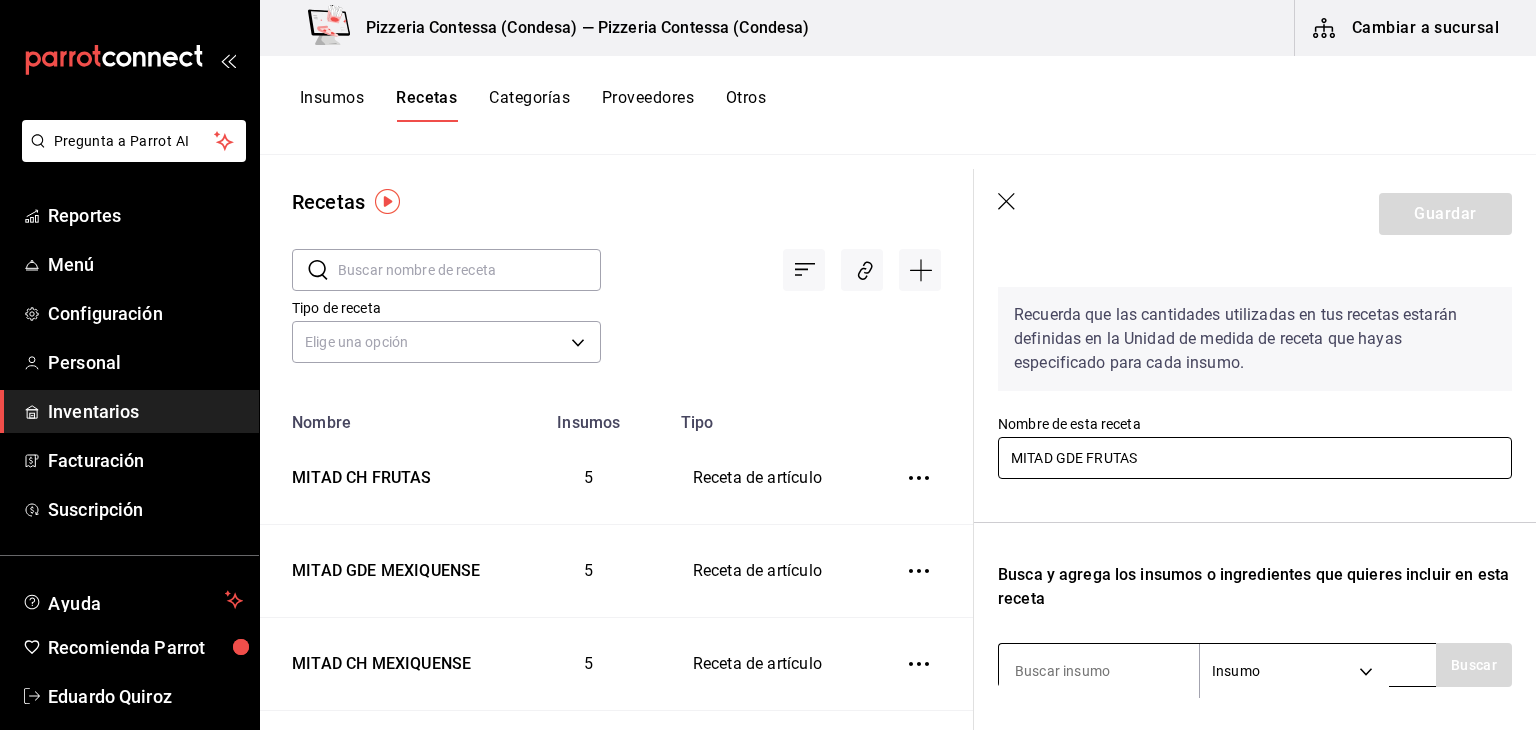 scroll, scrollTop: 200, scrollLeft: 0, axis: vertical 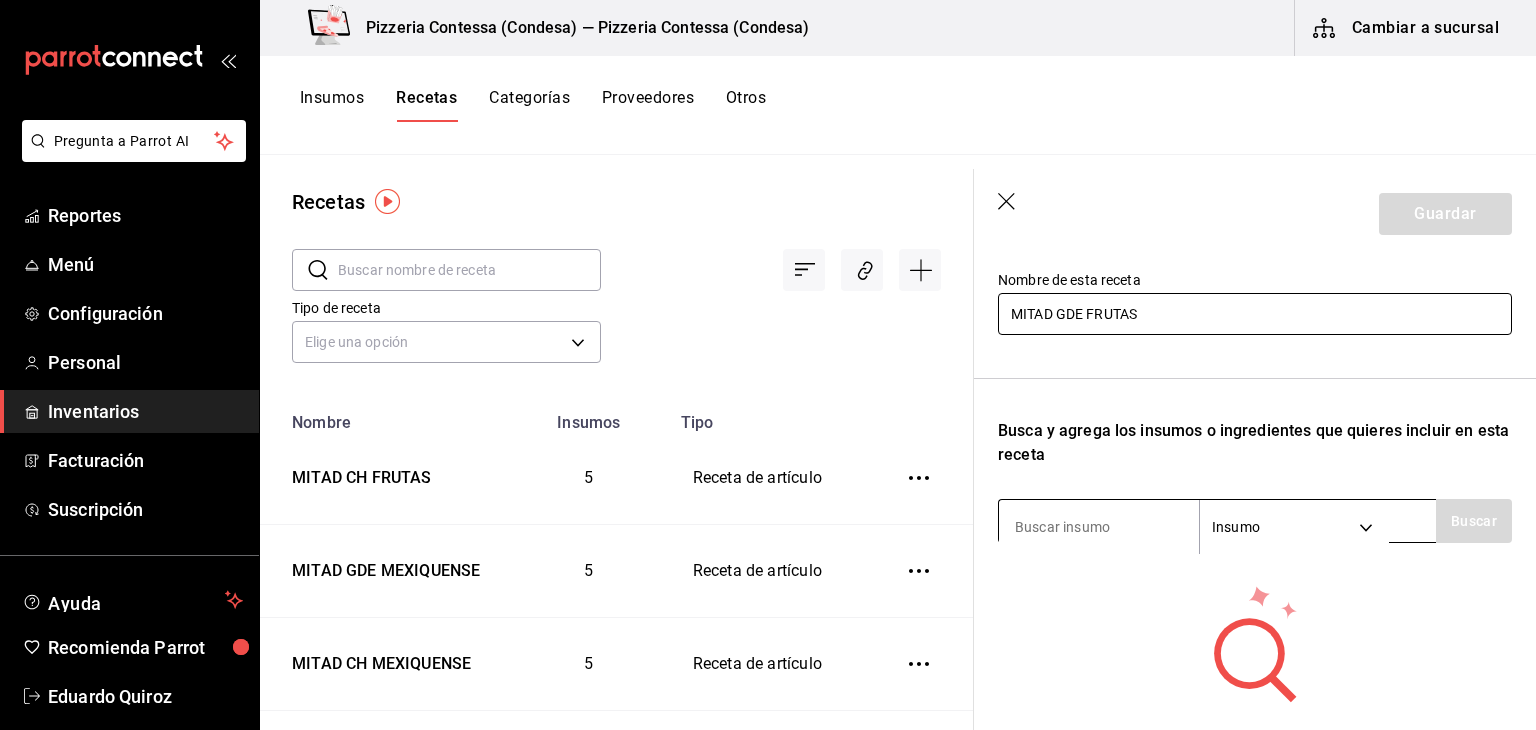 type on "MITAD GDE FRUTAS" 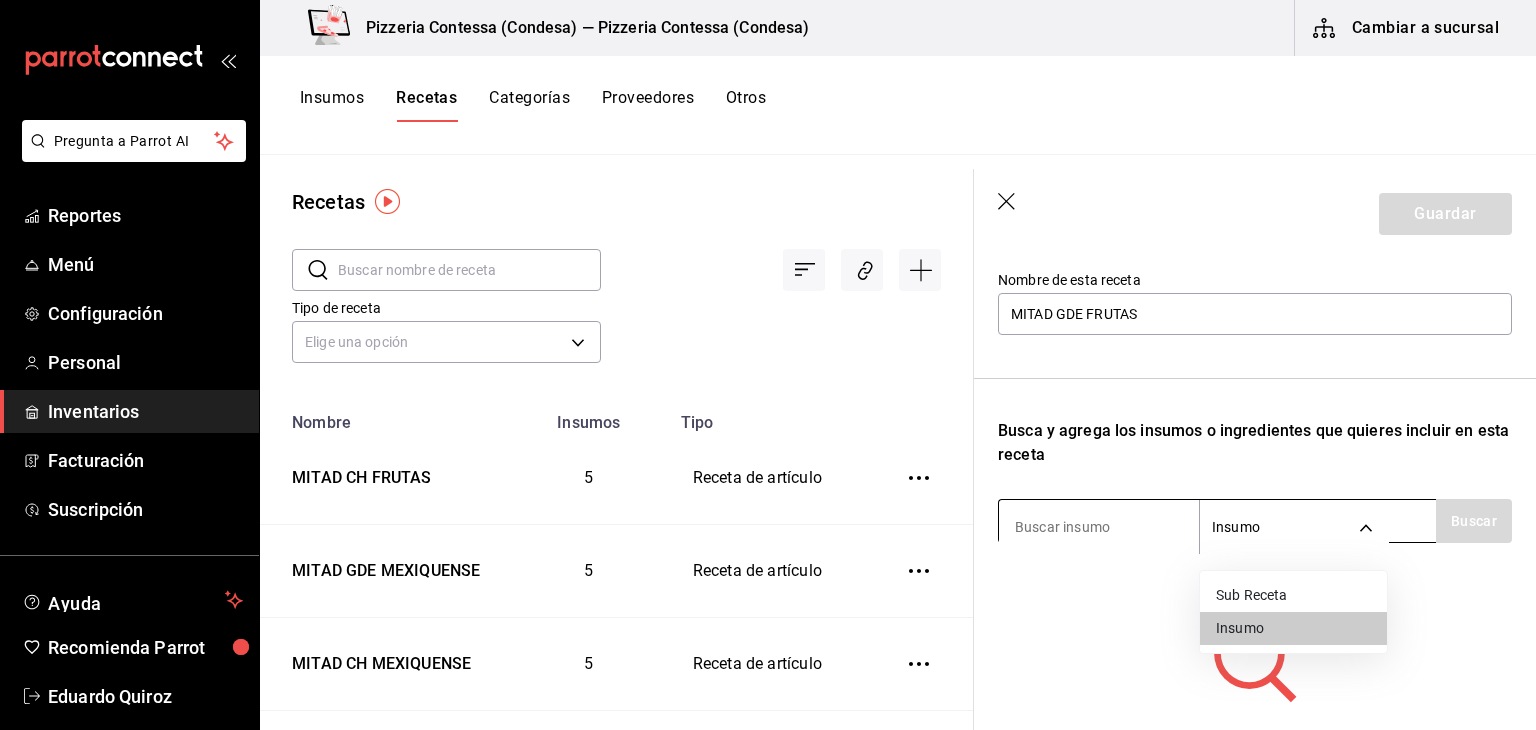 click on "Pregunta a Parrot AI Reportes   Menú   Configuración   Personal   Inventarios   Facturación   Suscripción   Ayuda Recomienda Parrot   [FIRST] [LAST]   Sugerir nueva función   Pizzeria Contessa (Condesa) — Pizzeria Contessa (Condesa) Cambiar a sucursal Insumos Recetas Categorías Proveedores Otros Recetas ​ ​ Tipo de receta Elige una opción default Nombre Insumos Tipo MITAD CH FRUTAS 5 Receta de artículo MITAD GDE MEXIQUENSE 5 Receta de artículo MITAD CH MEXIQUENSE 5 Receta de artículo MITAD GDE MARGARITA 3 Receta de artículo MITAD CH MARGARITA 3 Receta de artículo MITAD GDE BOLOGNESA 2 Receta de artículo MITAD CH BOLOGNESA 2 Receta de artículo MITAD GDE HAWAIANA 3 Receta de artículo MITAD CH HAWAIANA 3 Receta de artículo MITAD GDE PEPERONNI 2 Receta de artículo MITAD CH PEPERONNI 2 Receta de artículo BASE MITAD GDE 3 Subreceta BASE MITAD CH 3 Subreceta REBANADA BOLOGNESA 2 Receta de artículo REBANADA HAWAIANA 3 Receta de artículo REBANADA PEPERONNI 2 Receta de artículo BASE REBANADA" at bounding box center (768, 358) 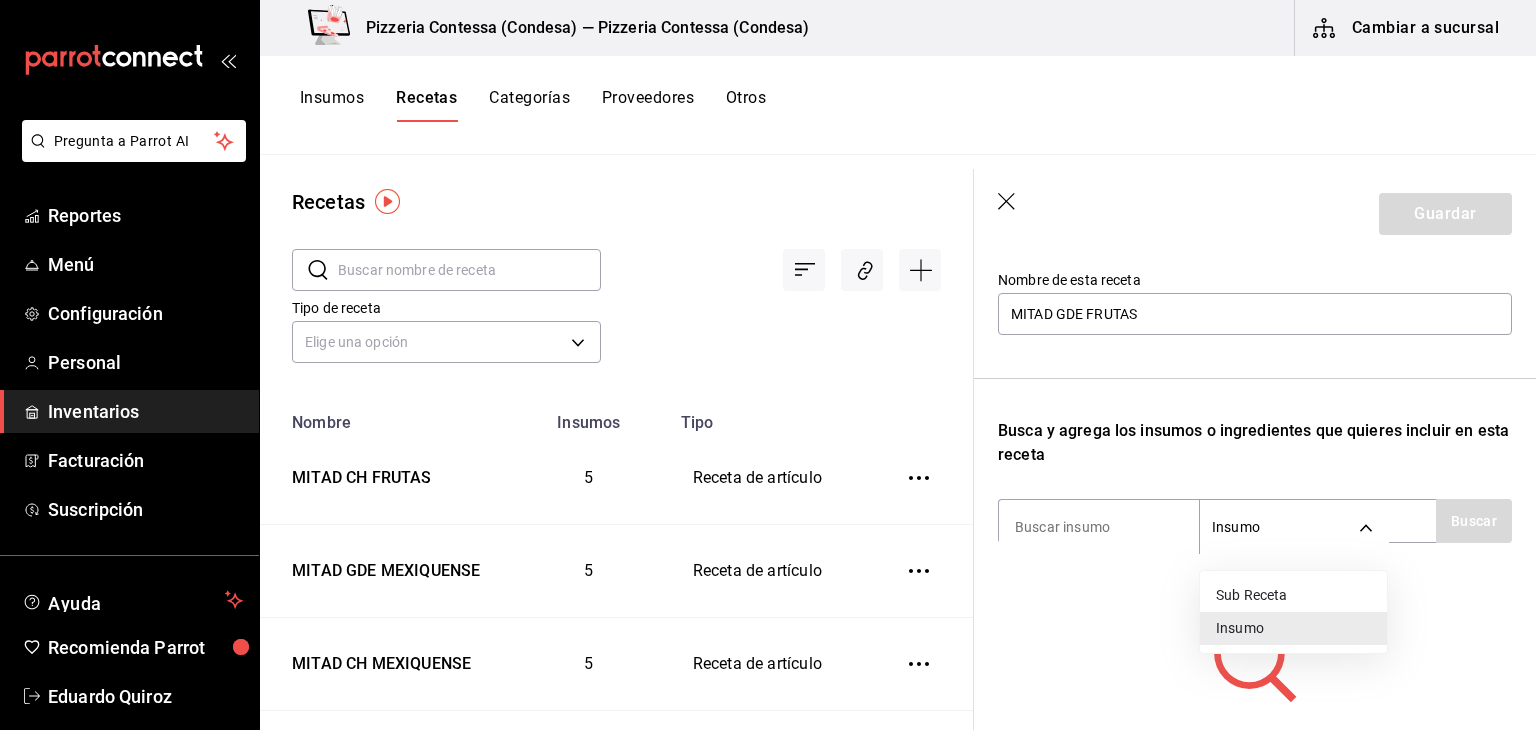 drag, startPoint x: 1252, startPoint y: 601, endPoint x: 1224, endPoint y: 591, distance: 29.732138 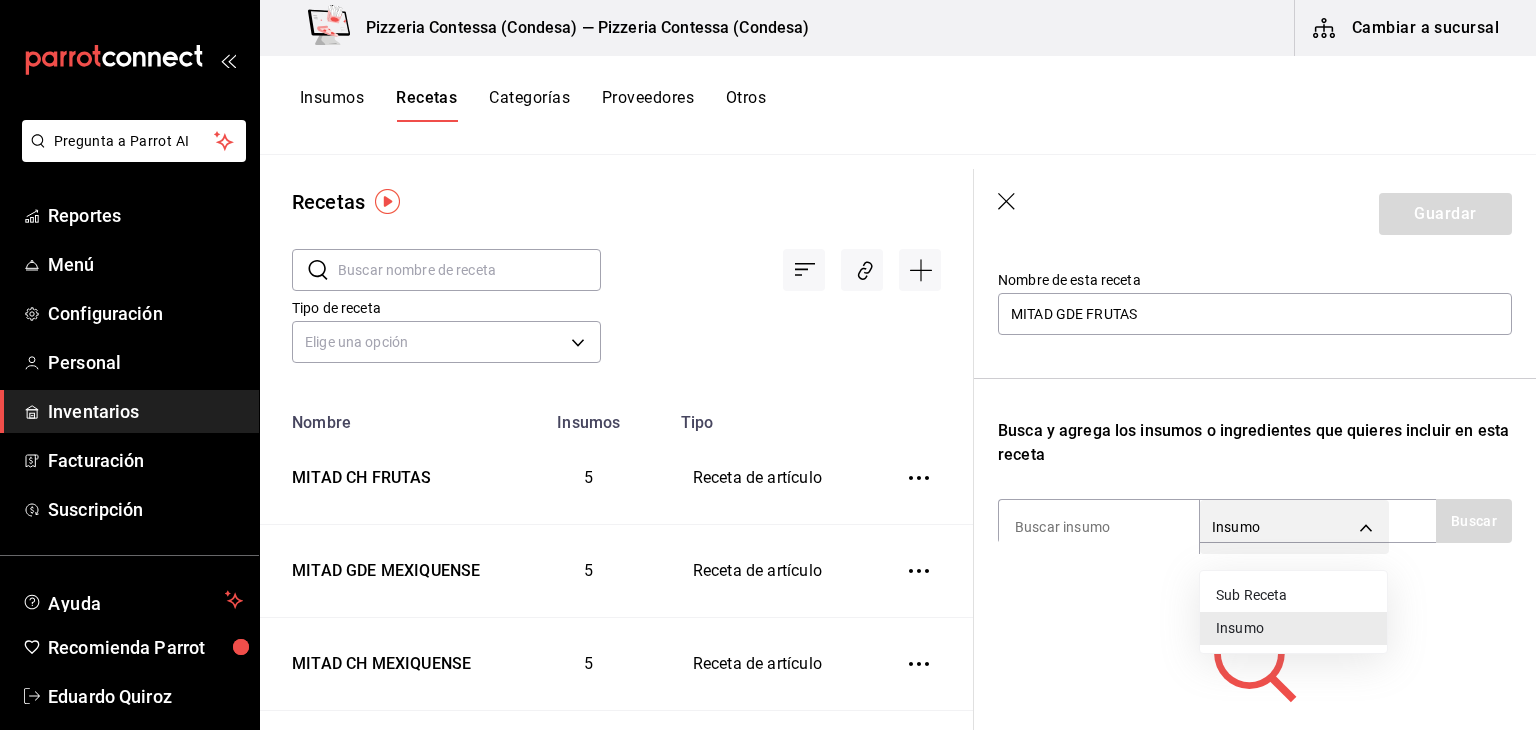 type on "SUBRECIPE" 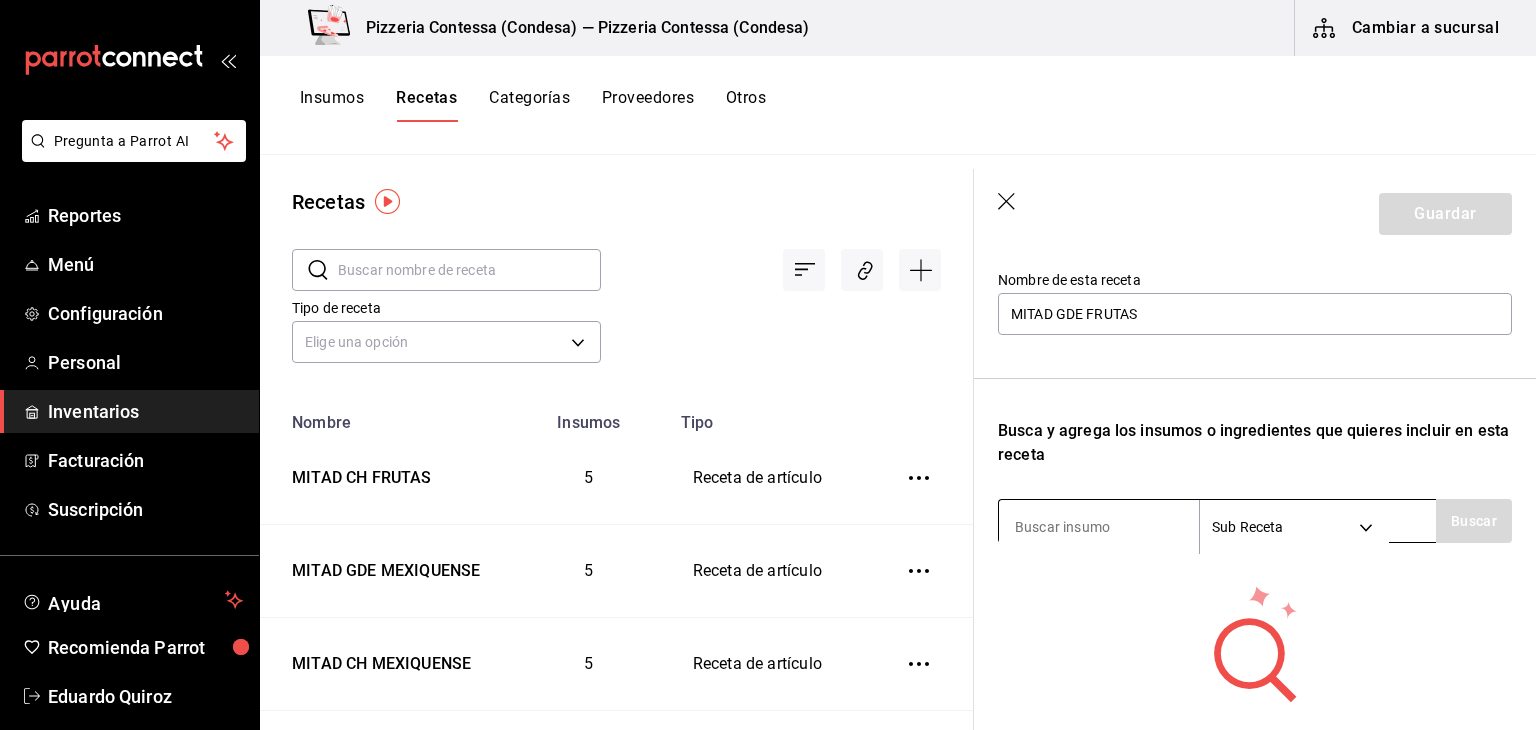 click at bounding box center [1099, 527] 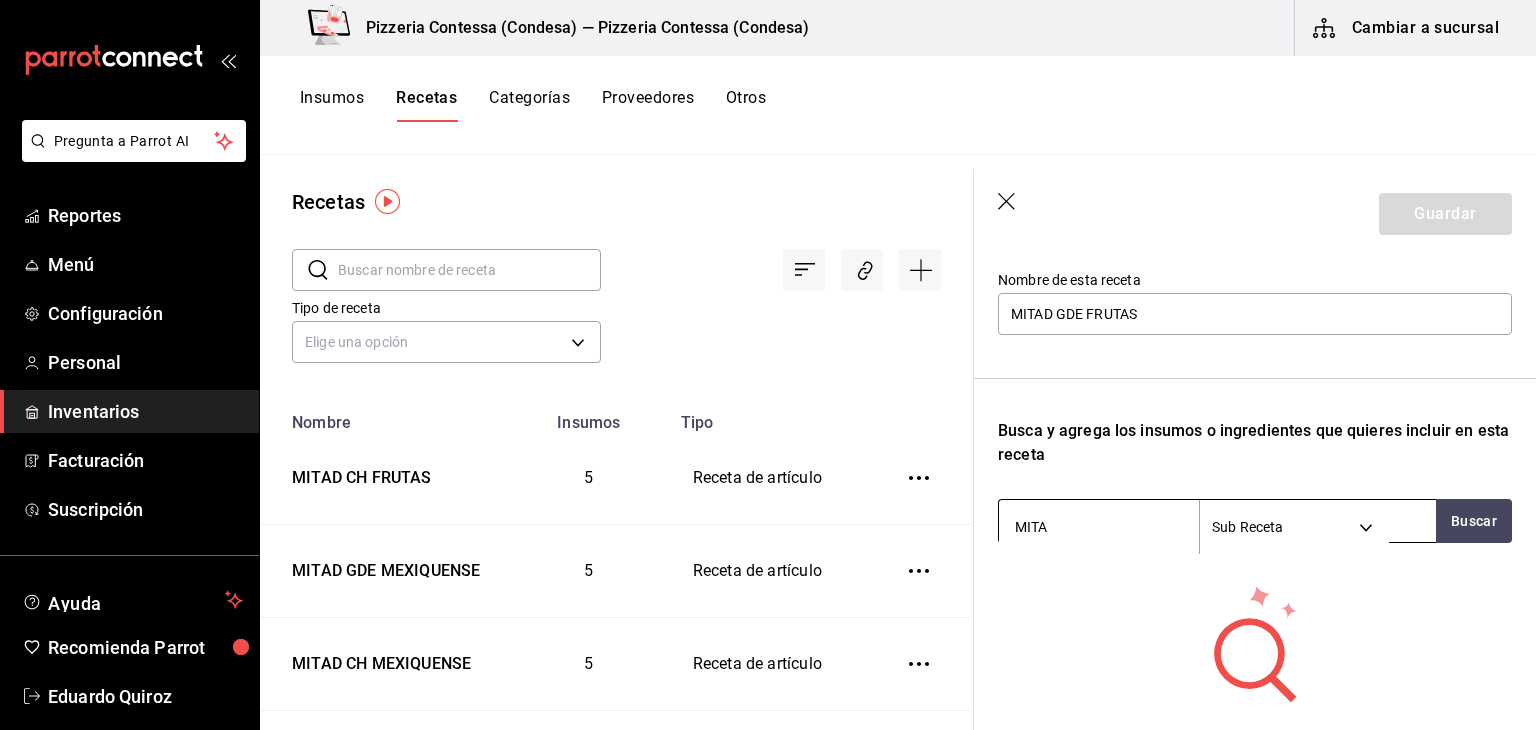 type on "MITAD" 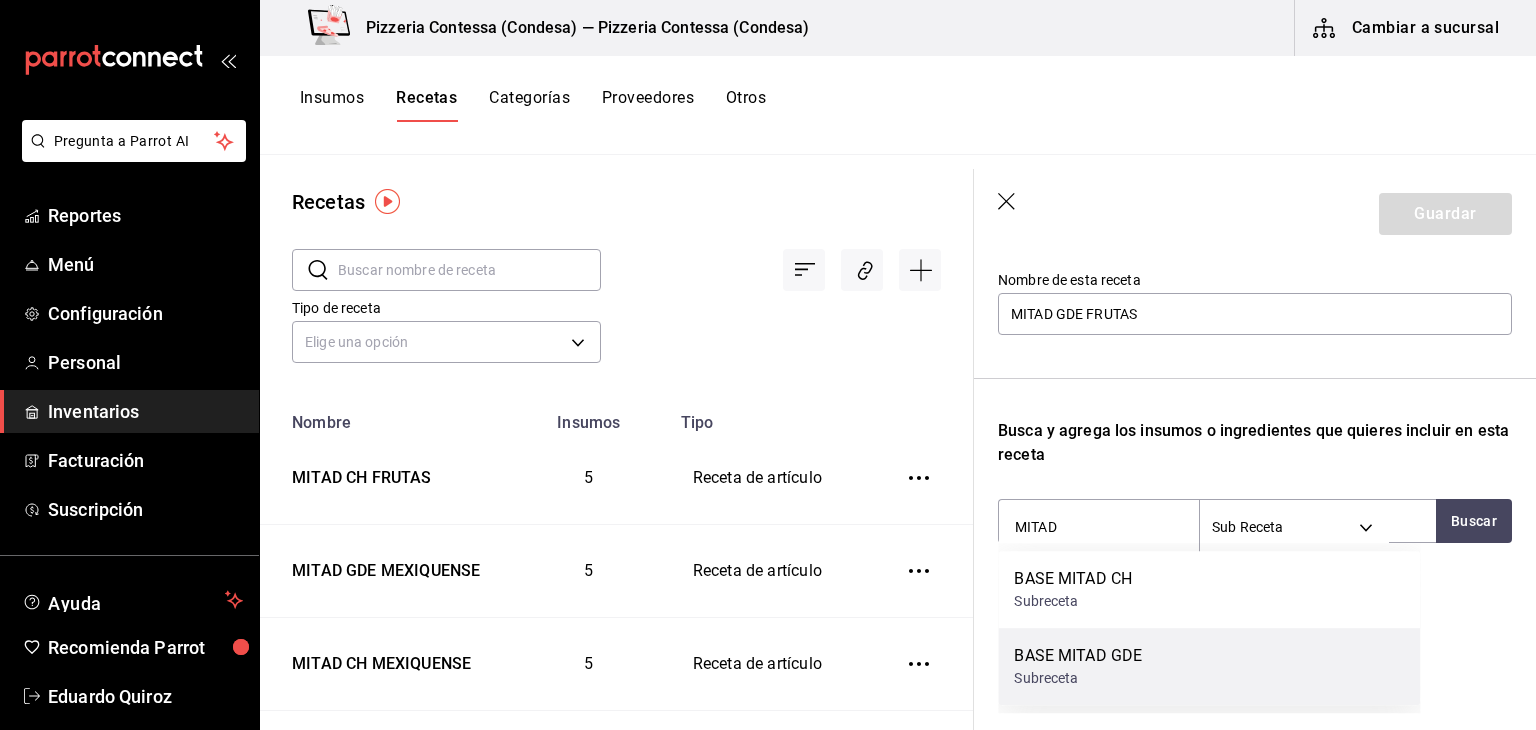 click on "Subreceta" at bounding box center [1078, 678] 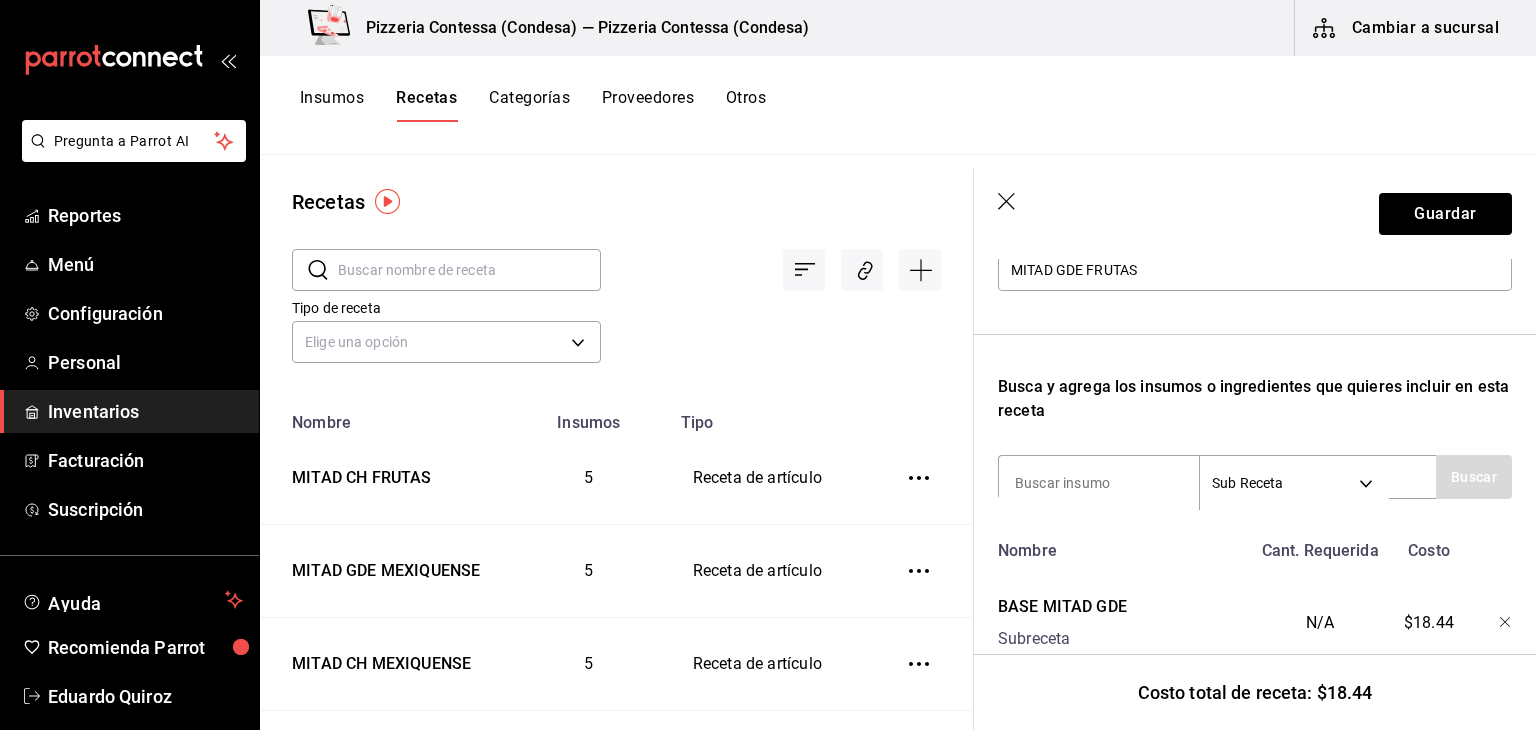 scroll, scrollTop: 309, scrollLeft: 0, axis: vertical 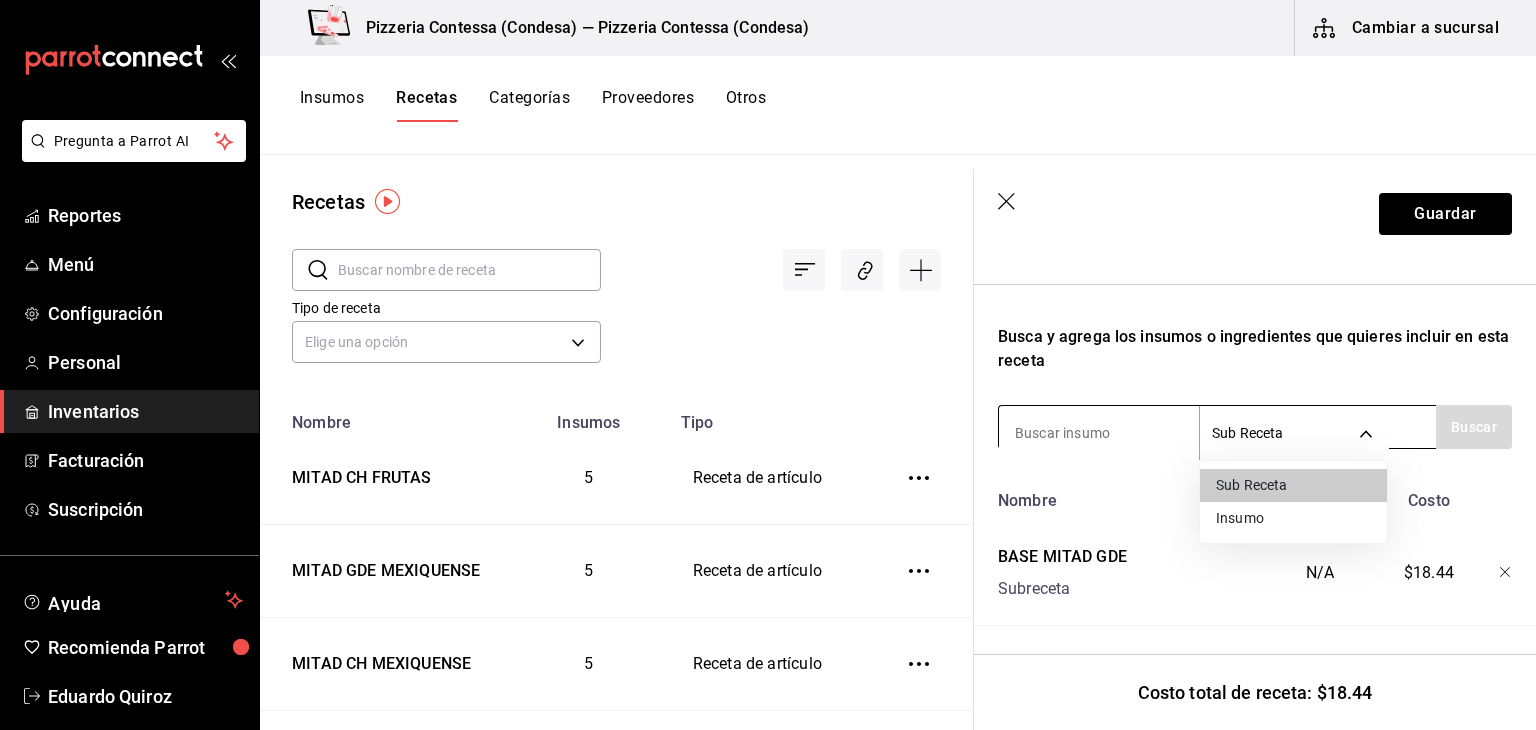 click on "Pregunta a Parrot AI Reportes   Menú   Configuración   Personal   Inventarios   Facturación   Suscripción   Ayuda Recomienda Parrot   [FIRST] [LAST]   Sugerir nueva función   Pizzeria Contessa (Condesa) — Pizzeria Contessa (Condesa) Cambiar a sucursal Insumos Recetas Categorías Proveedores Otros Recetas ​ ​ Tipo de receta Elige una opción default Nombre Insumos Tipo MITAD CH FRUTAS 5 Receta de artículo MITAD GDE MEXIQUENSE 5 Receta de artículo MITAD CH MEXIQUENSE 5 Receta de artículo MITAD GDE MARGARITA 3 Receta de artículo MITAD CH MARGARITA 3 Receta de artículo MITAD GDE BOLOGNESA 2 Receta de artículo MITAD CH BOLOGNESA 2 Receta de artículo MITAD GDE HAWAIANA 3 Receta de artículo MITAD CH HAWAIANA 3 Receta de artículo MITAD GDE PEPERONNI 2 Receta de artículo MITAD CH PEPERONNI 2 Receta de artículo BASE MITAD GDE 3 Subreceta BASE MITAD CH 3 Subreceta REBANADA BOLOGNESA 2 Receta de artículo REBANADA HAWAIANA 3 Receta de artículo REBANADA PEPERONNI 2 Receta de artículo BASE REBANADA" at bounding box center (768, 358) 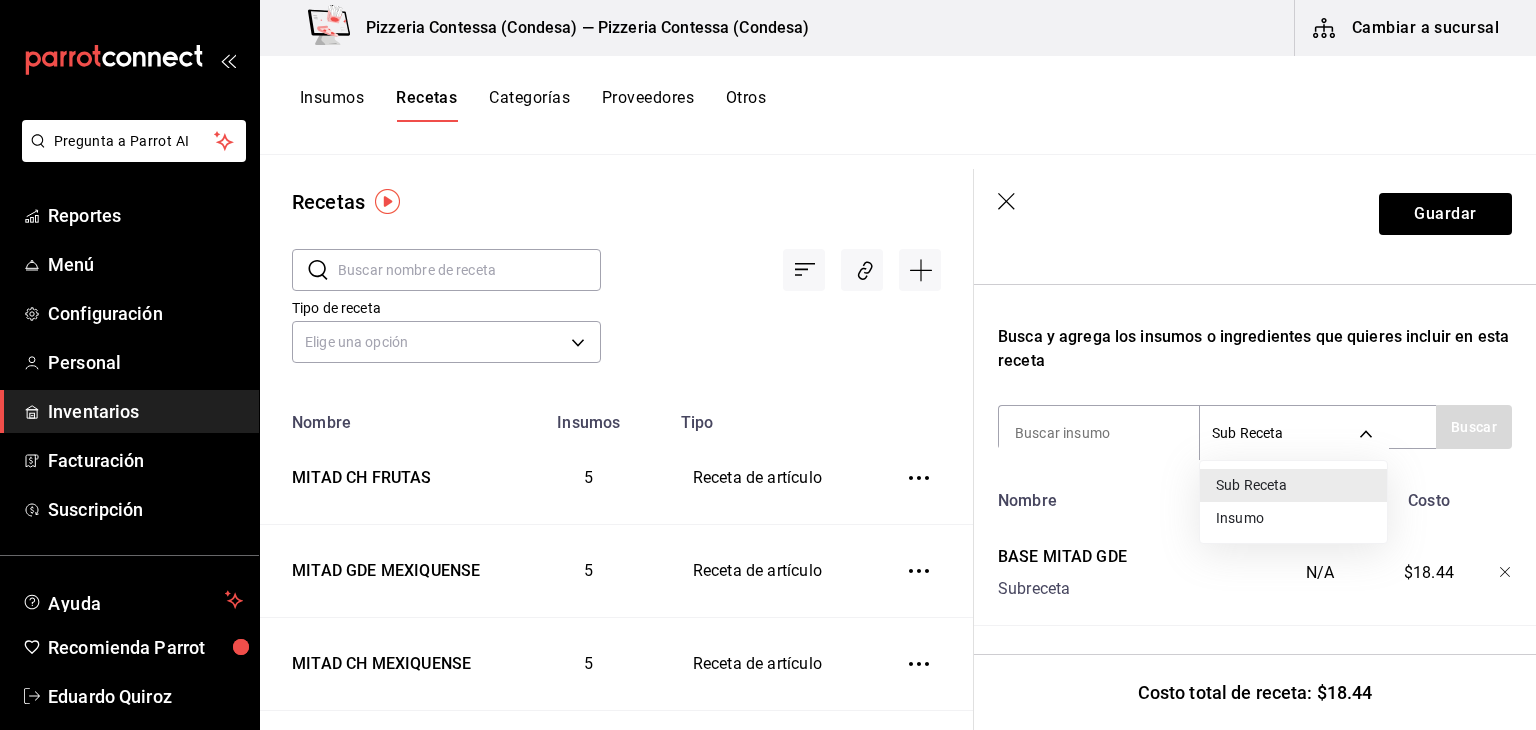 click on "Insumo" at bounding box center (1293, 518) 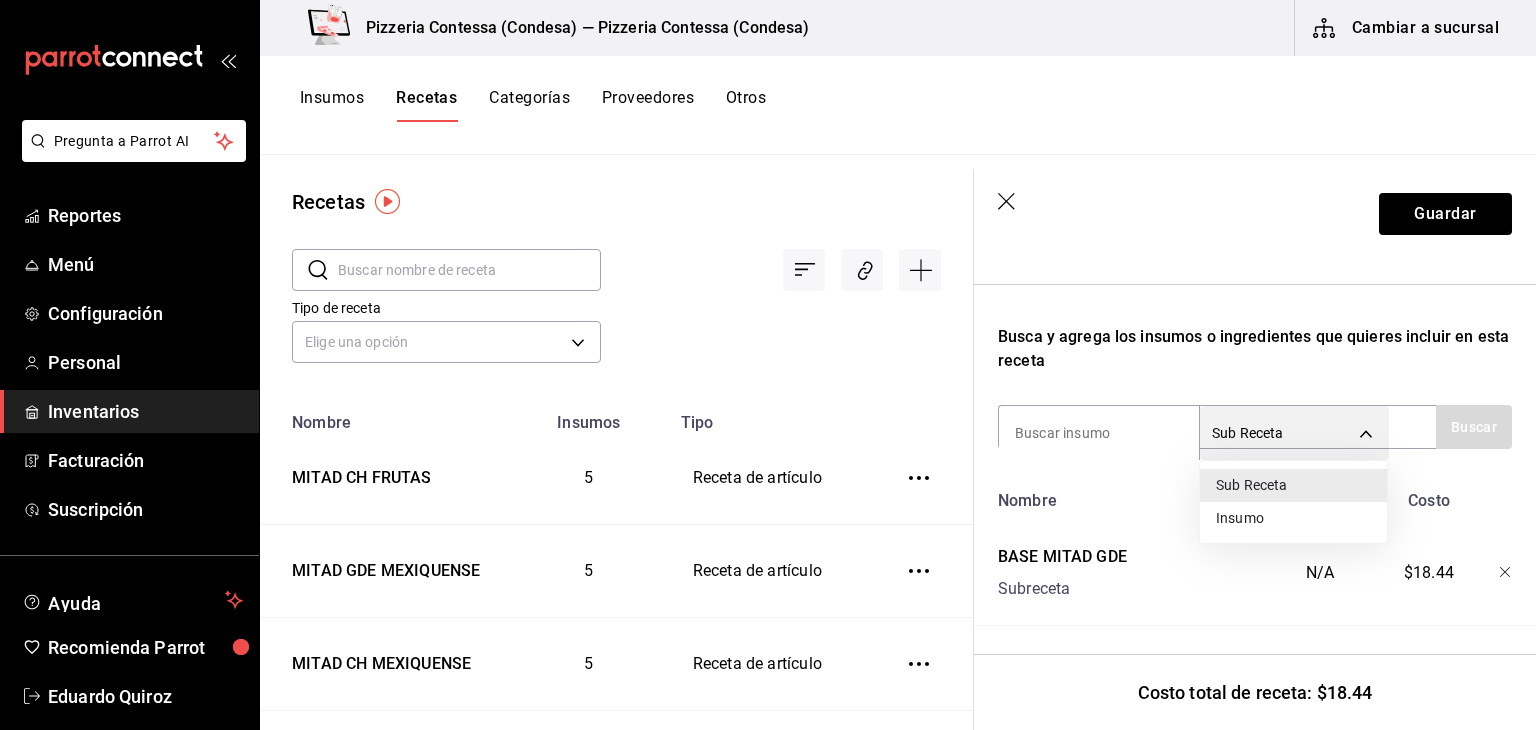 type on "SUPPLY" 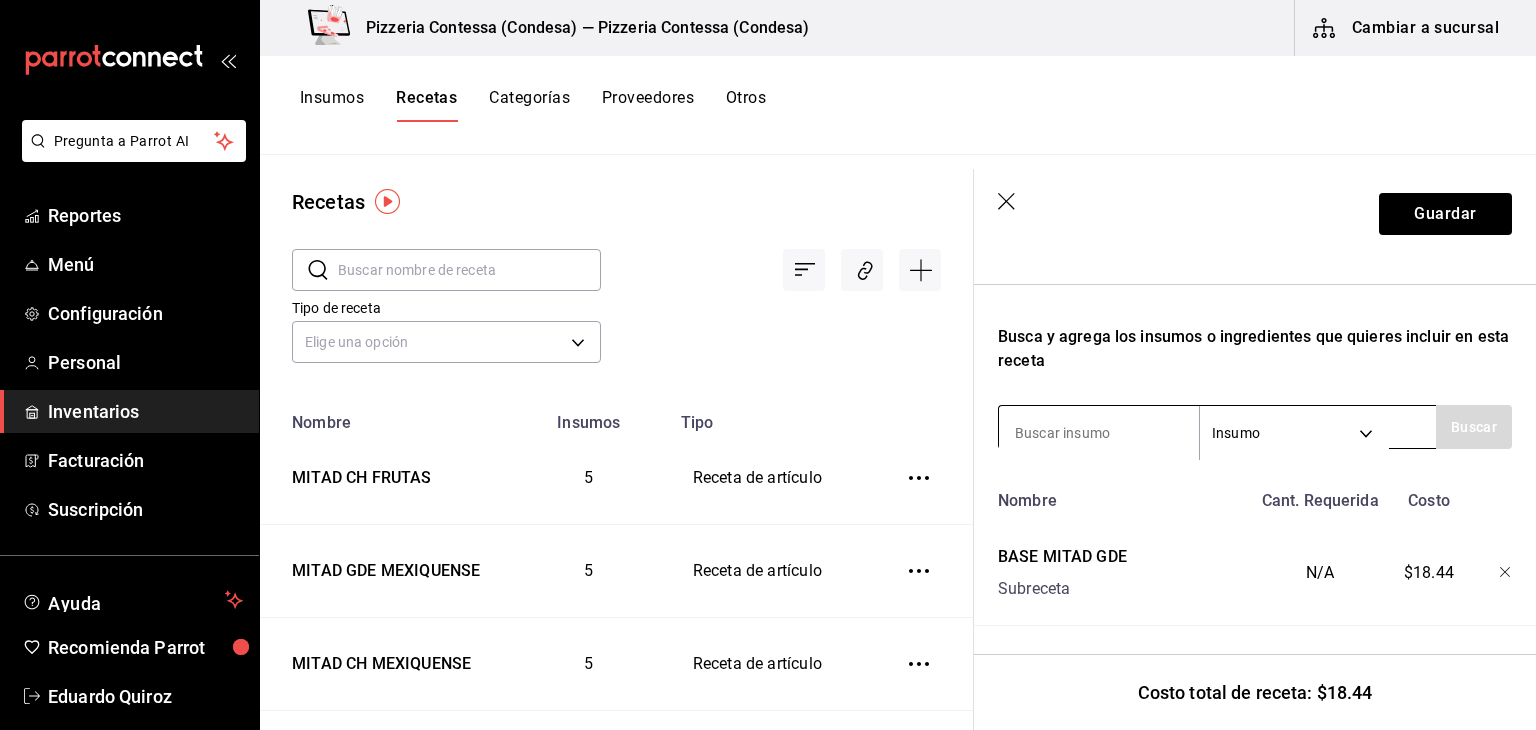 click at bounding box center [1099, 433] 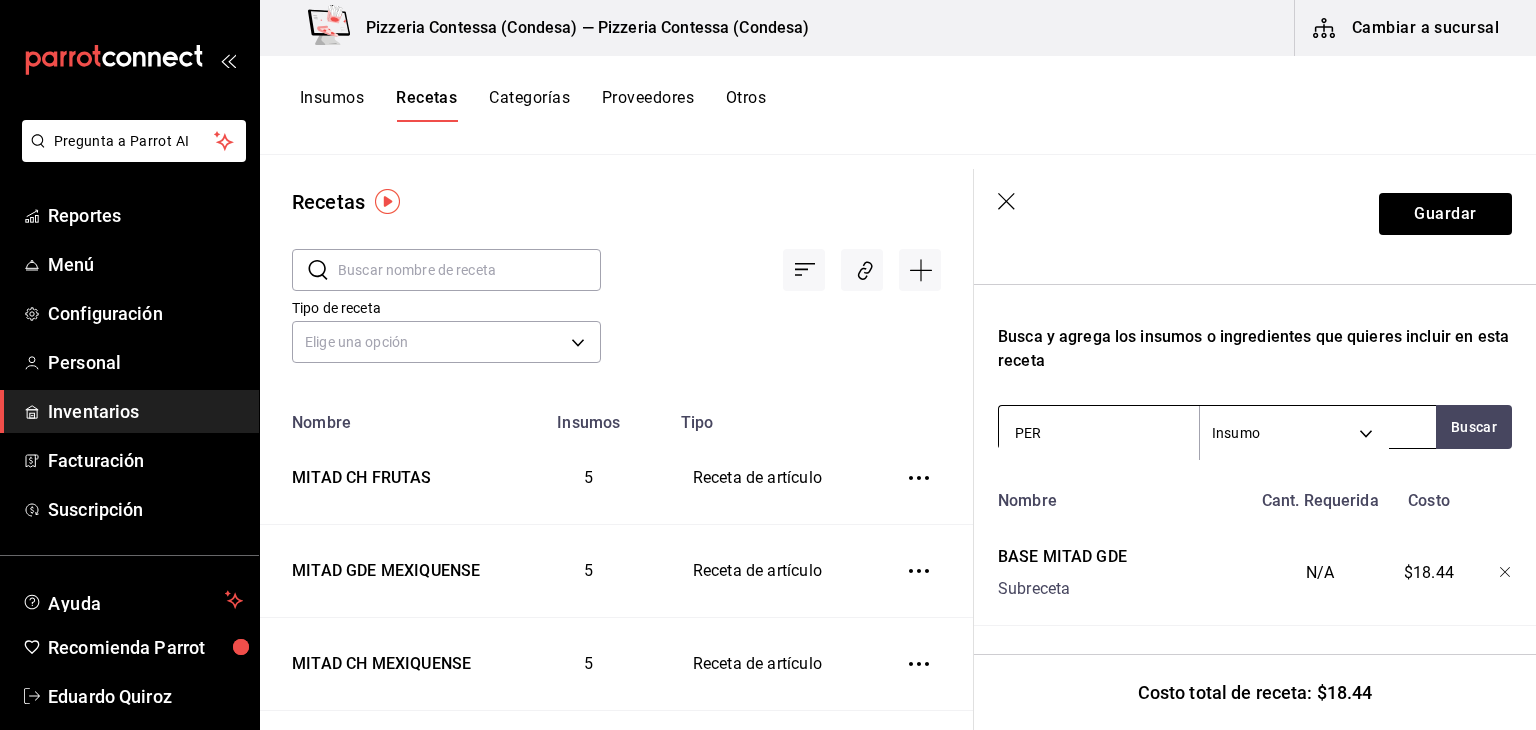 type on "PERA" 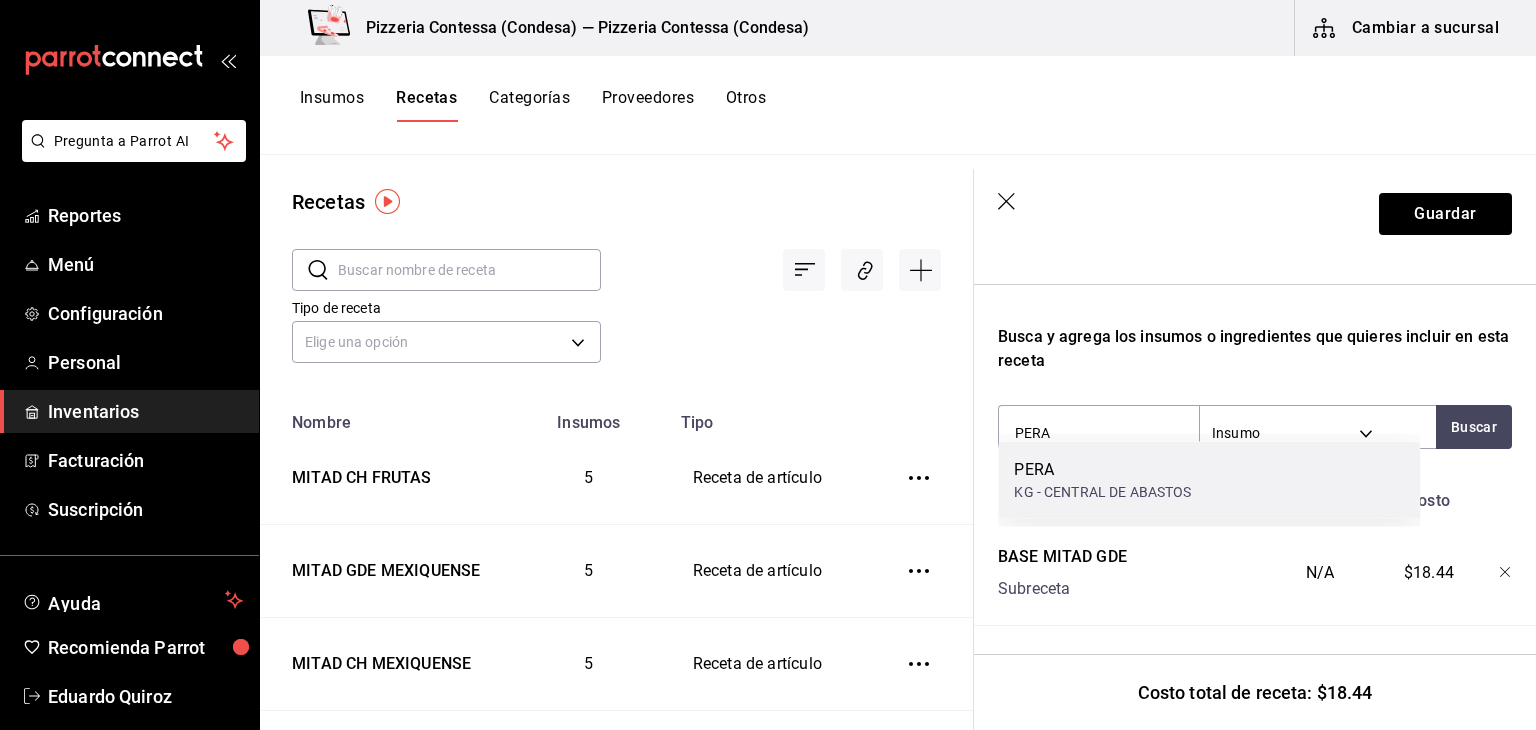 click on "PERA" at bounding box center (1102, 470) 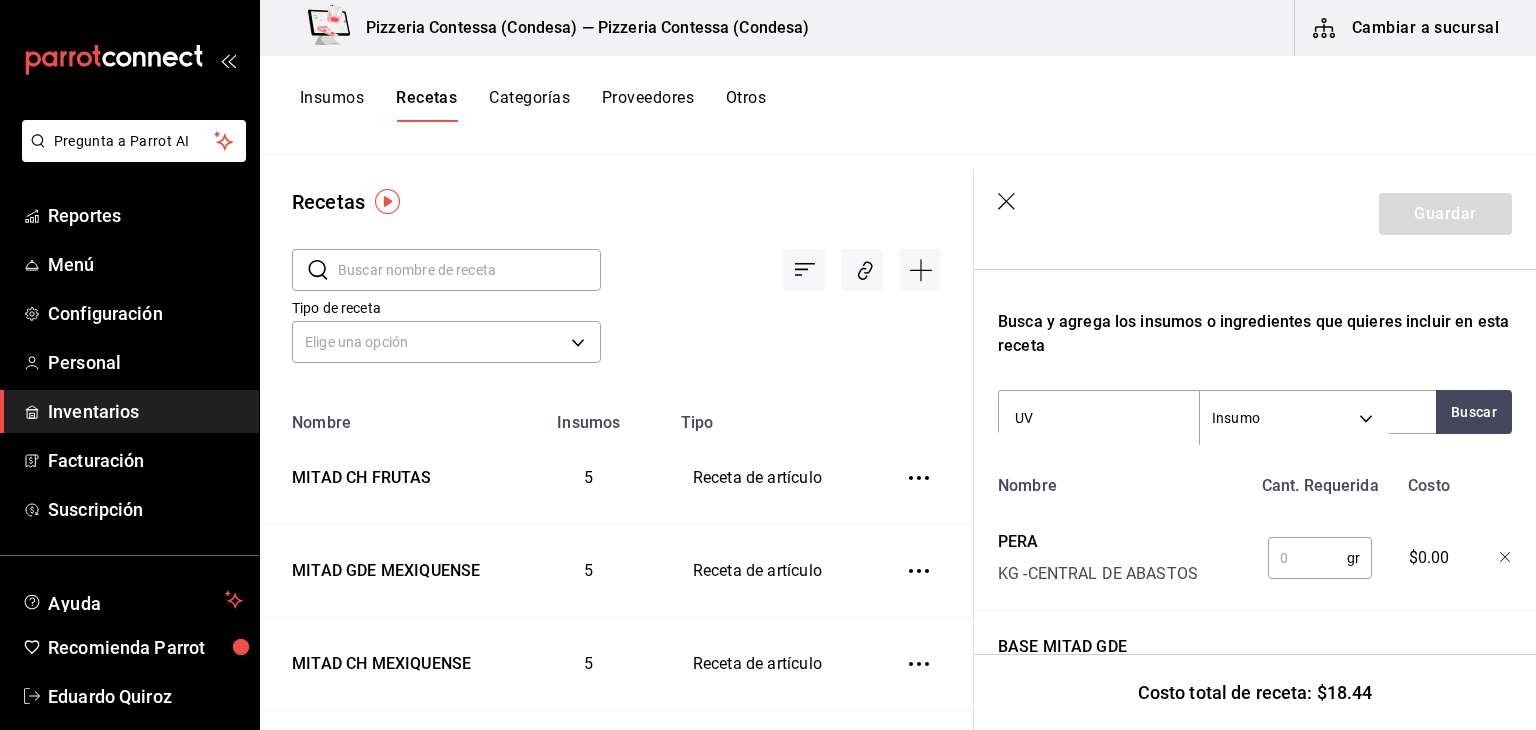 type on "UVA" 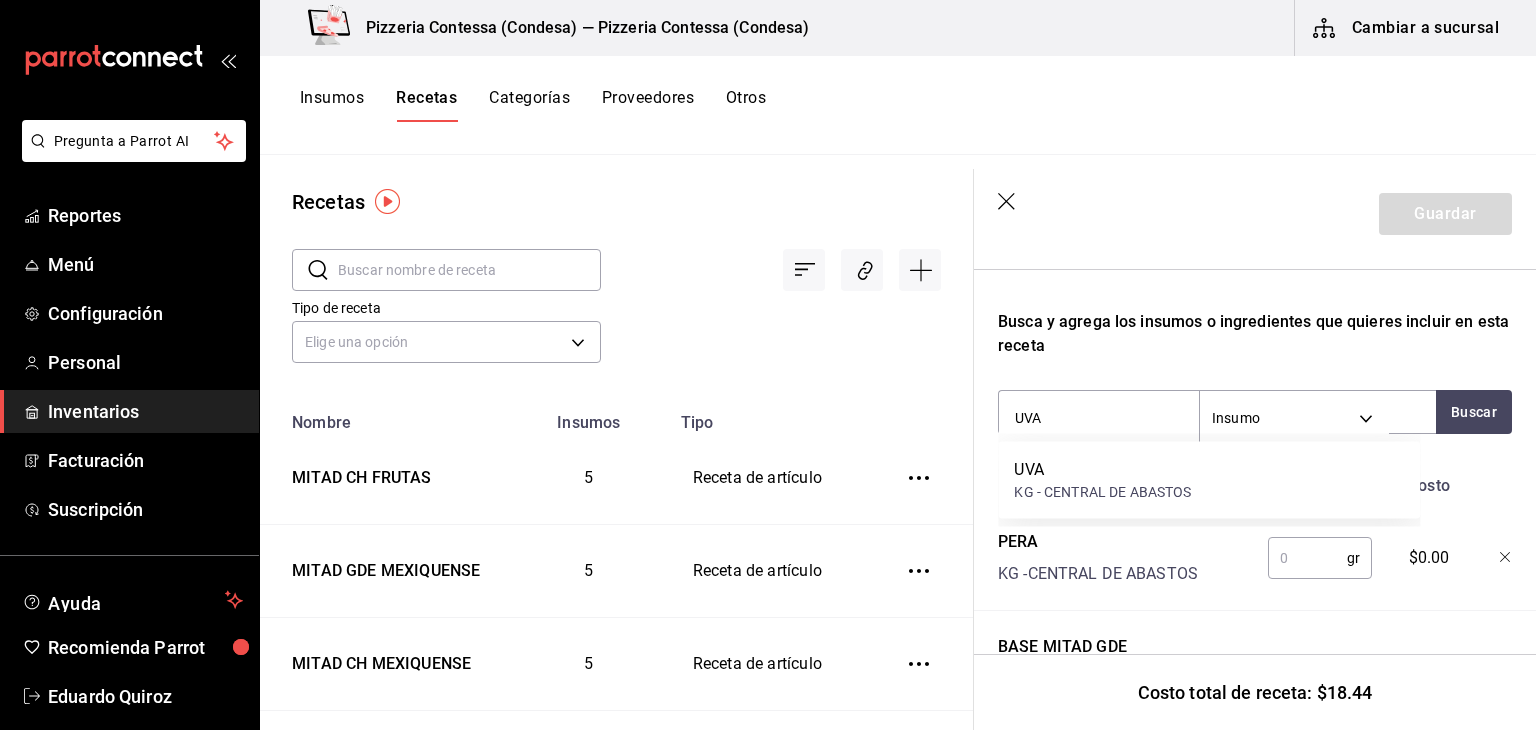 click on "UVA" at bounding box center (1102, 470) 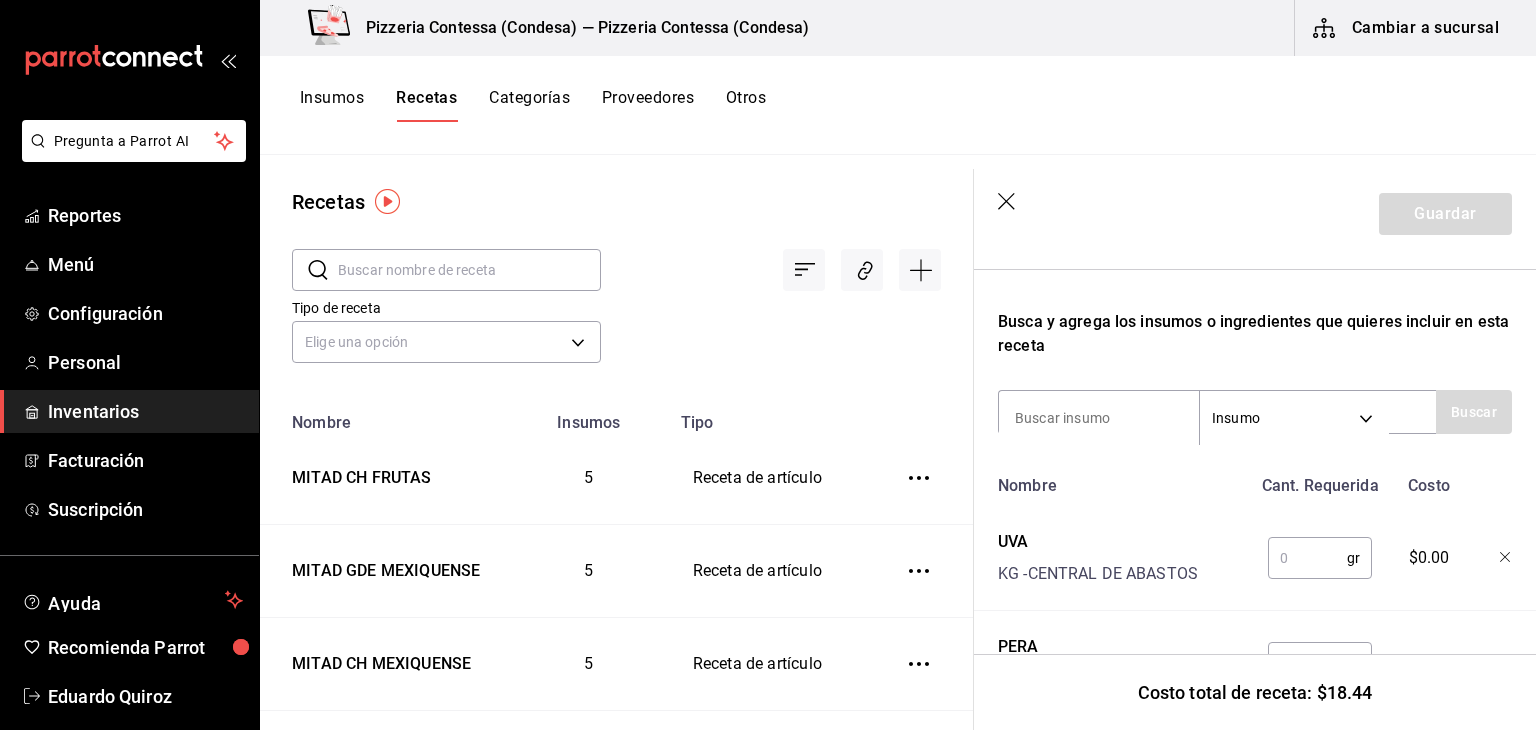 click on "Nombre" at bounding box center (1120, 482) 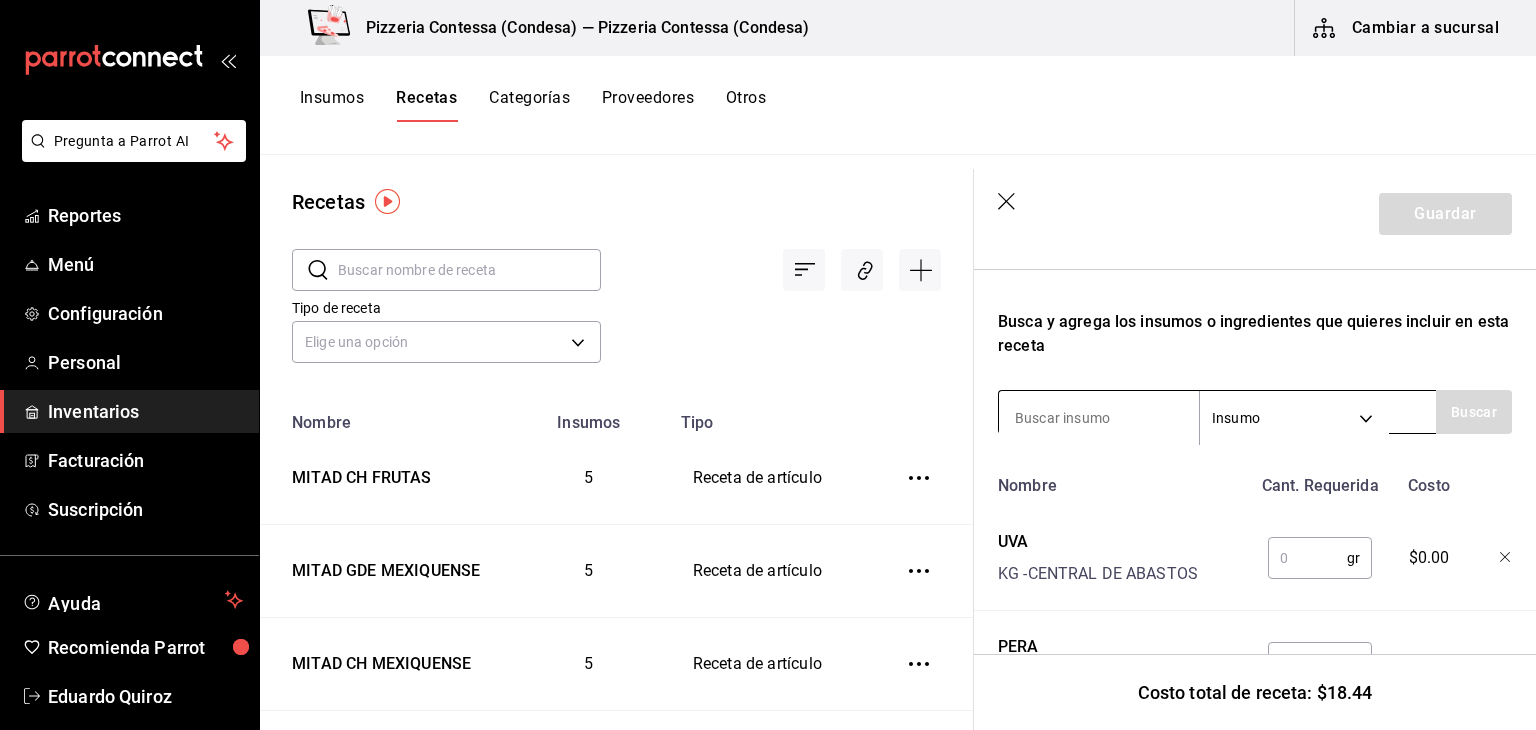 click at bounding box center (1099, 418) 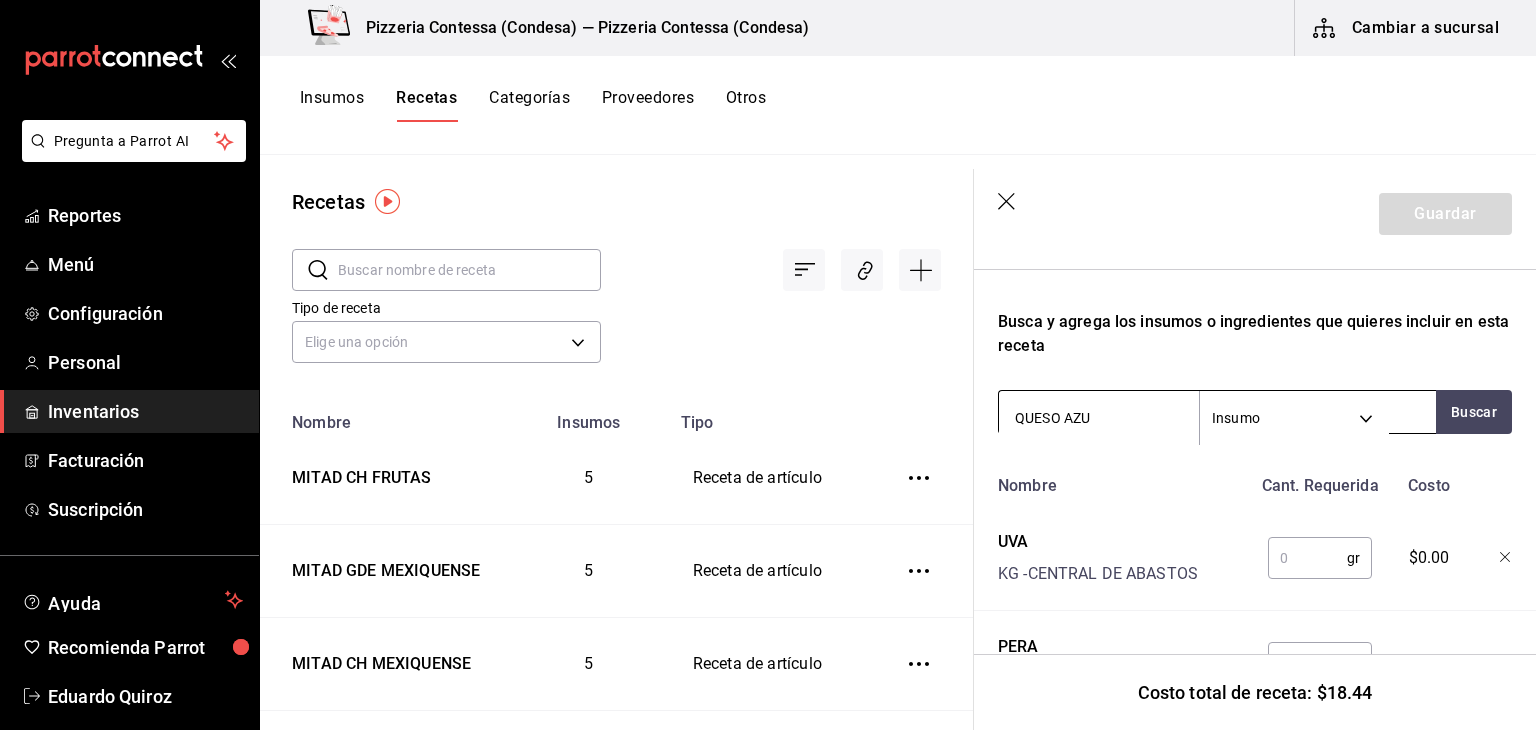 type on "QUESO AZUL" 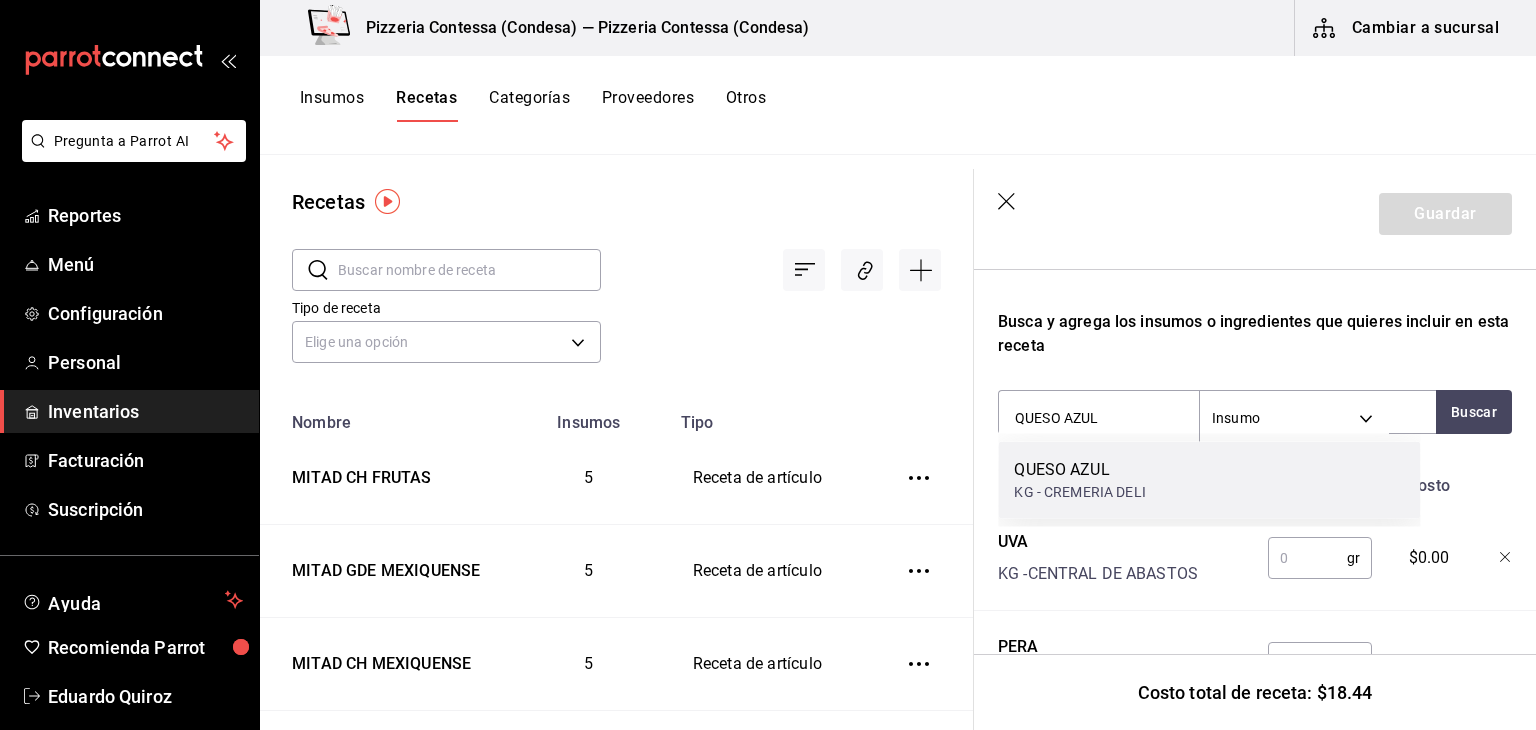 click on "QUESO AZUL" at bounding box center [1079, 470] 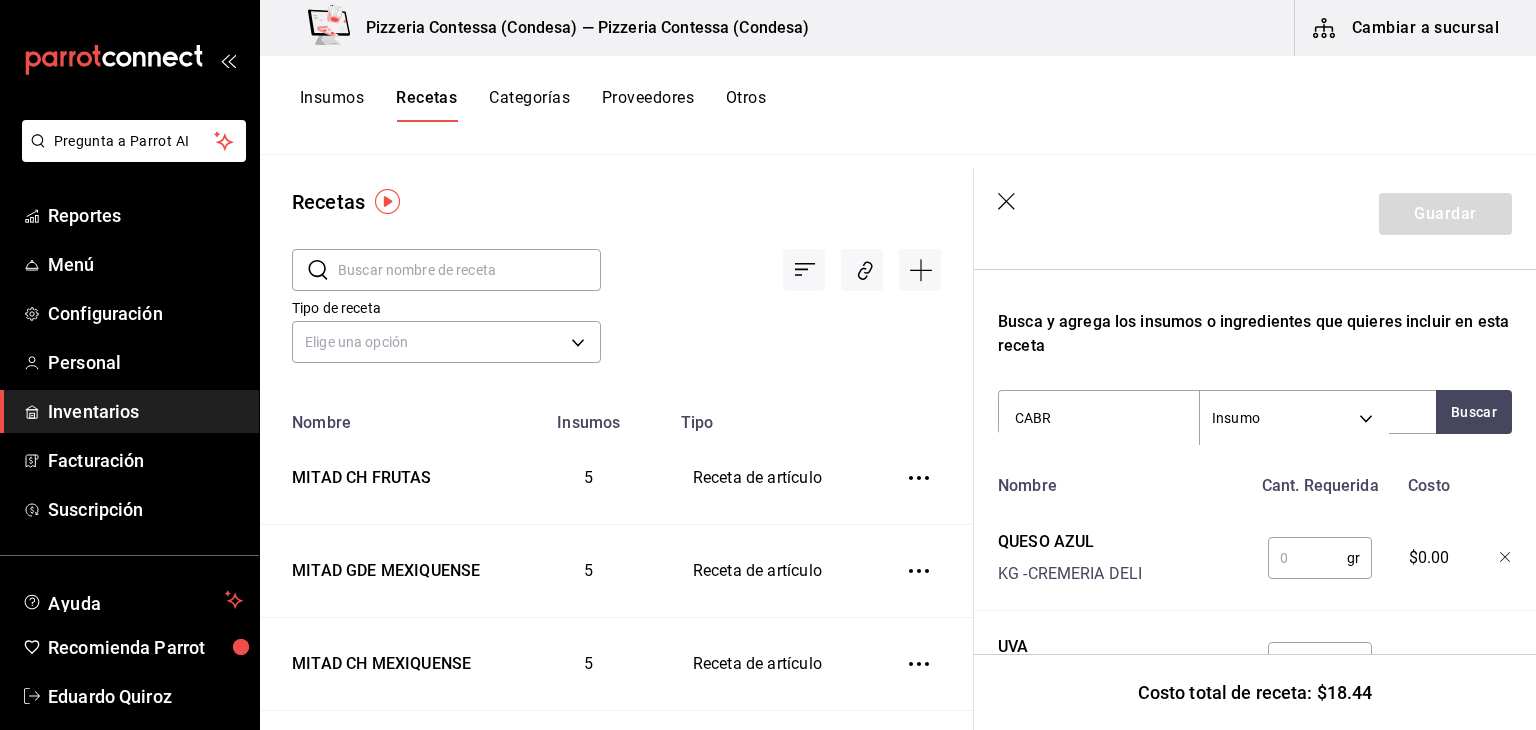 type on "CABRA" 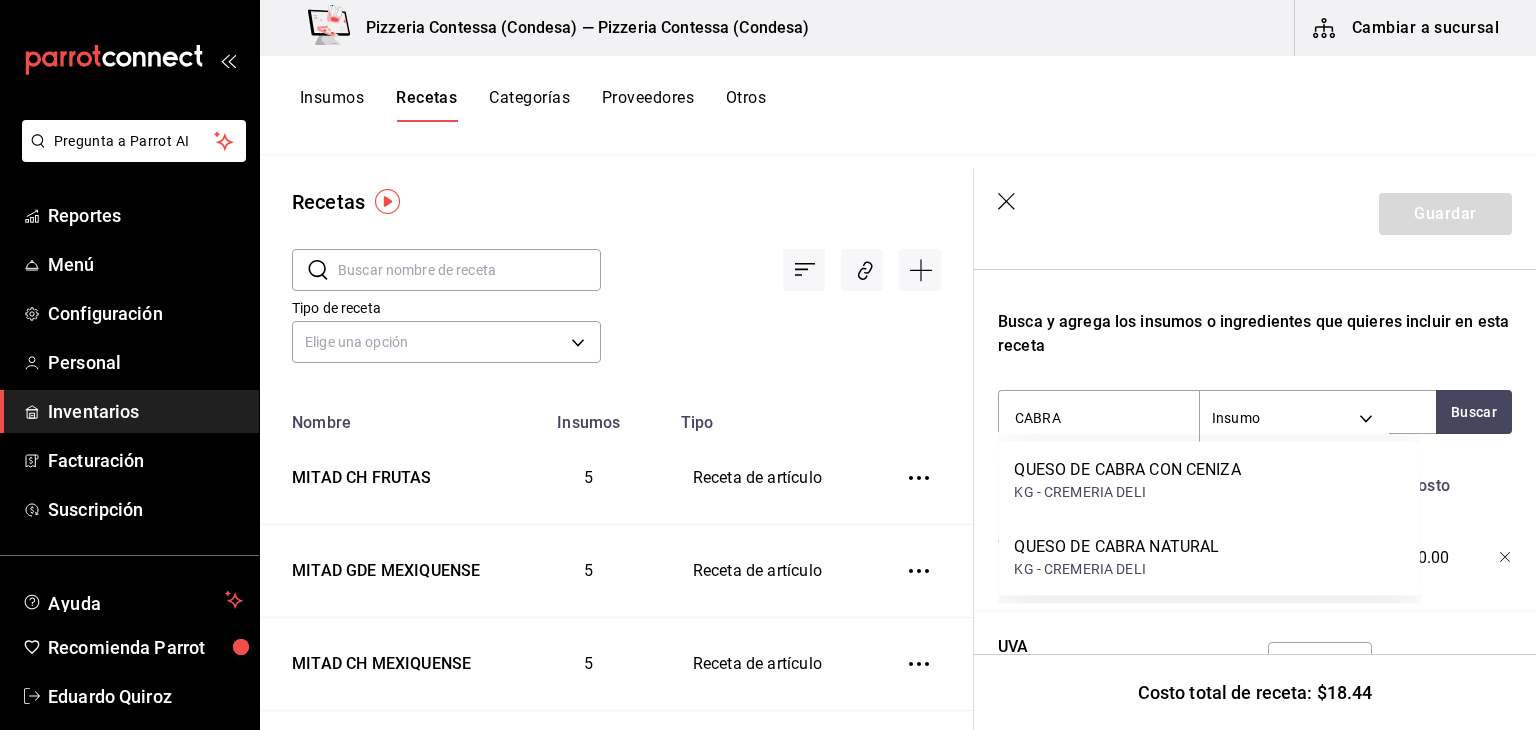 click on "QUESO DE CABRA CON CENIZA KG - [BRAND]" at bounding box center [1209, 480] 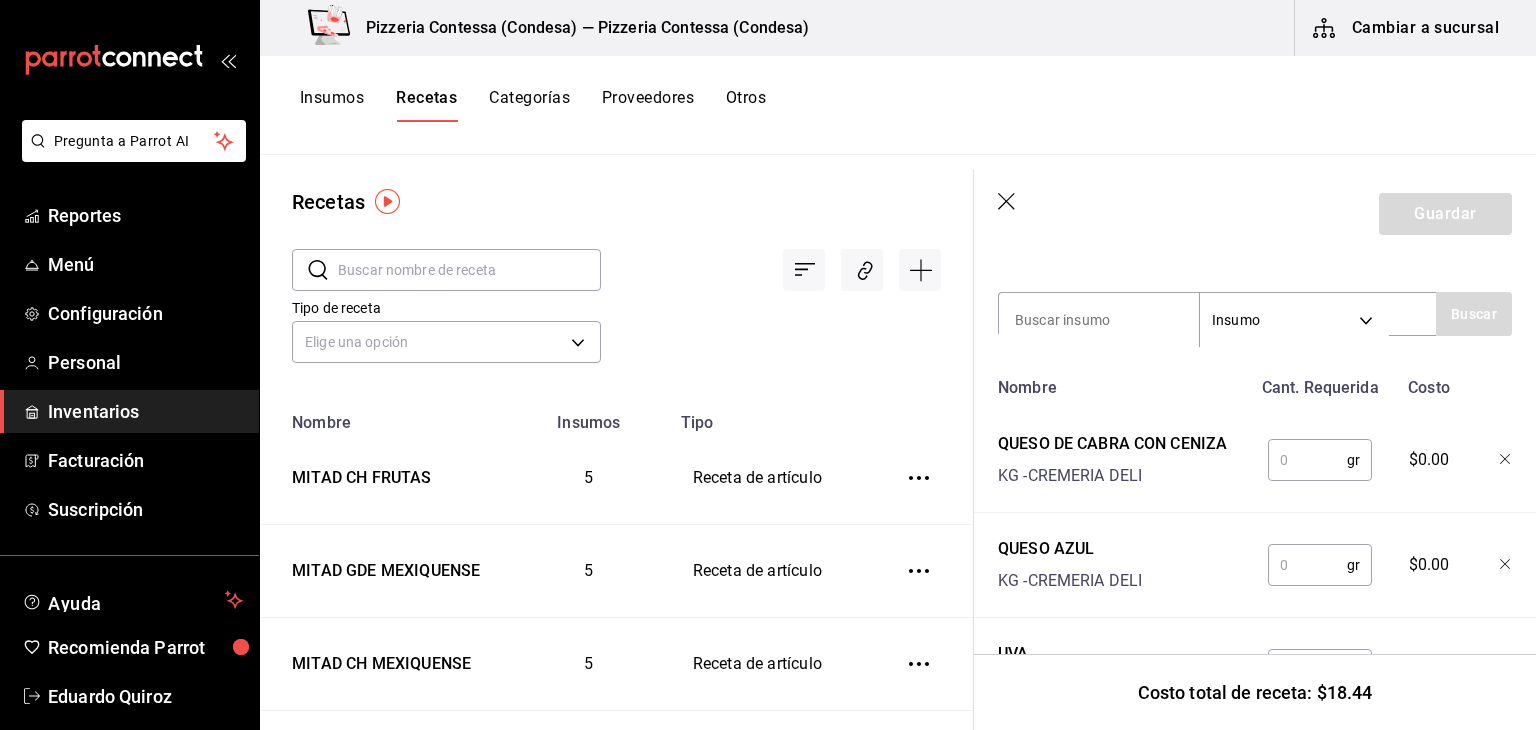 scroll, scrollTop: 409, scrollLeft: 0, axis: vertical 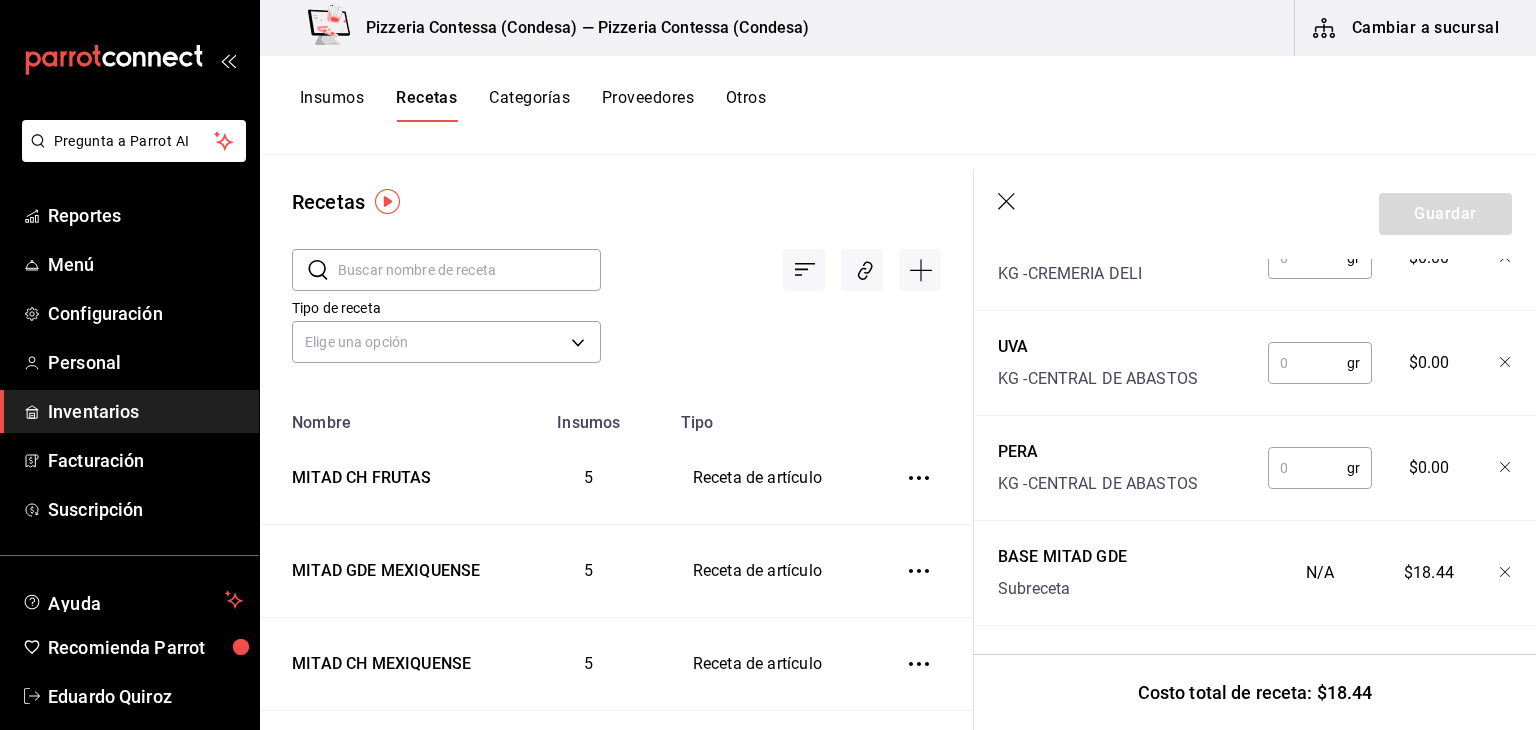 click at bounding box center [1307, 468] 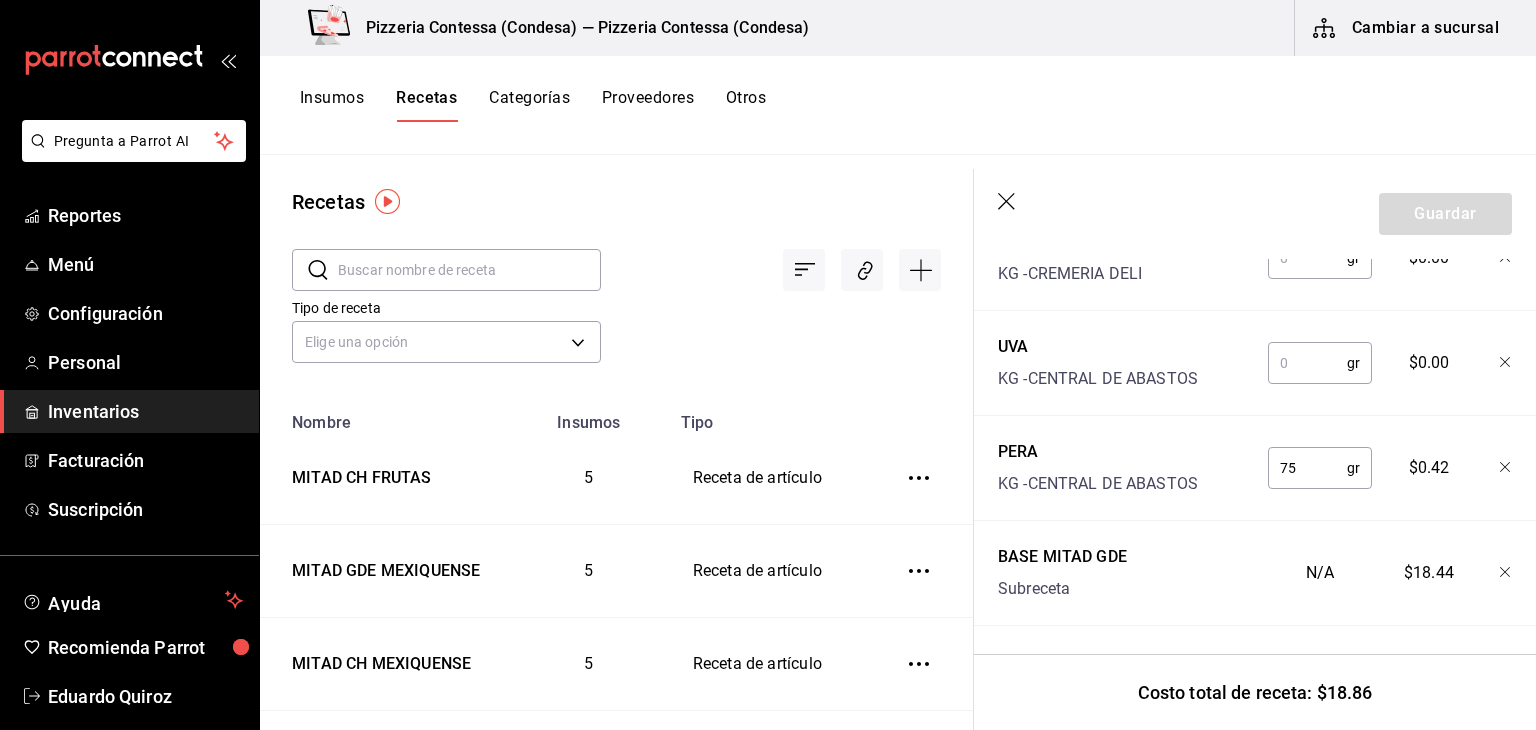 type on "75" 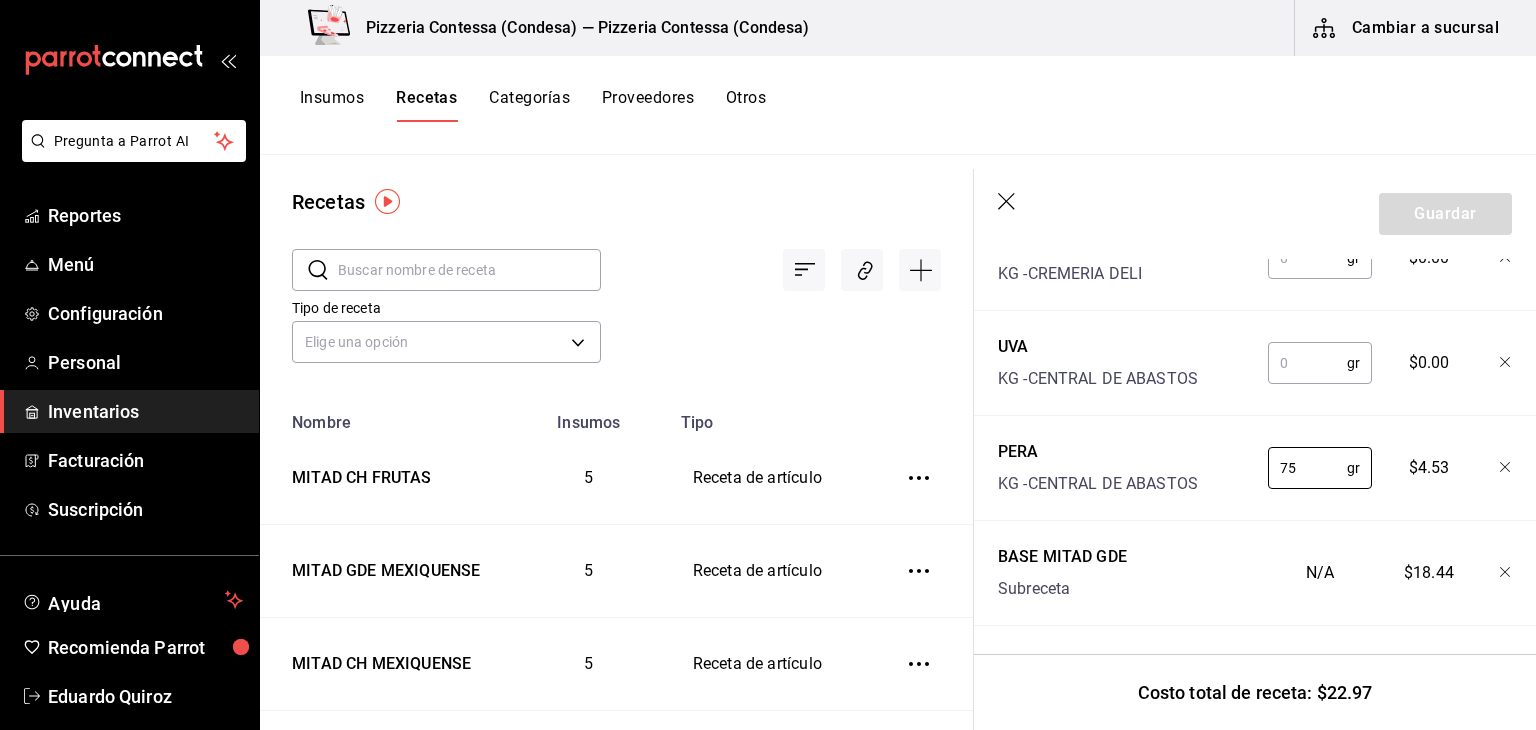 click at bounding box center (1307, 363) 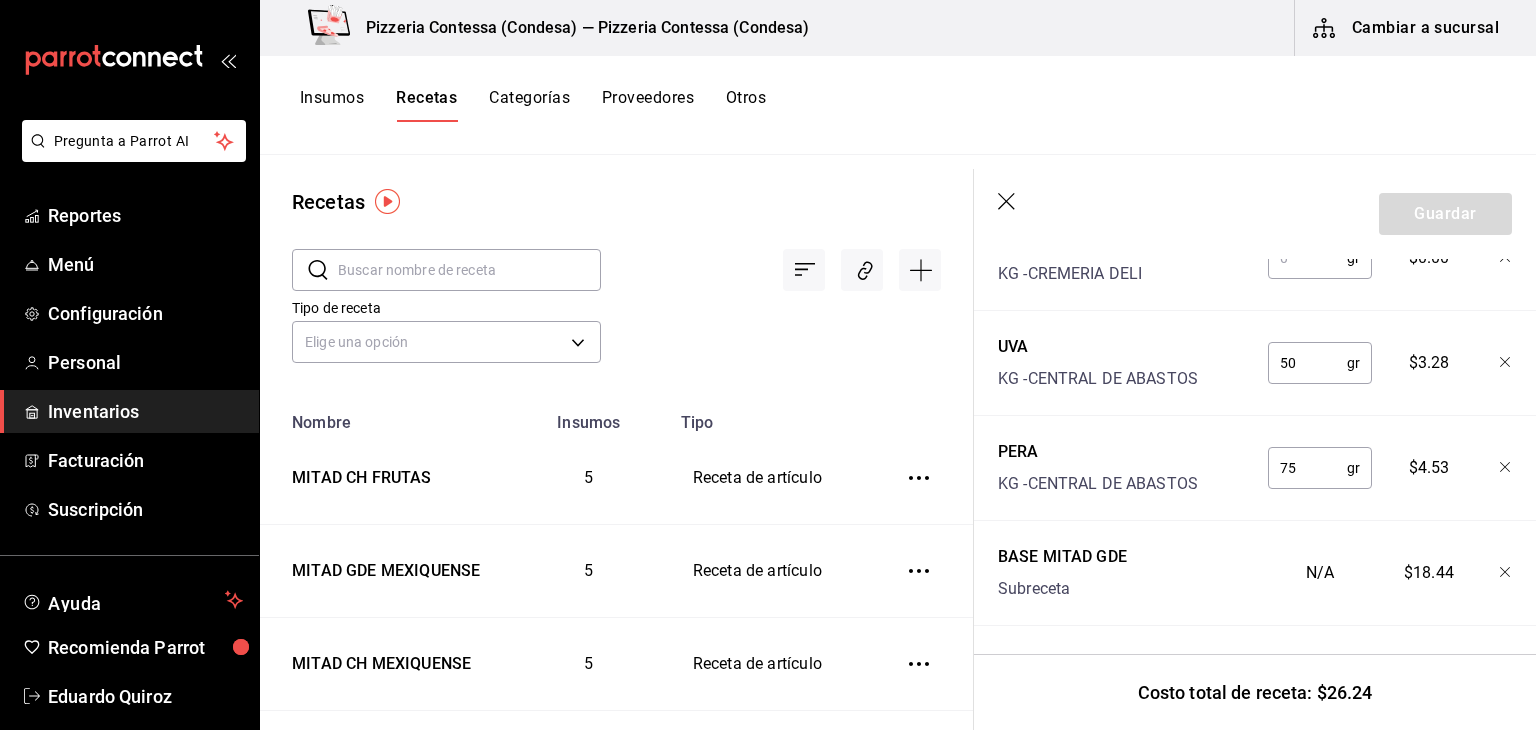 type on "50" 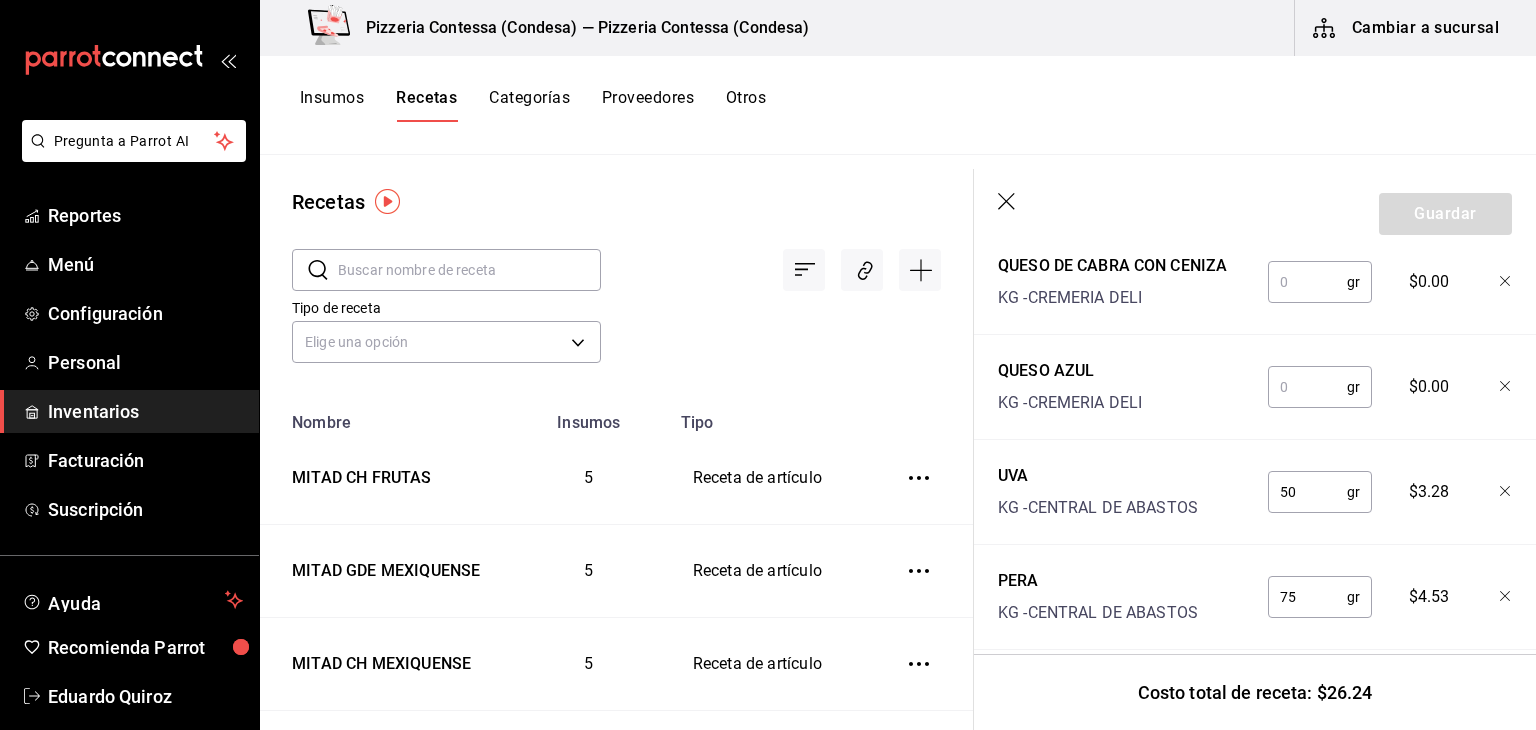 scroll, scrollTop: 529, scrollLeft: 0, axis: vertical 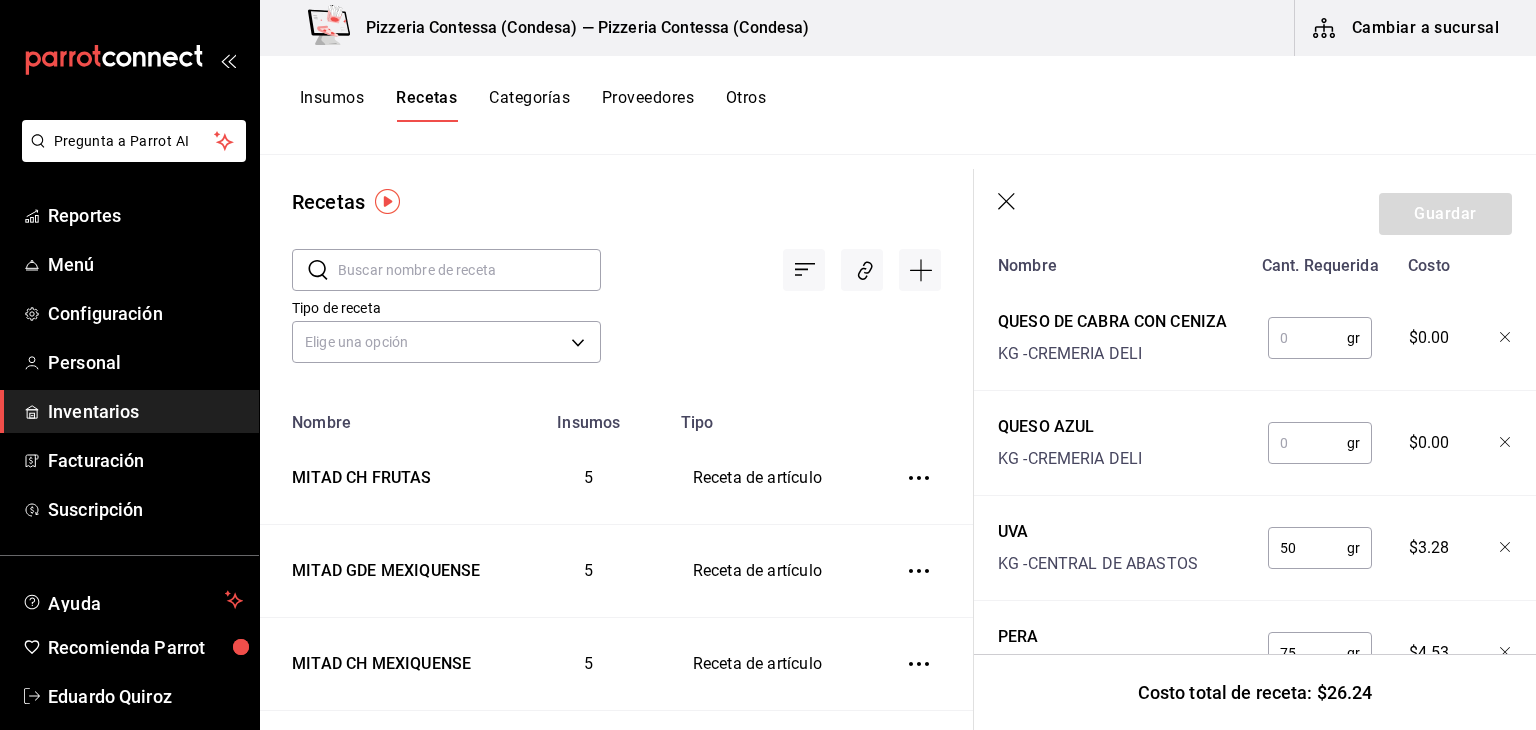 click at bounding box center [1307, 338] 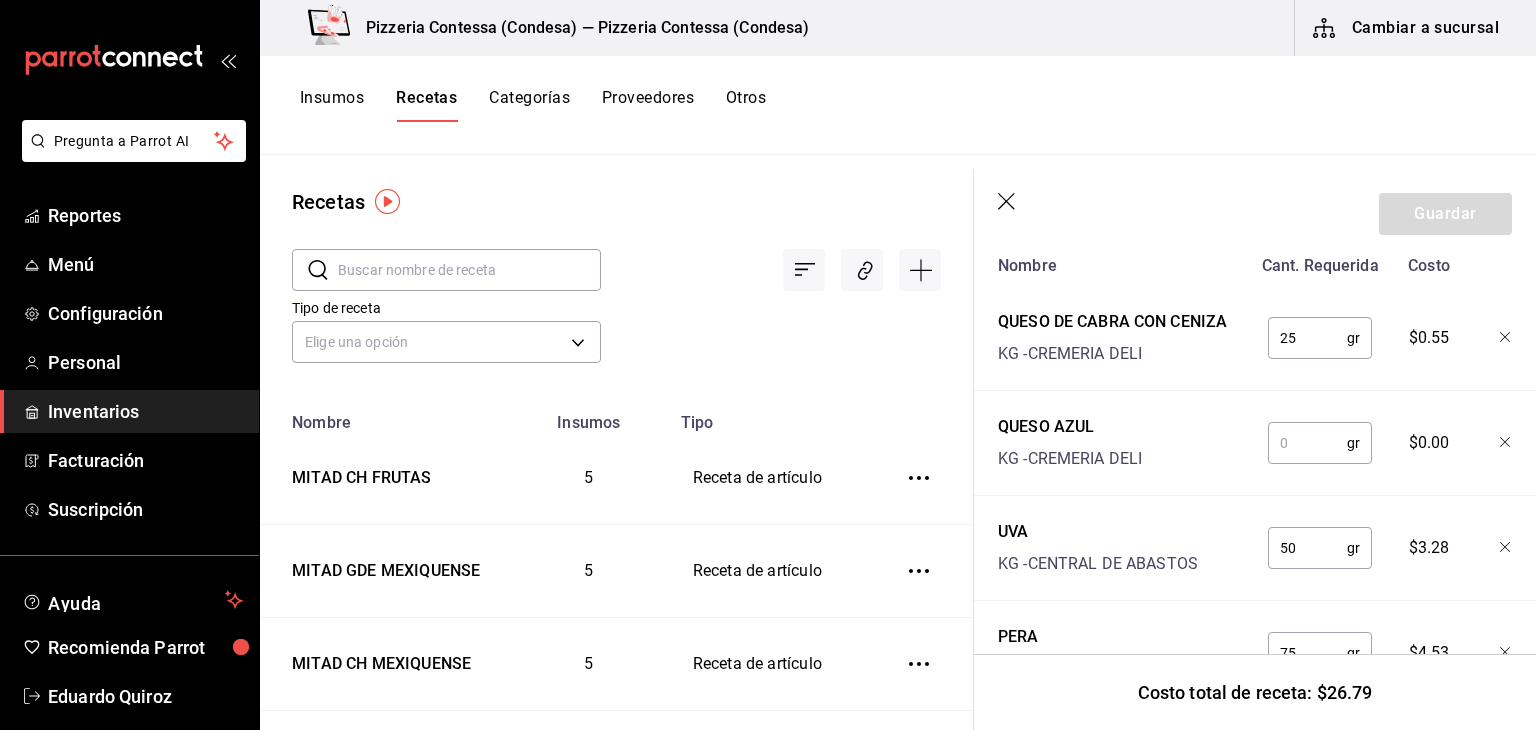 type on "25" 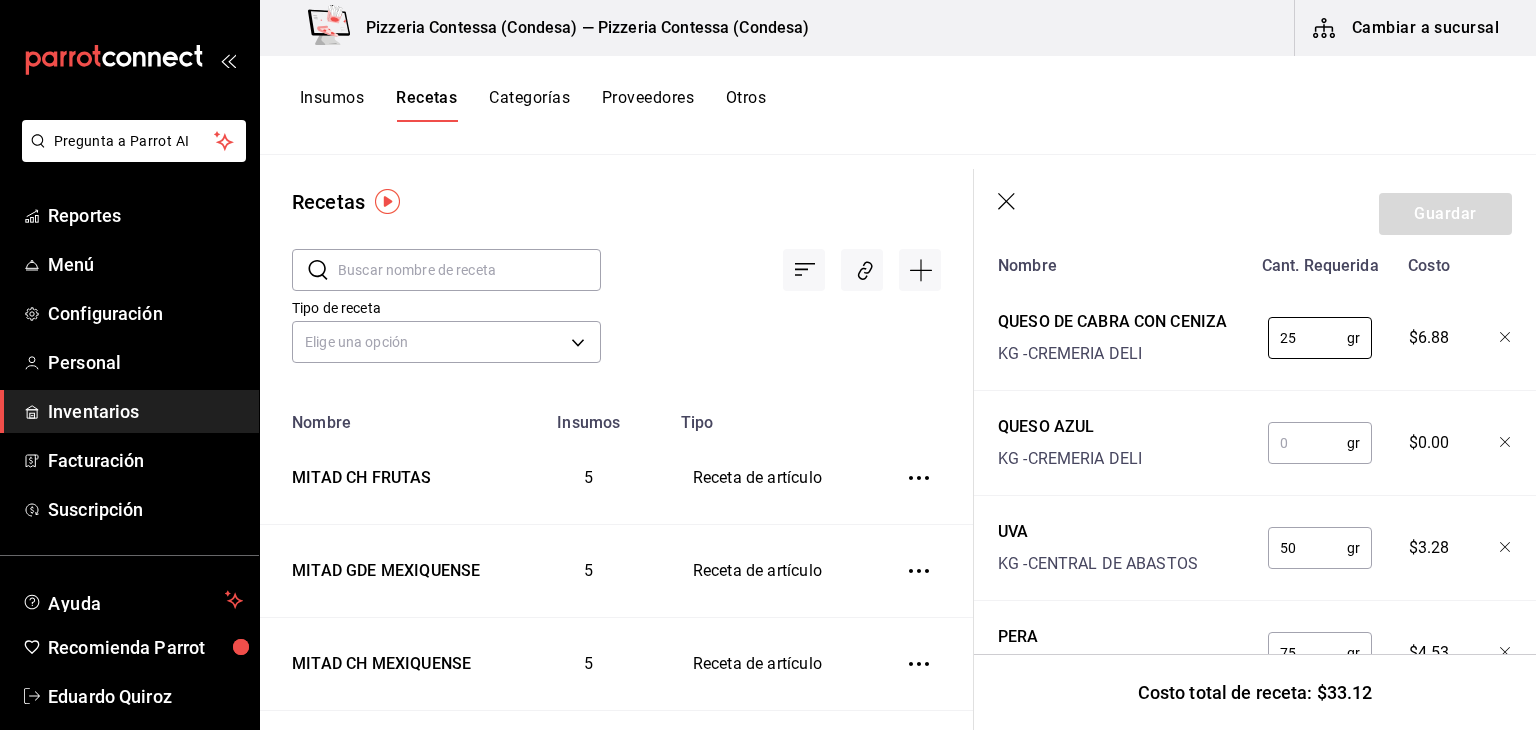 click at bounding box center [1307, 443] 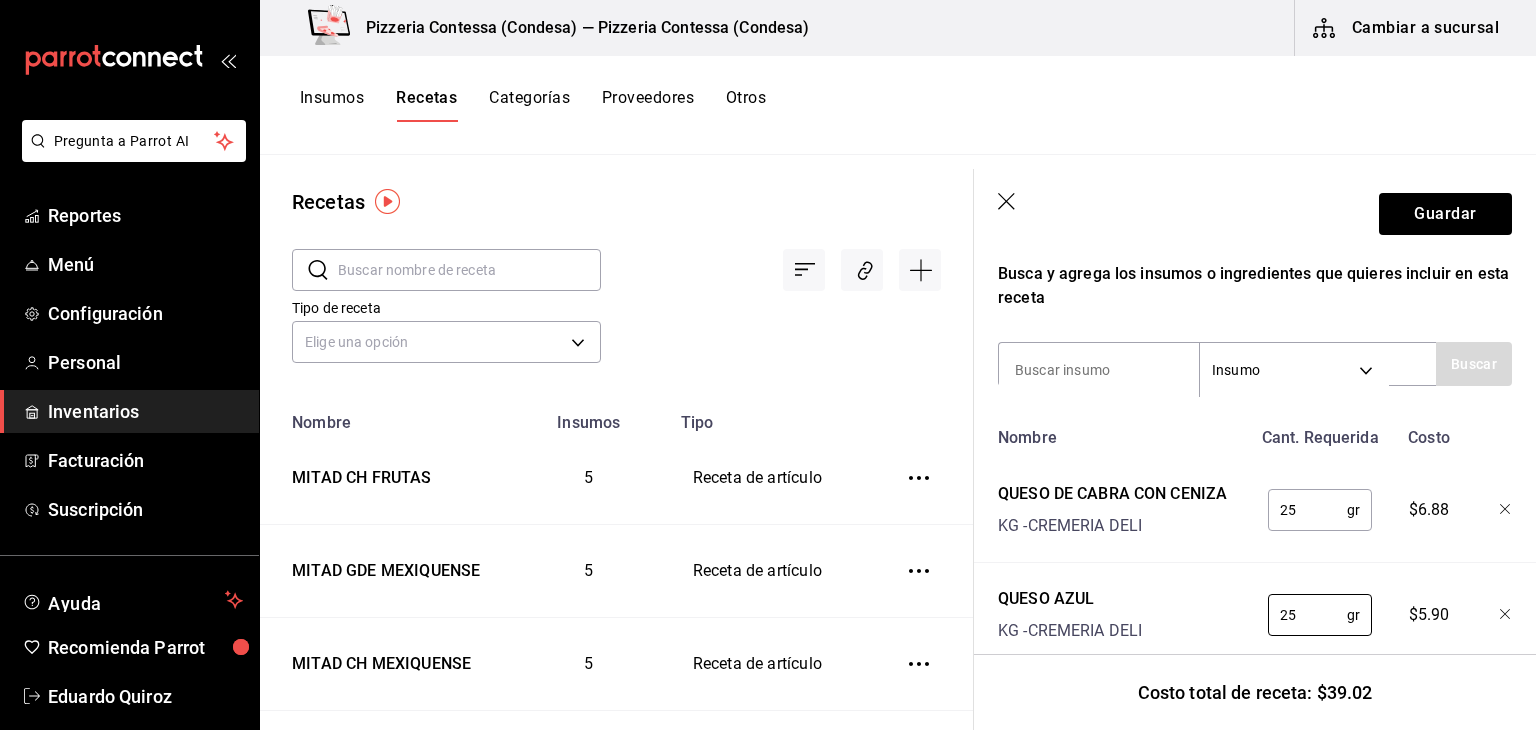 scroll, scrollTop: 329, scrollLeft: 0, axis: vertical 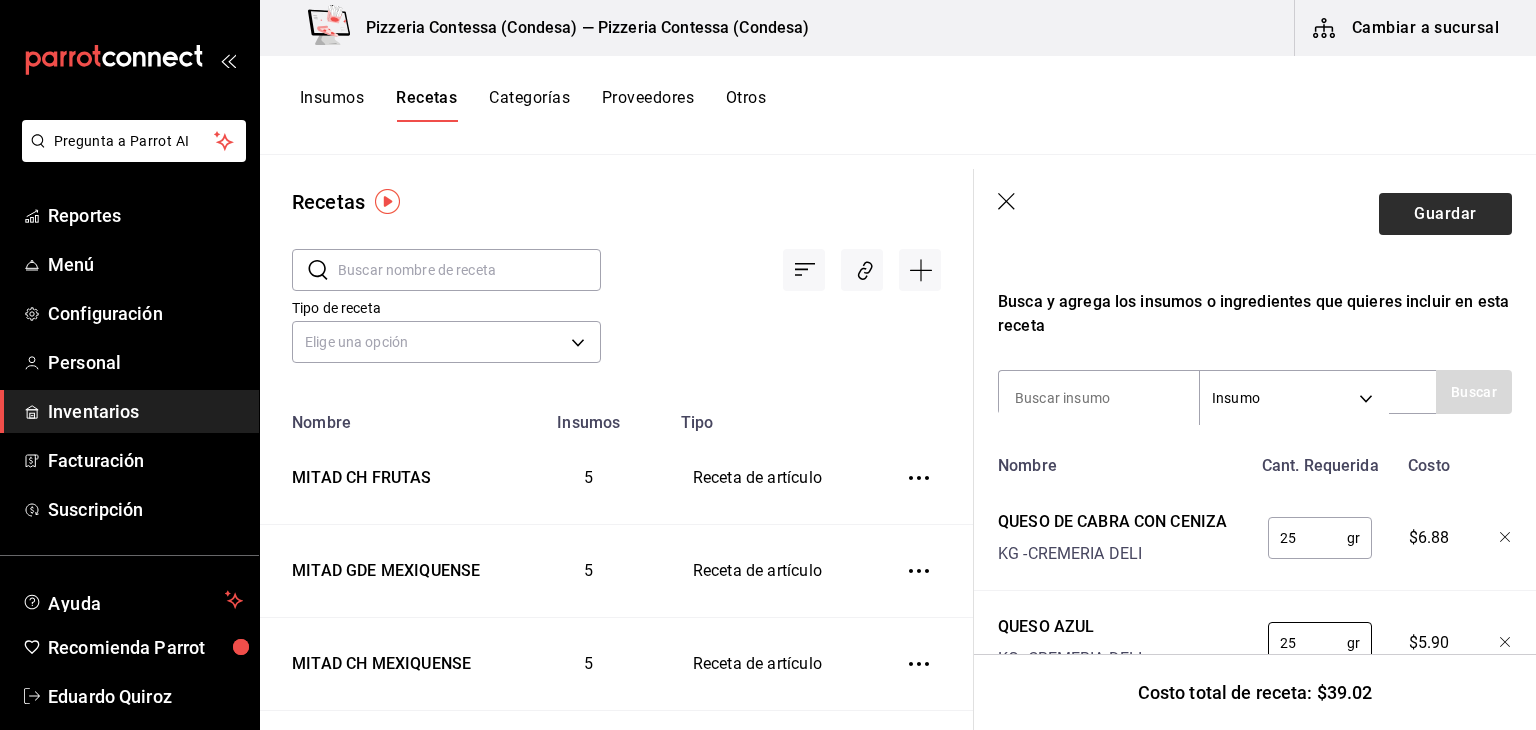 type on "25" 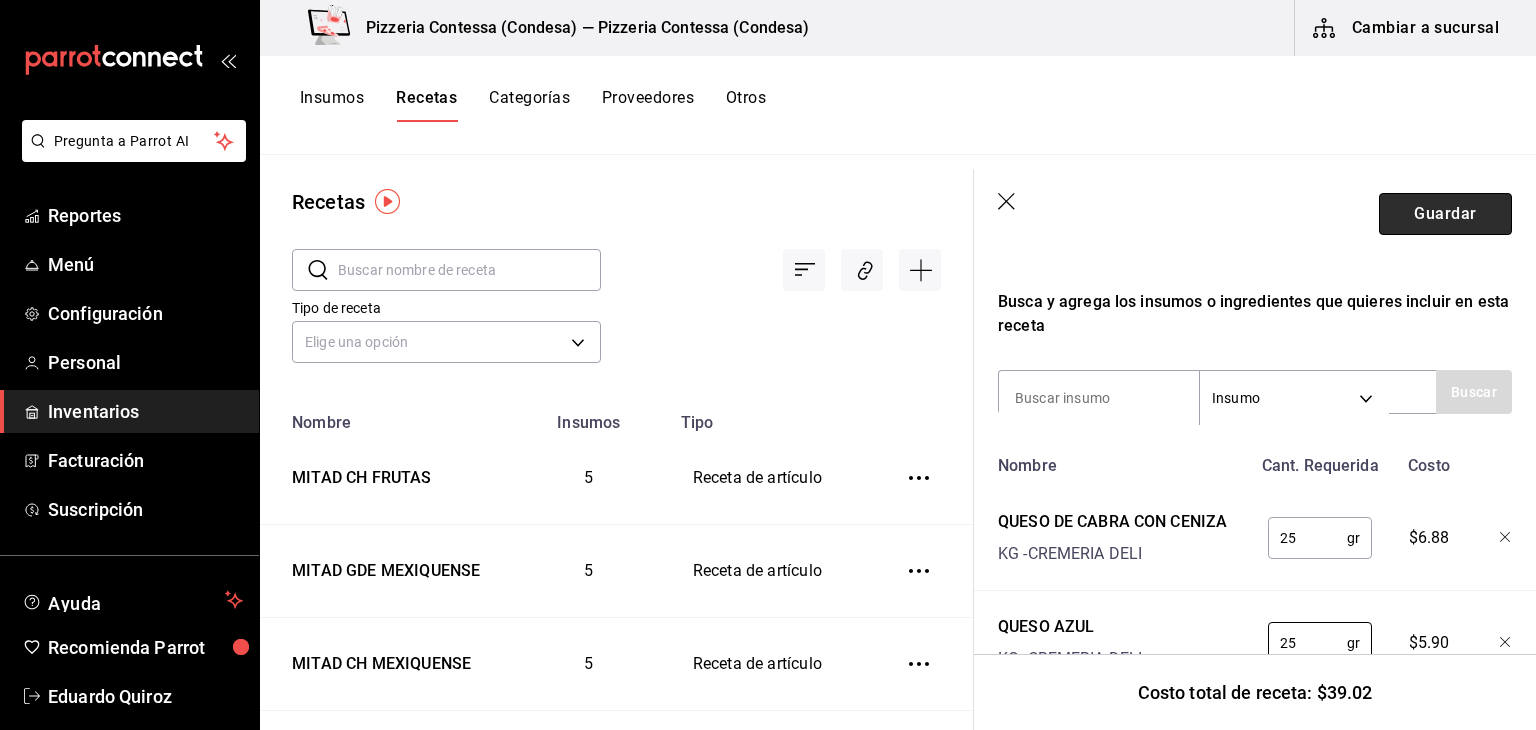click on "Guardar" at bounding box center [1445, 214] 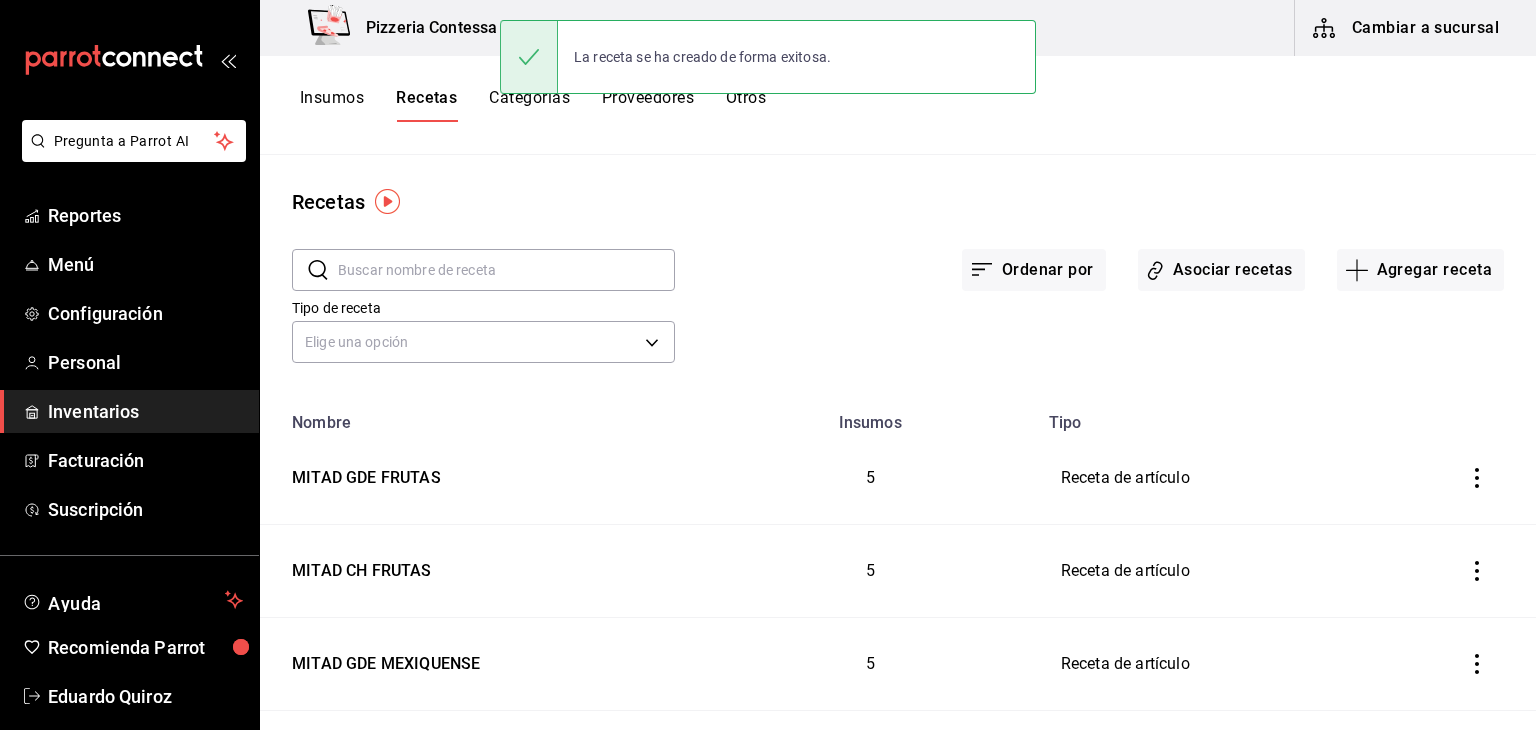 scroll, scrollTop: 0, scrollLeft: 0, axis: both 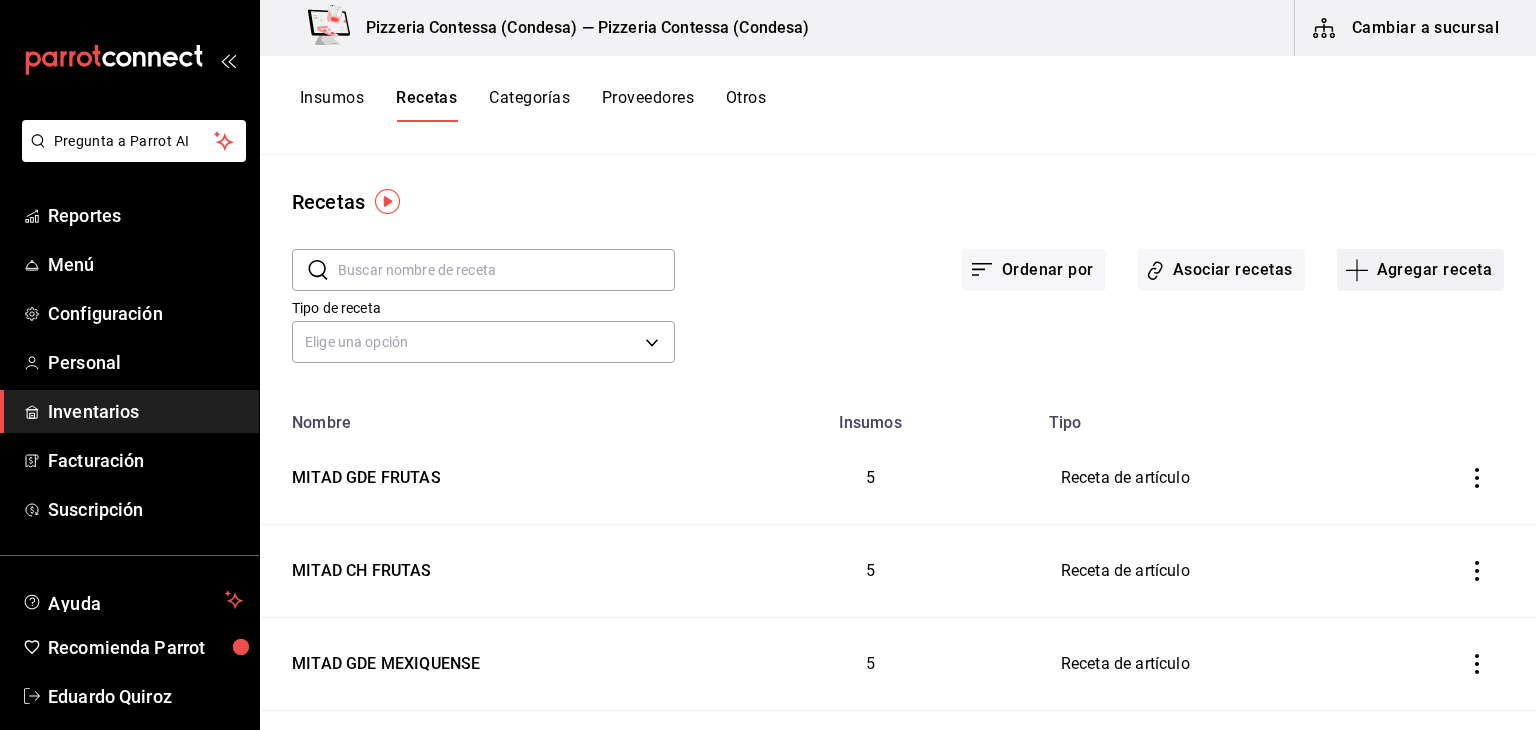 click on "Agregar receta" at bounding box center [1420, 270] 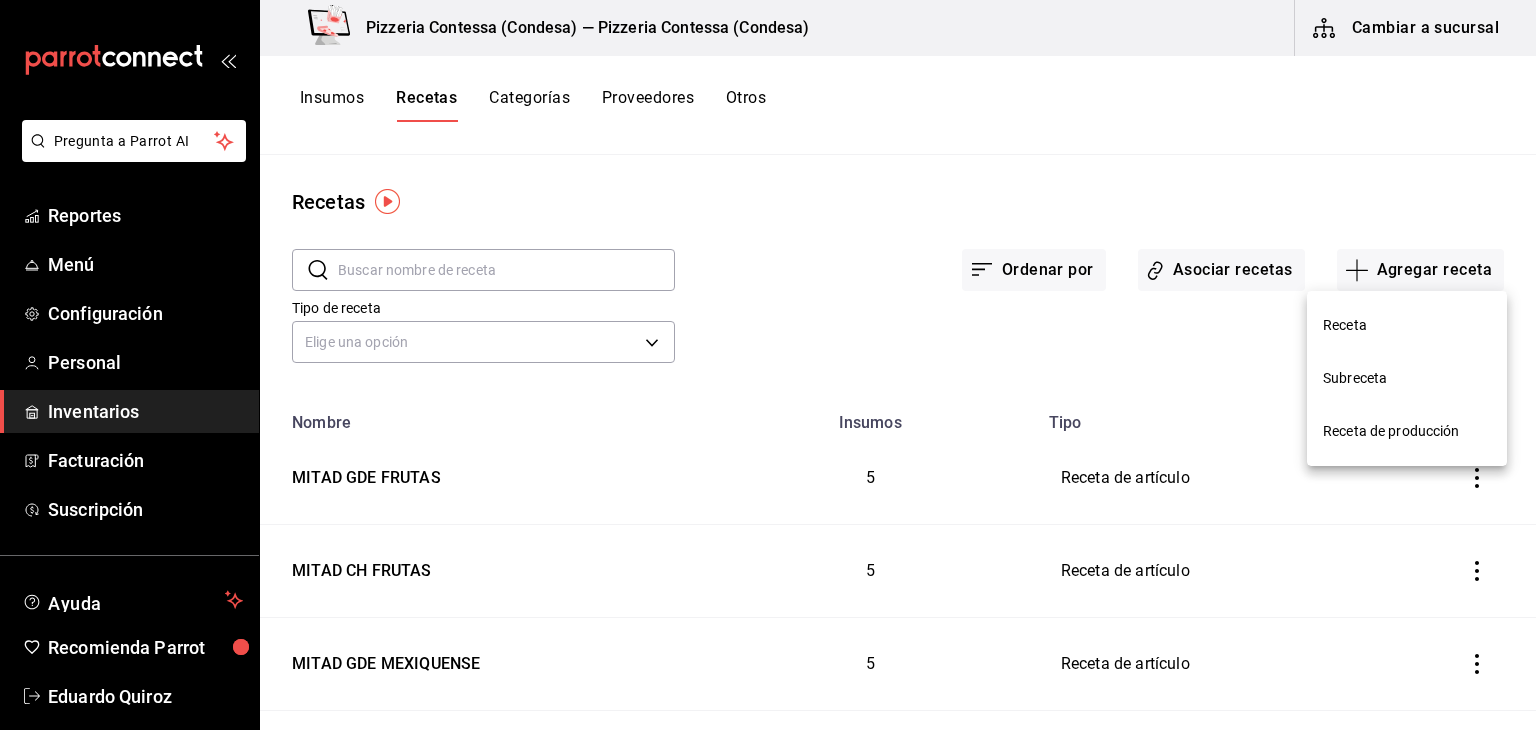 click on "Receta" at bounding box center (1407, 325) 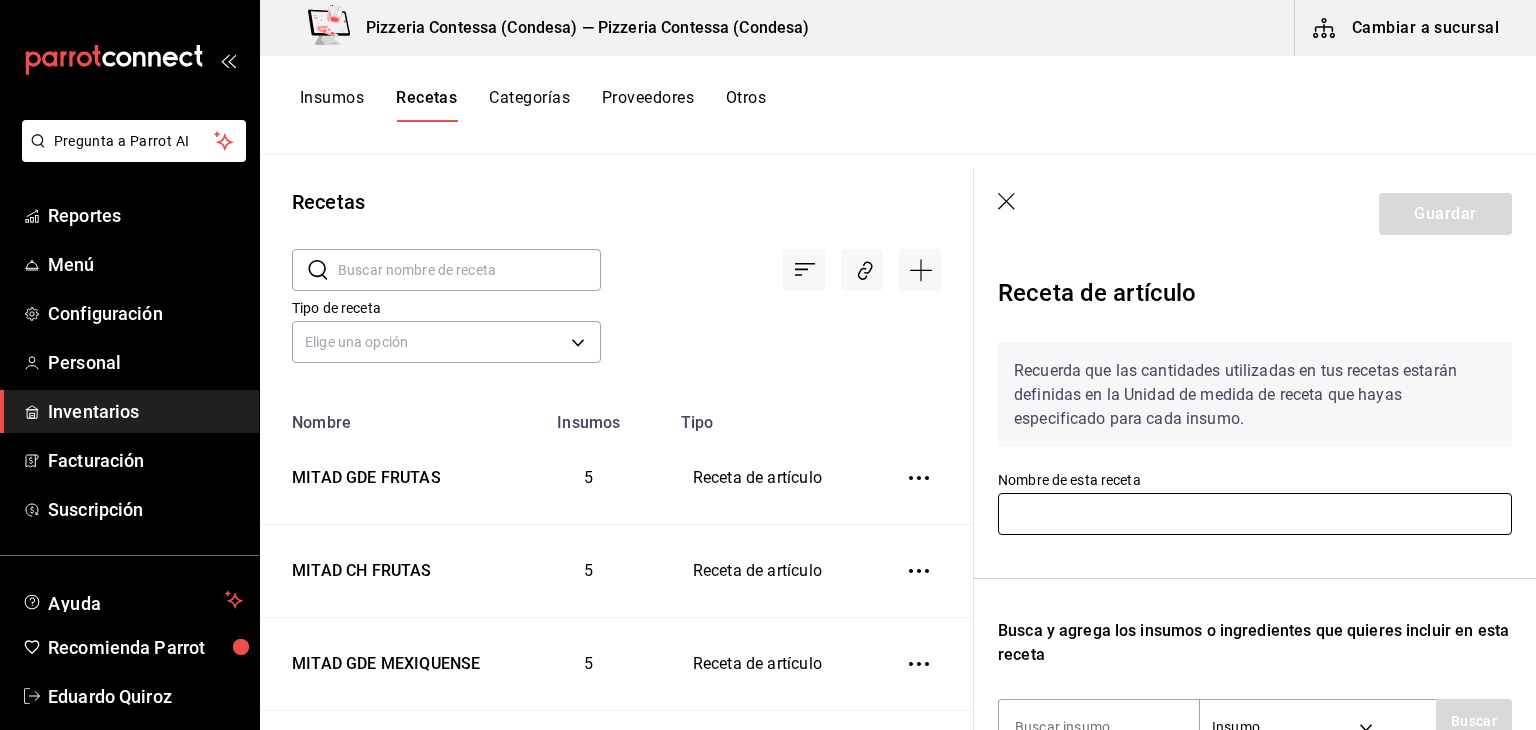 click at bounding box center (1255, 514) 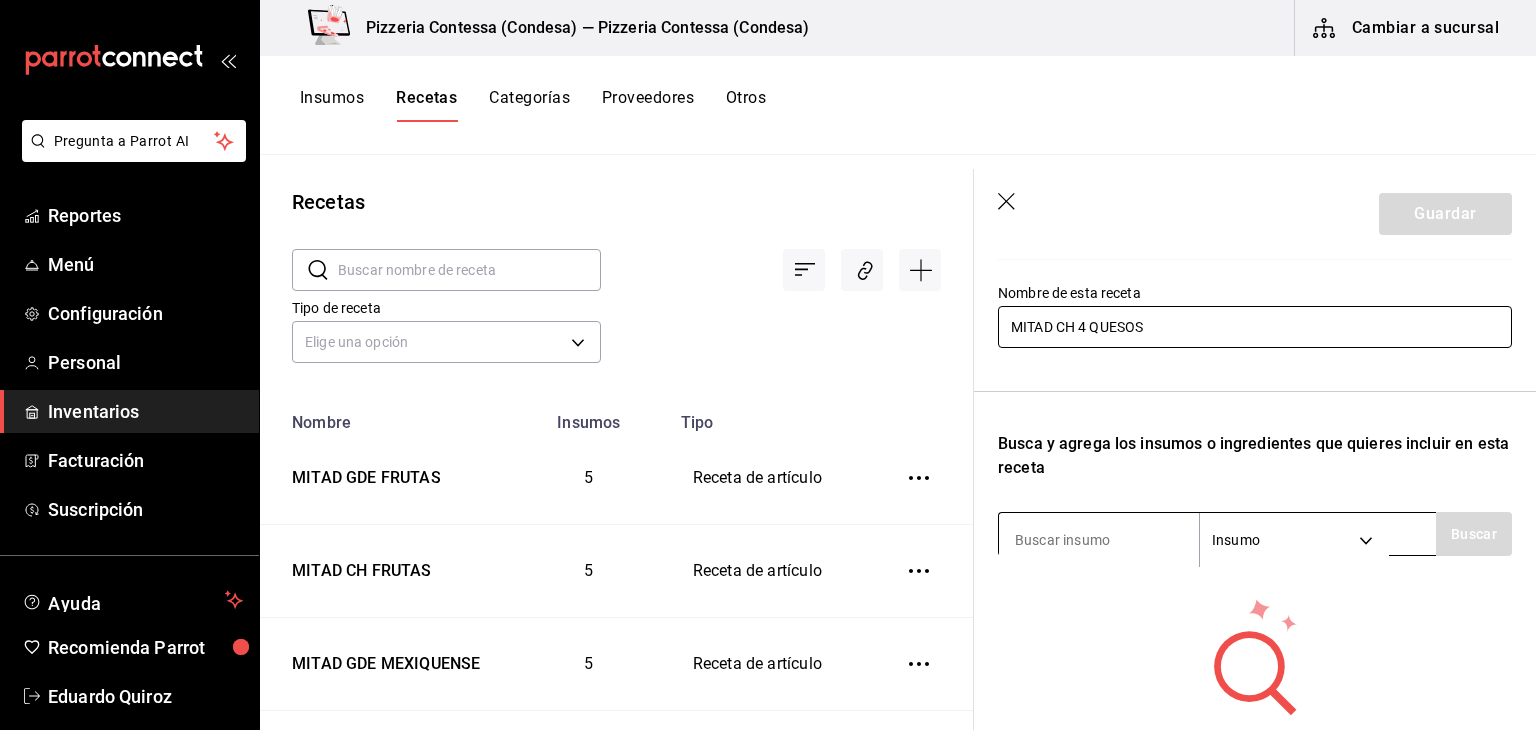 scroll, scrollTop: 200, scrollLeft: 0, axis: vertical 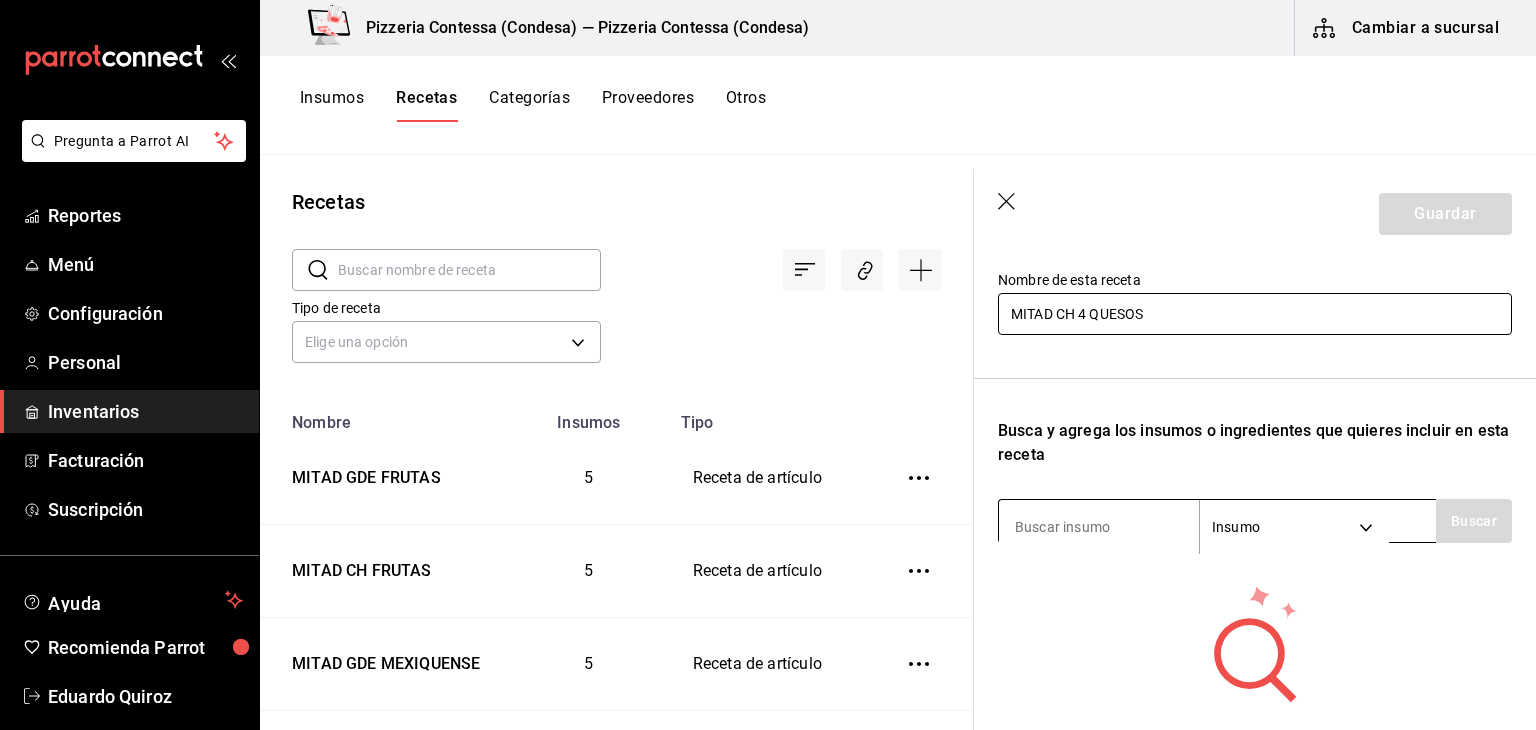 type on "MITAD CH 4 QUESOS" 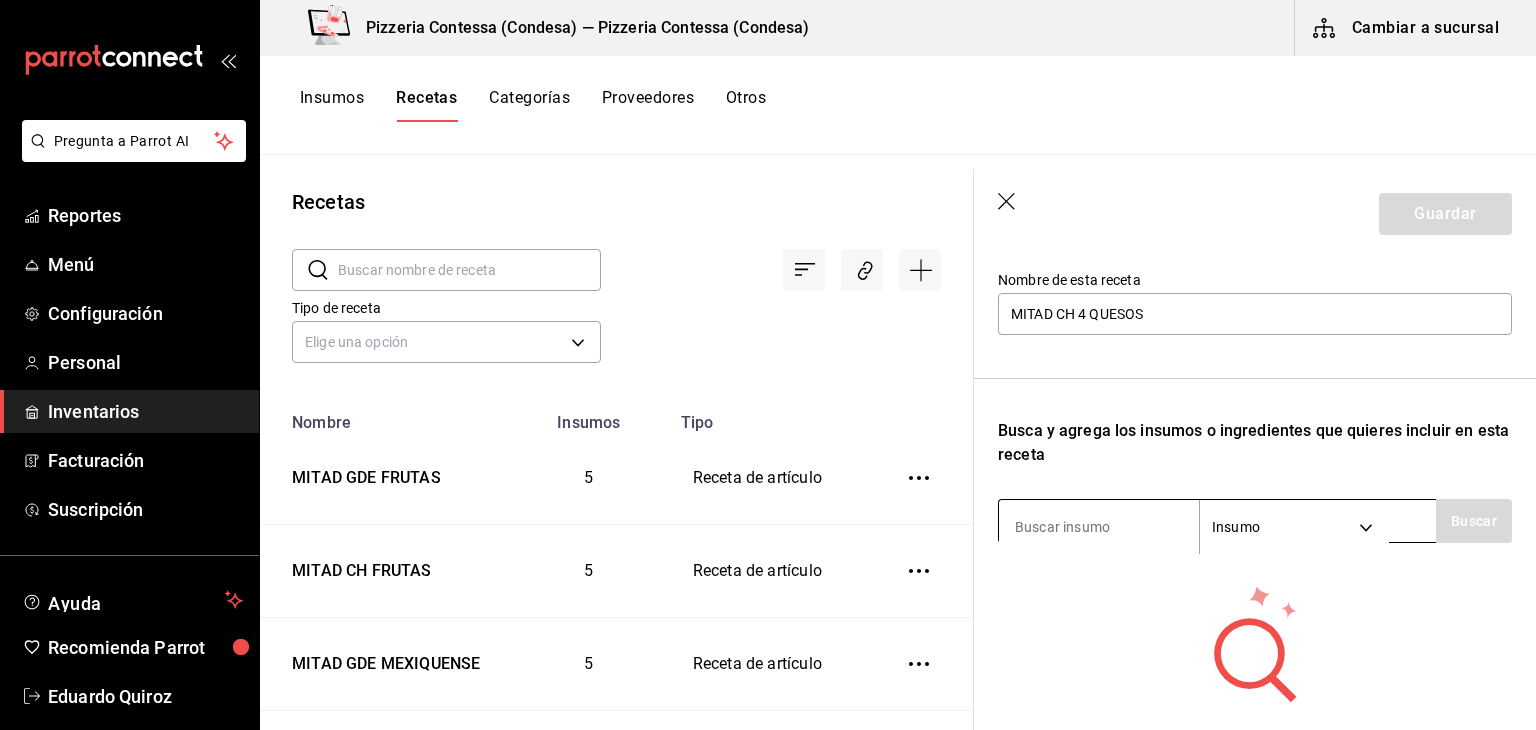 click at bounding box center [1099, 527] 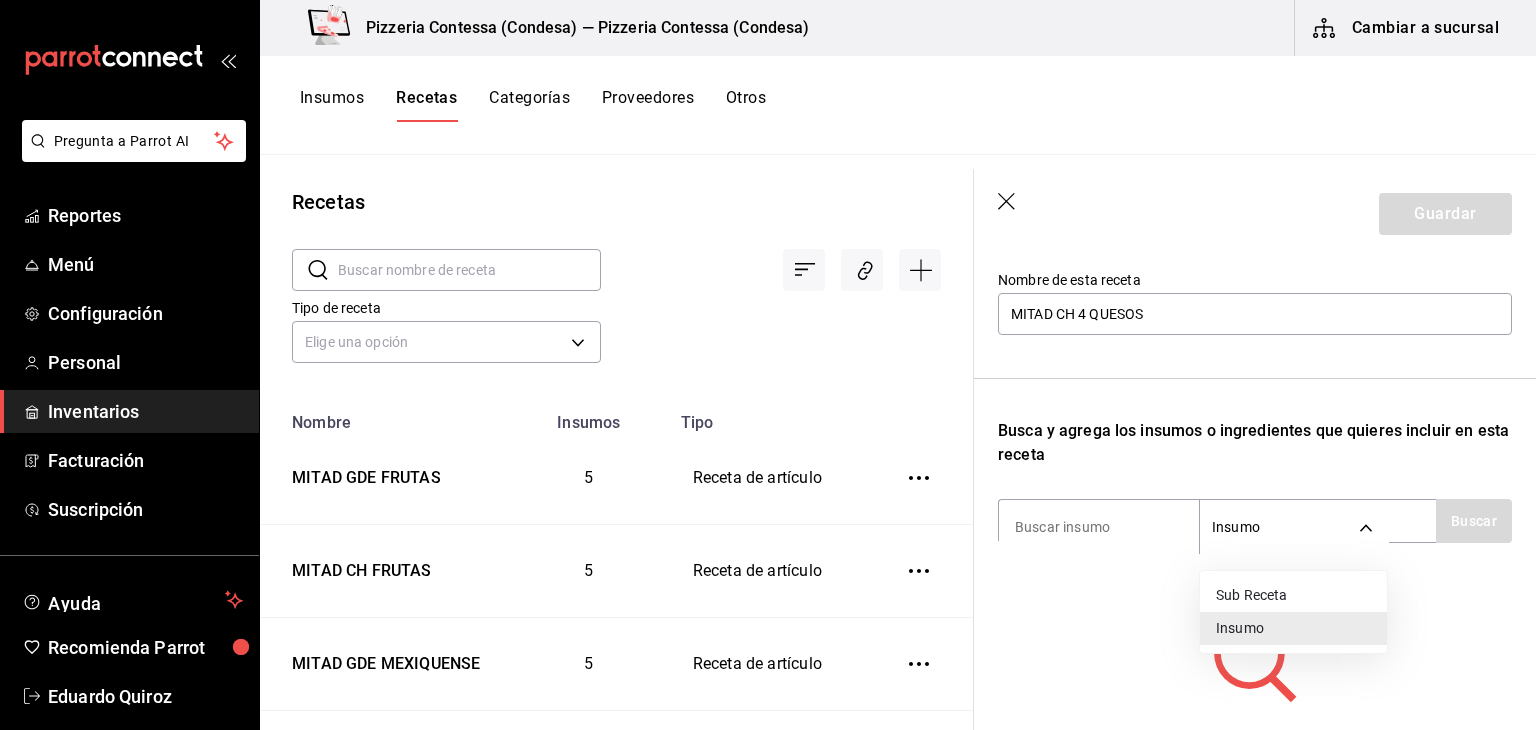 click on "Sub Receta" at bounding box center [1293, 595] 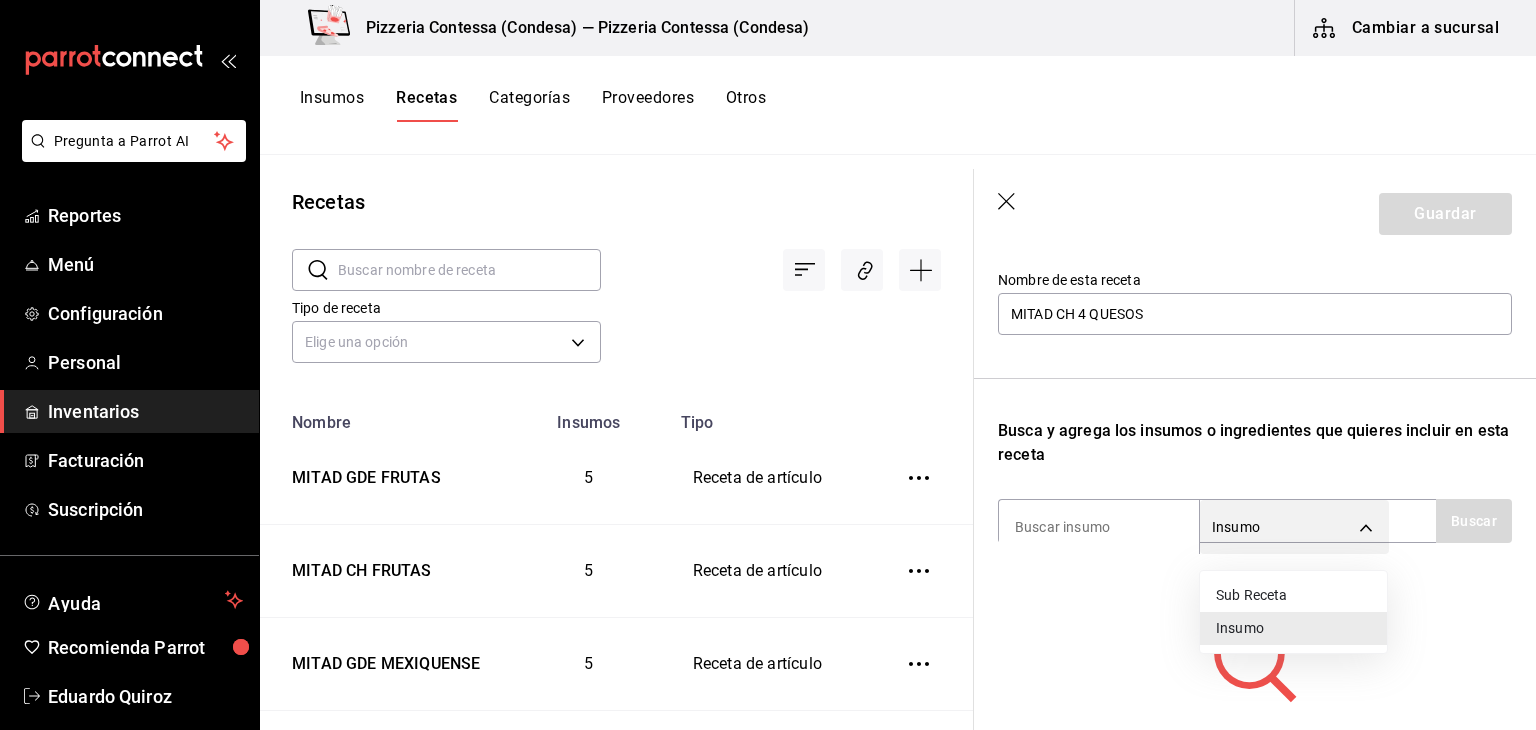 type on "SUBRECIPE" 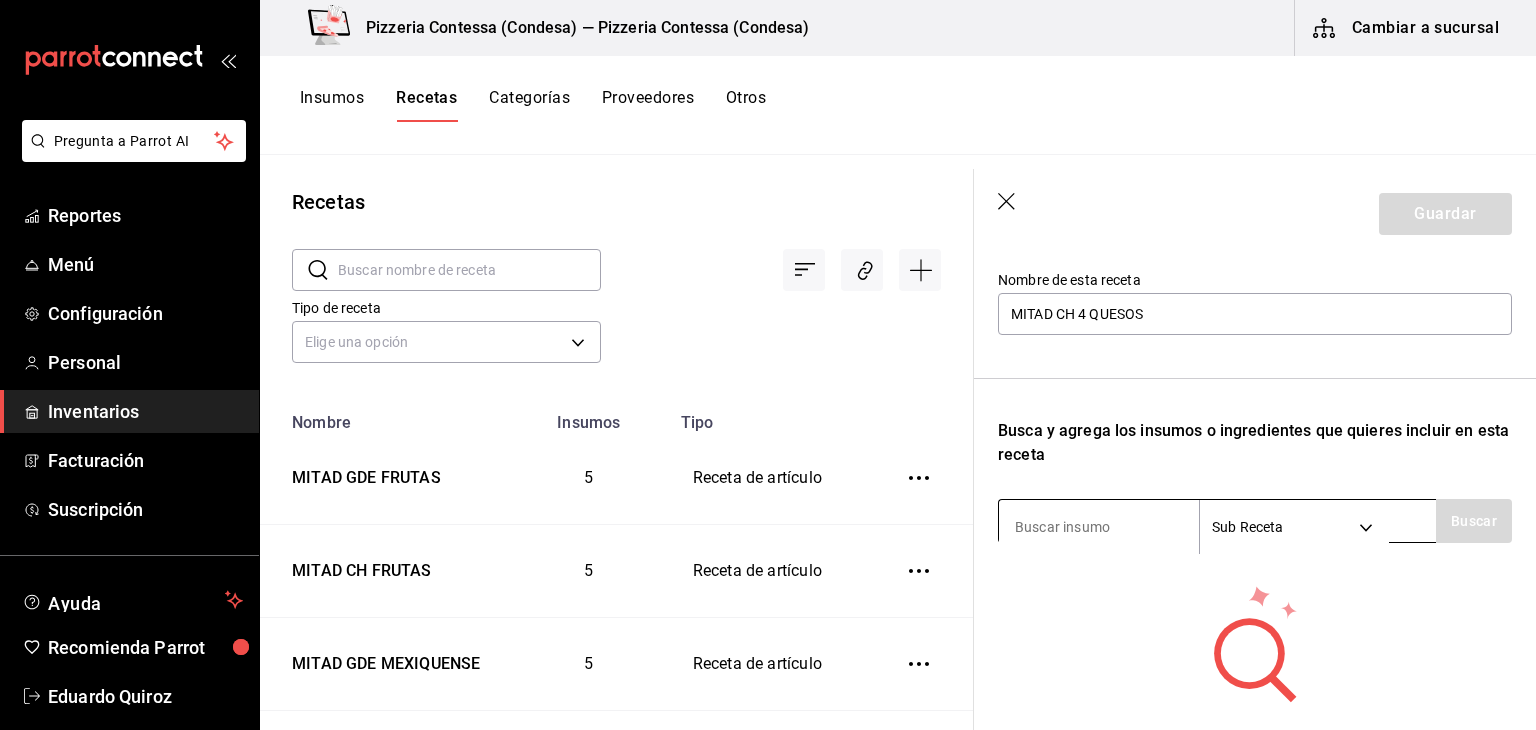 click at bounding box center [1099, 527] 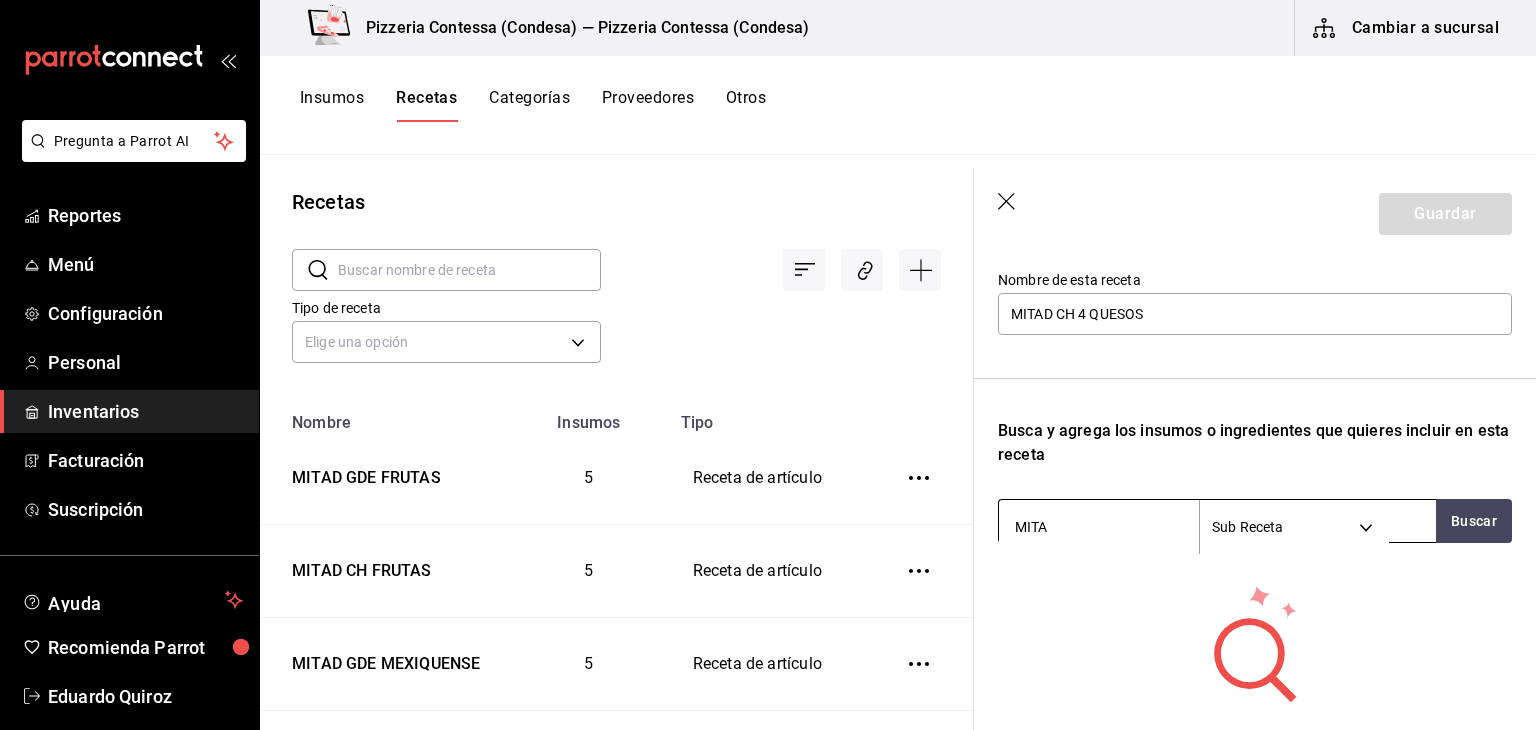 type on "MITAD" 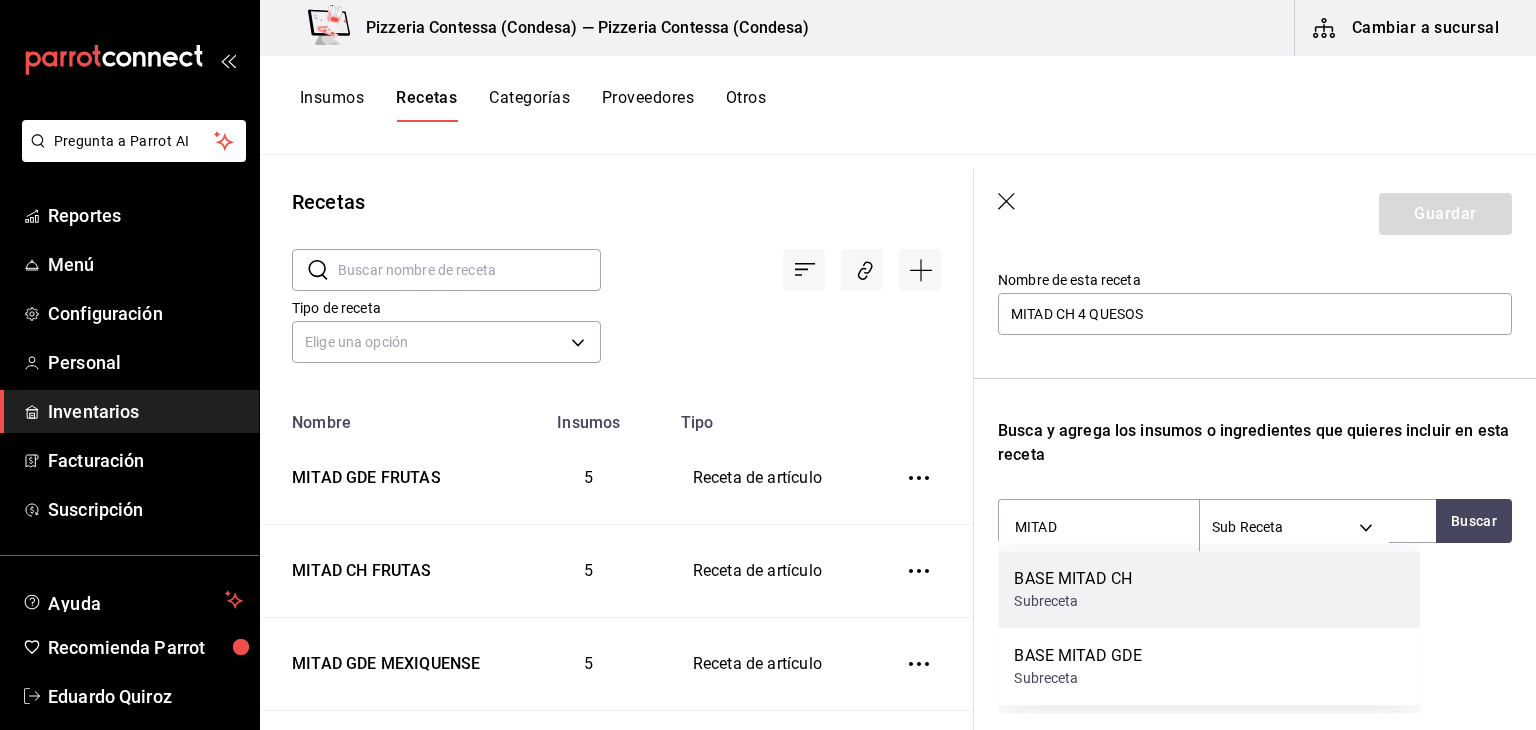 click on "BASE MITAD CH Subreceta" at bounding box center [1209, 589] 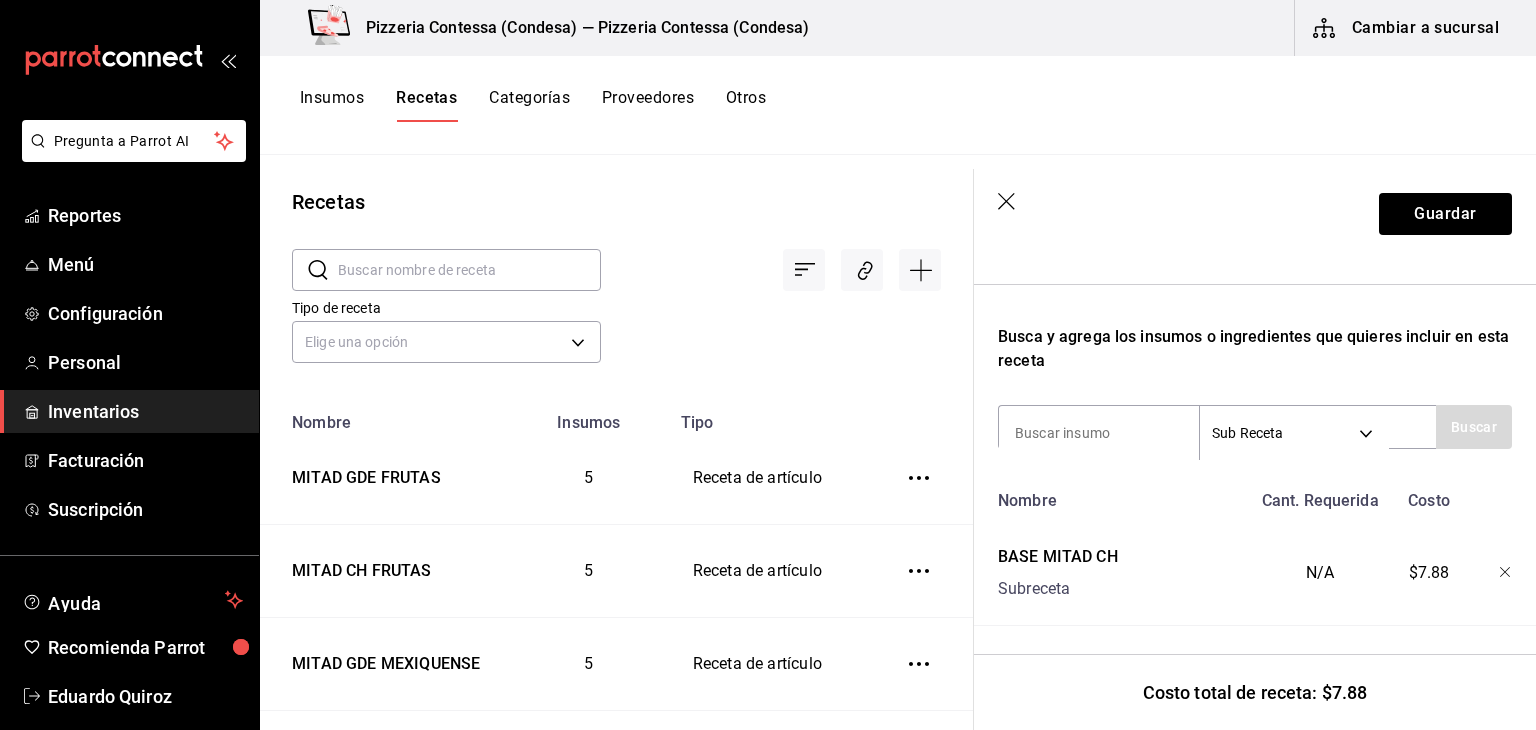 scroll, scrollTop: 309, scrollLeft: 0, axis: vertical 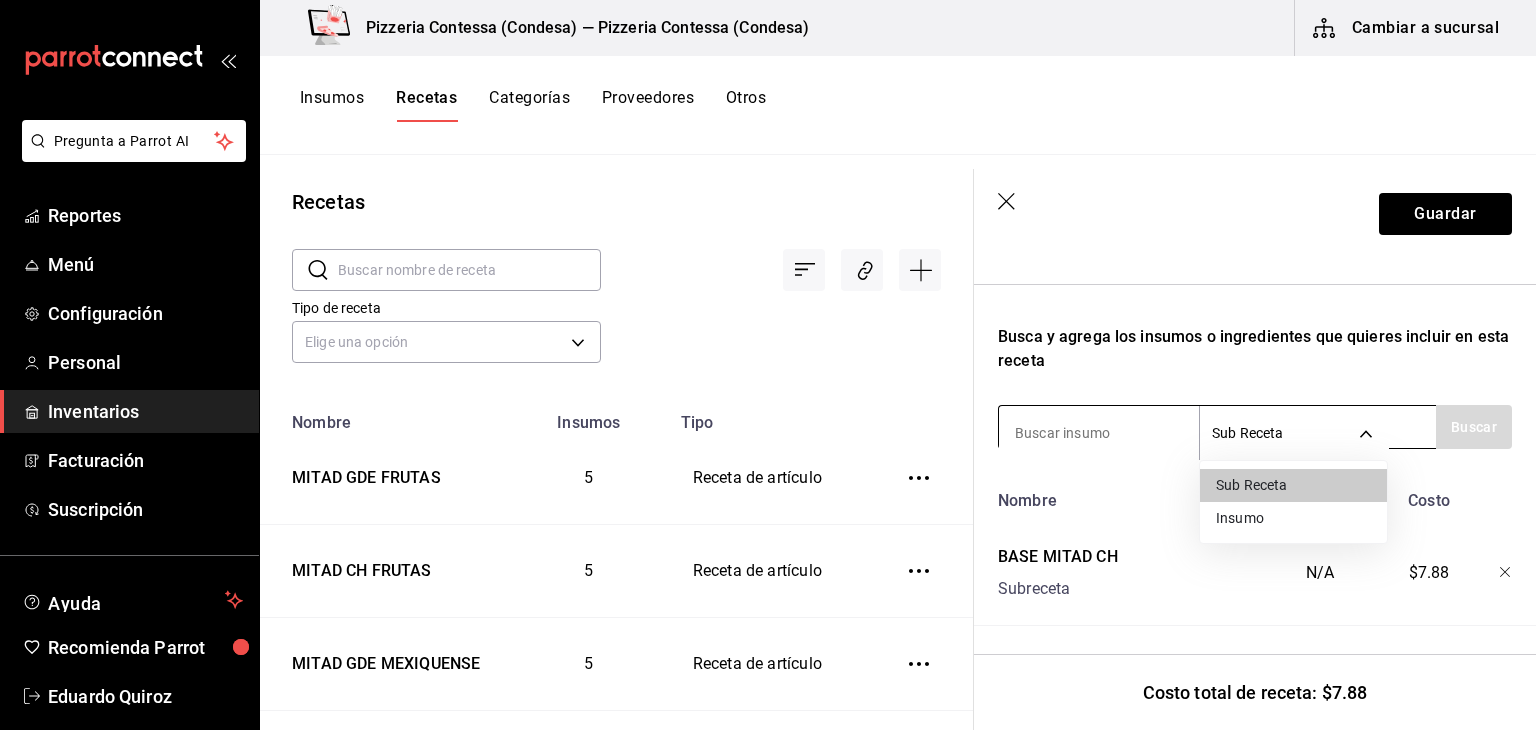 click on "Pregunta a Parrot AI Reportes   Menú   Configuración   Personal   Inventarios   Facturación   Suscripción   Ayuda Recomienda Parrot   [PERSON]   Sugerir nueva función   Pizzeria Contessa ([CITY]) — Pizzeria Contessa ([CITY]) Cambiar a sucursal Insumos Recetas Categorías Proveedores Otros Recetas ​ ​ Tipo de receta Elige una opción default Nombre Insumos Tipo MITAD GDE FRUTAS 5 Receta de artículo MITAD CH FRUTAS 5 Receta de artículo MITAD GDE MEXIQUENSE 5 Receta de artículo MITAD CH MEXIQUENSE 5 Receta de artículo MITAD GDE MARGARITA 3 Receta de artículo MITAD CH MARGARITA 3 Receta de artículo MITAD GDE BOLOGNESA 2 Receta de artículo MITAD CH BOLOGNESA 2 Receta de artículo MITAD GDE HAWAIANA 3 Receta de artículo MITAD CH HAWAIANA 3 Receta de artículo MITAD GDE PEPERONNI 2 Receta de artículo MITAD CH PEPERONNI 2 Receta de artículo BASE MITAD GDE 3 Subreceta BASE MITAD CH 3 Subreceta REBANADA BOLOGNESA 2 Receta de artículo REBANADA HAWAIANA 3 Receta de artículo 2 BASE REBANADA" at bounding box center (768, 358) 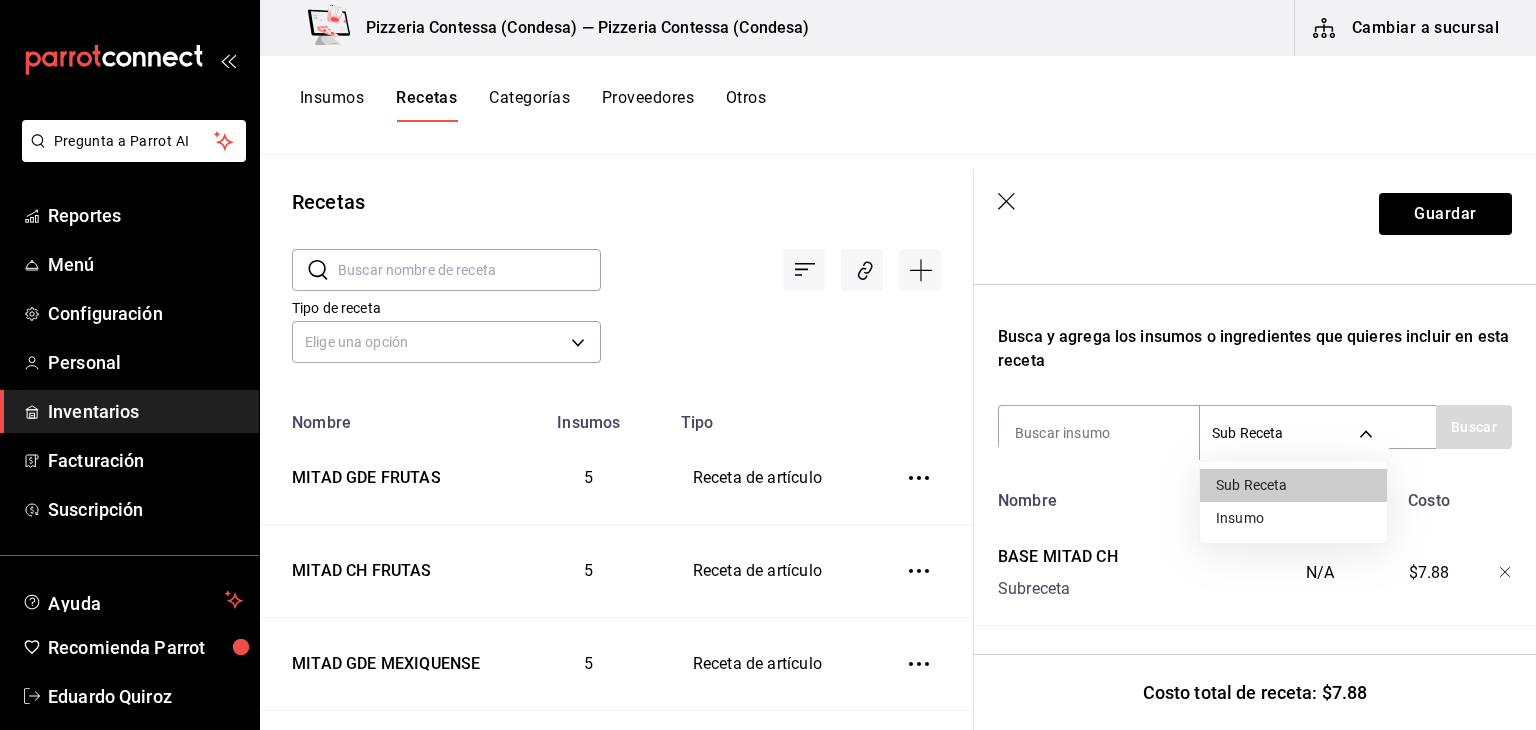 click on "Insumo" at bounding box center [1293, 518] 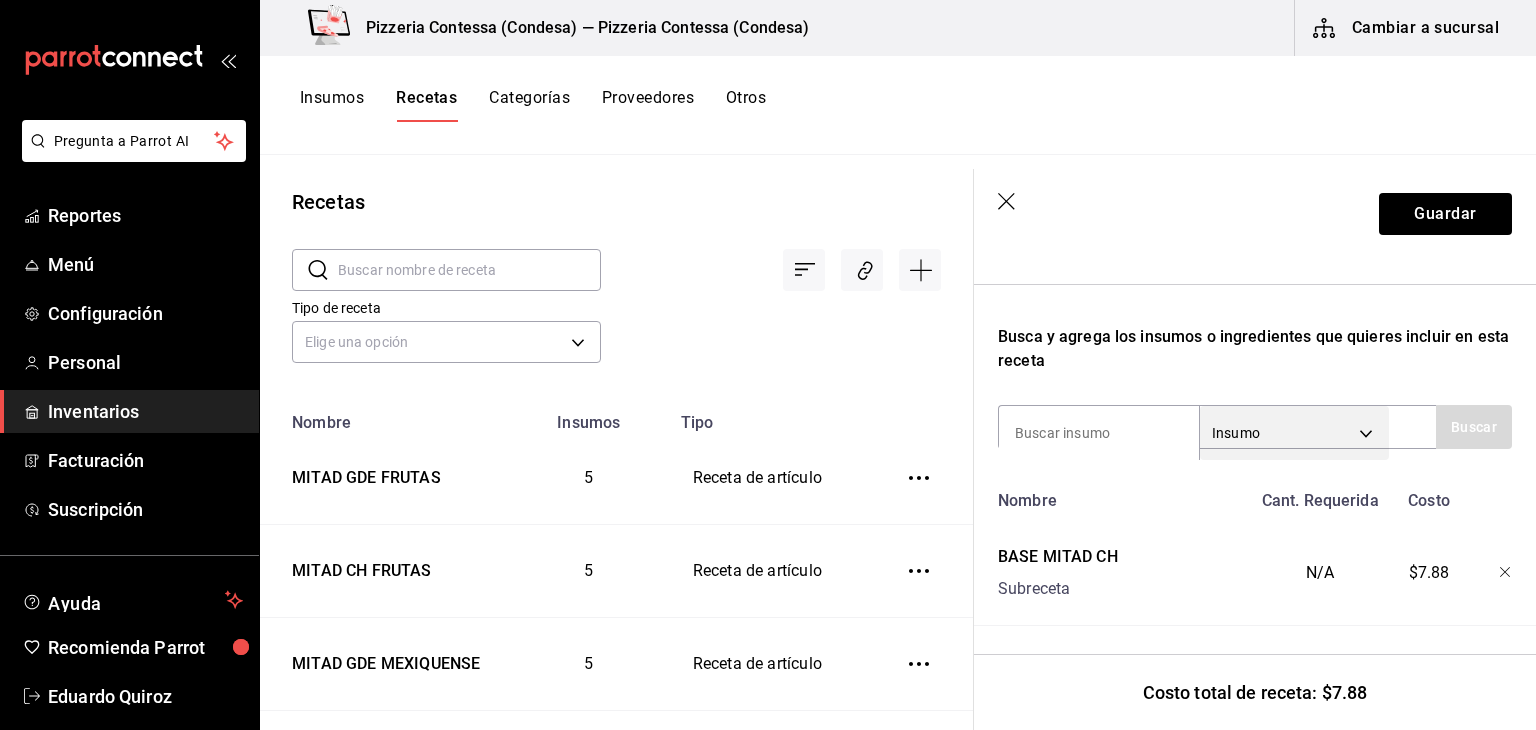 type on "SUPPLY" 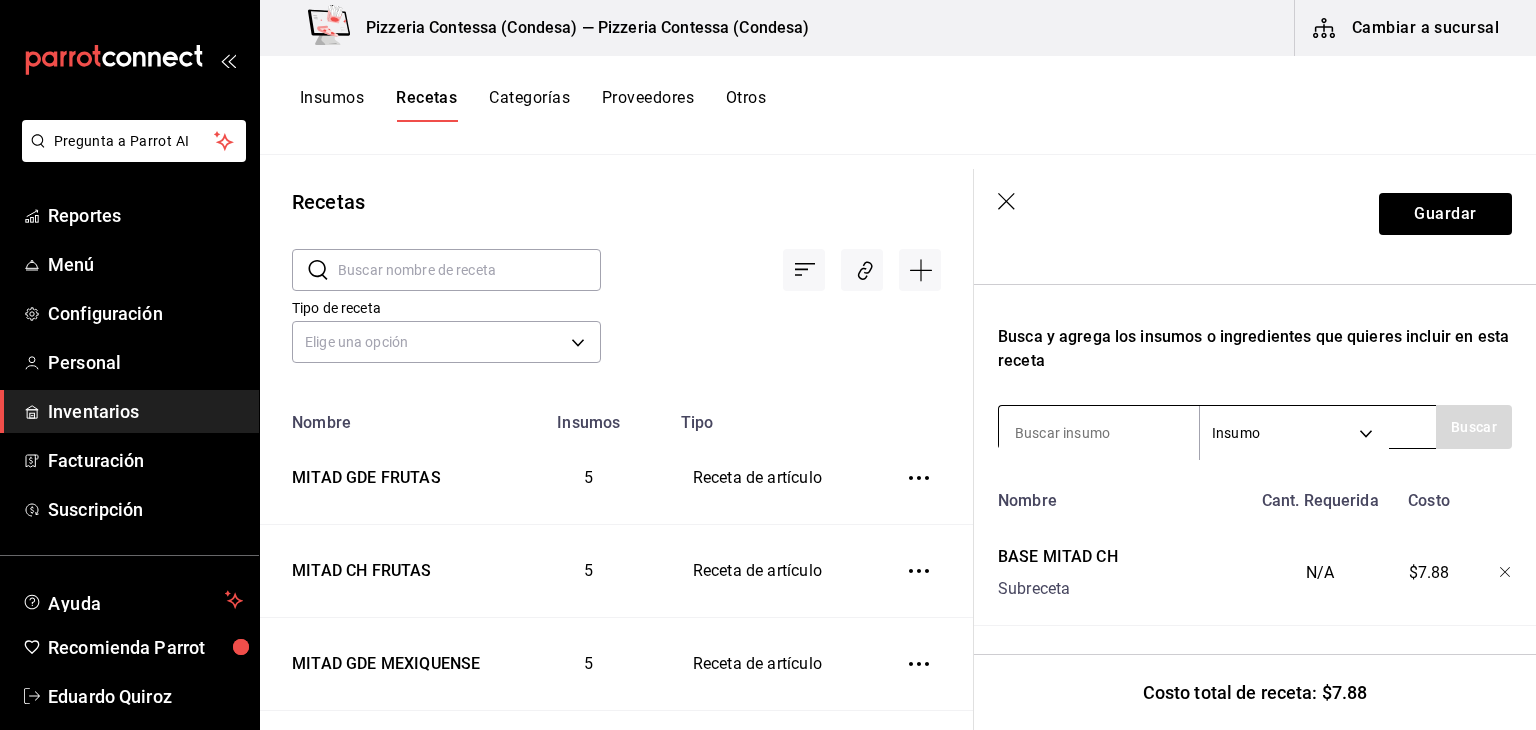 click at bounding box center [1099, 433] 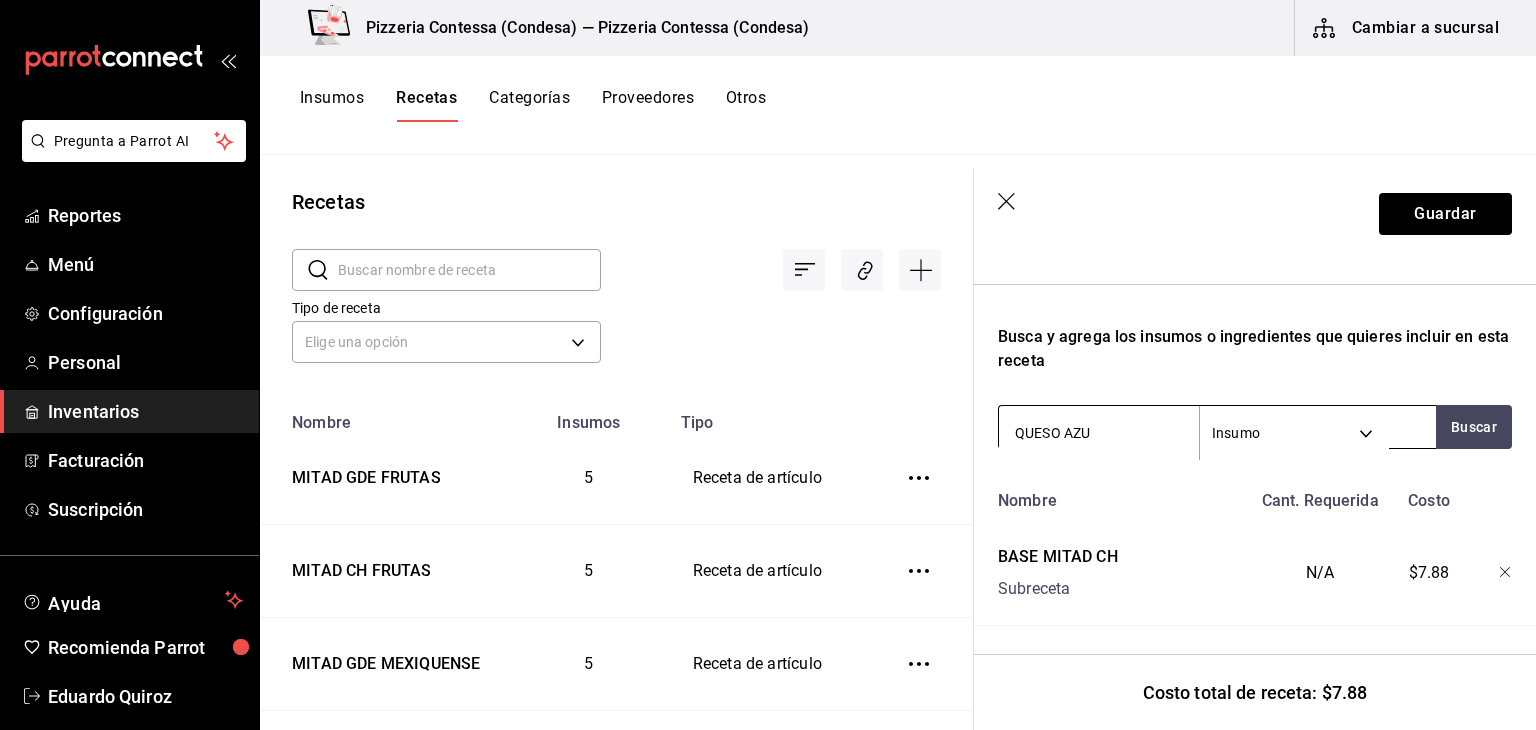type on "QUESO AZUL" 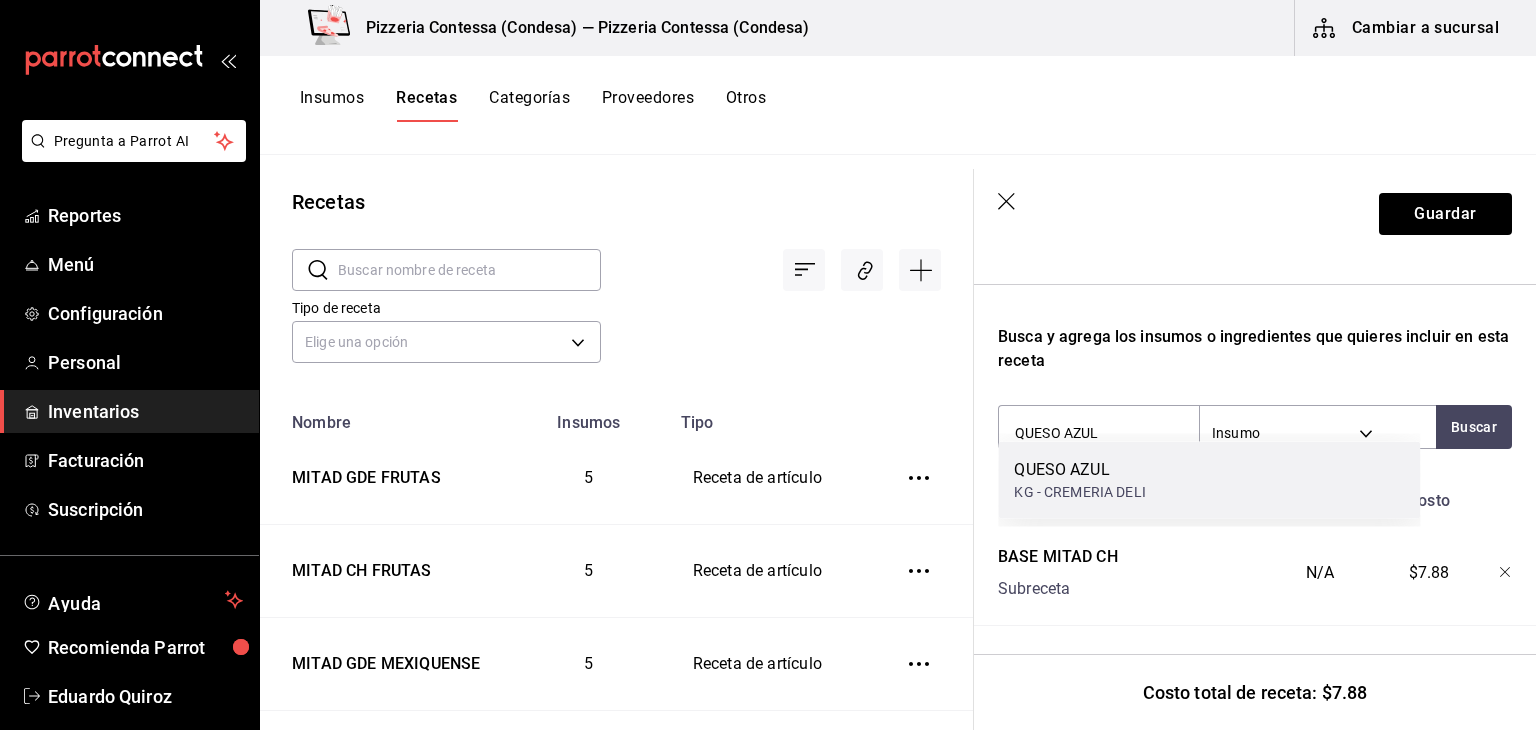 click on "QUESO AZUL" at bounding box center [1079, 470] 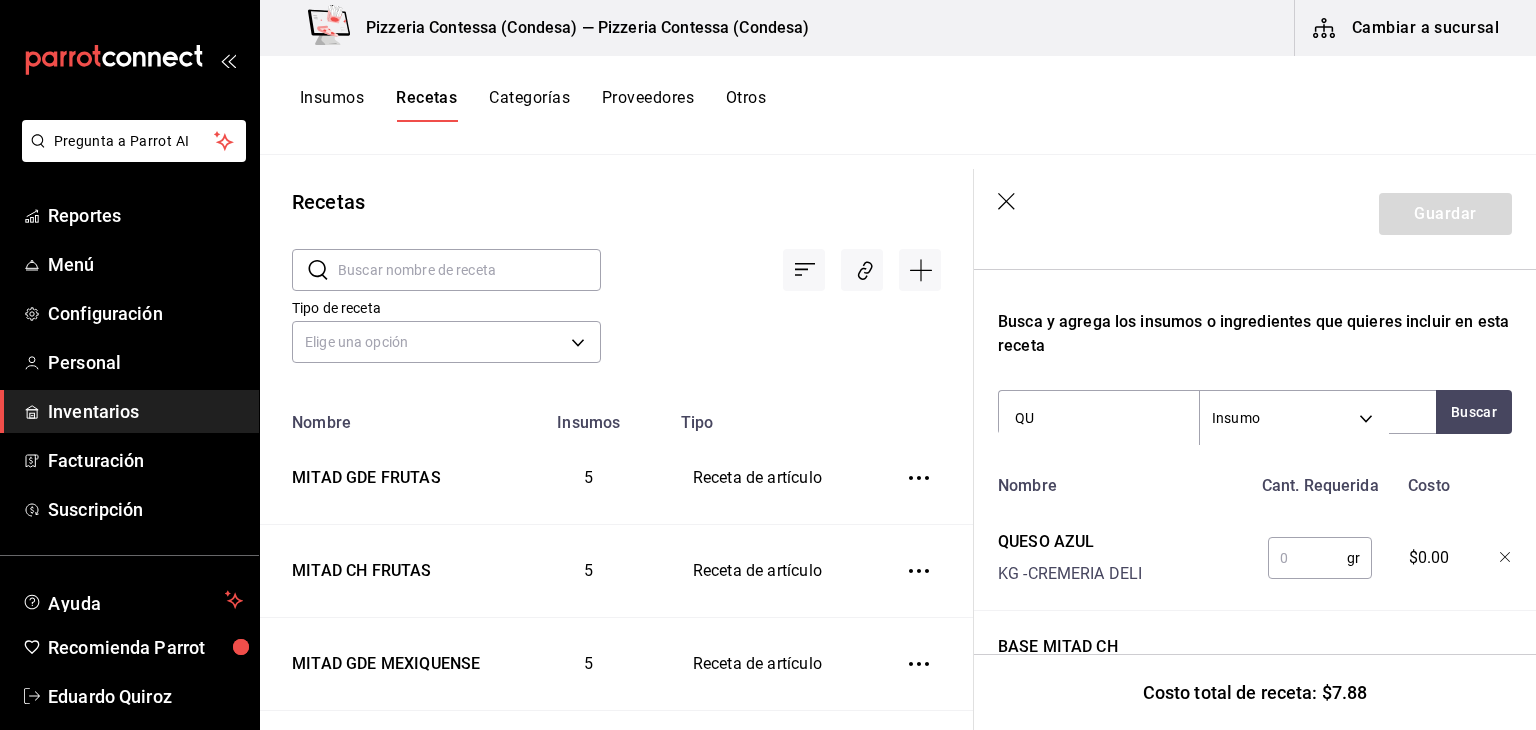 type on "Q" 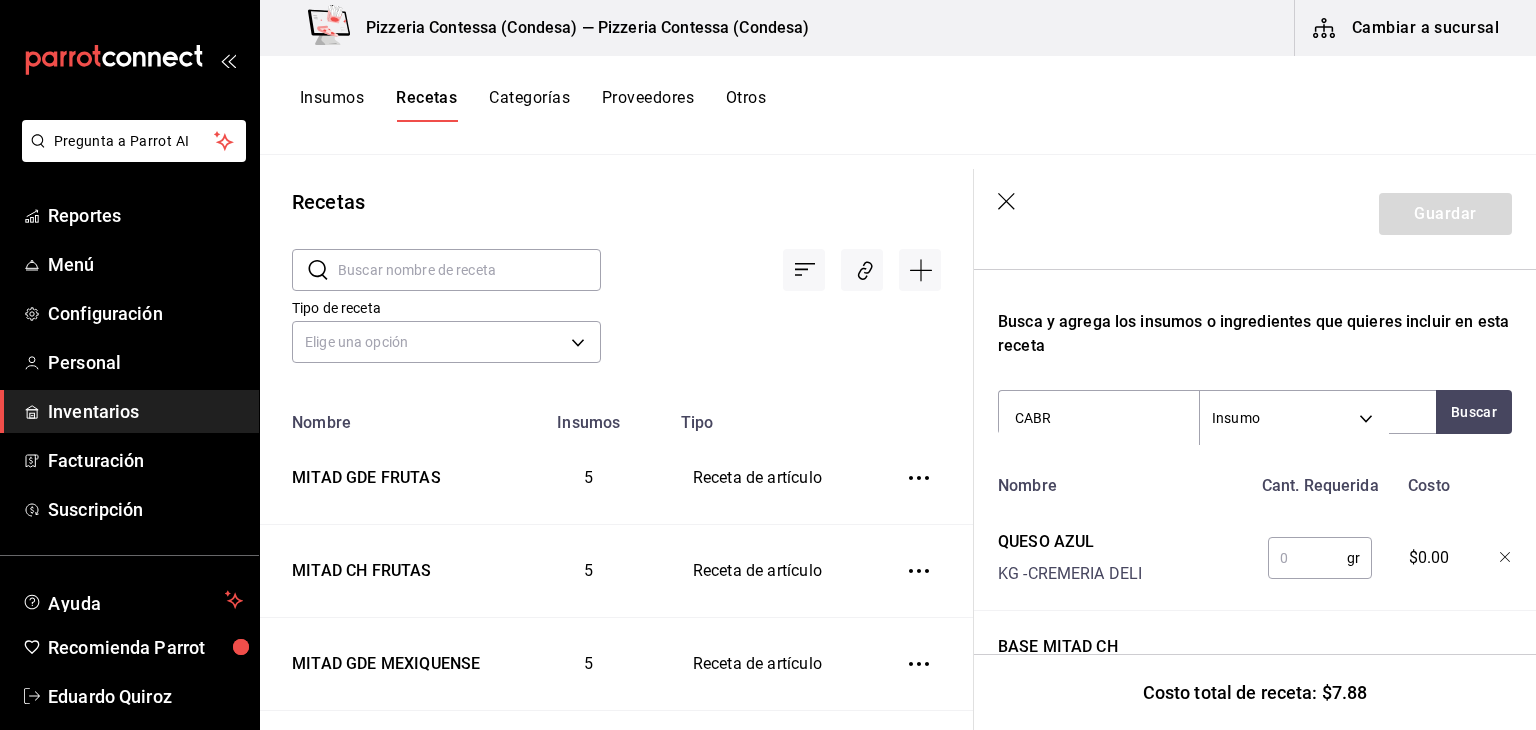 type on "CABRA" 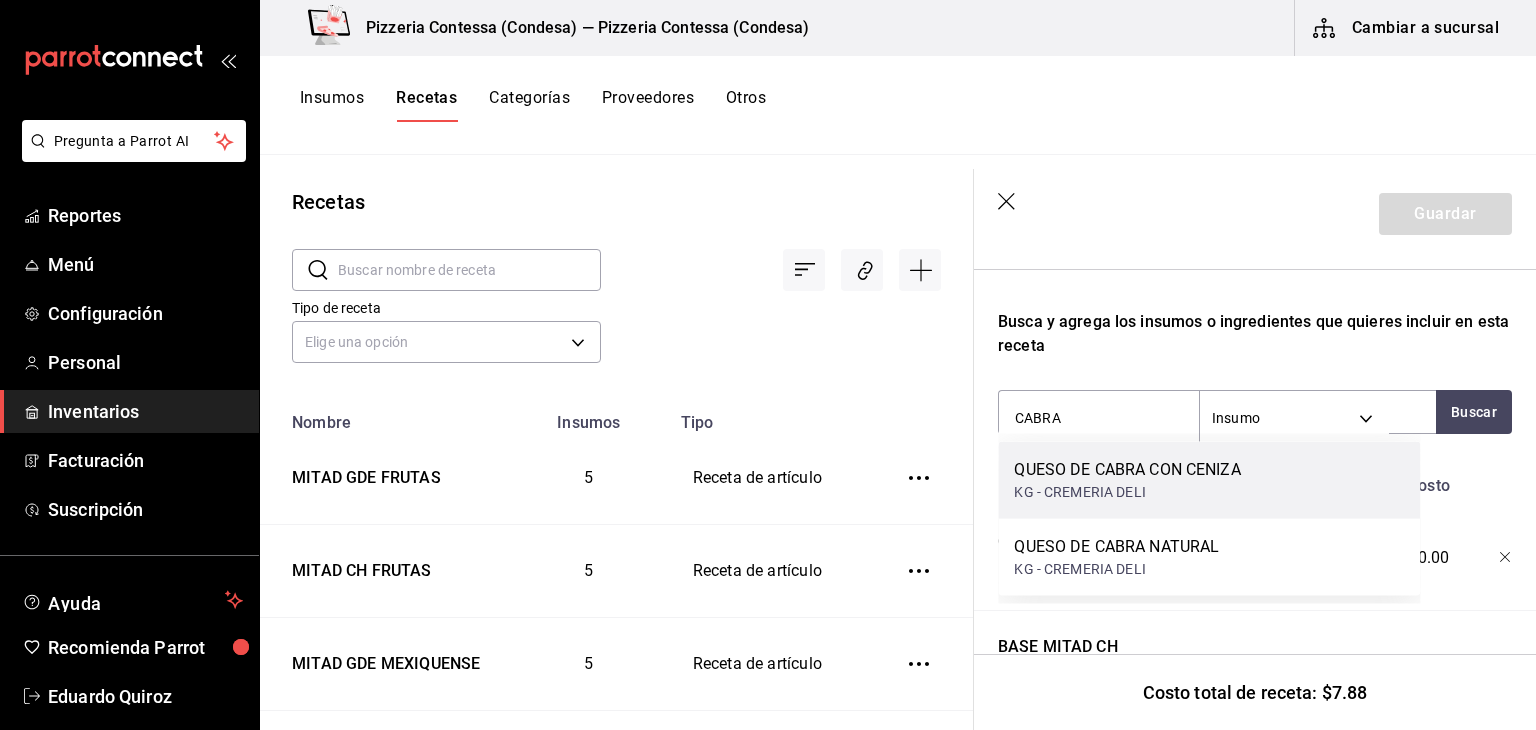 click on "QUESO DE CABRA CON CENIZA" at bounding box center (1127, 470) 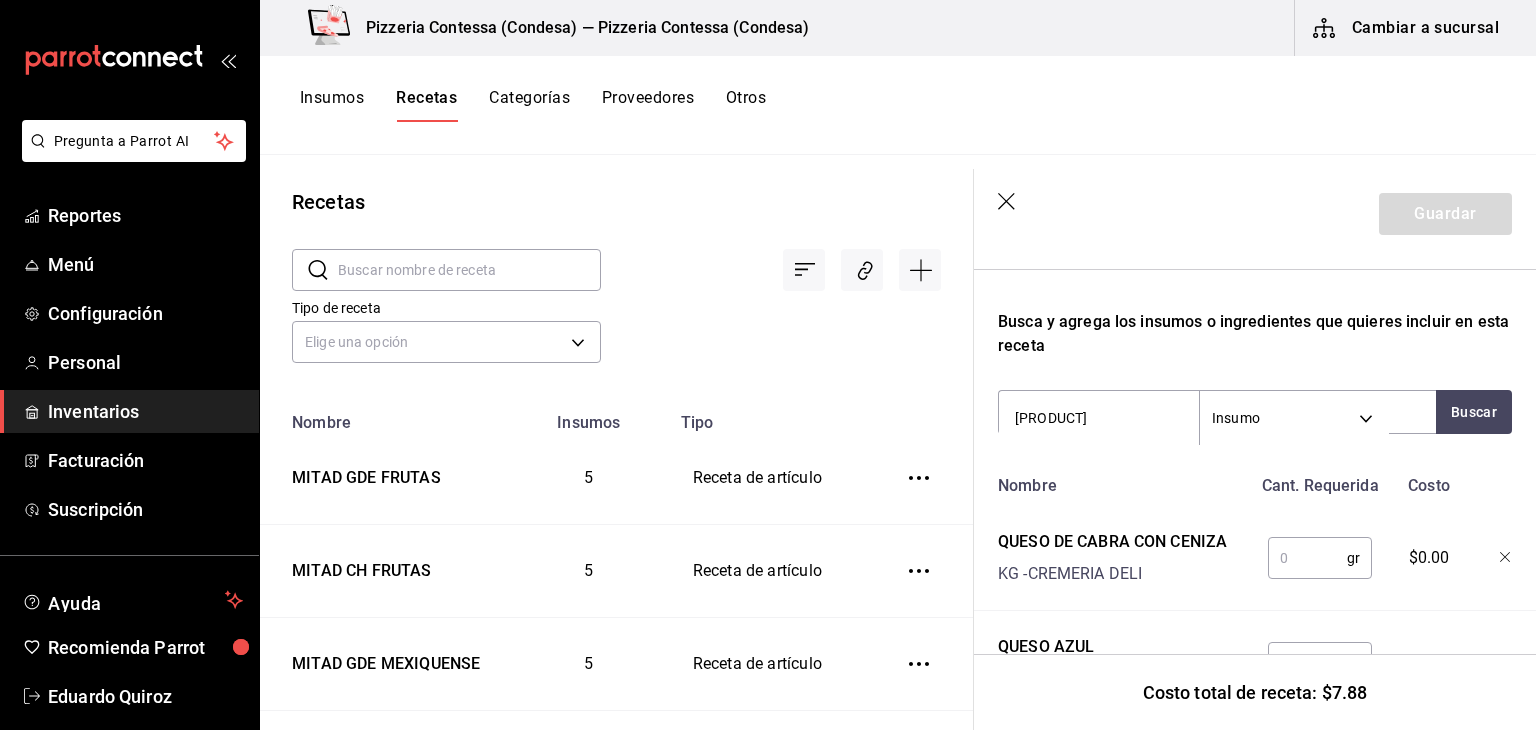 type on "PARMESANO" 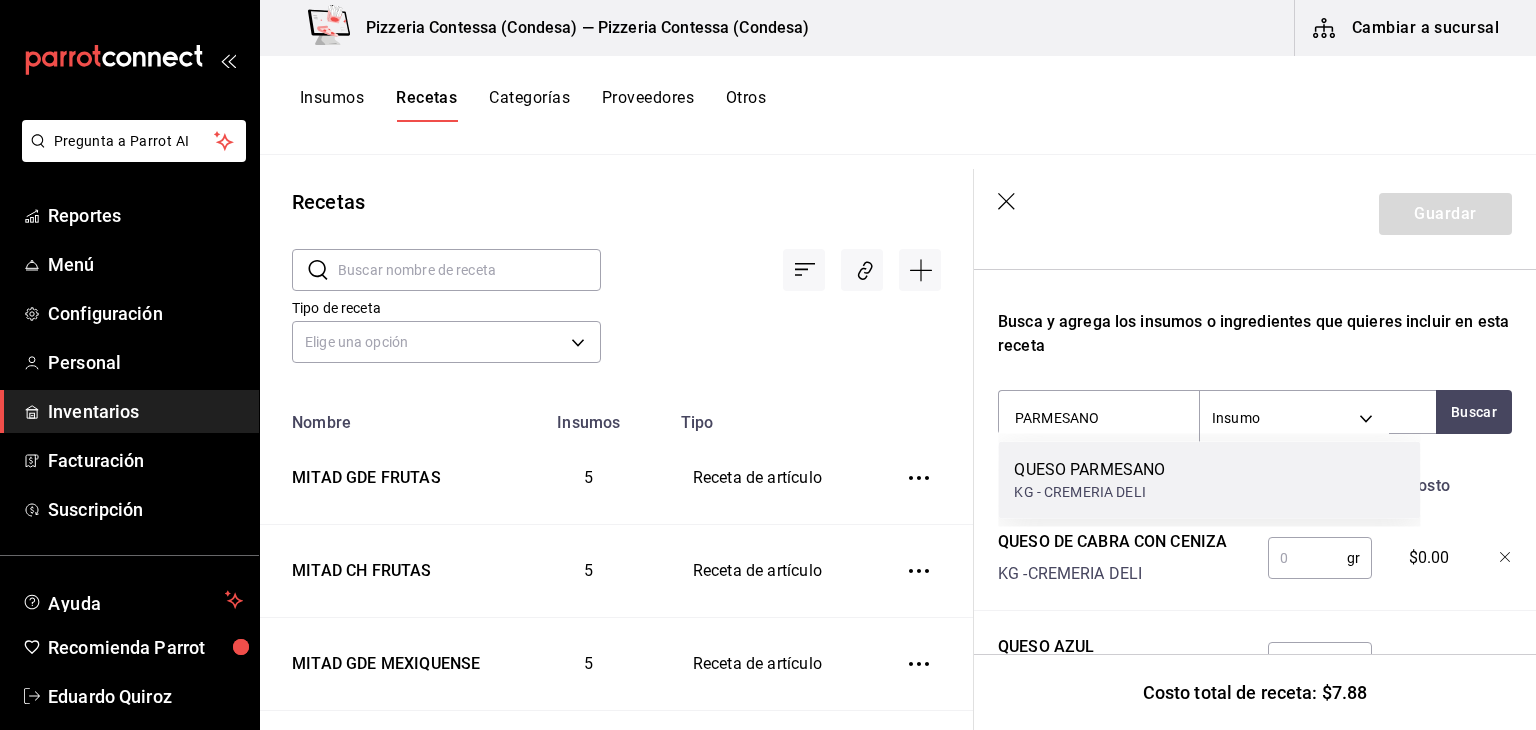 click on "QUESO PARMESANO KG - CREMERIA DELI" at bounding box center (1209, 480) 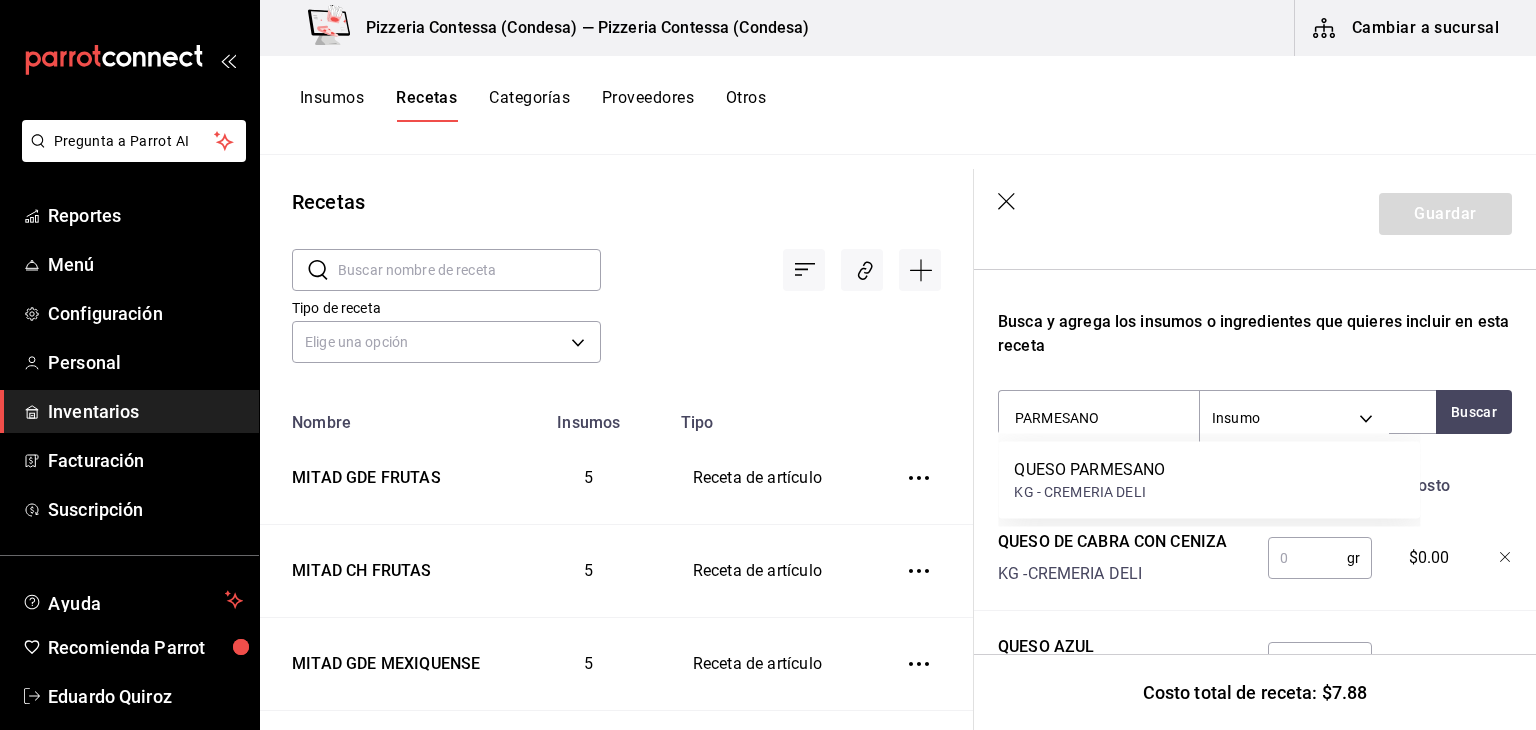 type 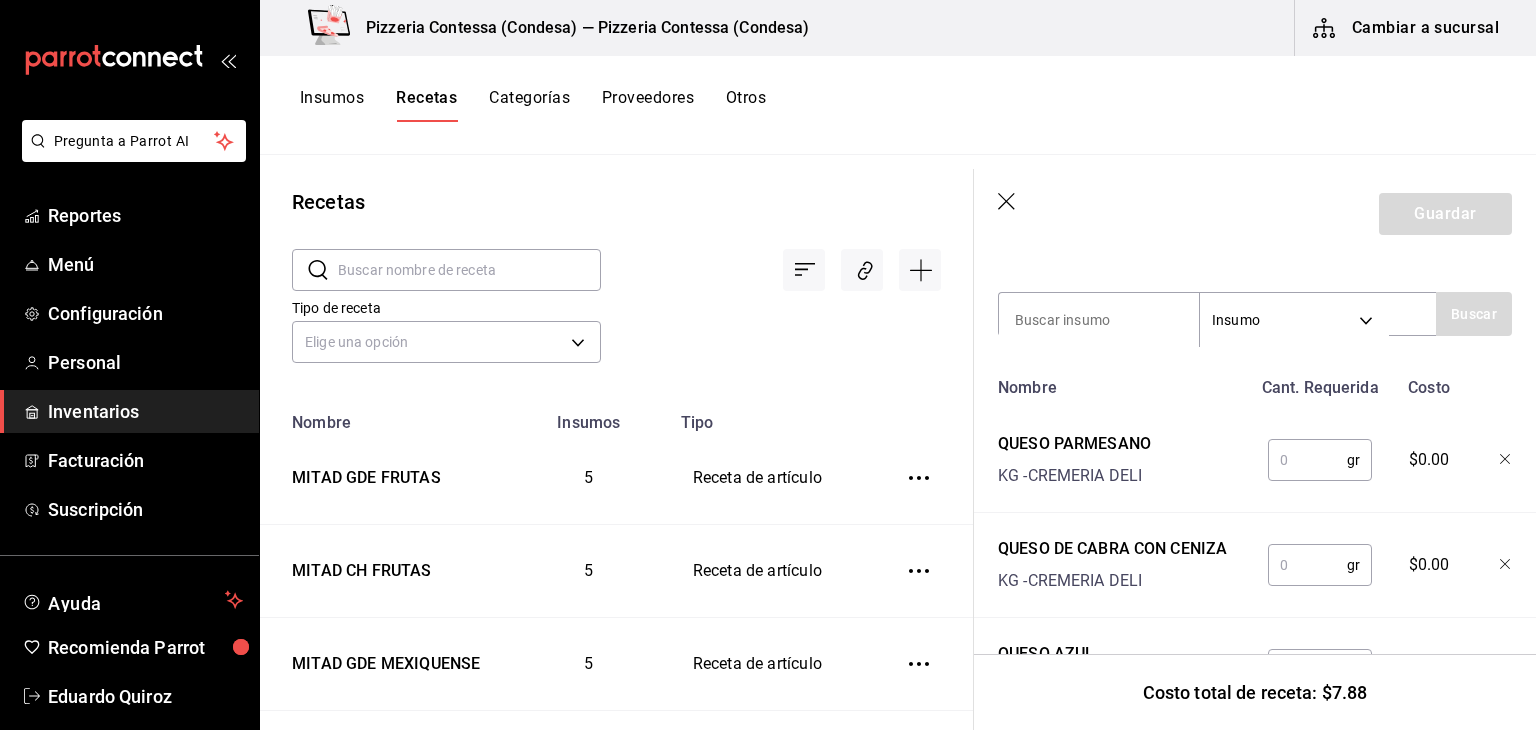 scroll, scrollTop: 409, scrollLeft: 0, axis: vertical 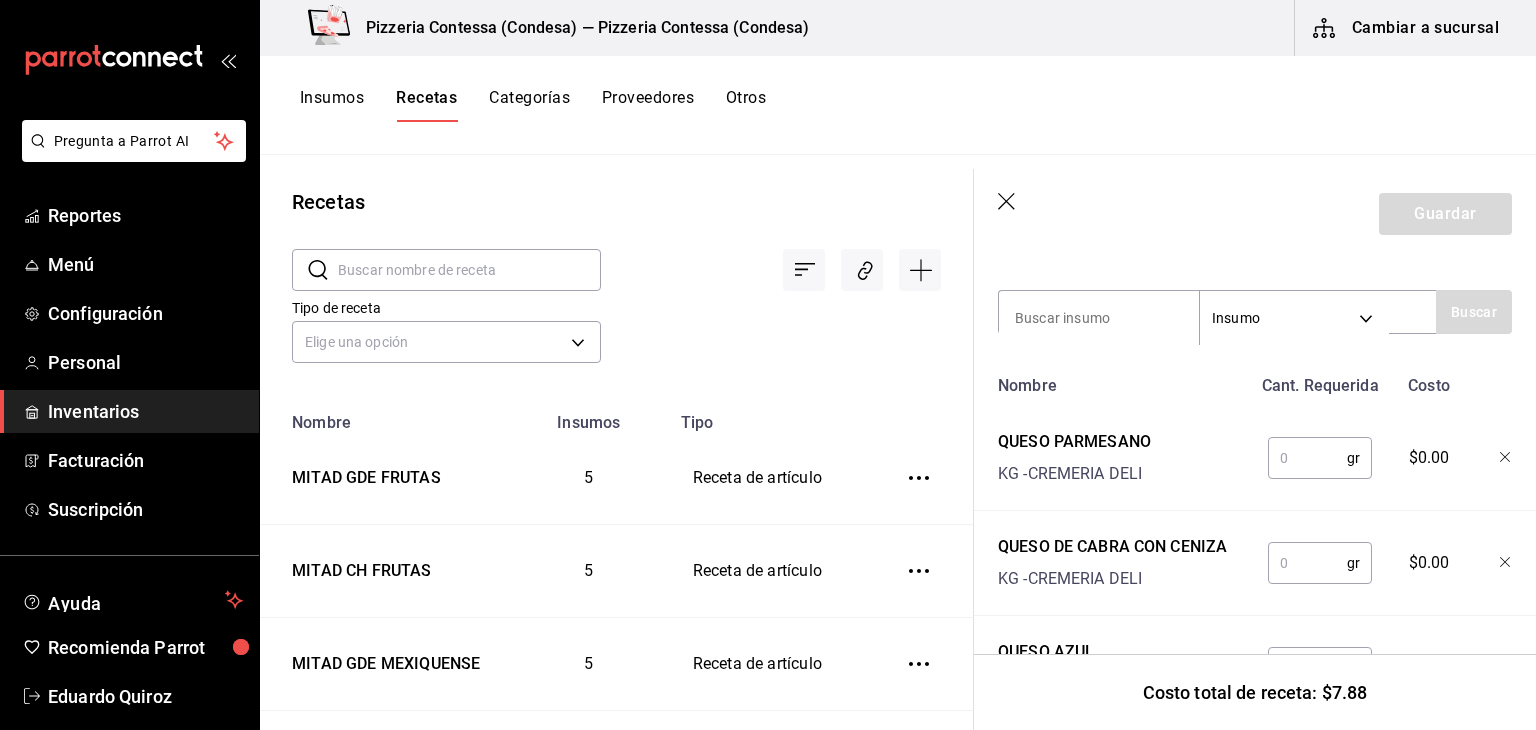 click at bounding box center [1307, 458] 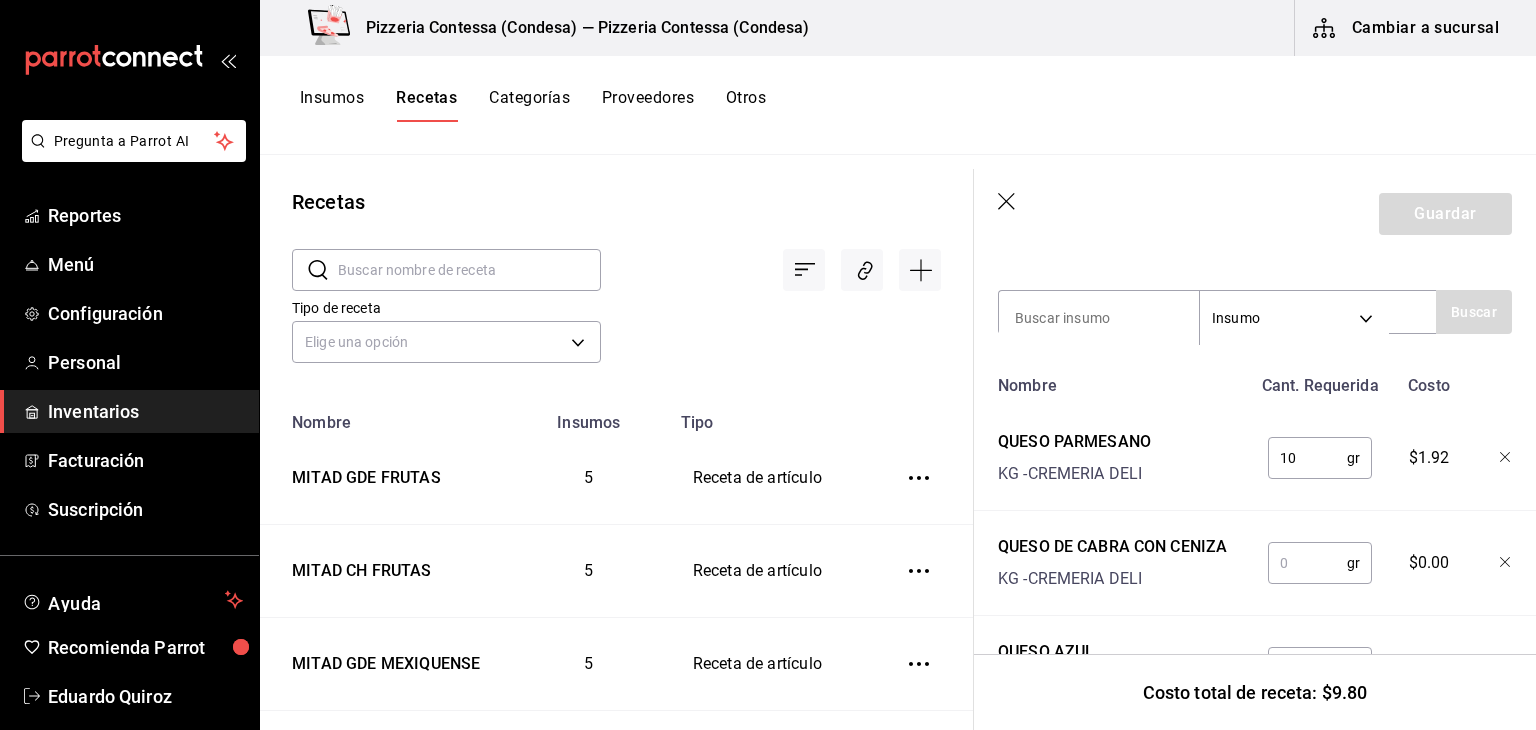 type on "10" 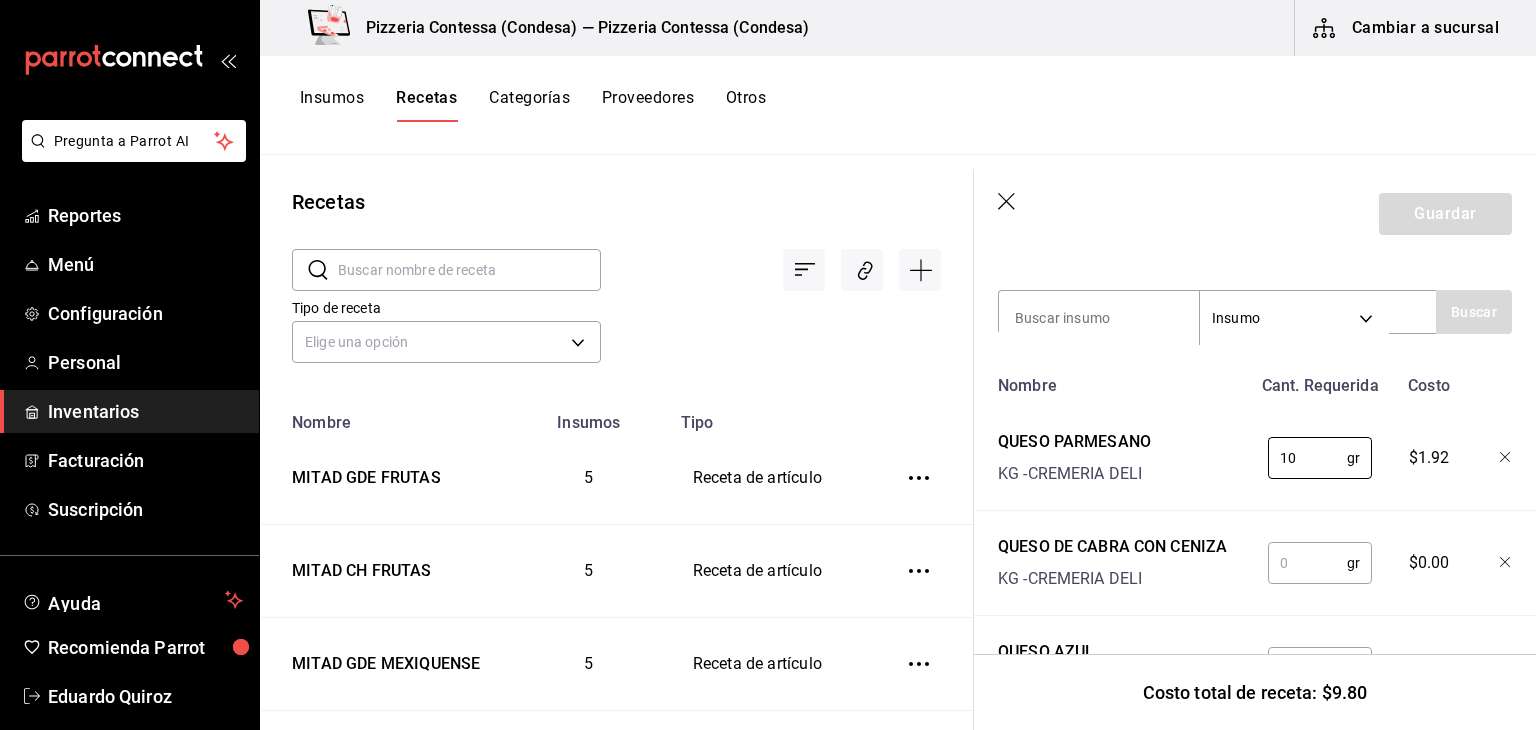 click at bounding box center [1307, 563] 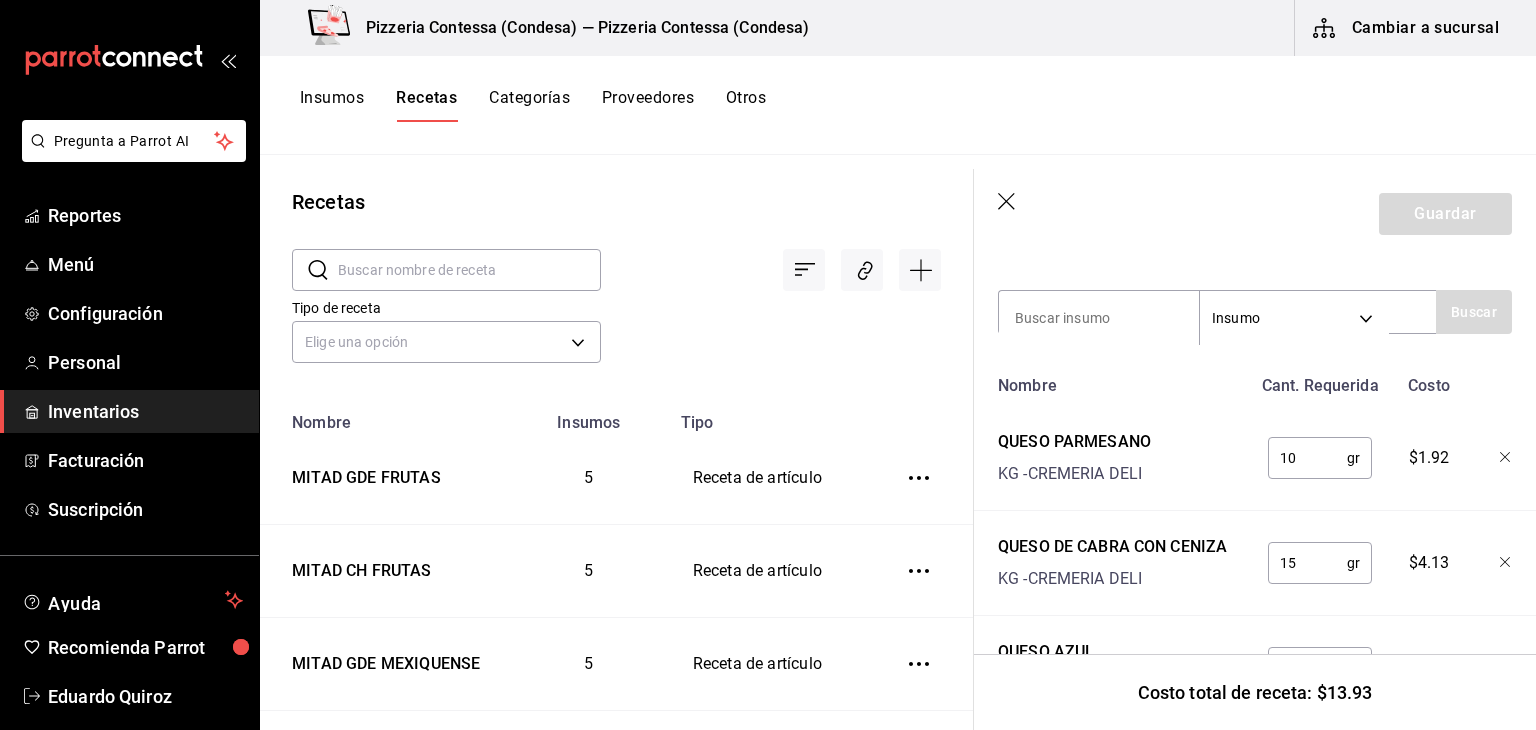 type on "15" 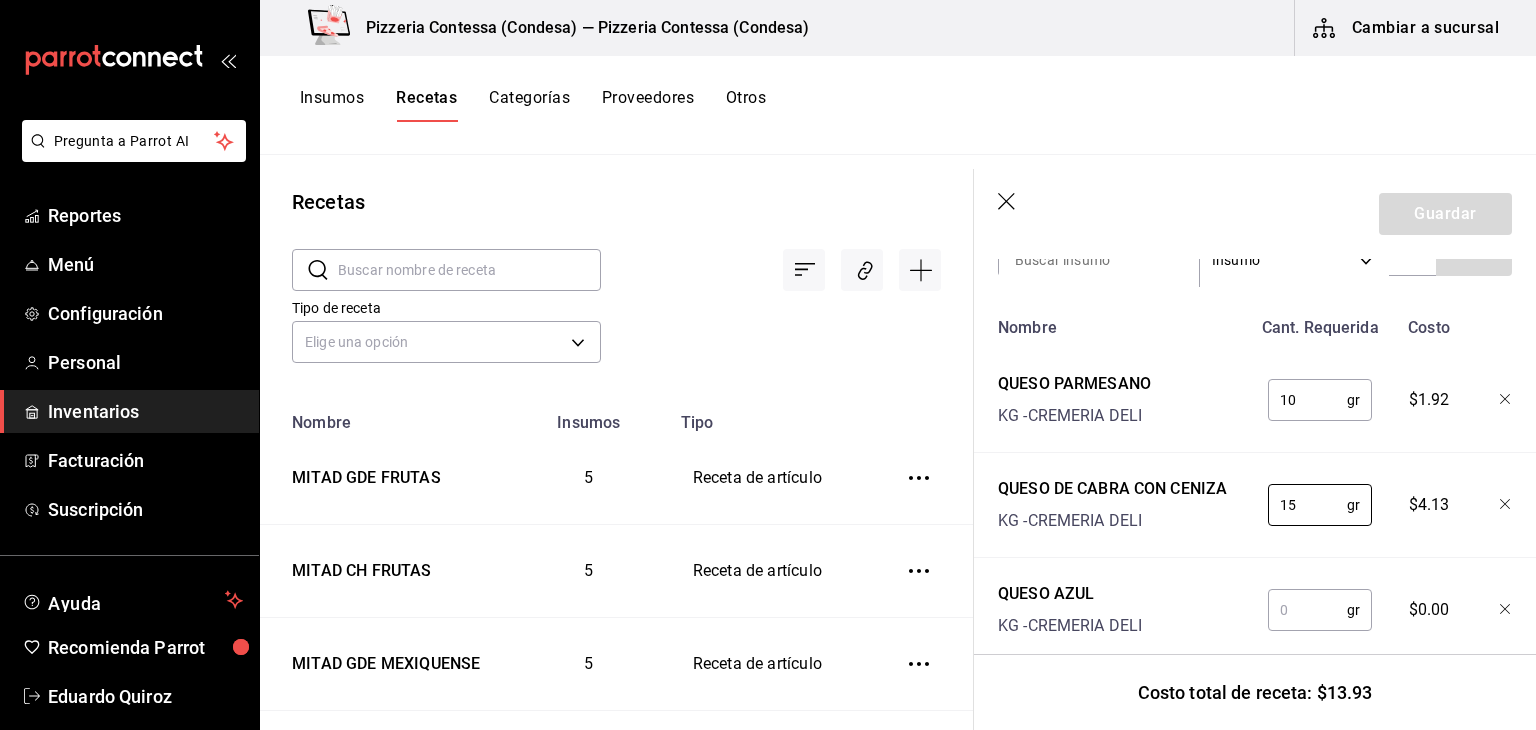 scroll, scrollTop: 624, scrollLeft: 0, axis: vertical 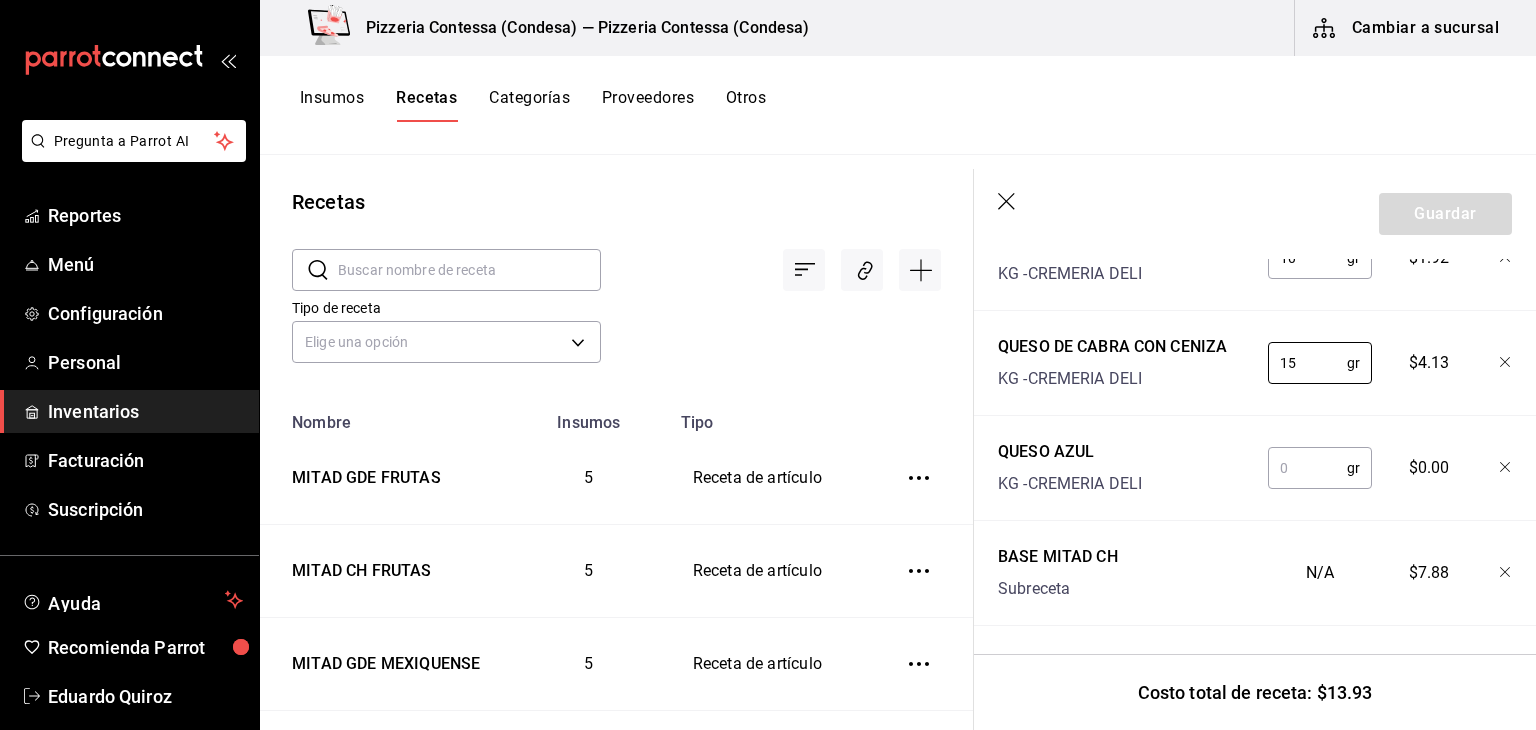 click at bounding box center [1307, 468] 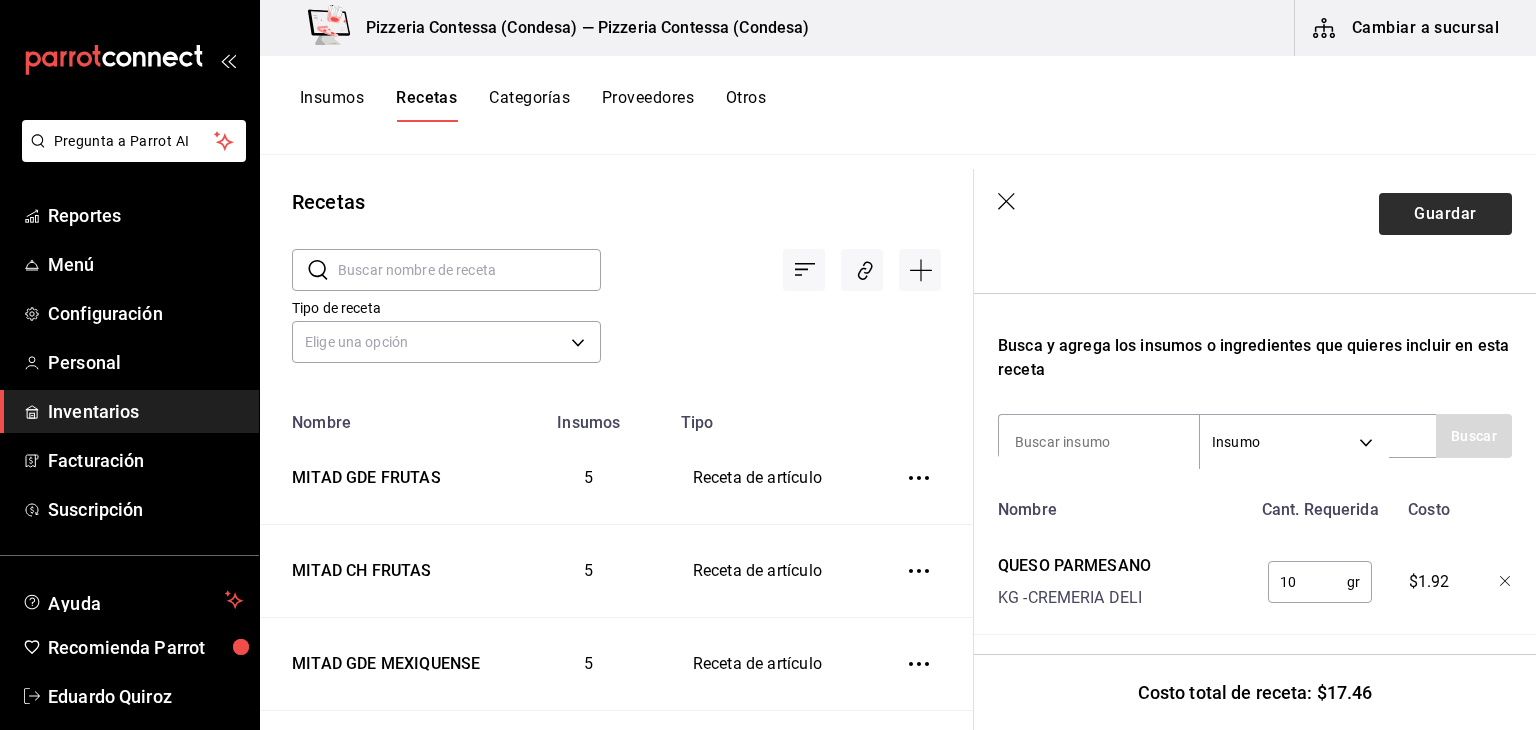 scroll, scrollTop: 224, scrollLeft: 0, axis: vertical 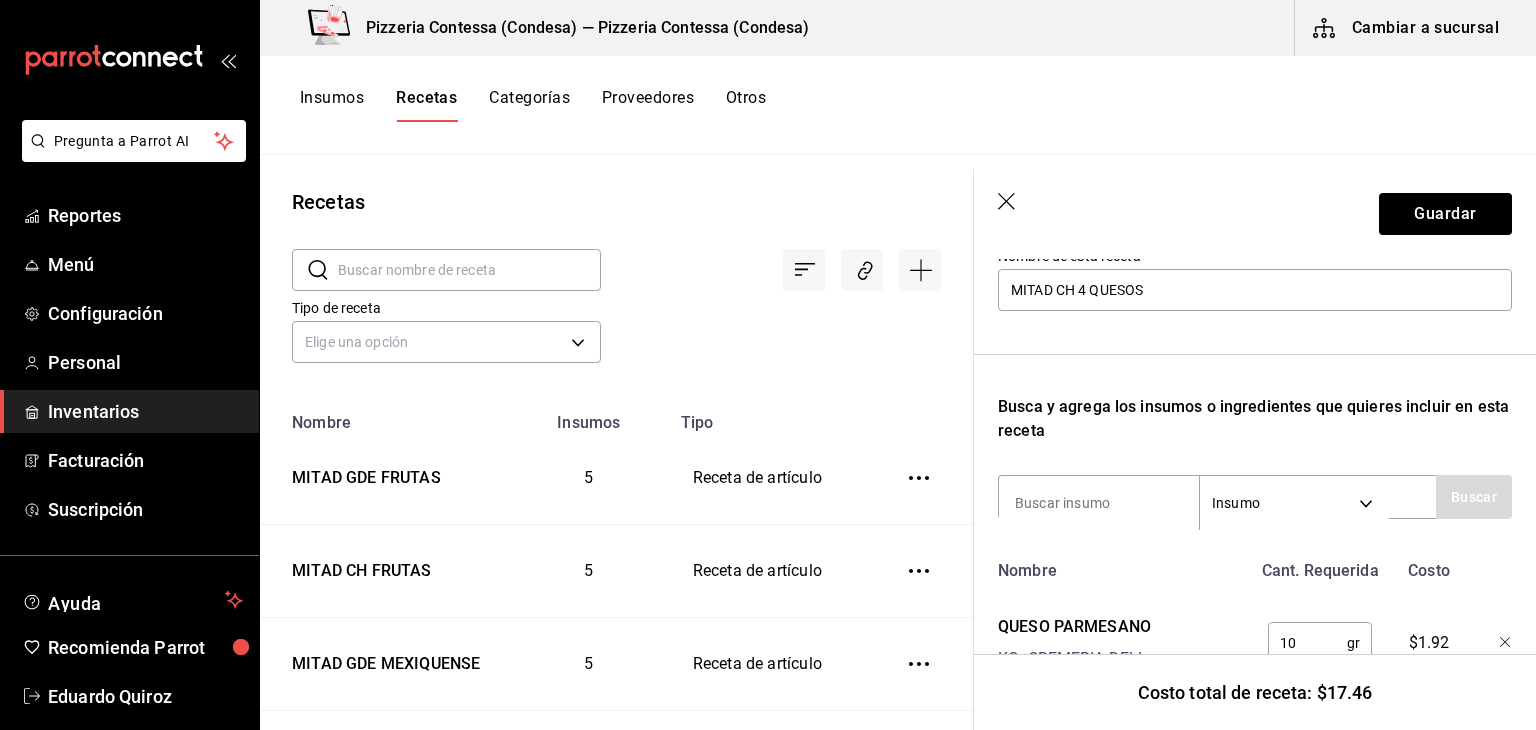 type on "15" 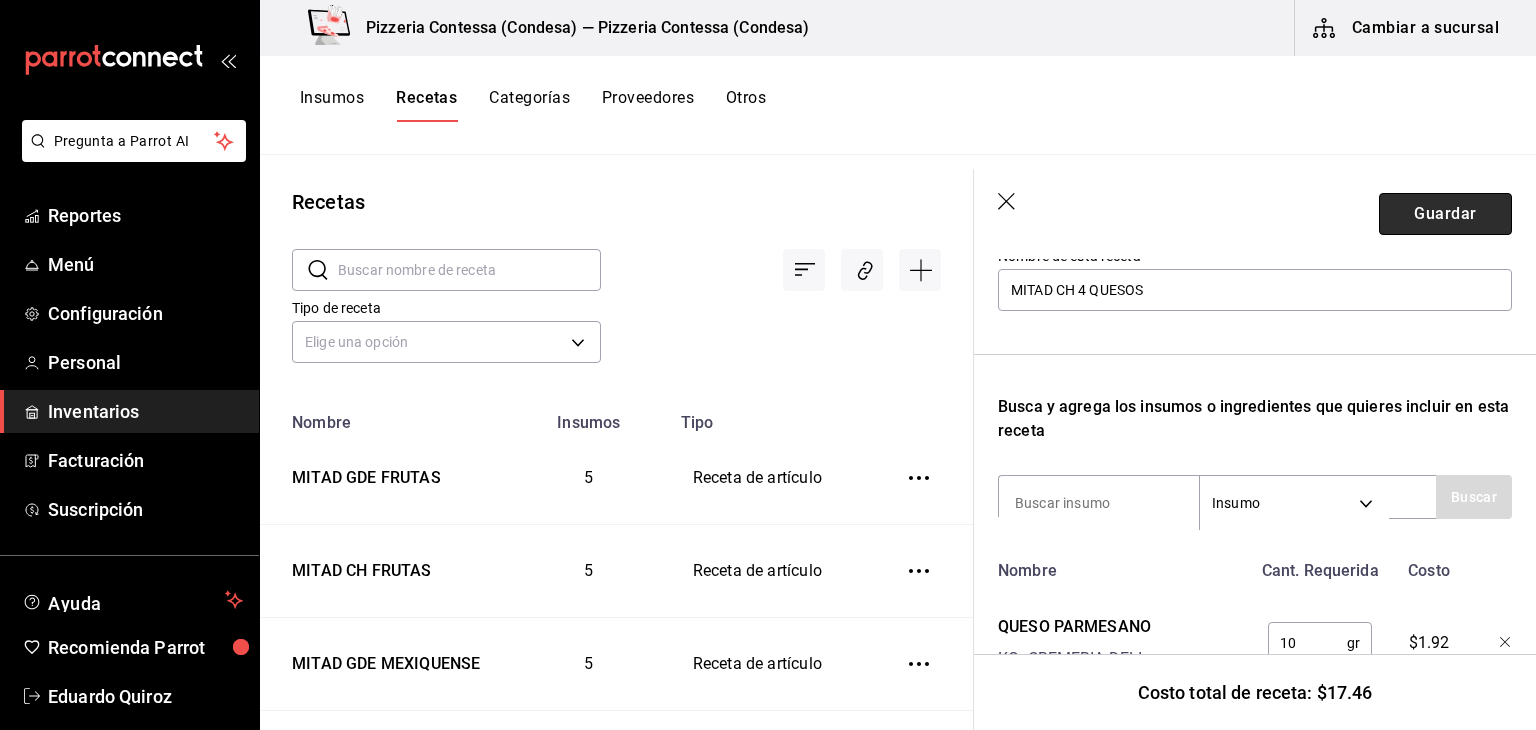 click on "Guardar" at bounding box center [1445, 214] 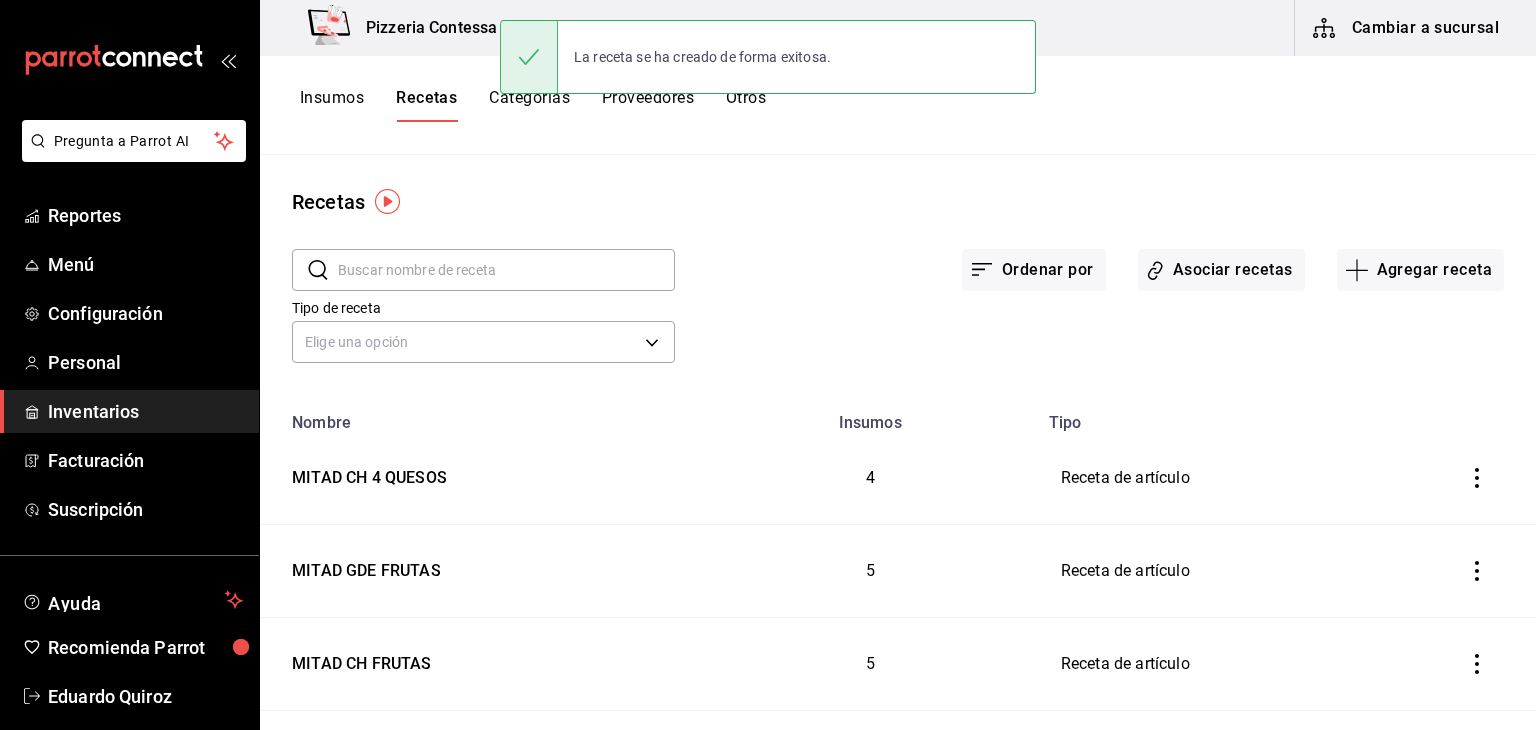 scroll, scrollTop: 0, scrollLeft: 0, axis: both 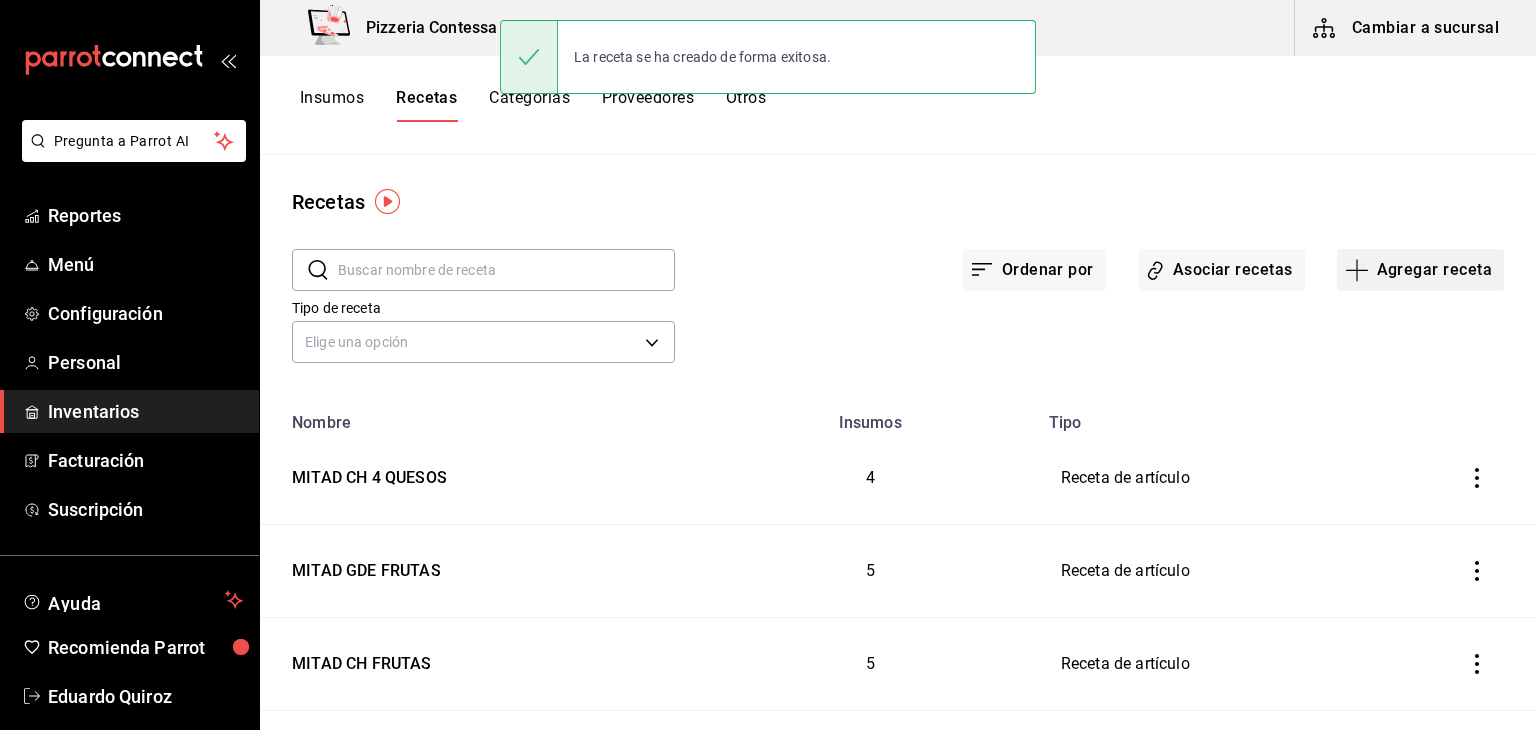 click on "Agregar receta" at bounding box center [1420, 270] 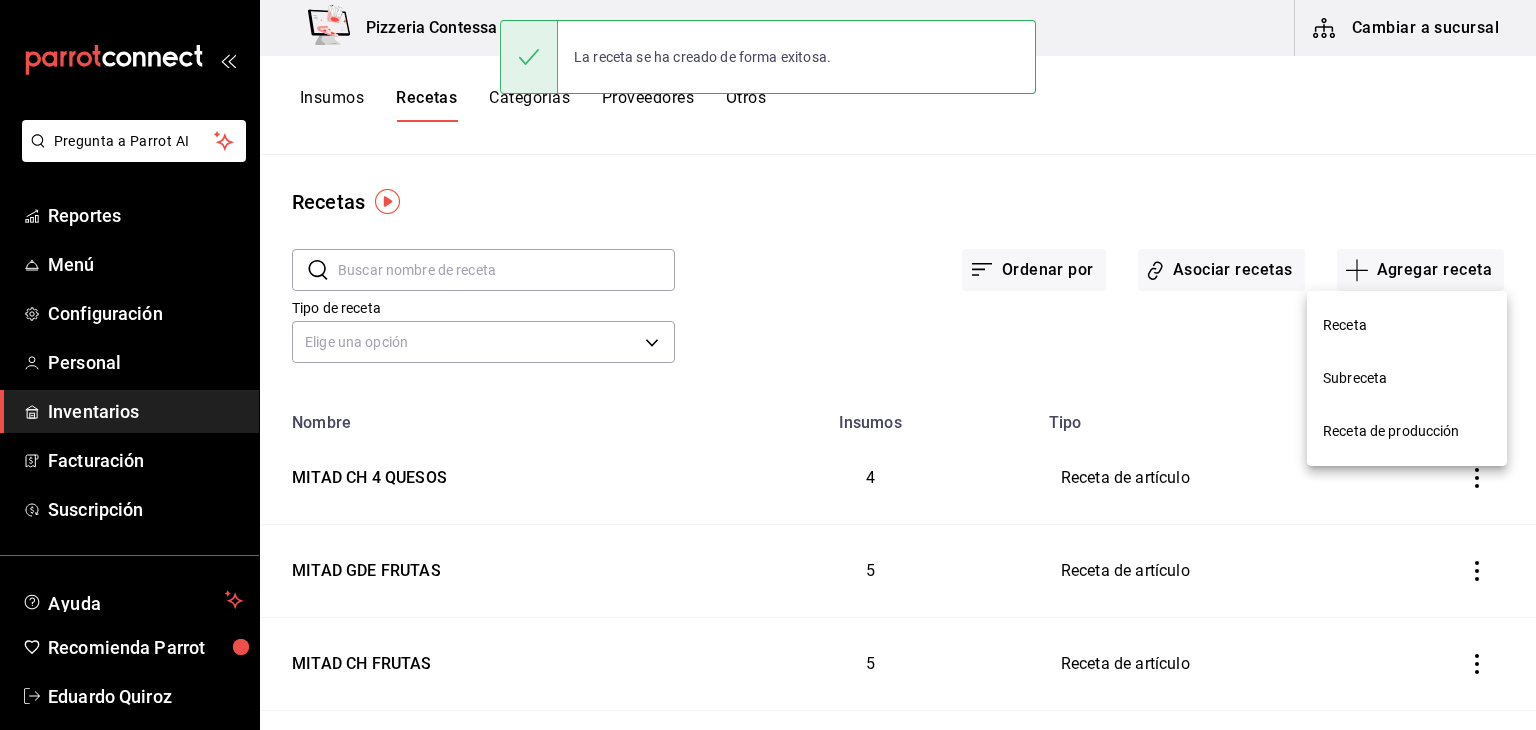 click on "Receta" at bounding box center [1407, 325] 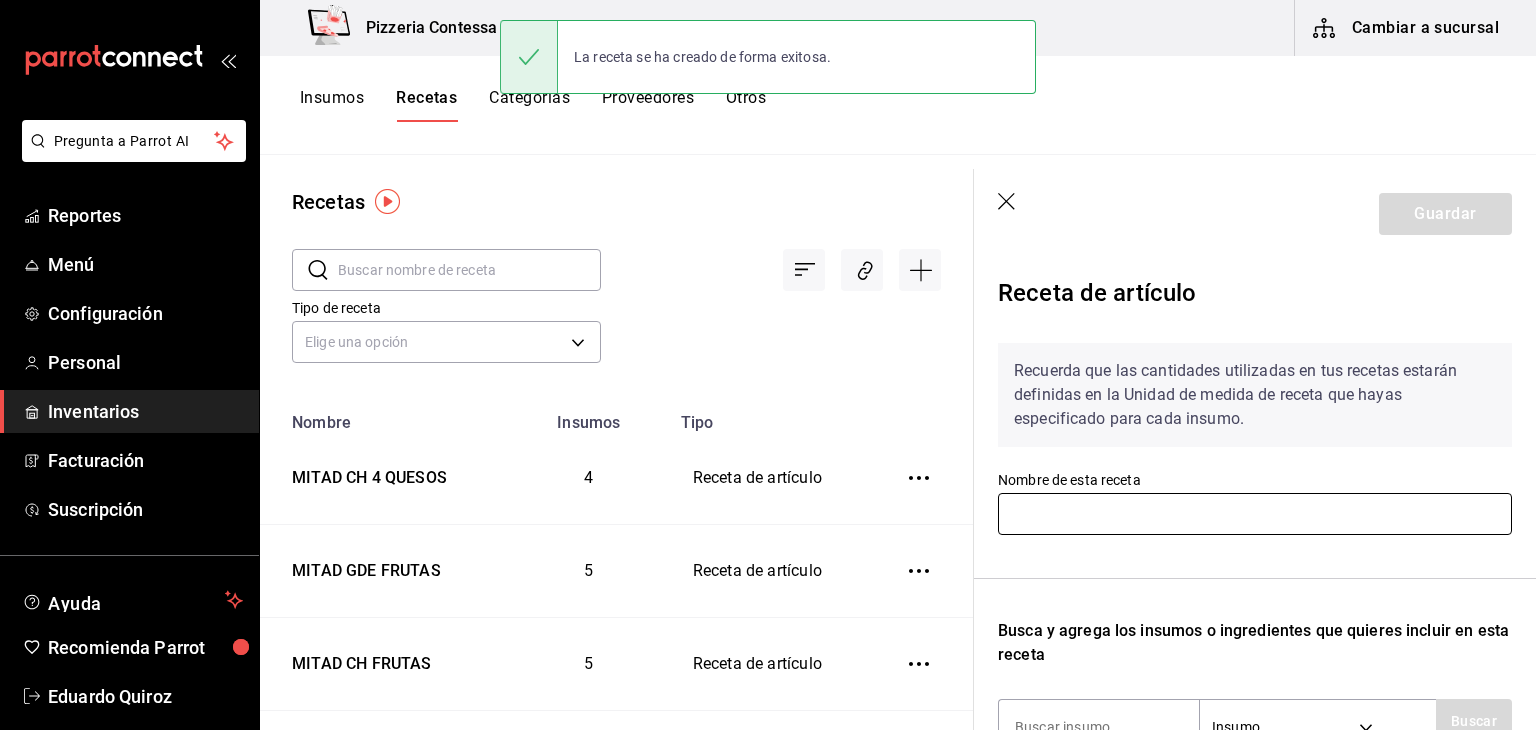 click at bounding box center [1255, 514] 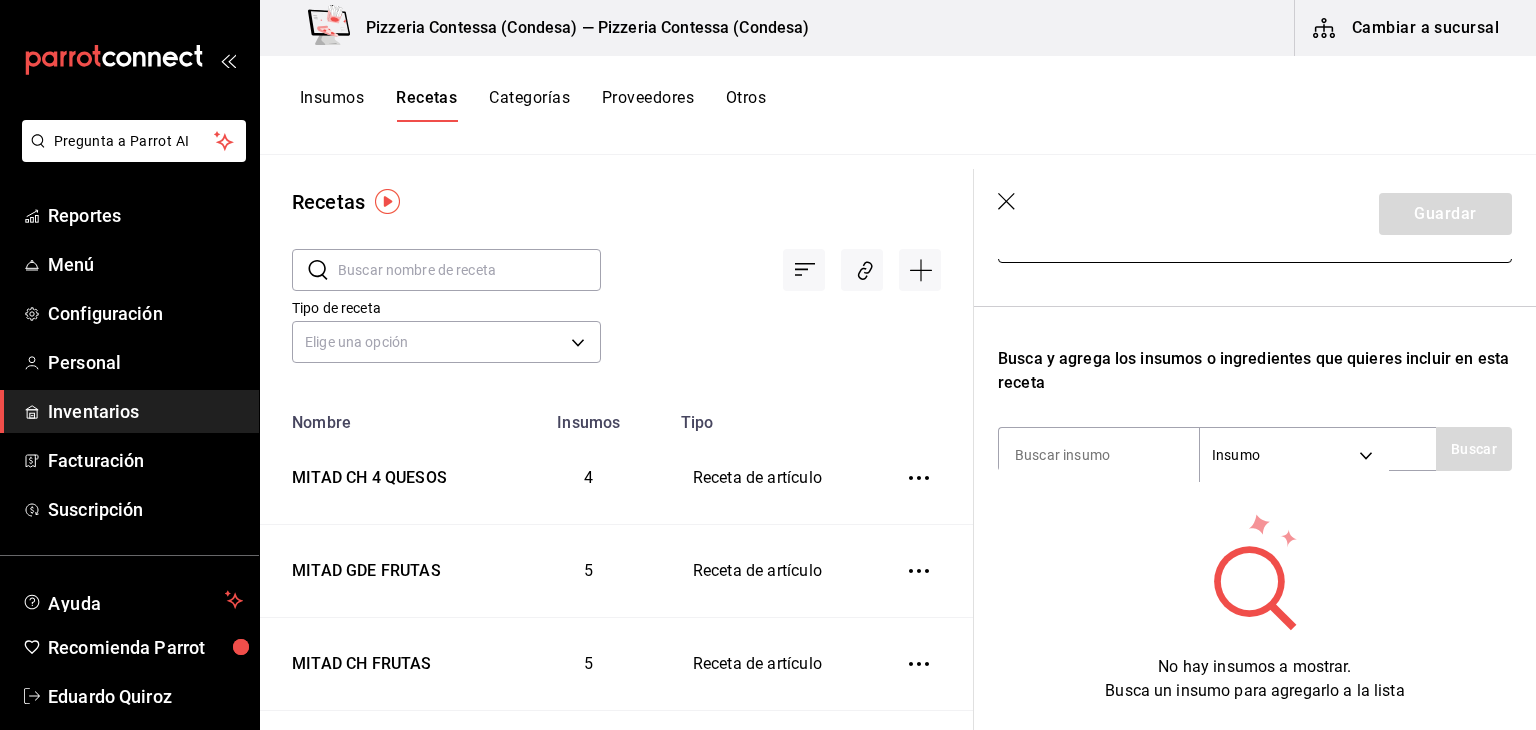 scroll, scrollTop: 300, scrollLeft: 0, axis: vertical 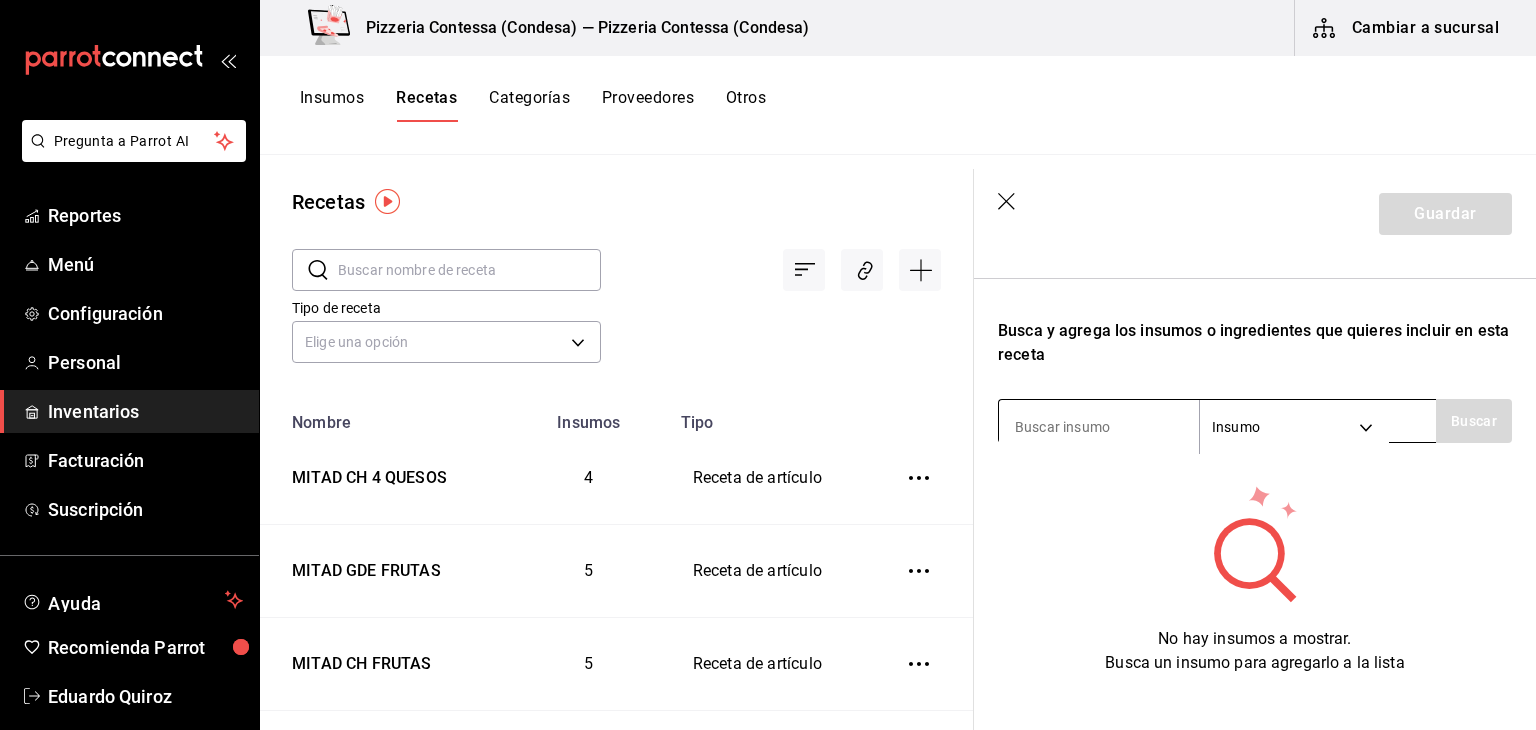 type on "MITAD GDE 4 QUESOS" 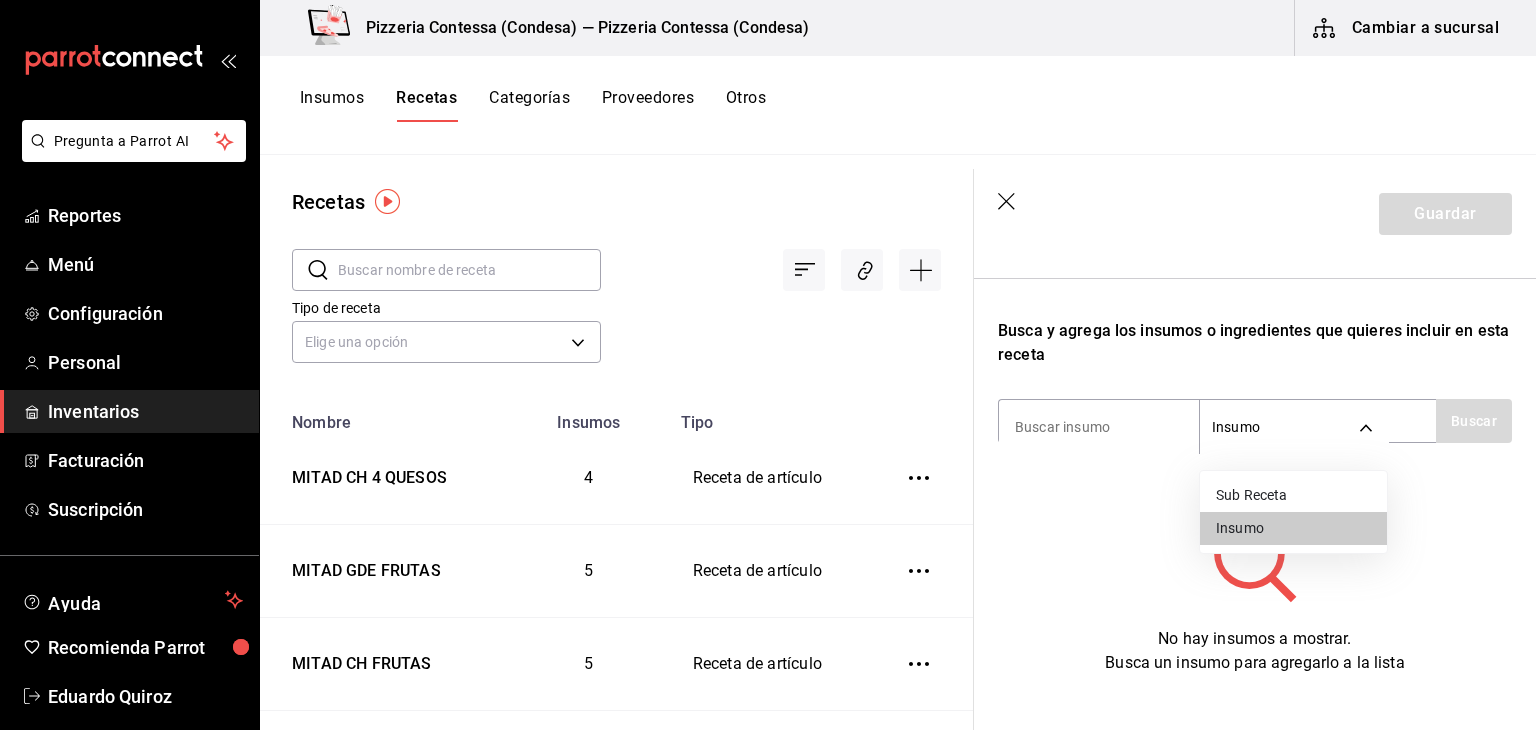 click on "Sub Receta" at bounding box center (1293, 495) 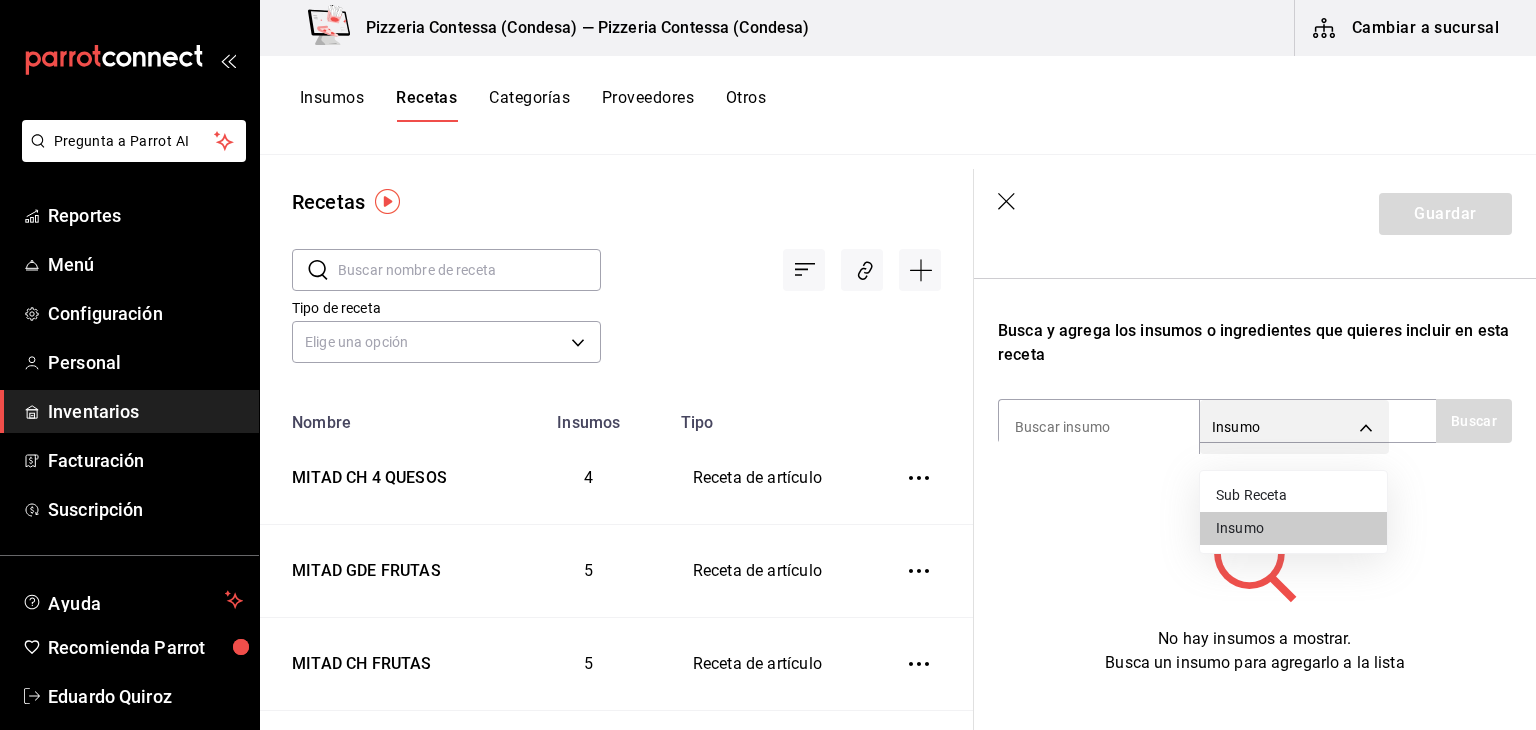type on "SUBRECIPE" 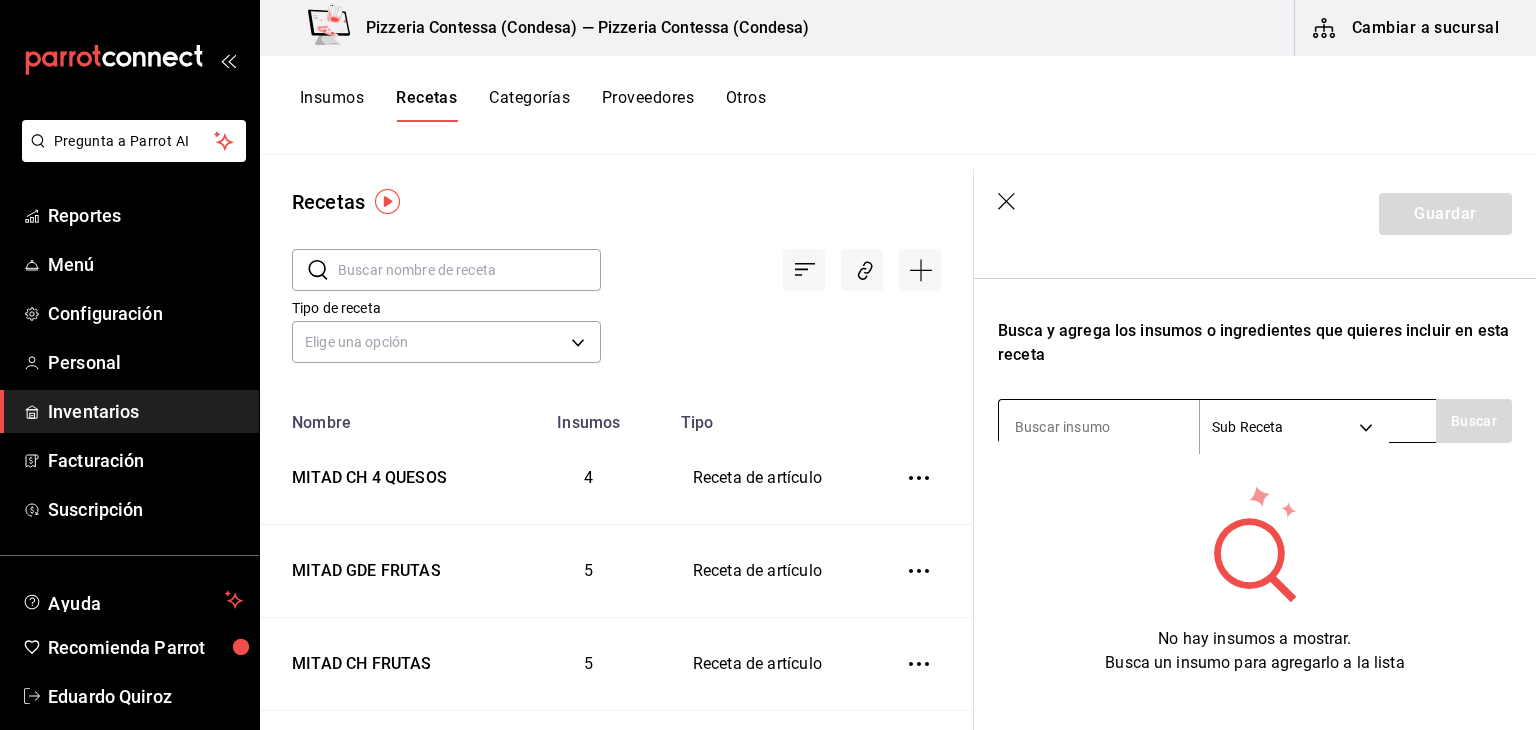 click at bounding box center (1099, 427) 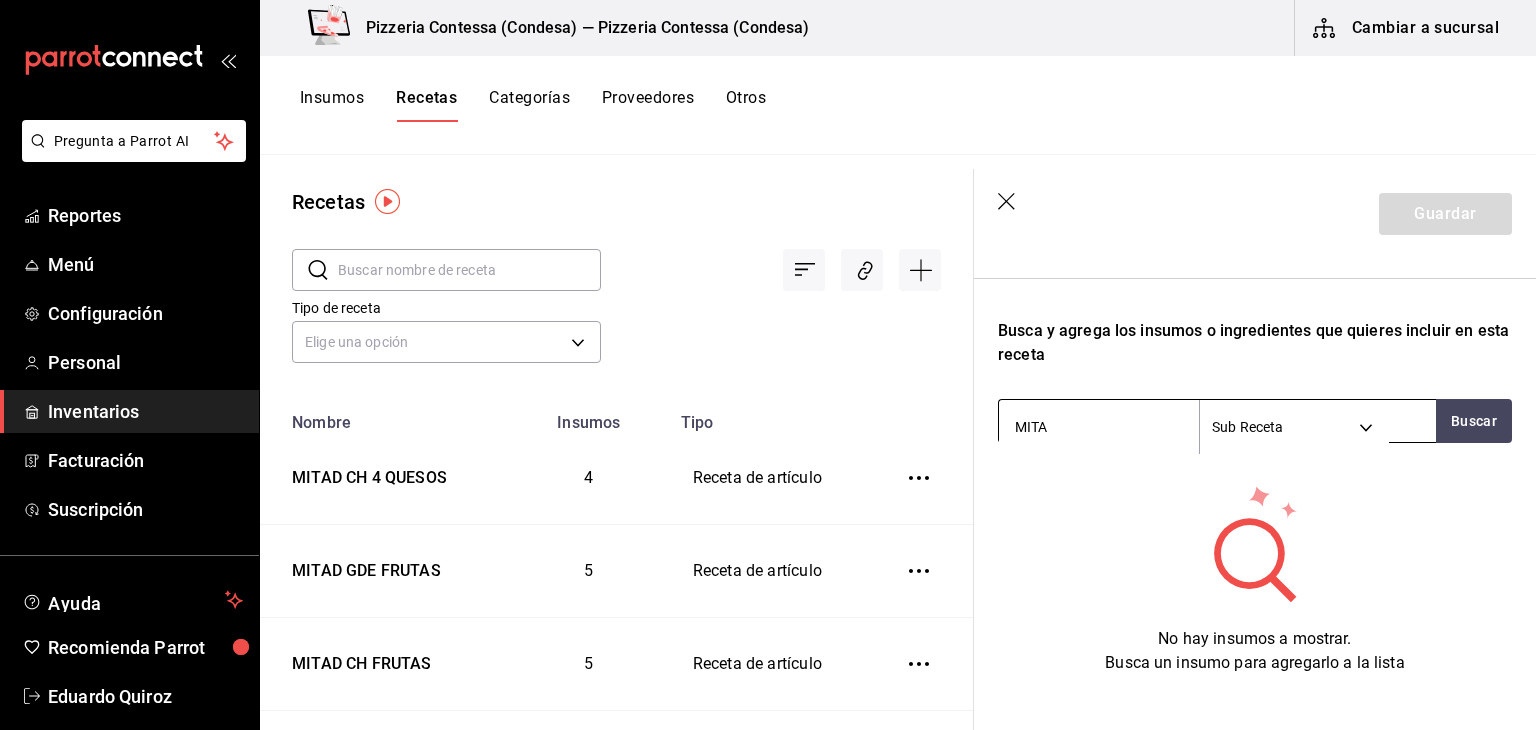 type on "MITAD" 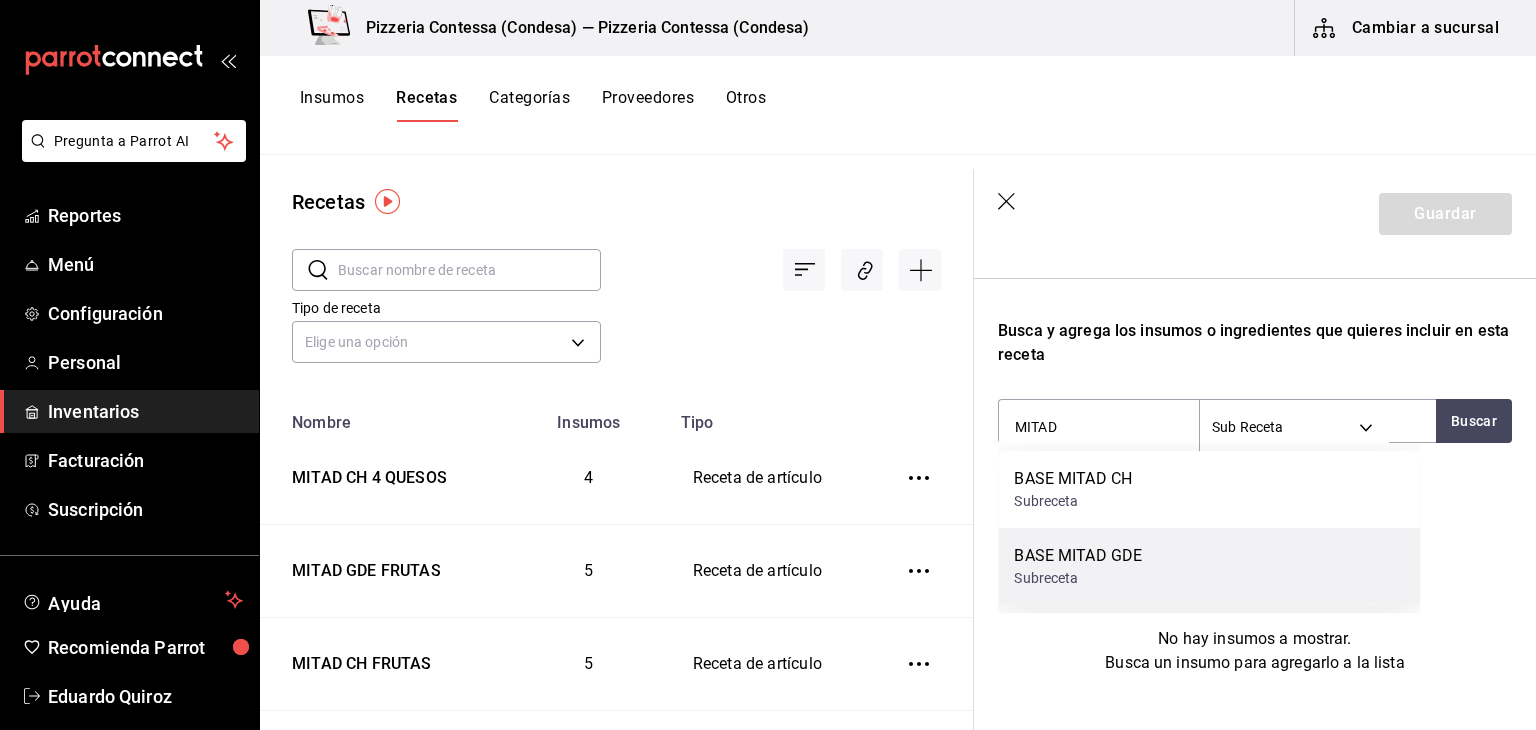 click on "BASE MITAD GDE" at bounding box center [1078, 556] 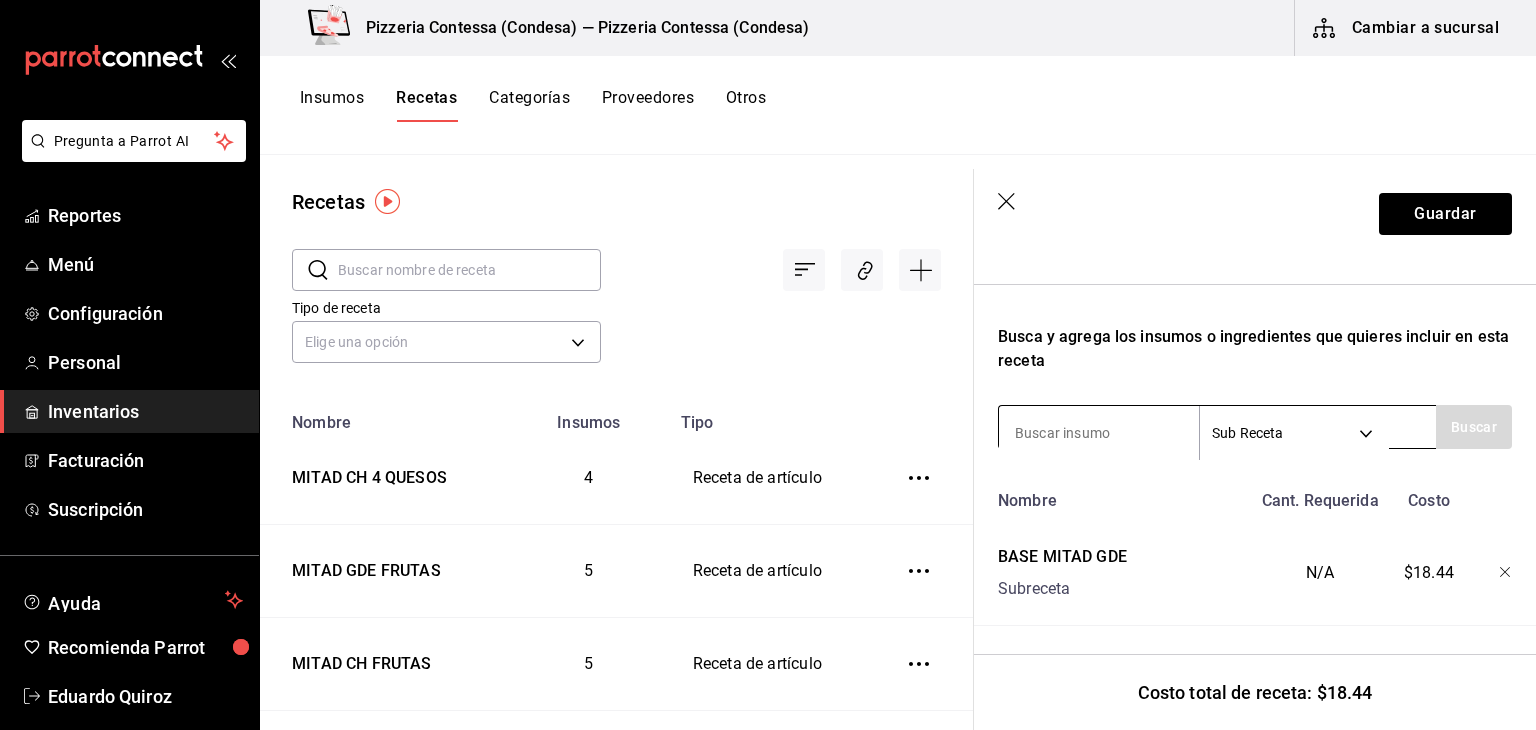 click on "Pregunta a Parrot AI Reportes   Menú   Configuración   Personal   Inventarios   Facturación   Suscripción   Ayuda Recomienda Parrot   [PERSON]   Sugerir nueva función   Pizzeria Contessa ([CITY]) — Pizzeria Contessa ([CITY]) Cambiar a sucursal Insumos Recetas Categorías Proveedores Otros Recetas ​ ​ Tipo de receta Elige una opción default Nombre Insumos Tipo MITAD CH 4 QUESOS 4 Receta de artículo MITAD GDE FRUTAS 5 Receta de artículo MITAD CH FRUTAS 5 Receta de artículo MITAD GDE MEXIQUENSE 5 Receta de artículo MITAD CH MEXIQUENSE 5 Receta de artículo MITAD GDE MARGARITA 3 Receta de artículo MITAD CH MARGARITA 3 Receta de artículo MITAD GDE BOLOGNESA 2 Receta de artículo MITAD CH BOLOGNESA 2 Receta de artículo MITAD GDE HAWAIANA 3 Receta de artículo MITAD CH HAWAIANA 3 Receta de artículo MITAD GDE PEPERONNI 2 Receta de artículo MITAD CH PEPERONNI 2 Receta de artículo BASE MITAD GDE 3 Subreceta BASE MITAD CH 3 Subreceta REBANADA BOLOGNESA 2 Receta de artículo 3 2 3 Subreceta" at bounding box center (768, 358) 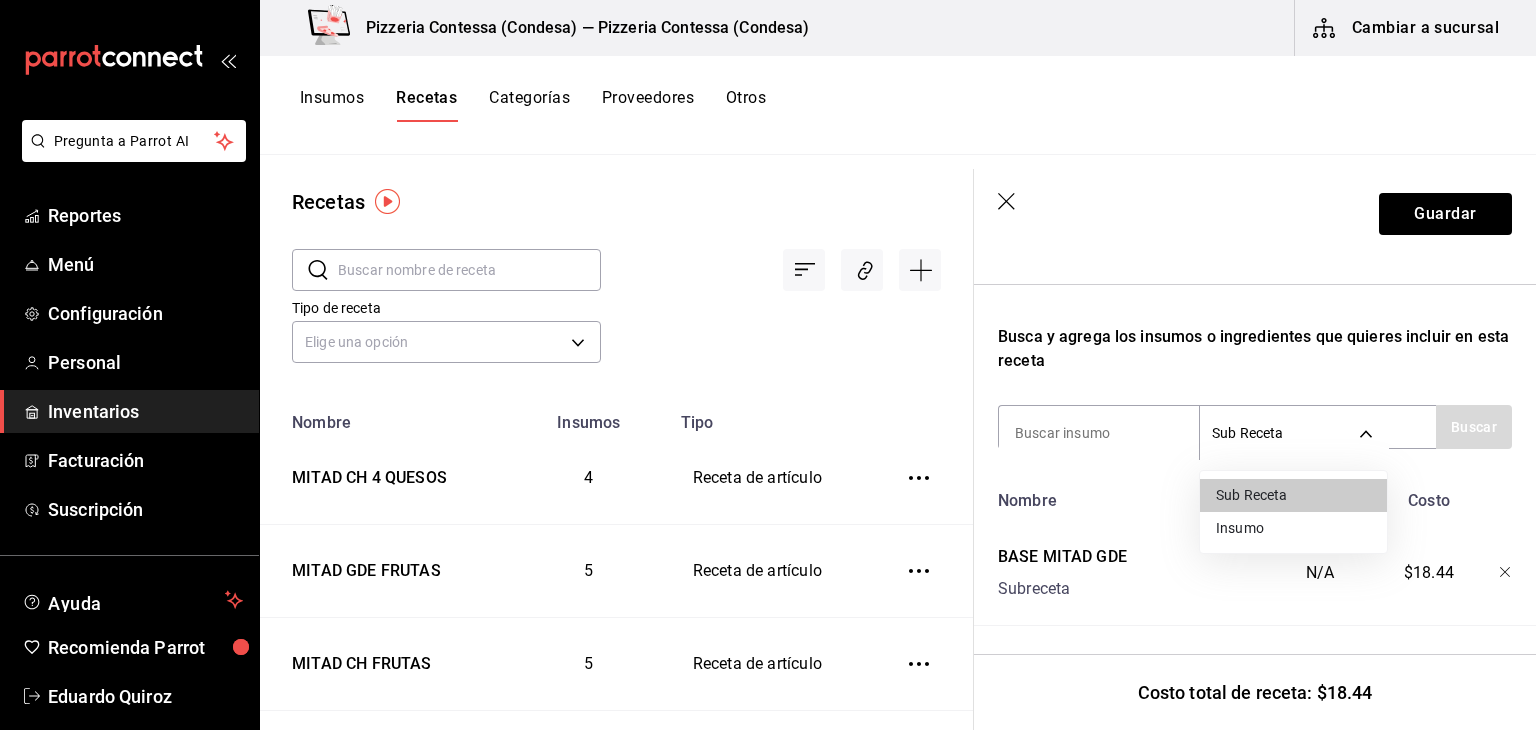 click on "Insumo" at bounding box center (1293, 528) 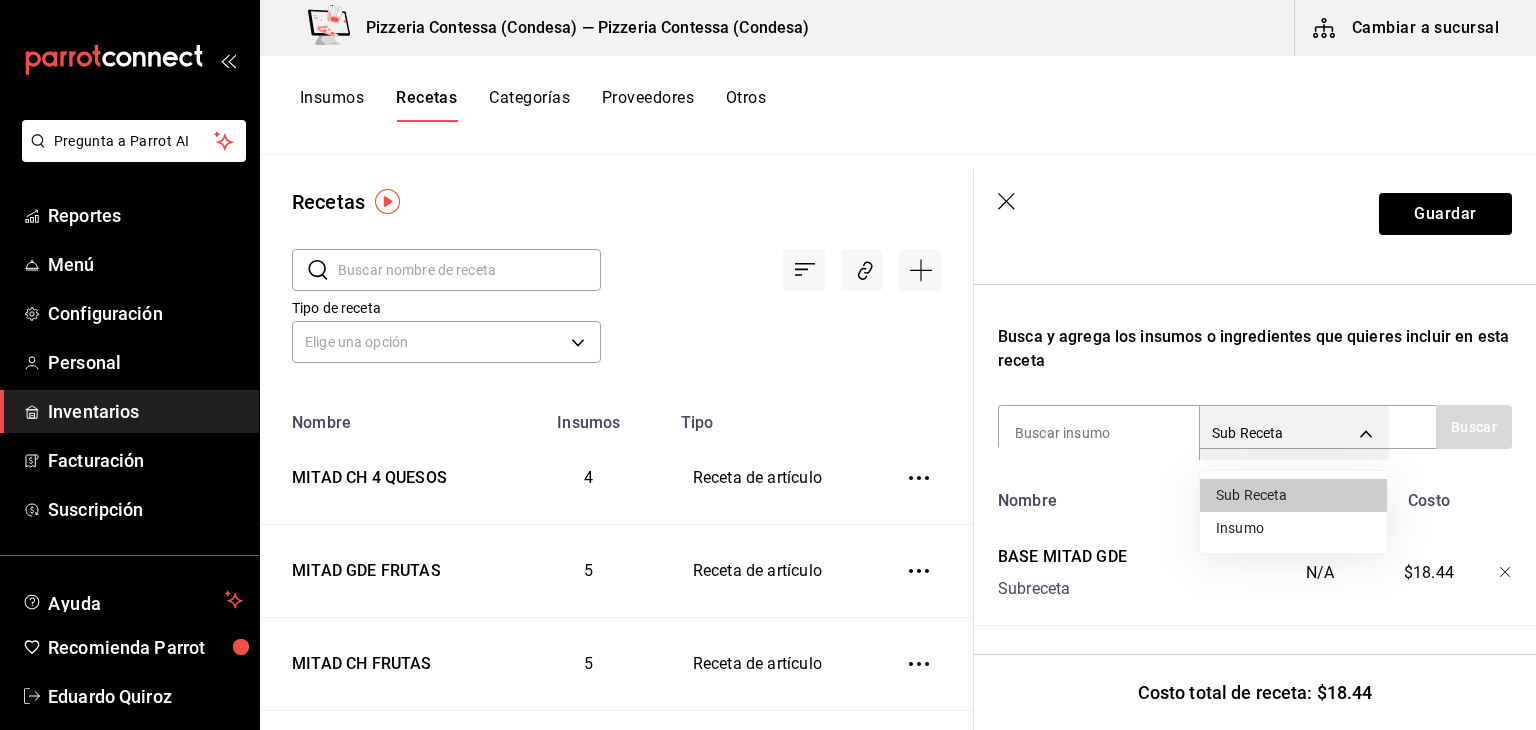 type on "SUPPLY" 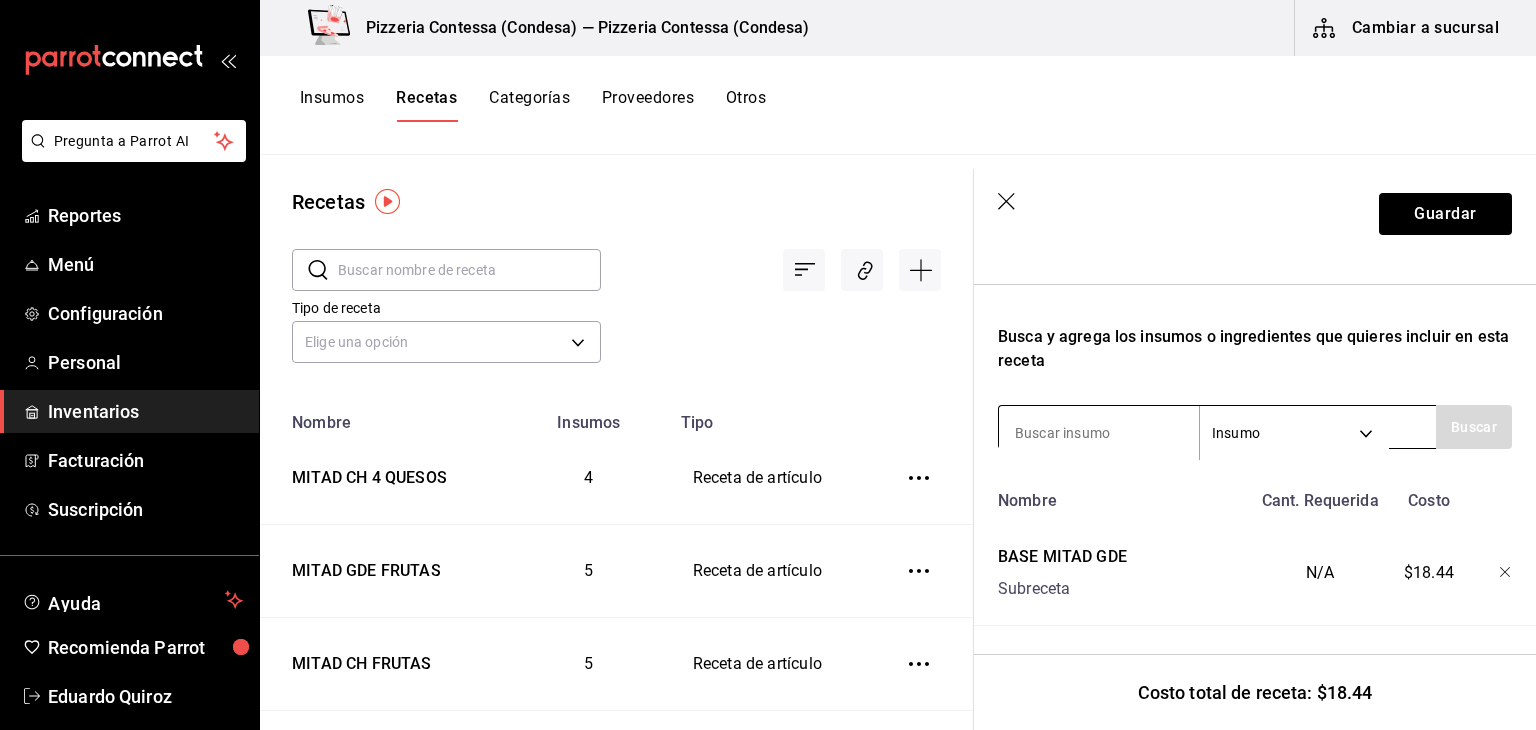 click at bounding box center (1099, 433) 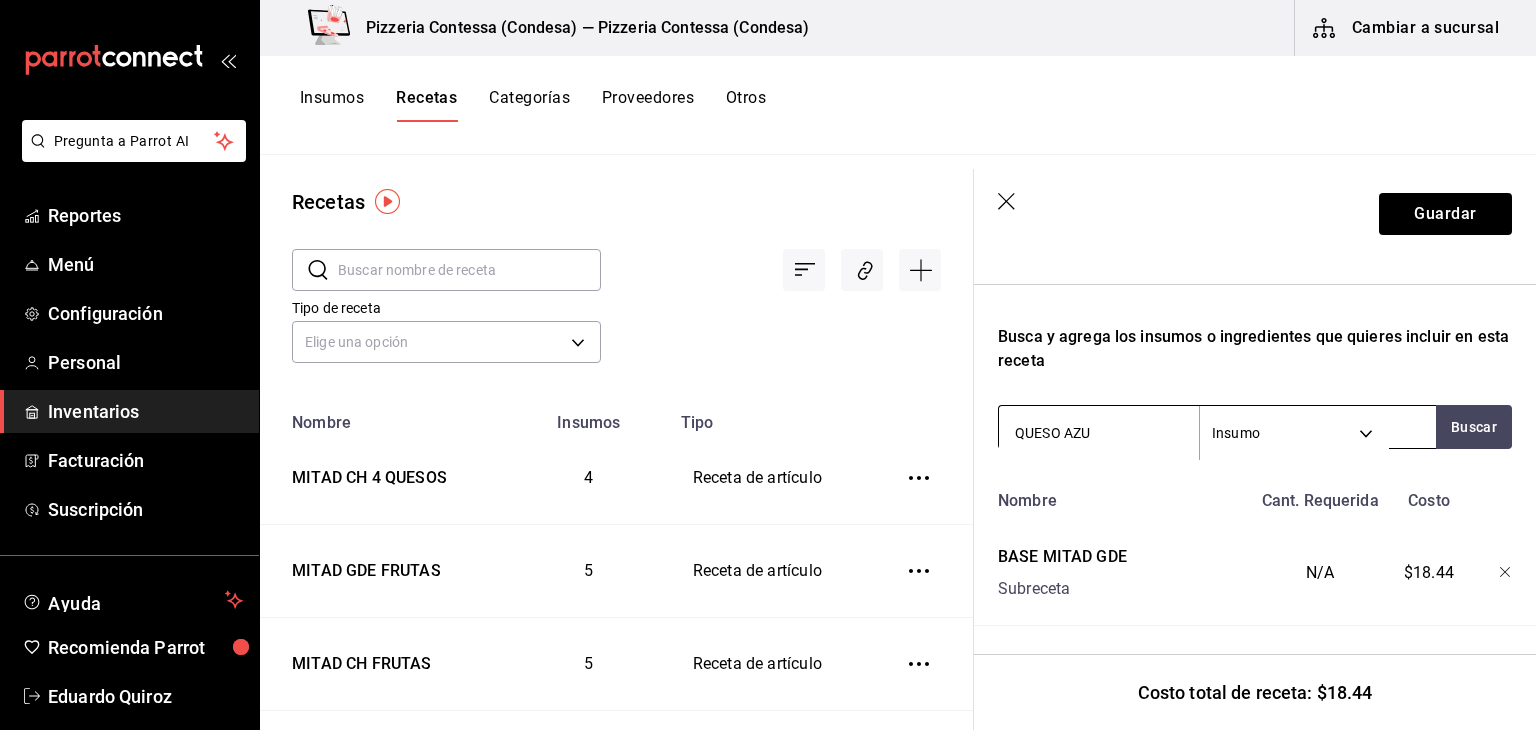 type on "QUESO AZUL" 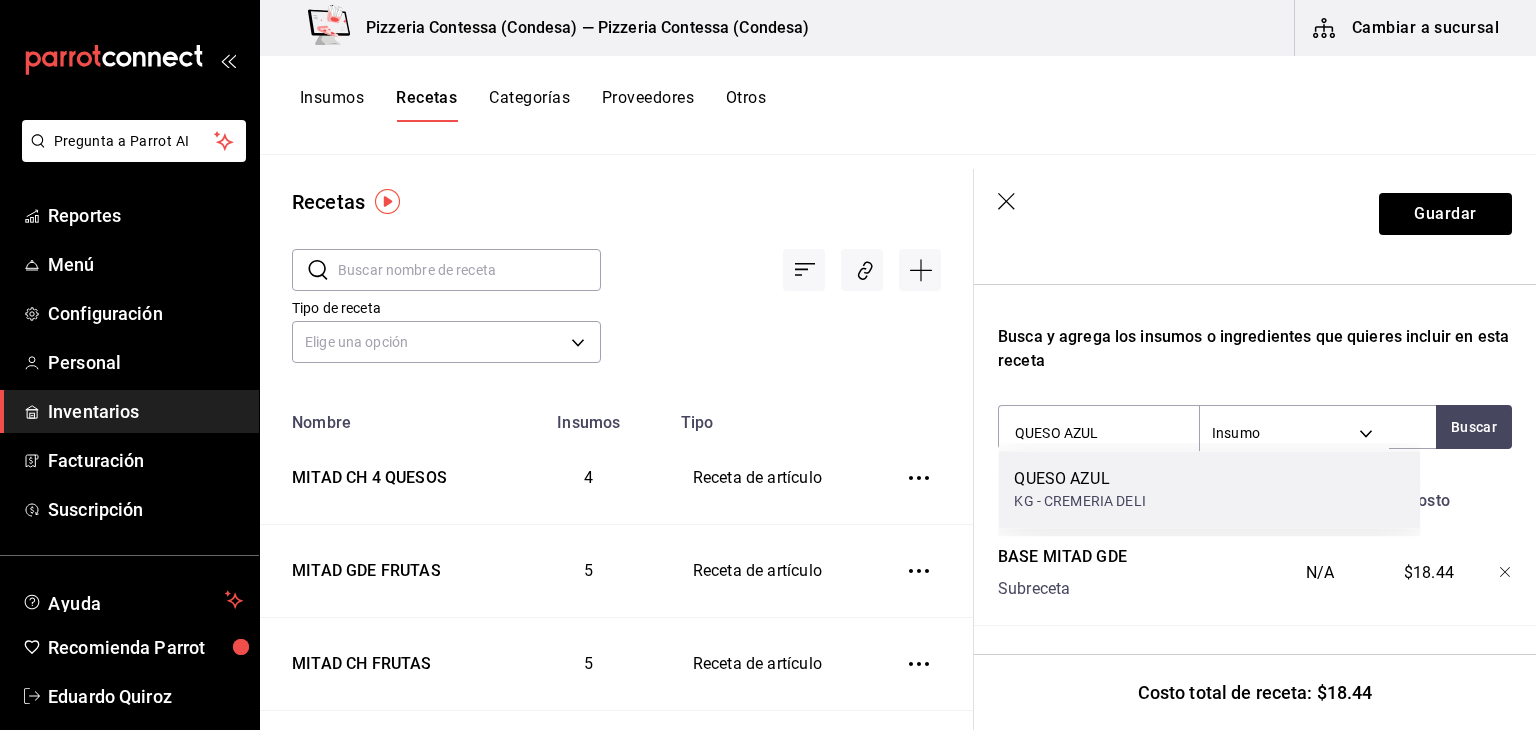 click on "QUESO AZUL KG - [BRAND]" at bounding box center [1209, 489] 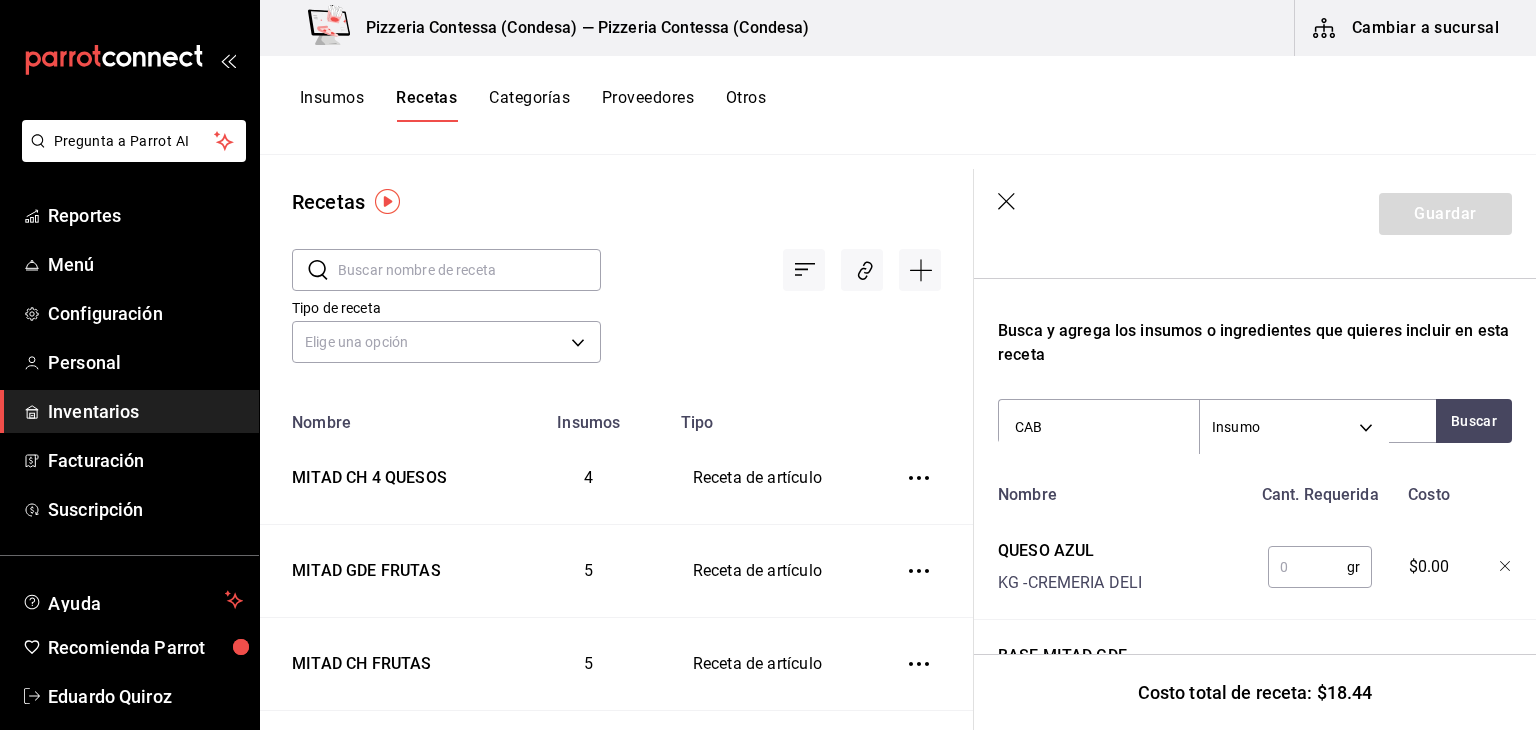 type on "CABR" 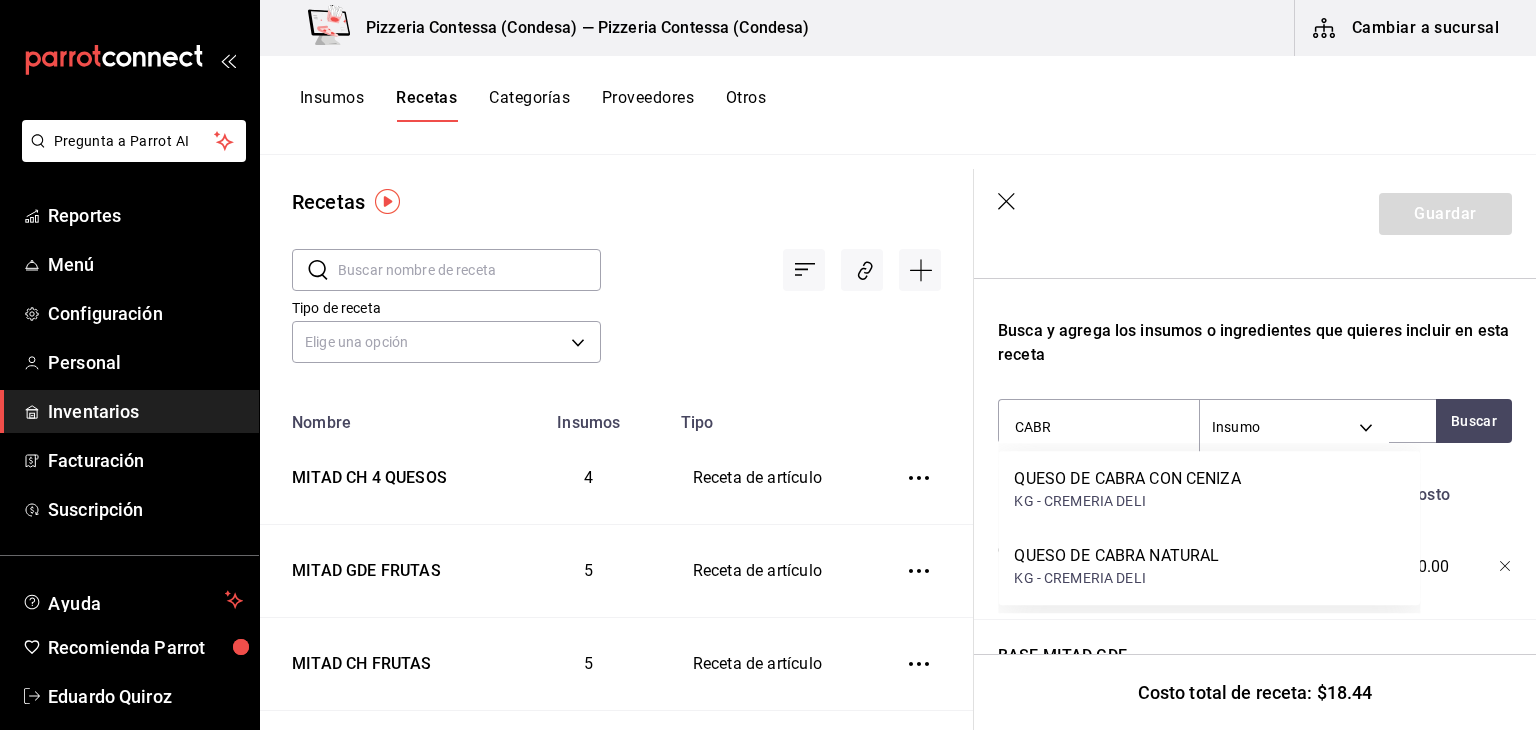 click on "QUESO DE CABRA CON CENIZA KG - [BRAND]" at bounding box center [1209, 489] 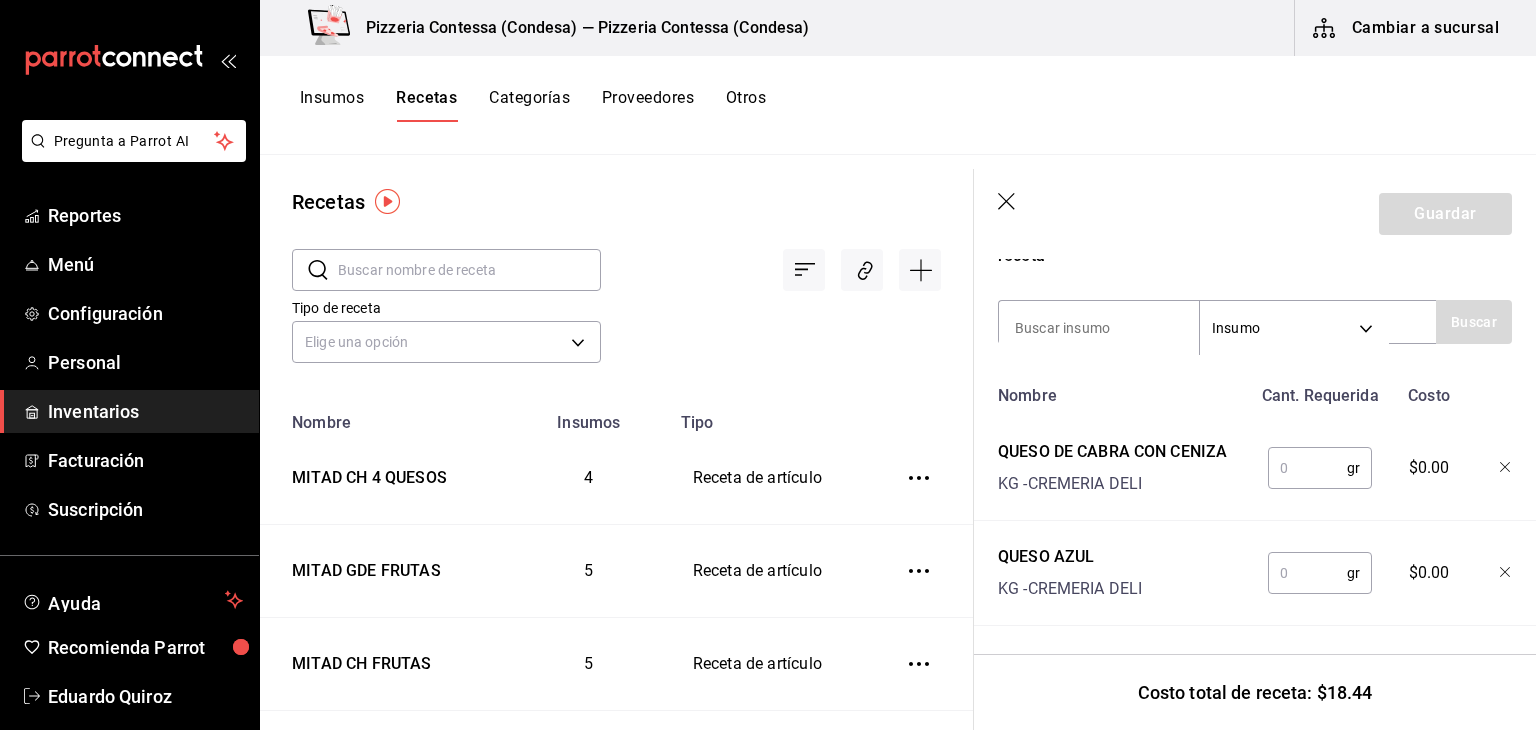 scroll, scrollTop: 400, scrollLeft: 0, axis: vertical 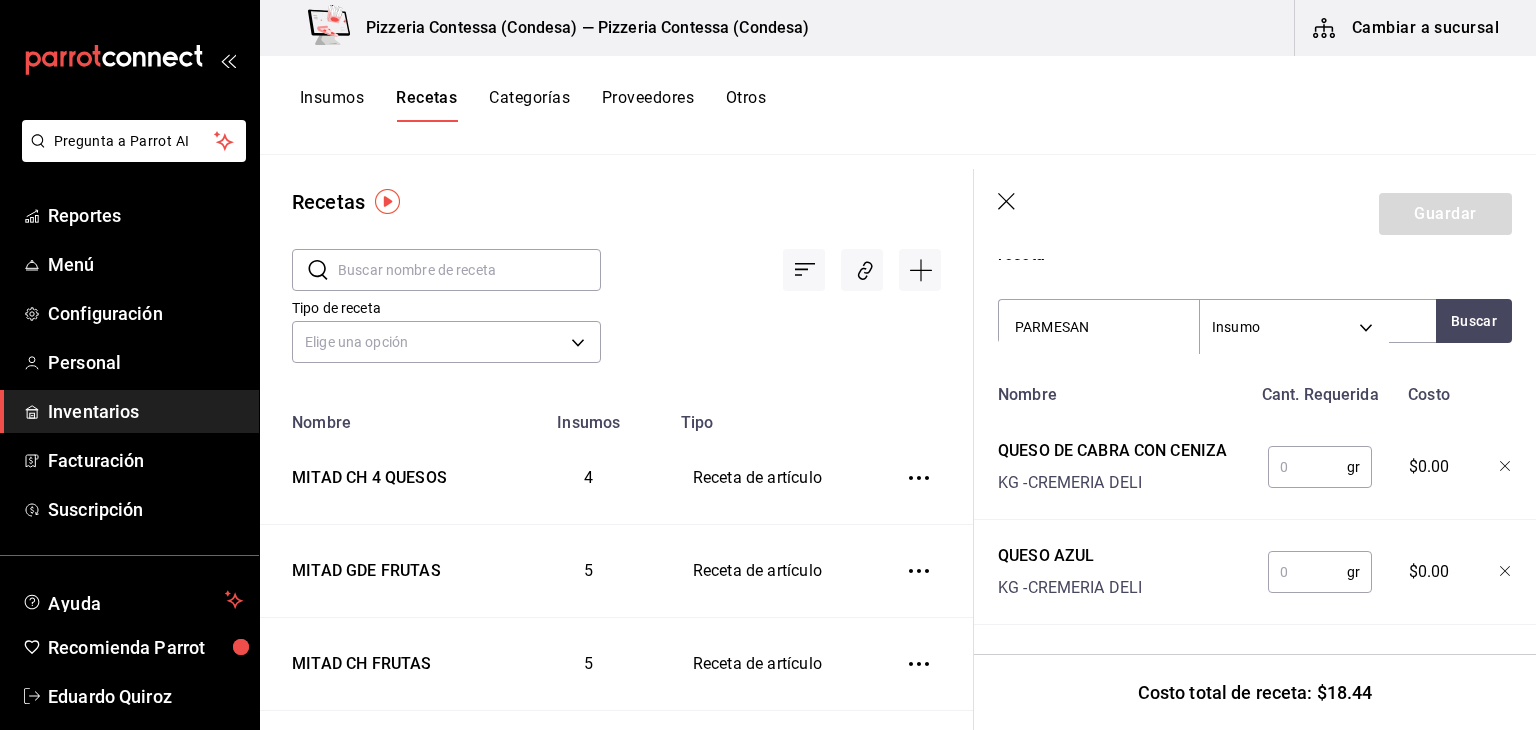 type on "PARMESANO" 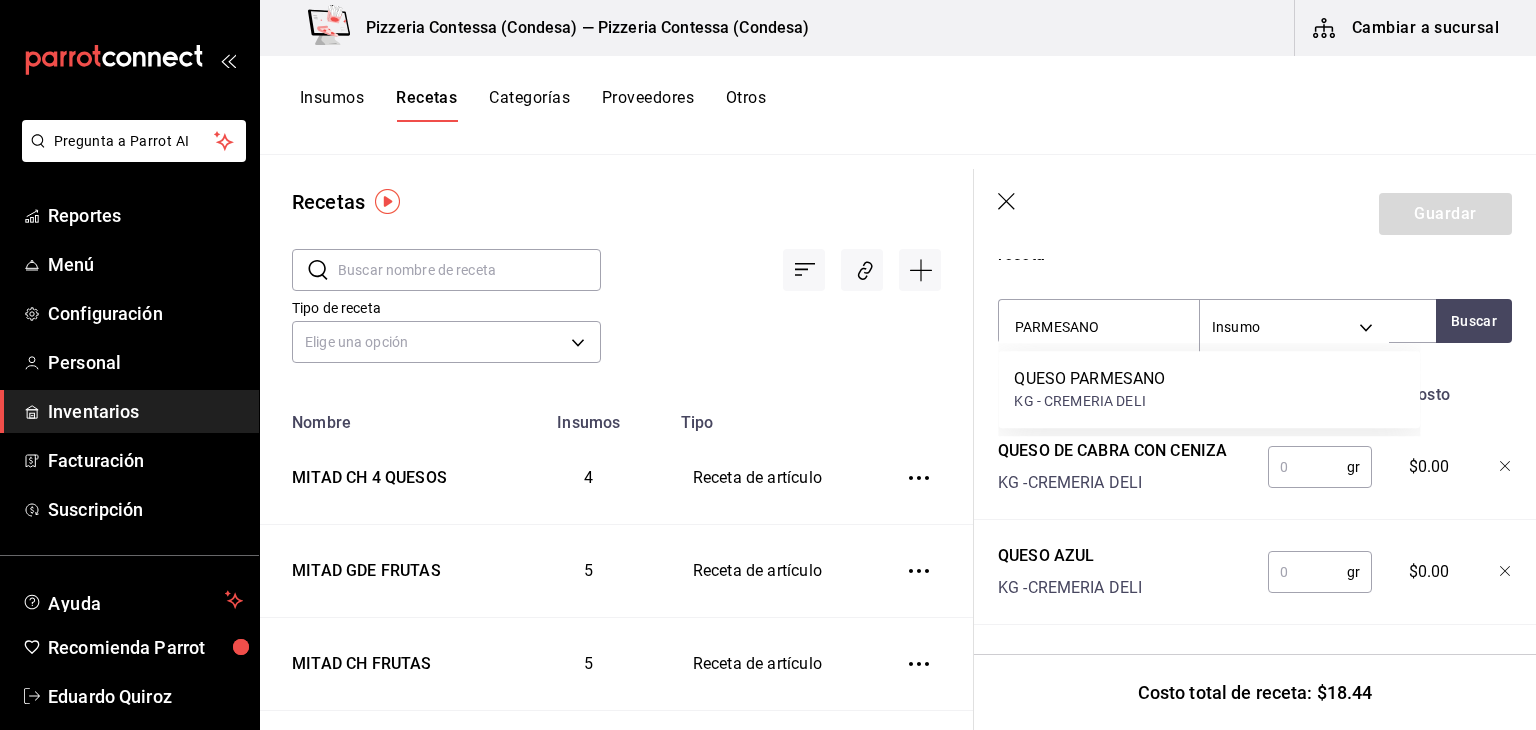 click on "KG - CREMERIA DELI" at bounding box center [1089, 401] 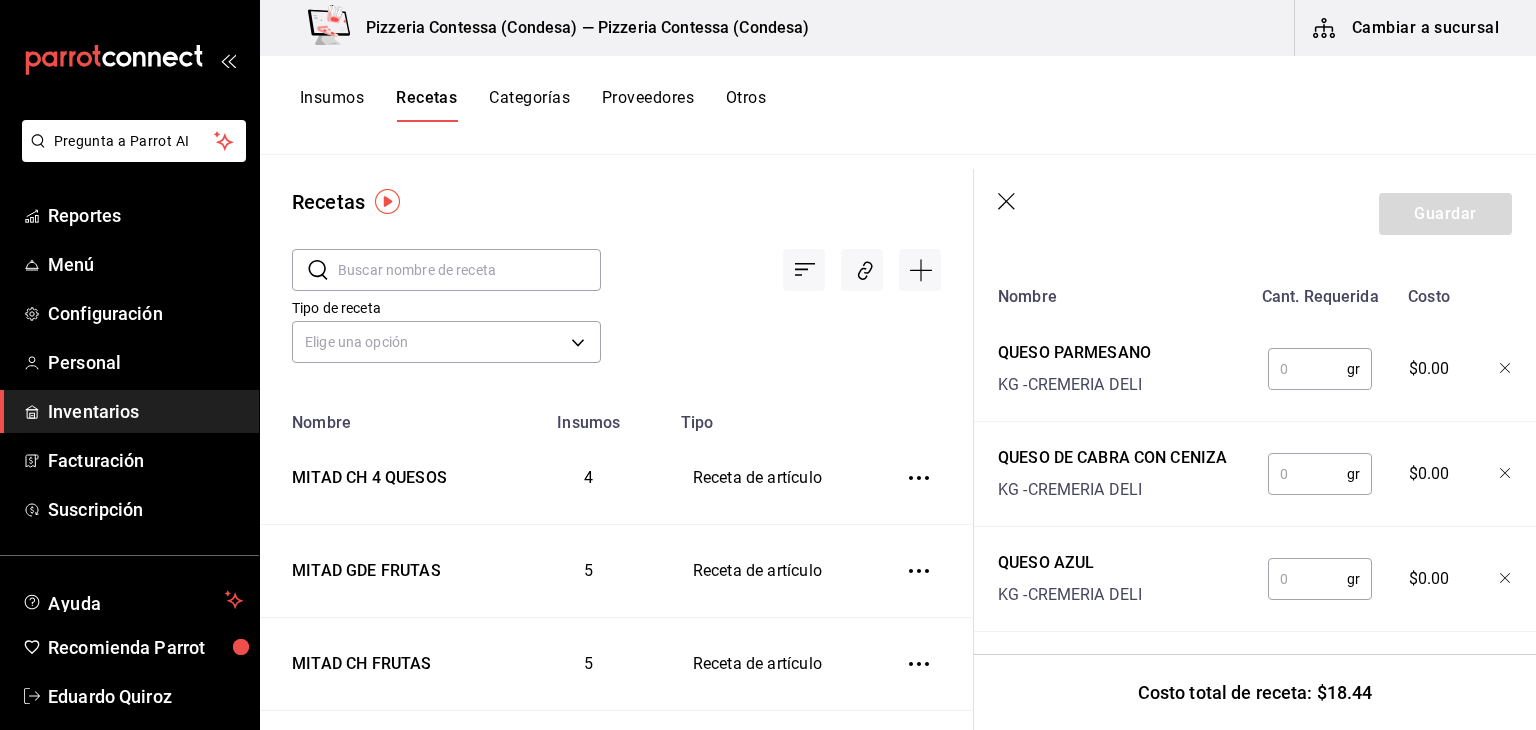 scroll, scrollTop: 500, scrollLeft: 0, axis: vertical 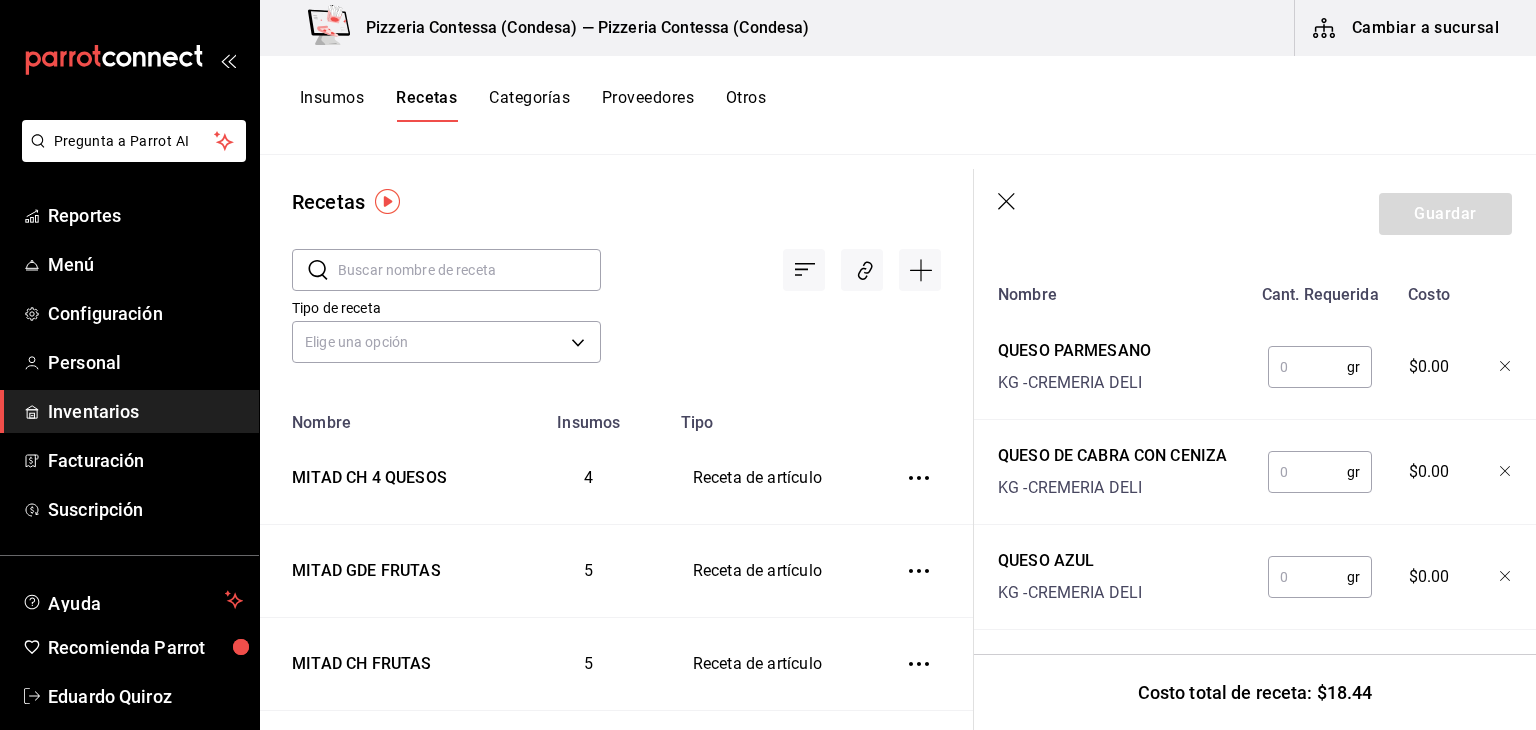click at bounding box center [1307, 367] 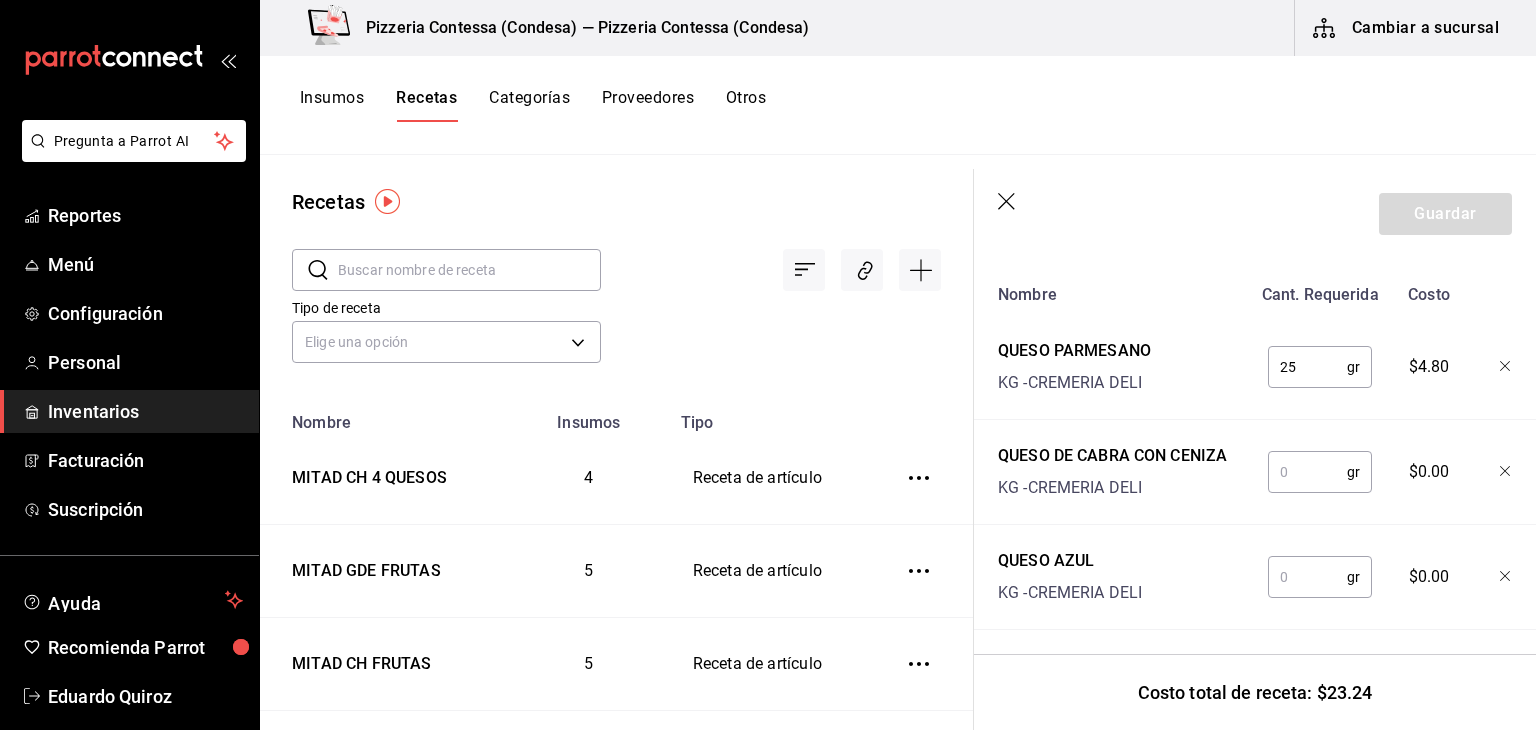 type on "25" 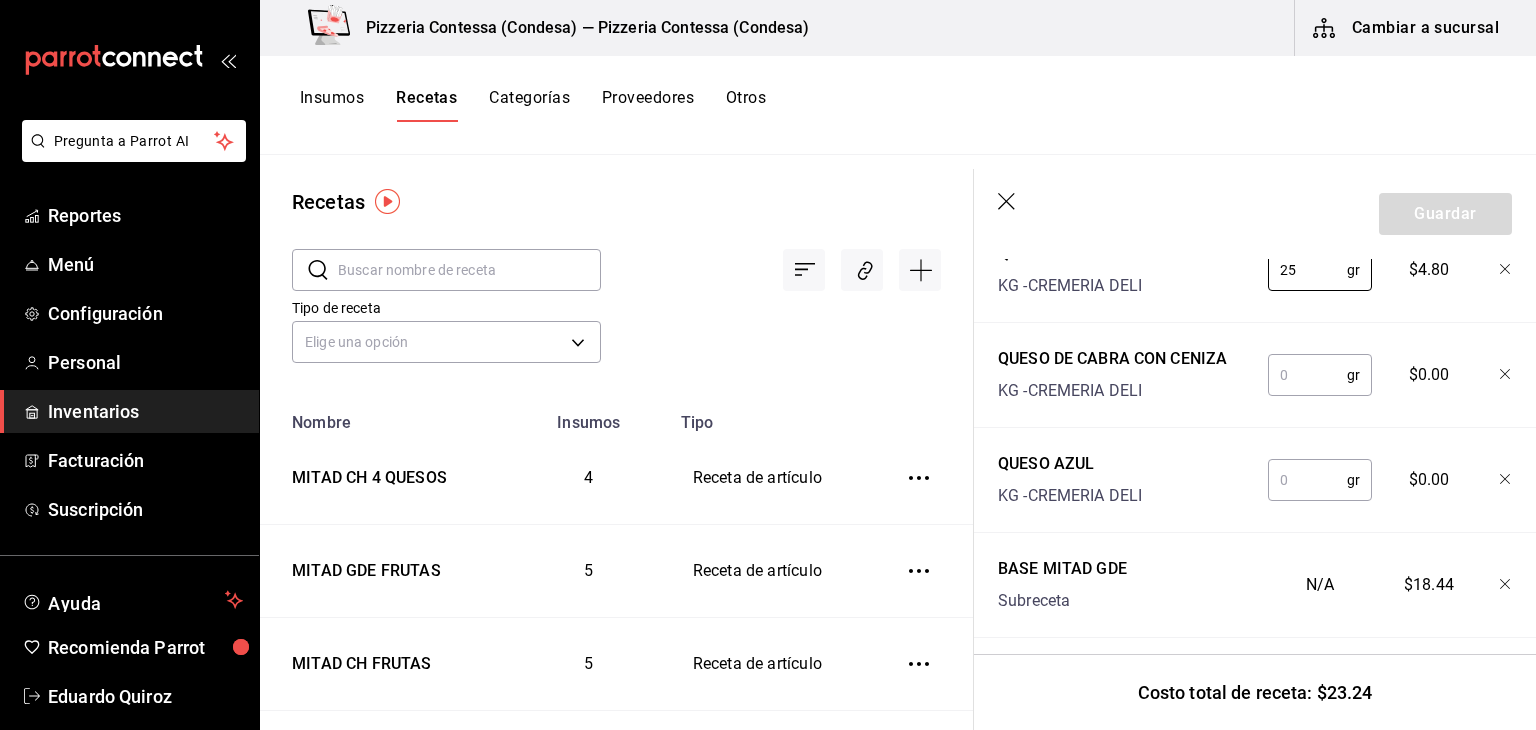 scroll, scrollTop: 600, scrollLeft: 0, axis: vertical 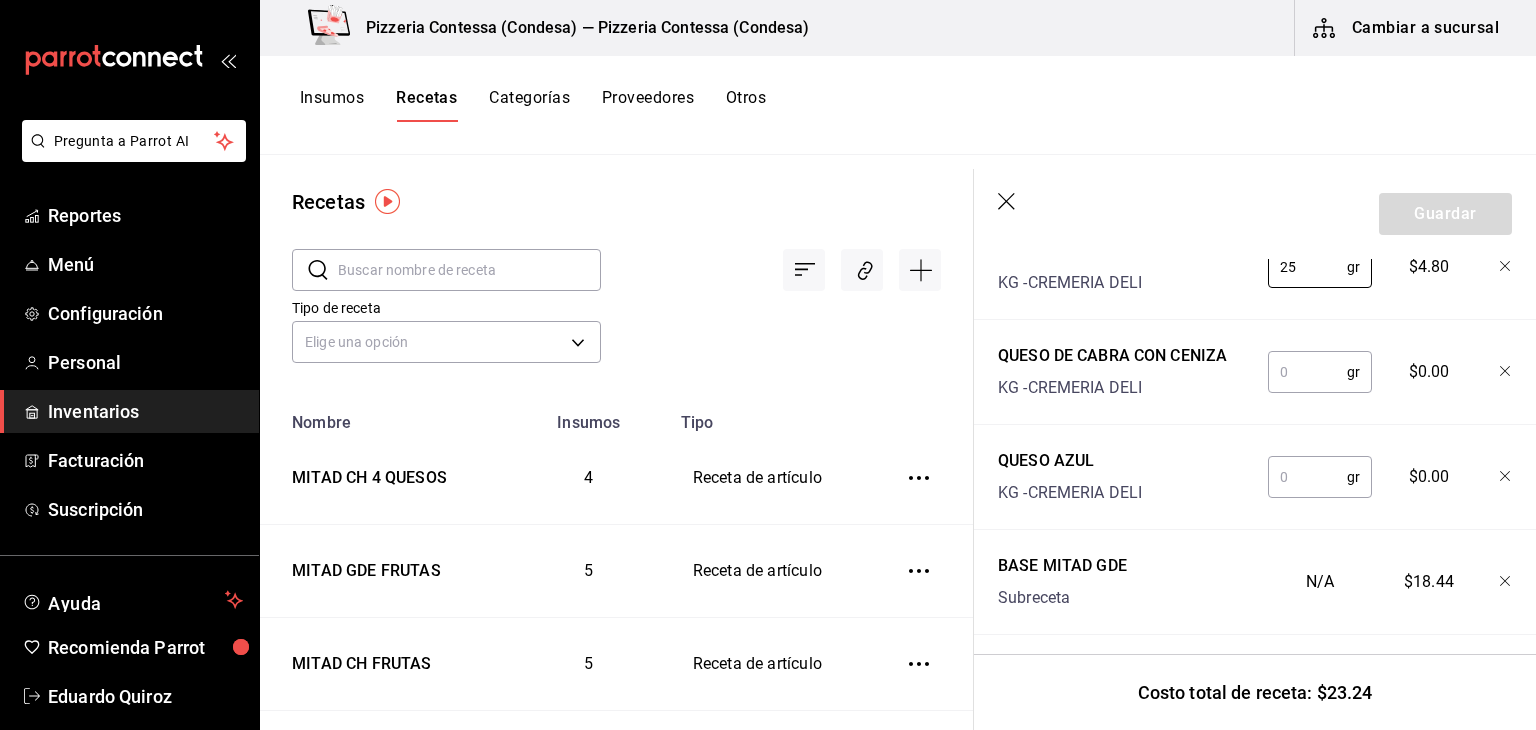 click at bounding box center [1307, 372] 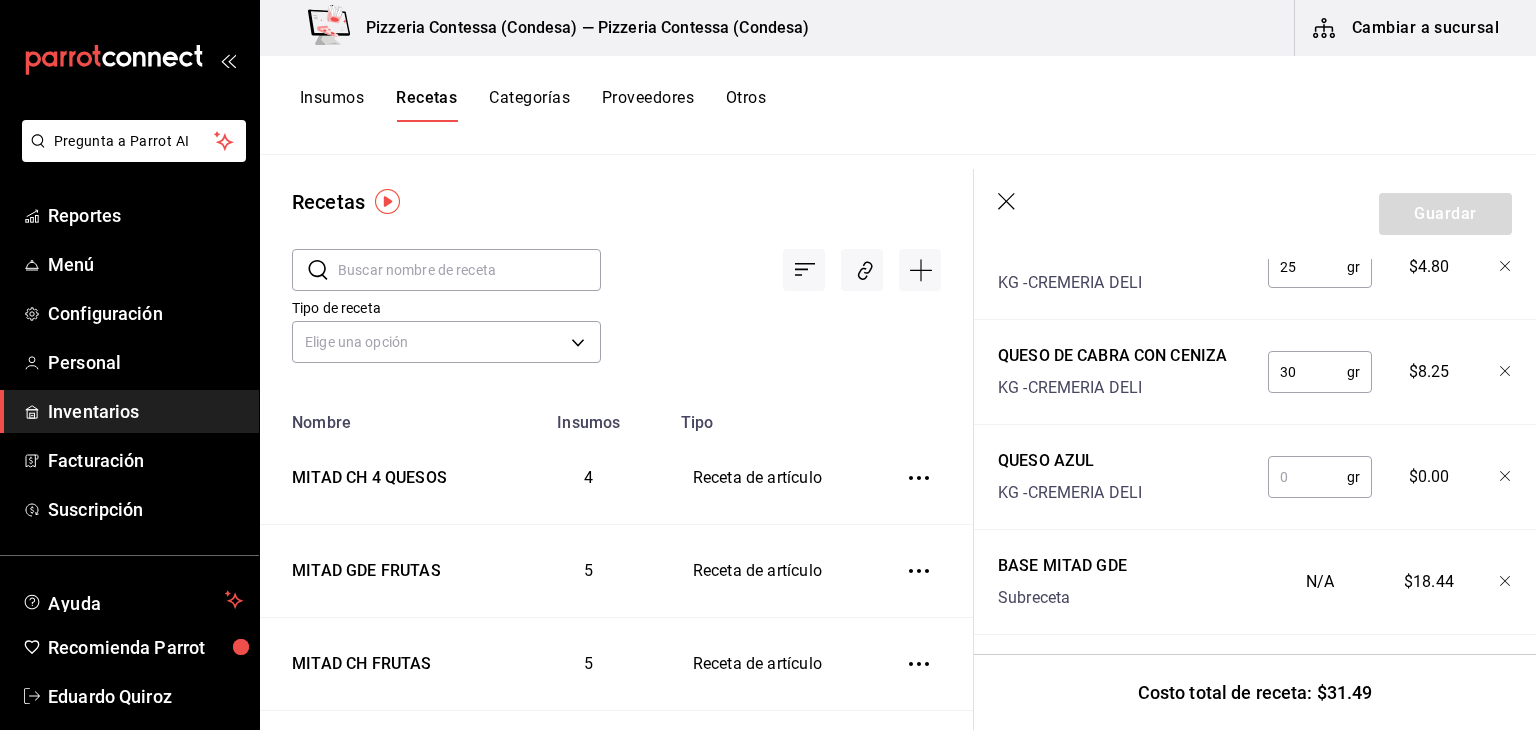 type on "30" 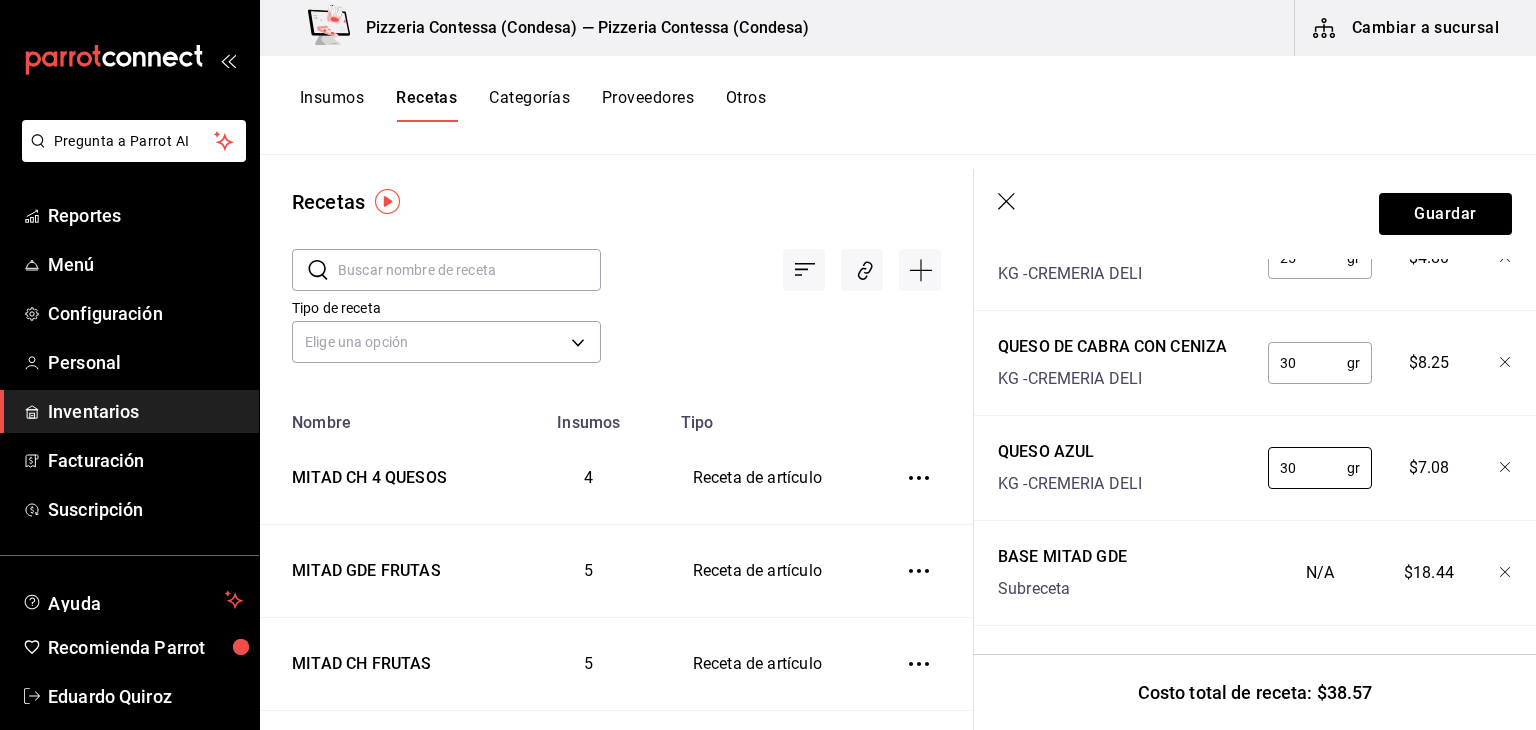 scroll, scrollTop: 624, scrollLeft: 0, axis: vertical 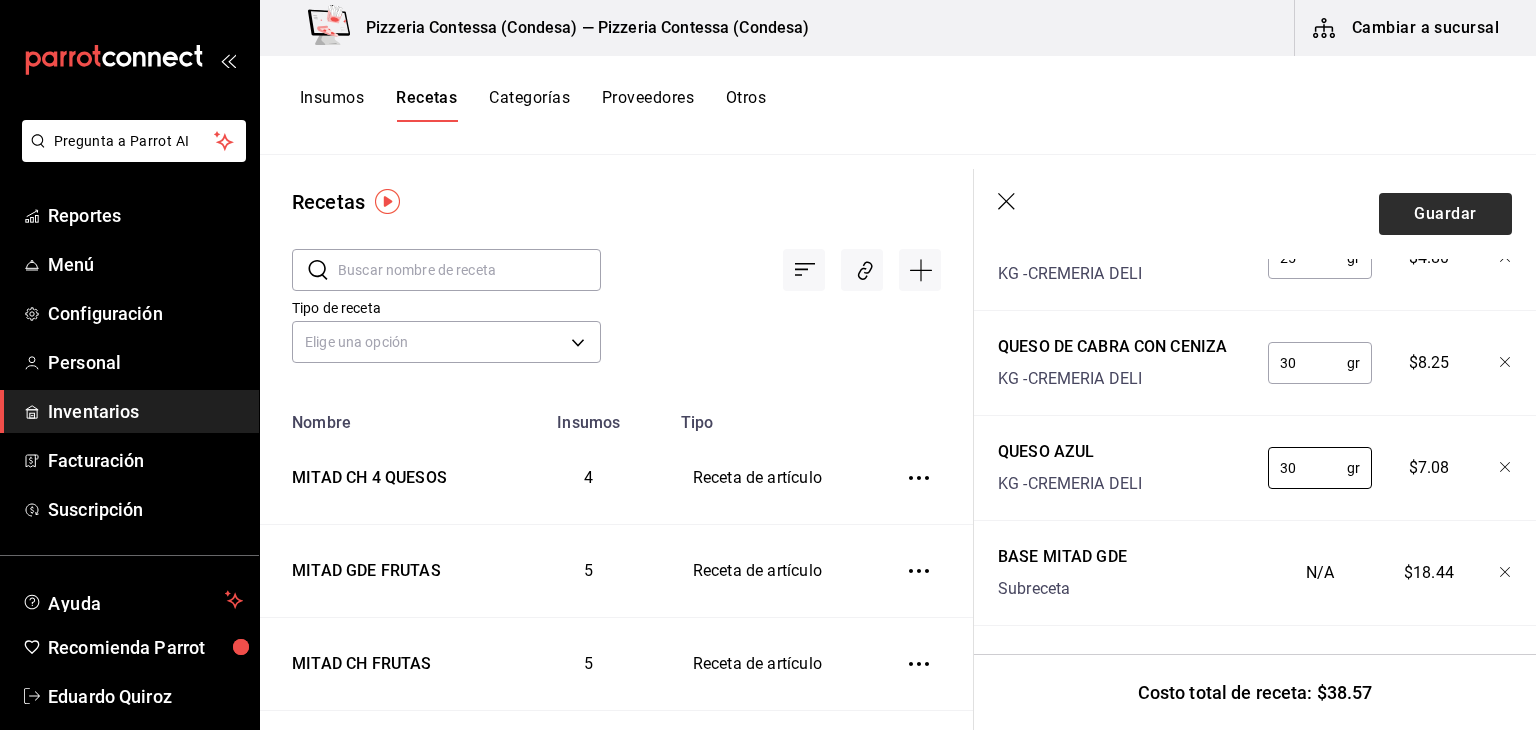 type on "30" 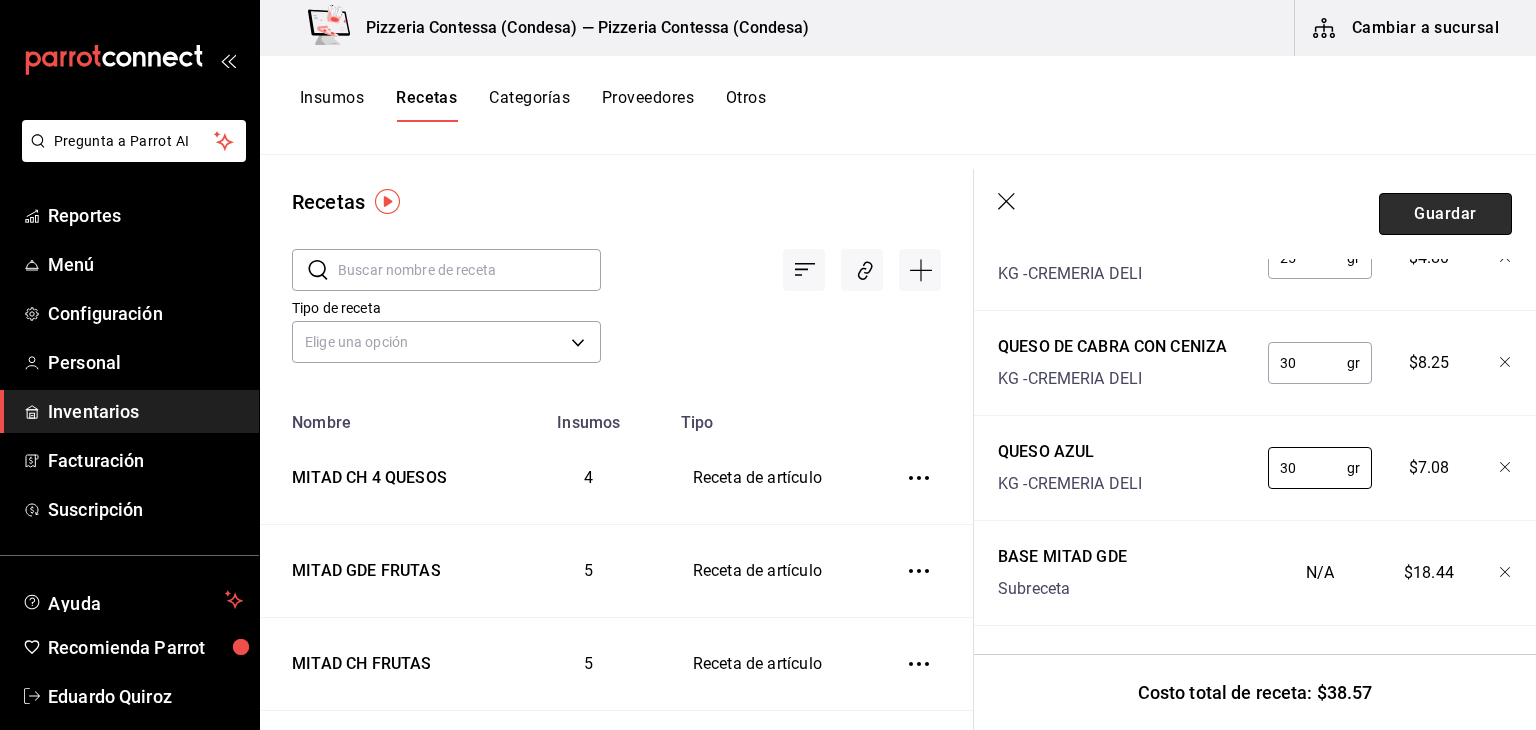 click on "Guardar" at bounding box center (1445, 214) 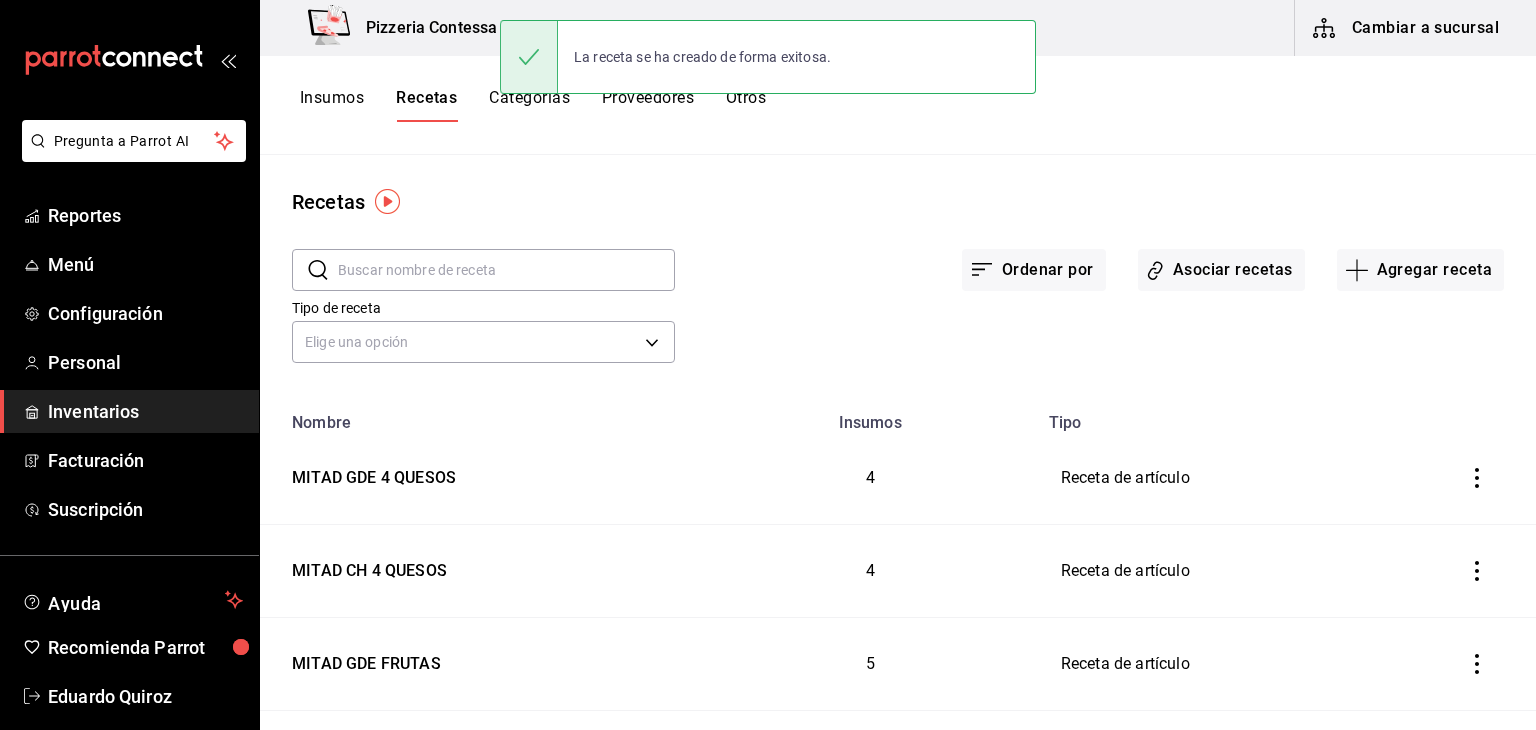 scroll, scrollTop: 0, scrollLeft: 0, axis: both 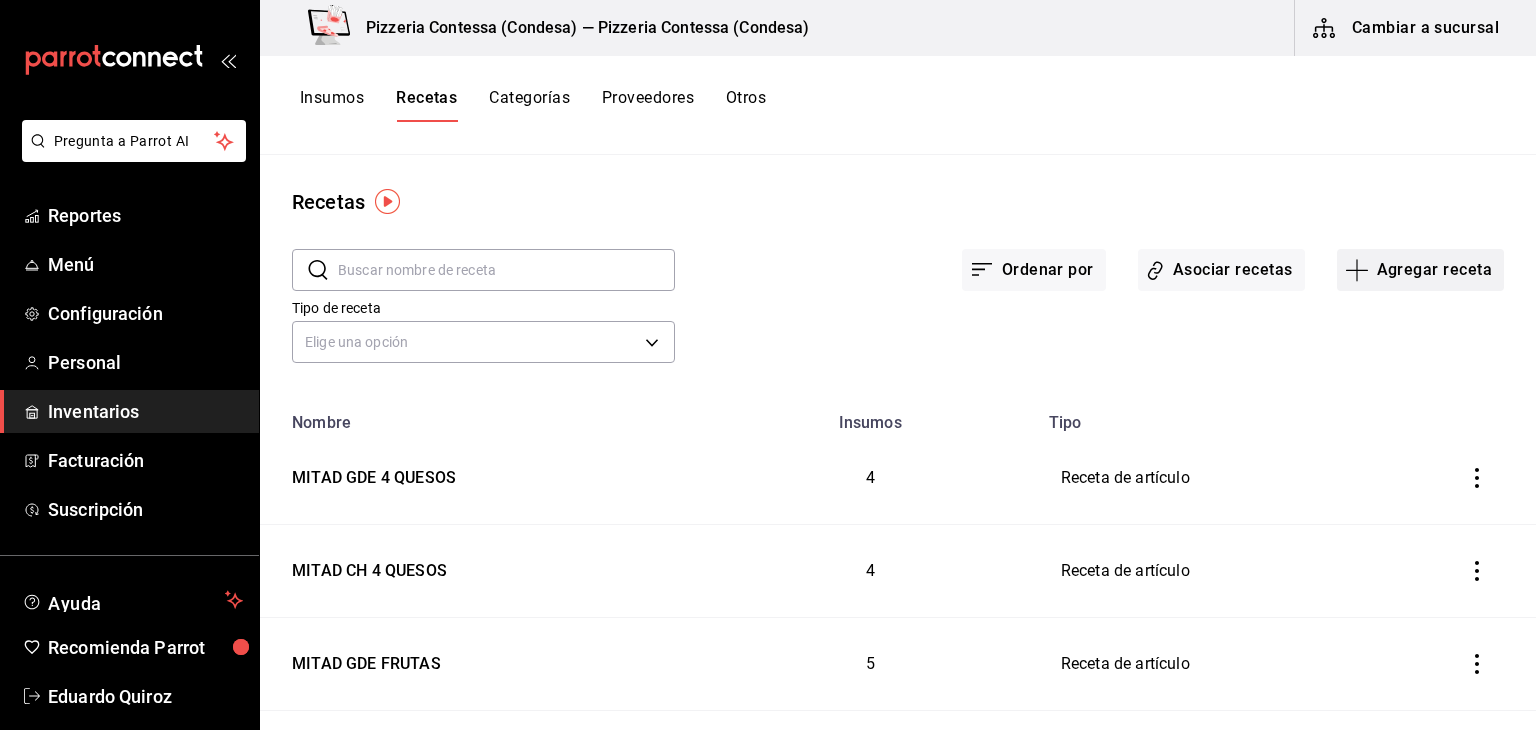 click on "Agregar receta" at bounding box center (1420, 270) 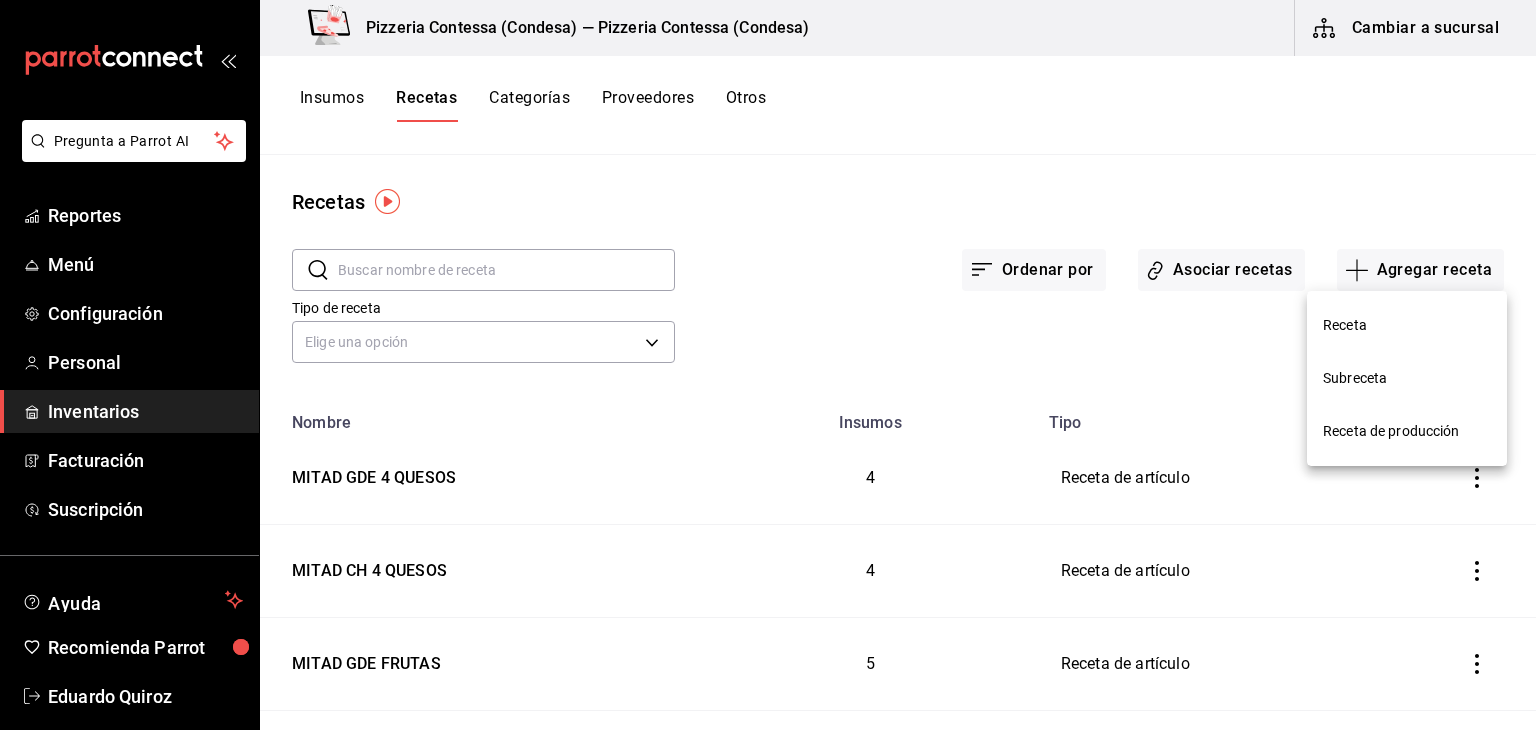 click on "Receta" at bounding box center (1407, 325) 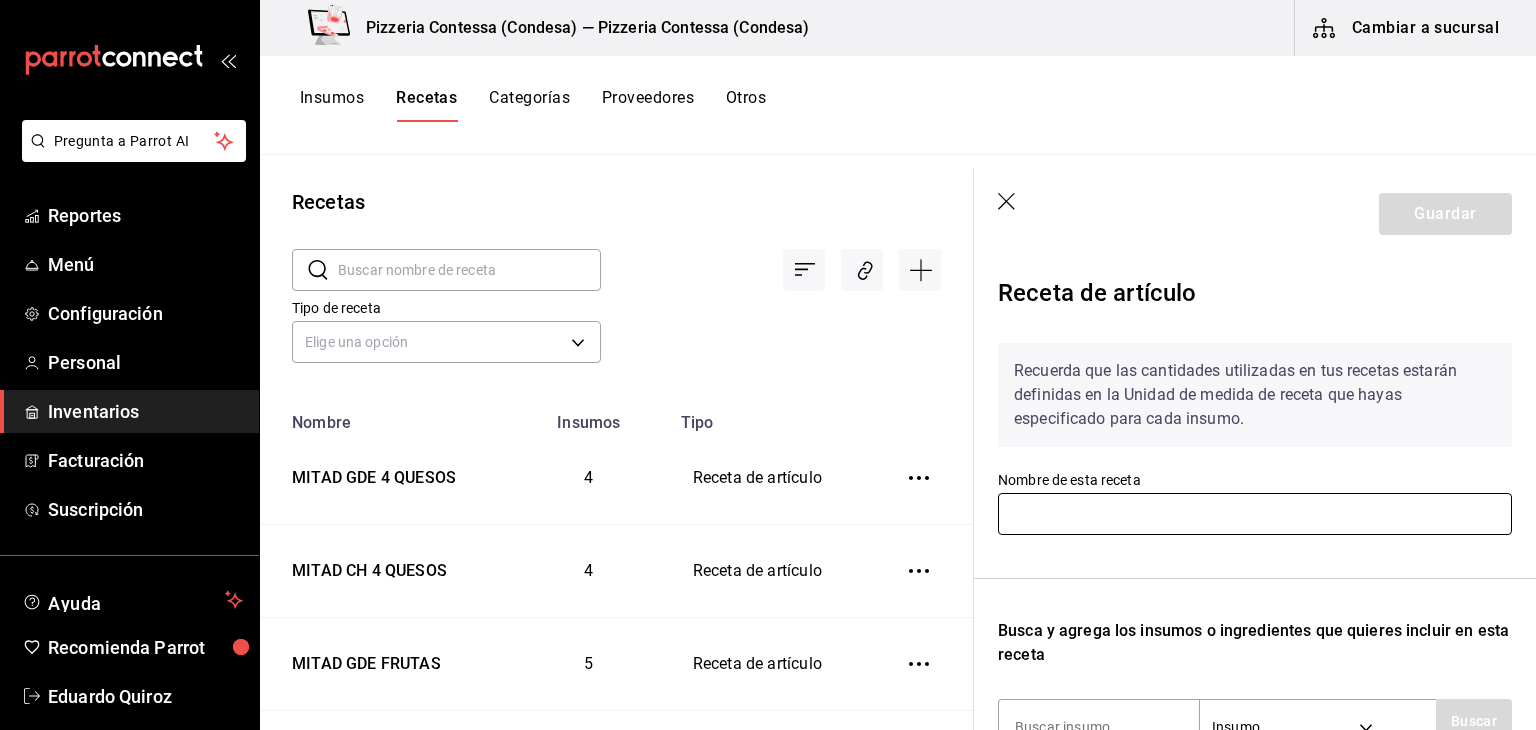 click at bounding box center [1255, 514] 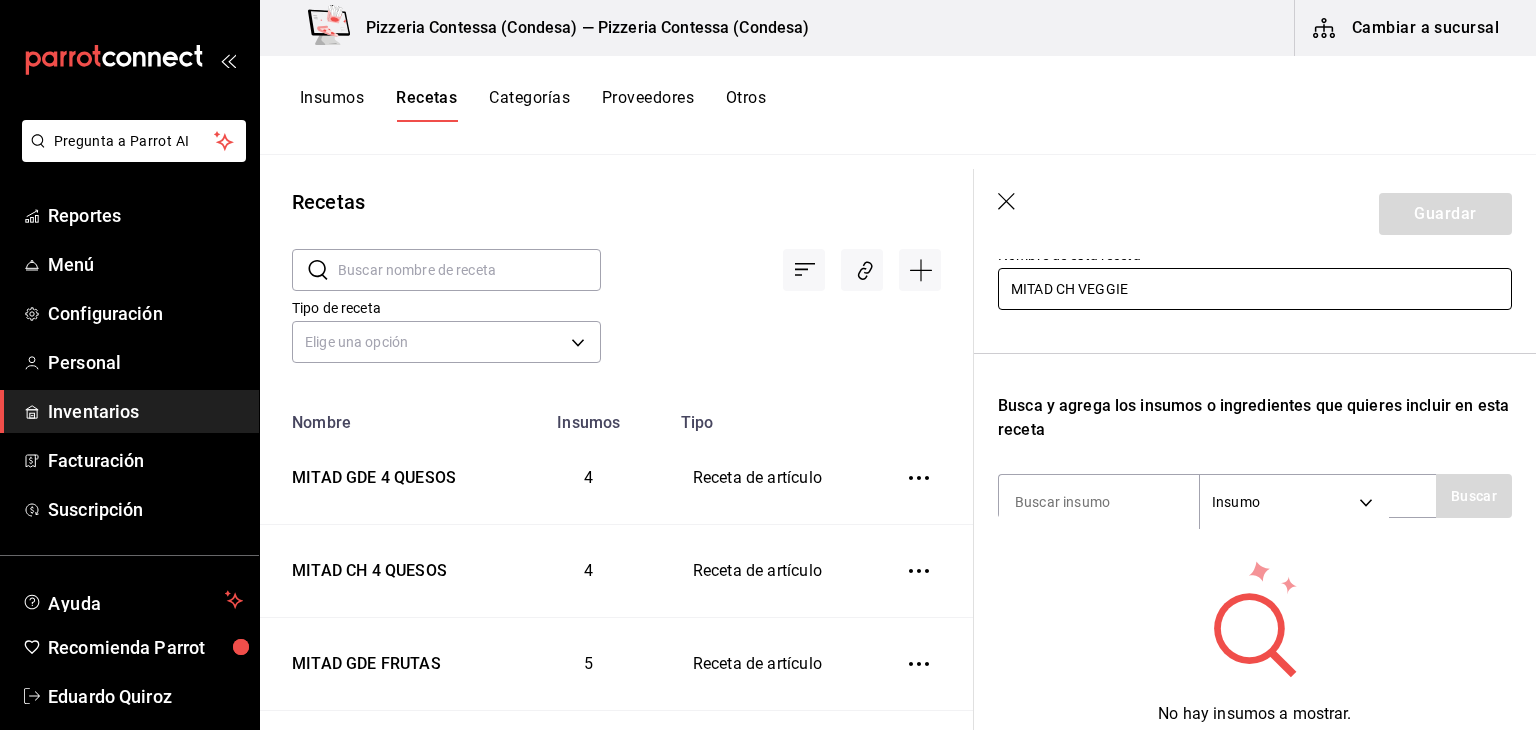 scroll, scrollTop: 300, scrollLeft: 0, axis: vertical 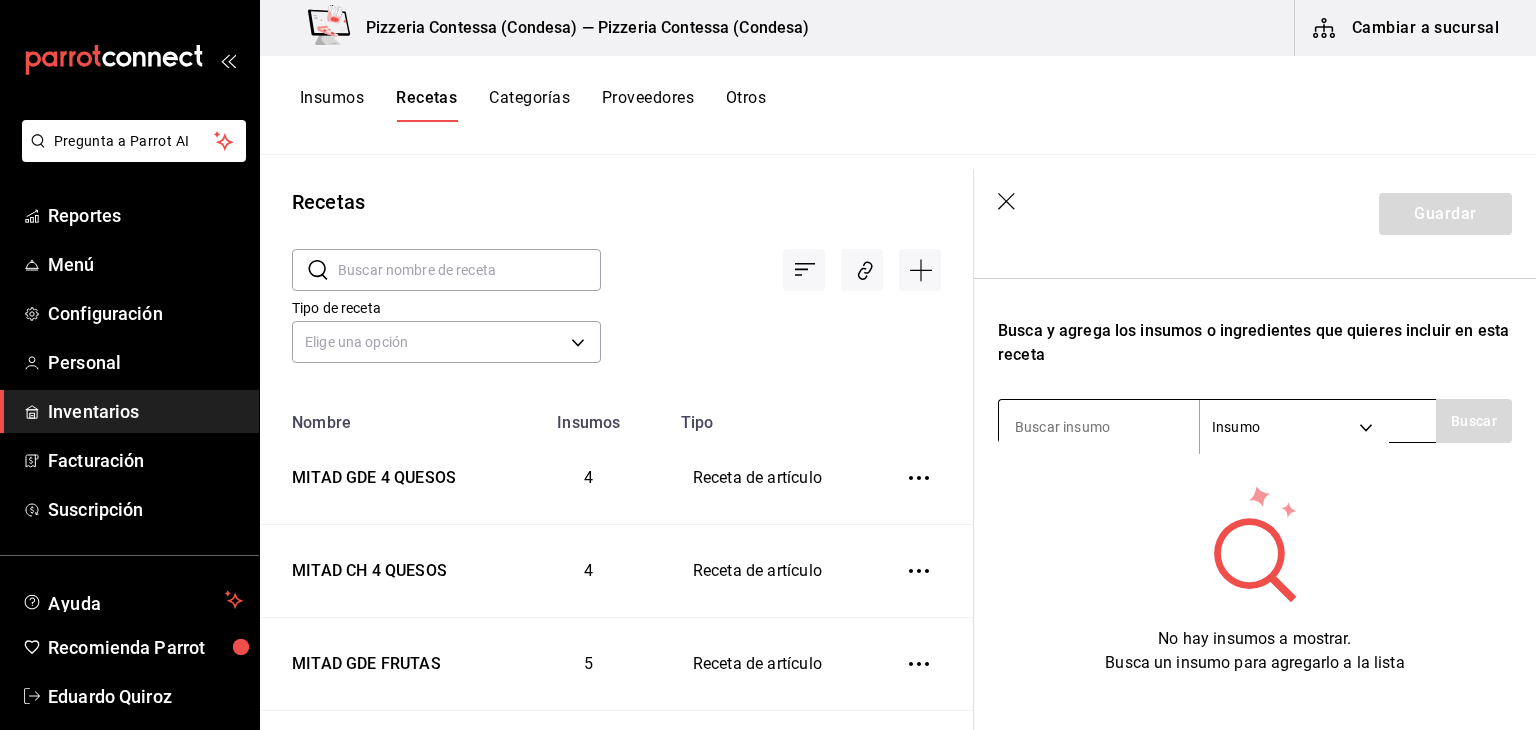 type on "MITAD CH VEGGIE" 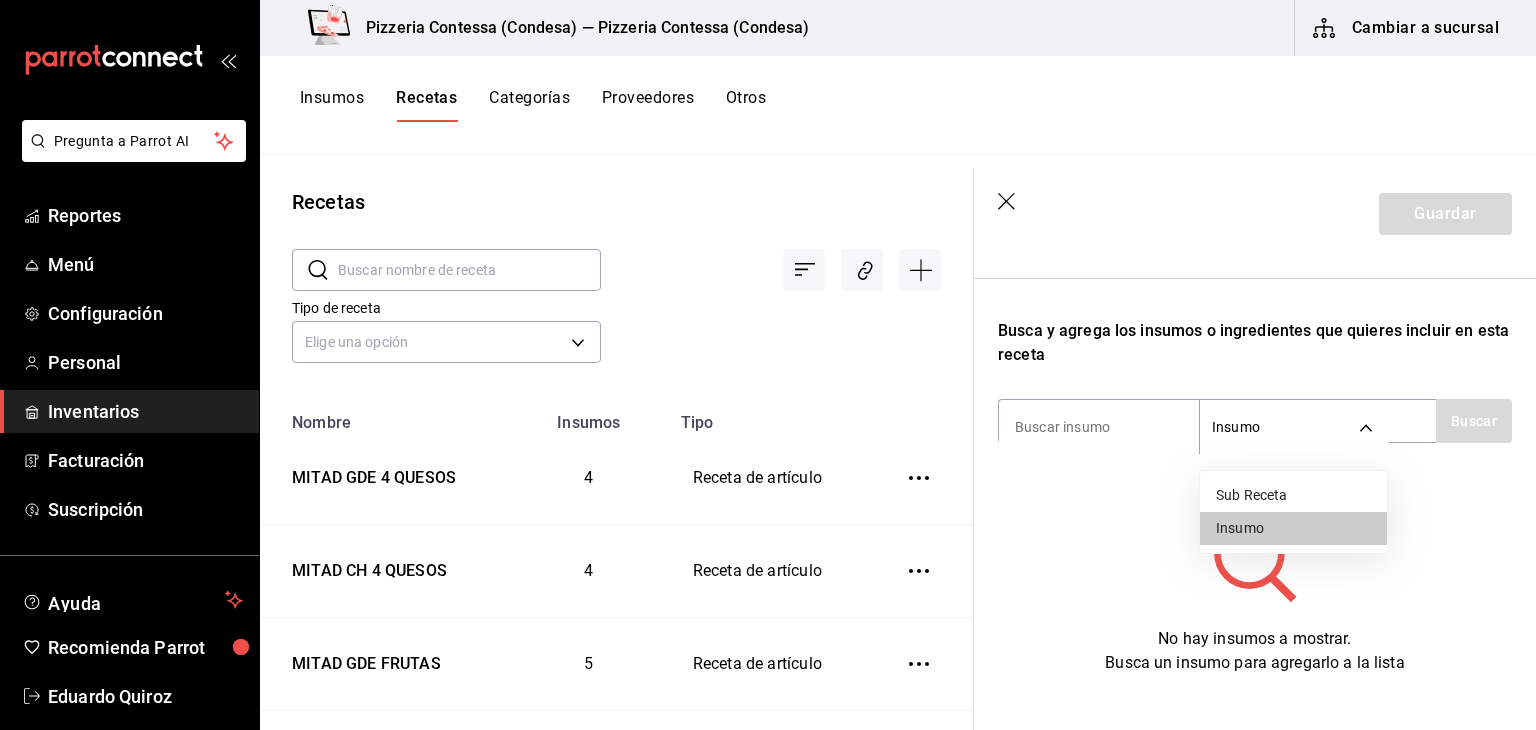 drag, startPoint x: 1267, startPoint y: 485, endPoint x: 1239, endPoint y: 473, distance: 30.463093 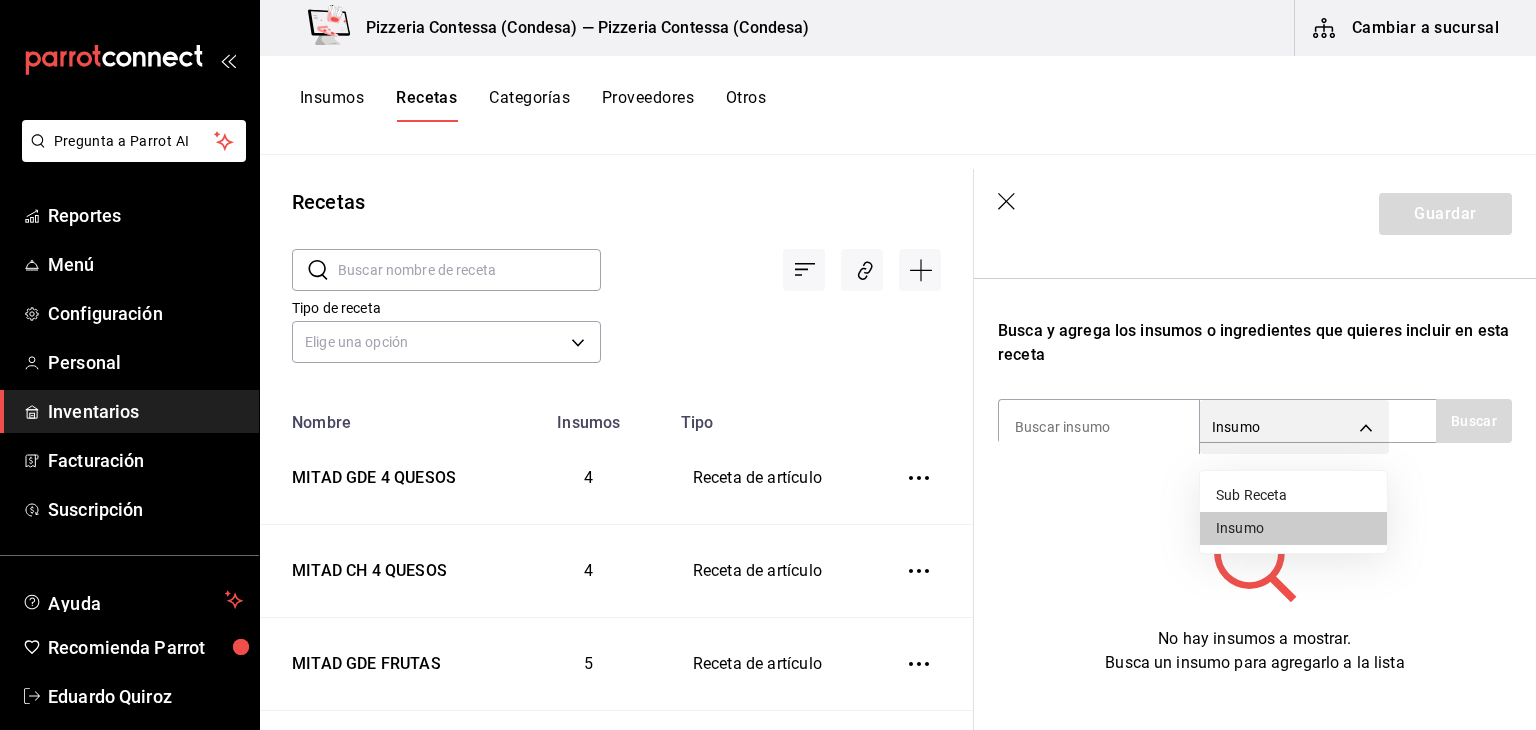 type on "SUBRECIPE" 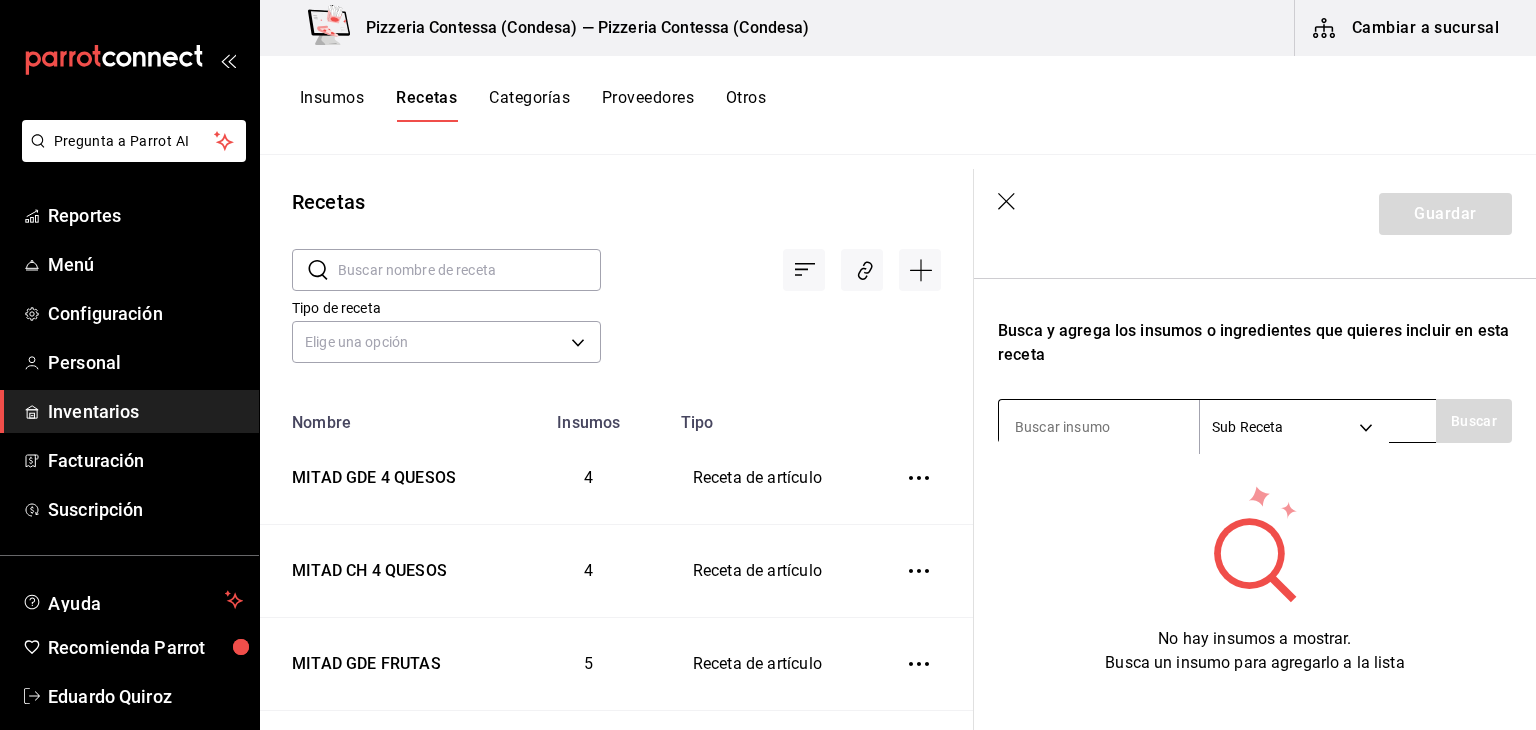 click at bounding box center (1099, 427) 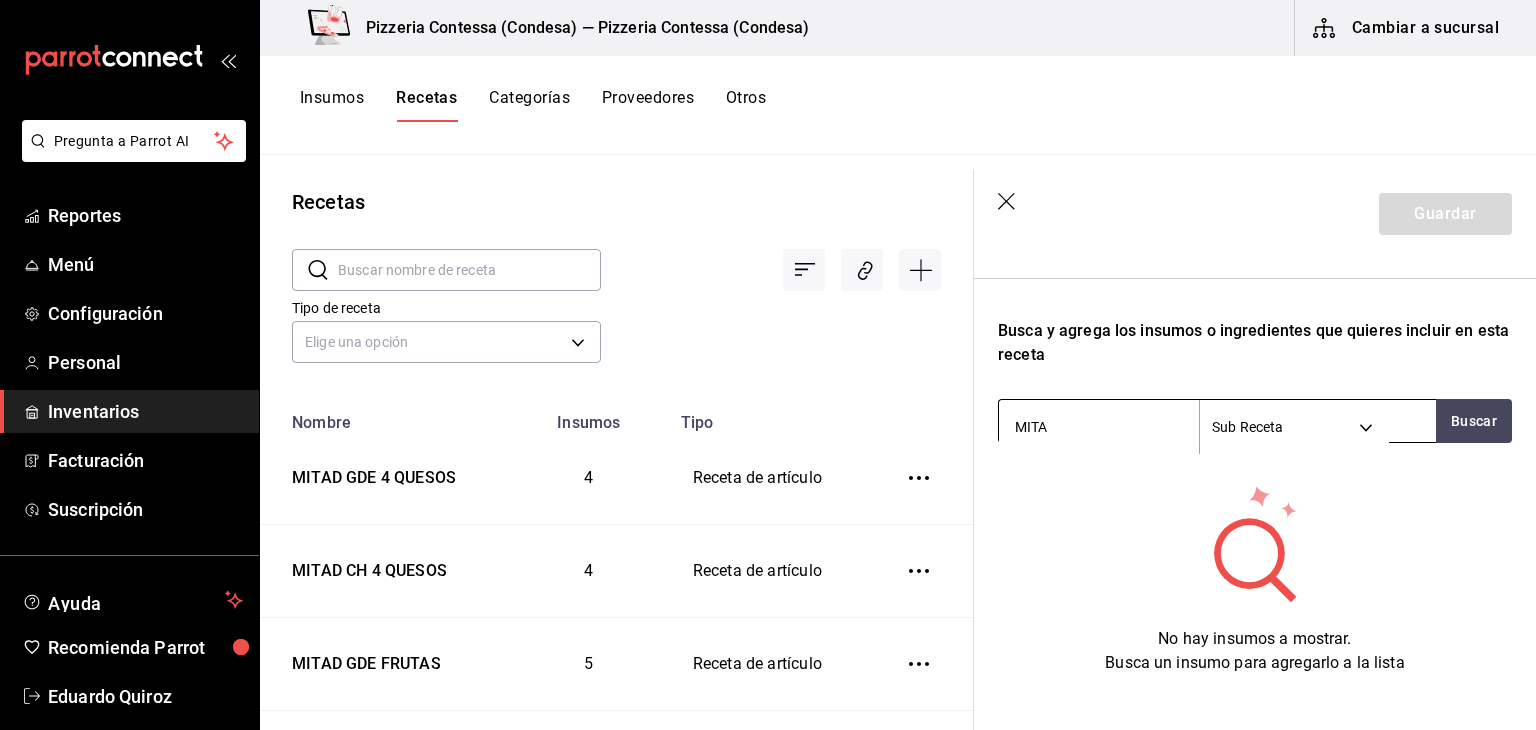 type on "MITAD" 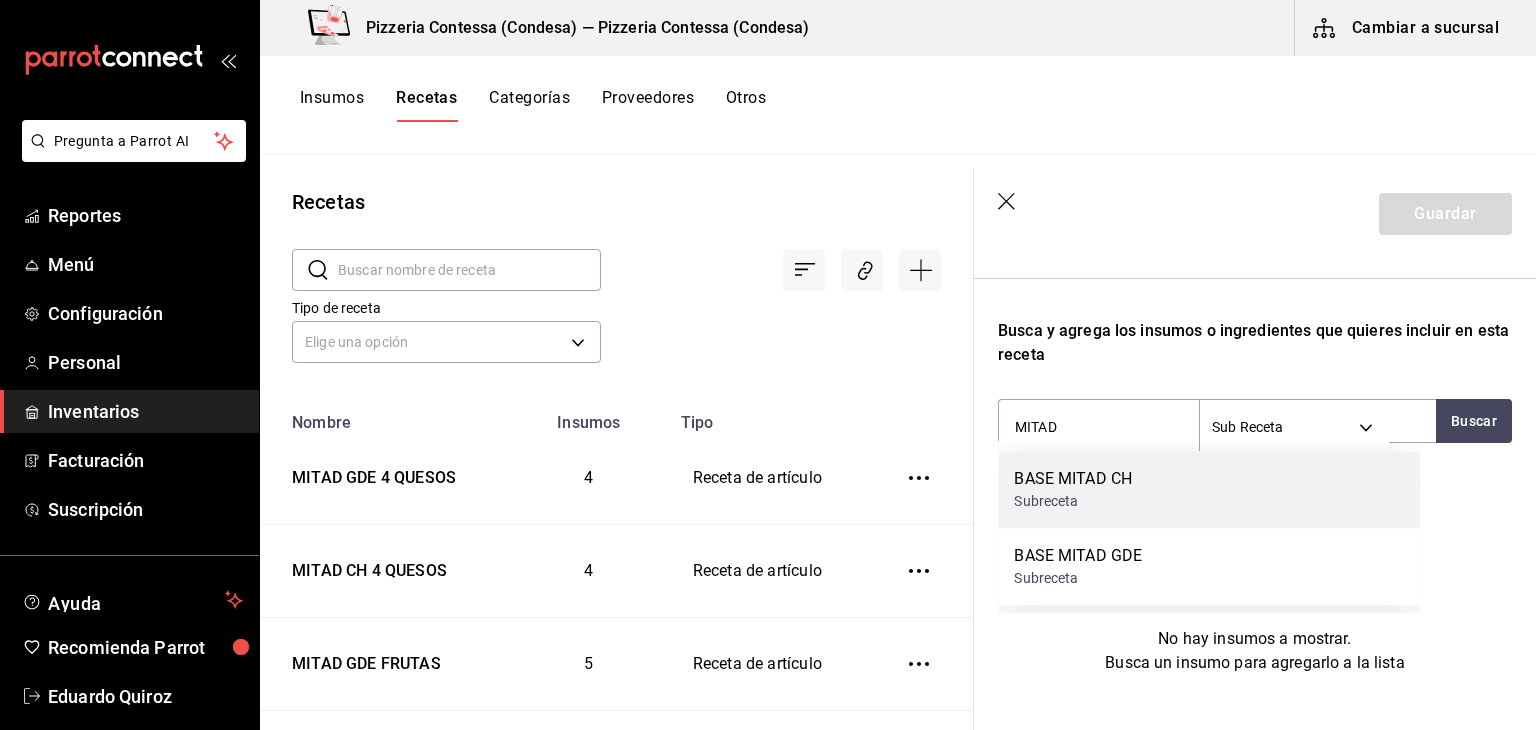 click on "BASE MITAD CH" at bounding box center [1073, 479] 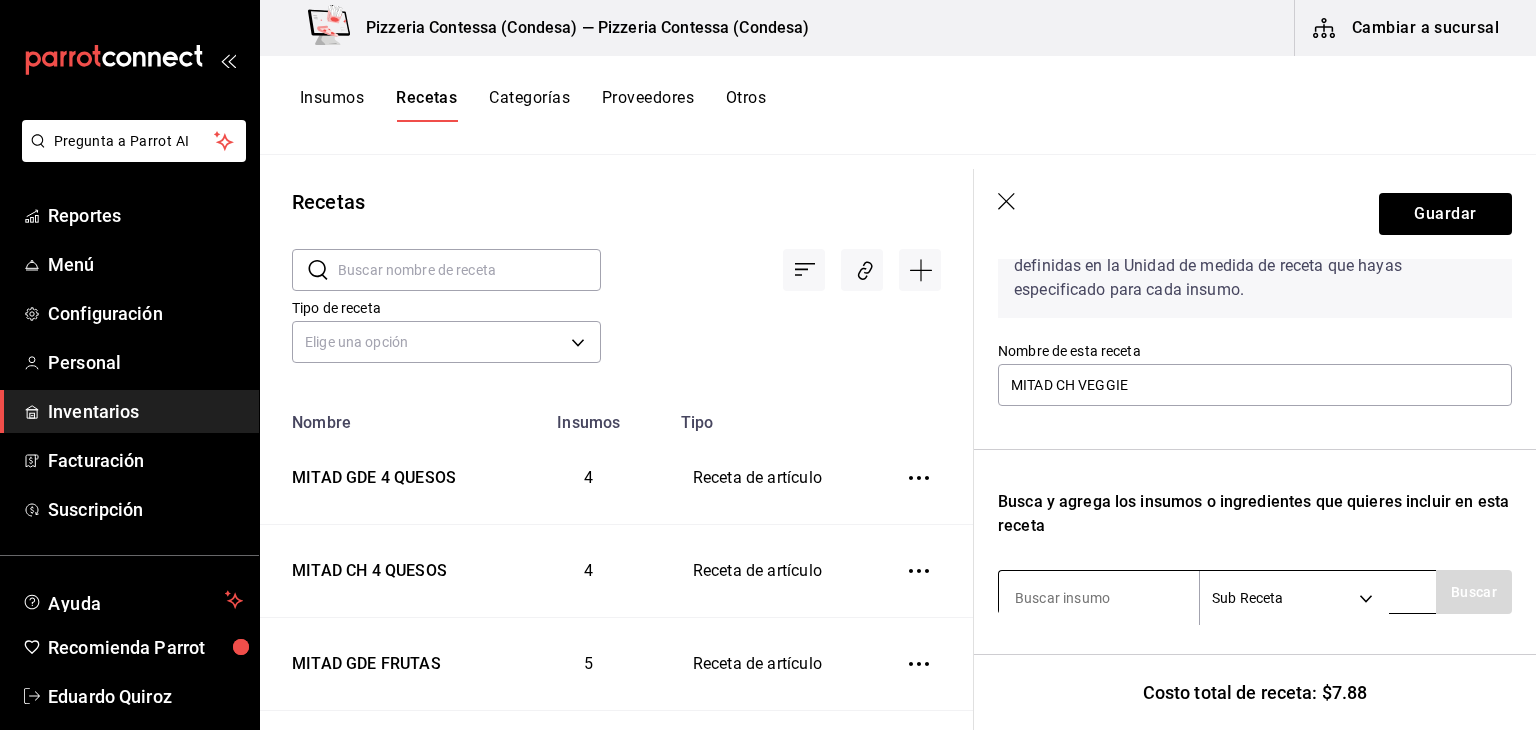 scroll, scrollTop: 200, scrollLeft: 0, axis: vertical 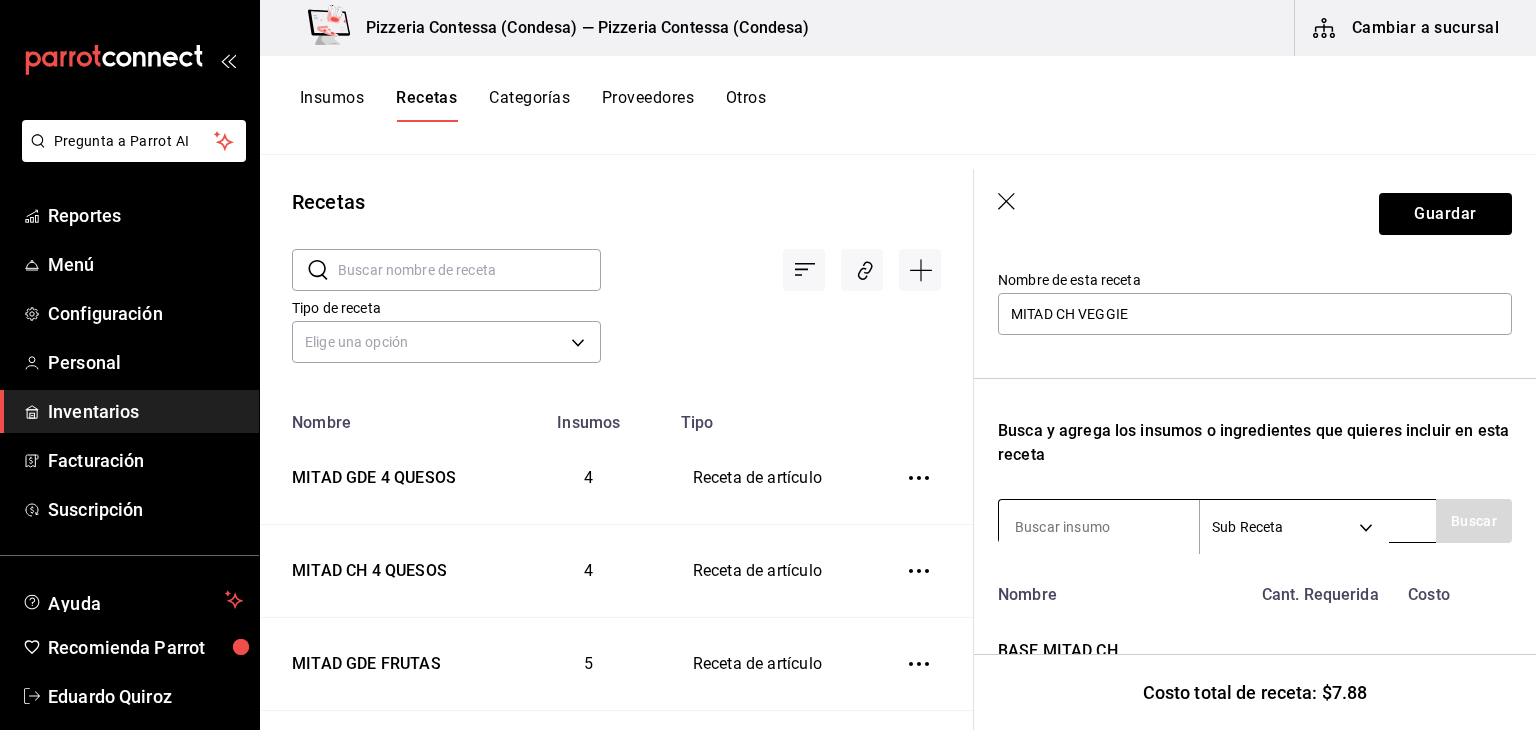click on "Pregunta a Parrot AI Reportes   Menú   Configuración   Personal   Inventarios   Facturación   Suscripción   Ayuda Recomienda Parrot   [PERSON]   Sugerir nueva función   Pizzeria Contessa ([CITY]) — Pizzeria Contessa ([CITY]) Cambiar a sucursal Insumos Recetas Categorías Proveedores Otros Recetas ​ ​ Tipo de receta Elige una opción default Nombre Insumos Tipo MITAD GDE 4 QUESOS 4 Receta de artículo MITAD CH 4 QUESOS 4 Receta de artículo MITAD GDE FRUTAS 5 Receta de artículo MITAD CH FRUTAS 5 Receta de artículo MITAD GDE MEXIQUENSE 5 Receta de artículo MITAD CH MEXIQUENSE 5 Receta de artículo MITAD GDE MARGARITA 3 Receta de artículo MITAD CH MARGARITA 3 Receta de artículo MITAD GDE BOLOGNESA 2 Receta de artículo MITAD CH BOLOGNESA 2 Receta de artículo MITAD GDE HAWAIANA 3 Receta de artículo MITAD CH HAWAIANA 3 Receta de artículo MITAD GDE PEPERONNI 2 Receta de artículo MITAD CH PEPERONNI 2 Receta de artículo BASE MITAD GDE 3 Subreceta BASE MITAD CH 3 Subreceta 2 3 2 3 1 1 1 1" at bounding box center [768, 358] 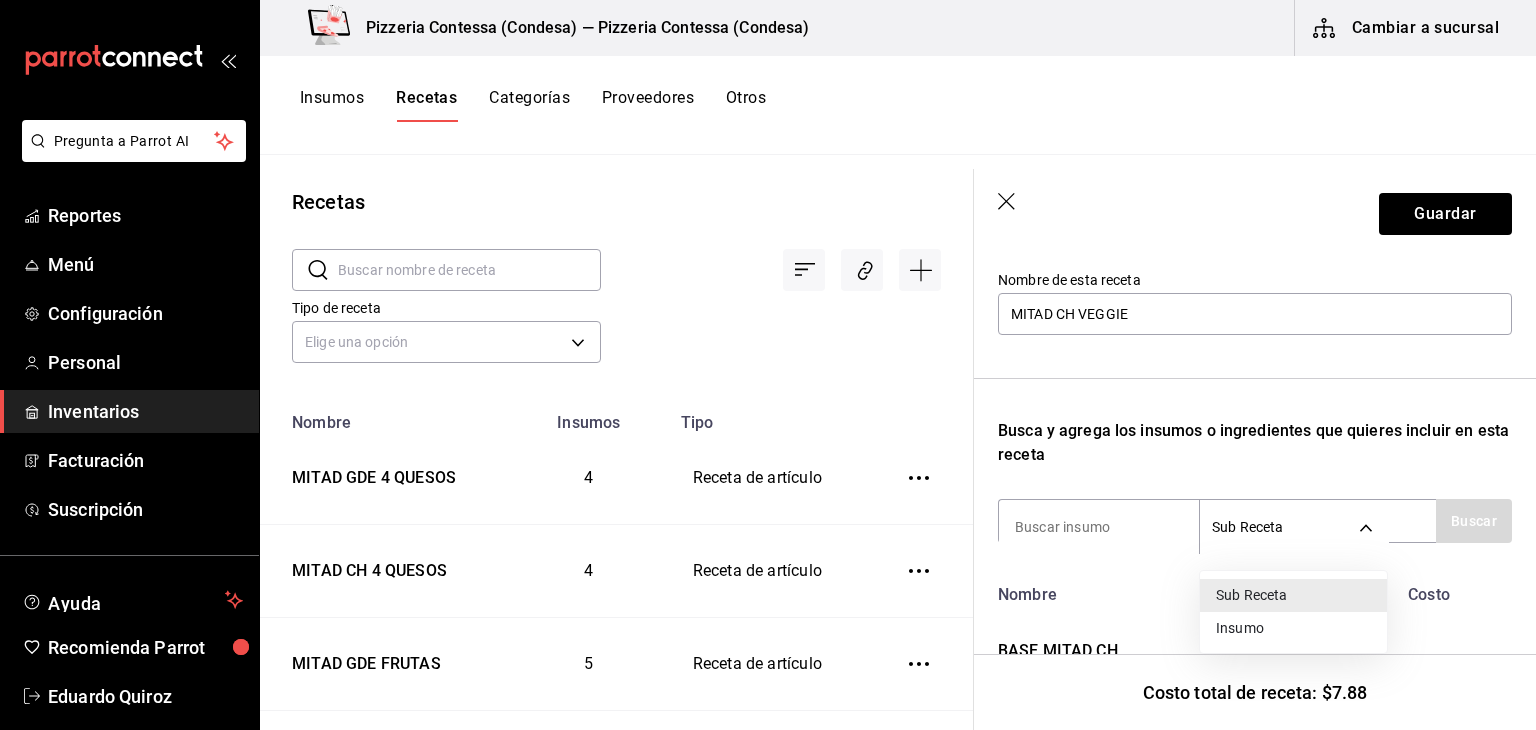click on "Insumo" at bounding box center (1293, 628) 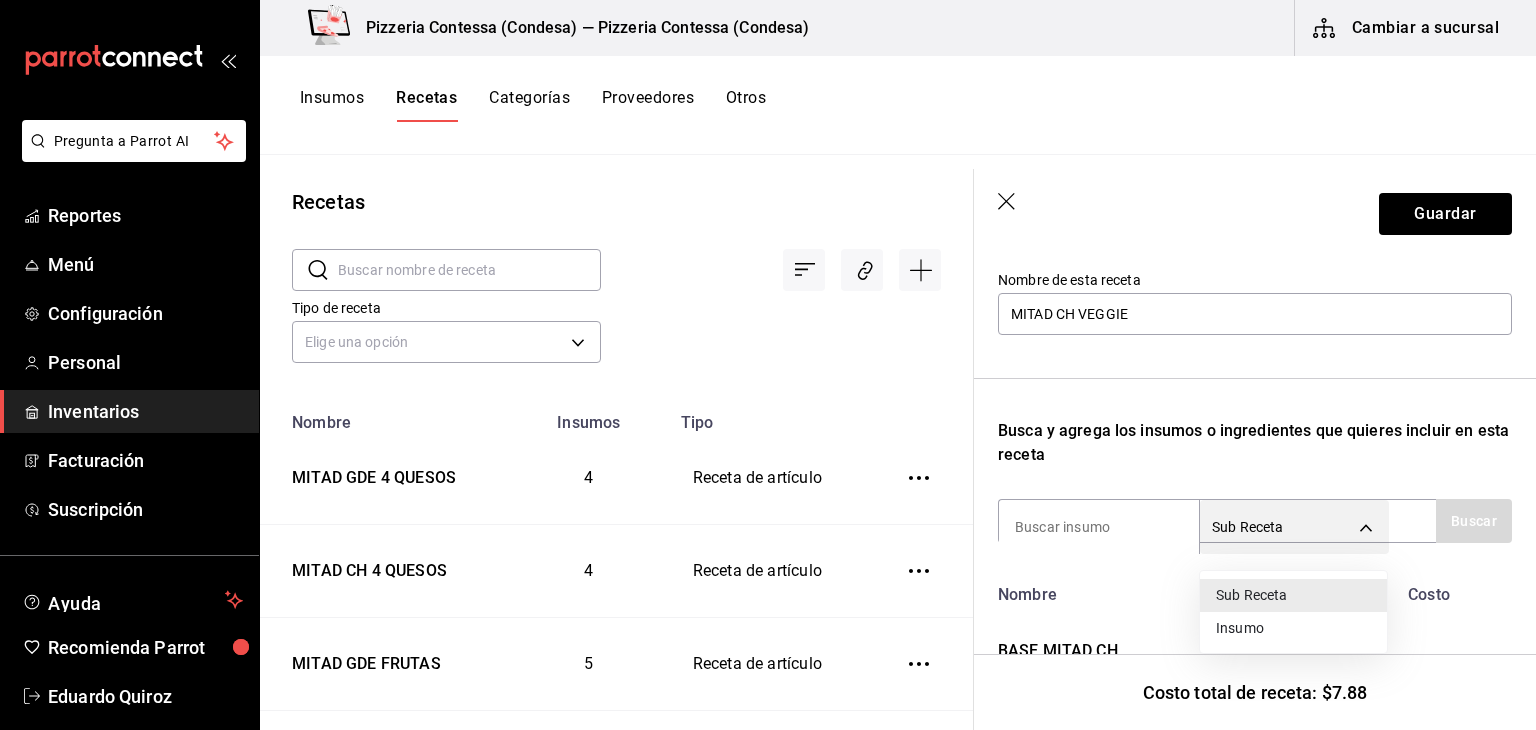 type on "SUPPLY" 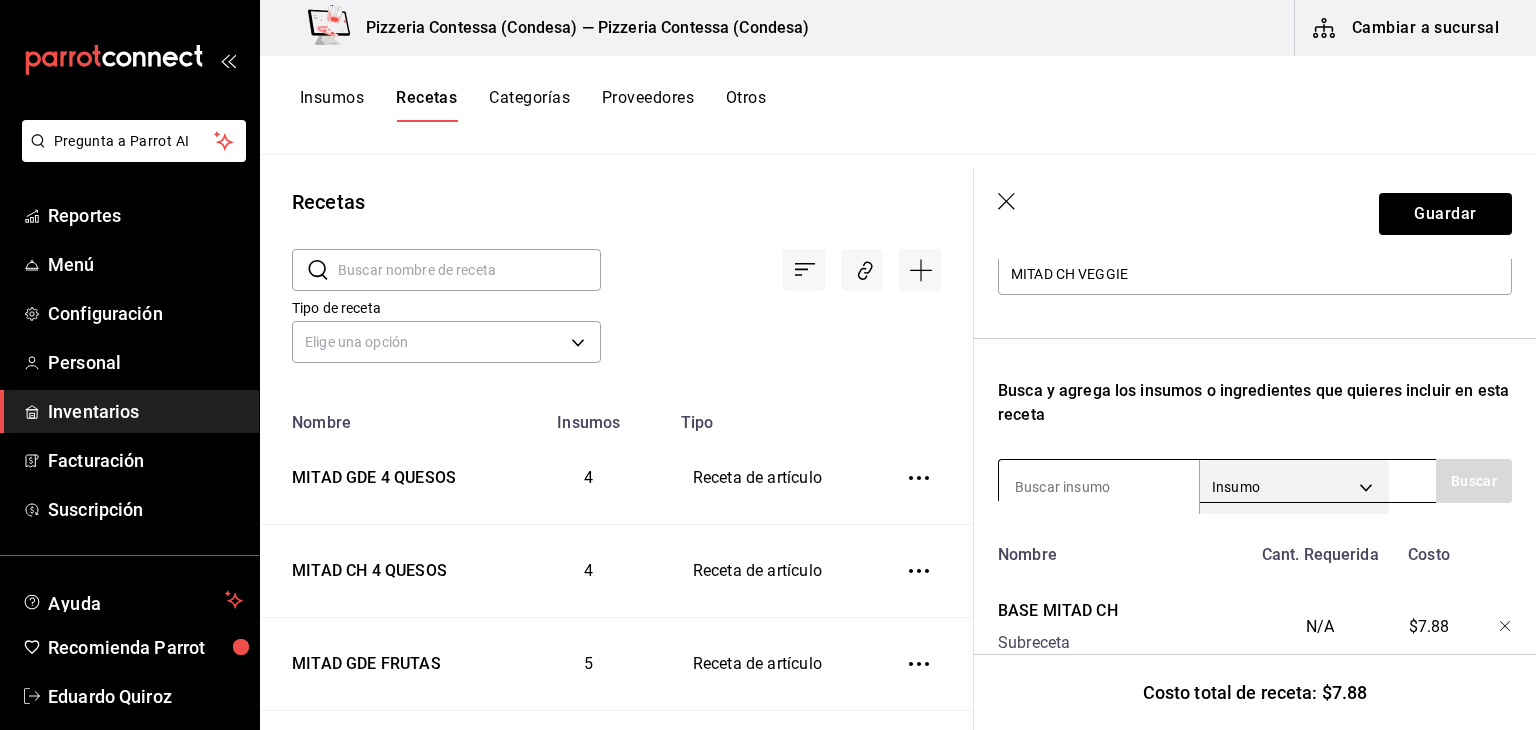 scroll, scrollTop: 309, scrollLeft: 0, axis: vertical 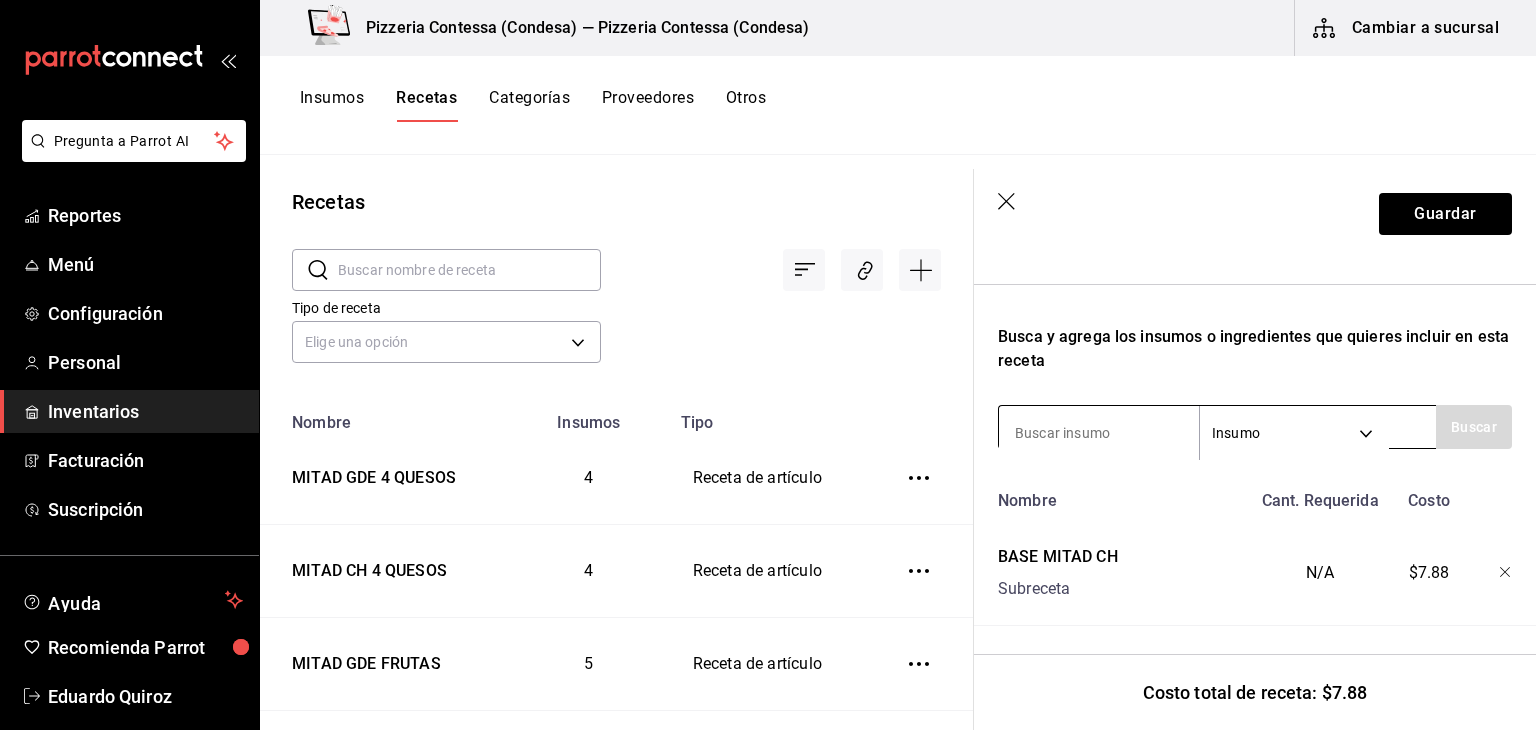 click at bounding box center [1099, 433] 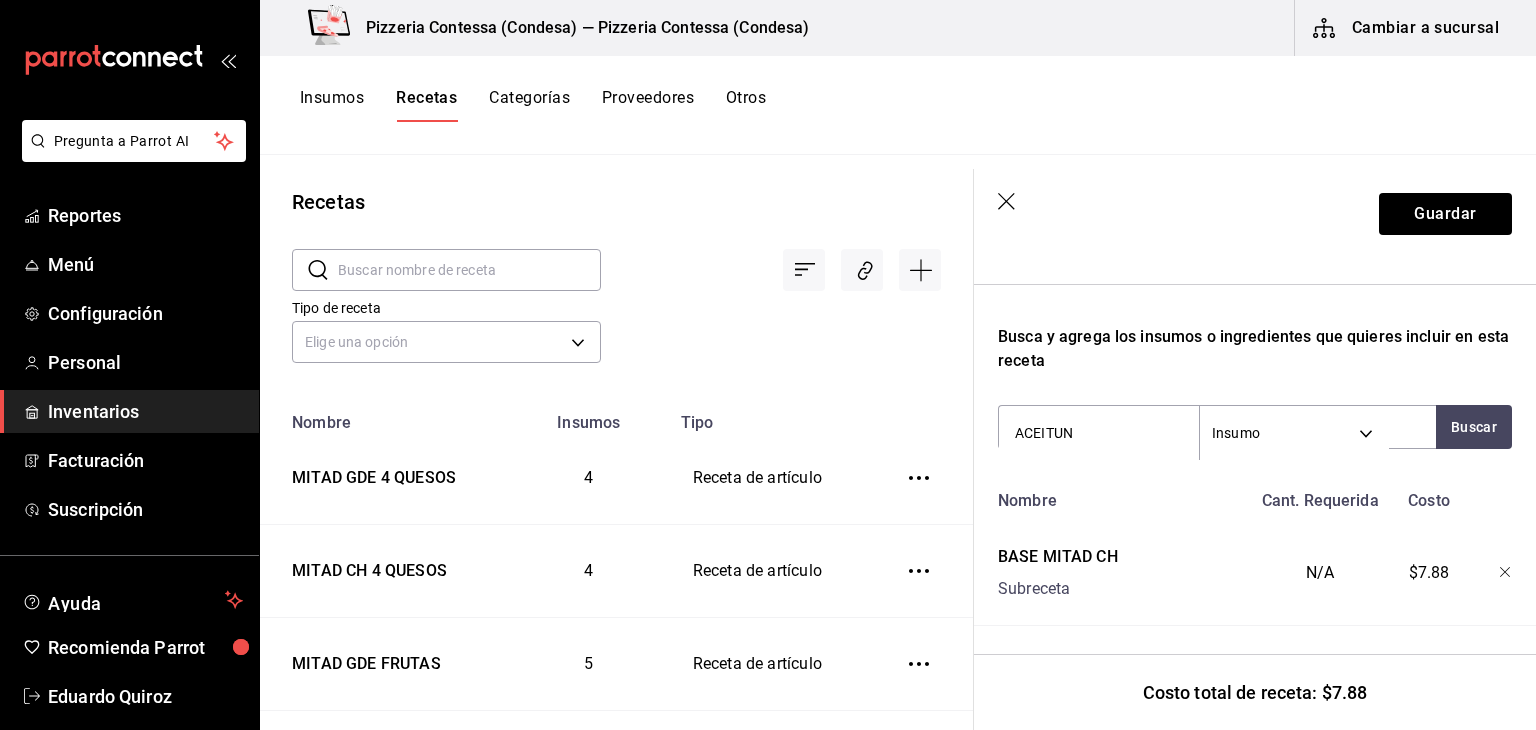 type on "ACEITUNA" 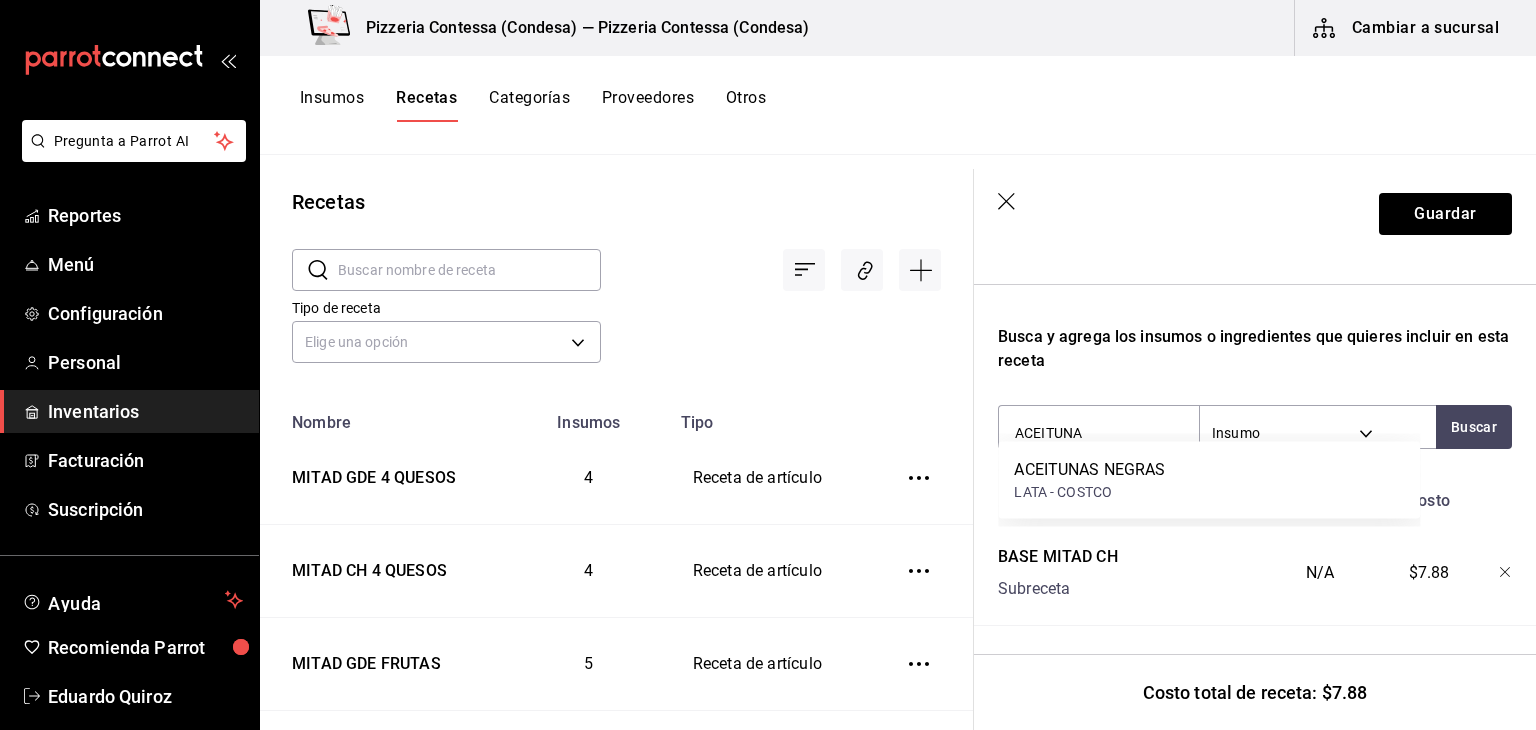 click on "ACEITUNAS NEGRAS" at bounding box center (1089, 470) 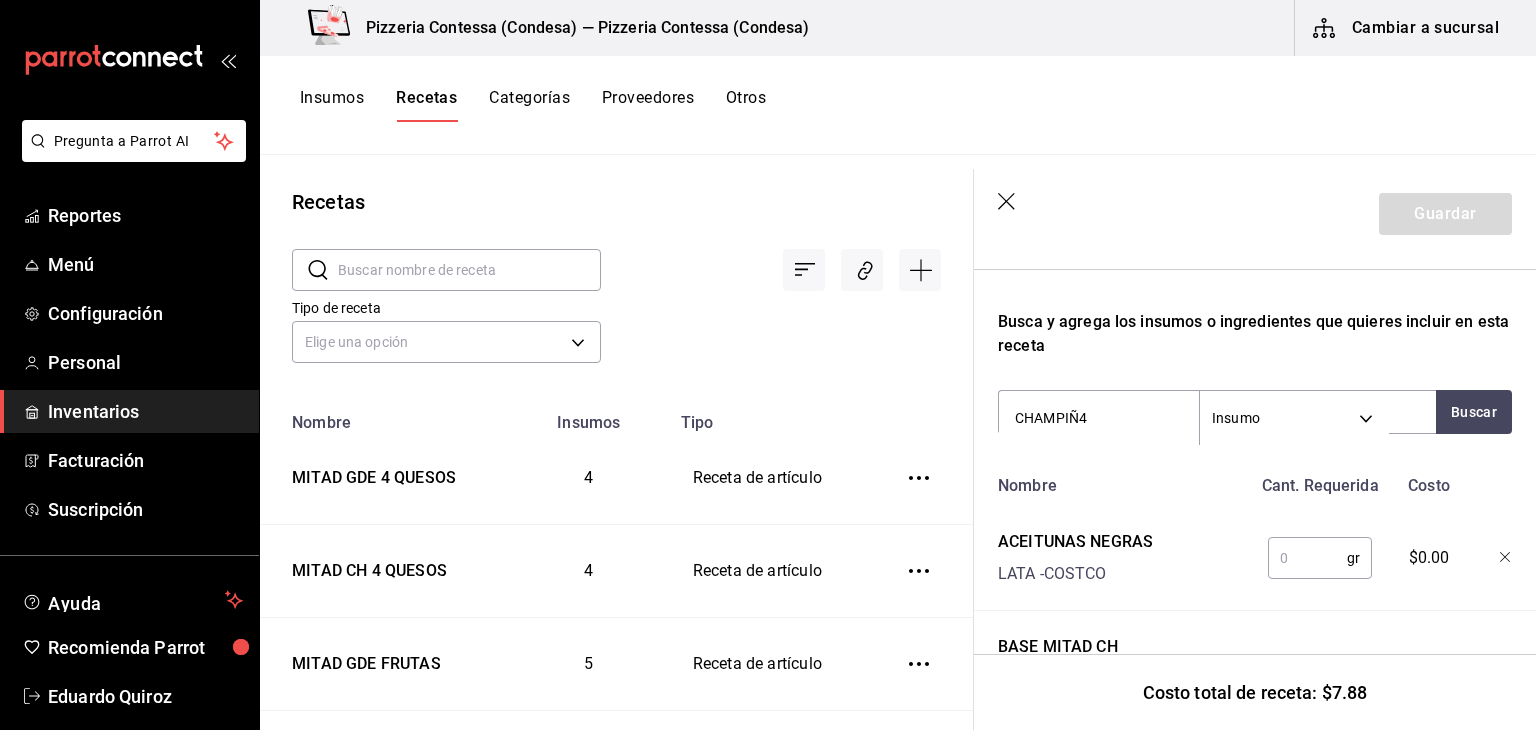 type on "CHAMPIÑ" 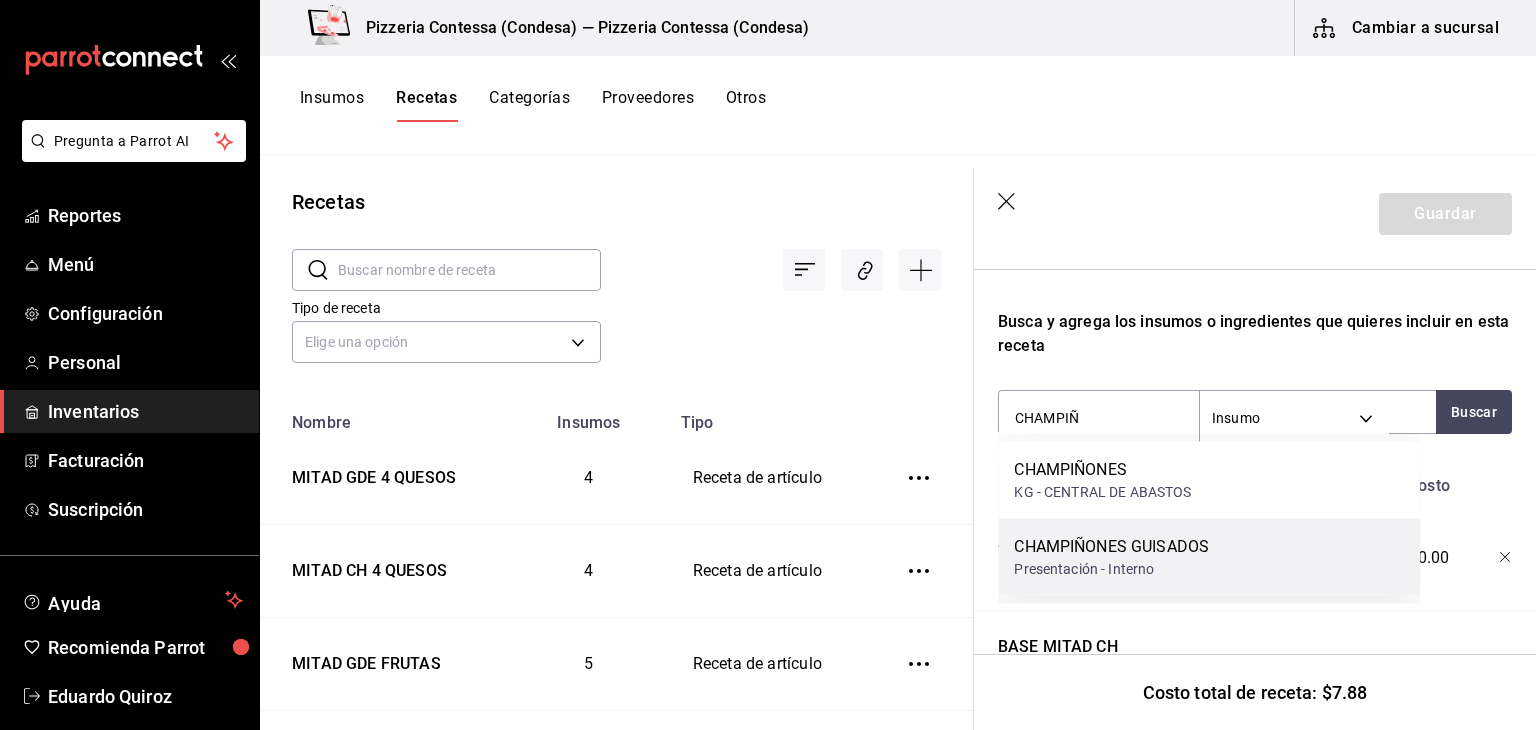 click on "CHAMPIÑONES GUISADOS Presentación - Interno" at bounding box center (1209, 557) 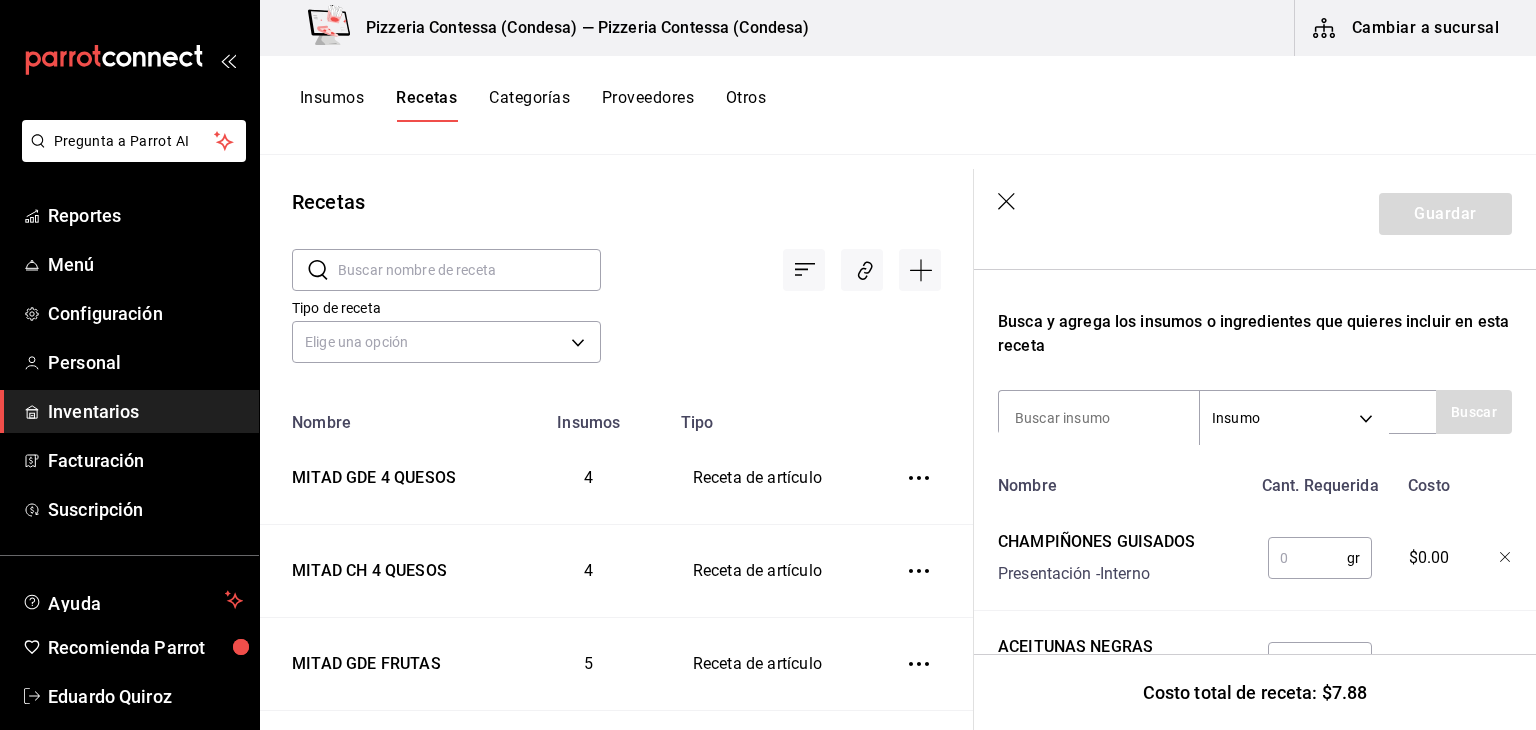 click on "Recuerda que las cantidades utilizadas en tus recetas estarán definidas en la Unidad de medida de receta que hayas especificado para cada insumo. Nombre de esta receta MITAD CH VEGGIE Busca y agrega los insumos o ingredientes que quieres incluir en esta receta Insumo SUPPLY Buscar Nombre Cant. Requerida Costo CHAMPIÑONES GUISADOS Presentación -  Interno gr ​ $0.00 ACEITUNAS NEGRAS  LATA -  COSTCO gr ​ $0.00 BASE MITAD CH Subreceta N/A $7.88" at bounding box center (1255, 419) 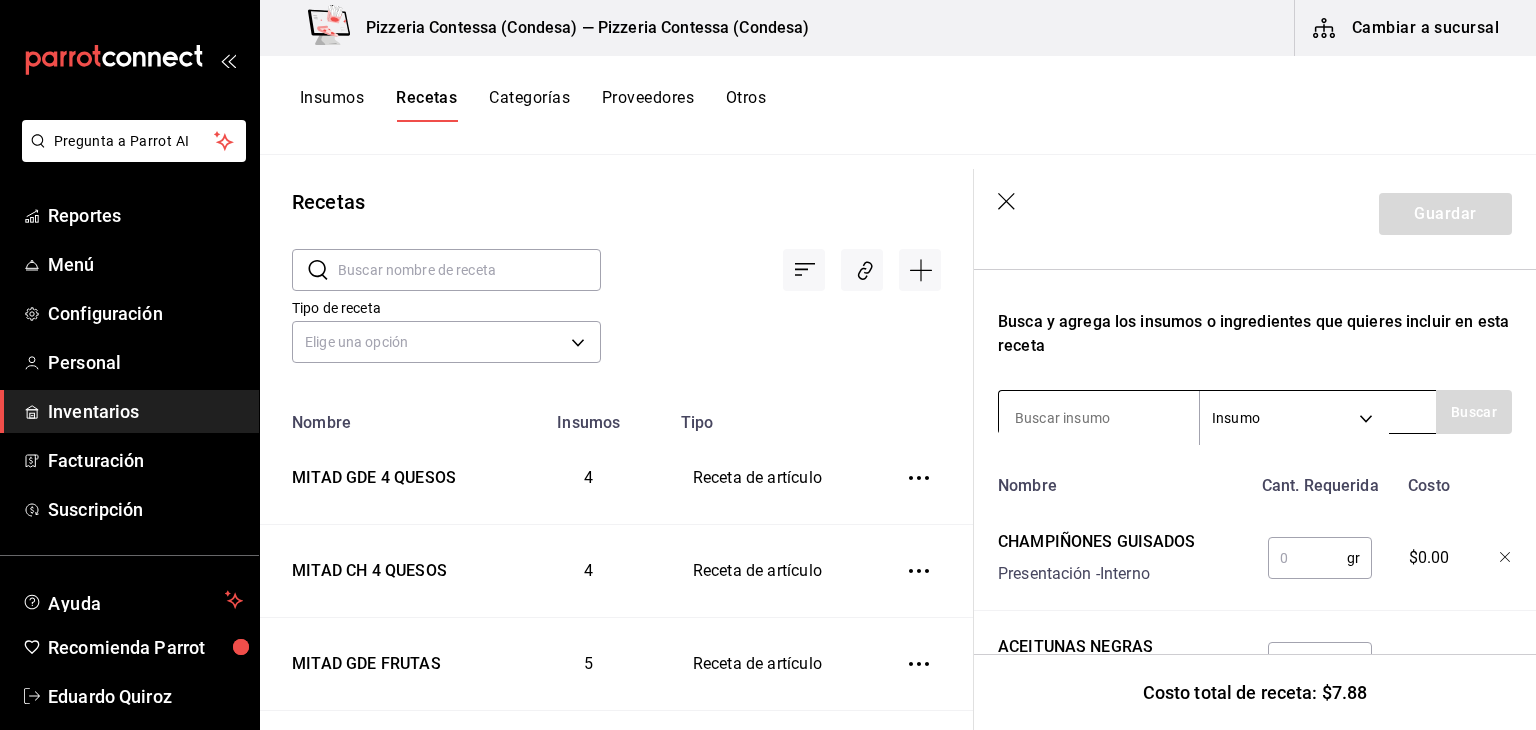 click at bounding box center (1099, 418) 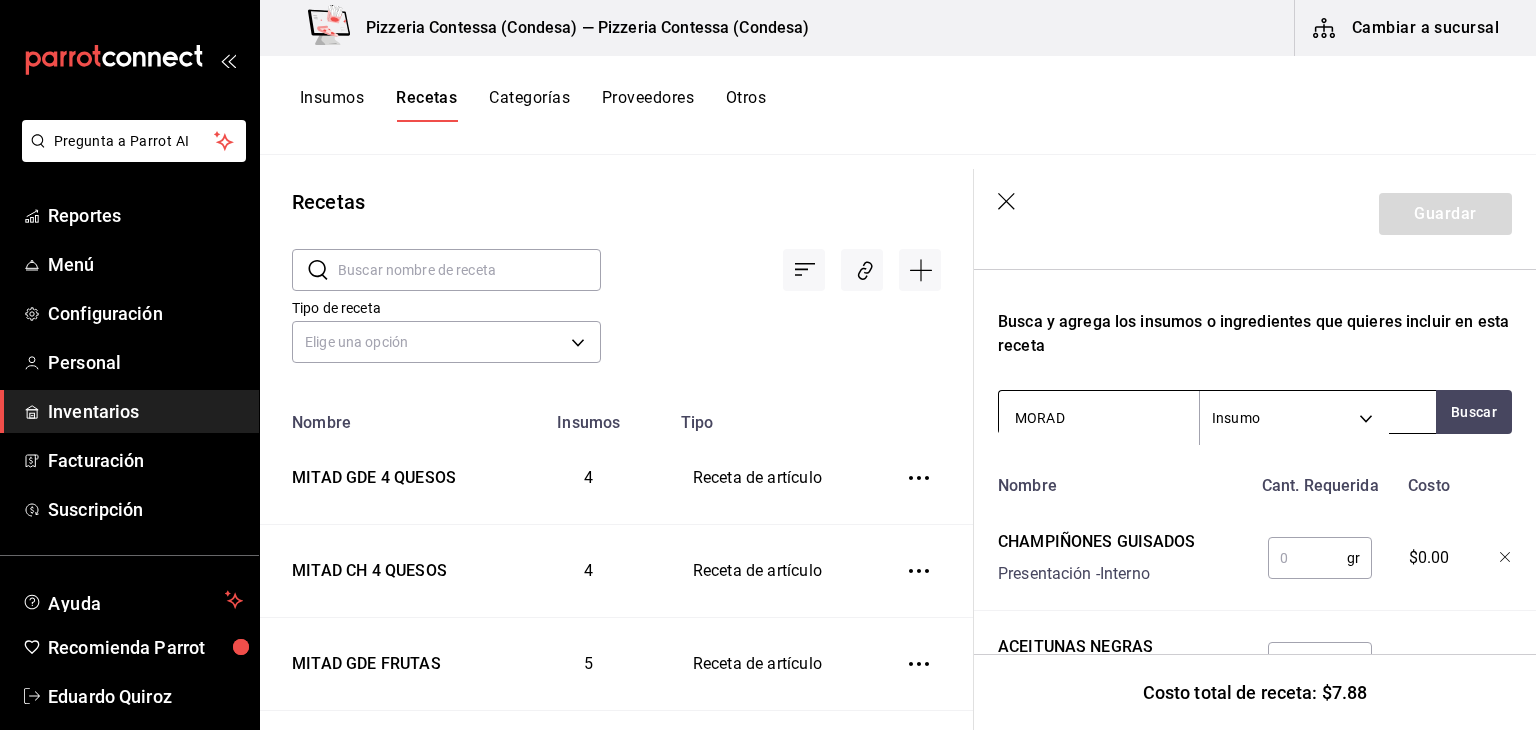 type on "MORADA" 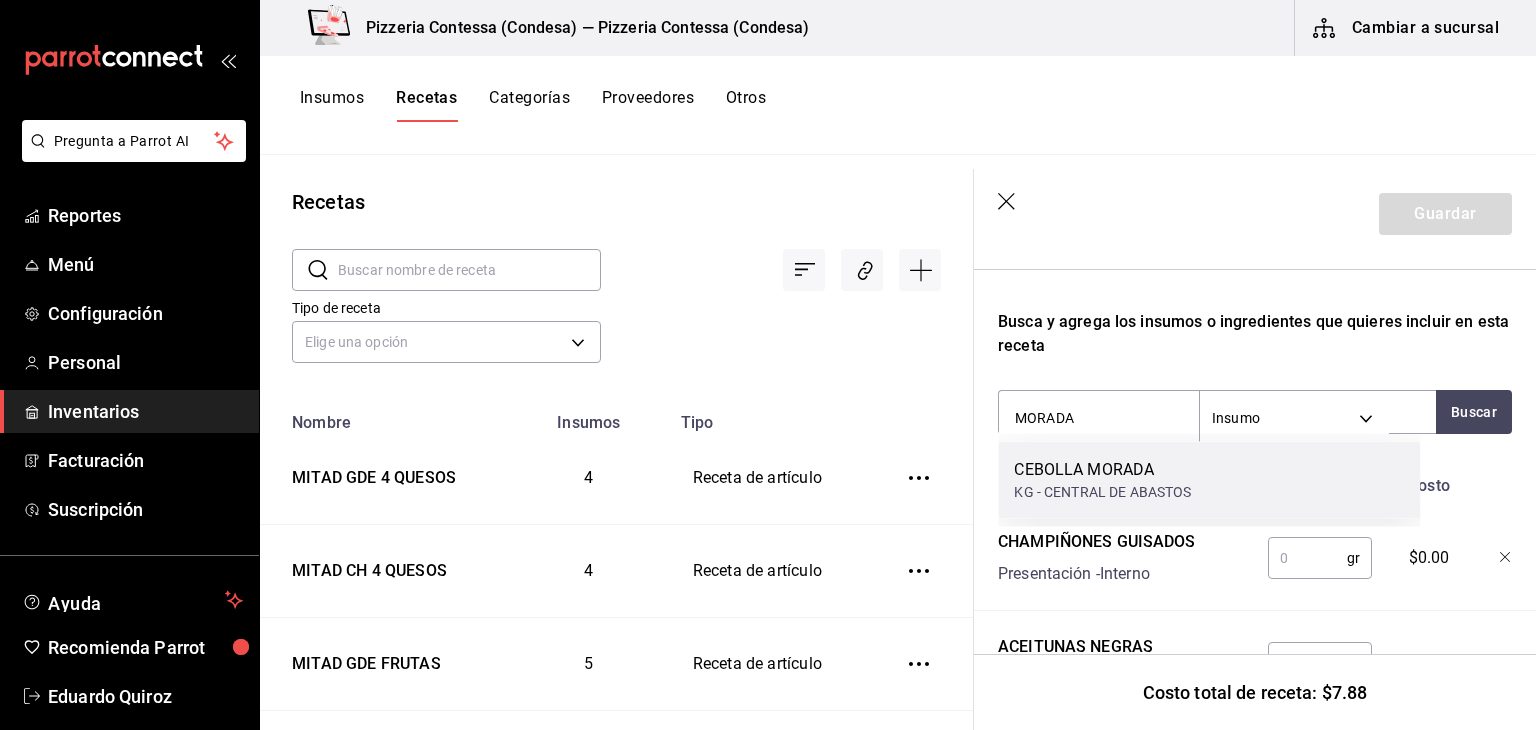 click on "CEBOLLA MORADA" at bounding box center [1102, 470] 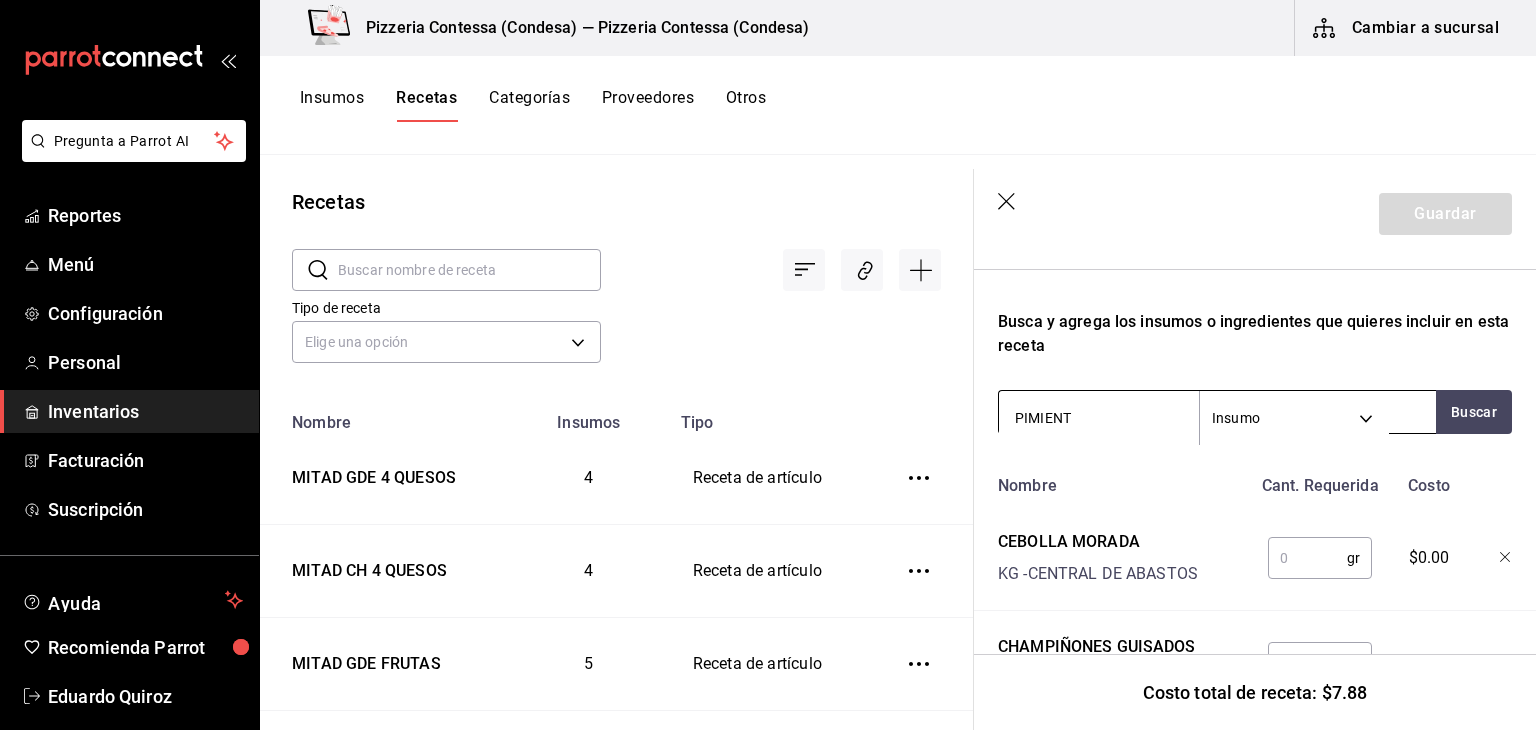 type on "PIMIENTO" 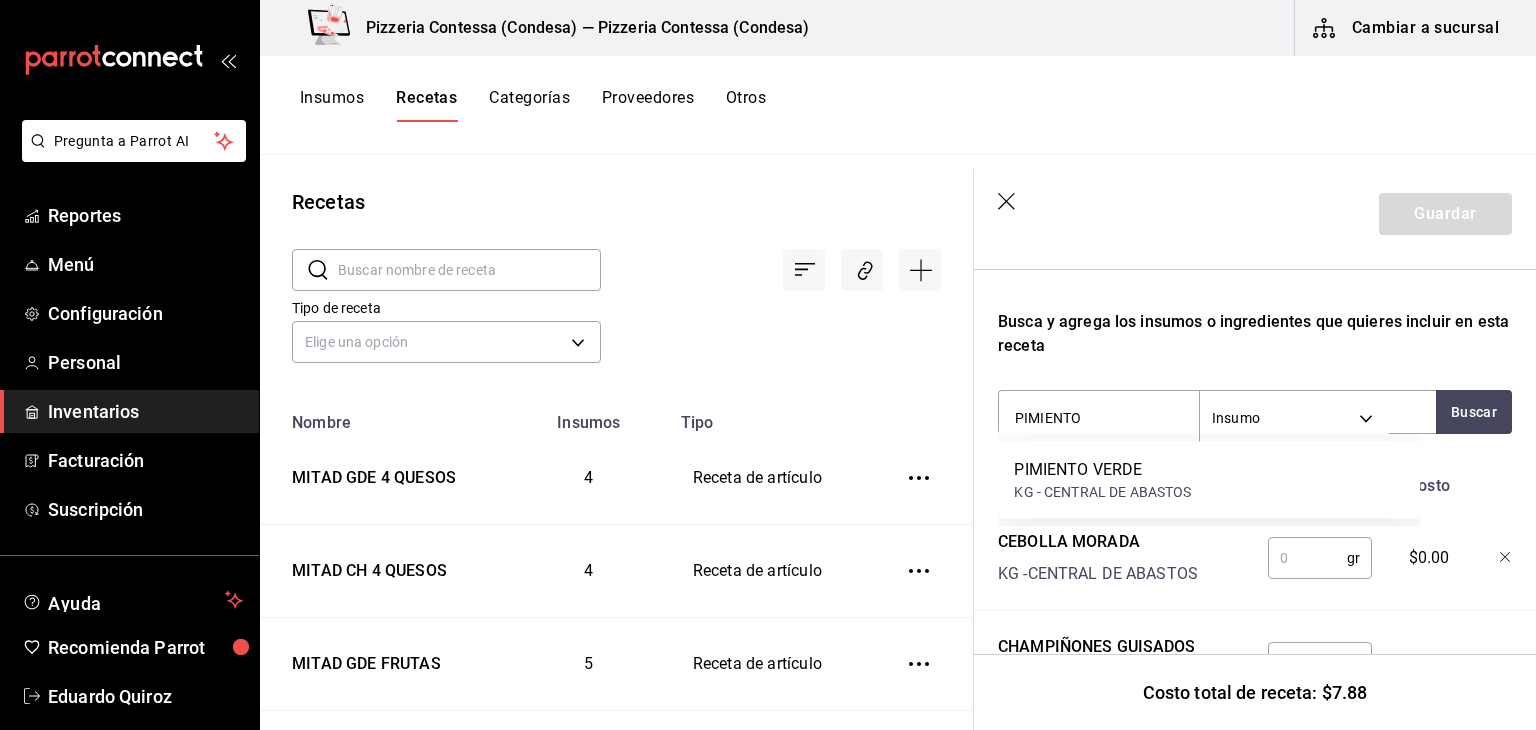 click on "PIMIENTO VERDE KG - [BRAND]" at bounding box center (1209, 480) 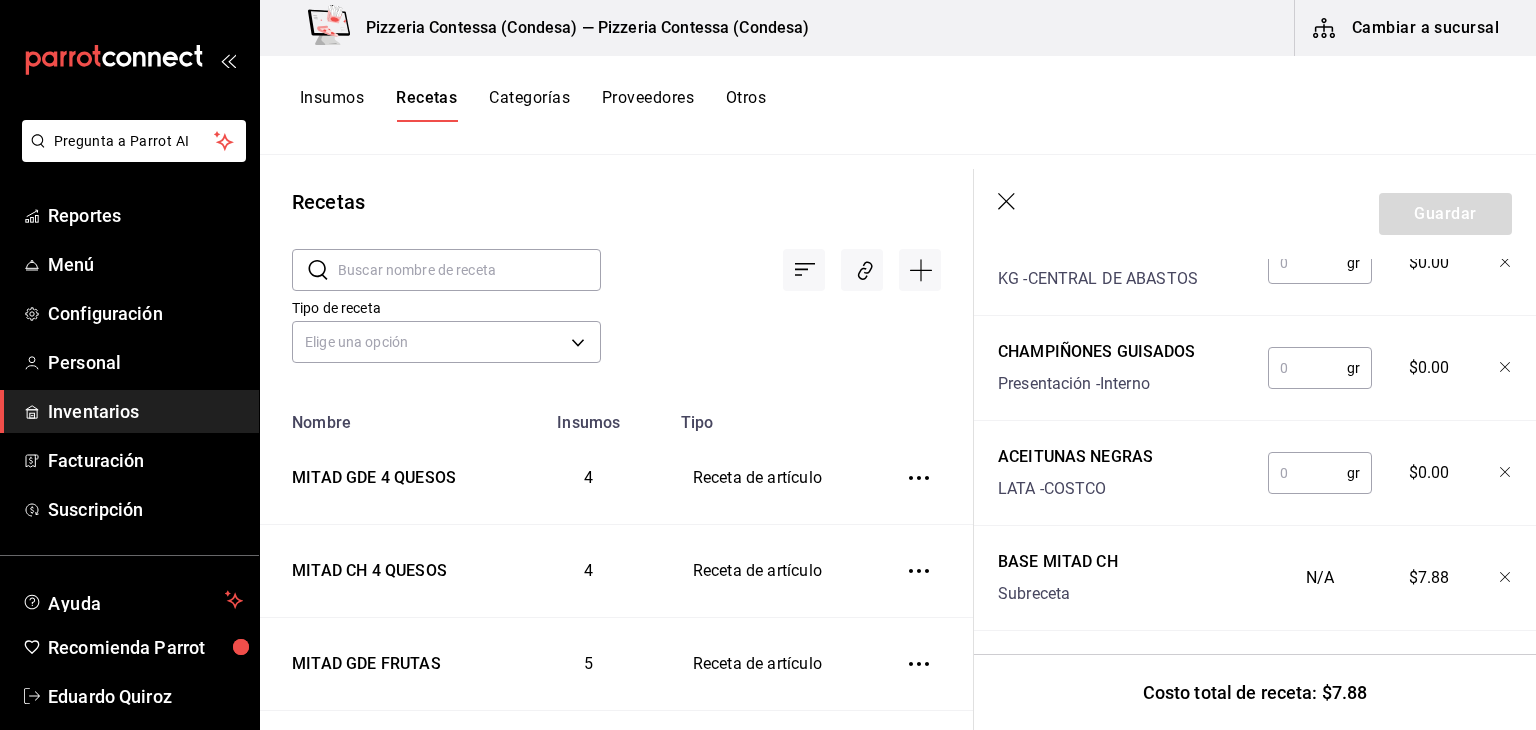 scroll, scrollTop: 729, scrollLeft: 0, axis: vertical 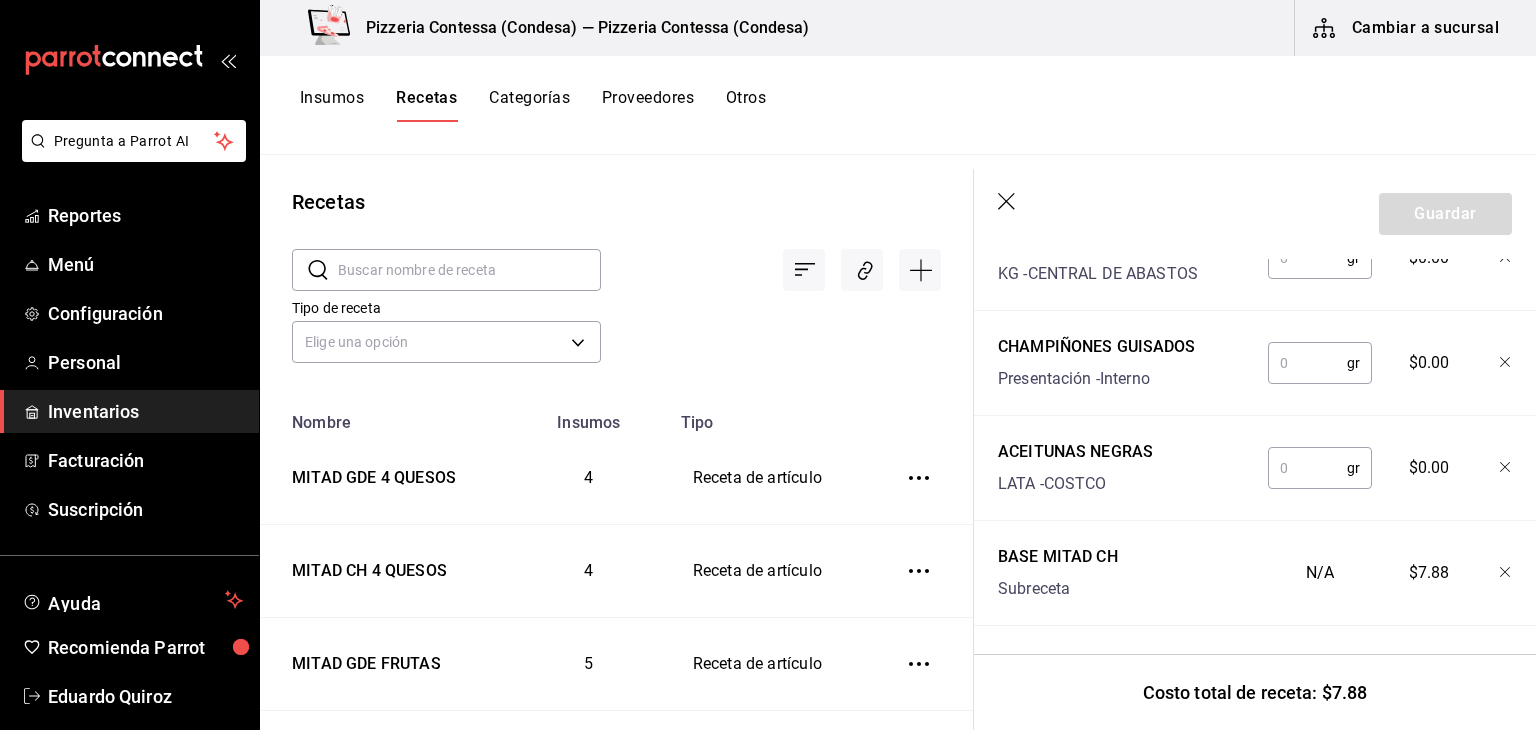 click at bounding box center (1307, 468) 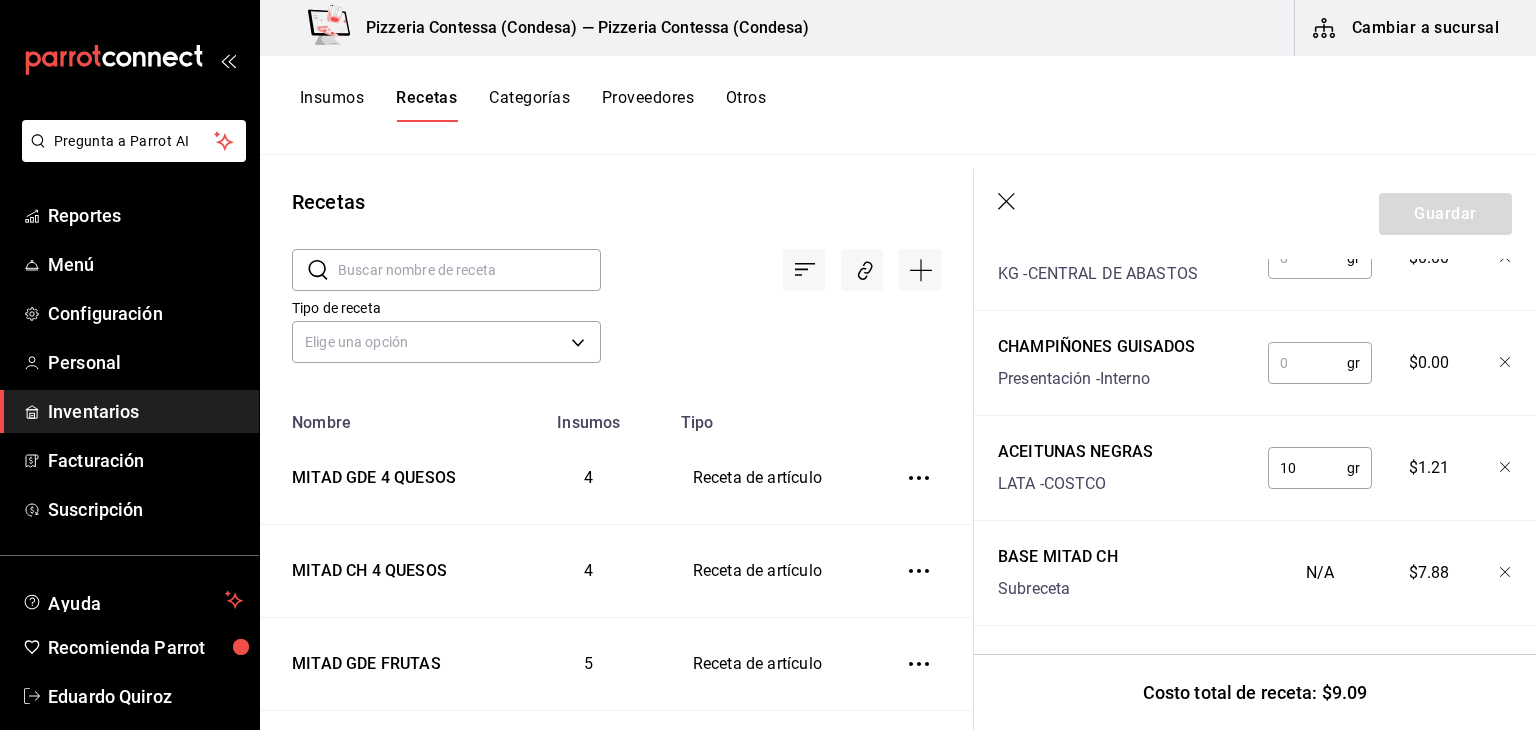 type on "10" 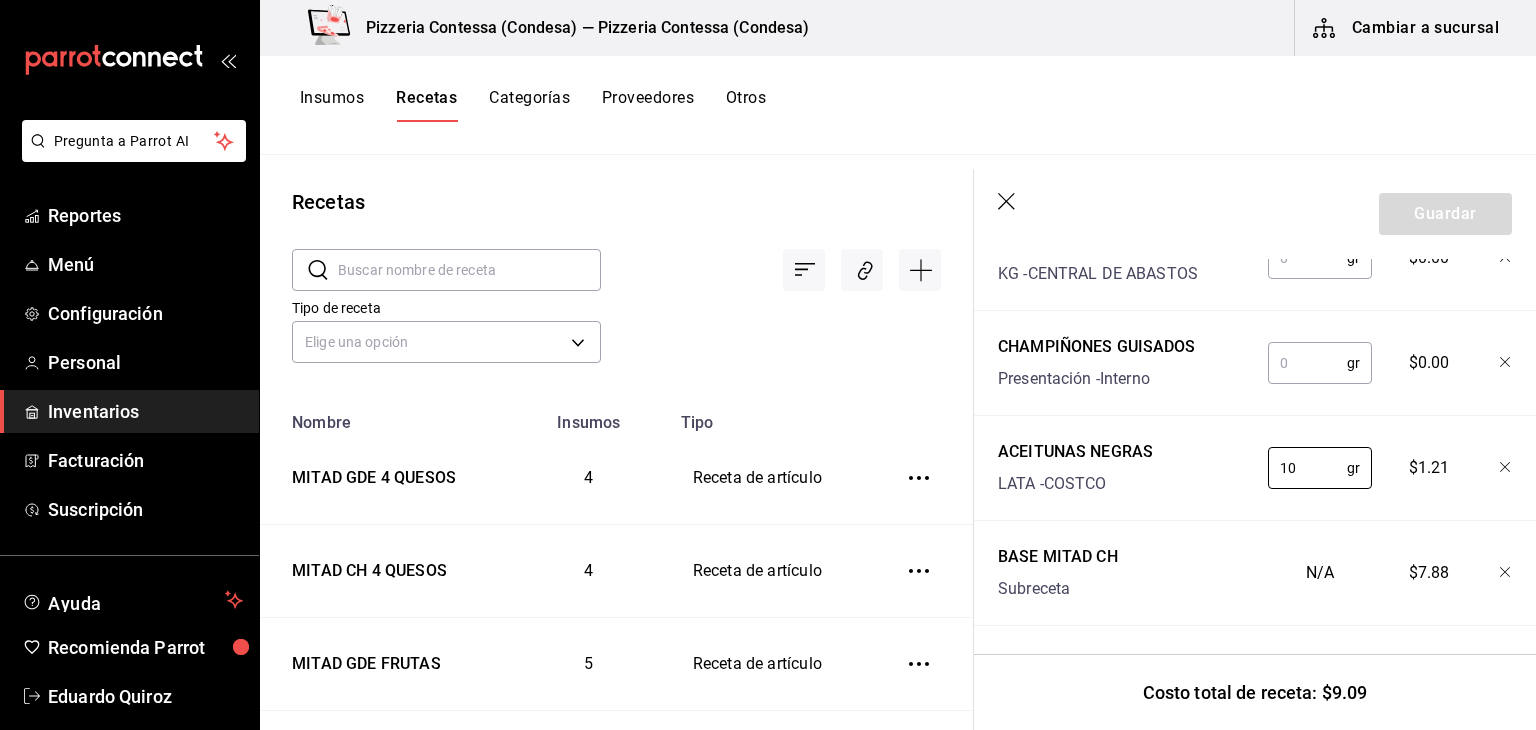 click at bounding box center [1307, 363] 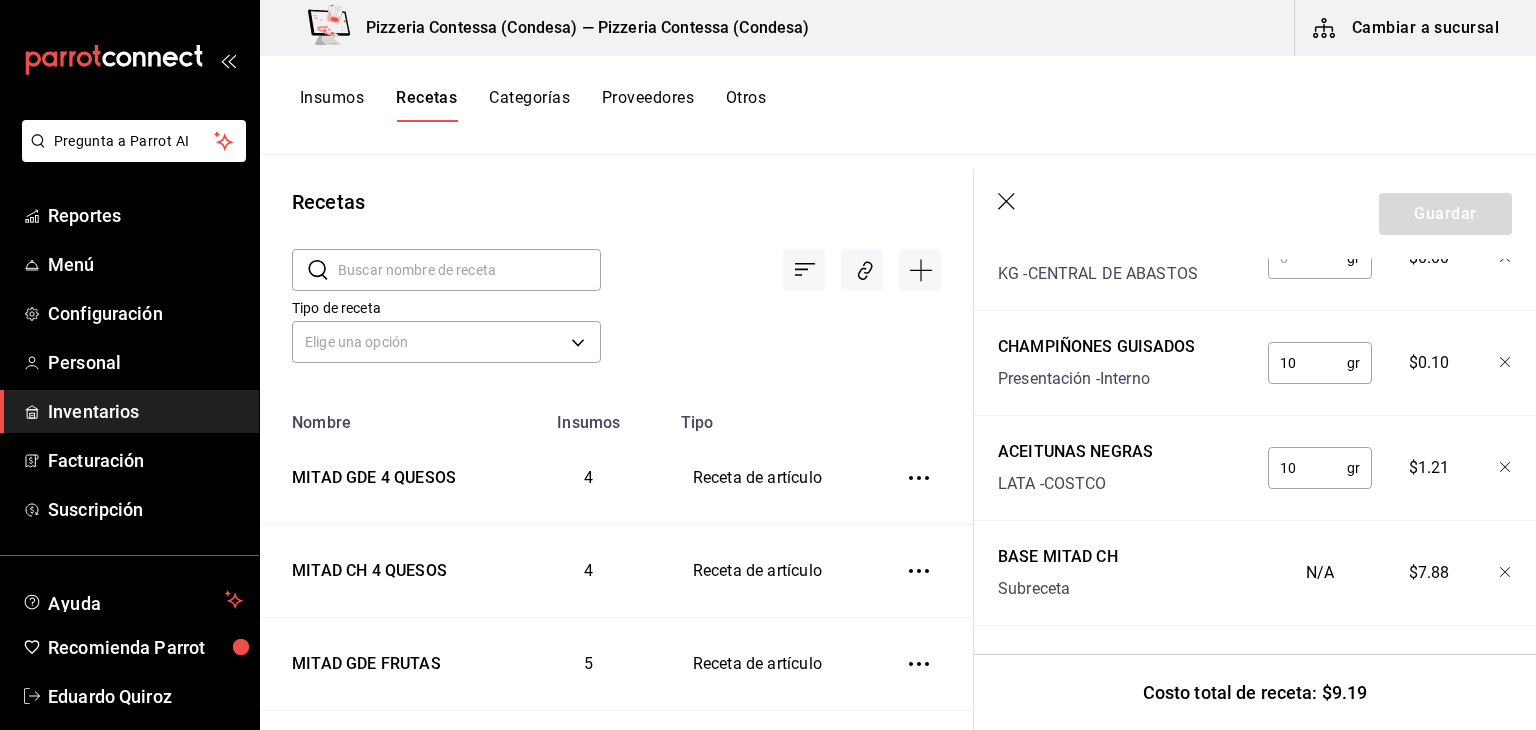 type on "10" 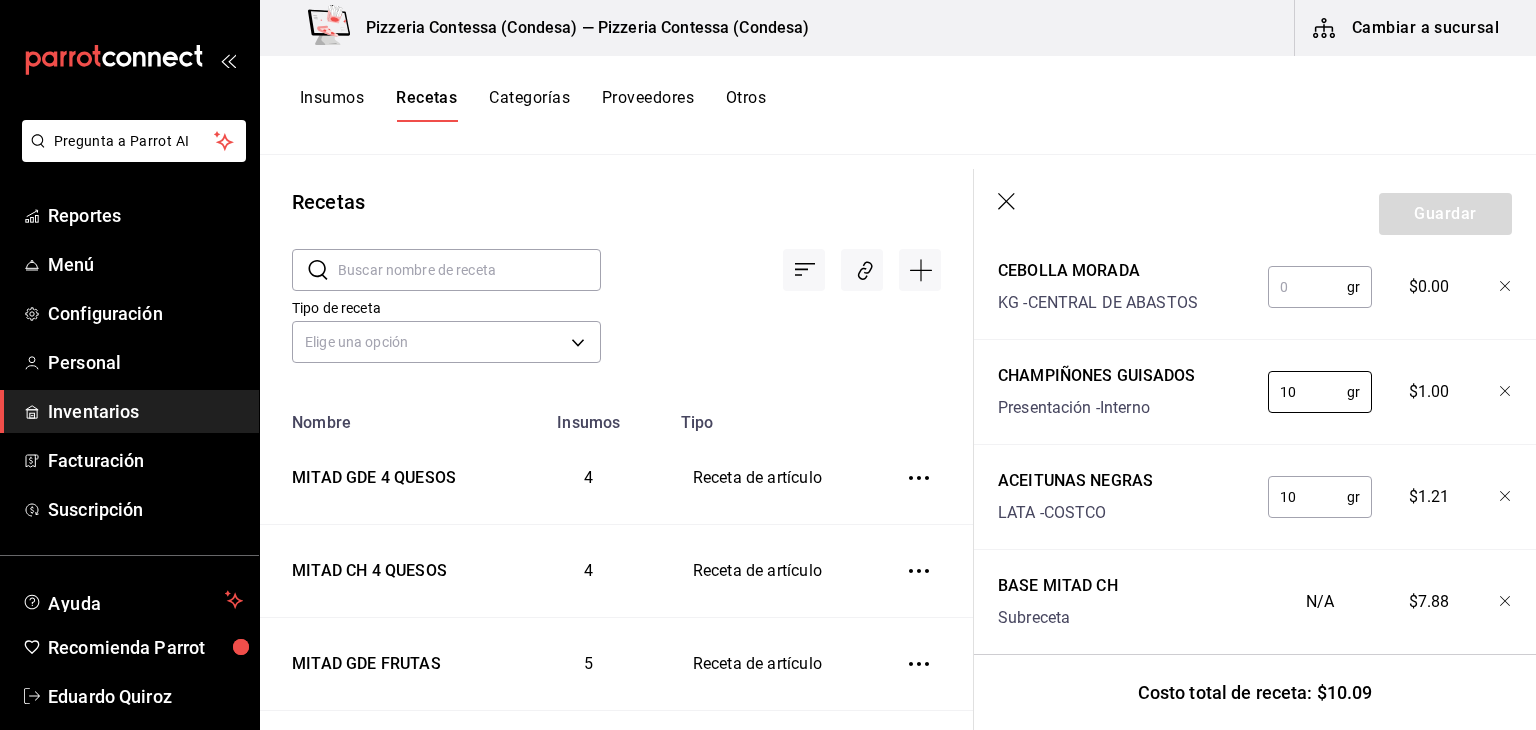scroll, scrollTop: 629, scrollLeft: 0, axis: vertical 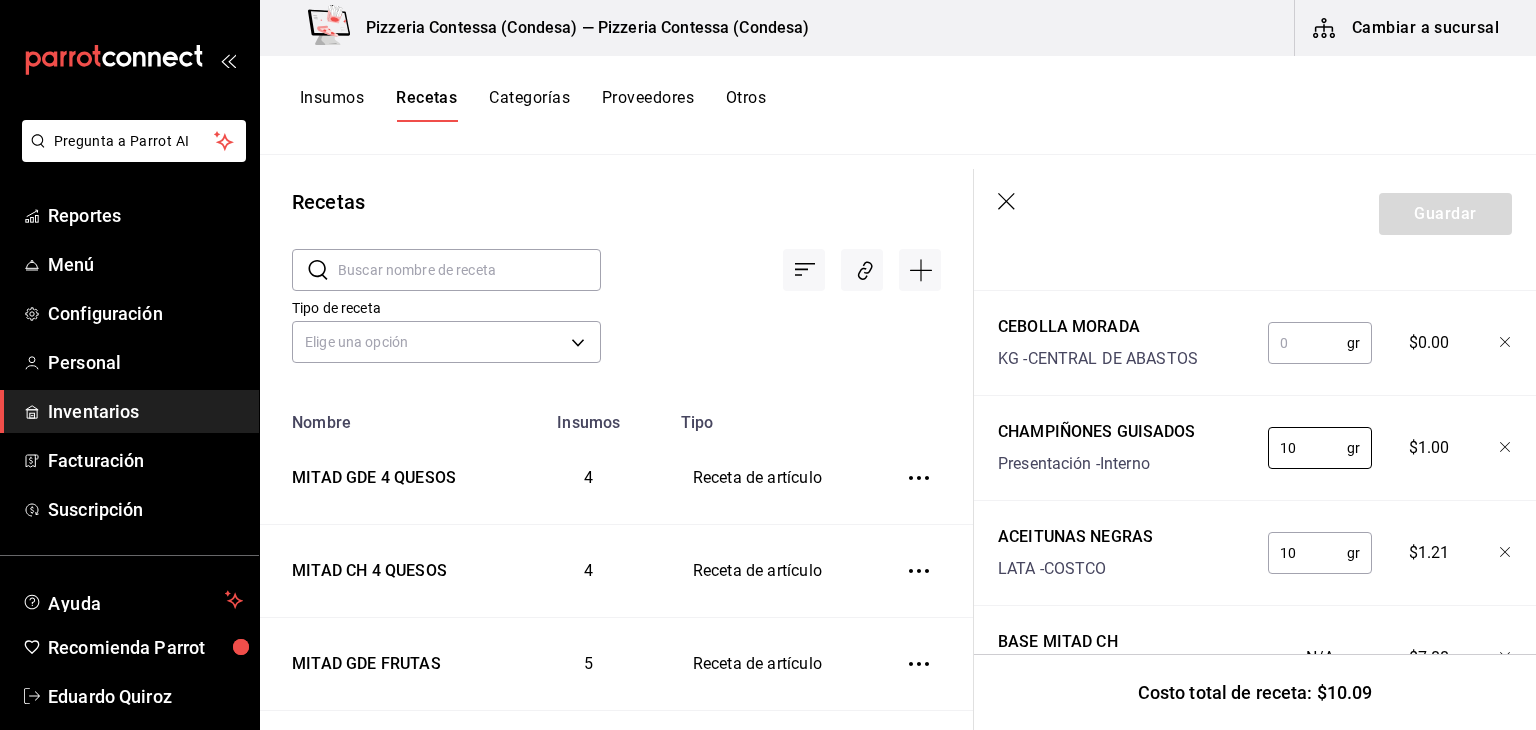 click at bounding box center (1307, 343) 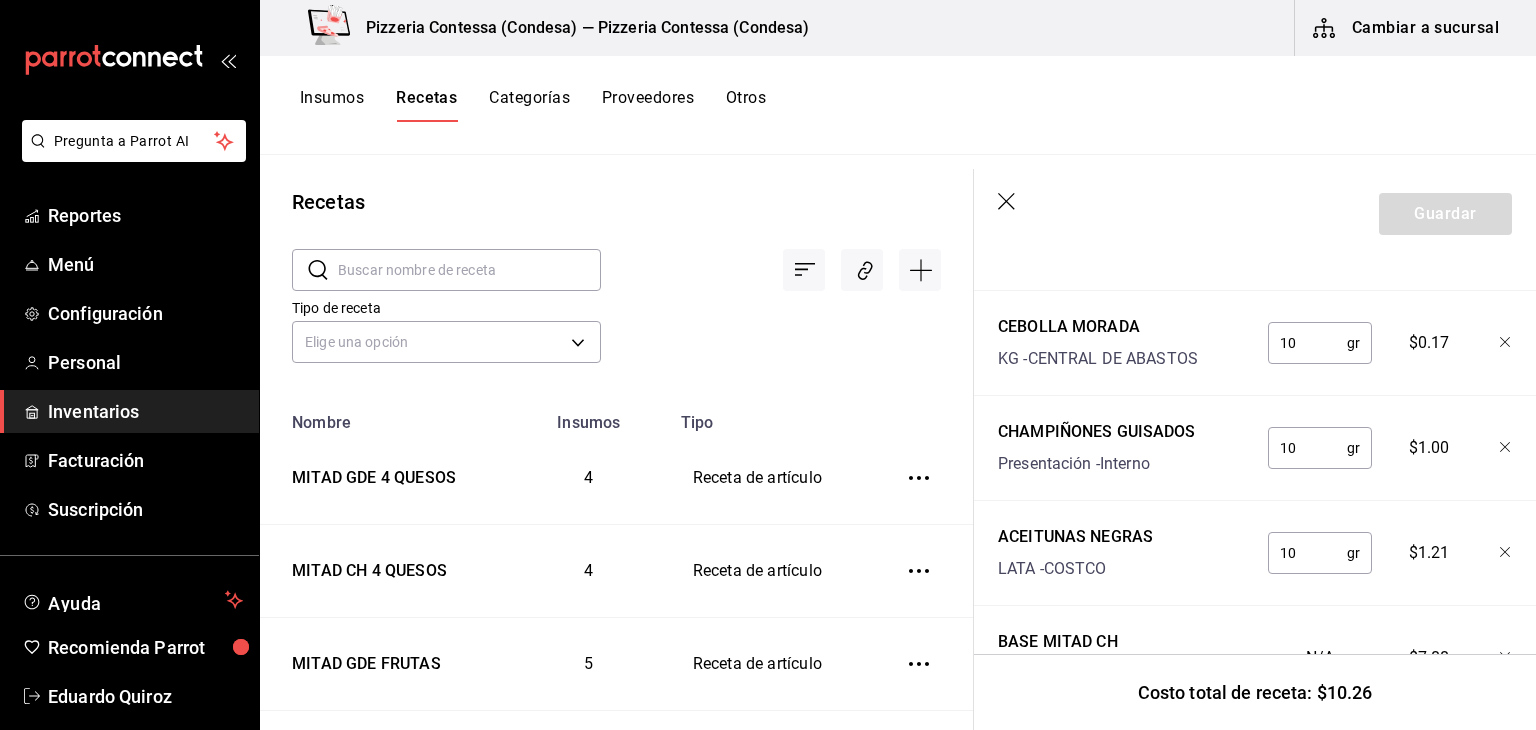 type on "10" 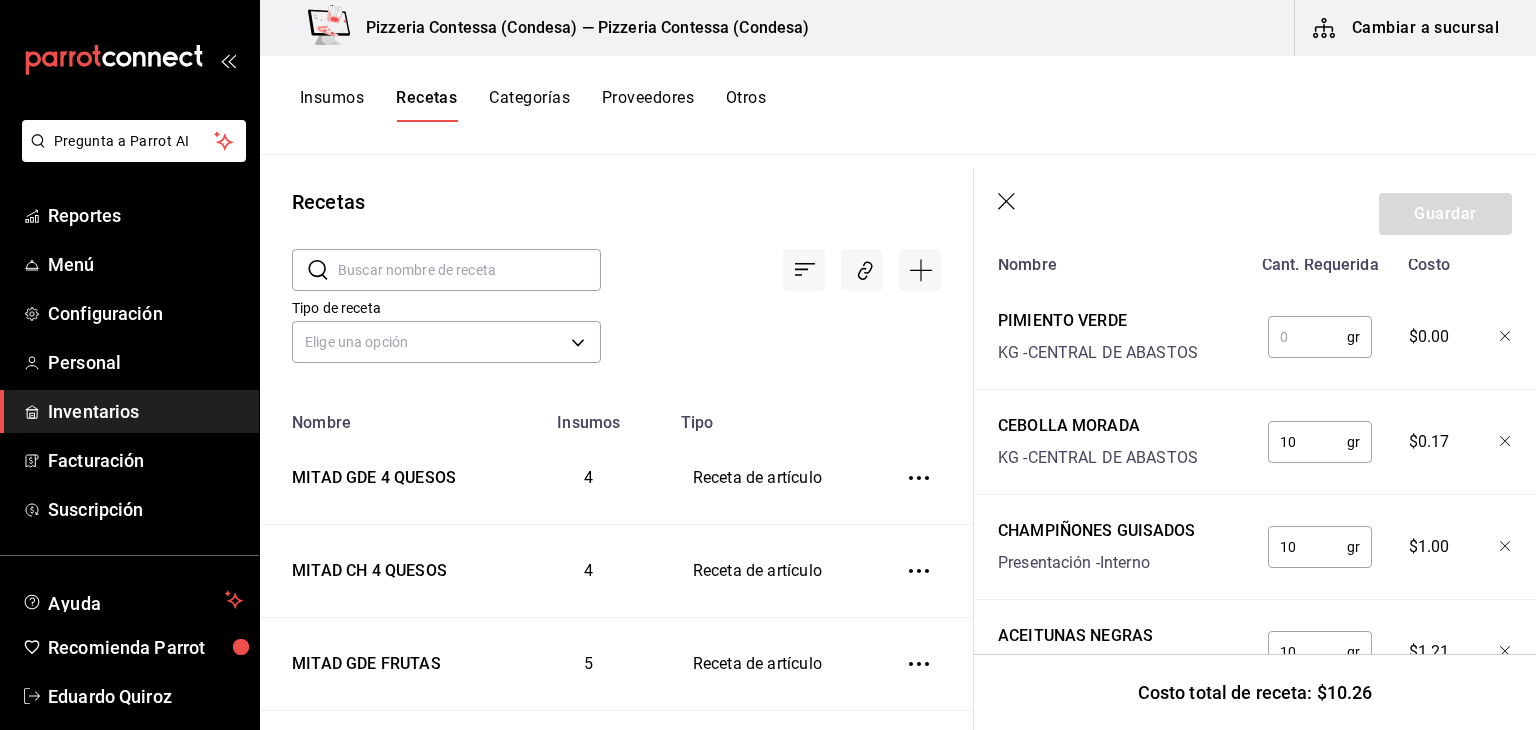scroll, scrollTop: 529, scrollLeft: 0, axis: vertical 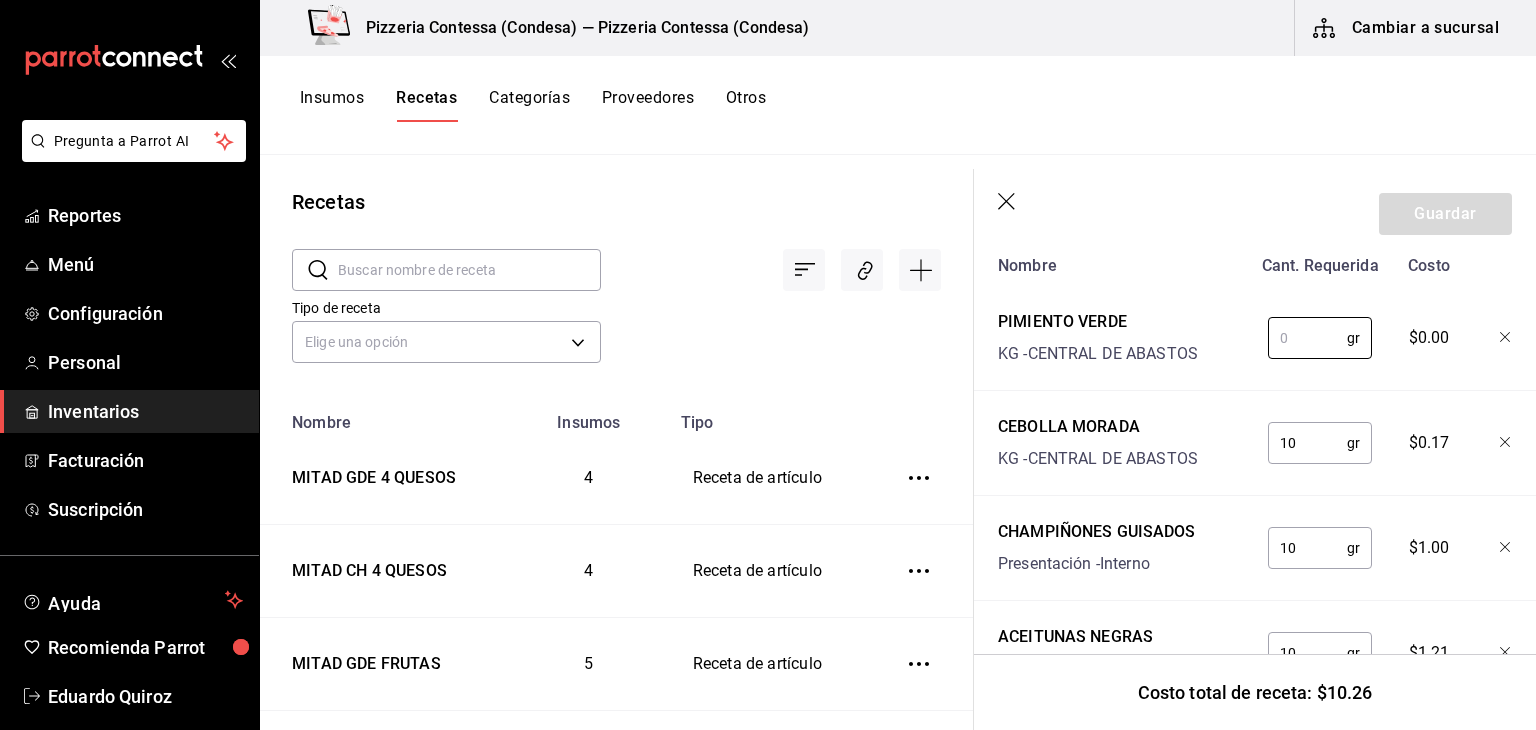 click at bounding box center [1307, 338] 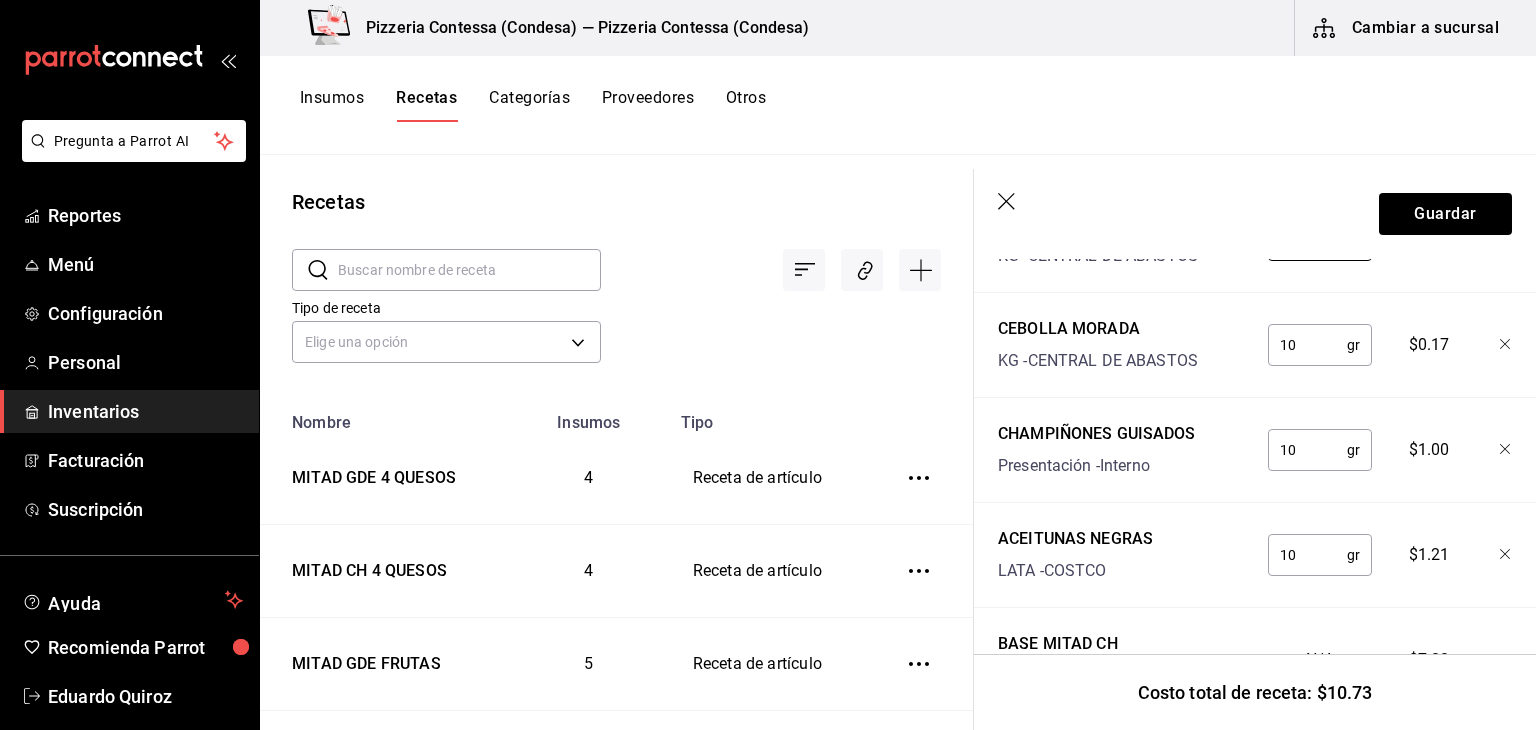 scroll, scrollTop: 629, scrollLeft: 0, axis: vertical 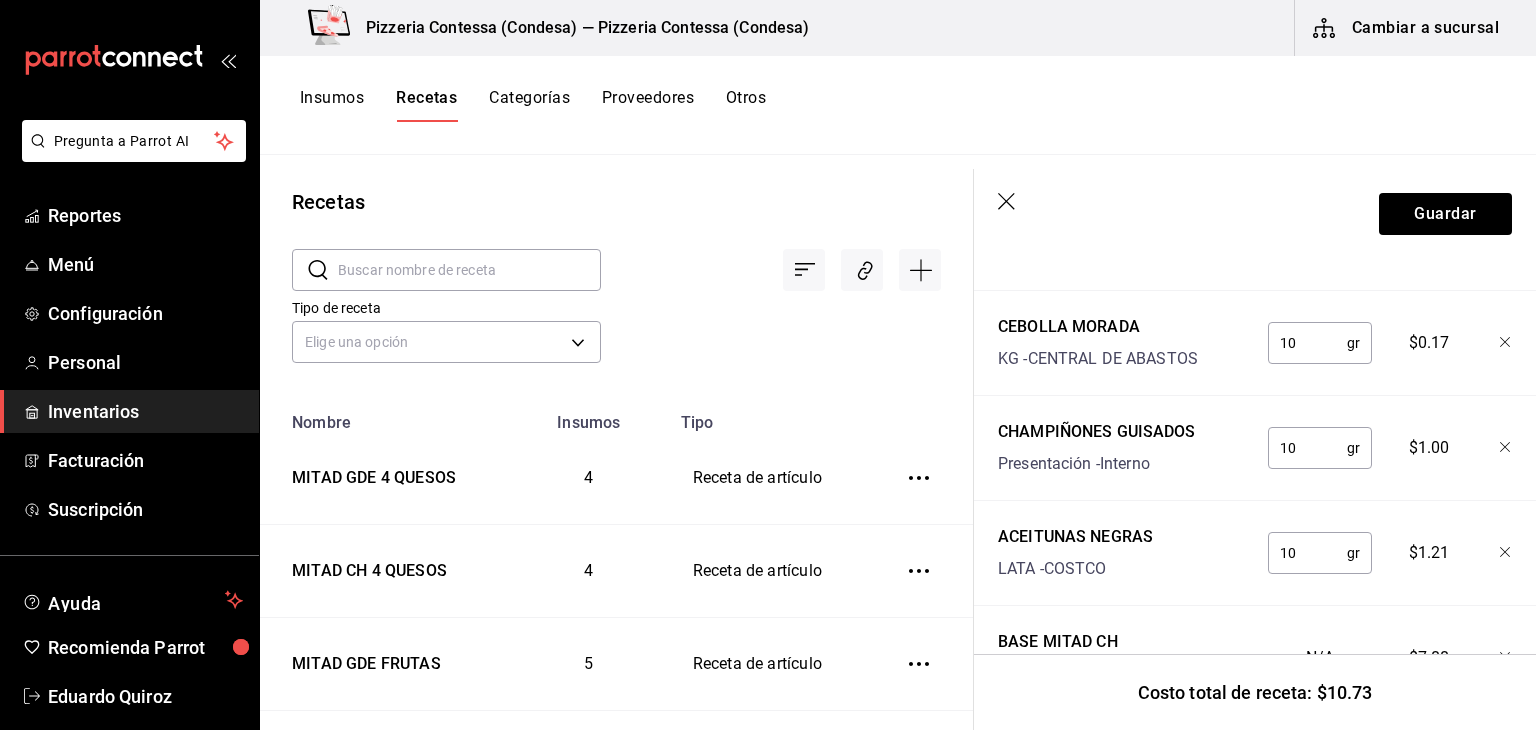 type on "15" 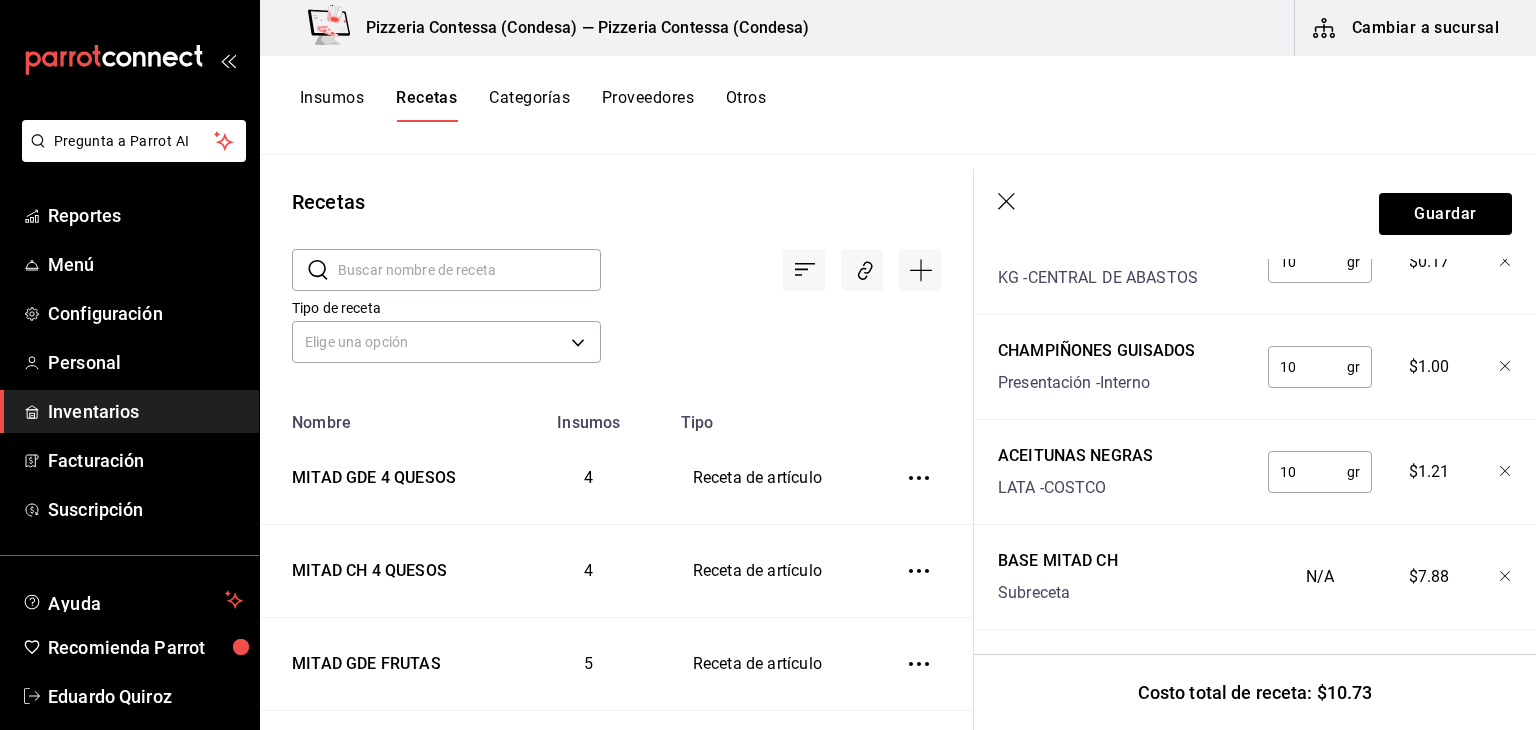 scroll, scrollTop: 729, scrollLeft: 0, axis: vertical 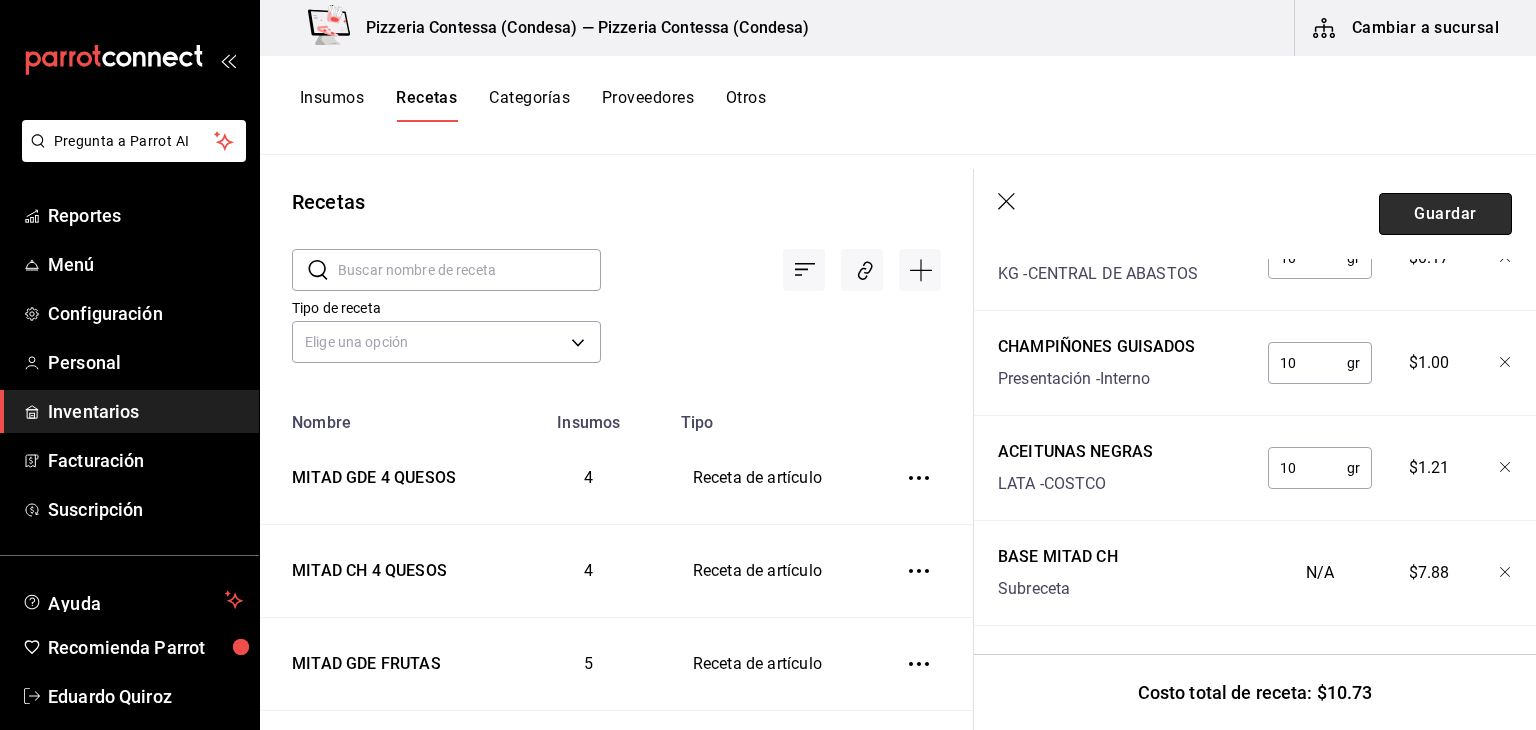 click on "Guardar" at bounding box center [1445, 214] 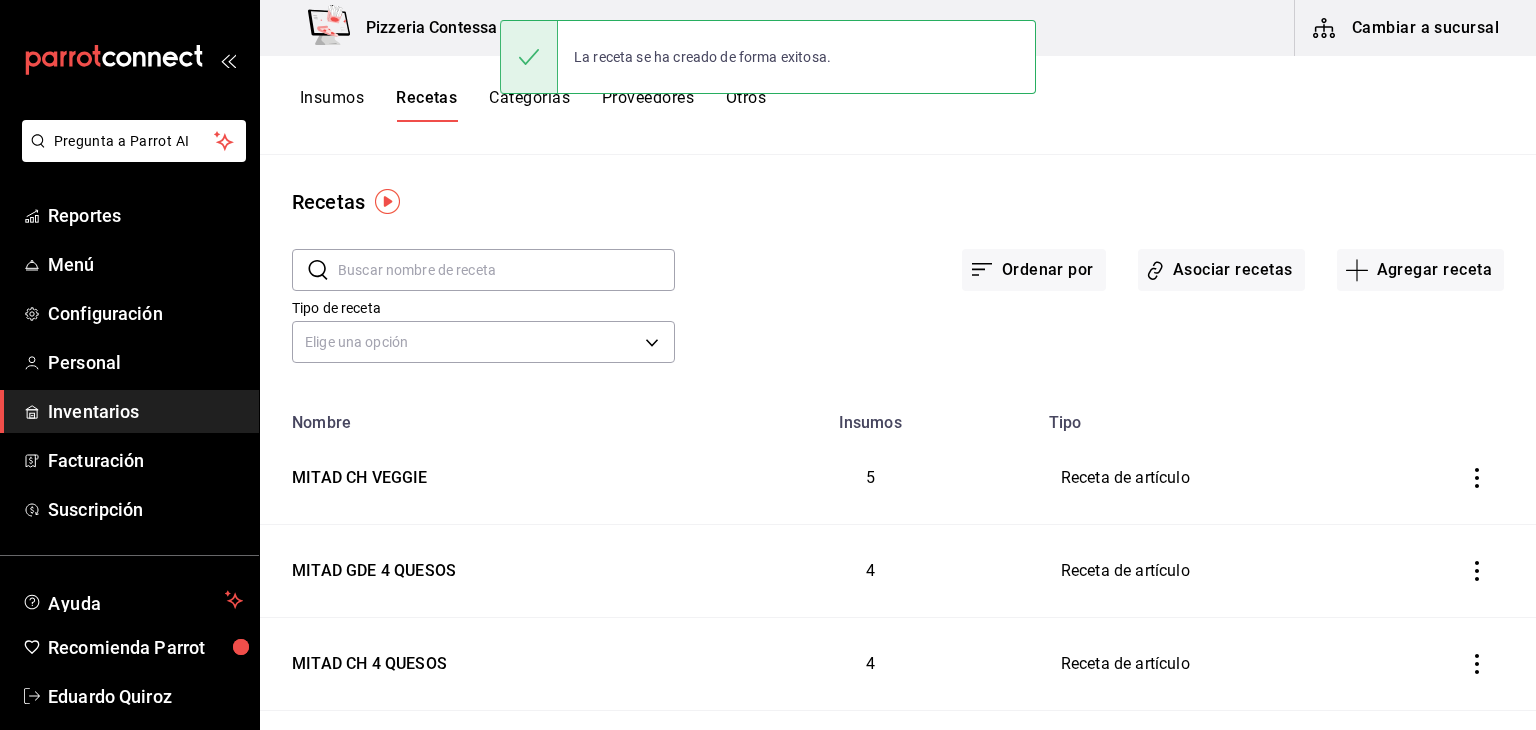 scroll, scrollTop: 0, scrollLeft: 0, axis: both 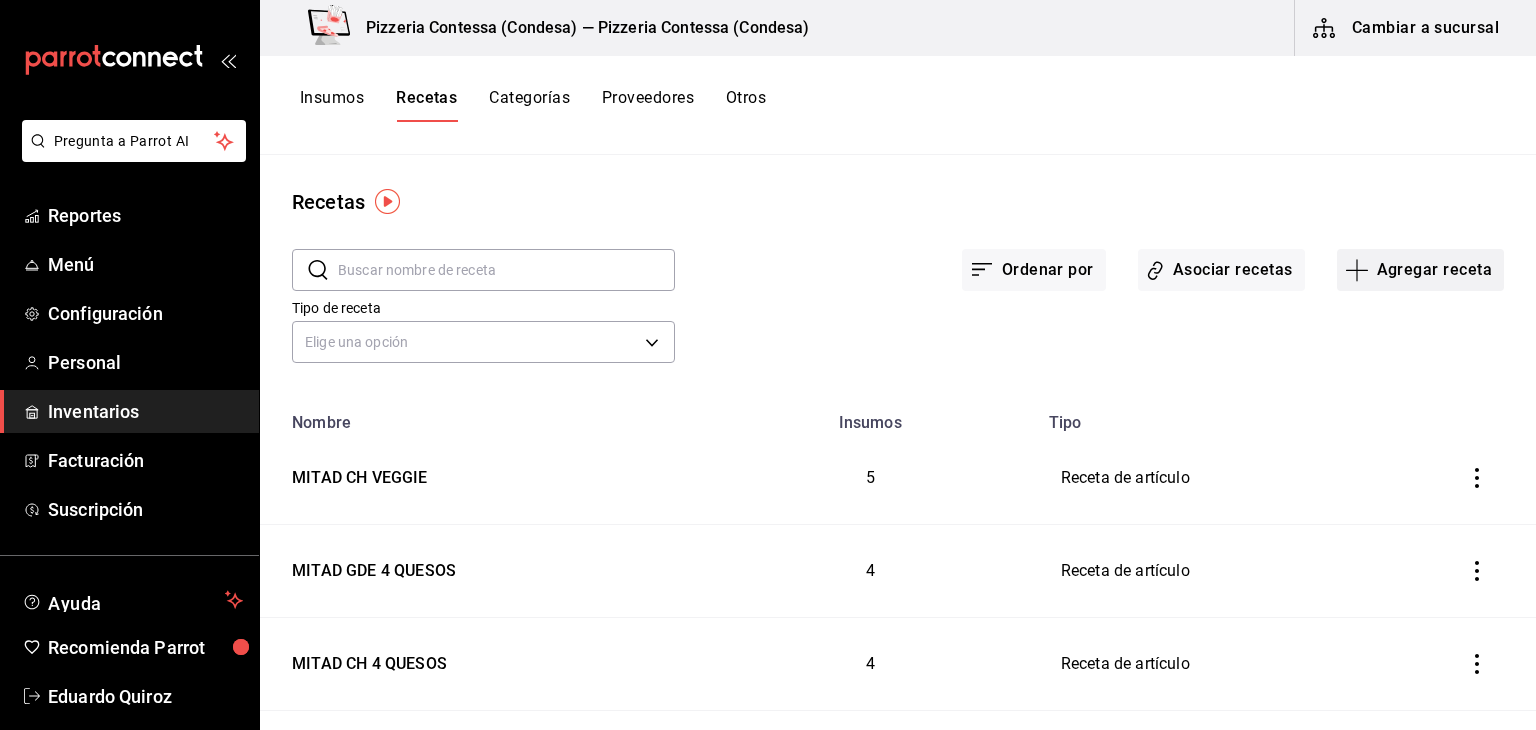 click on "Agregar receta" at bounding box center (1420, 270) 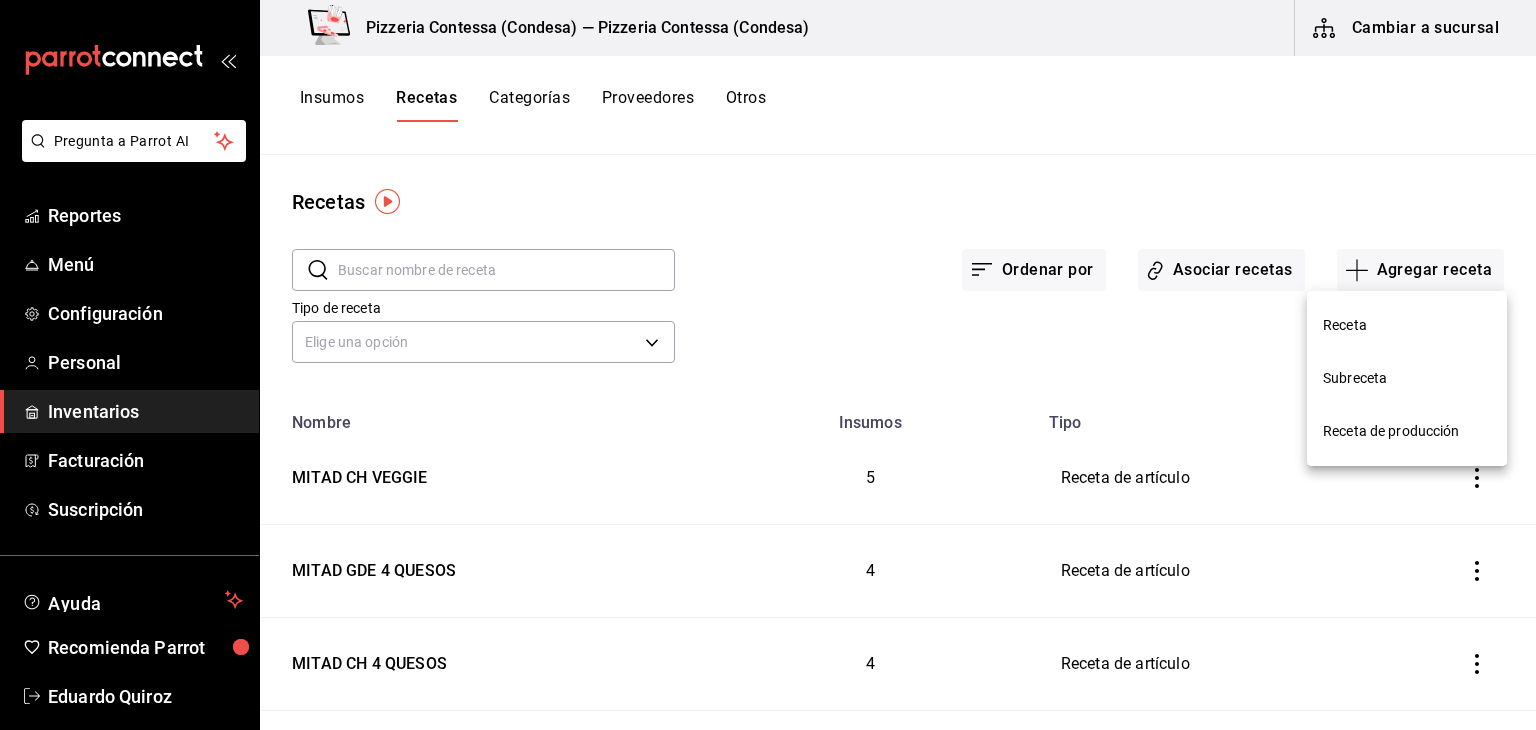 click on "Receta" at bounding box center [1407, 325] 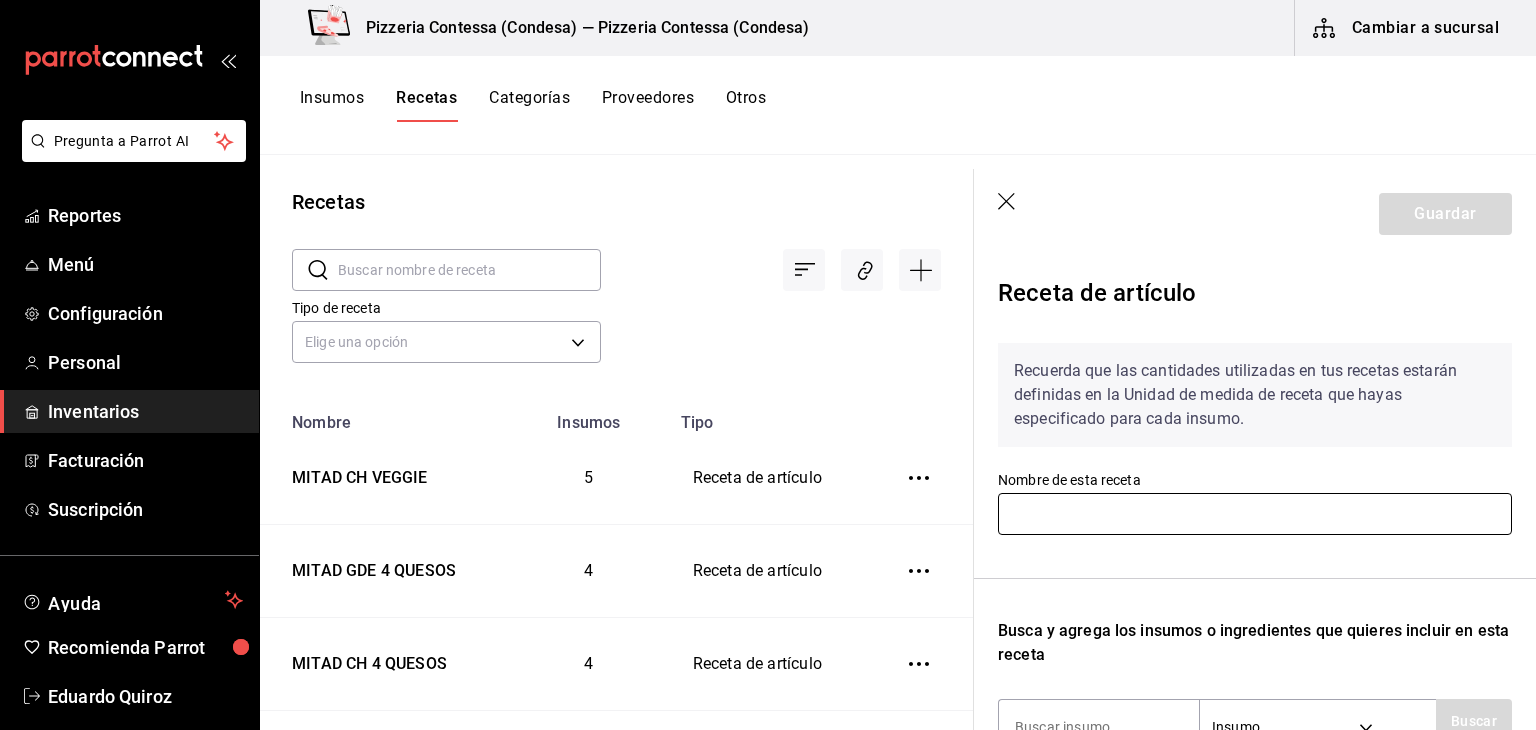 click at bounding box center (1255, 514) 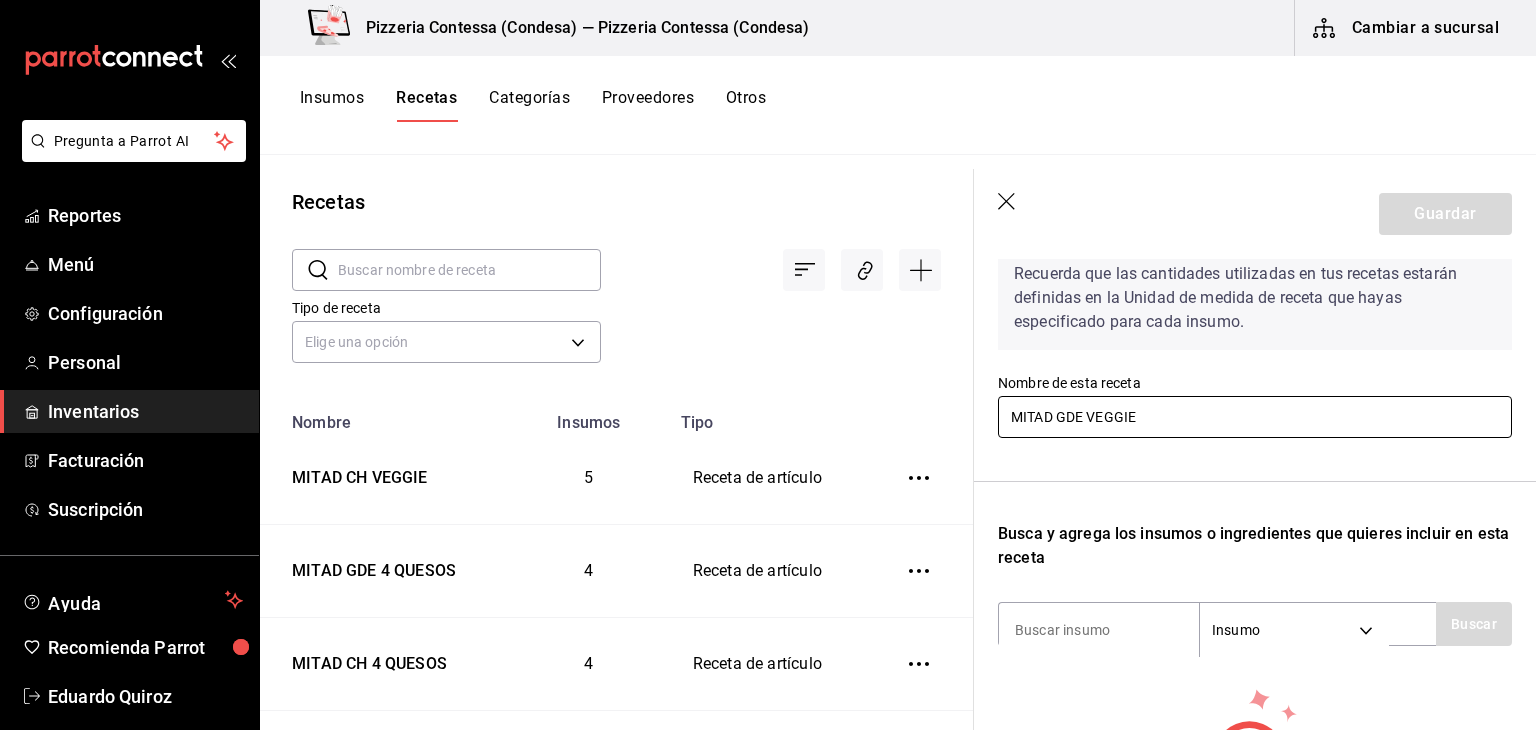 scroll, scrollTop: 100, scrollLeft: 0, axis: vertical 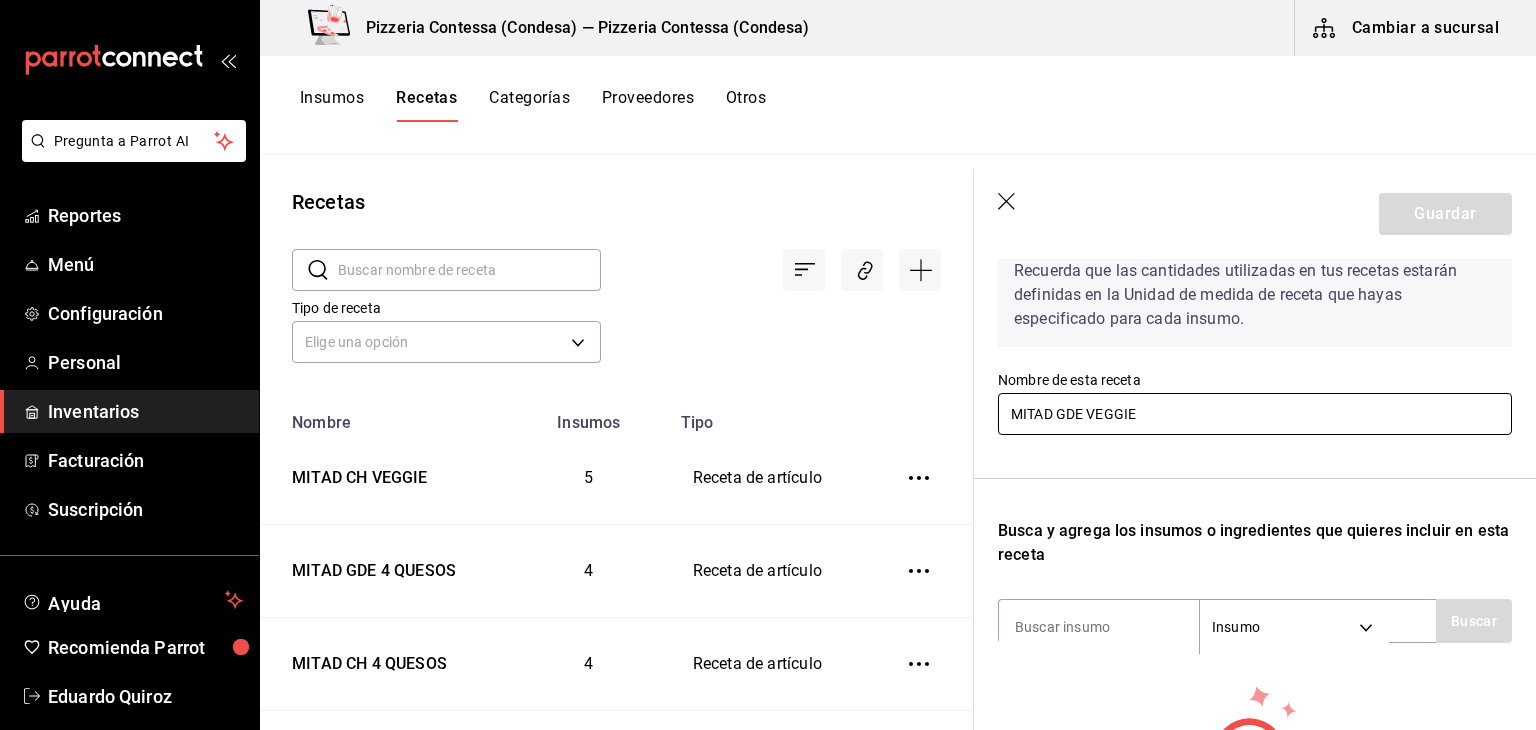 type on "MITAD GDE VEGGIE" 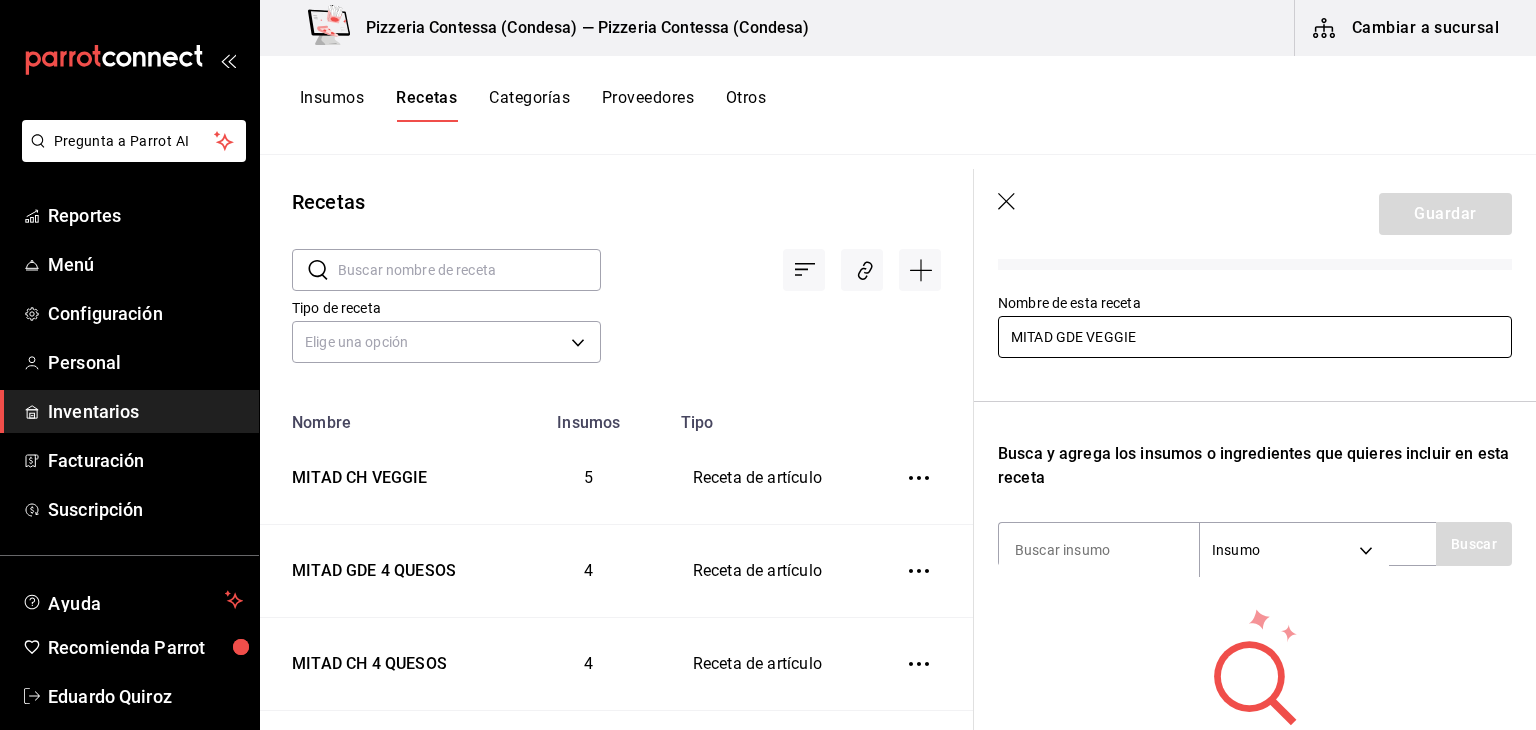 scroll, scrollTop: 340, scrollLeft: 0, axis: vertical 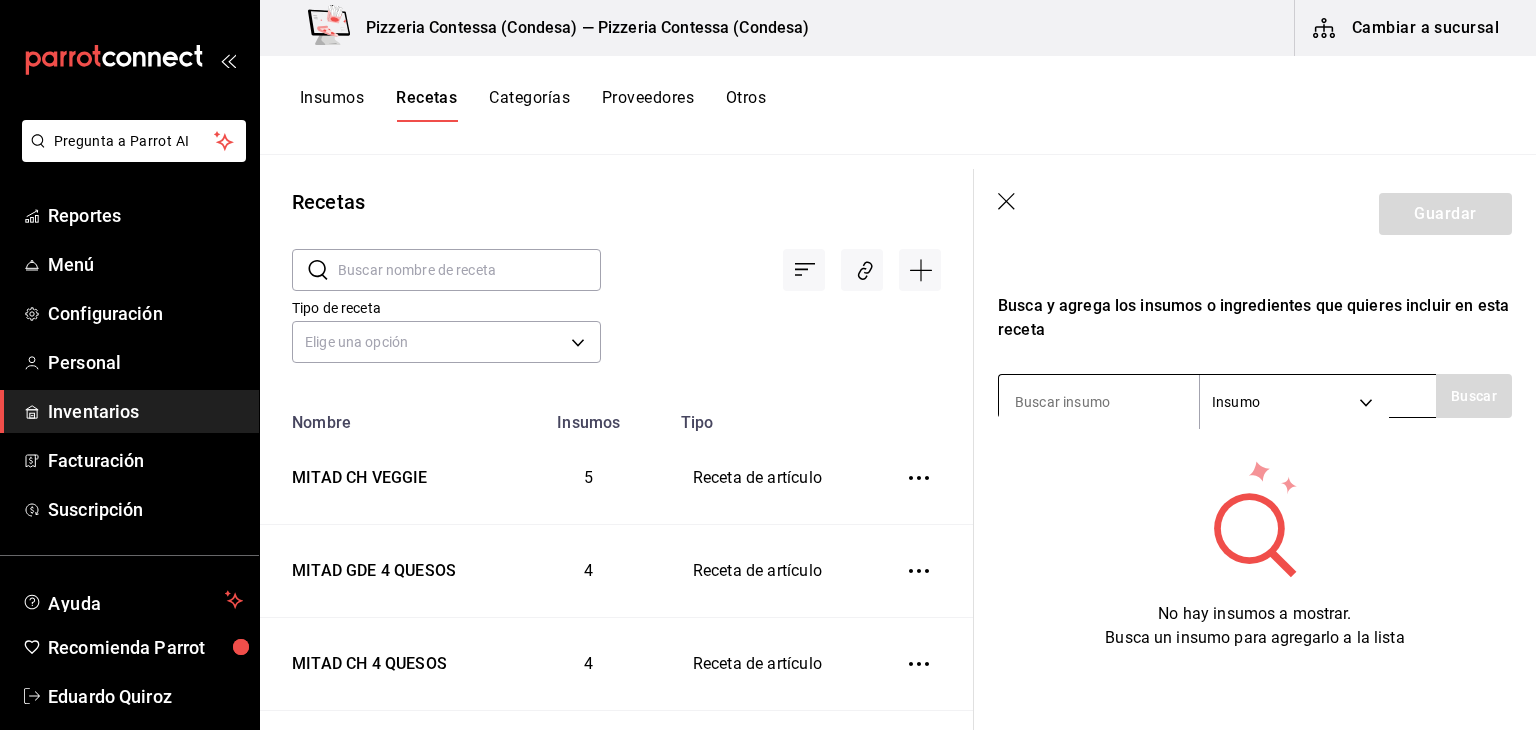 click on "Pregunta a Parrot AI Reportes   Menú   Configuración   Personal   Inventarios   Facturación   Suscripción   Ayuda Recomienda Parrot   [FIRST] [LAST]   Sugerir nueva función   Pizzeria Contessa (Condesa) — Pizzeria Contessa (Condesa) Cambiar a sucursal Insumos Recetas Categorías Proveedores Otros Recetas ​ ​ Tipo de receta Elige una opción default Nombre Insumos Tipo MITAD CH VEGGIE 5 Receta de artículo MITAD GDE 4 QUESOS 4 Receta de artículo MITAD CH 4 QUESOS 4 Receta de artículo MITAD GDE FRUTAS 5 Receta de artículo MITAD CH FRUTAS 5 Receta de artículo MITAD GDE MEXIQUENSE 5 Receta de artículo MITAD CH MEXIQUENSE 5 Receta de artículo MITAD GDE MARGARITA 3 Receta de artículo MITAD CH MARGARITA 3 Receta de artículo MITAD GDE BOLOGNESA 2 Receta de artículo MITAD CH BOLOGNESA 2 Receta de artículo MITAD GDE HAWAIANA 3 Receta de artículo MITAD CH HAWAIANA 3 Receta de artículo MITAD GDE PEPERONNI 2 Receta de artículo MITAD CH PEPERONNI 2 Receta de artículo BASE MITAD GDE 3 Subreceta 3 2" at bounding box center [768, 358] 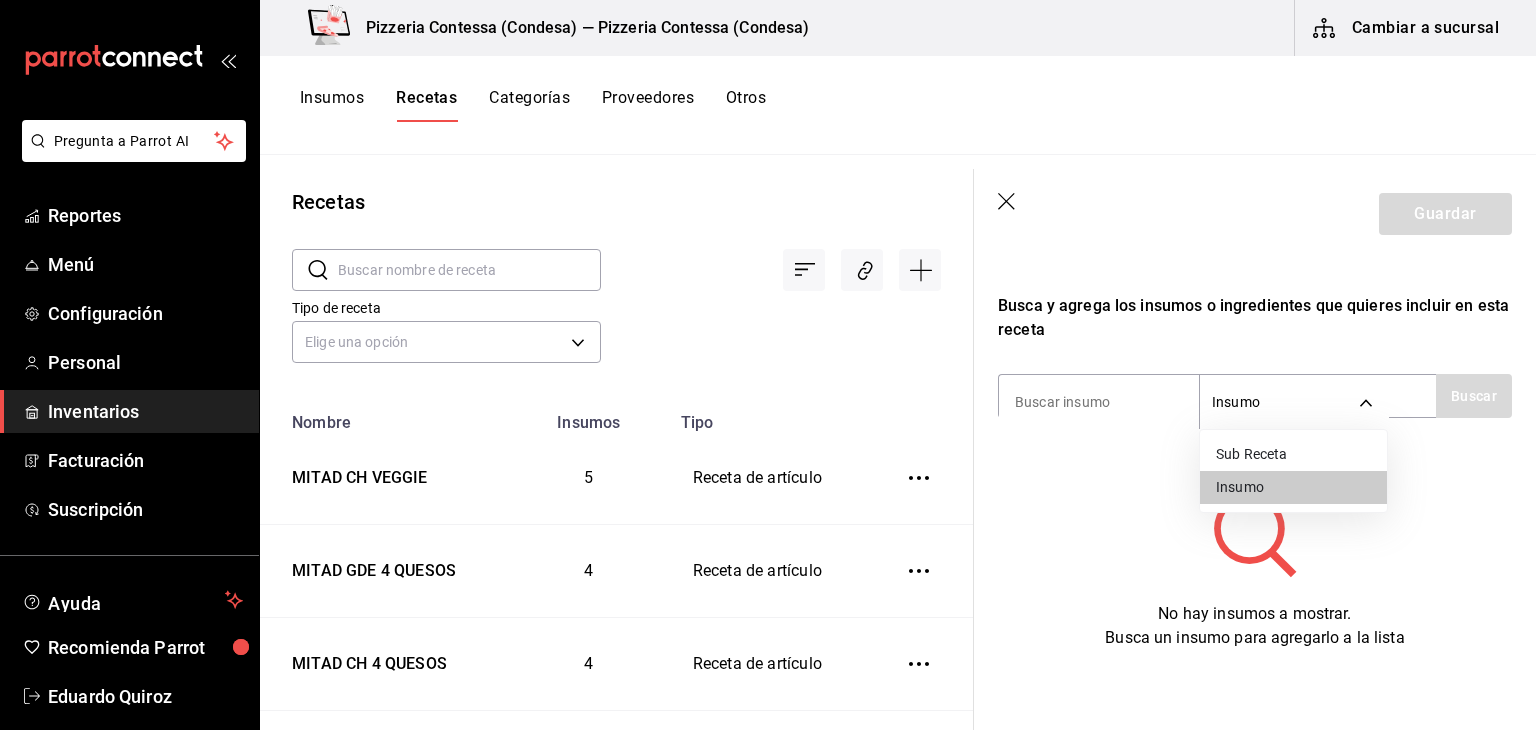 click on "Sub Receta" at bounding box center [1293, 454] 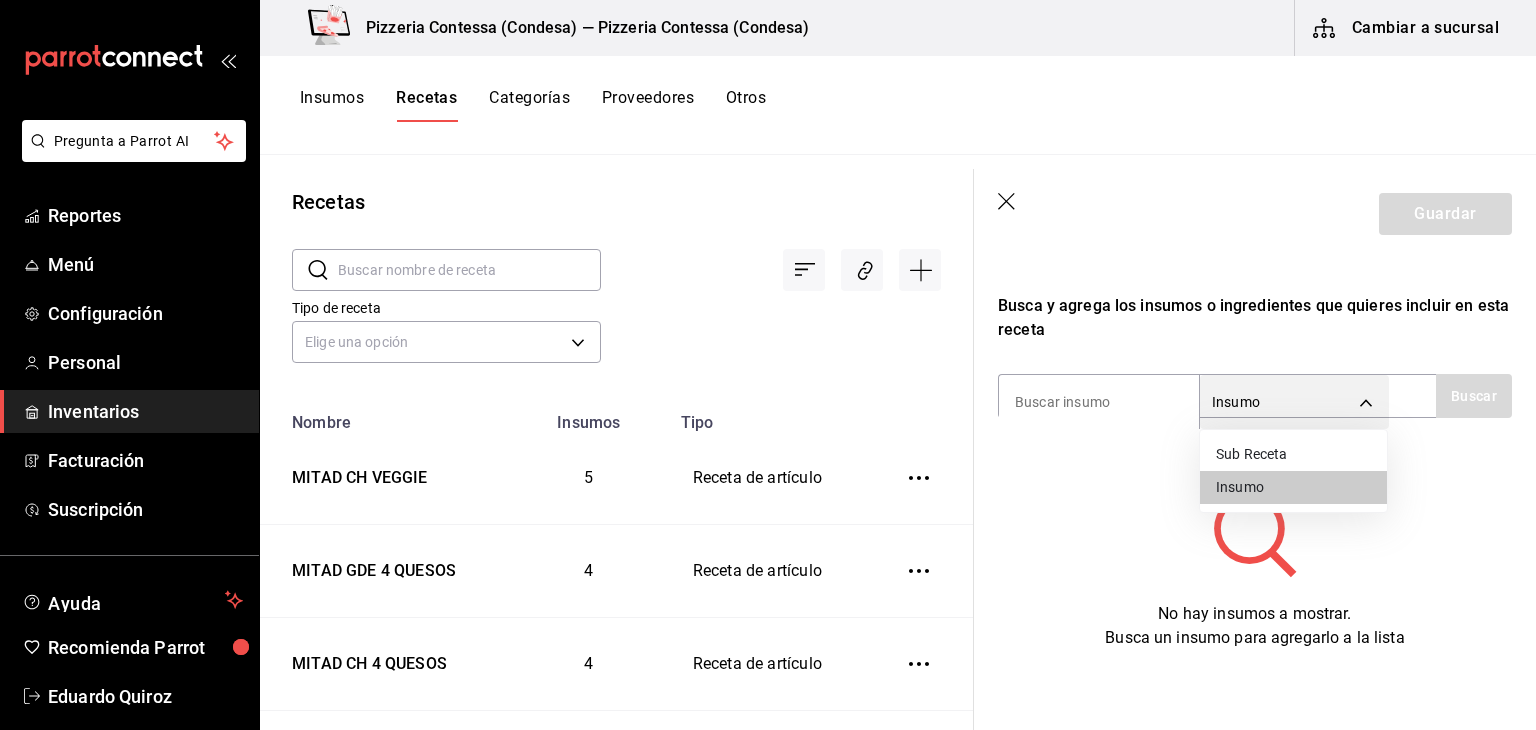 type on "SUBRECIPE" 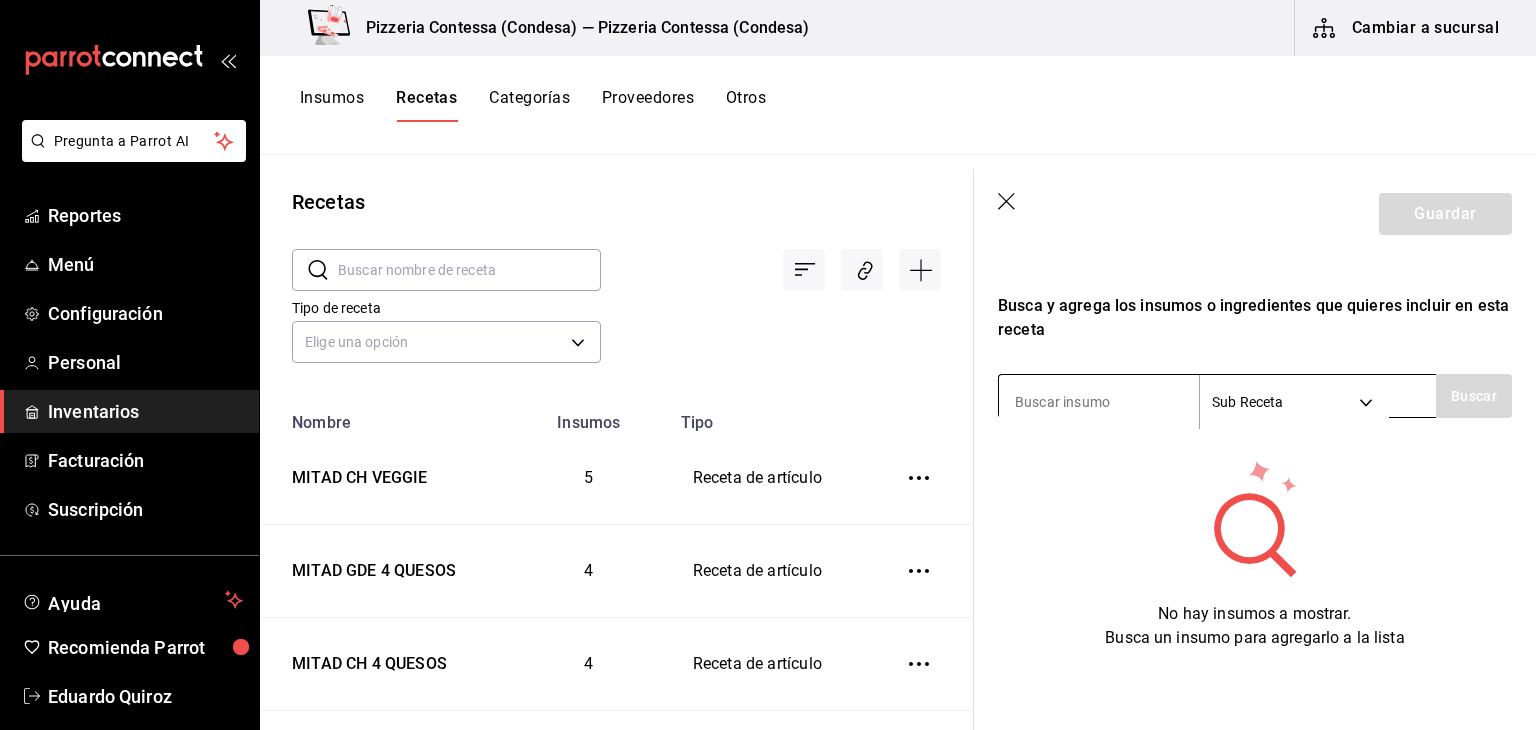 click at bounding box center [1099, 402] 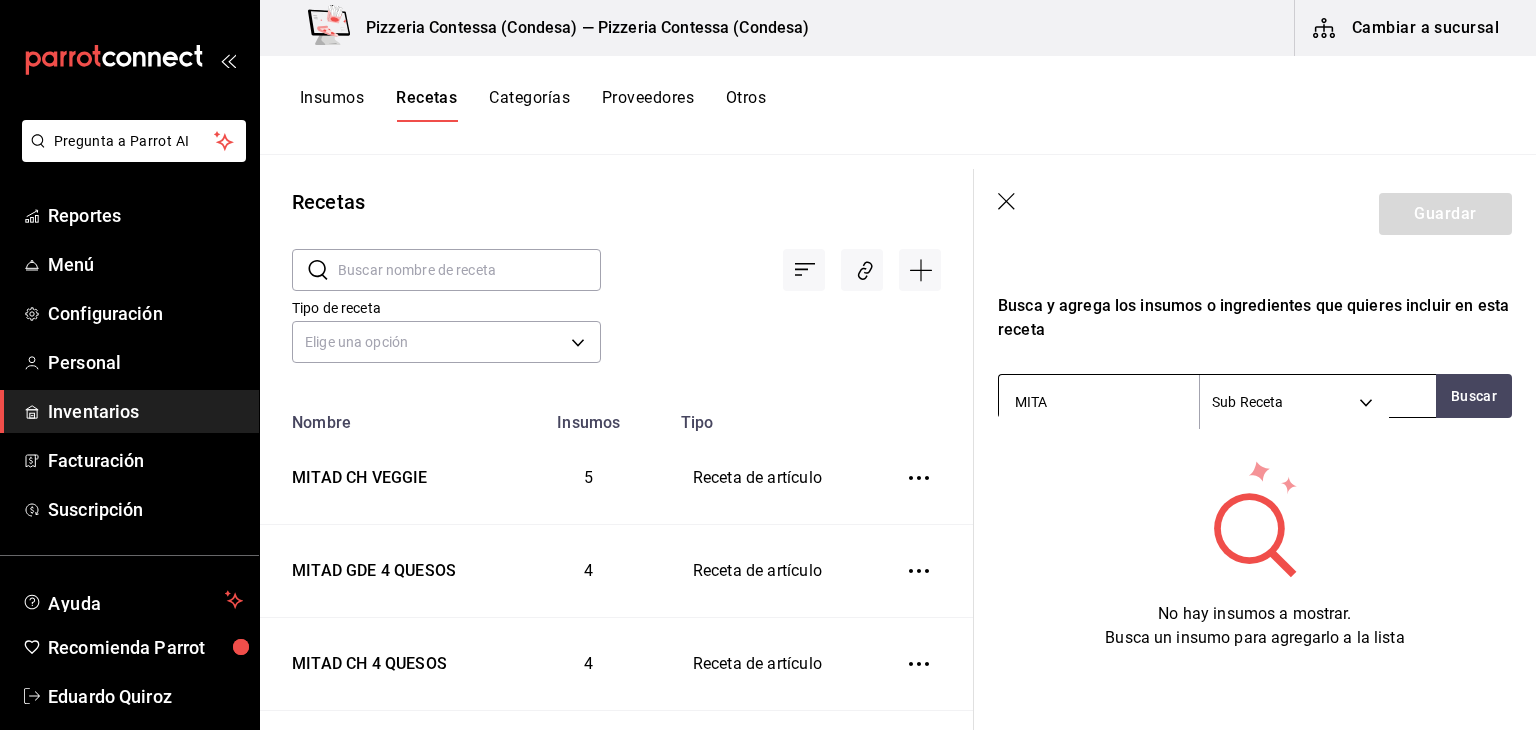 type on "MITAD" 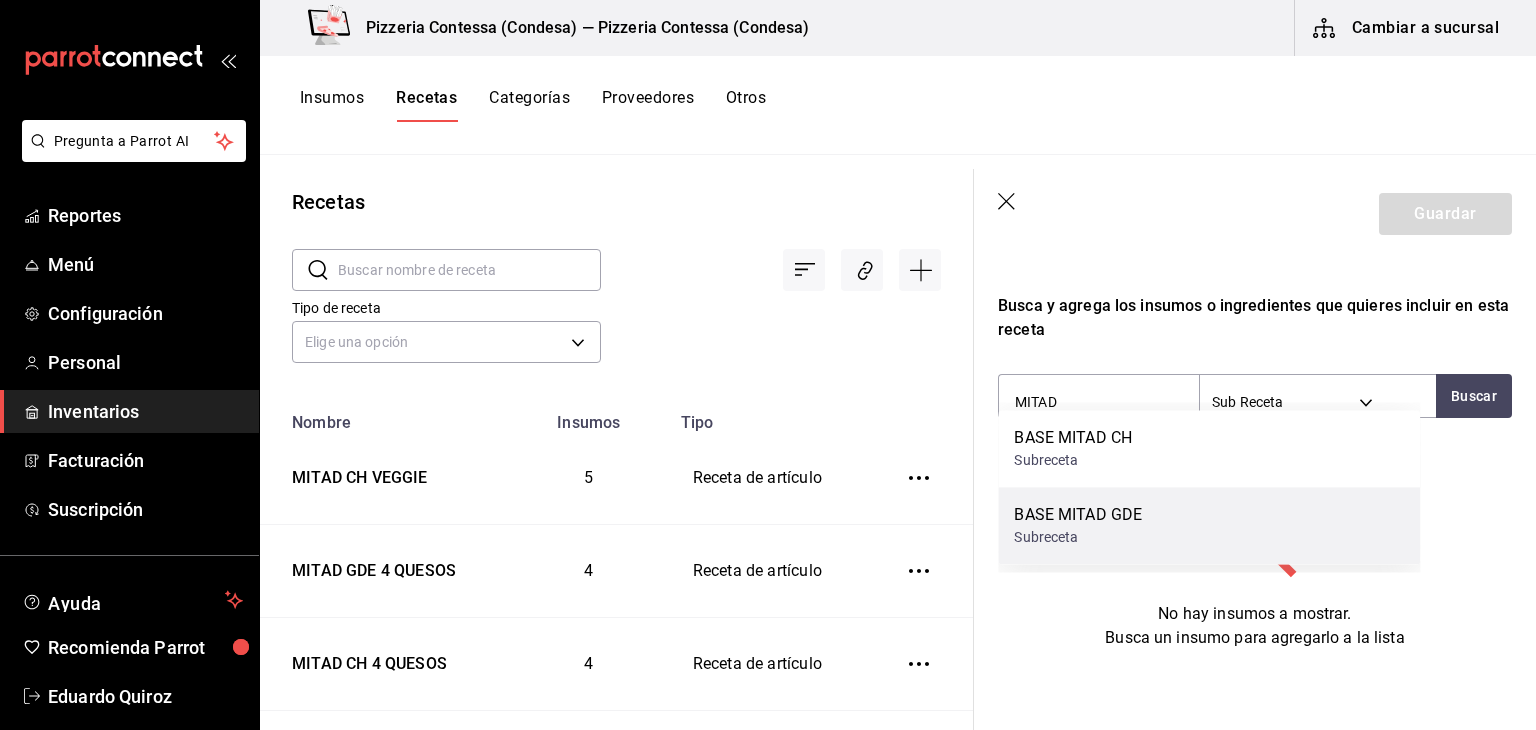 click on "BASE MITAD GDE Subreceta" at bounding box center [1209, 525] 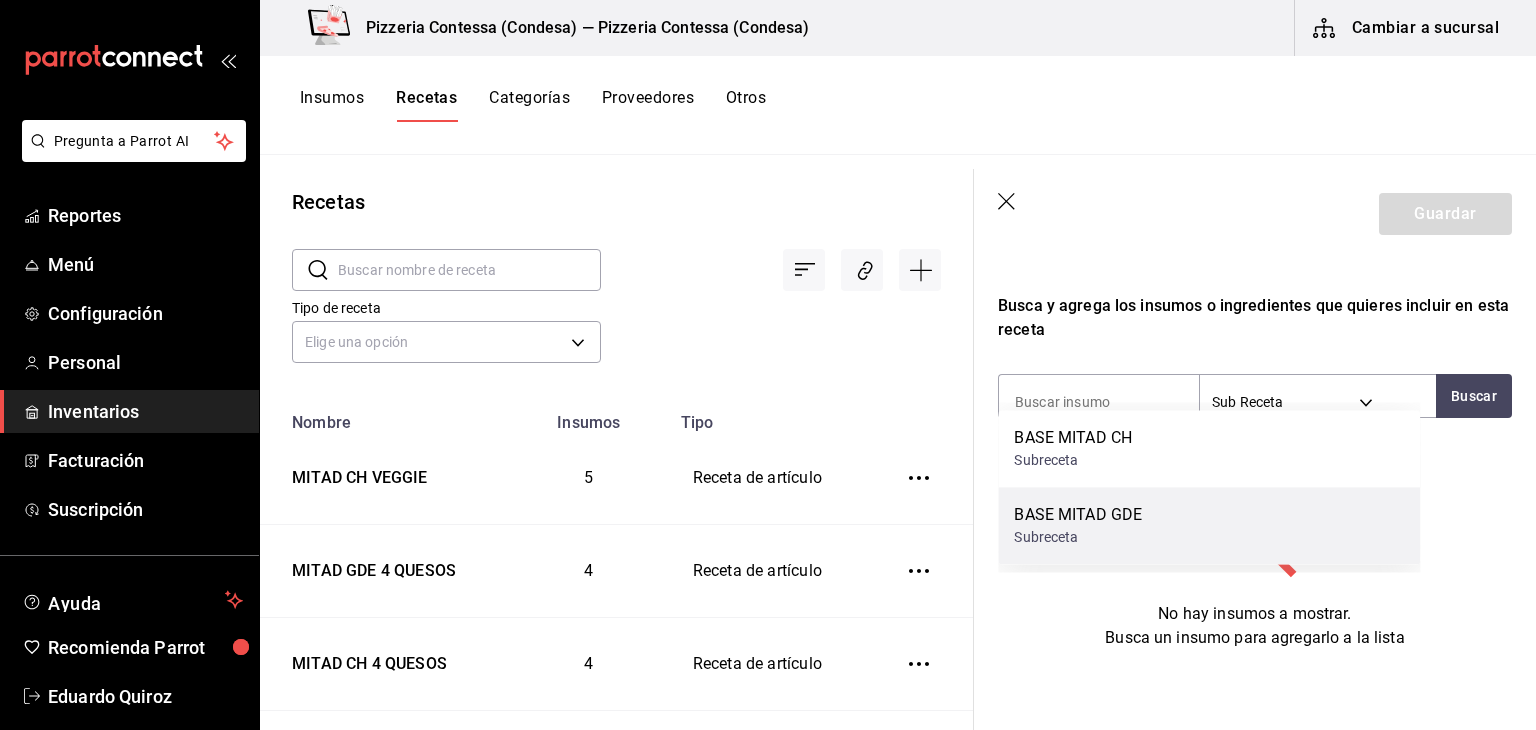 scroll, scrollTop: 309, scrollLeft: 0, axis: vertical 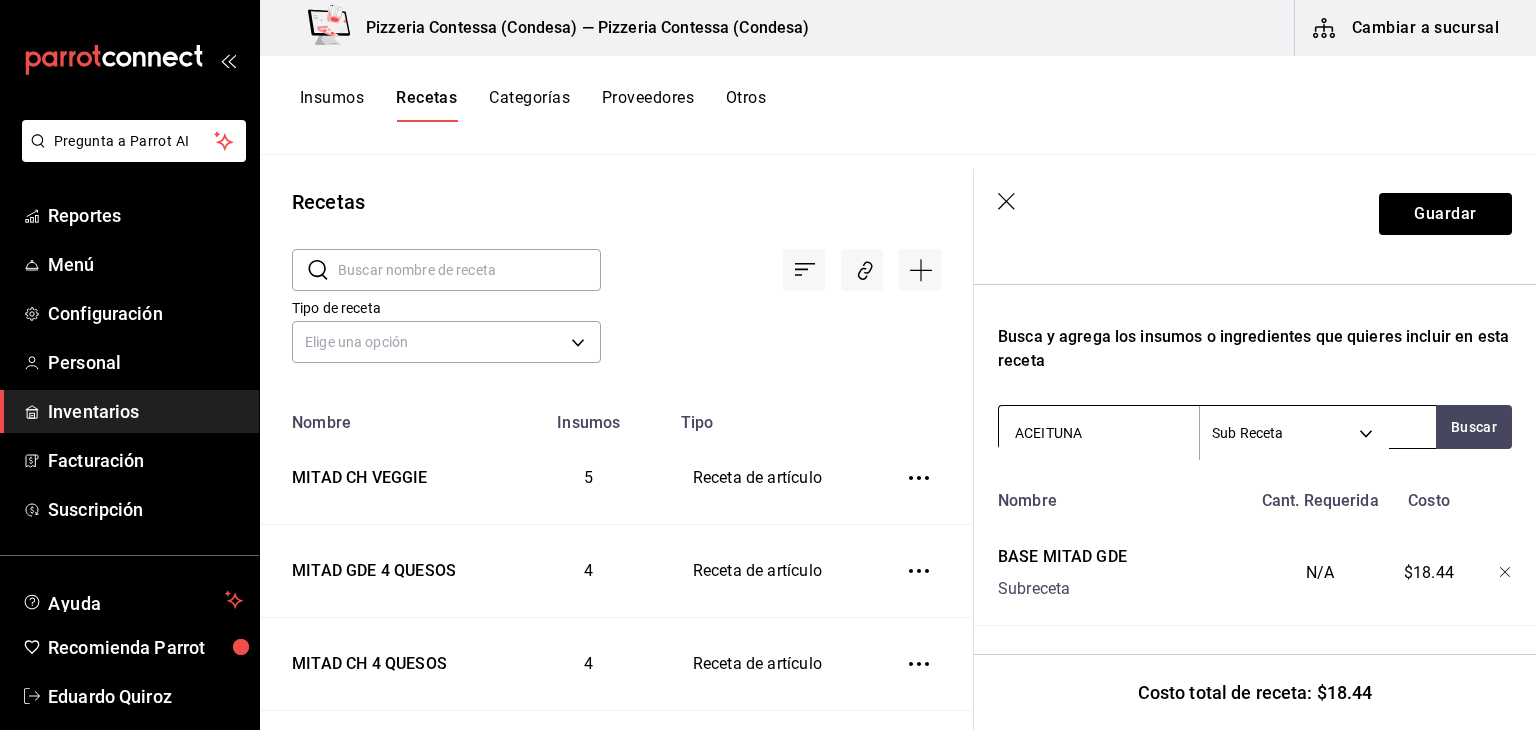 type on "ACEITUNA" 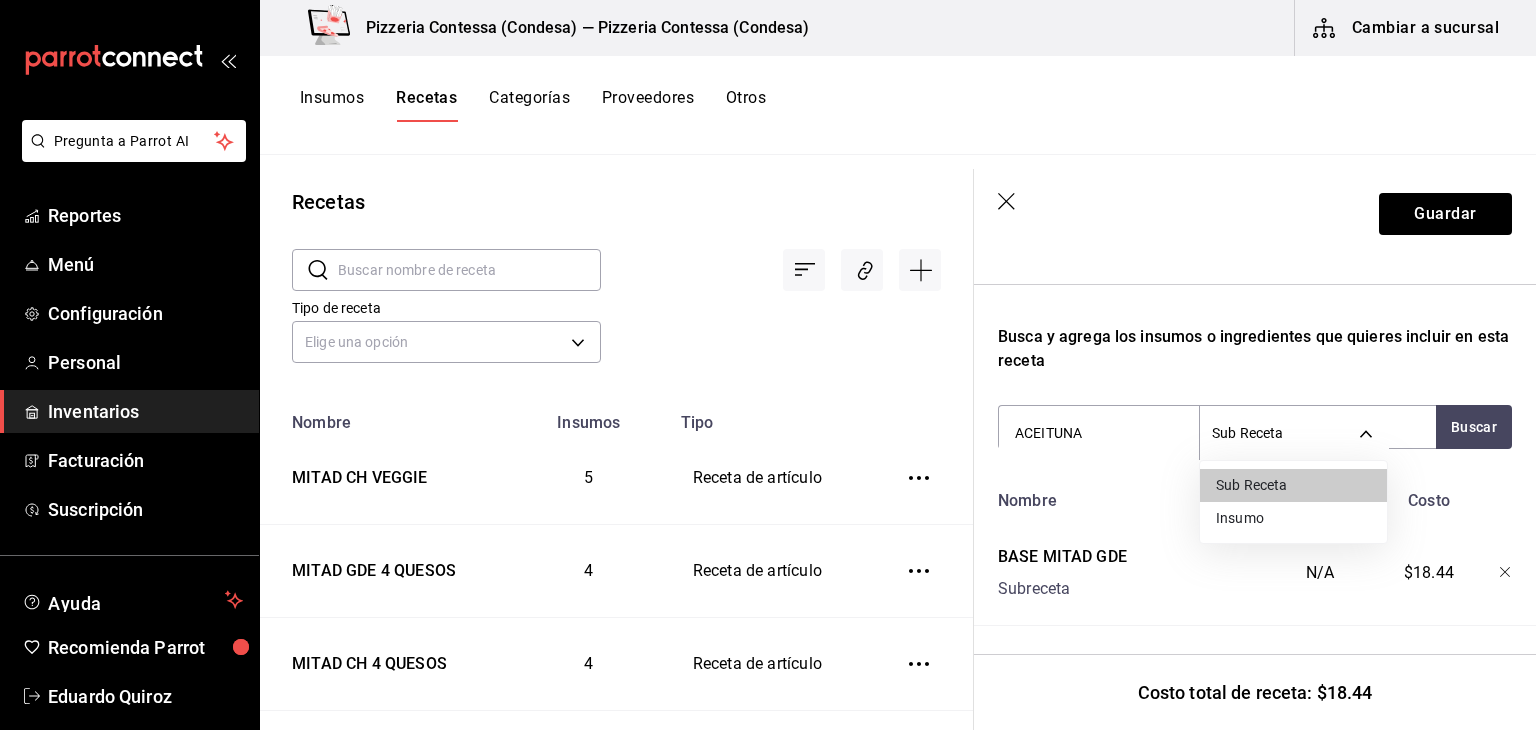 click on "Insumo" at bounding box center (1293, 518) 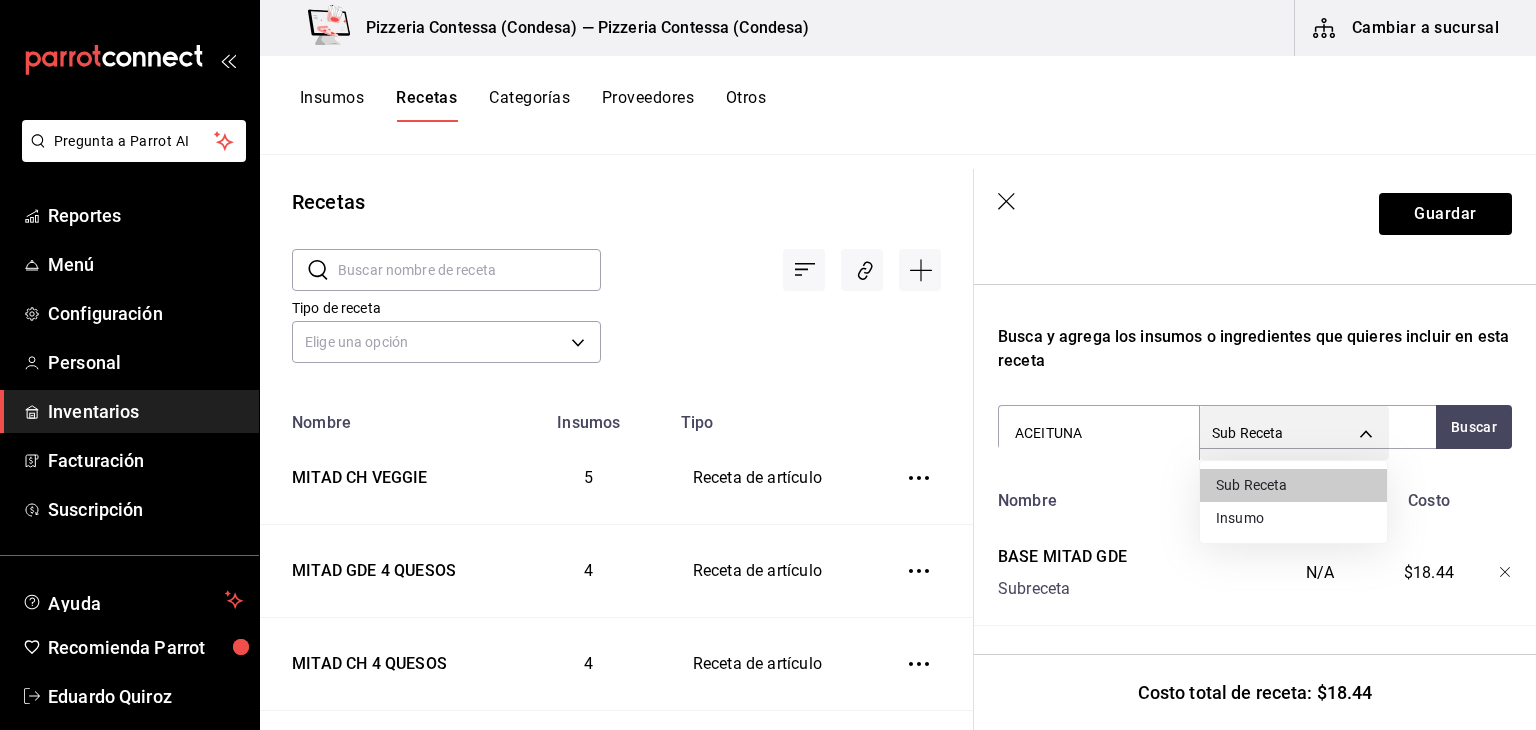 type on "SUPPLY" 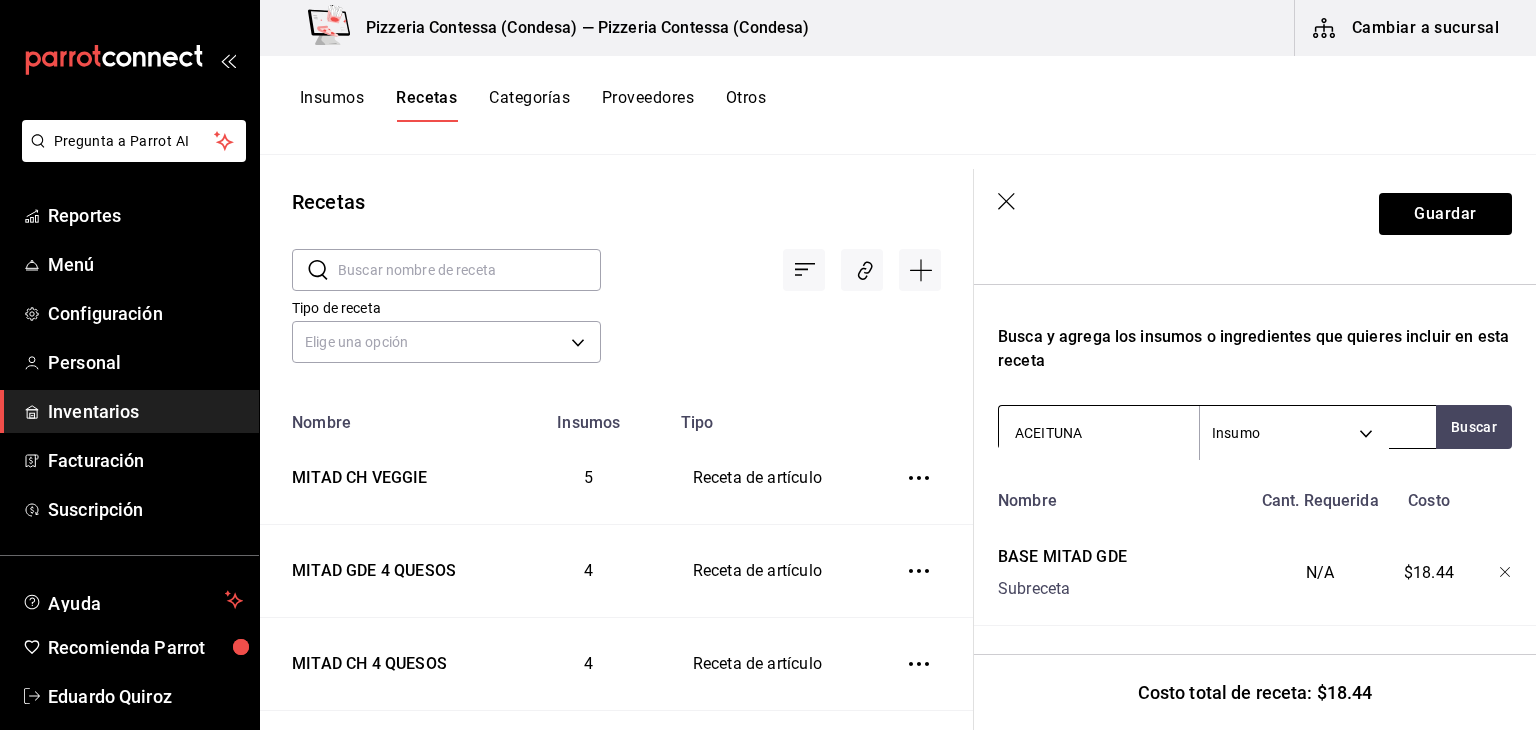 click on "ACEITUNA" at bounding box center (1099, 433) 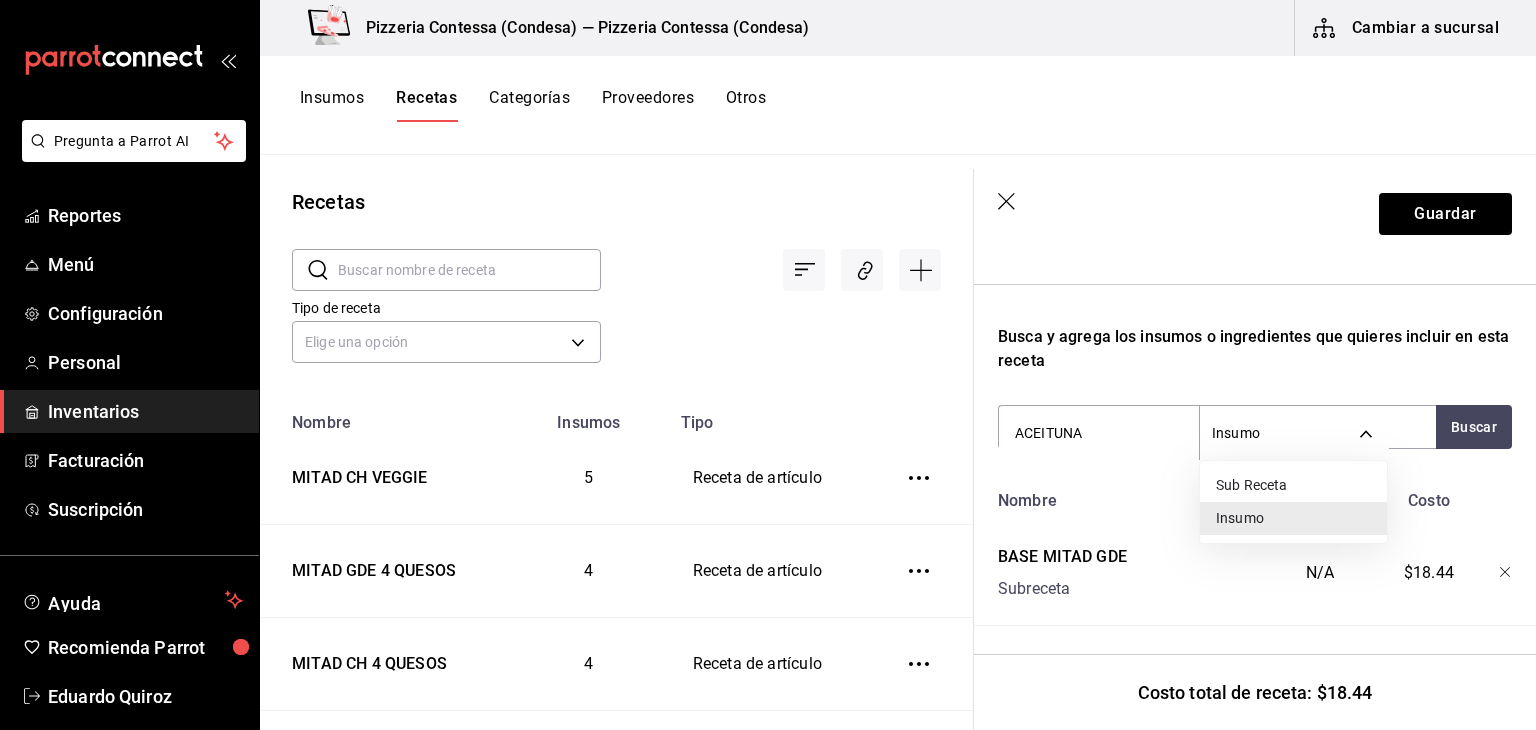 click at bounding box center (768, 365) 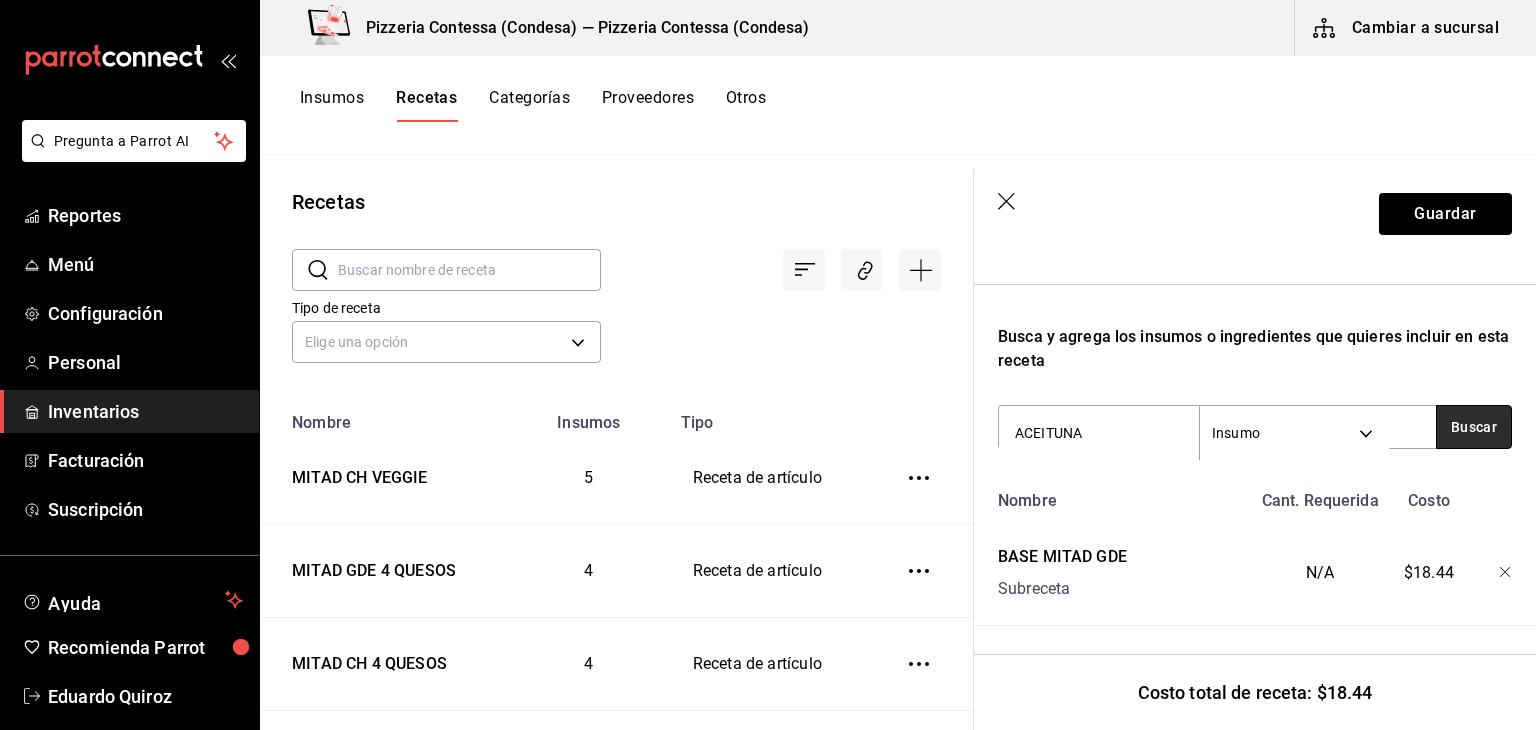 click on "Buscar" at bounding box center (1474, 427) 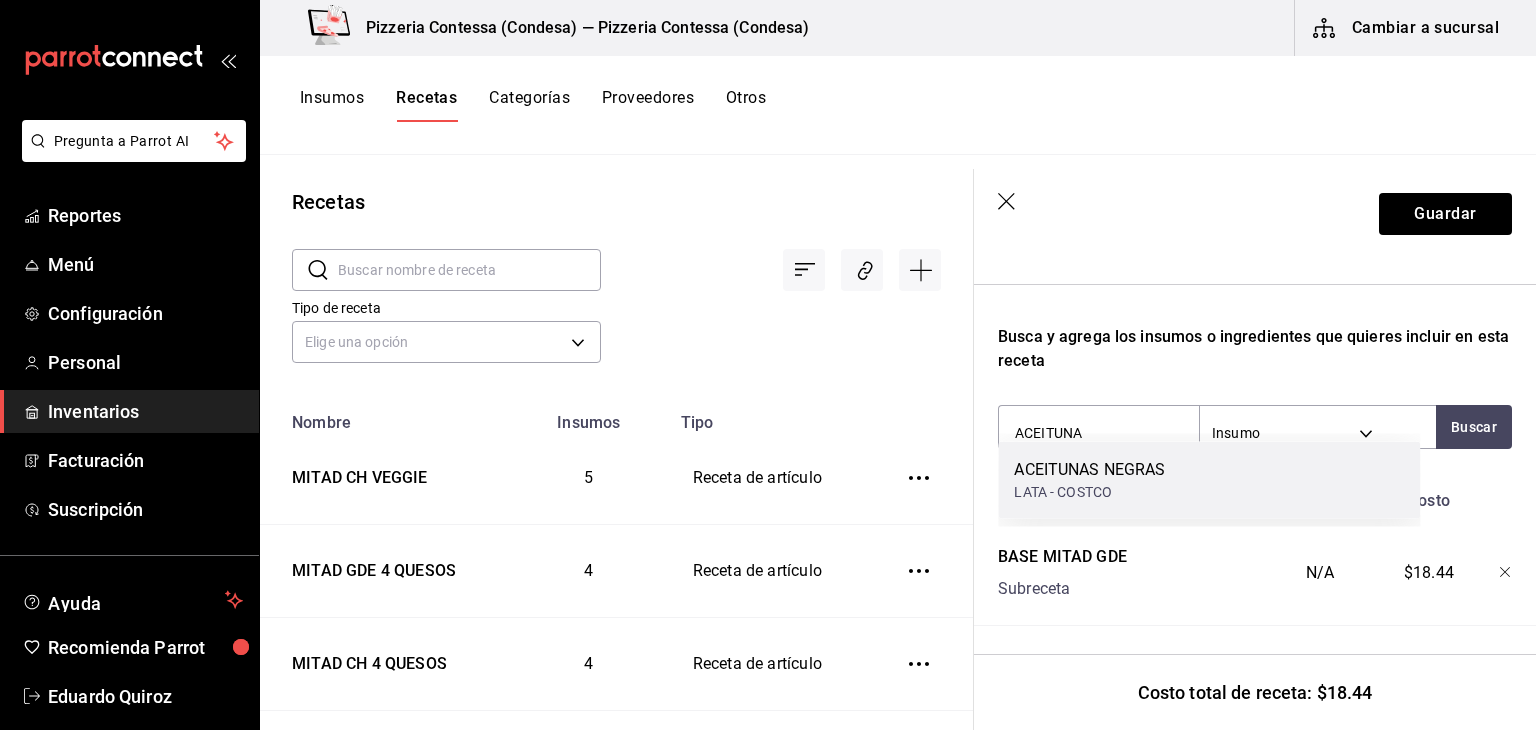 click on "ACEITUNAS NEGRAS  LATA - [BRAND]" at bounding box center [1209, 480] 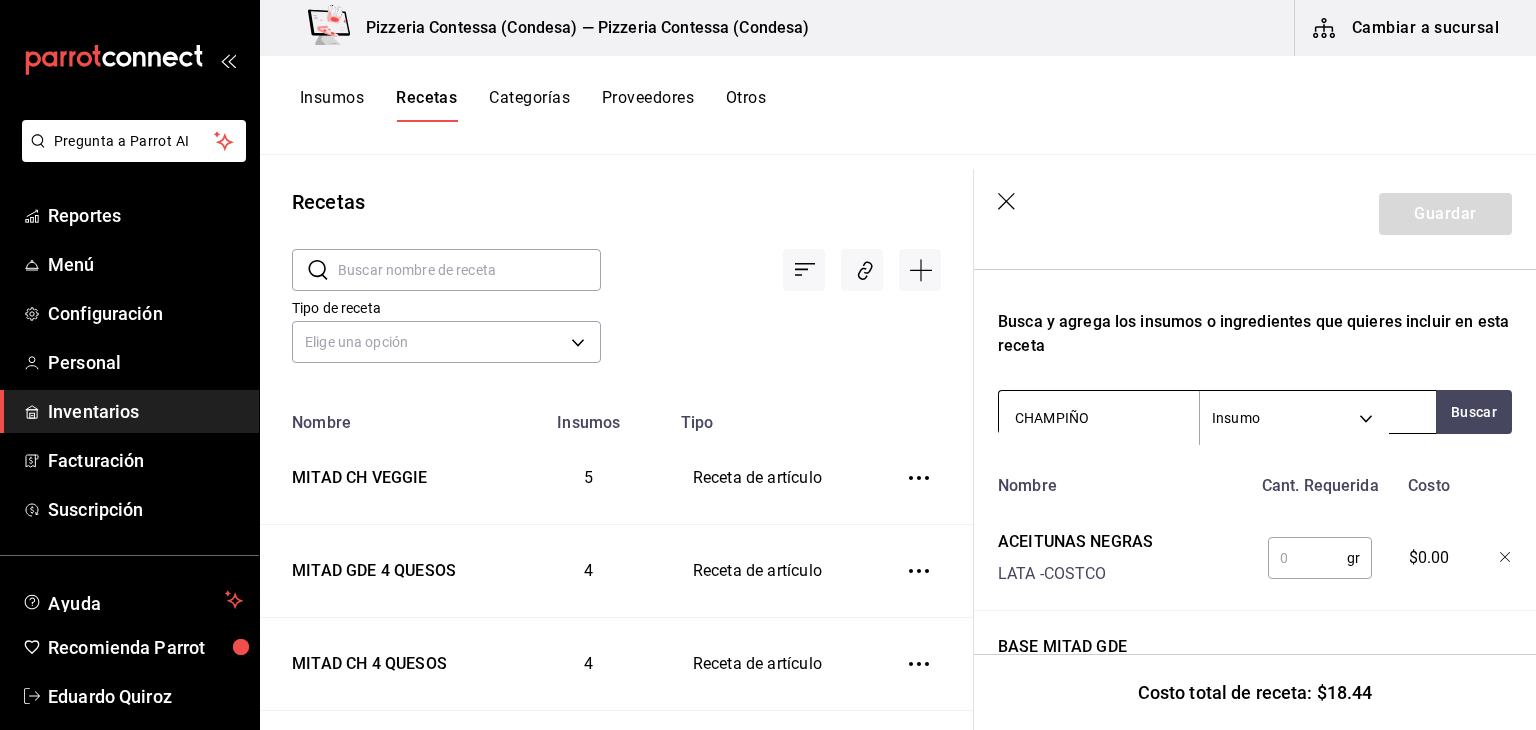 type on "CHAMPIÑ" 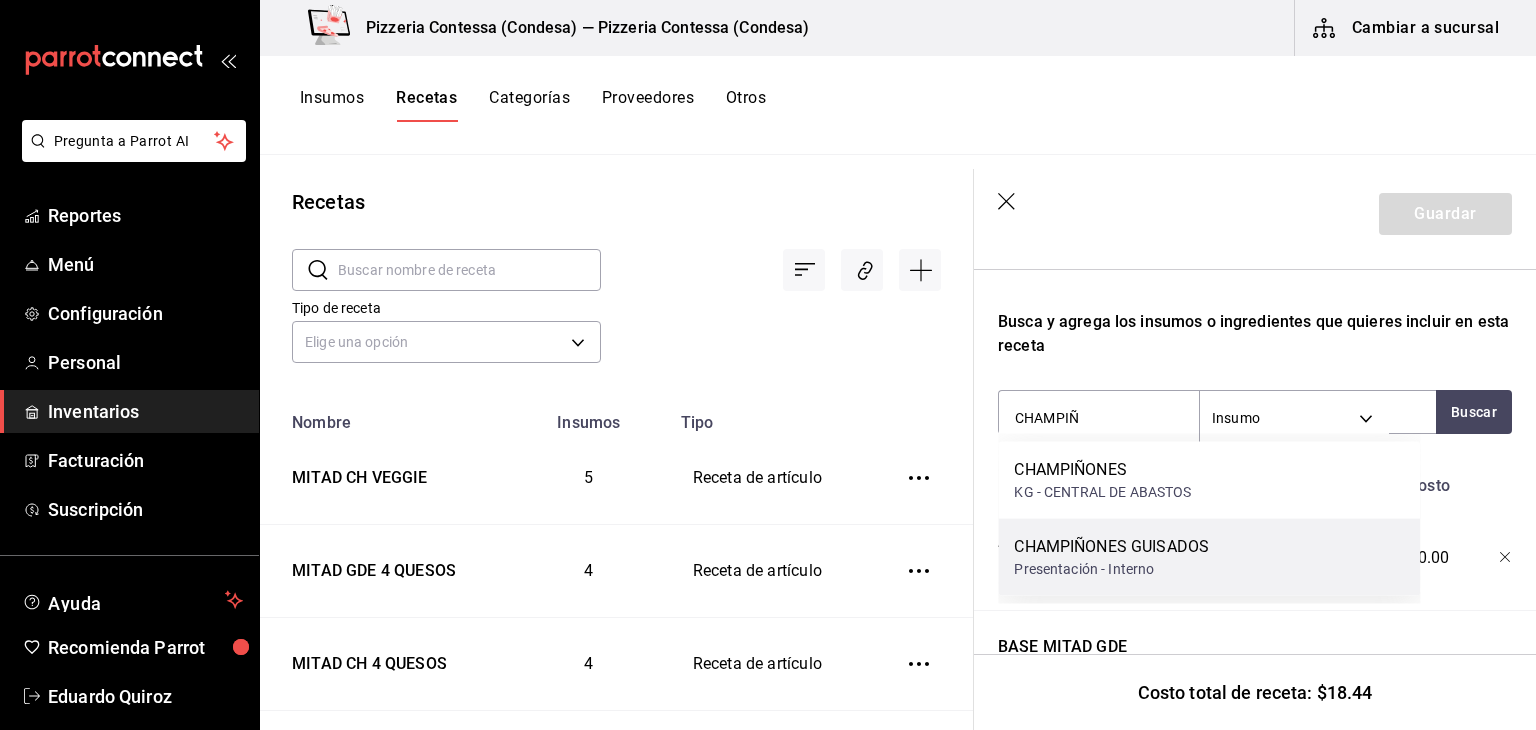 click on "CHAMPIÑONES GUISADOS Presentación - Interno" at bounding box center (1209, 557) 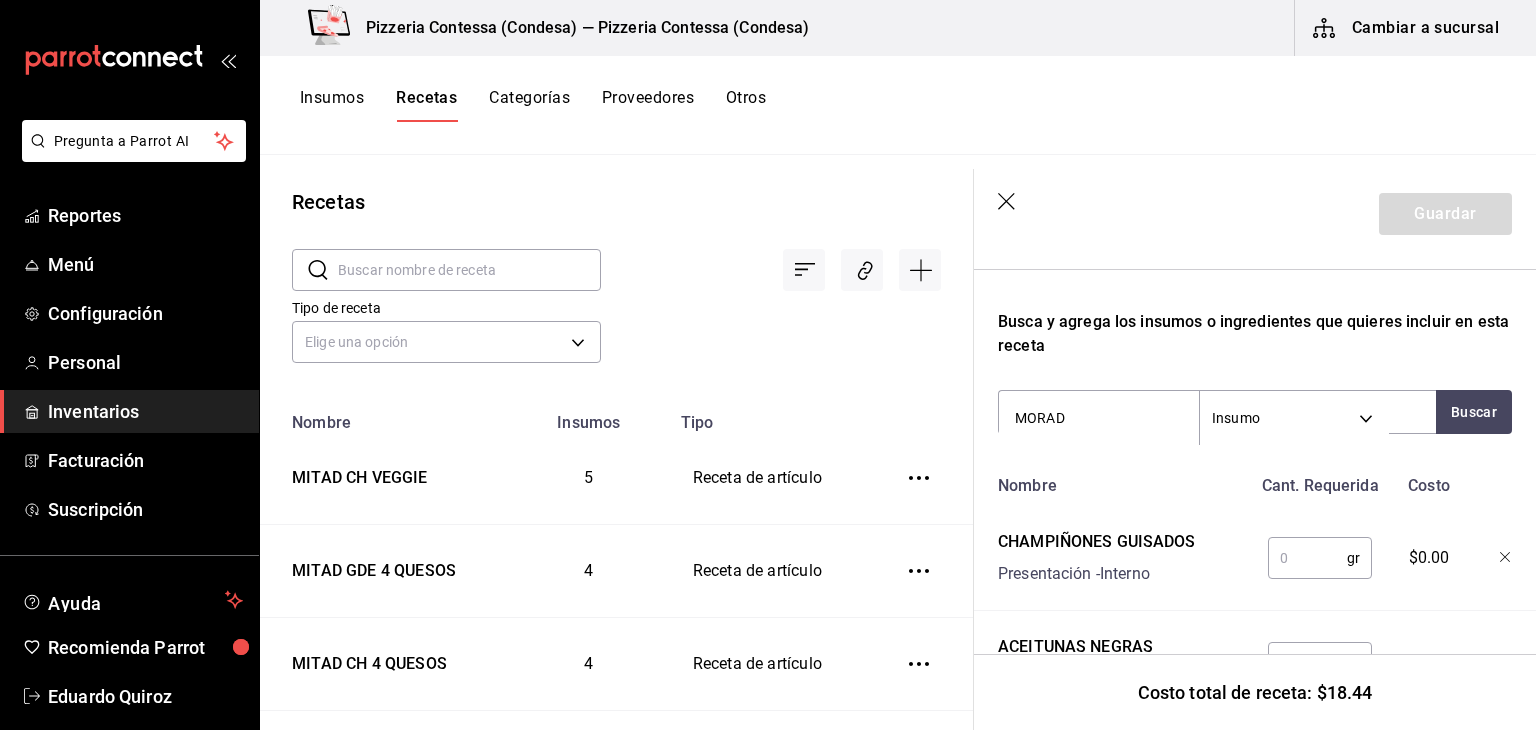 type on "MORADA" 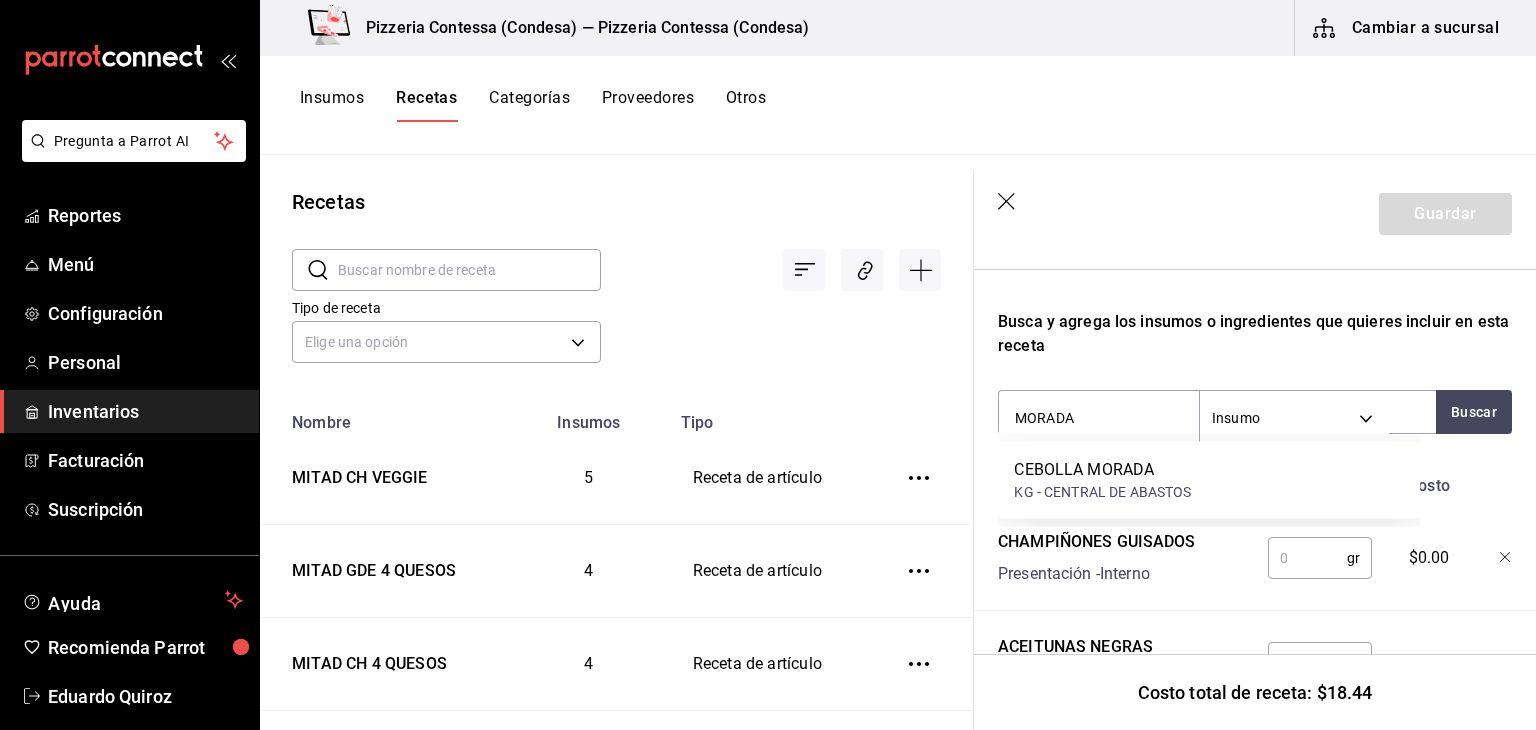 click on "CEBOLLA MORADA" at bounding box center (1102, 470) 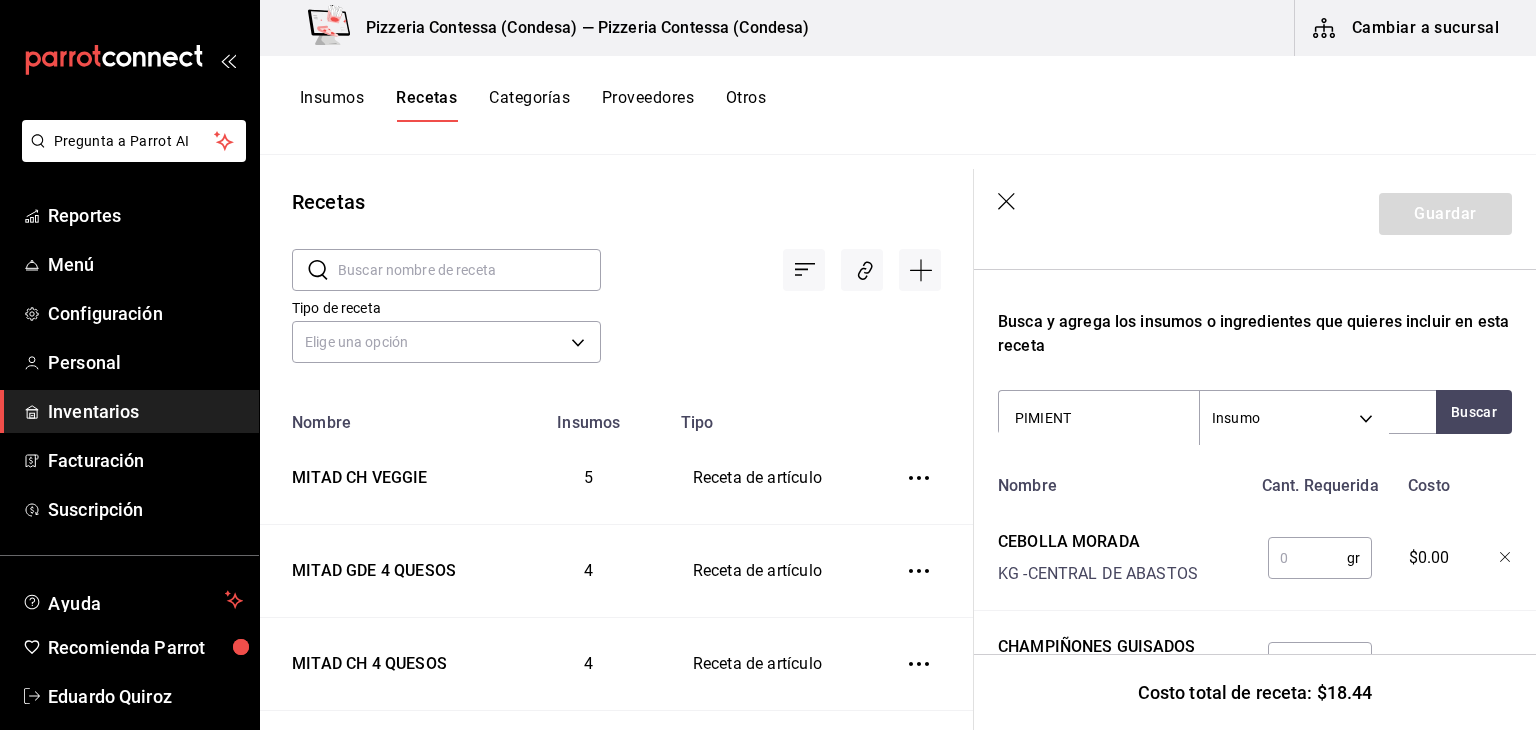 type on "PIMIENTO" 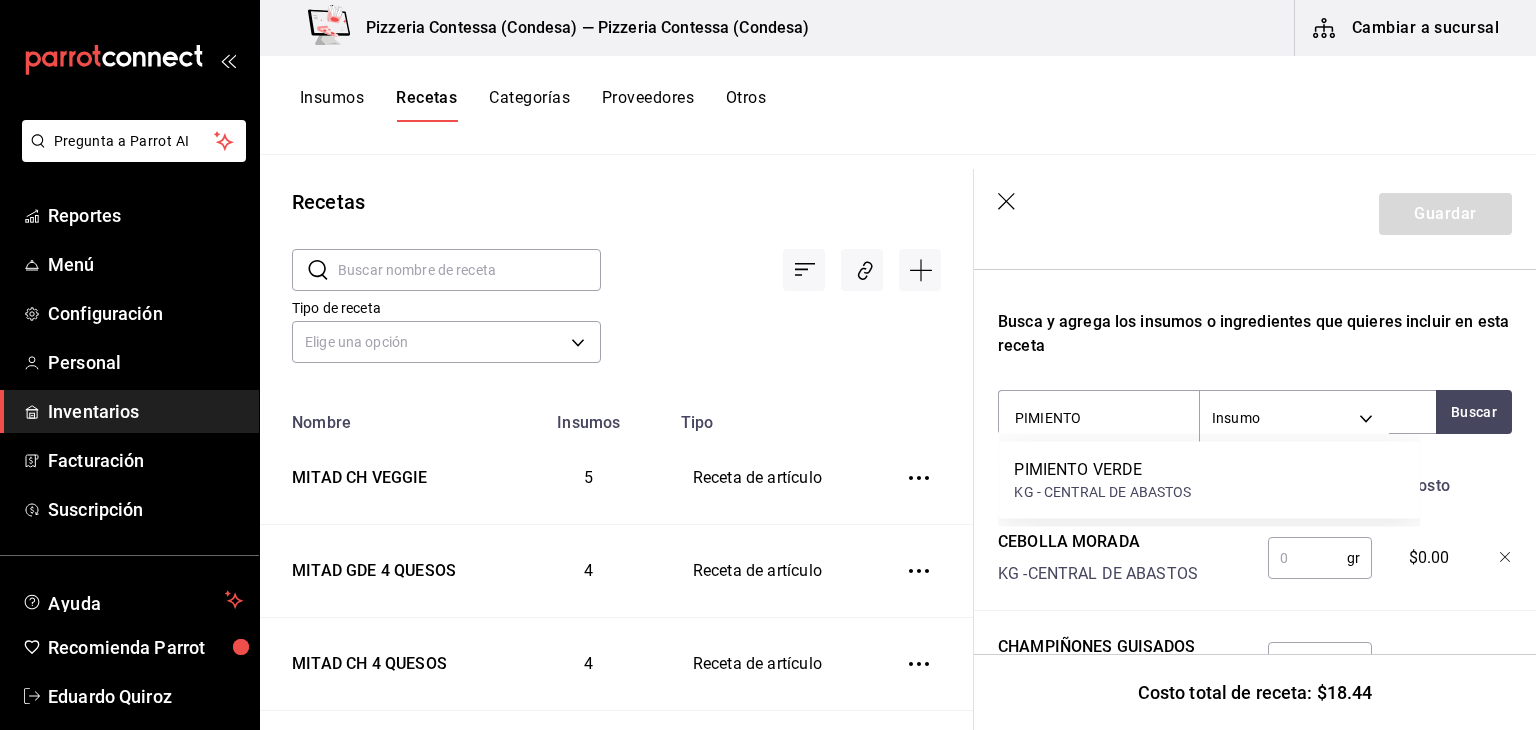 click on "PIMIENTO VERDE" at bounding box center [1102, 470] 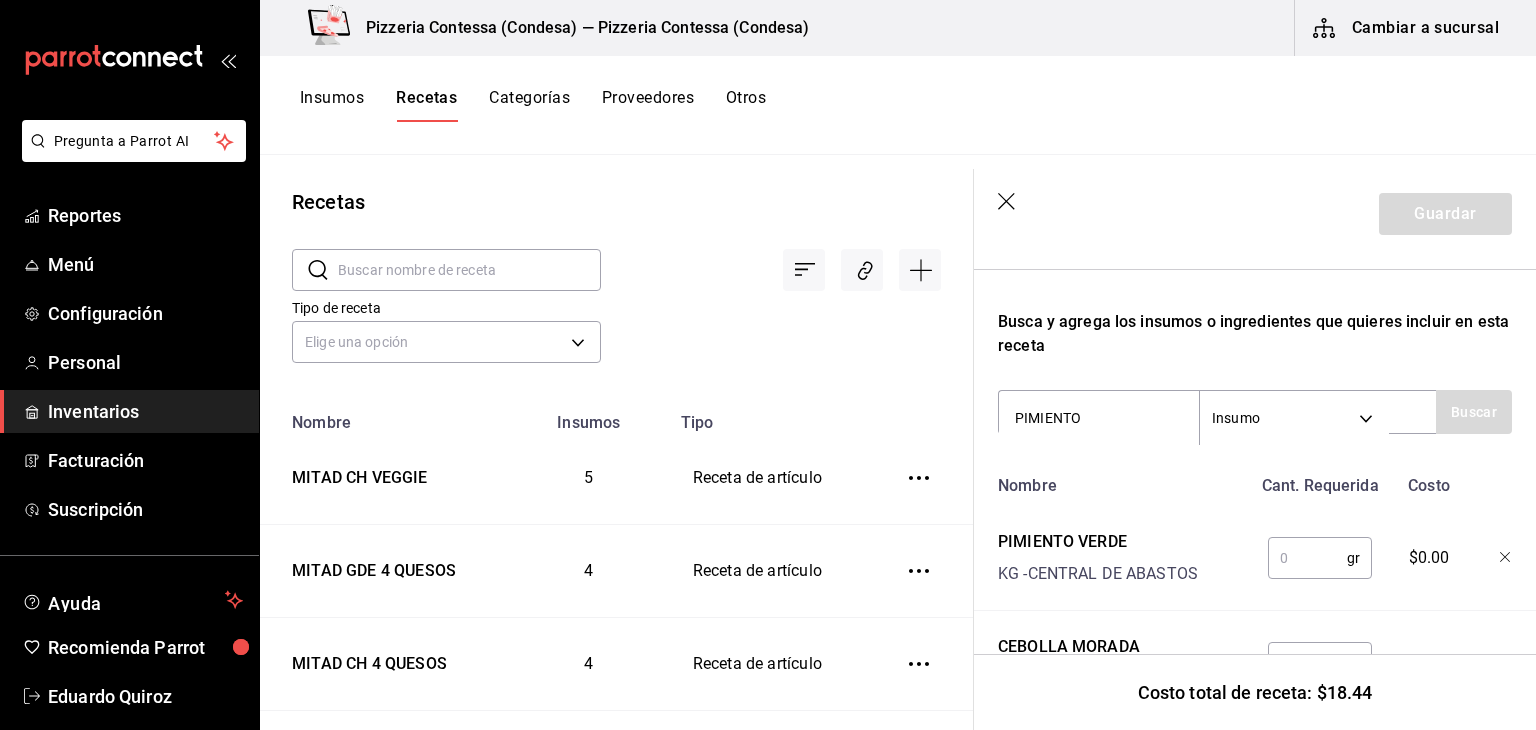 type 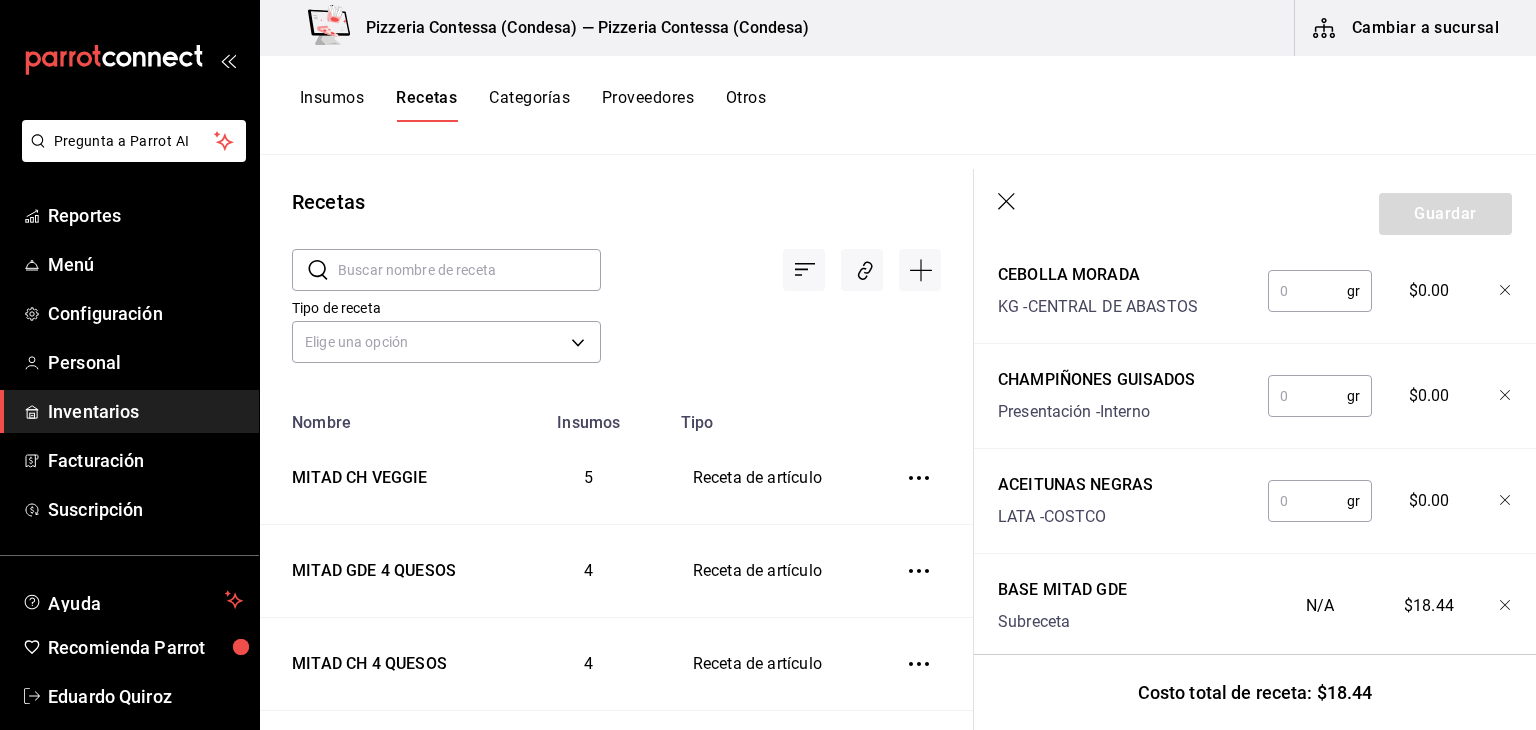 scroll, scrollTop: 729, scrollLeft: 0, axis: vertical 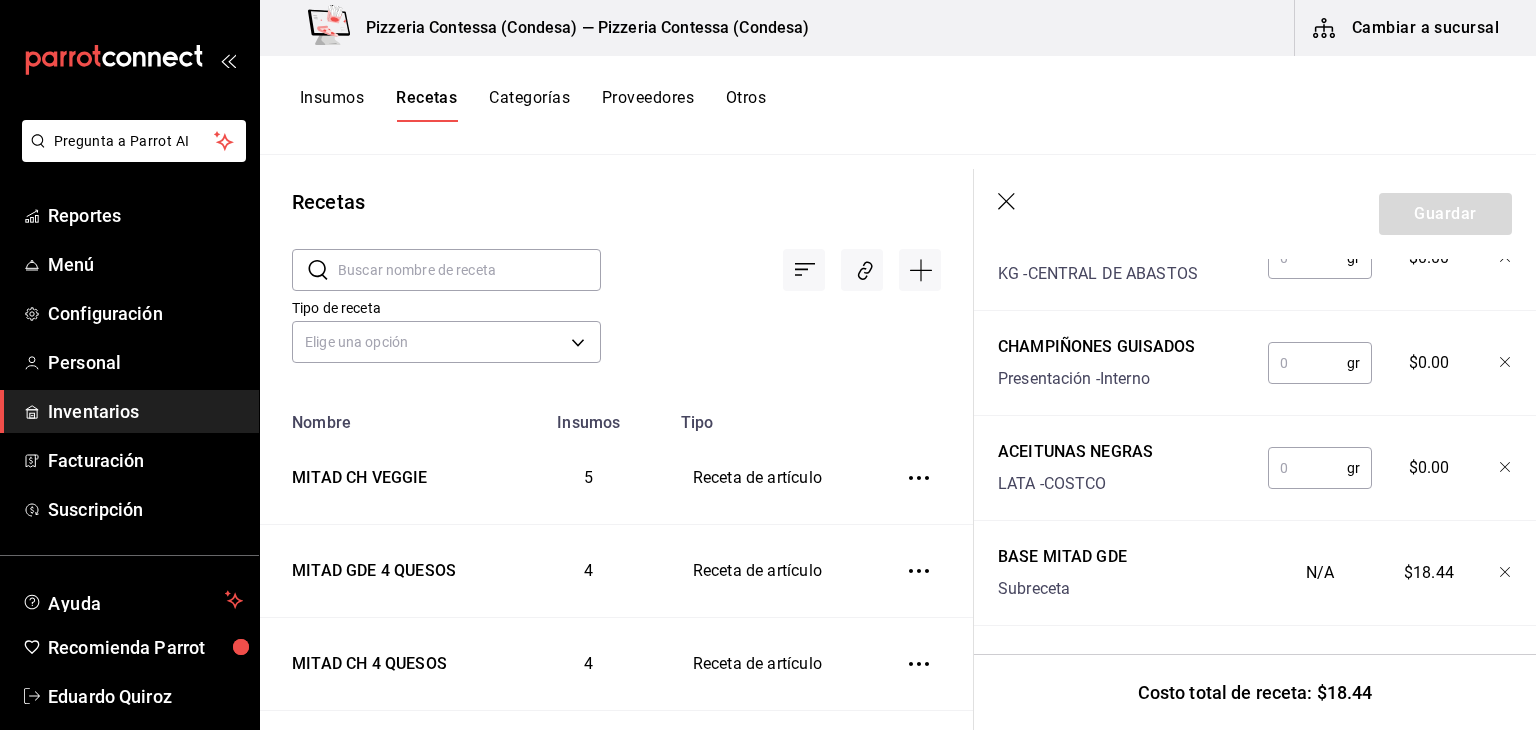 click at bounding box center (1307, 468) 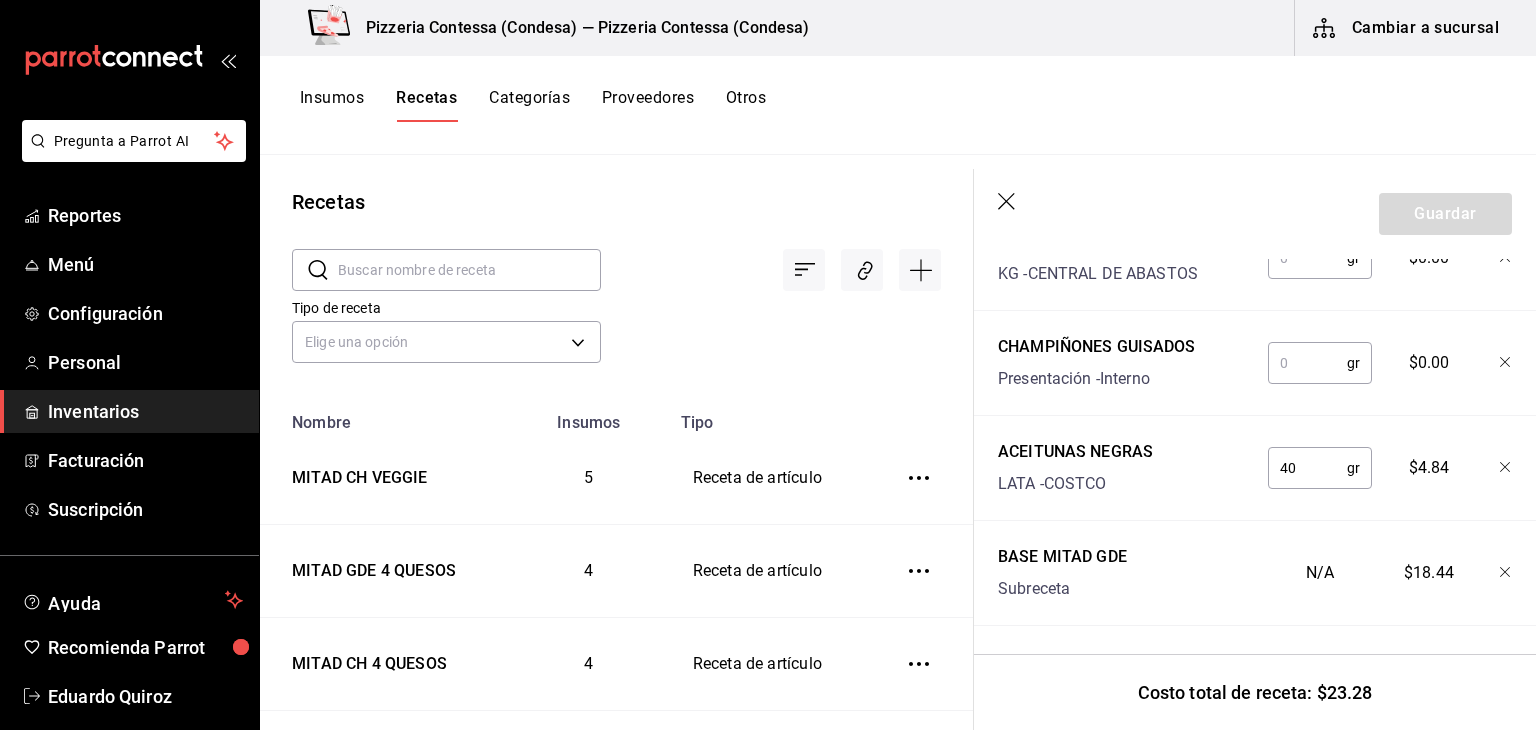 type on "40" 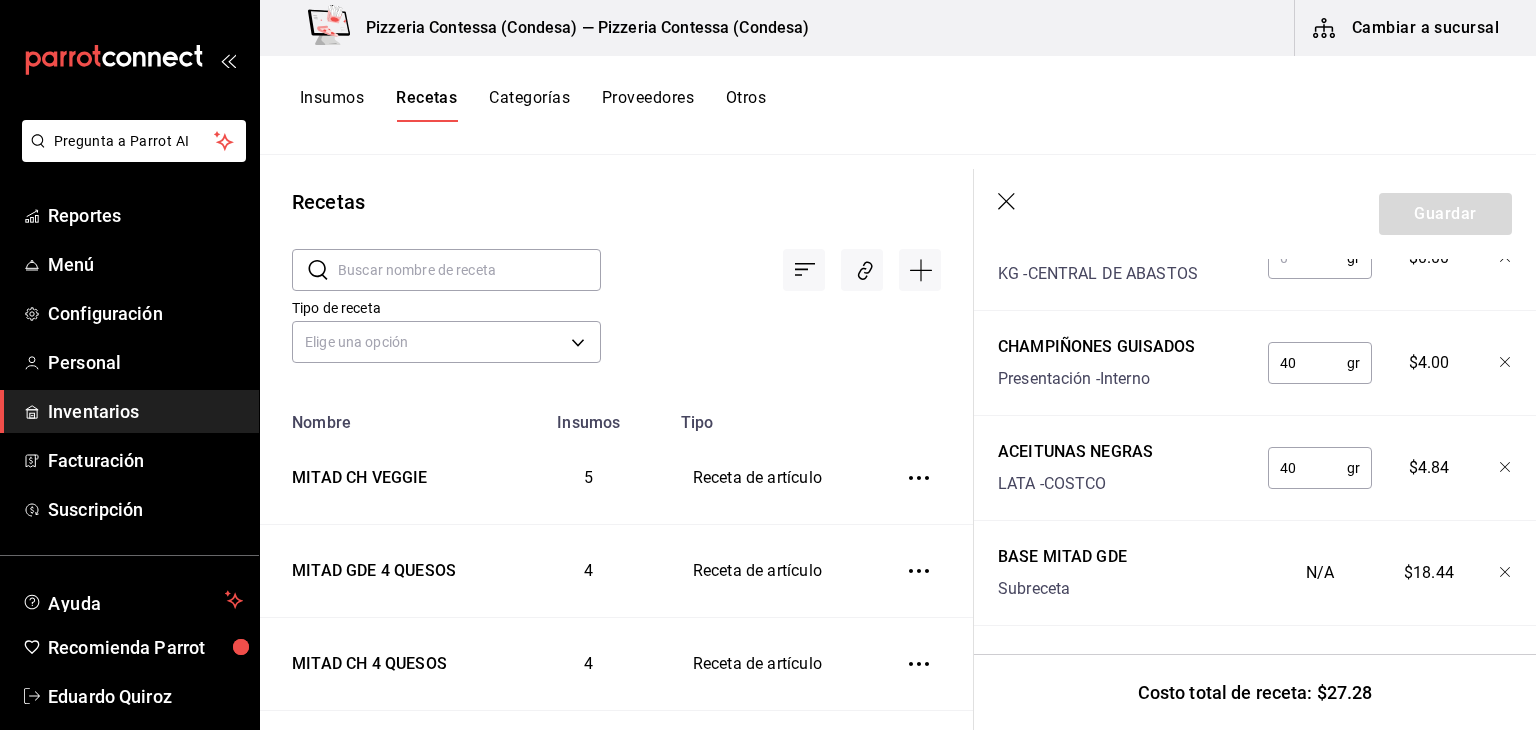 type on "40" 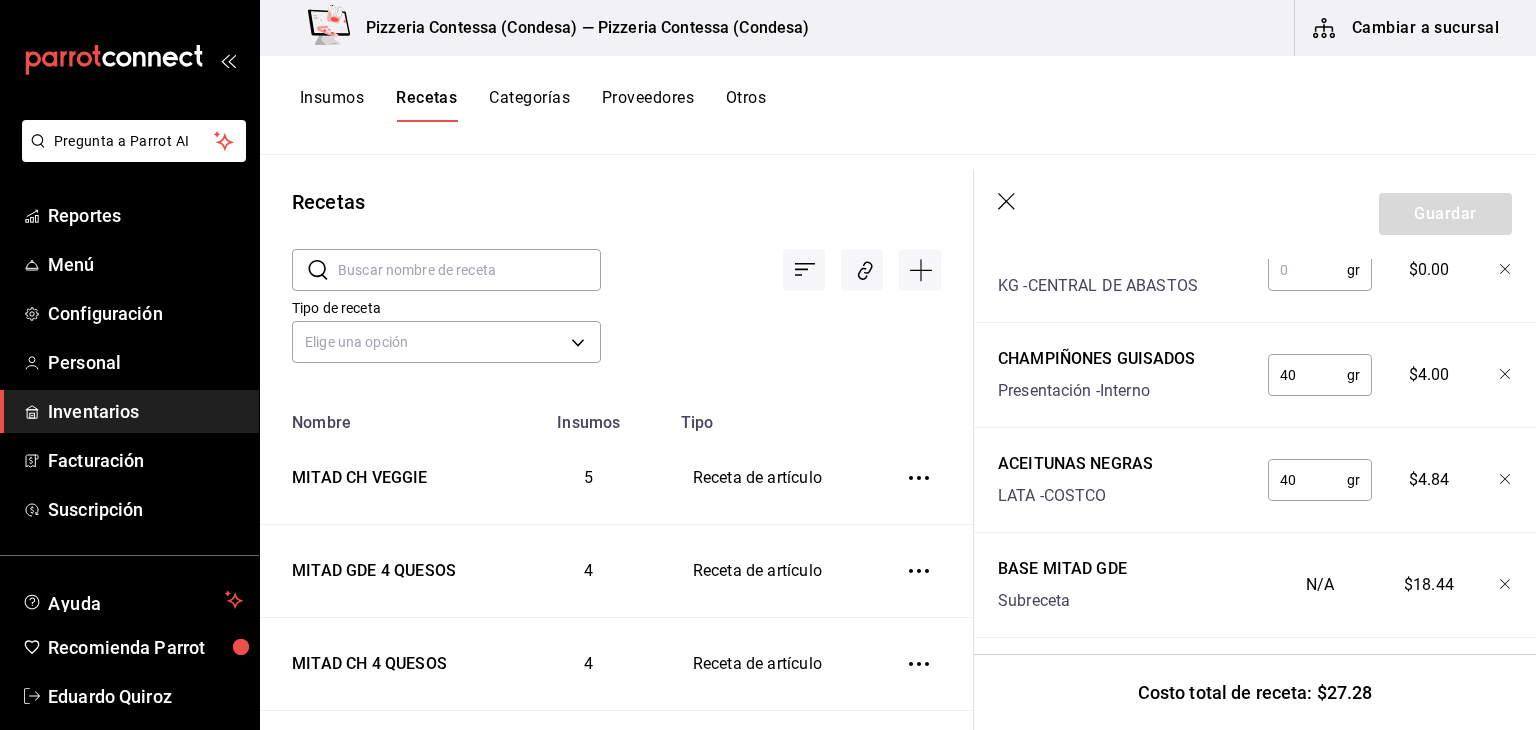 scroll, scrollTop: 701, scrollLeft: 0, axis: vertical 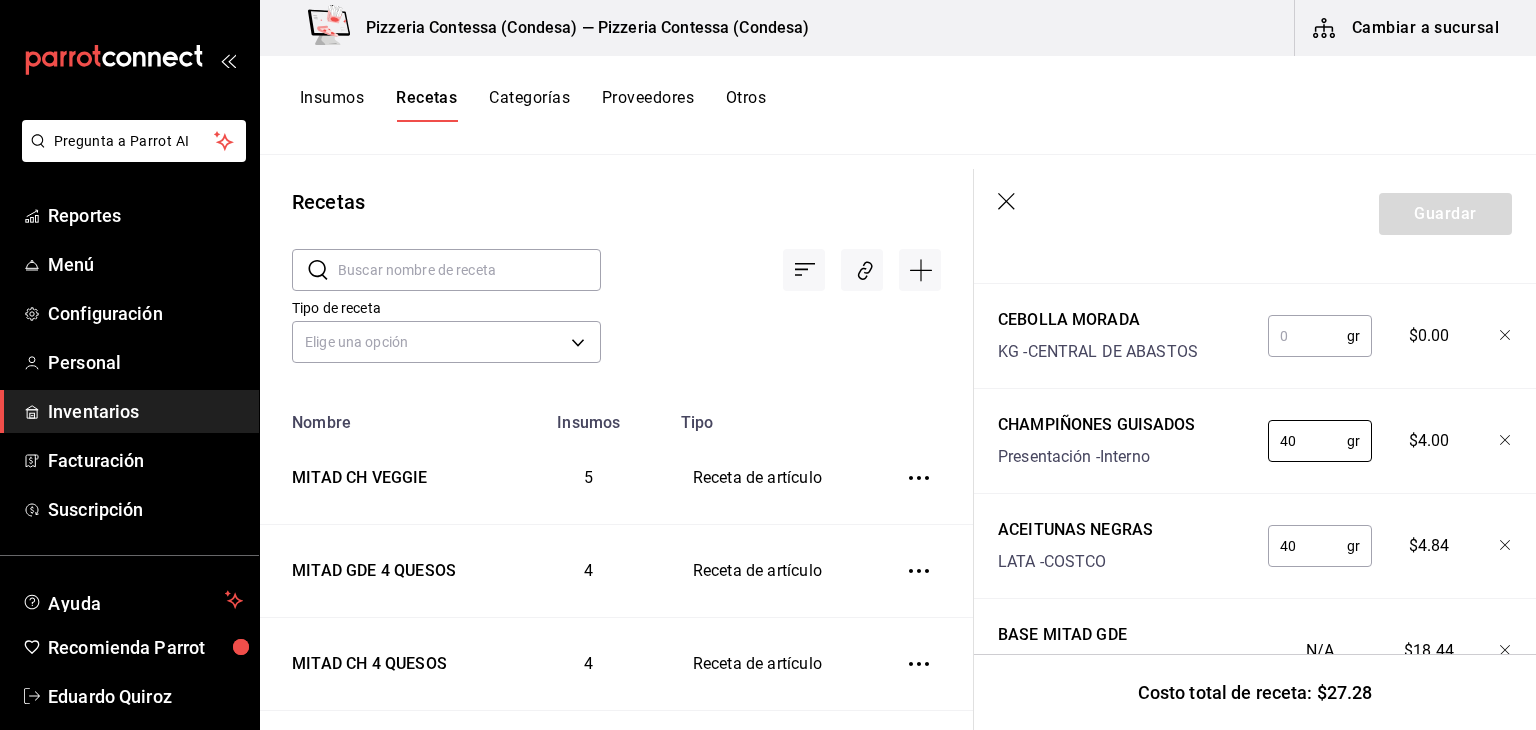 click at bounding box center (1307, 336) 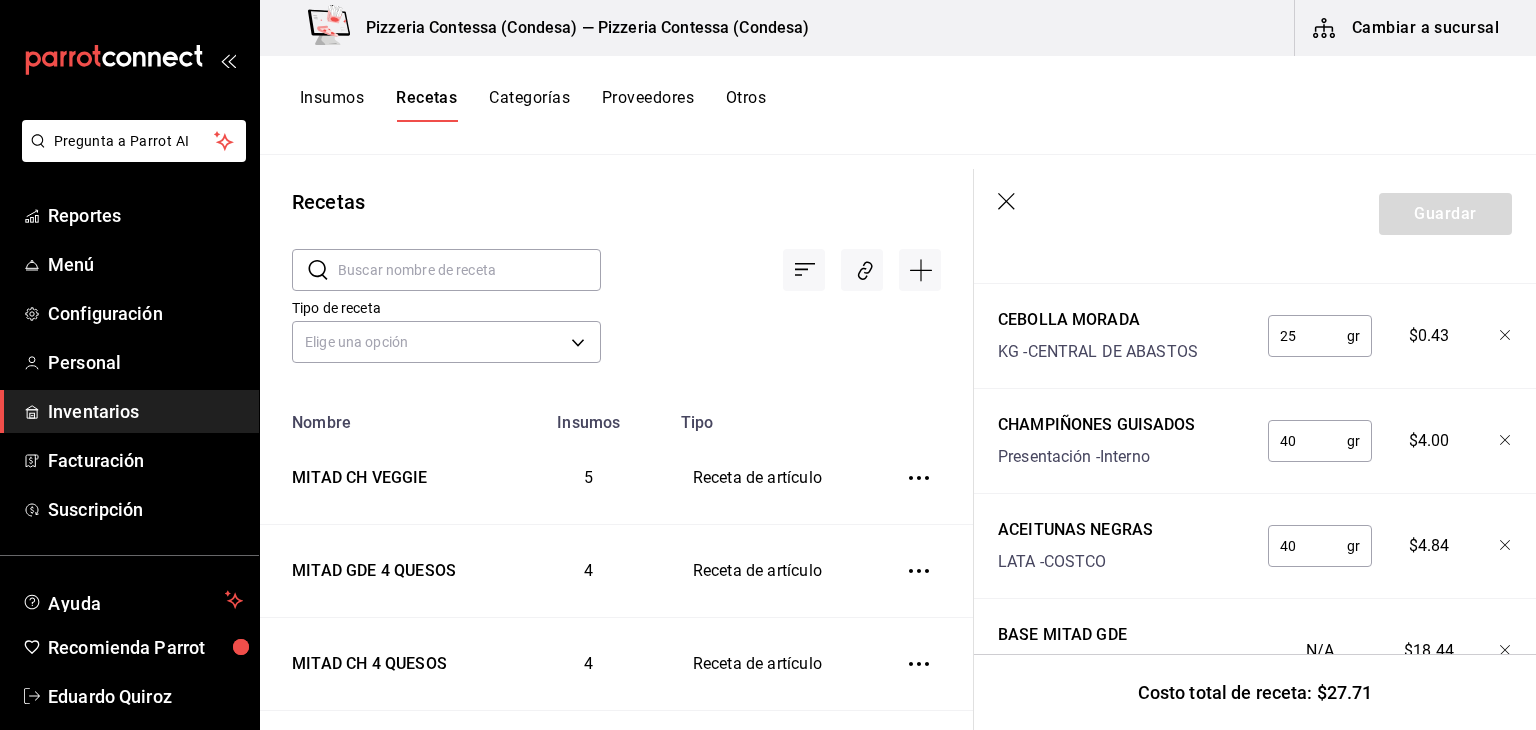 type on "25" 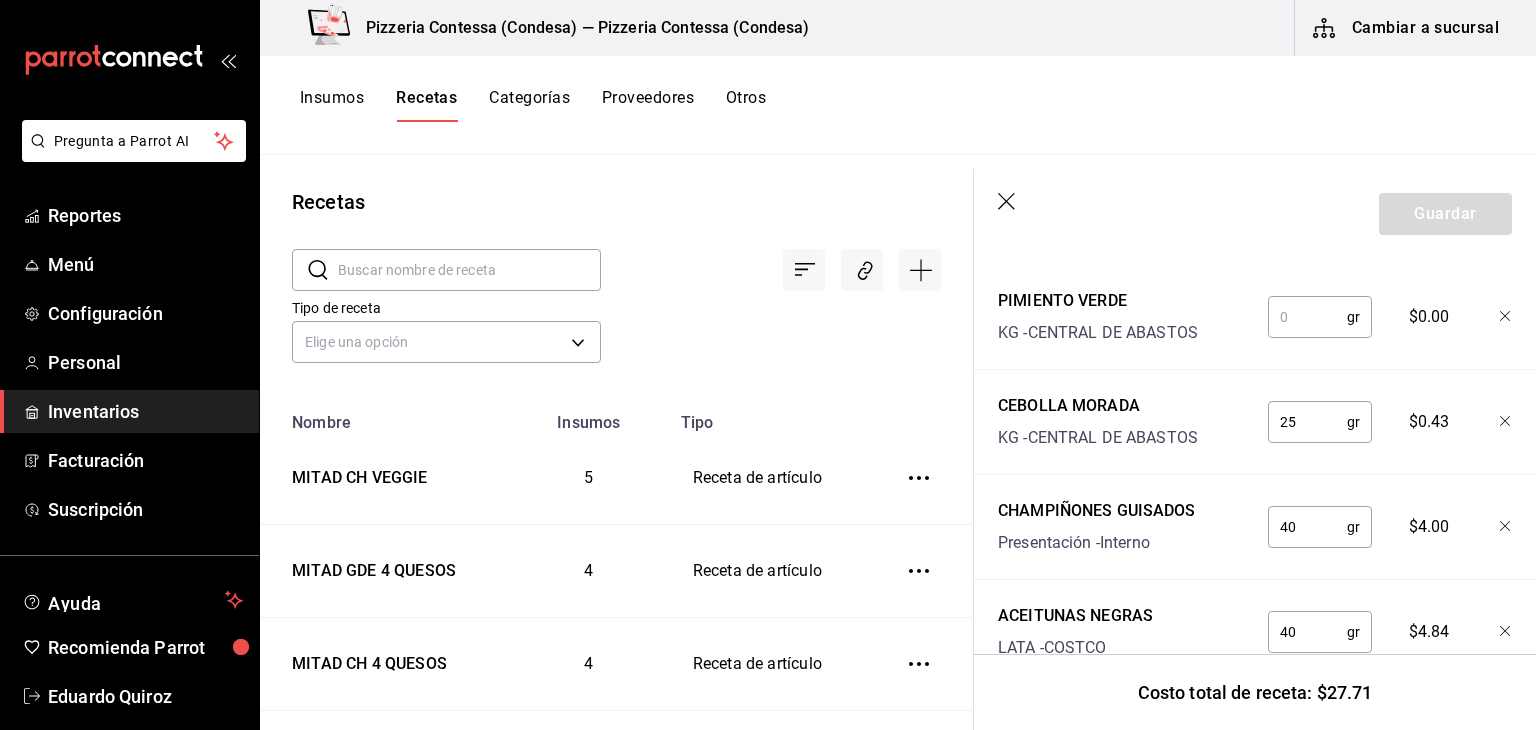 scroll, scrollTop: 549, scrollLeft: 0, axis: vertical 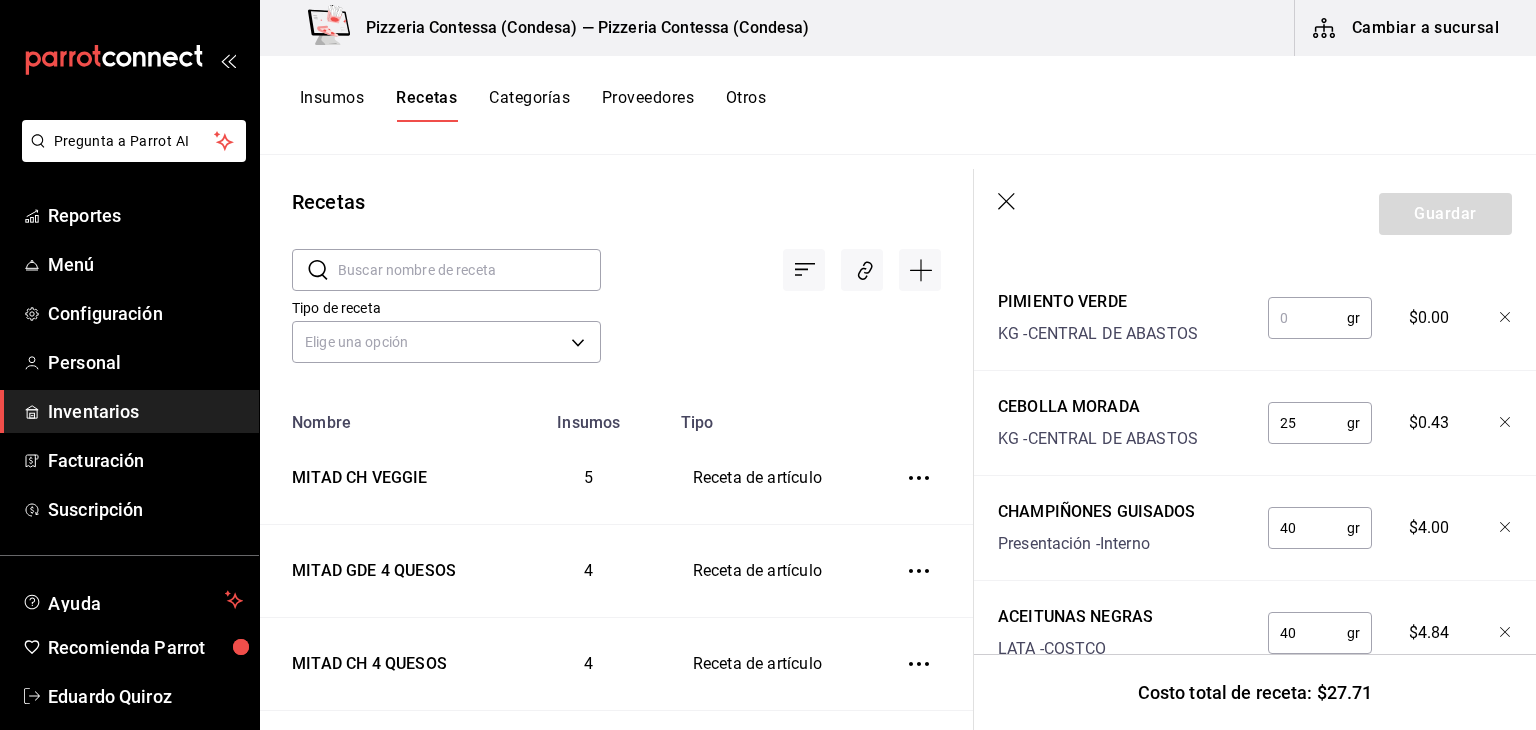 click at bounding box center (1307, 318) 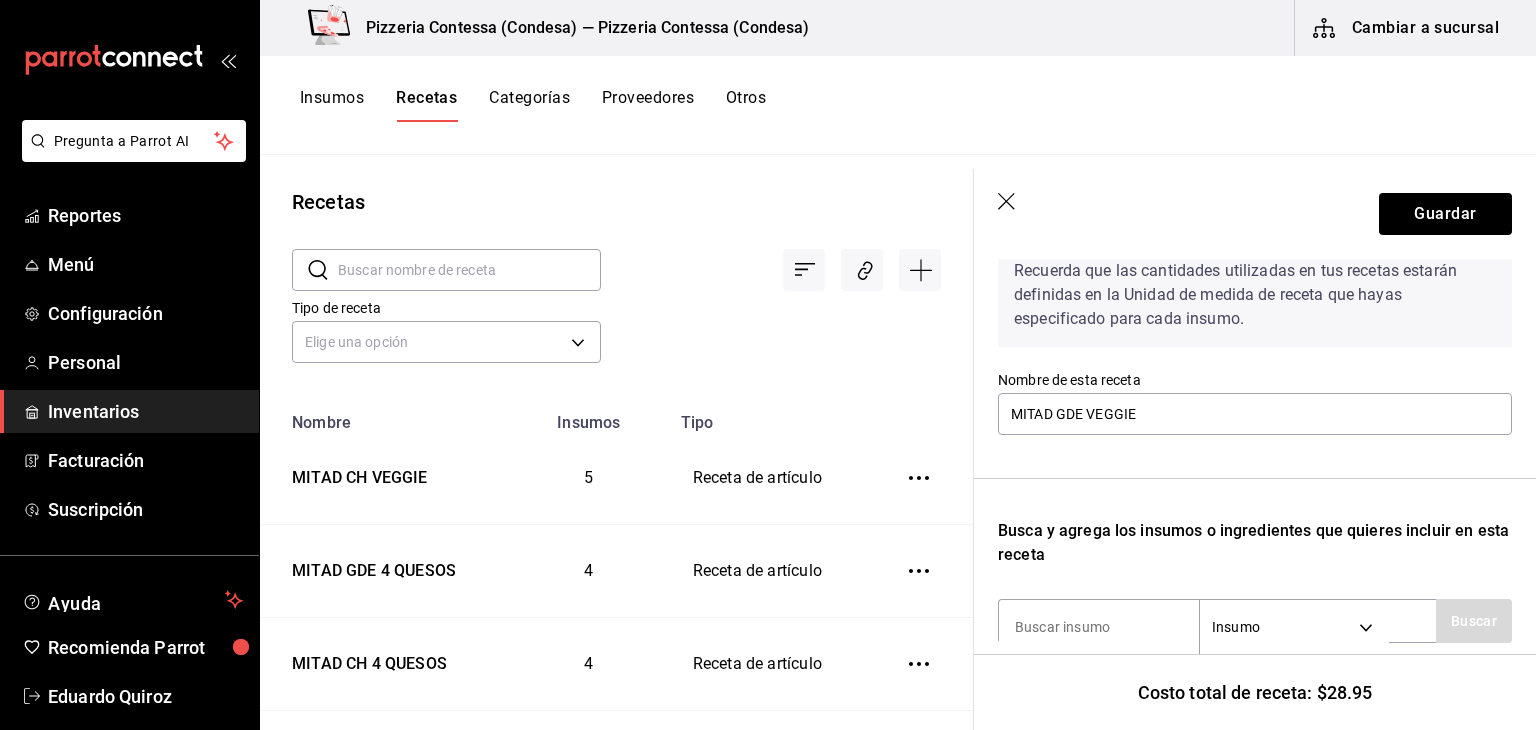 scroll, scrollTop: 0, scrollLeft: 0, axis: both 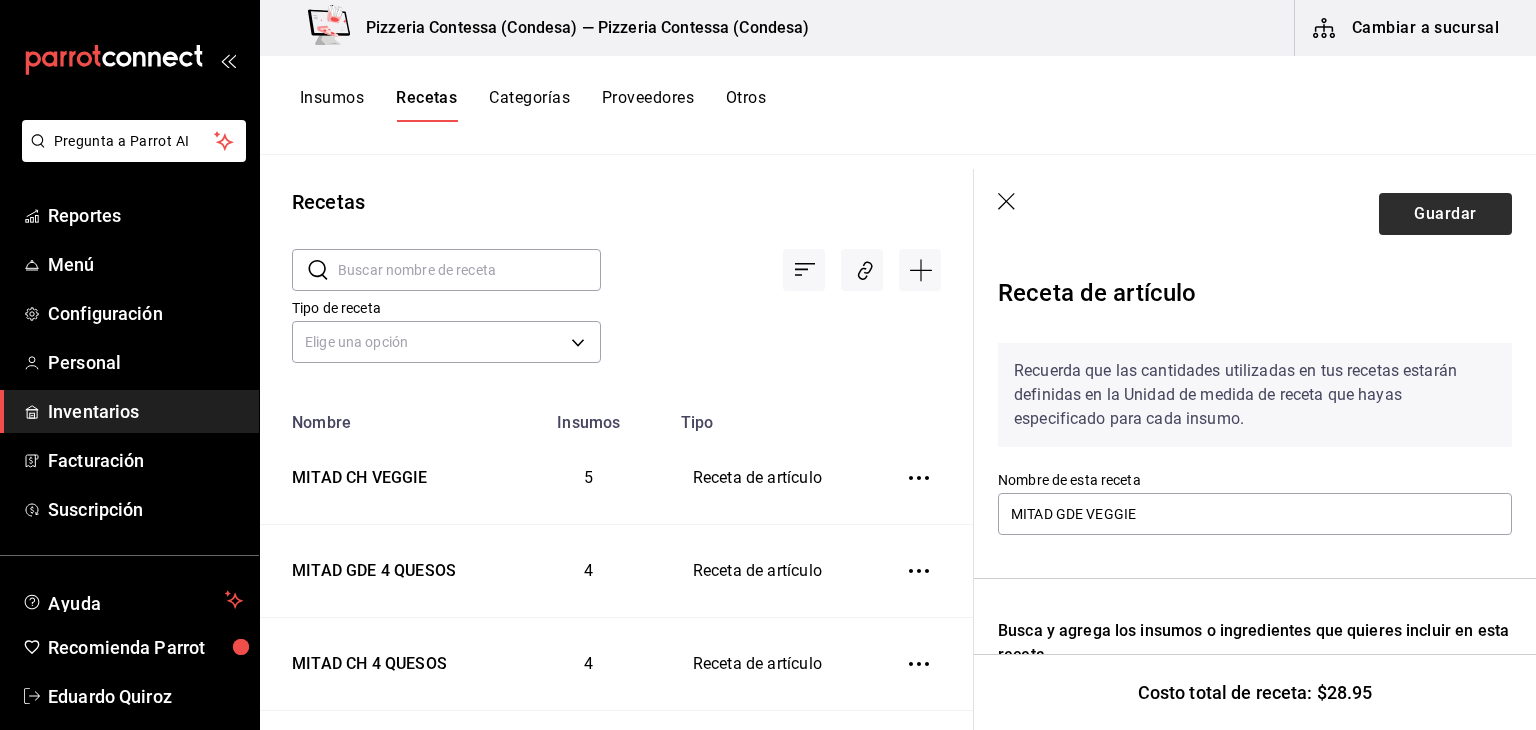 type on "40" 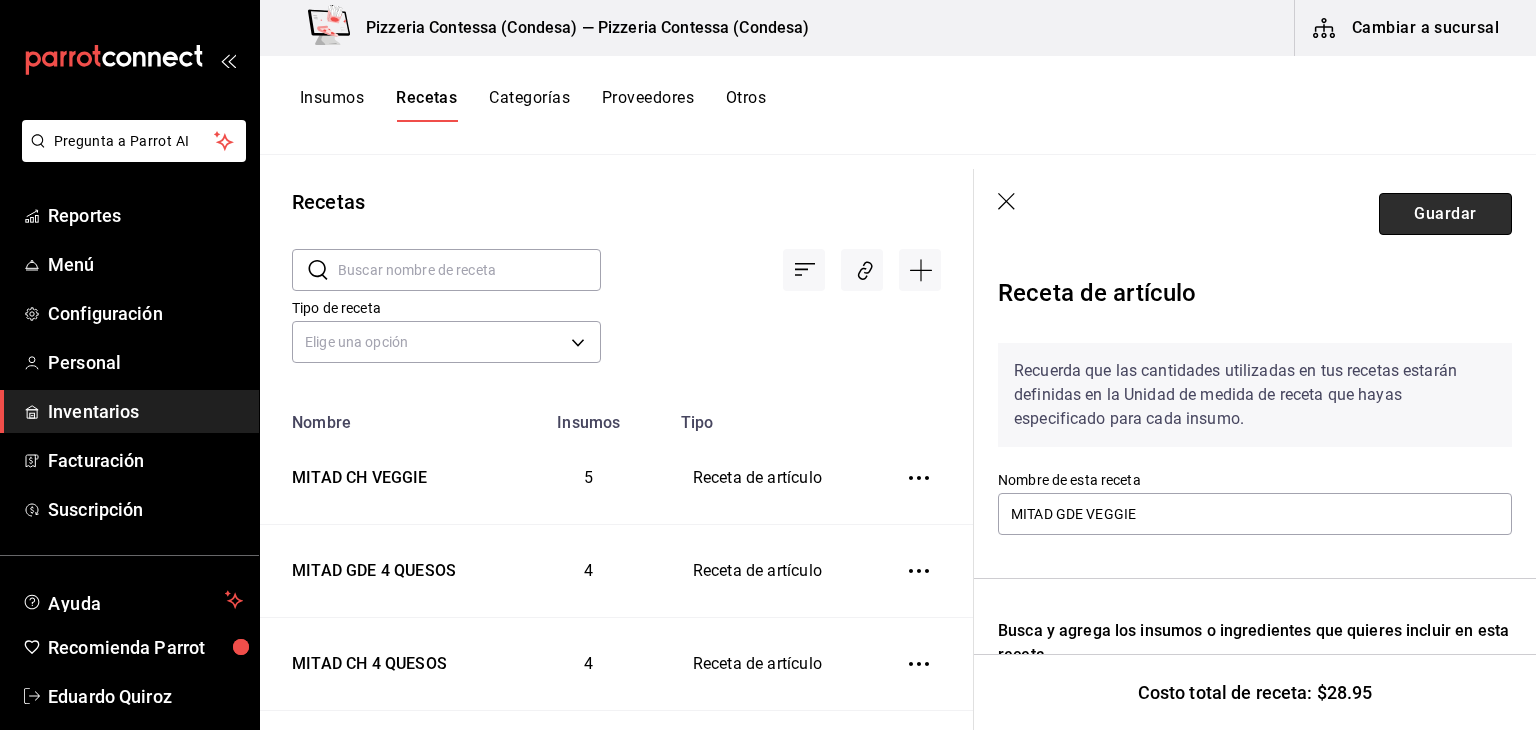 click on "Guardar" at bounding box center [1445, 214] 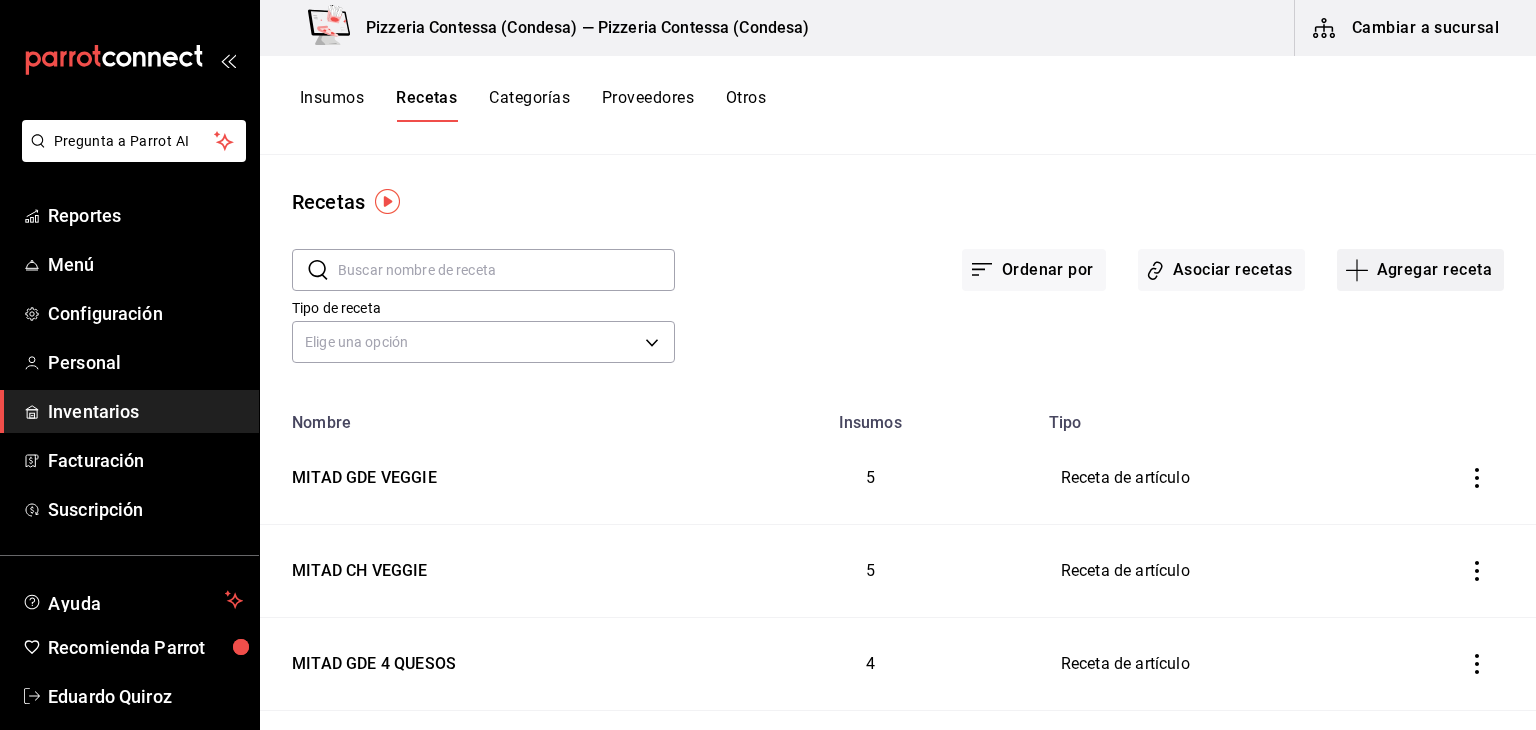 click on "Agregar receta" at bounding box center (1420, 270) 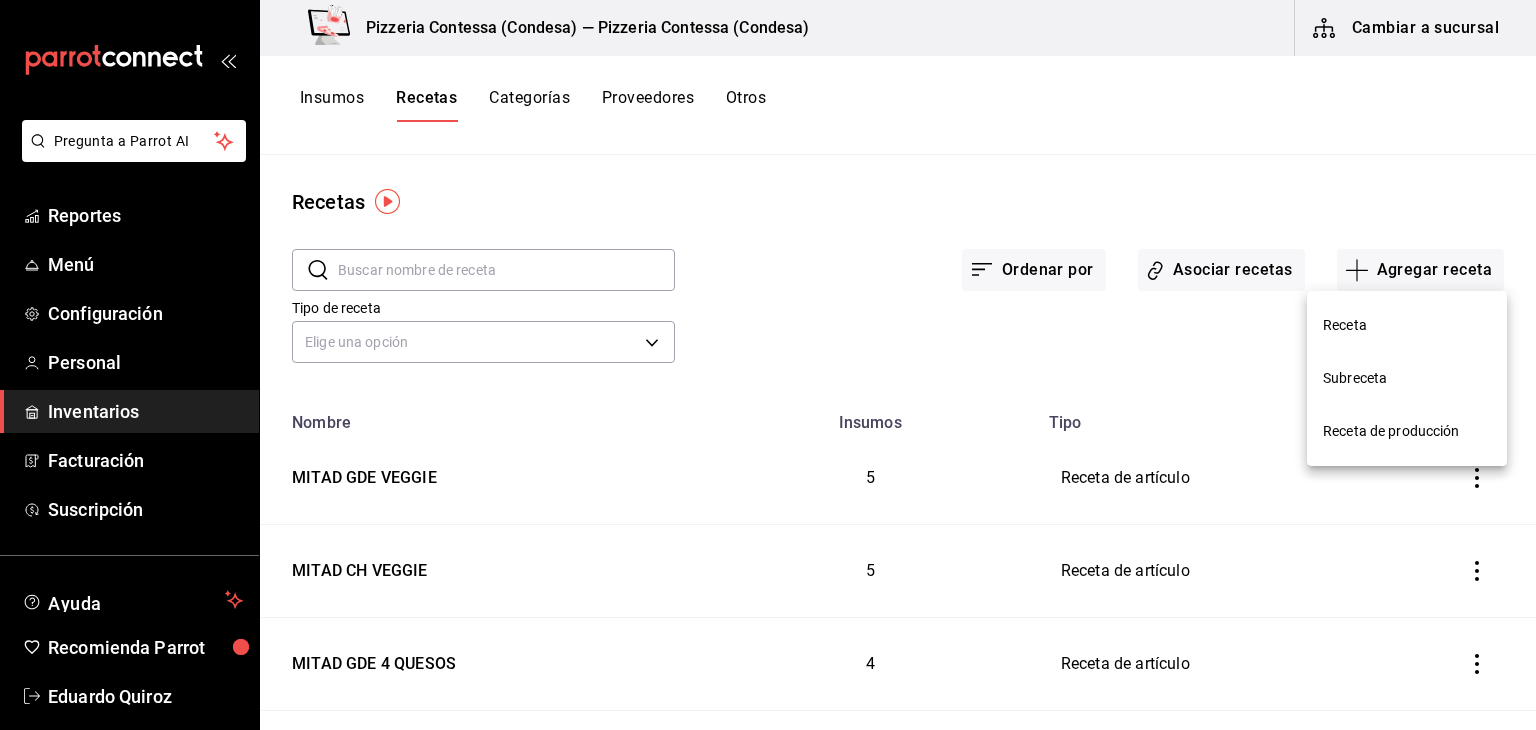 click on "Receta" at bounding box center [1407, 325] 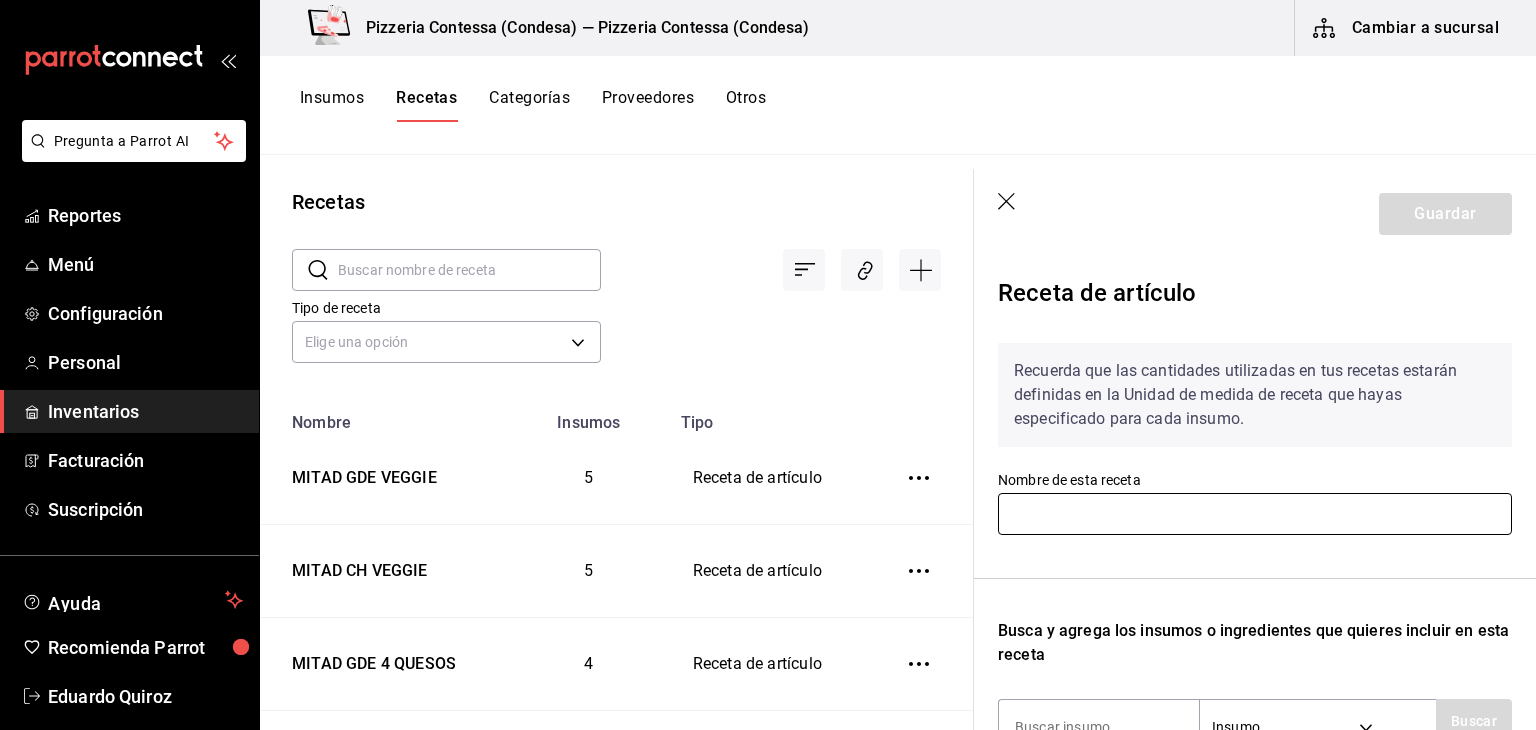 click at bounding box center [1255, 514] 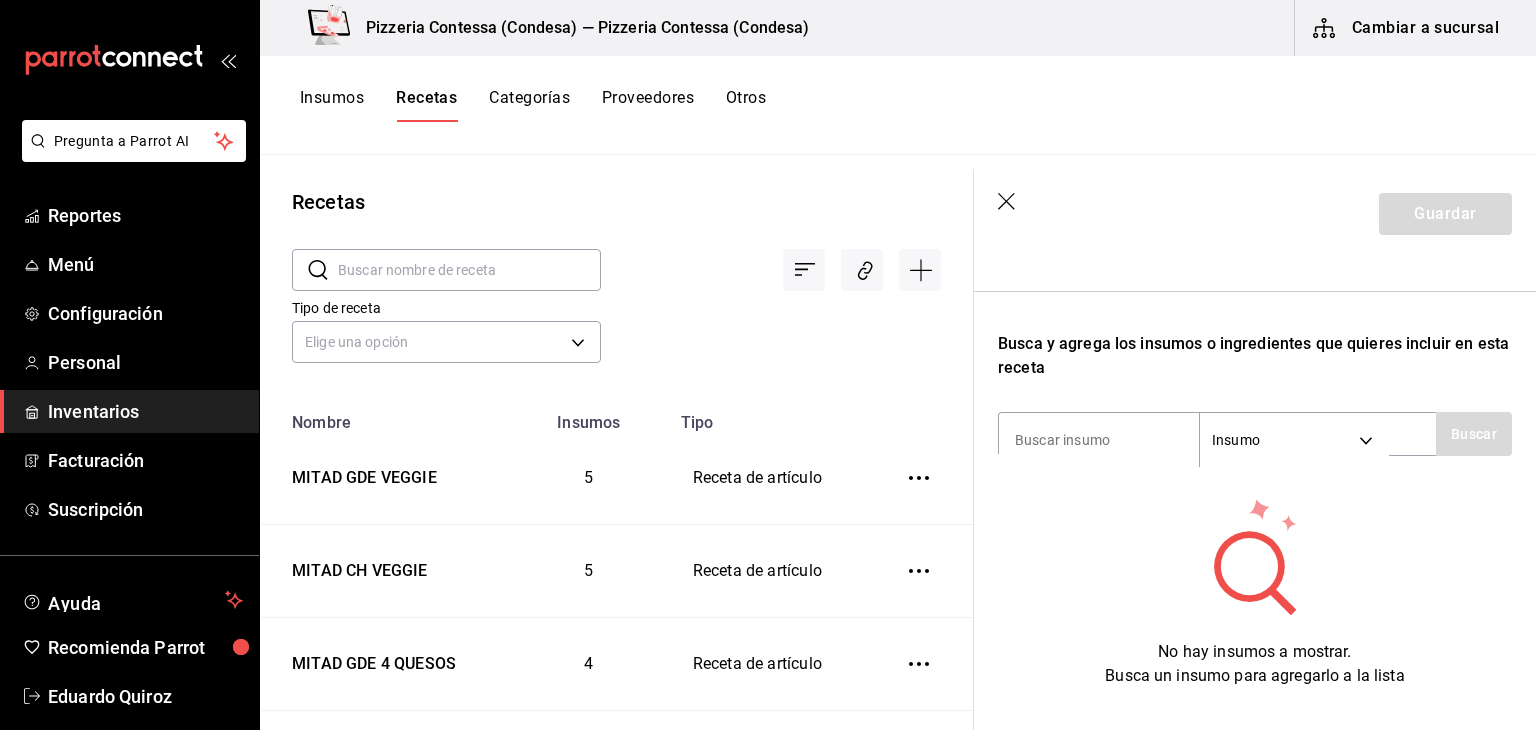 scroll, scrollTop: 300, scrollLeft: 0, axis: vertical 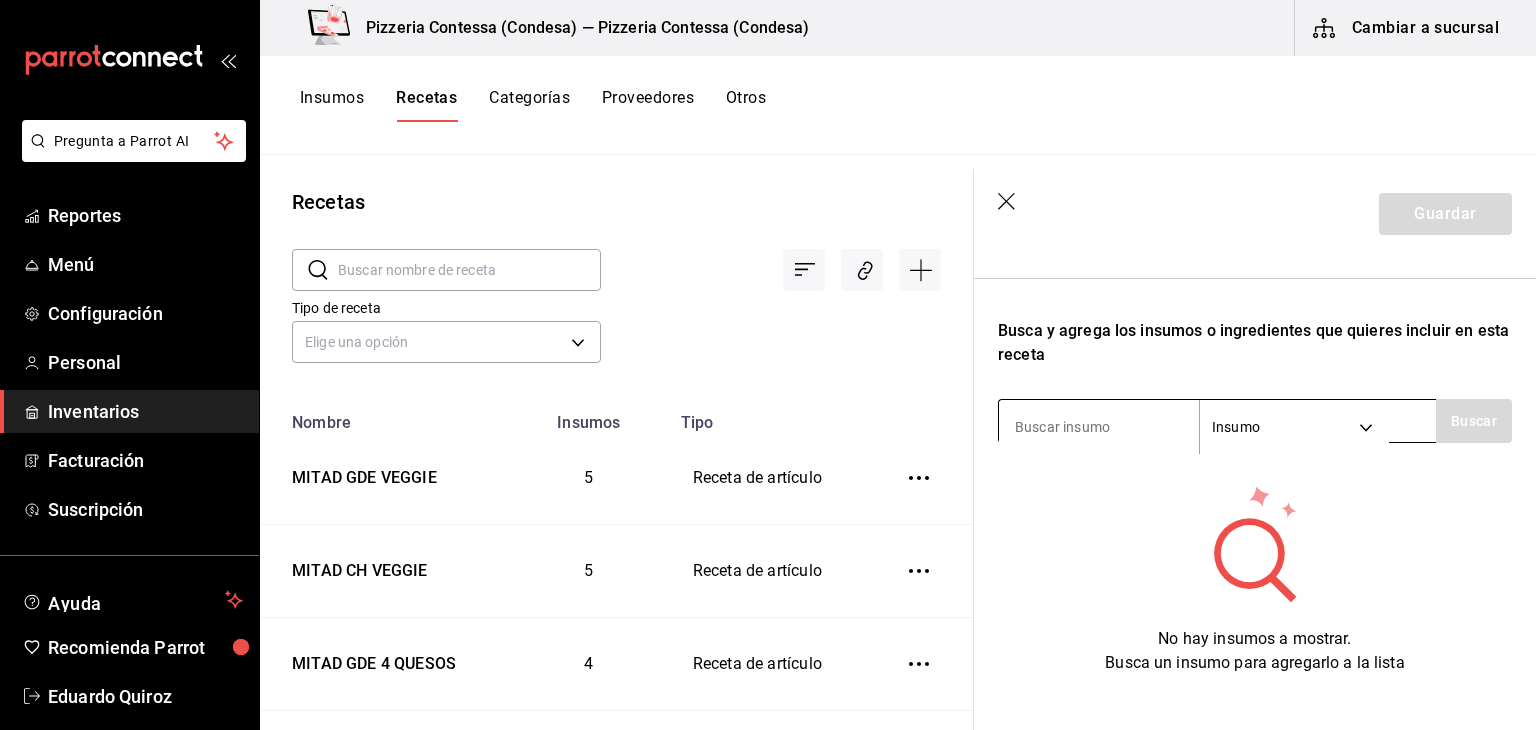 type on "MITAD CH ALCACHOFA" 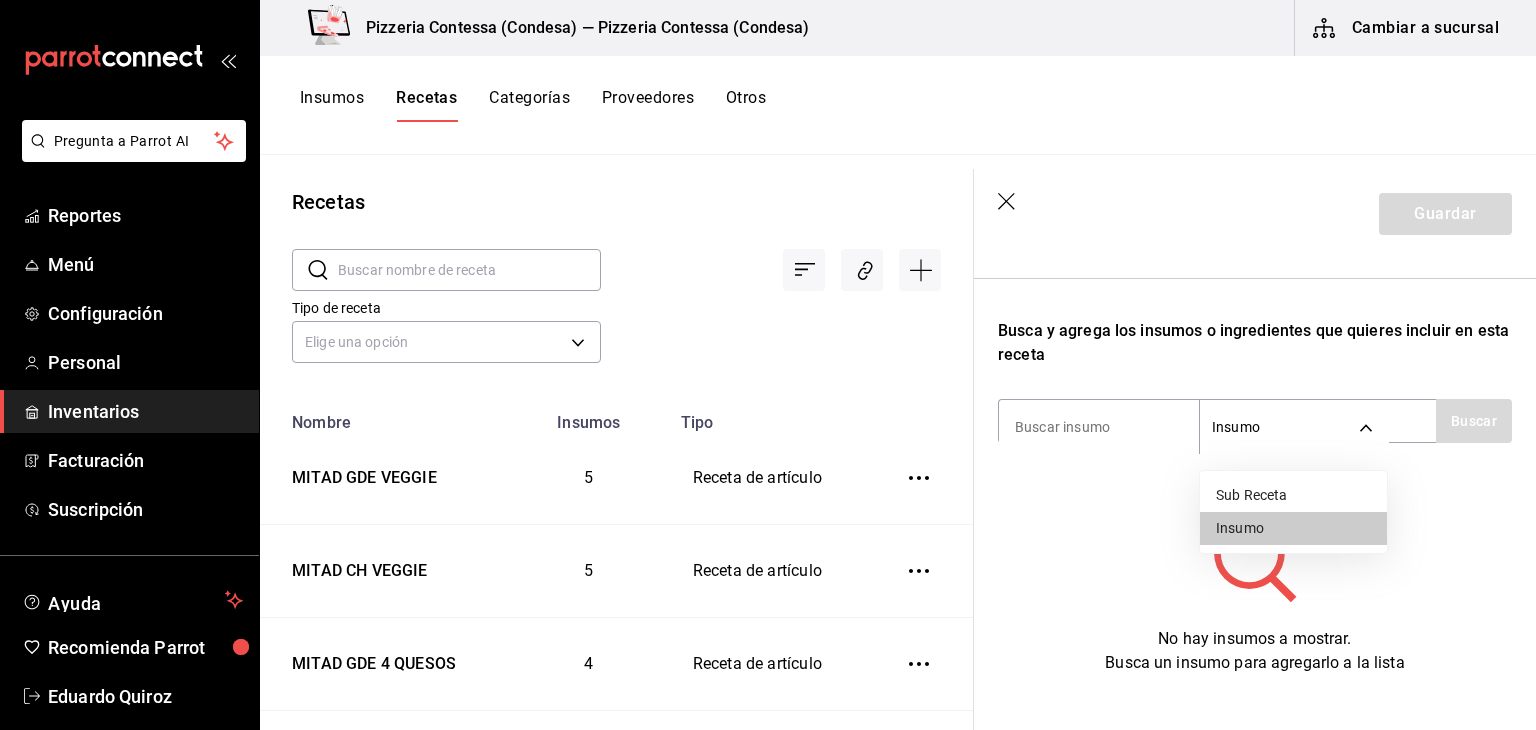 click at bounding box center [768, 365] 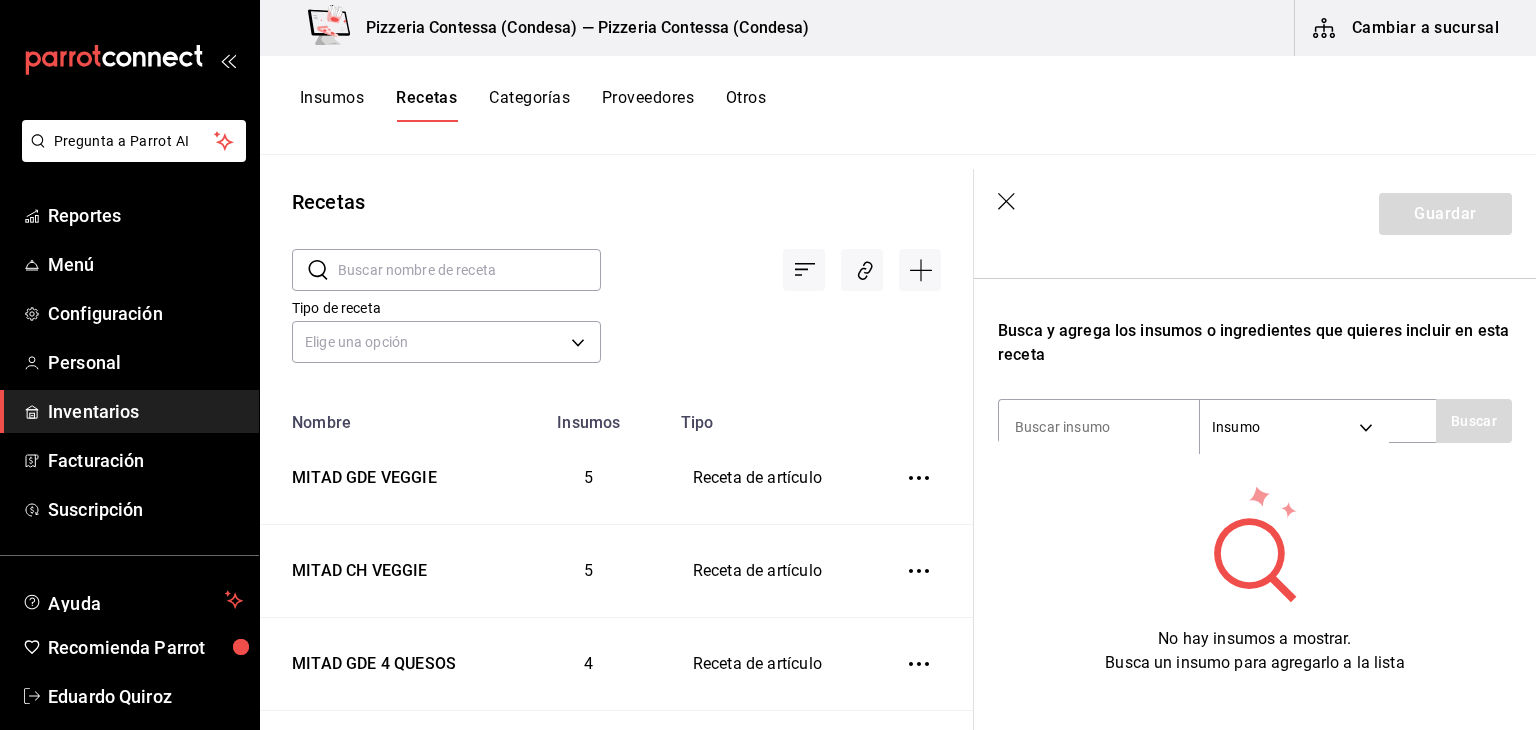 click at bounding box center [1099, 427] 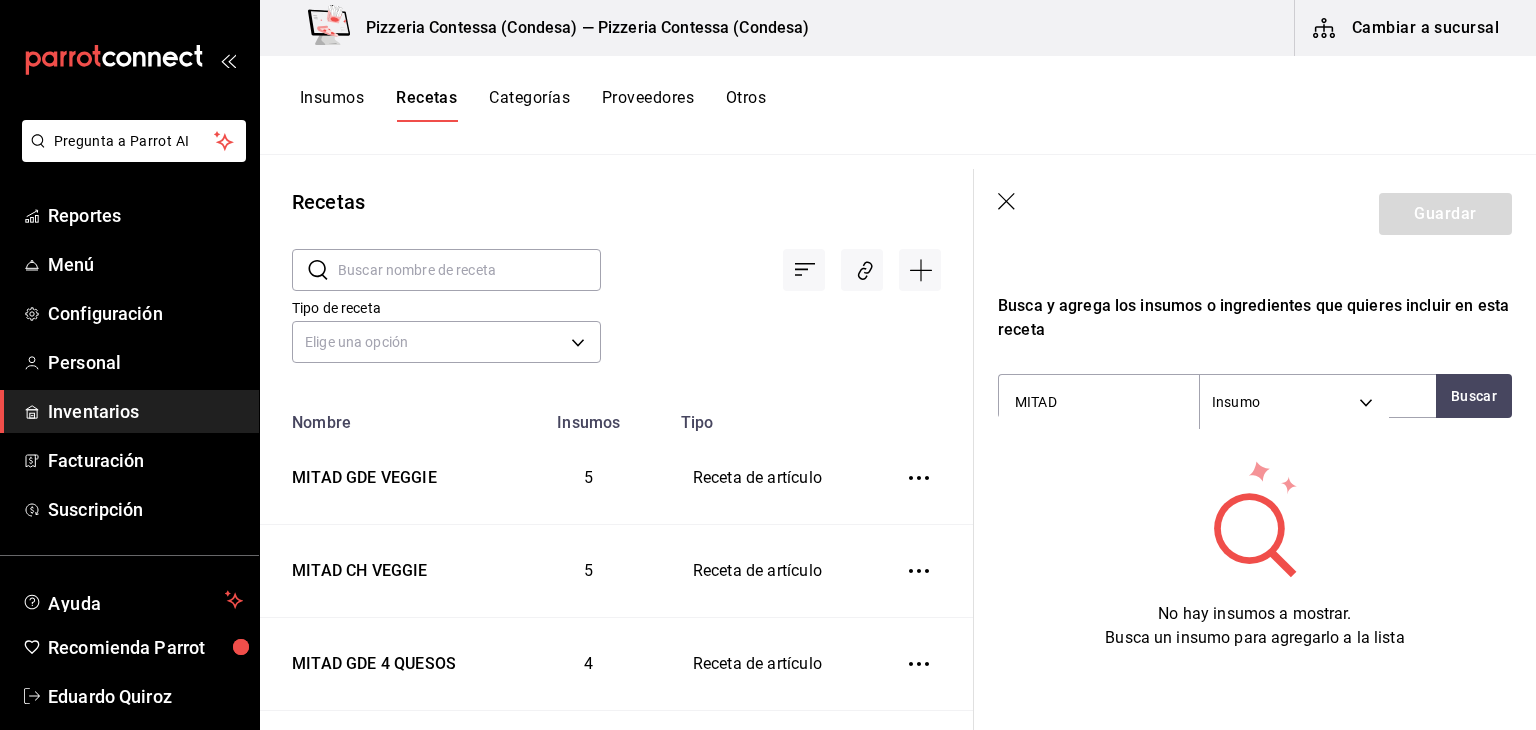 scroll, scrollTop: 340, scrollLeft: 0, axis: vertical 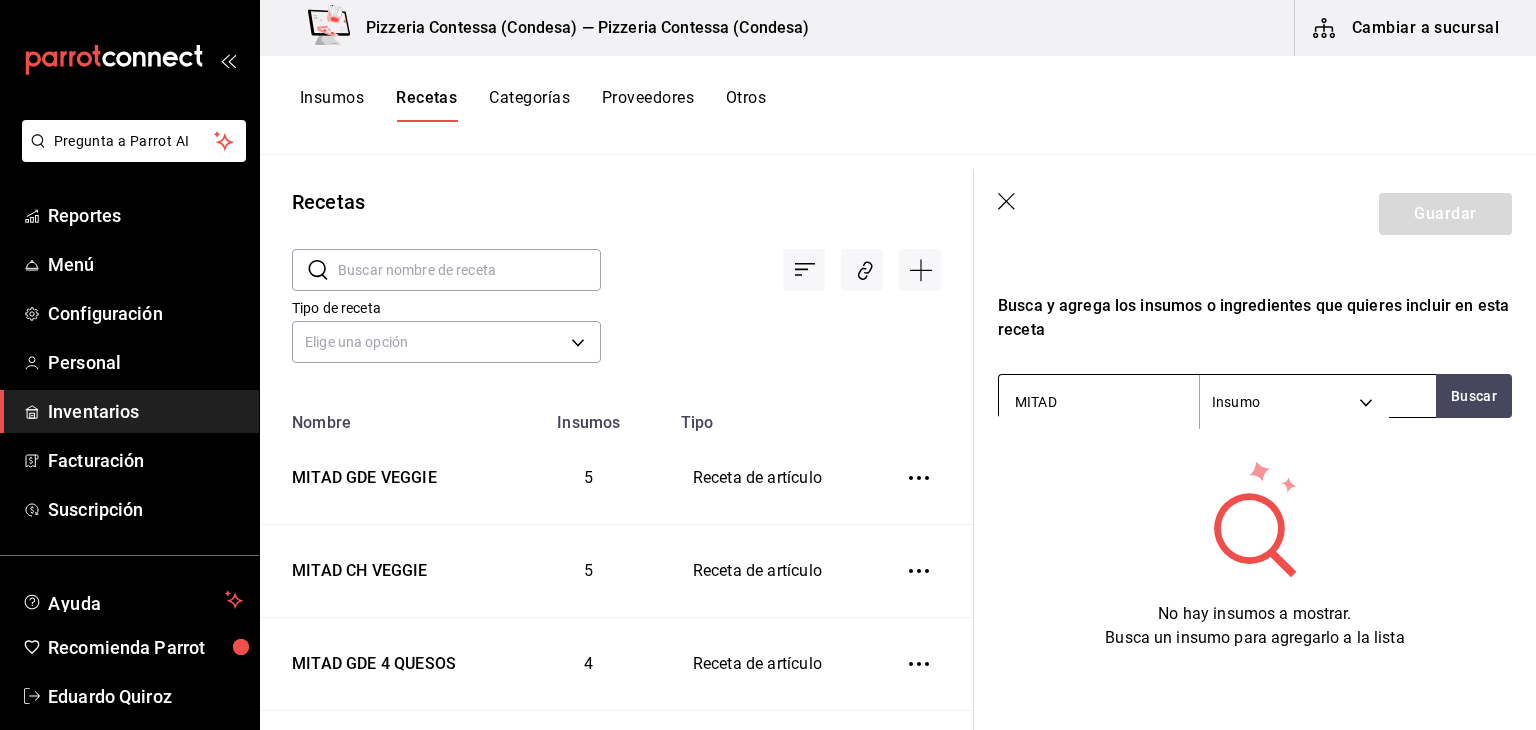 type on "MITAD" 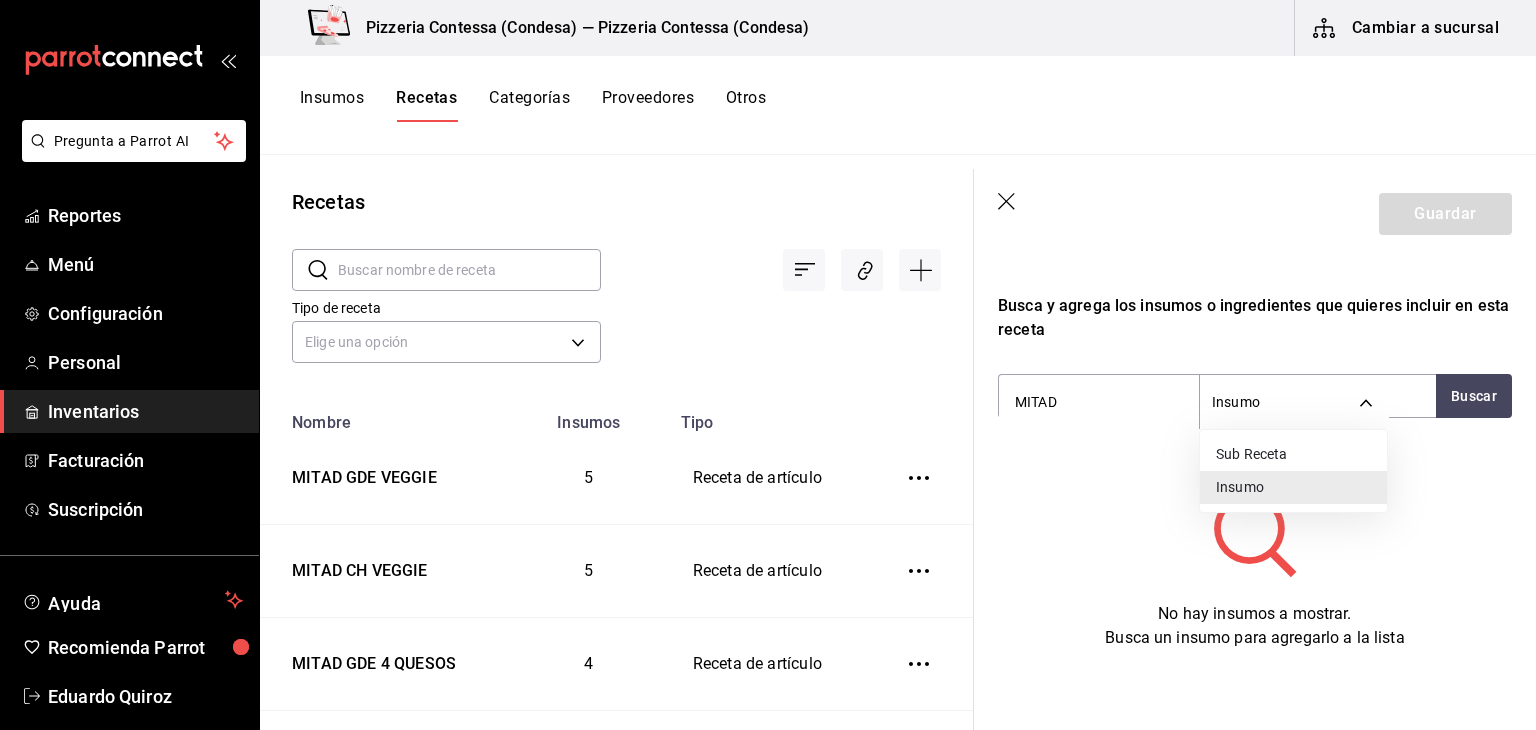 click on "Sub Receta Insumo" at bounding box center (1293, 471) 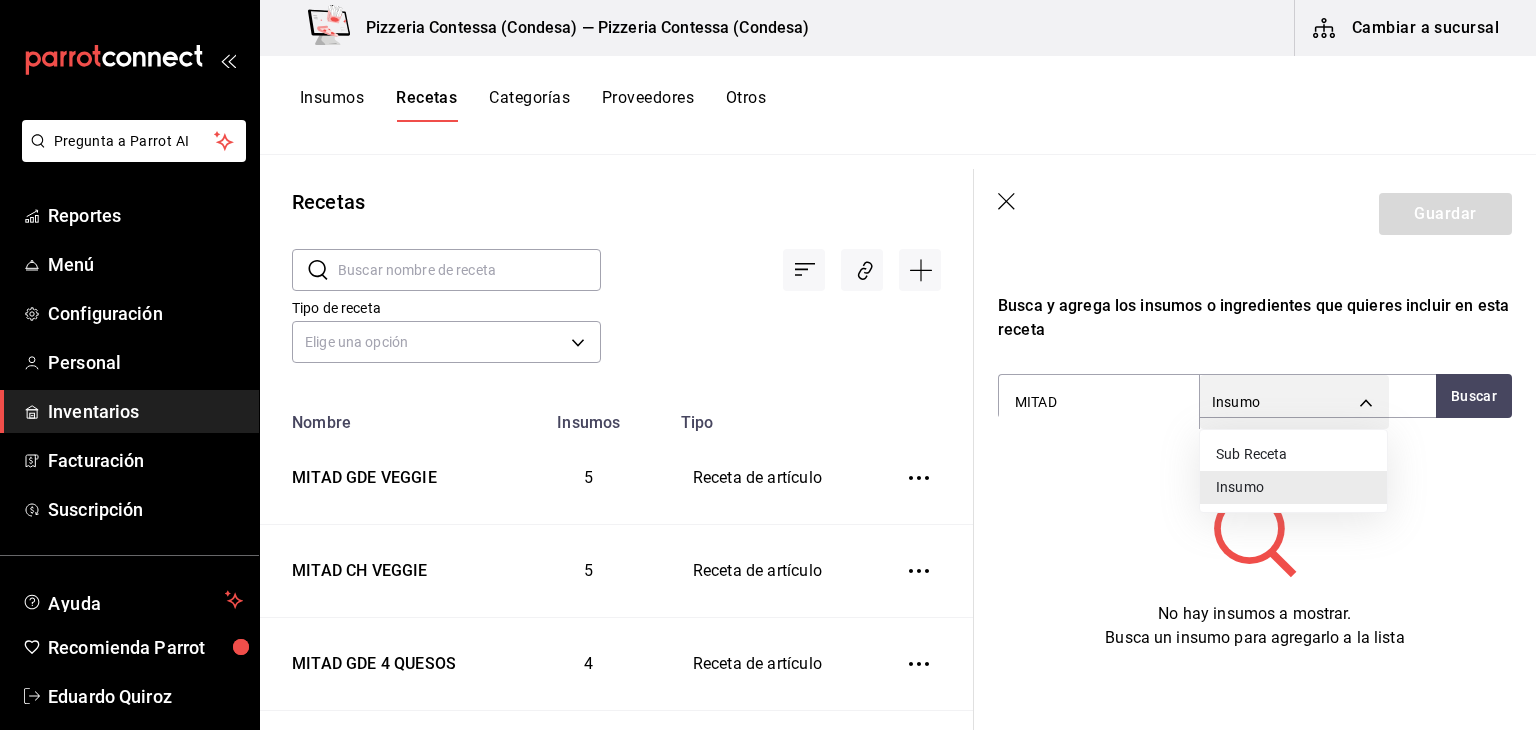 type on "SUBRECIPE" 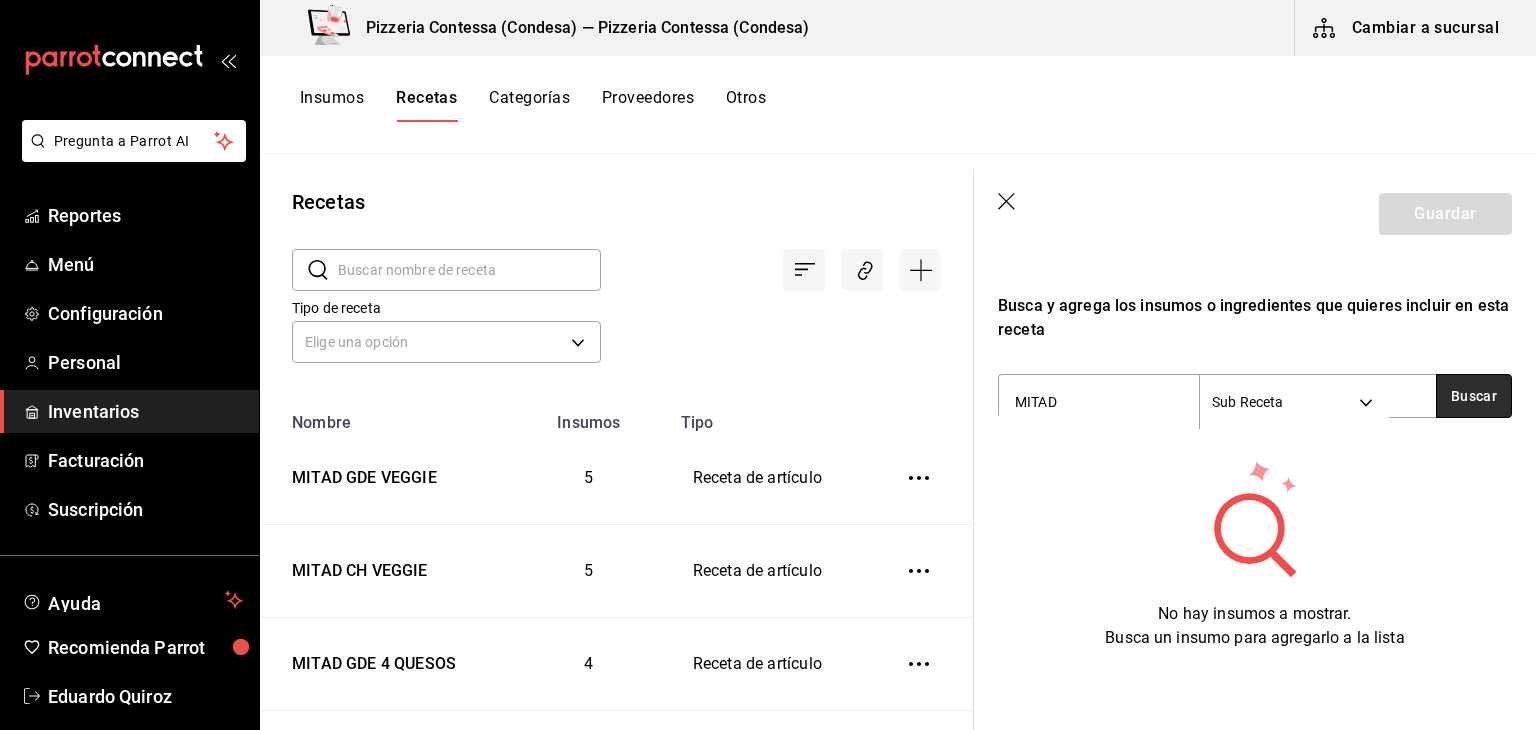 click on "Buscar" at bounding box center (1474, 396) 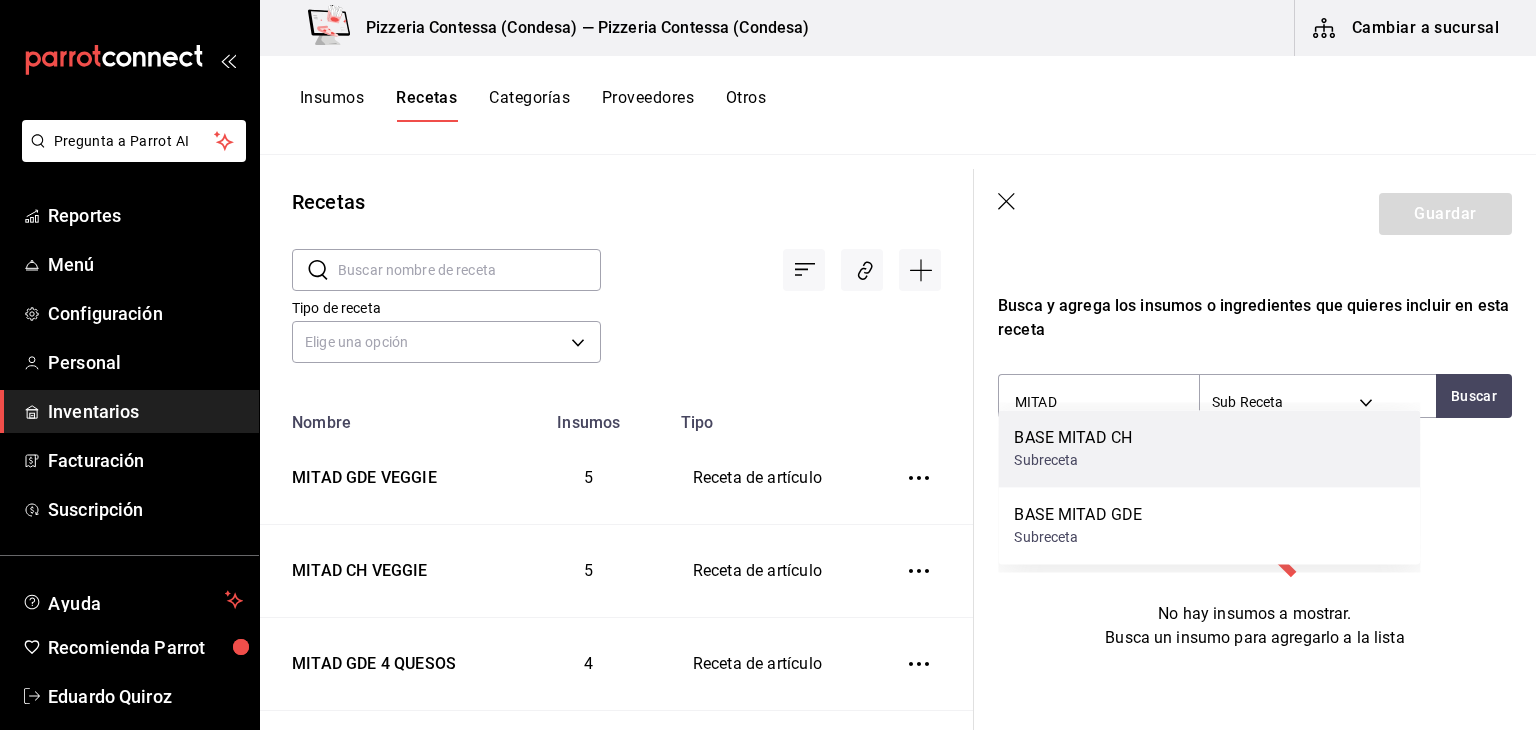click on "BASE MITAD CH Subreceta" at bounding box center (1209, 448) 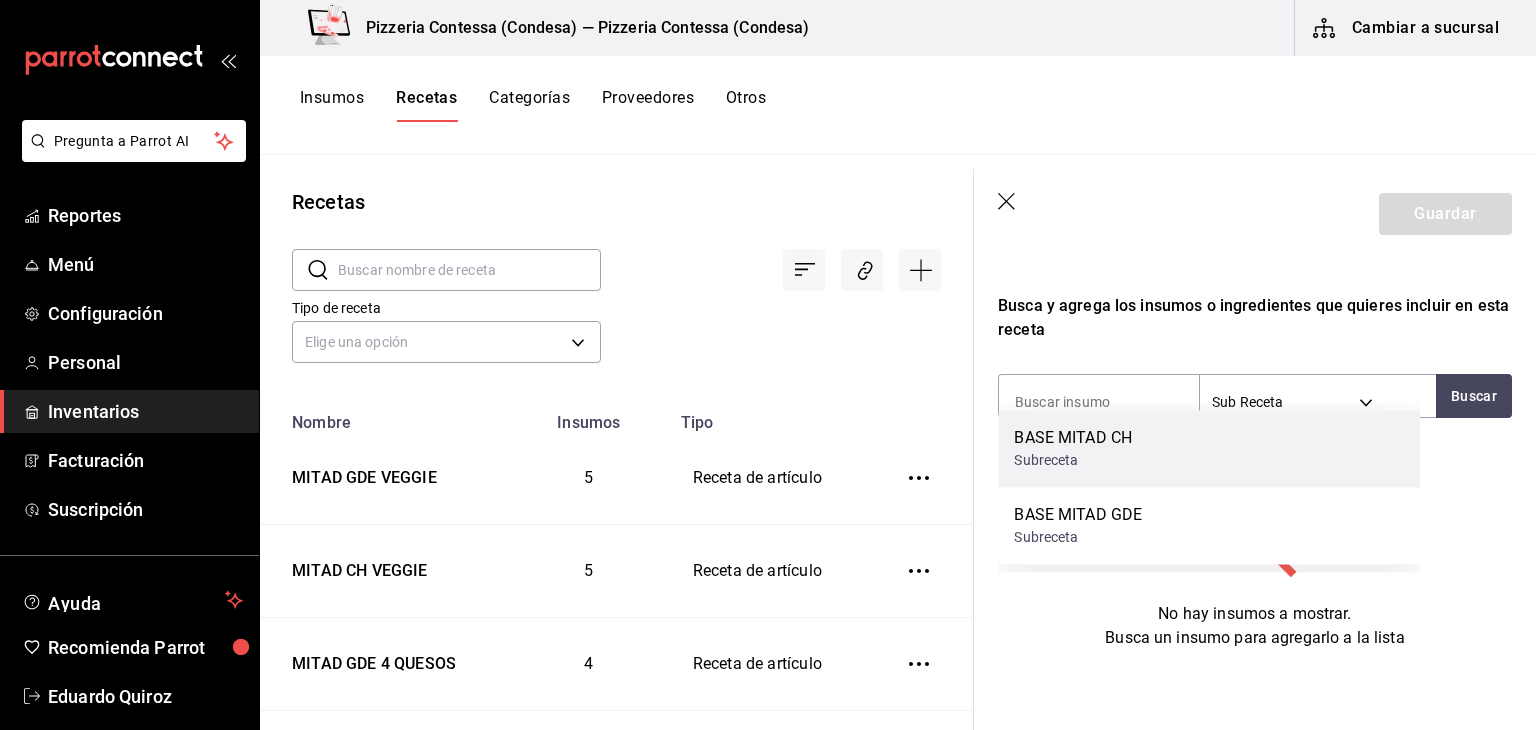 scroll, scrollTop: 309, scrollLeft: 0, axis: vertical 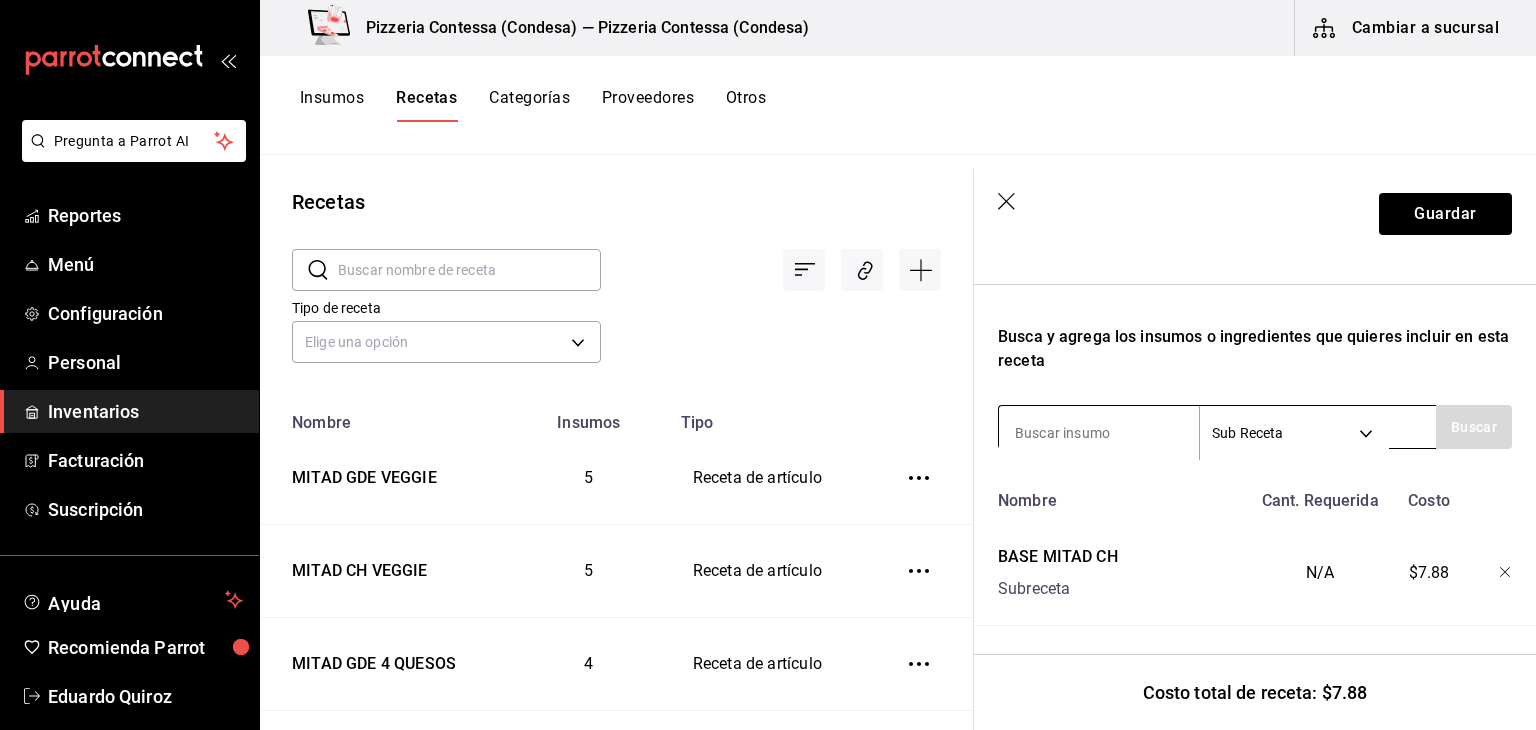 click on "Pregunta a Parrot AI Reportes   Menú   Configuración   Personal   Inventarios   Facturación   Suscripción   Ayuda Recomienda Parrot   [PERSON]   Sugerir nueva función   Pizzeria Contessa ([CITY]) — Pizzeria Contessa ([CITY]) Cambiar a sucursal Insumos Recetas Categorías Proveedores Otros Recetas ​ ​ Tipo de receta Elige una opción default Nombre Insumos Tipo MITAD GDE VEGGIE 5 Receta de artículo MITAD CH VEGGIE 5 Receta de artículo MITAD GDE 4 QUESOS 4 Receta de artículo MITAD CH 4 QUESOS 4 Receta de artículo MITAD GDE FRUTAS 5 Receta de artículo MITAD CH FRUTAS 5 Receta de artículo MITAD GDE MEXIQUENSE 5 Receta de artículo MITAD CH MEXIQUENSE 5 Receta de artículo MITAD GDE MARGARITA 3 Receta de artículo MITAD CH MARGARITA 3 Receta de artículo MITAD GDE BOLOGNESA 2 Receta de artículo MITAD CH BOLOGNESA 2 Receta de artículo MITAD GDE HAWAIANA 3 Receta de artículo MITAD CH HAWAIANA 3 Receta de artículo MITAD GDE PEPERONNI 2 Receta de artículo MITAD CH PEPERONNI 2 3 Subreceta" at bounding box center (768, 358) 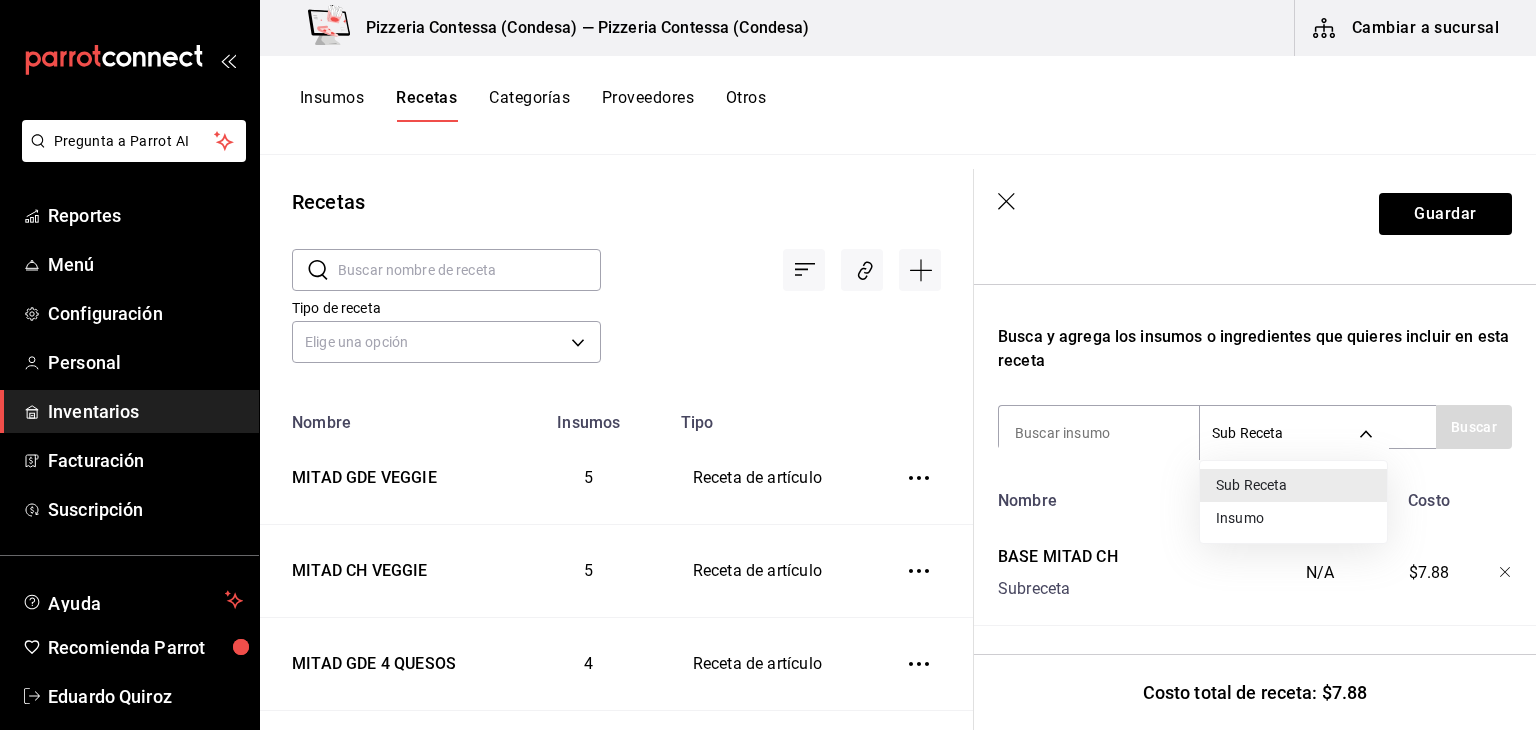click on "Insumo" at bounding box center (1293, 518) 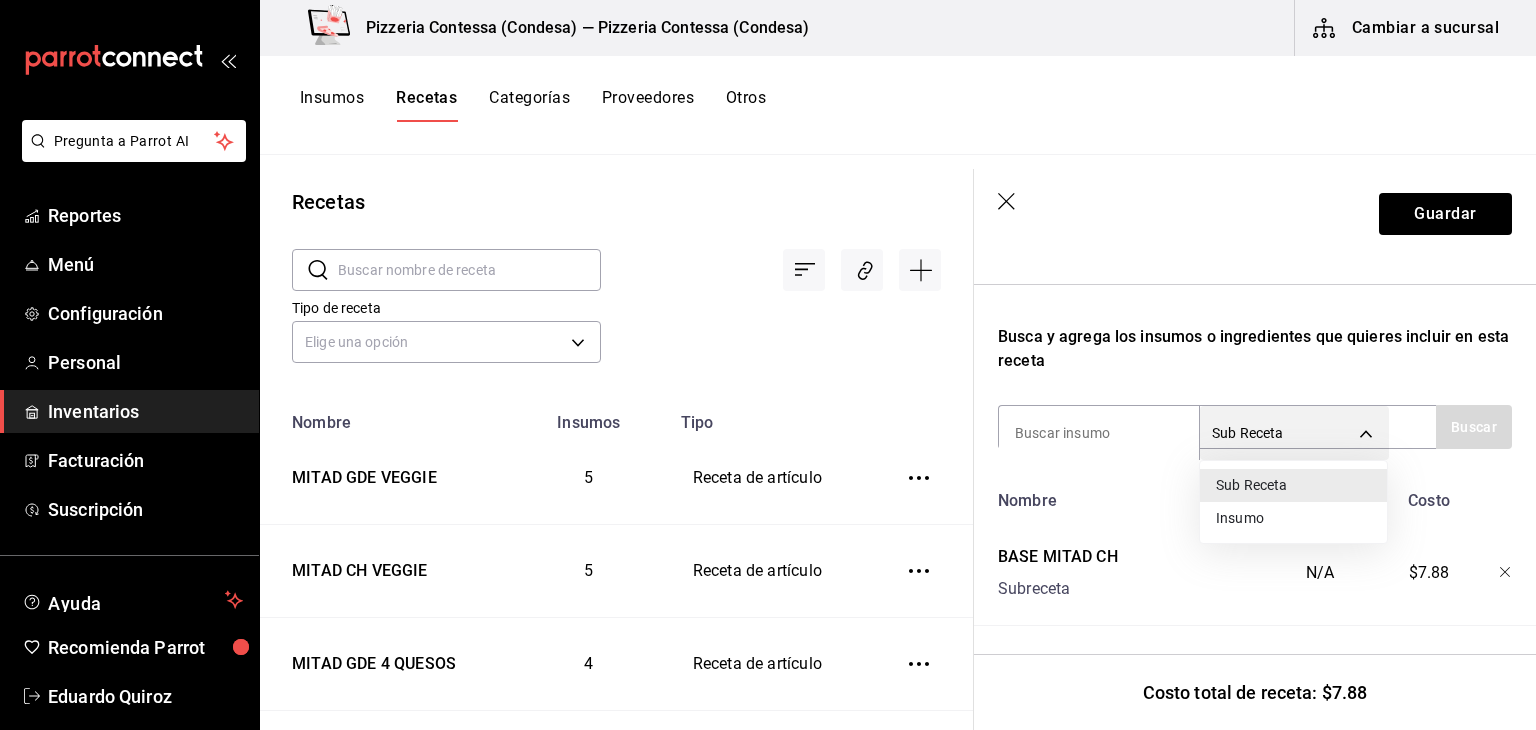 type on "SUPPLY" 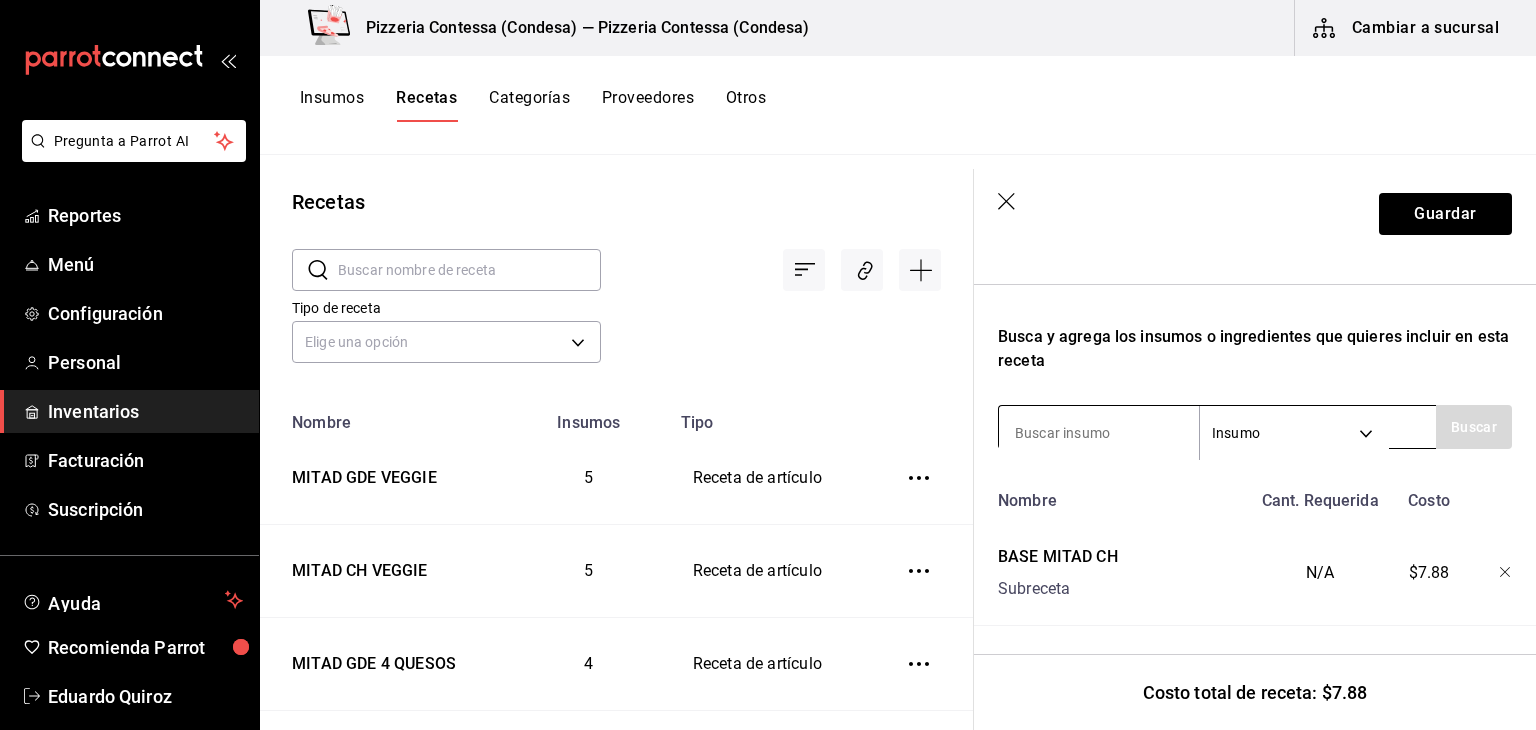 click at bounding box center (1099, 433) 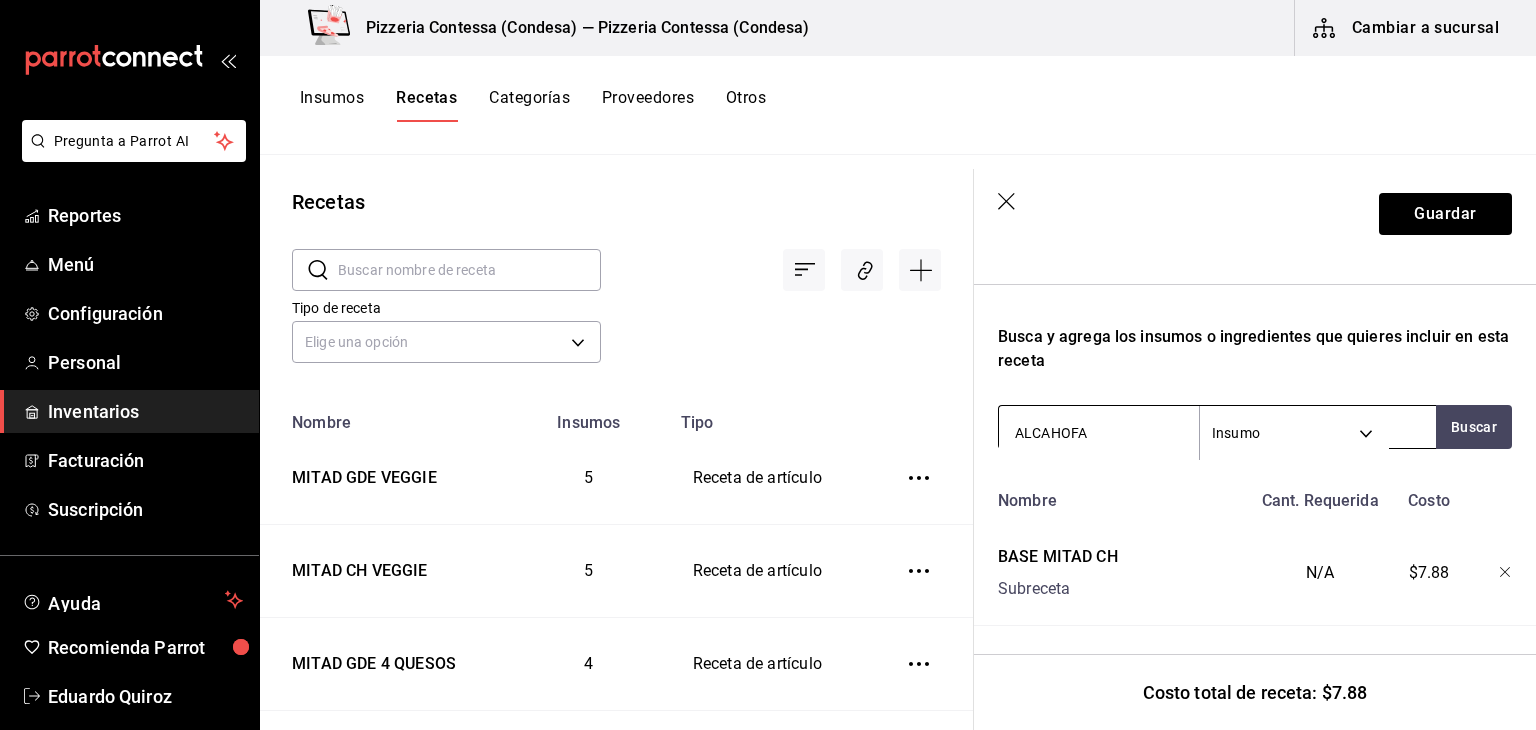 click on "ALCAHOFA" at bounding box center [1099, 433] 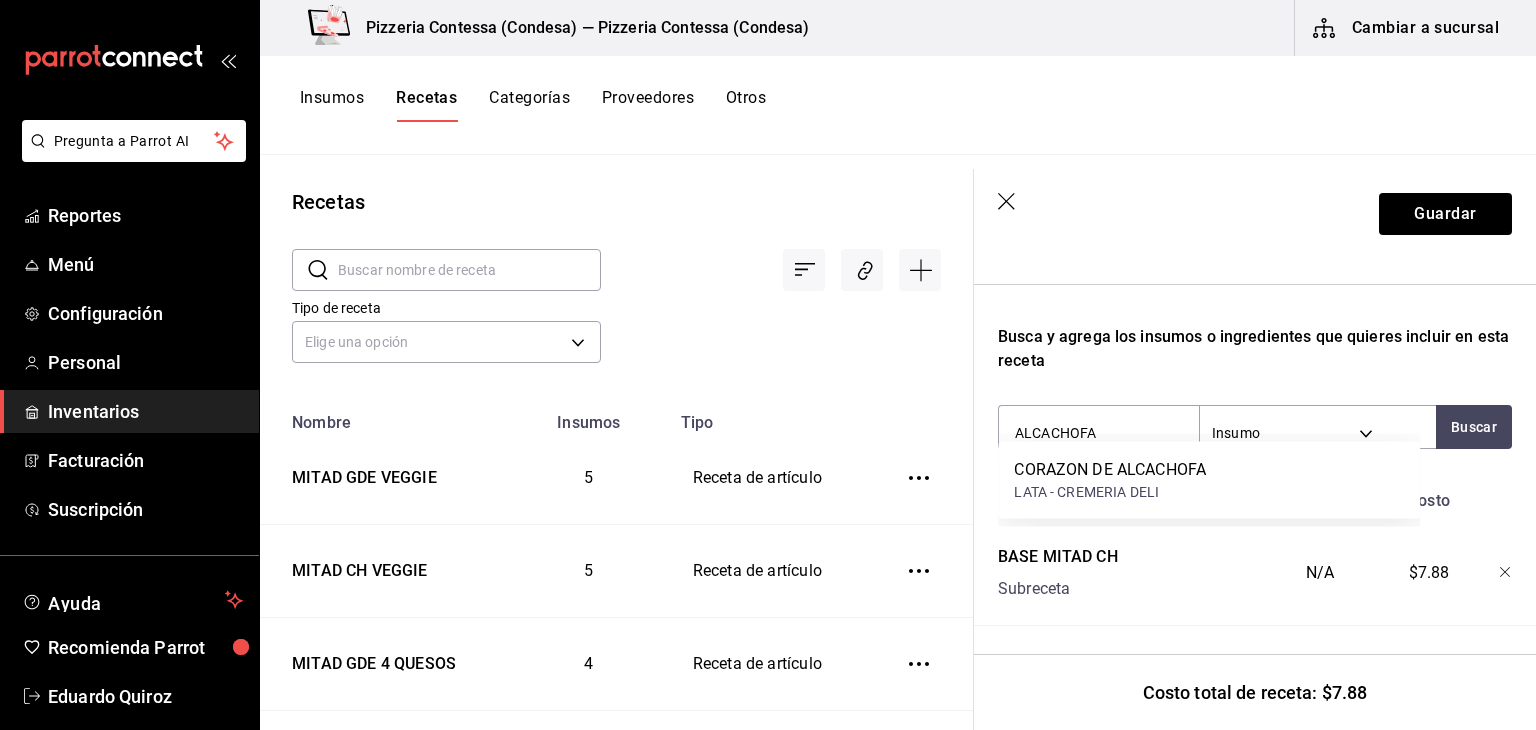 click on "CORAZON DE ALCACHOFA LATA - [BRAND]" at bounding box center (1209, 480) 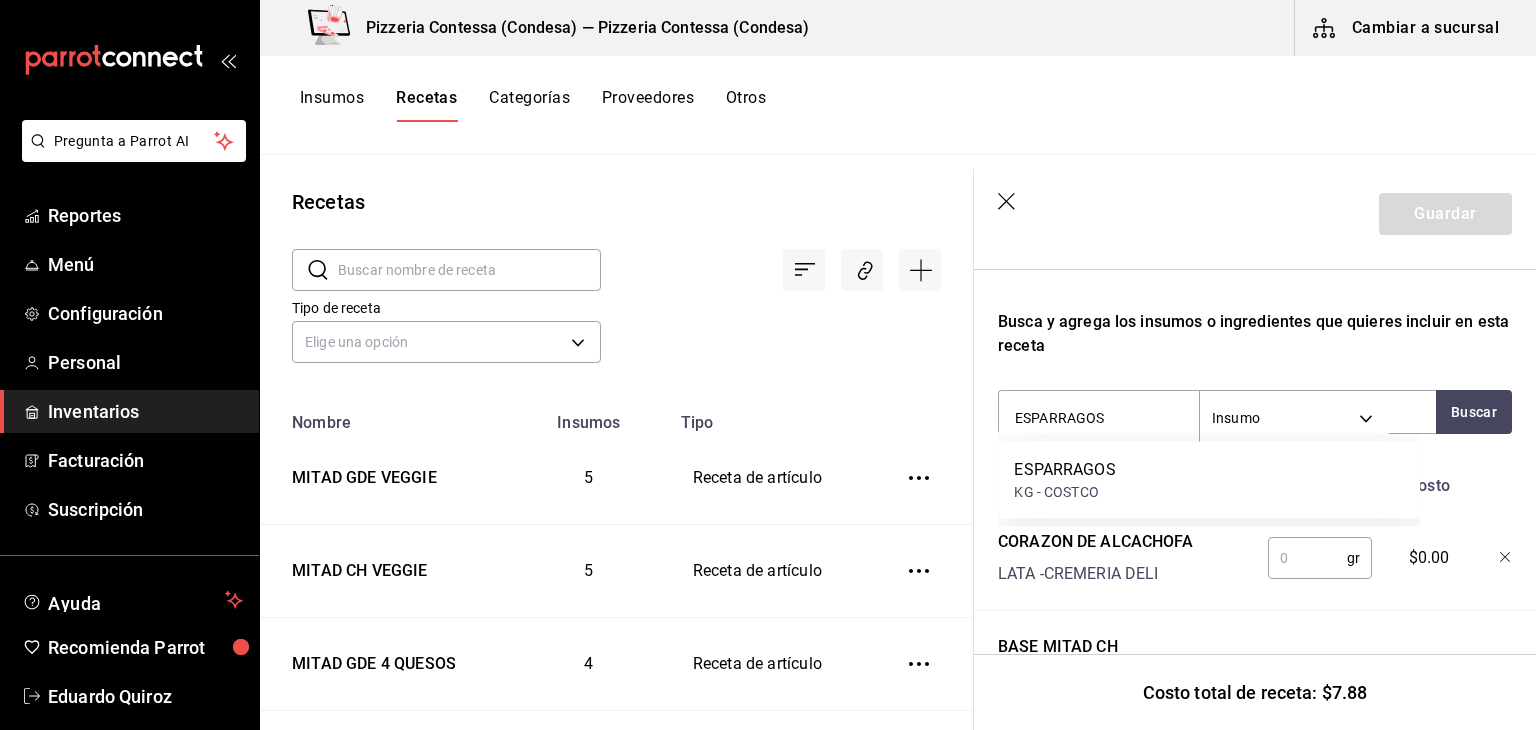 type on "ESPARRAGOS" 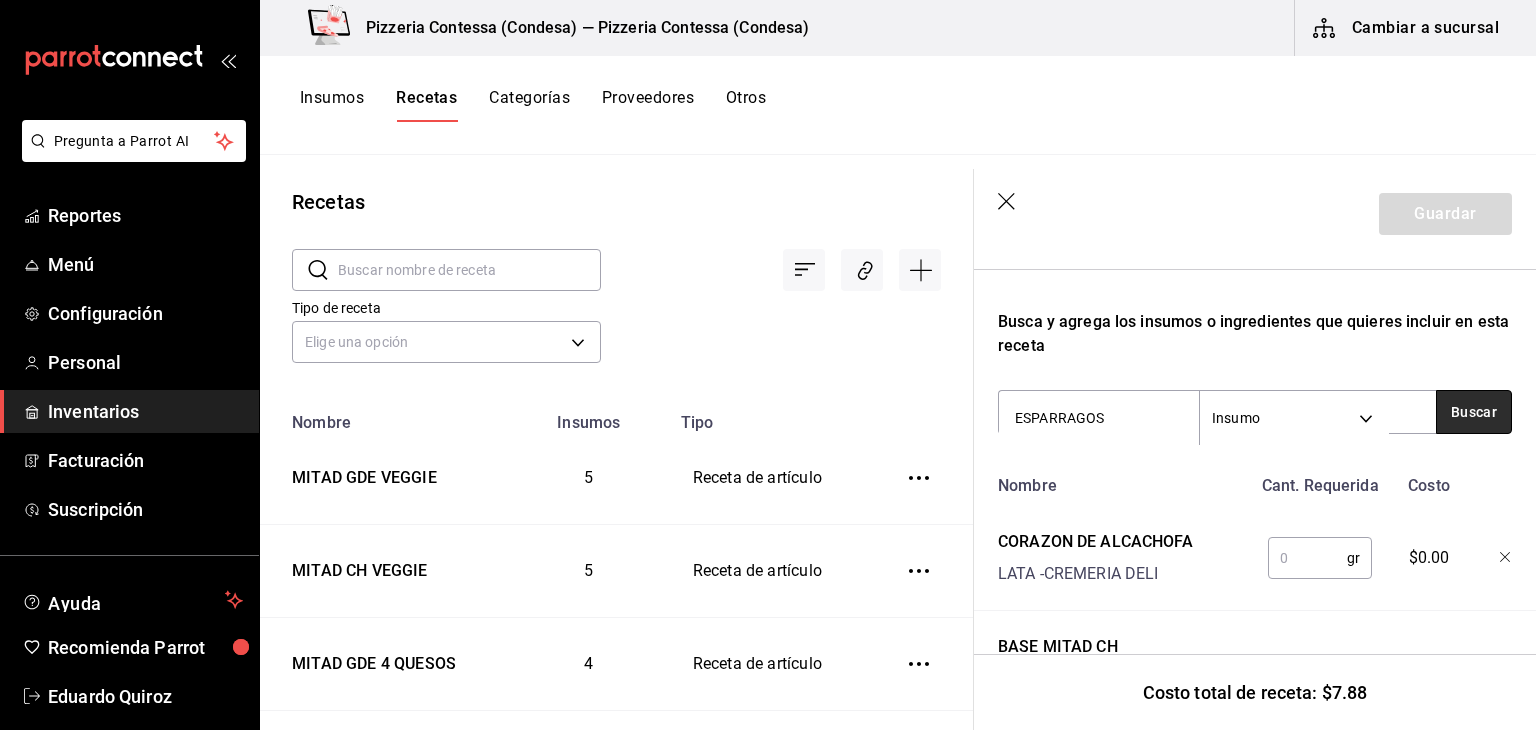 click on "Buscar" at bounding box center [1474, 412] 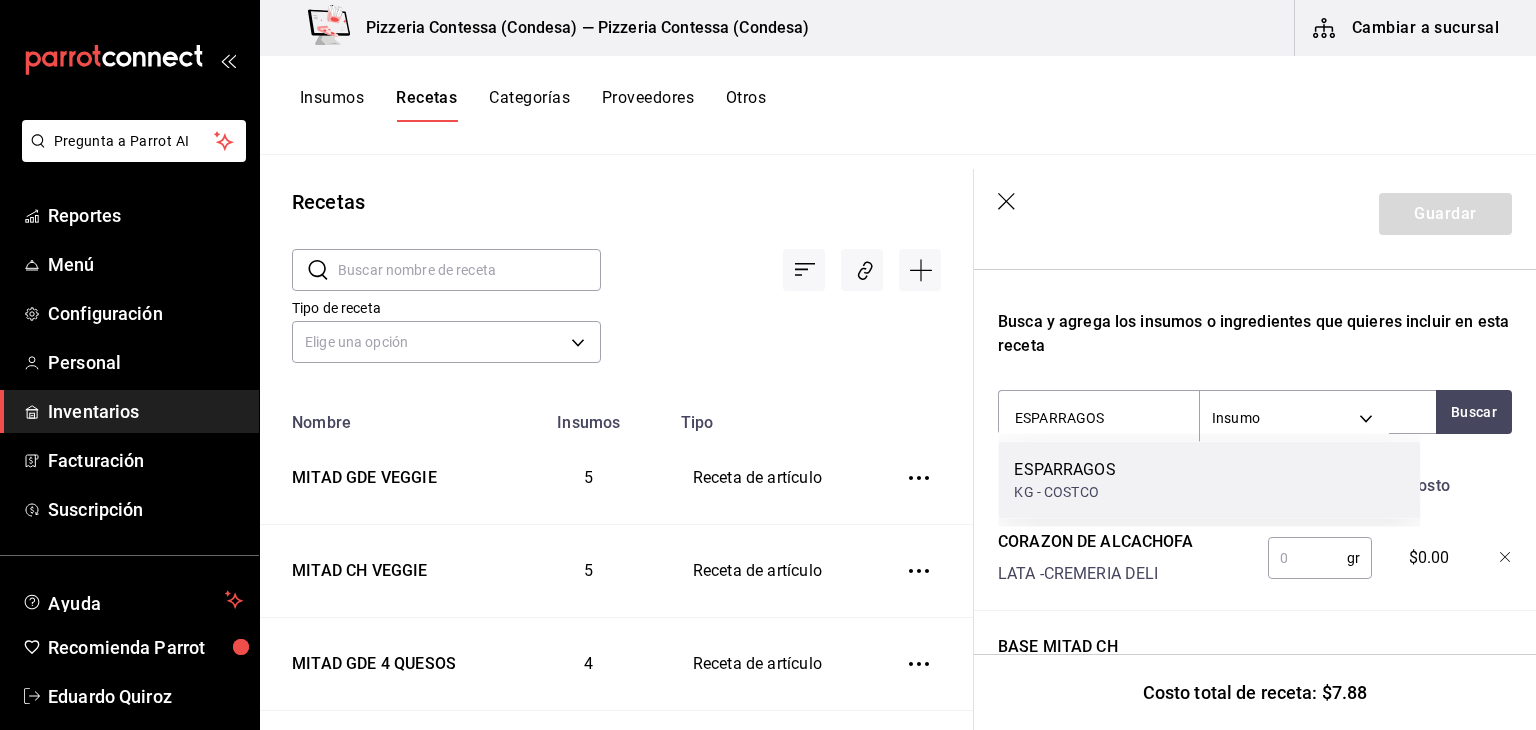 click on "ESPARRAGOS KG - COSTCO" at bounding box center [1209, 480] 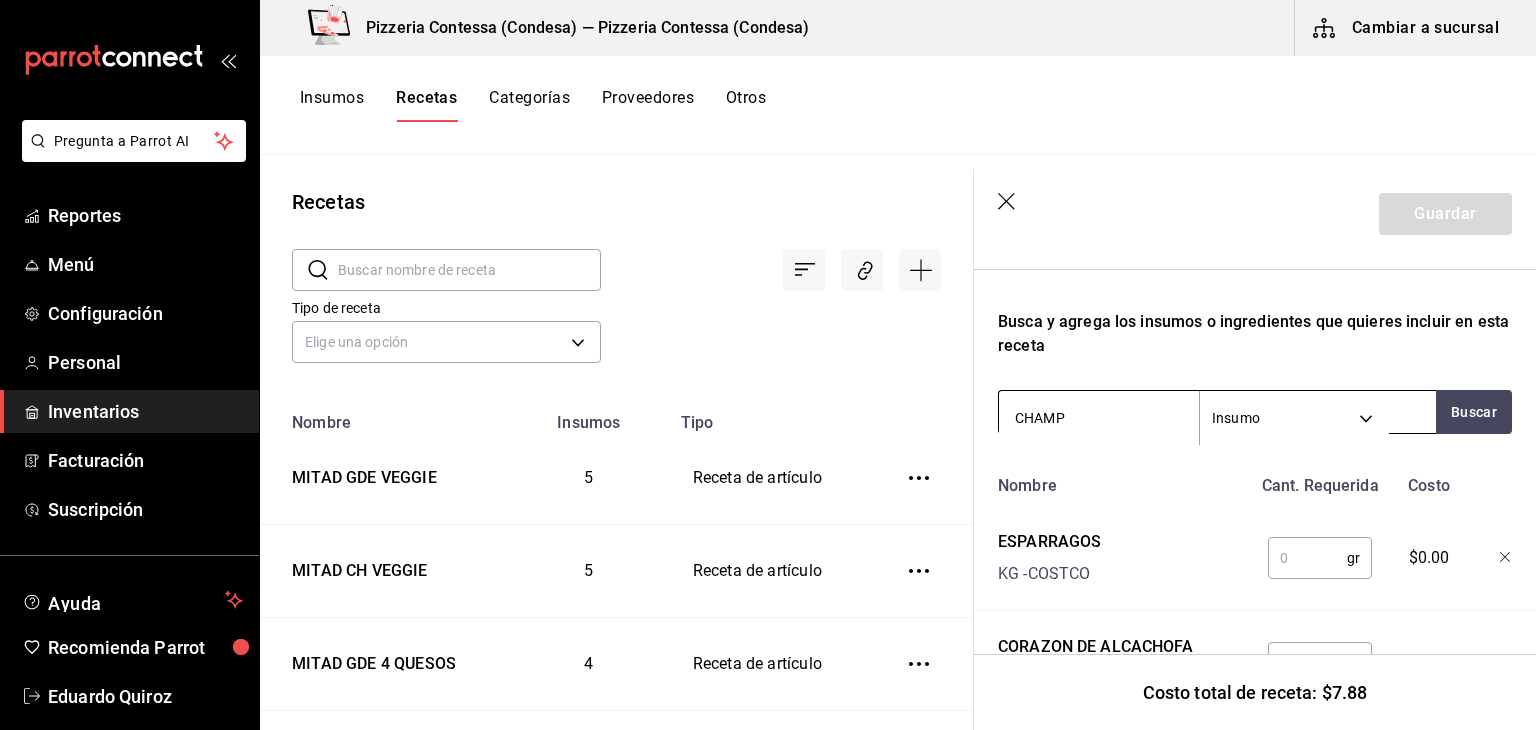 type on "CHAMPI" 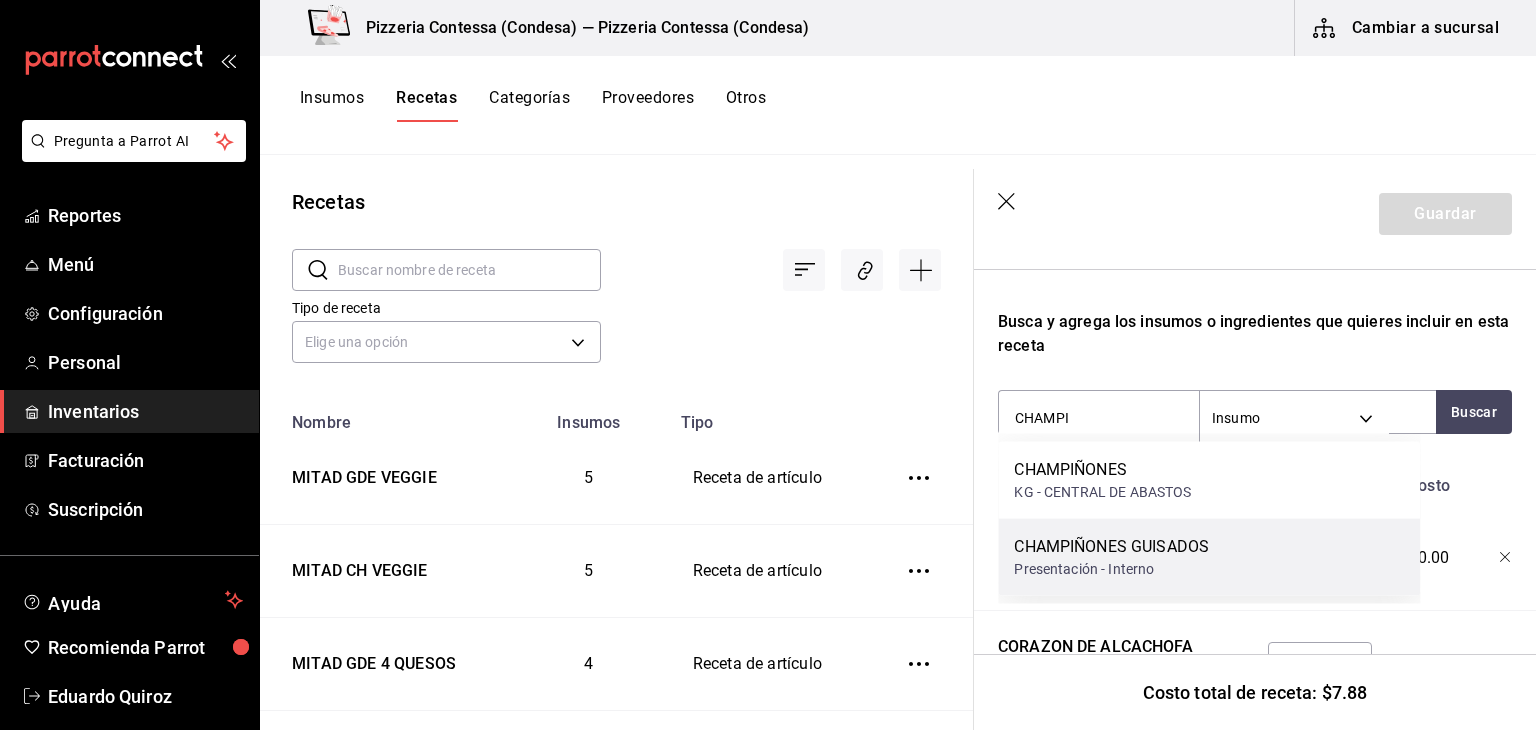 click on "Presentación - Interno" at bounding box center [1111, 569] 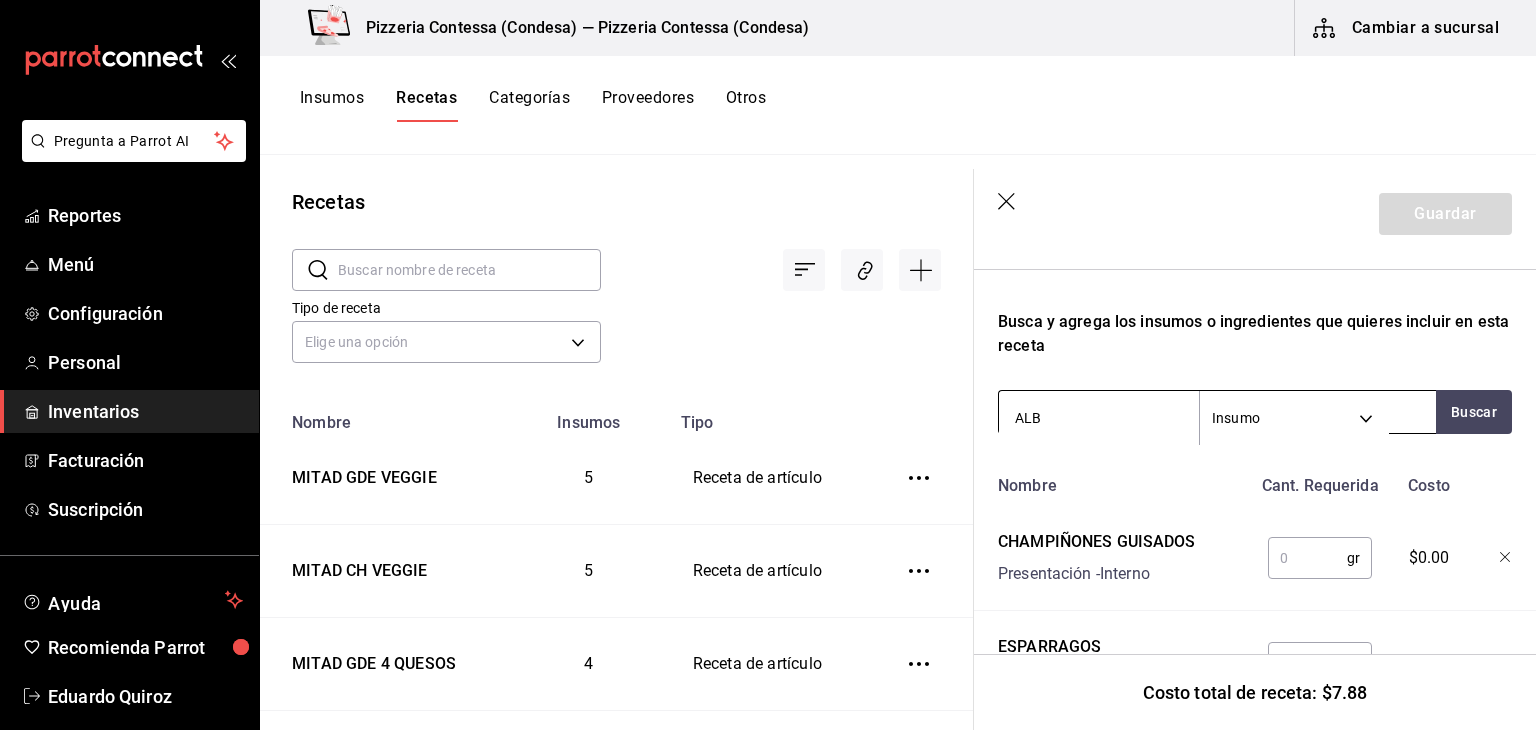 type on "ALBA" 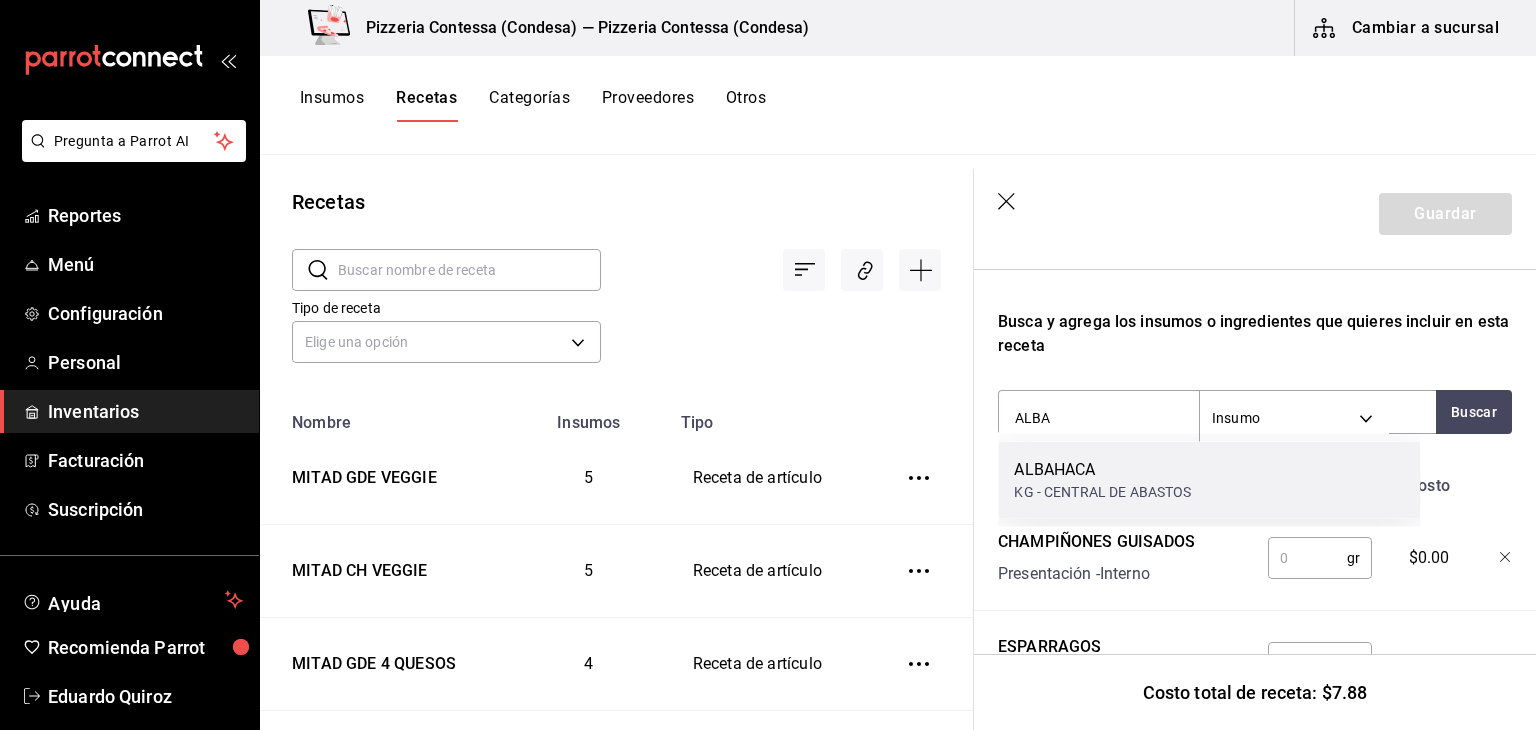 click on "ALBAHACA KG - CENTRAL DE ABASTOS" at bounding box center [1209, 480] 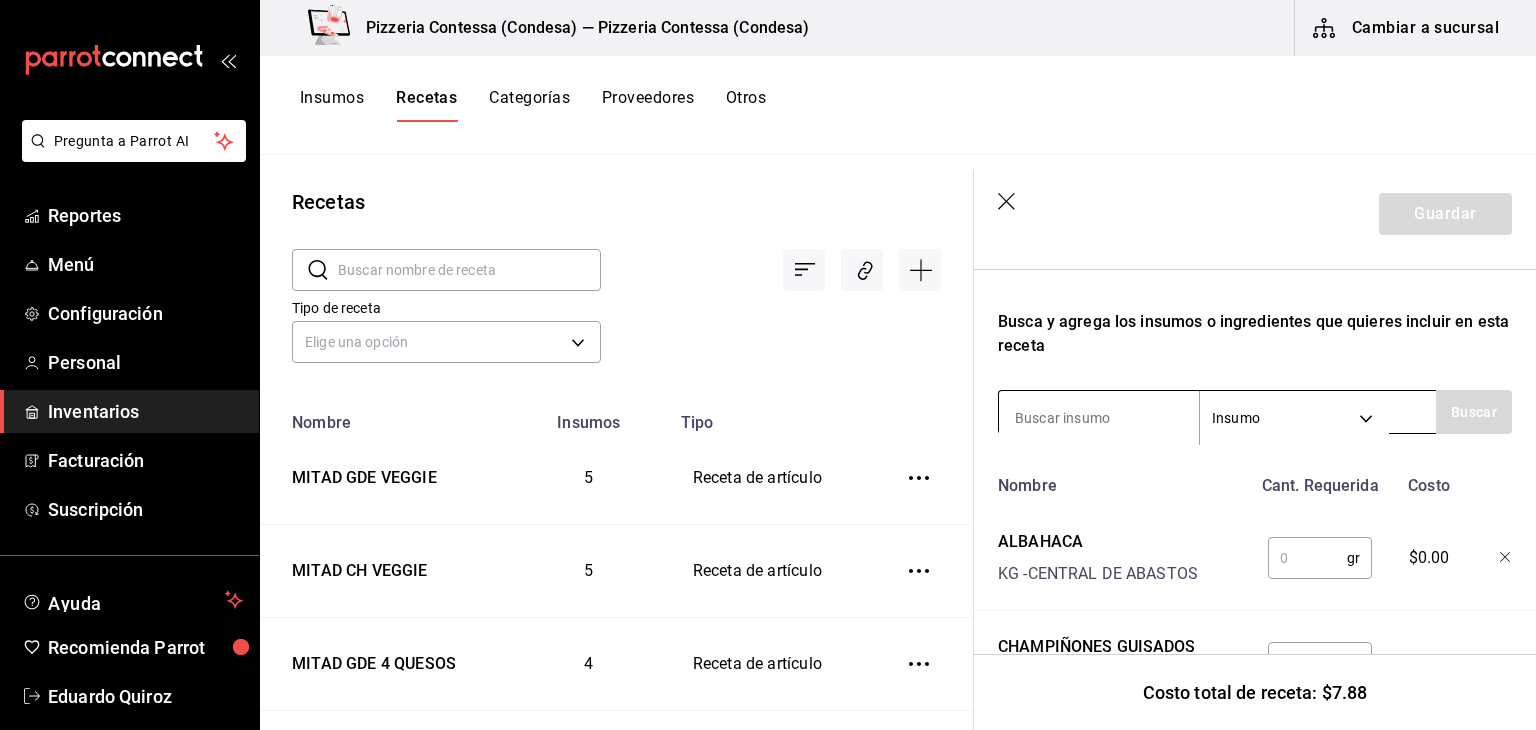 click at bounding box center [1099, 418] 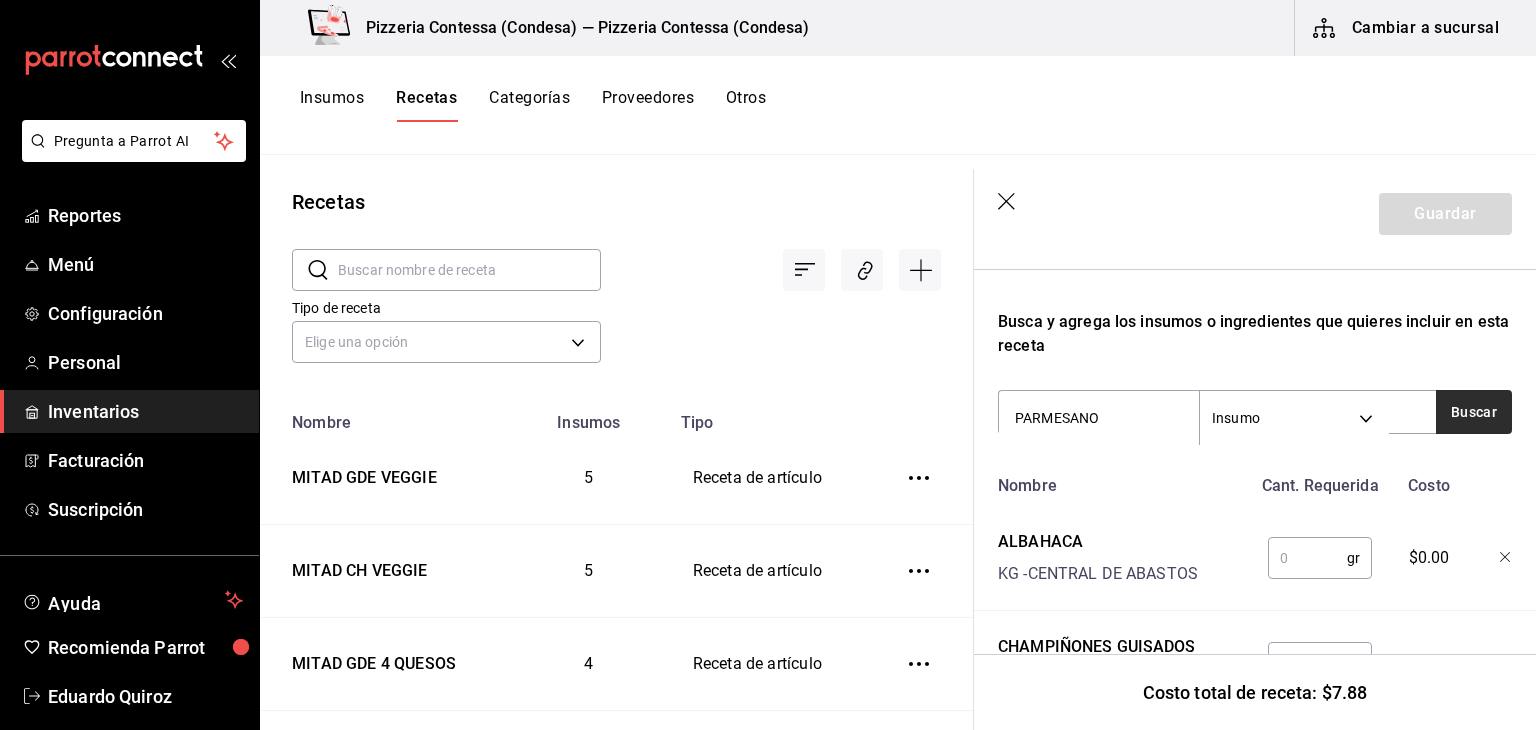 type on "PARMESANO" 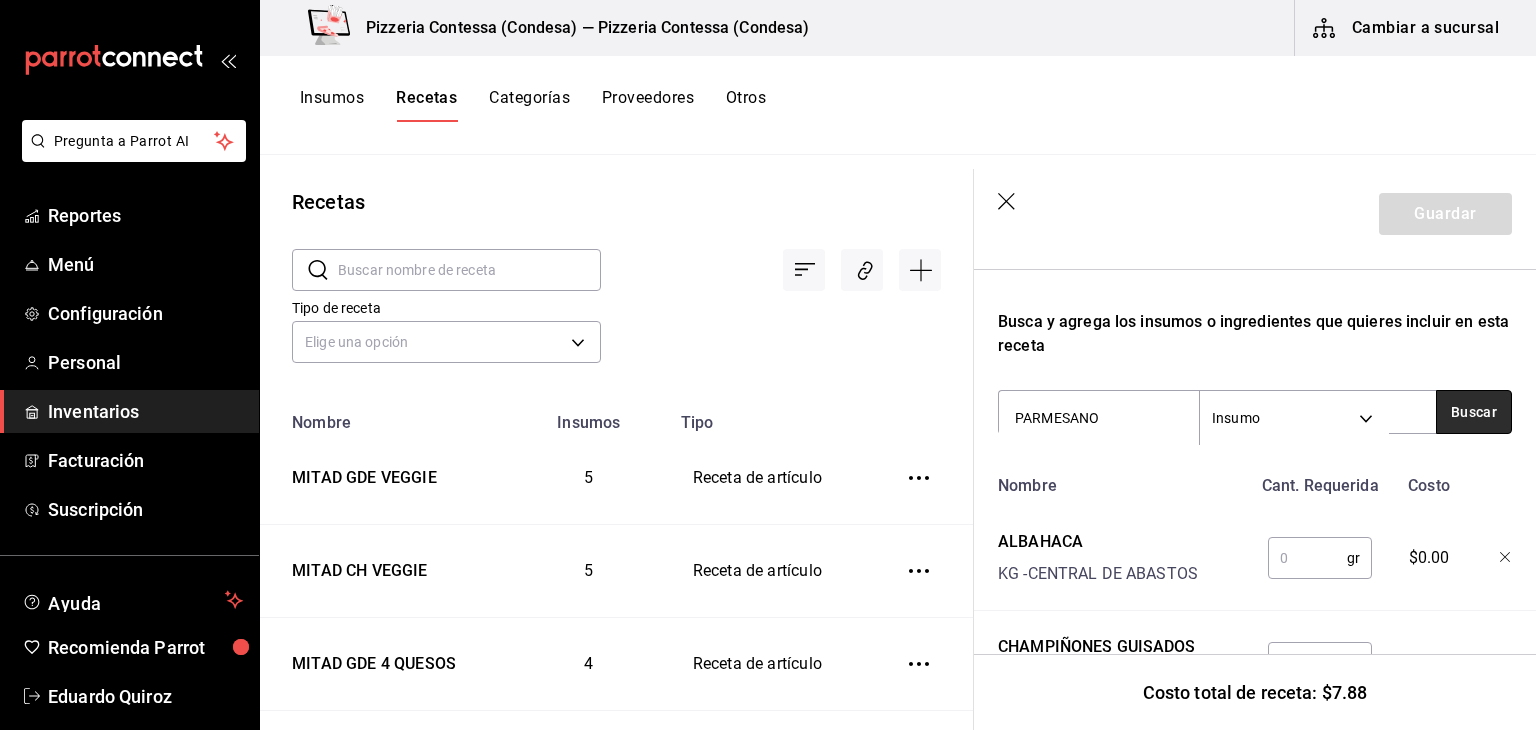 click on "Buscar" at bounding box center [1474, 412] 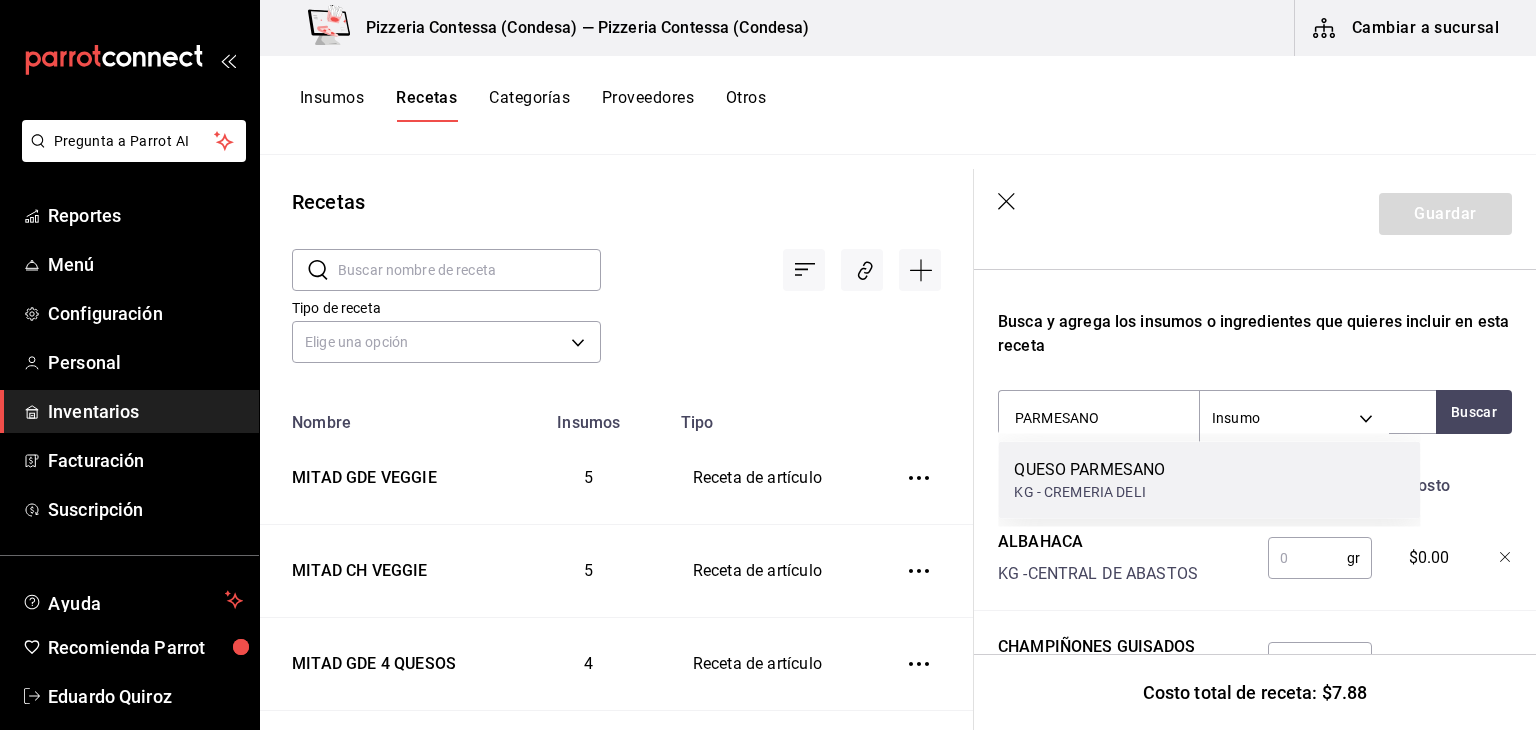 click on "QUESO PARMESANO KG - CREMERIA DELI" at bounding box center (1209, 480) 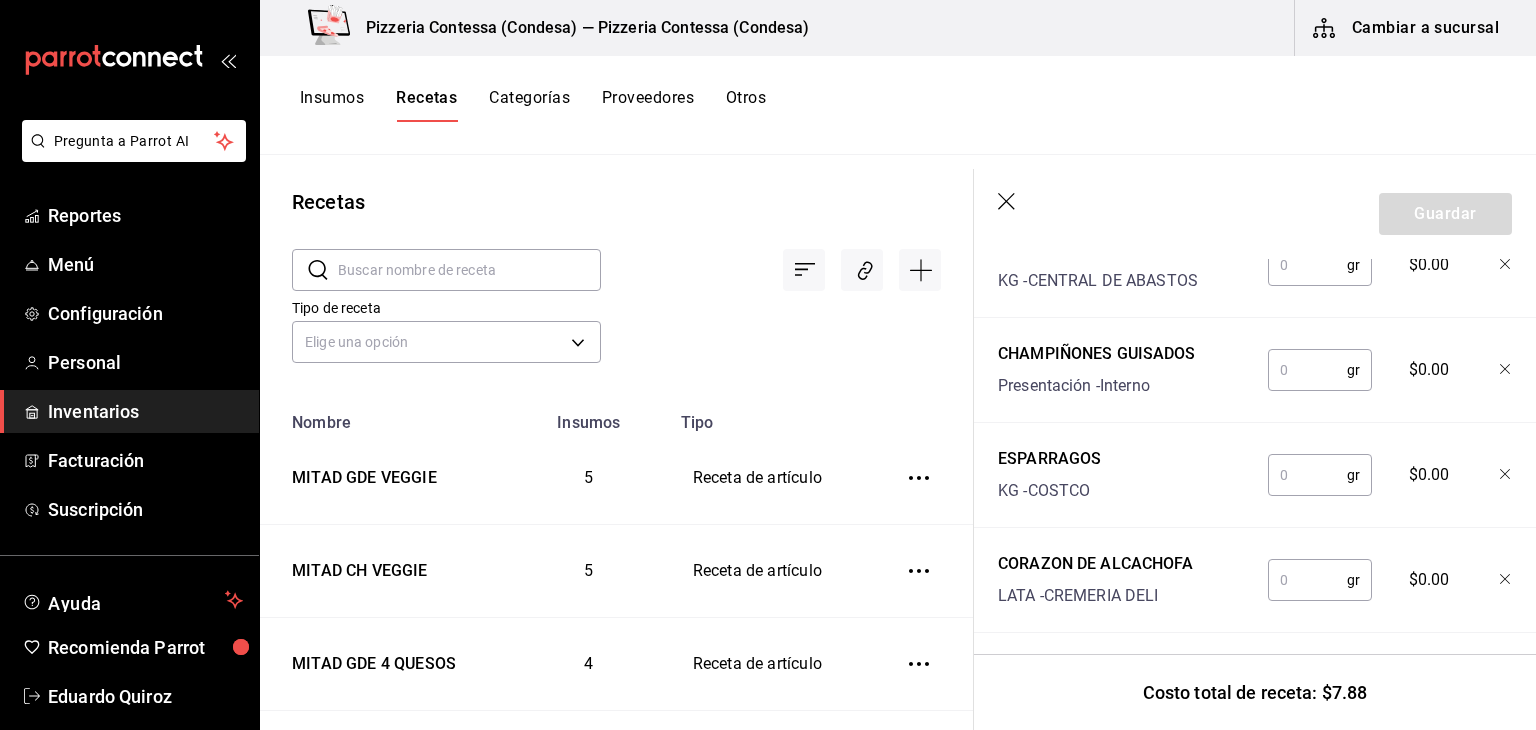 scroll, scrollTop: 709, scrollLeft: 0, axis: vertical 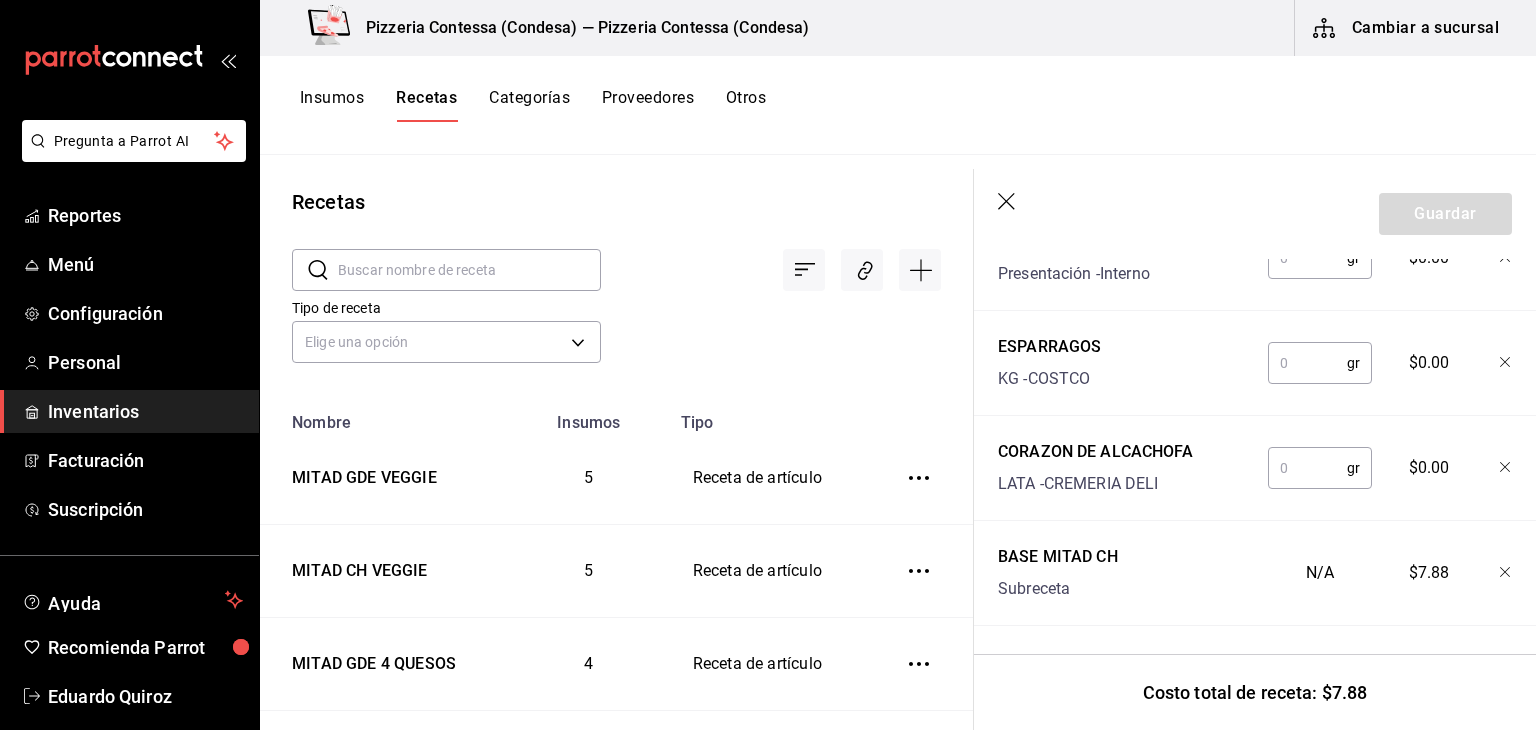click at bounding box center (1307, 468) 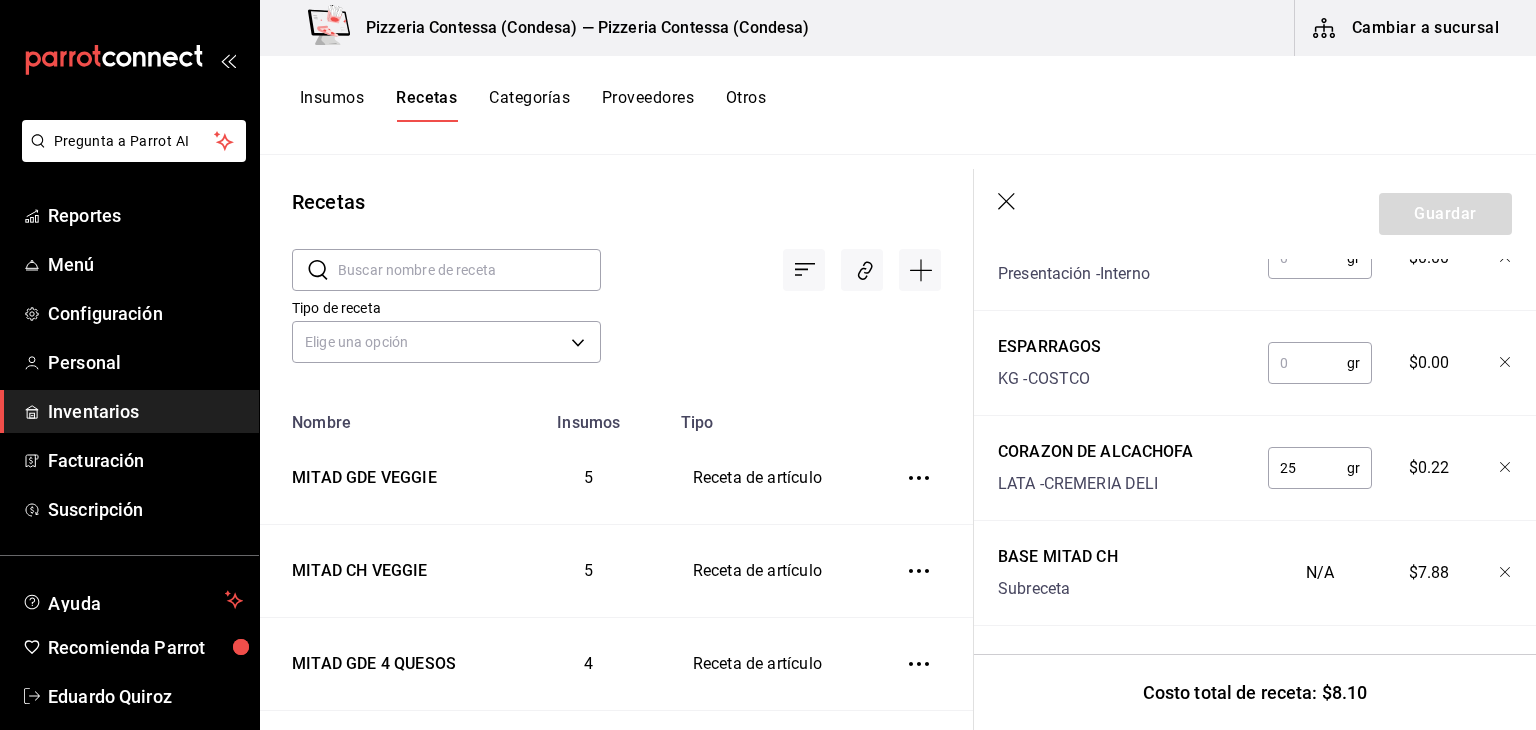 type on "25" 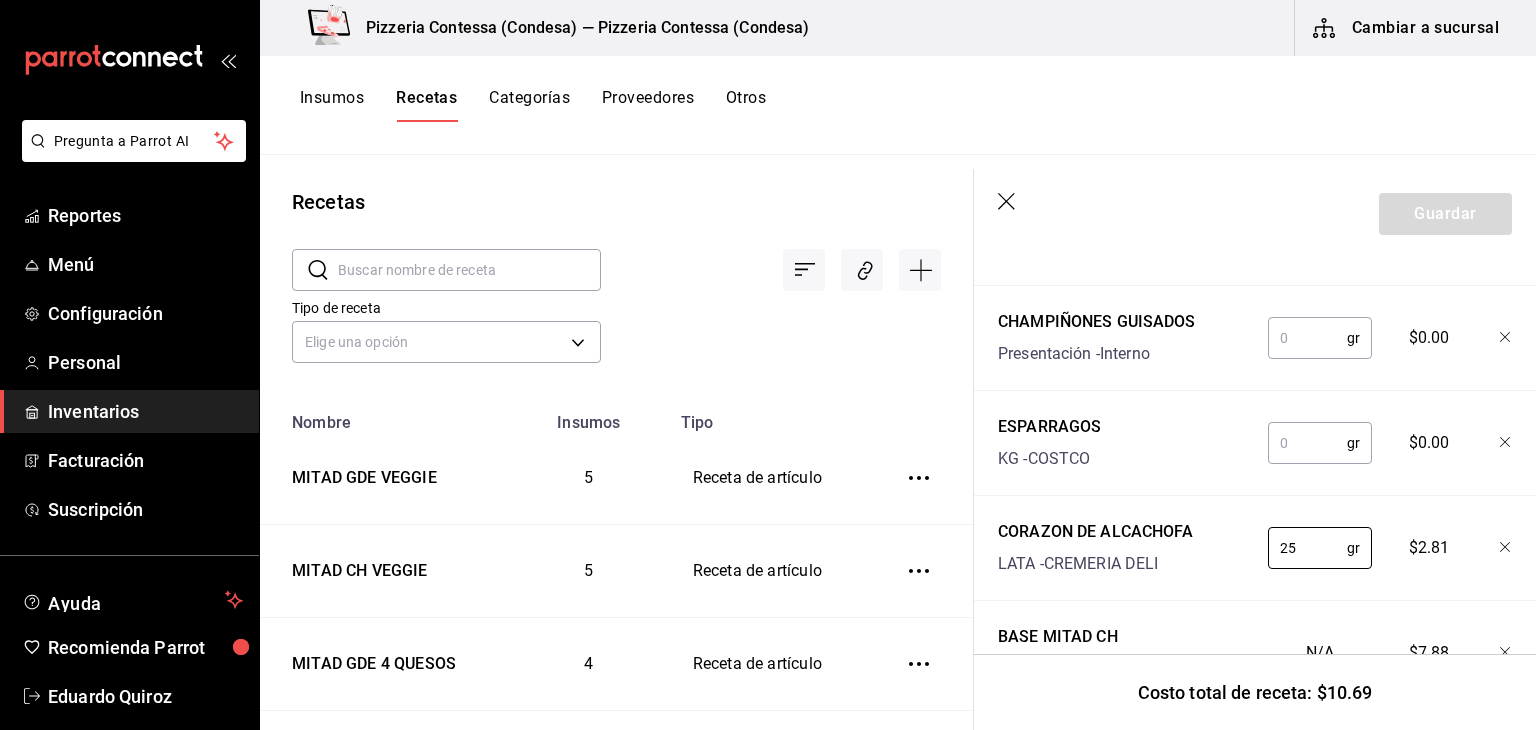scroll, scrollTop: 734, scrollLeft: 0, axis: vertical 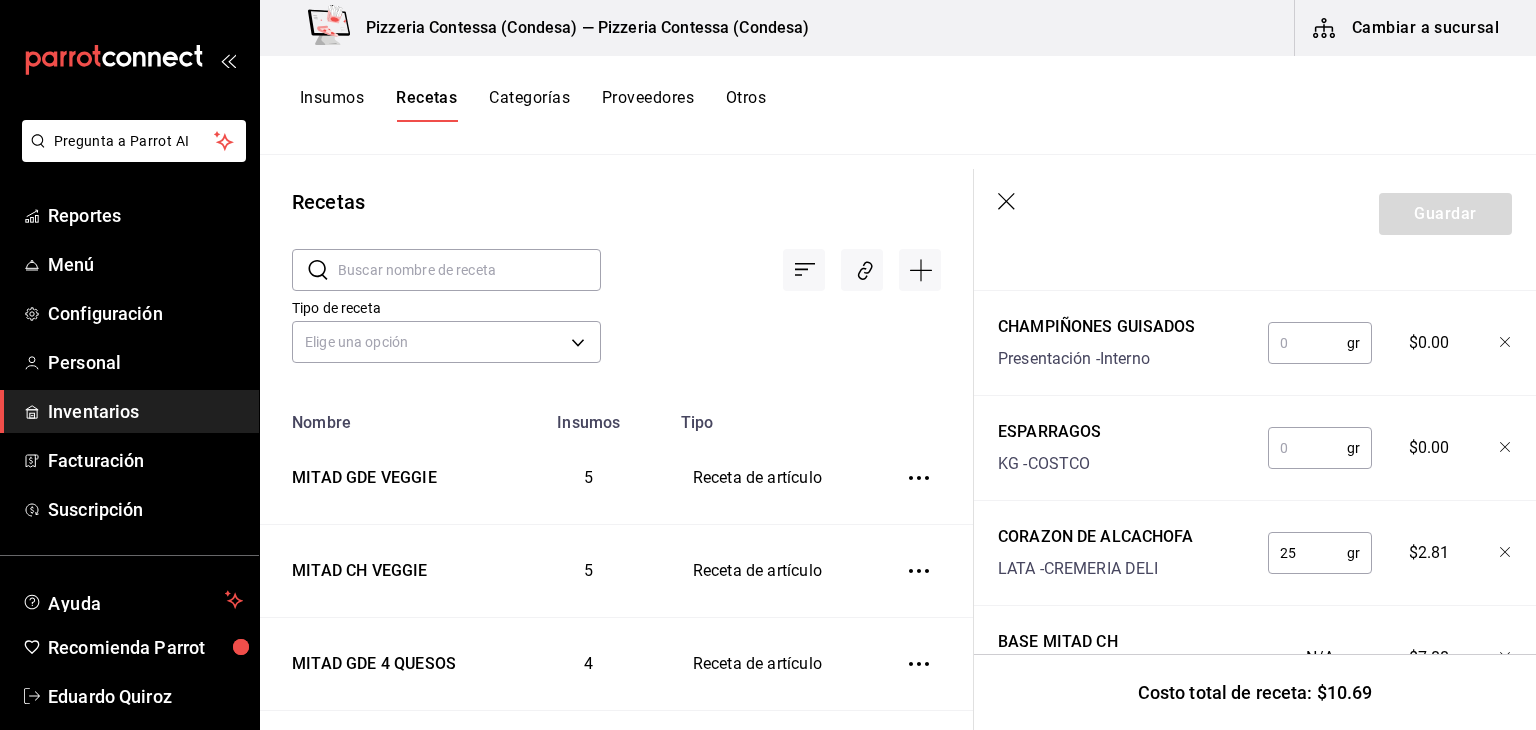 click on "gr ​" at bounding box center (1316, 444) 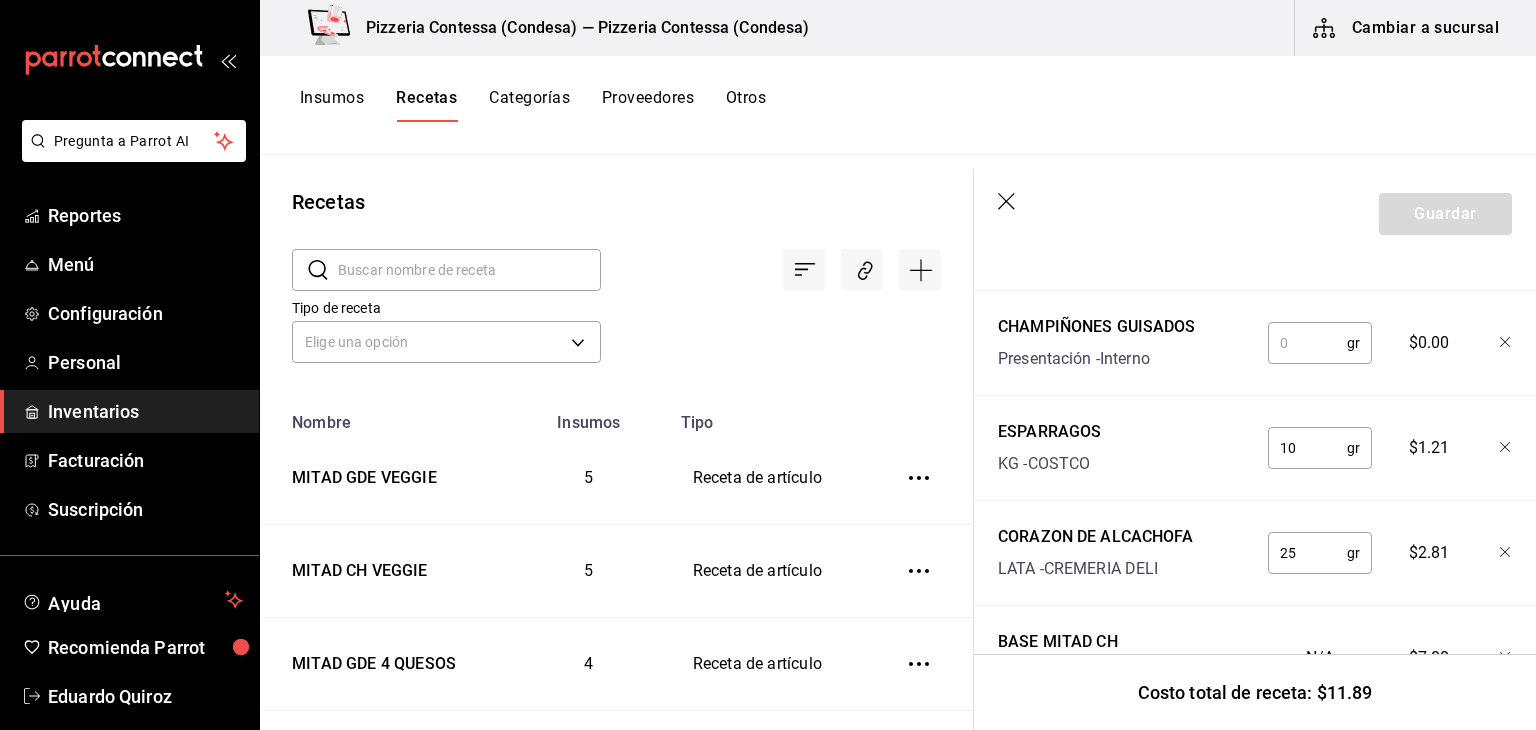 type on "10" 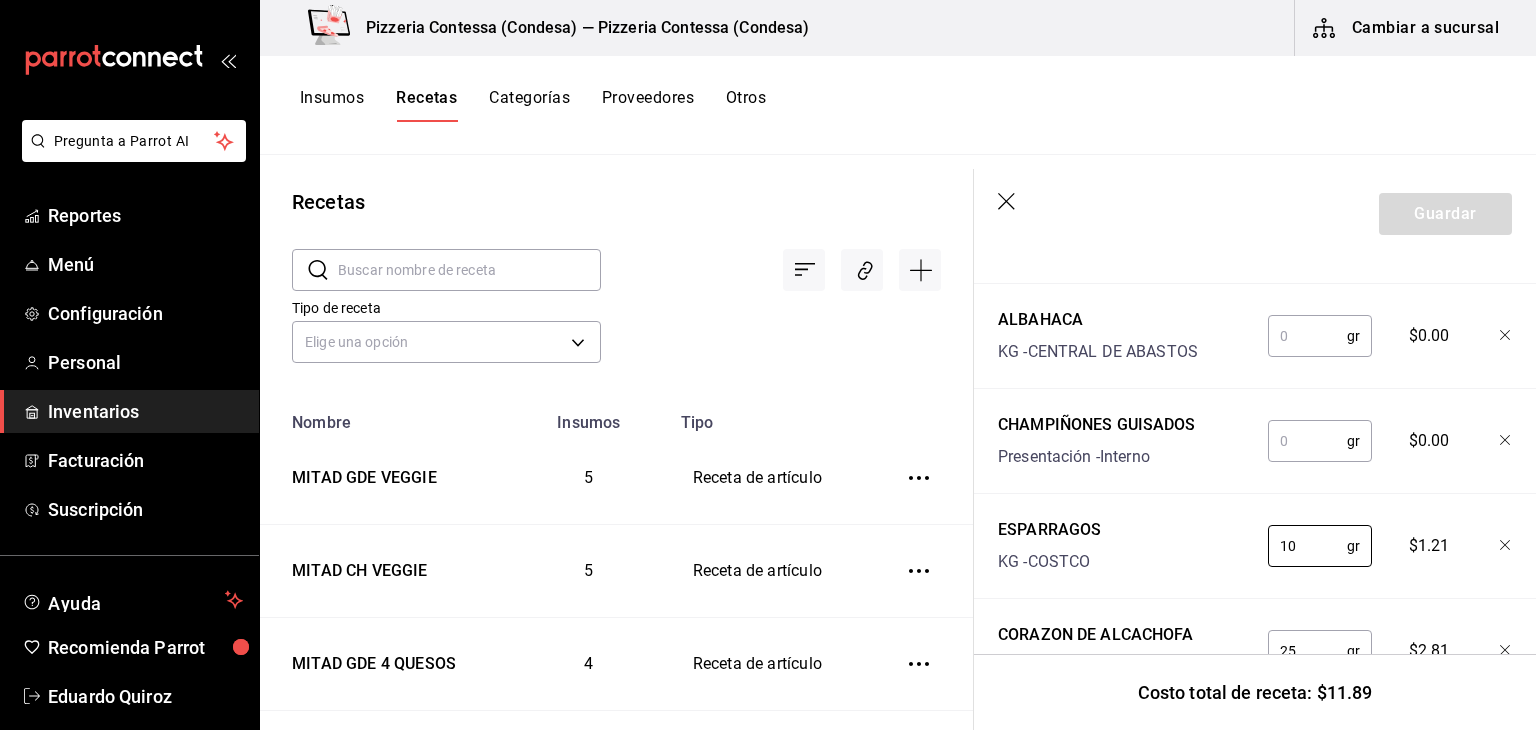 scroll, scrollTop: 634, scrollLeft: 0, axis: vertical 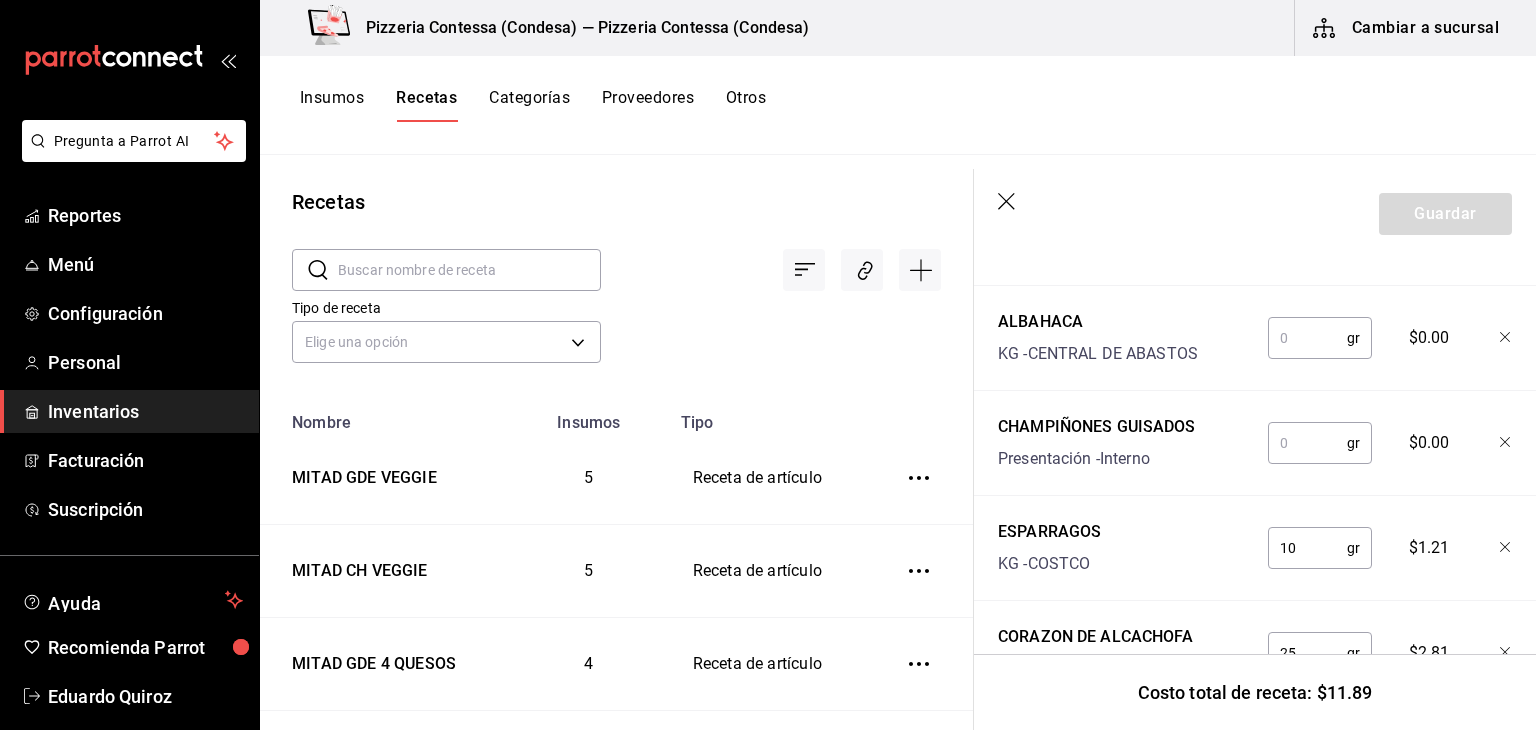 click at bounding box center [1307, 443] 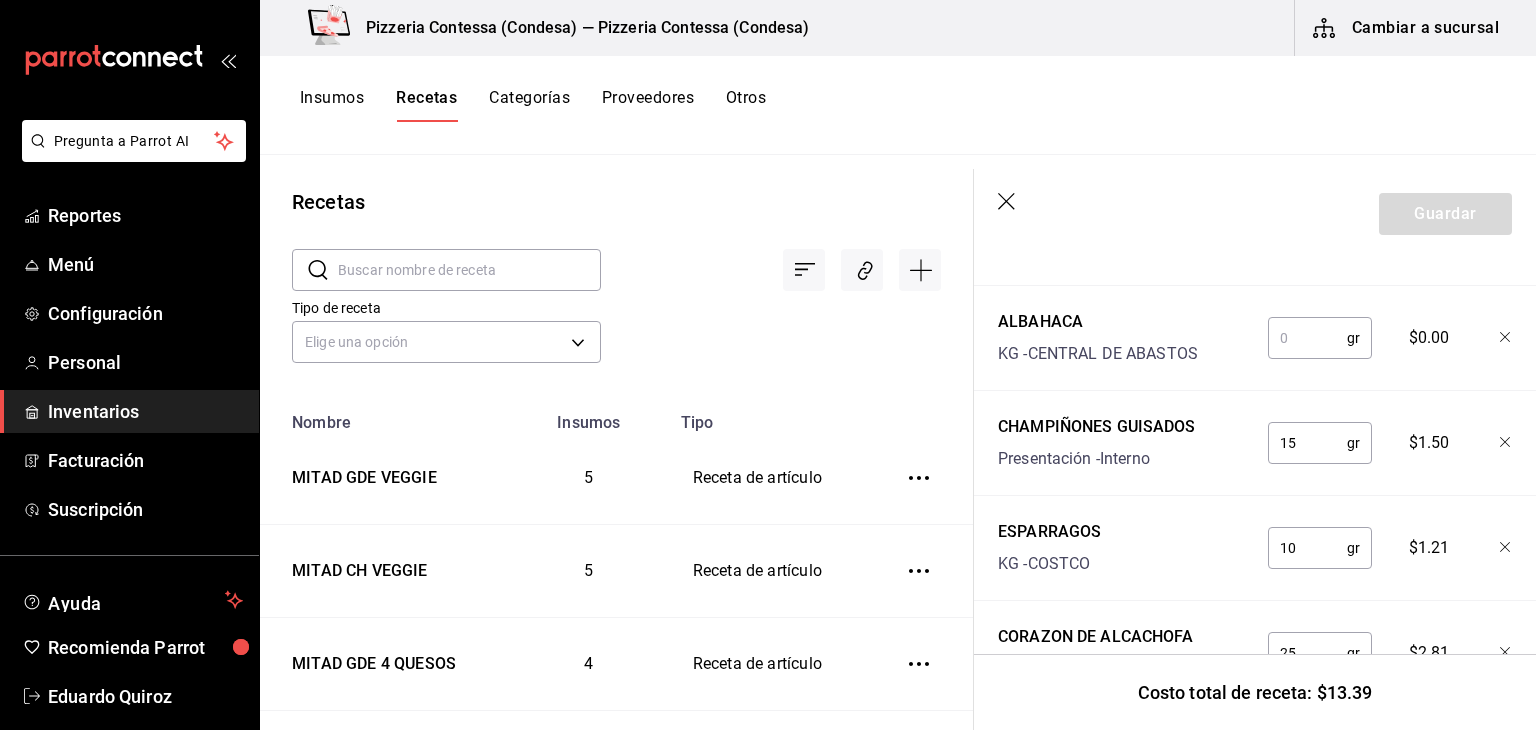 type on "15" 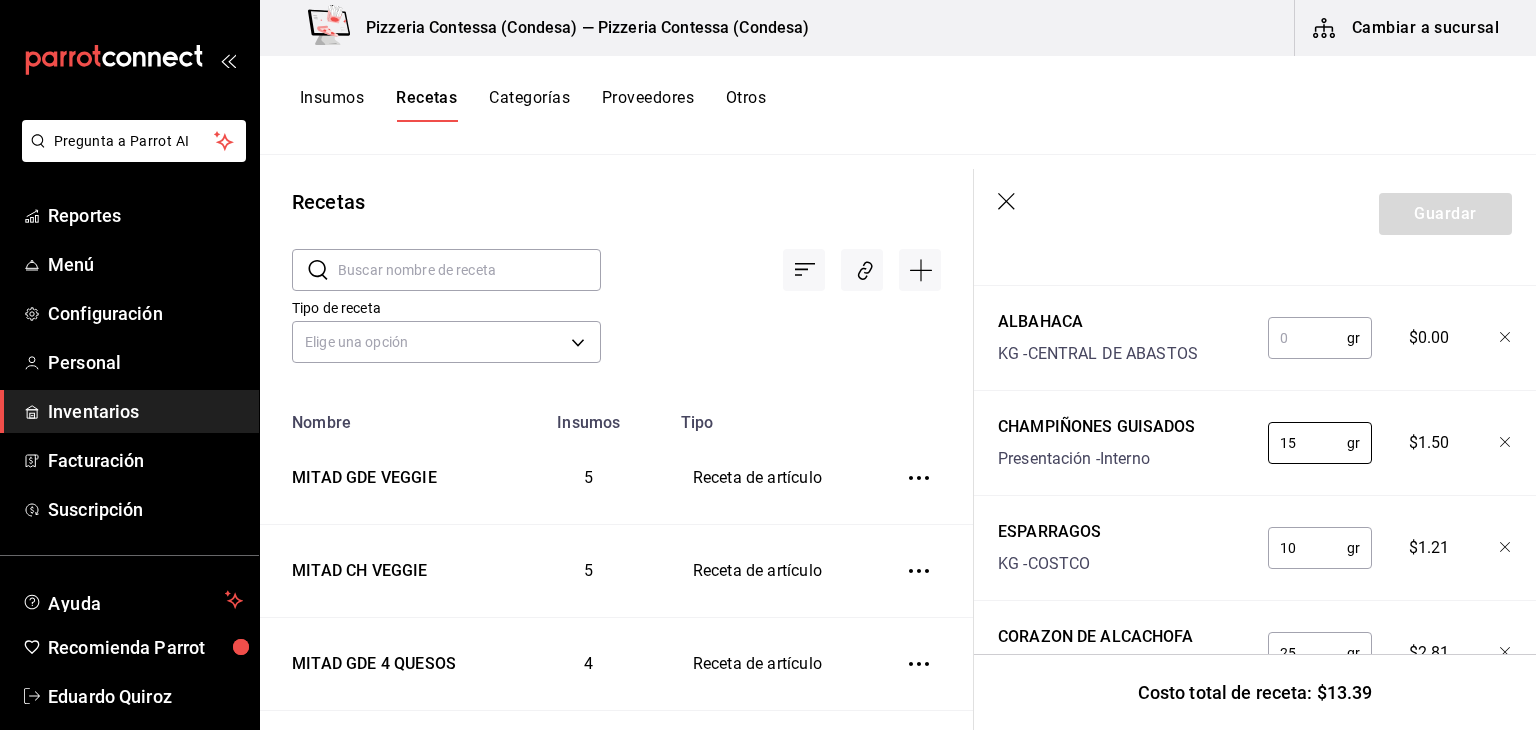click at bounding box center [1307, 338] 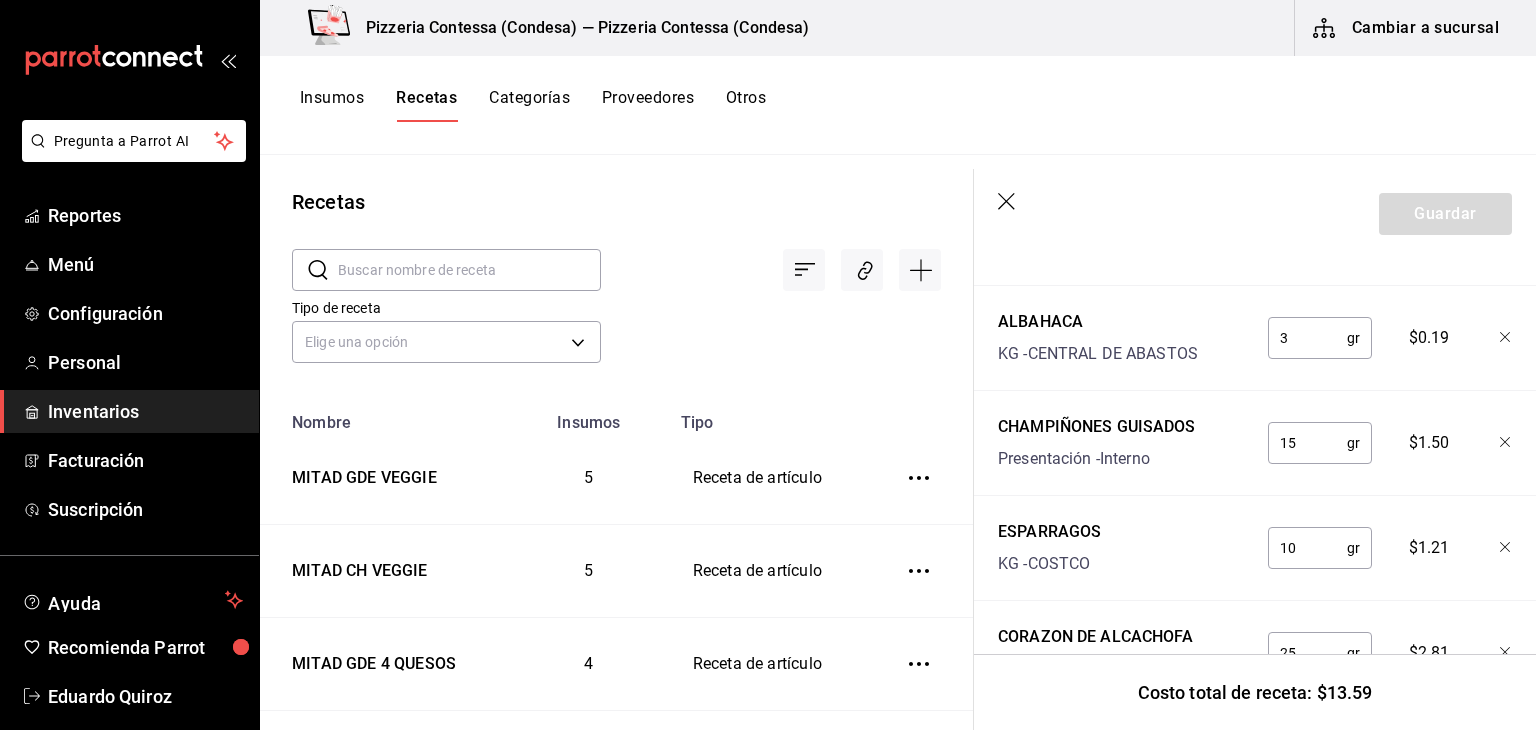 type on "3" 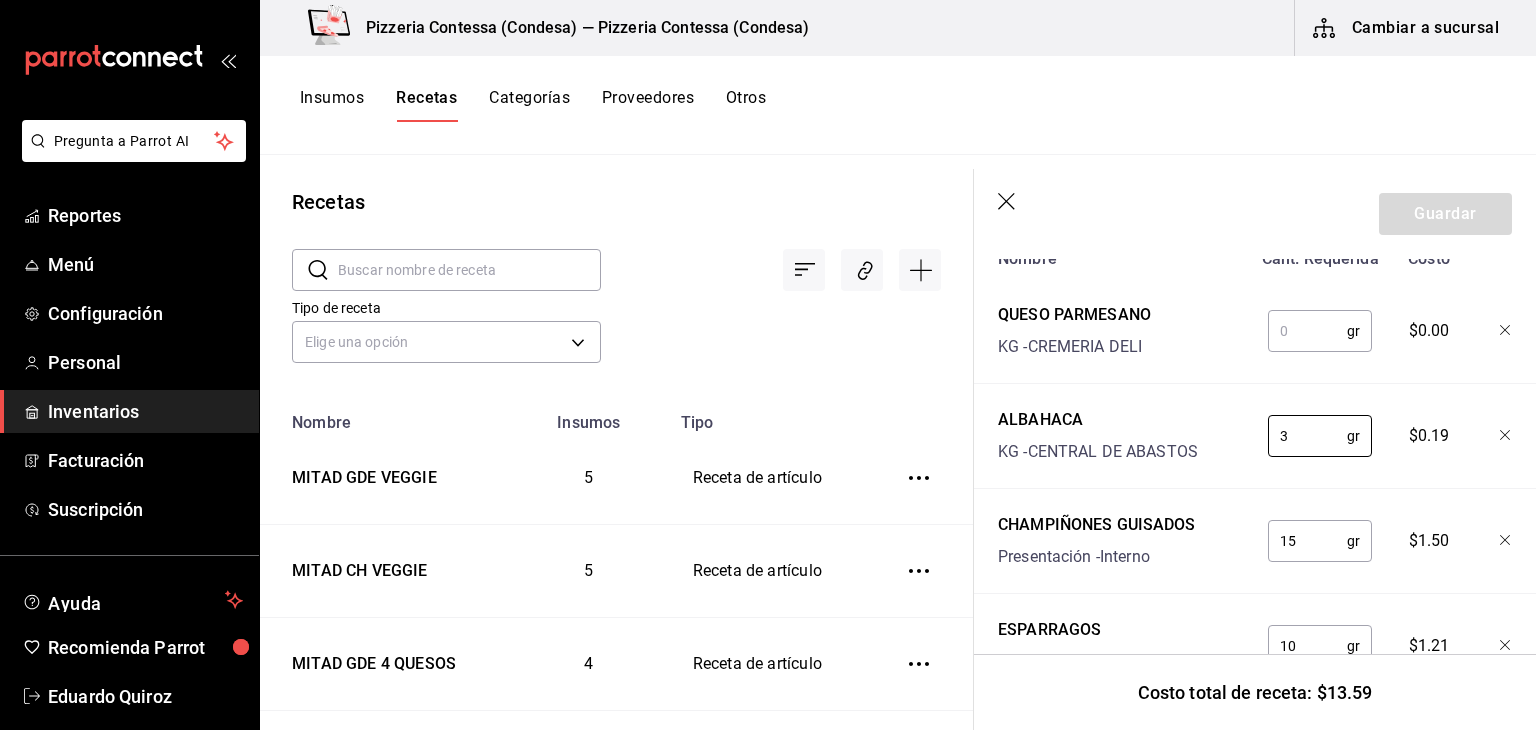 scroll, scrollTop: 534, scrollLeft: 0, axis: vertical 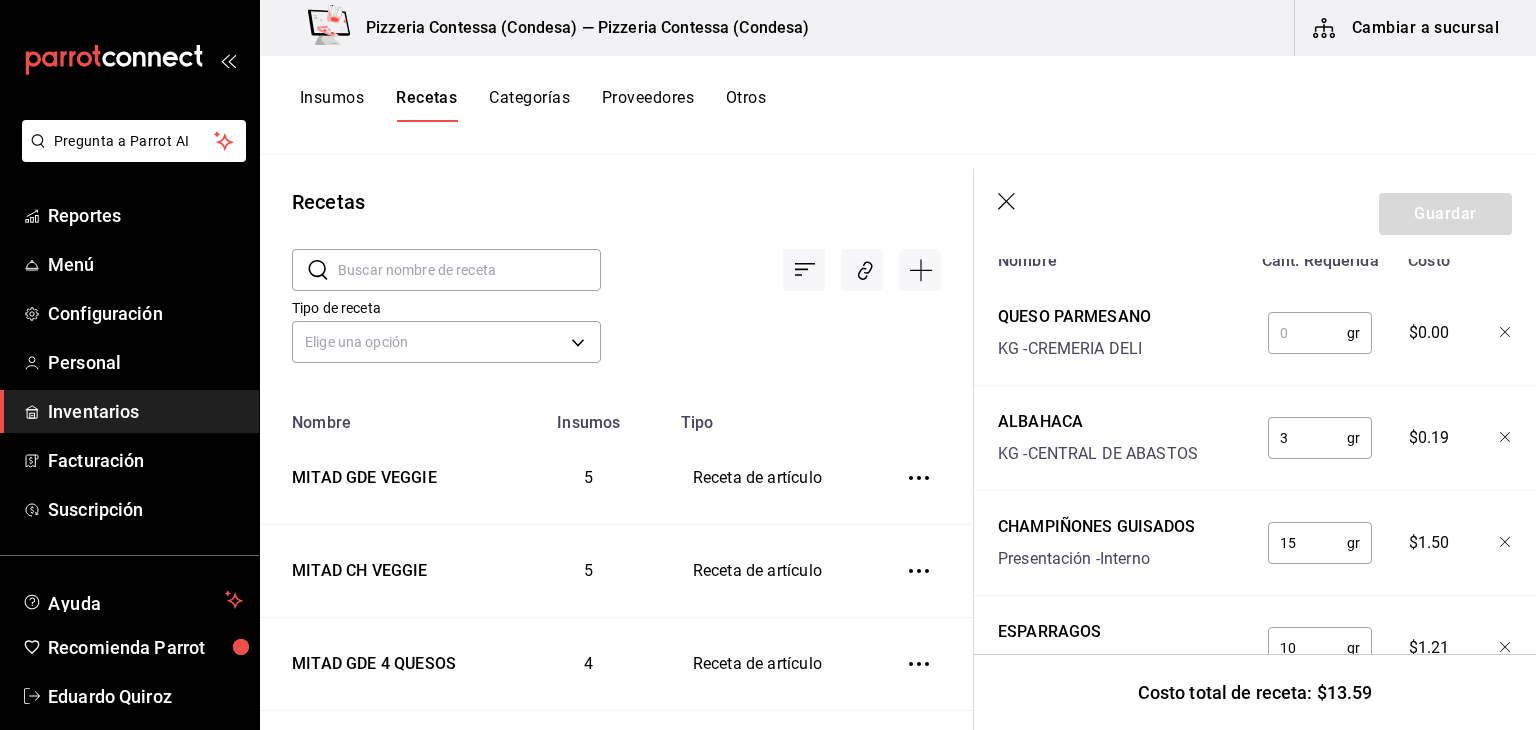 click at bounding box center [1307, 333] 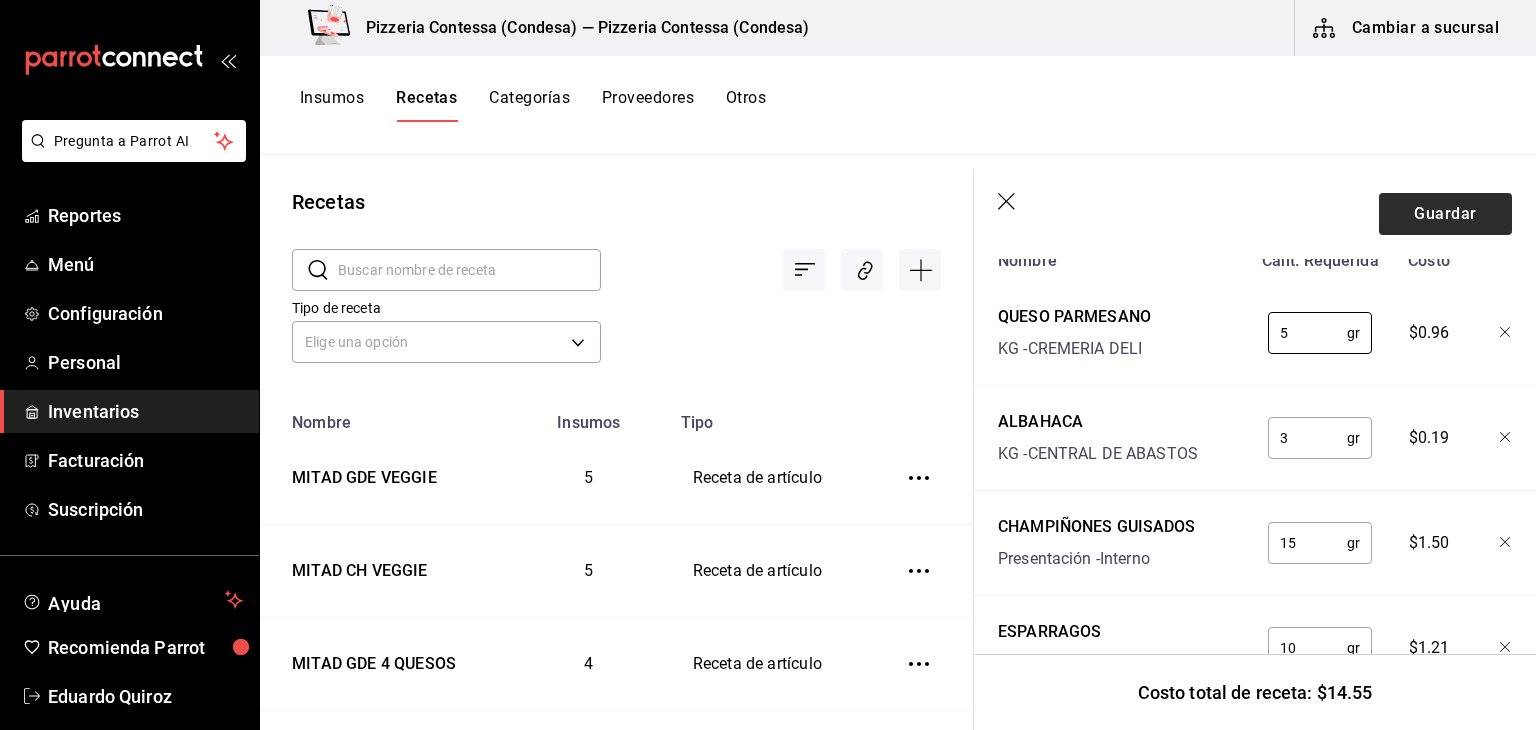 type on "5" 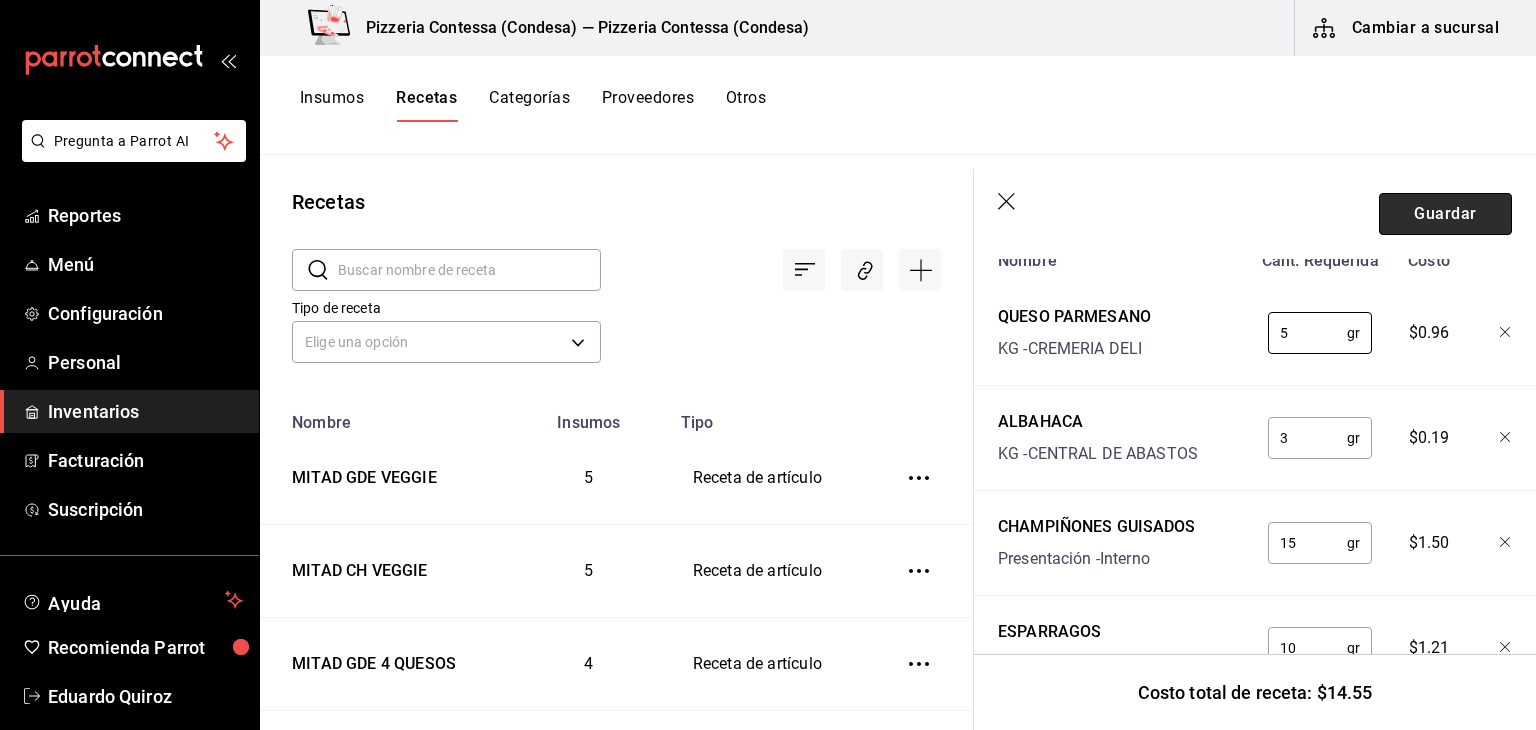 click on "Guardar" at bounding box center [1445, 214] 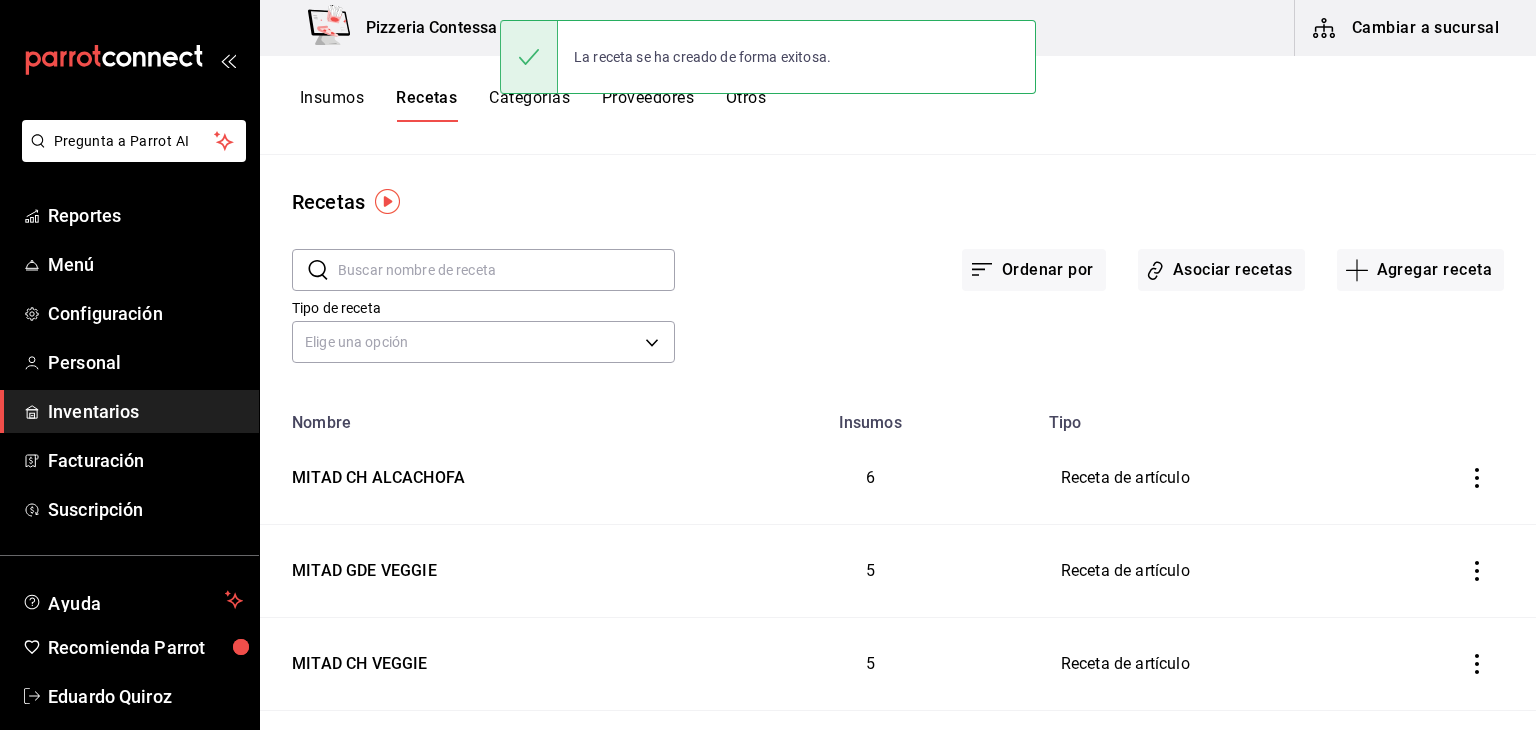 scroll, scrollTop: 0, scrollLeft: 0, axis: both 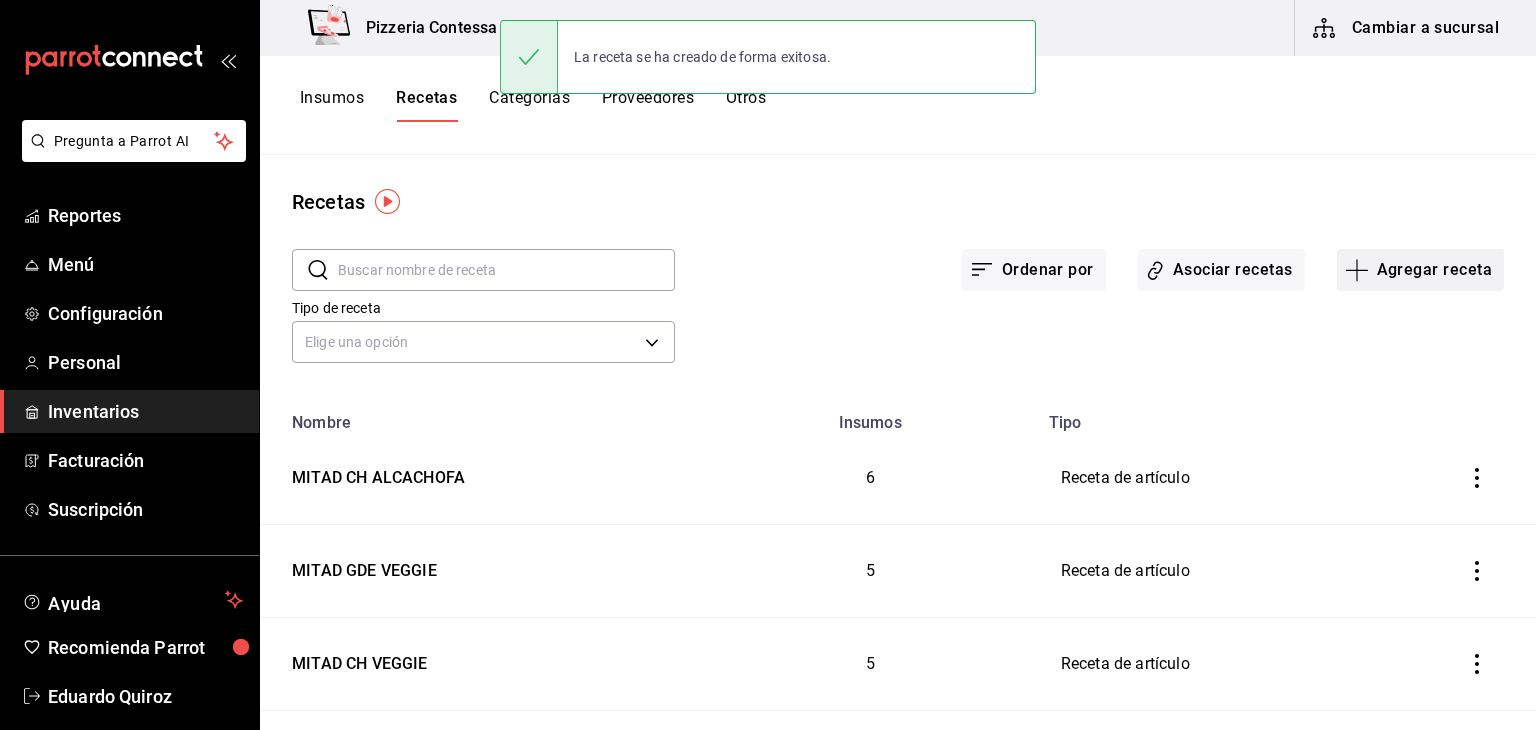 click on "Agregar receta" at bounding box center [1420, 270] 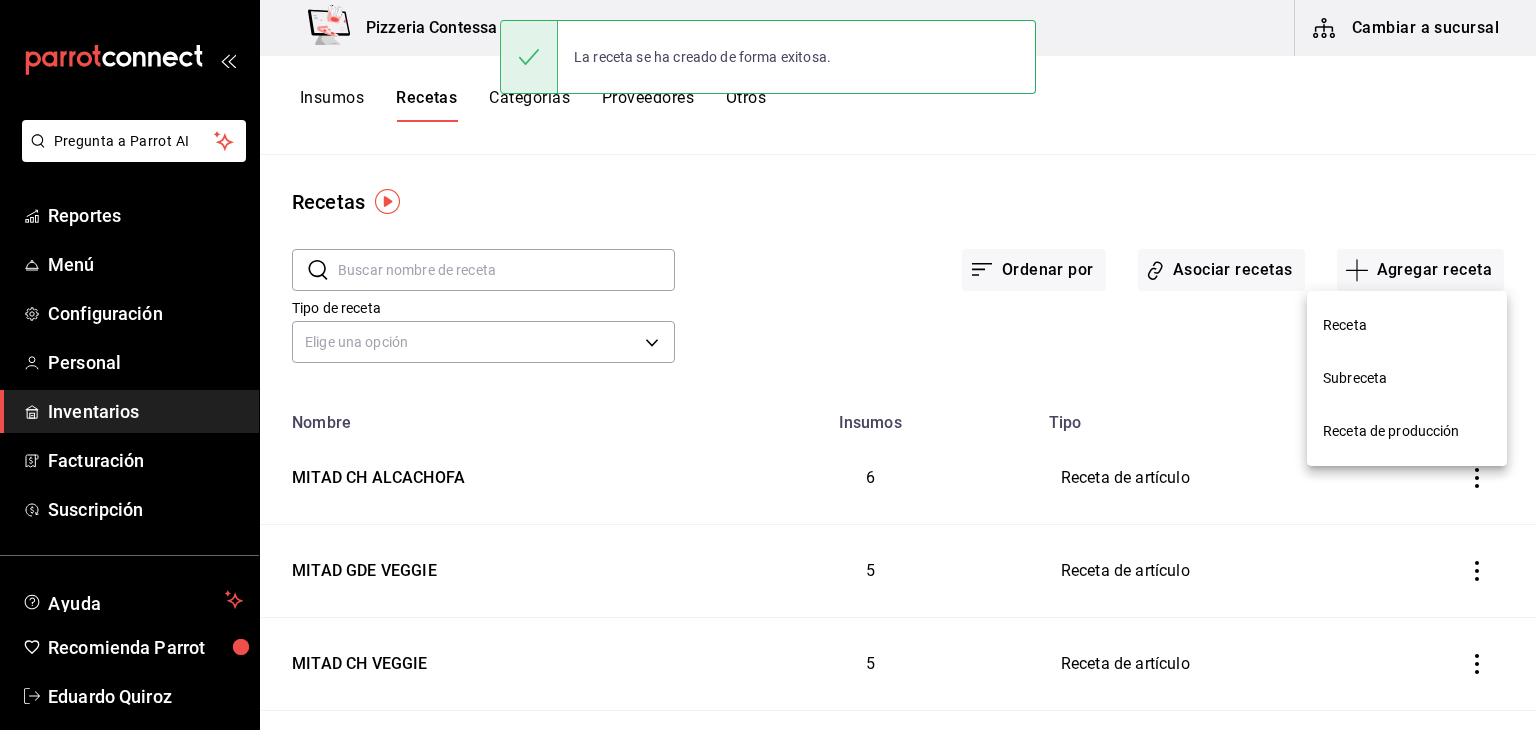 click on "Receta" at bounding box center [1407, 325] 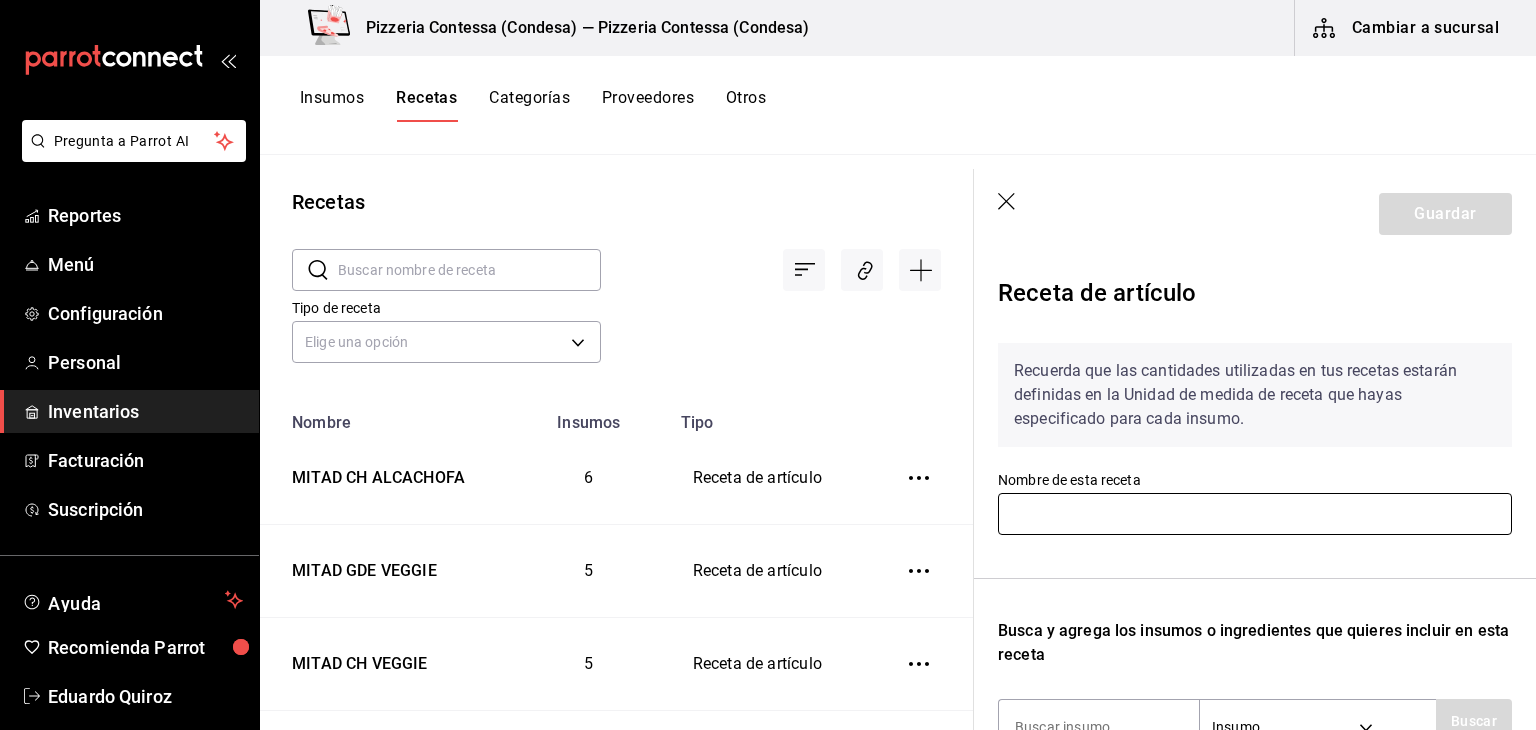 click at bounding box center [1255, 514] 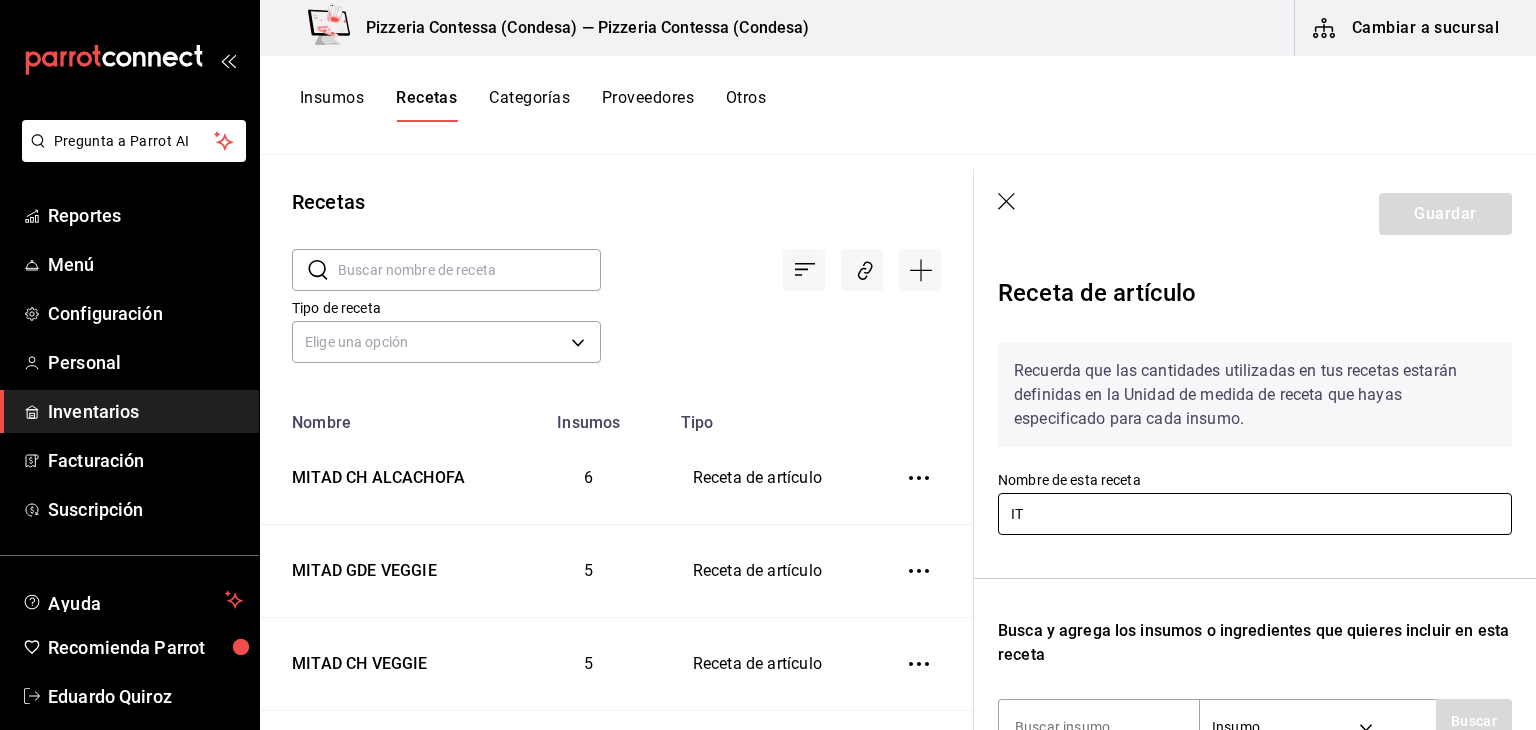 type on "I" 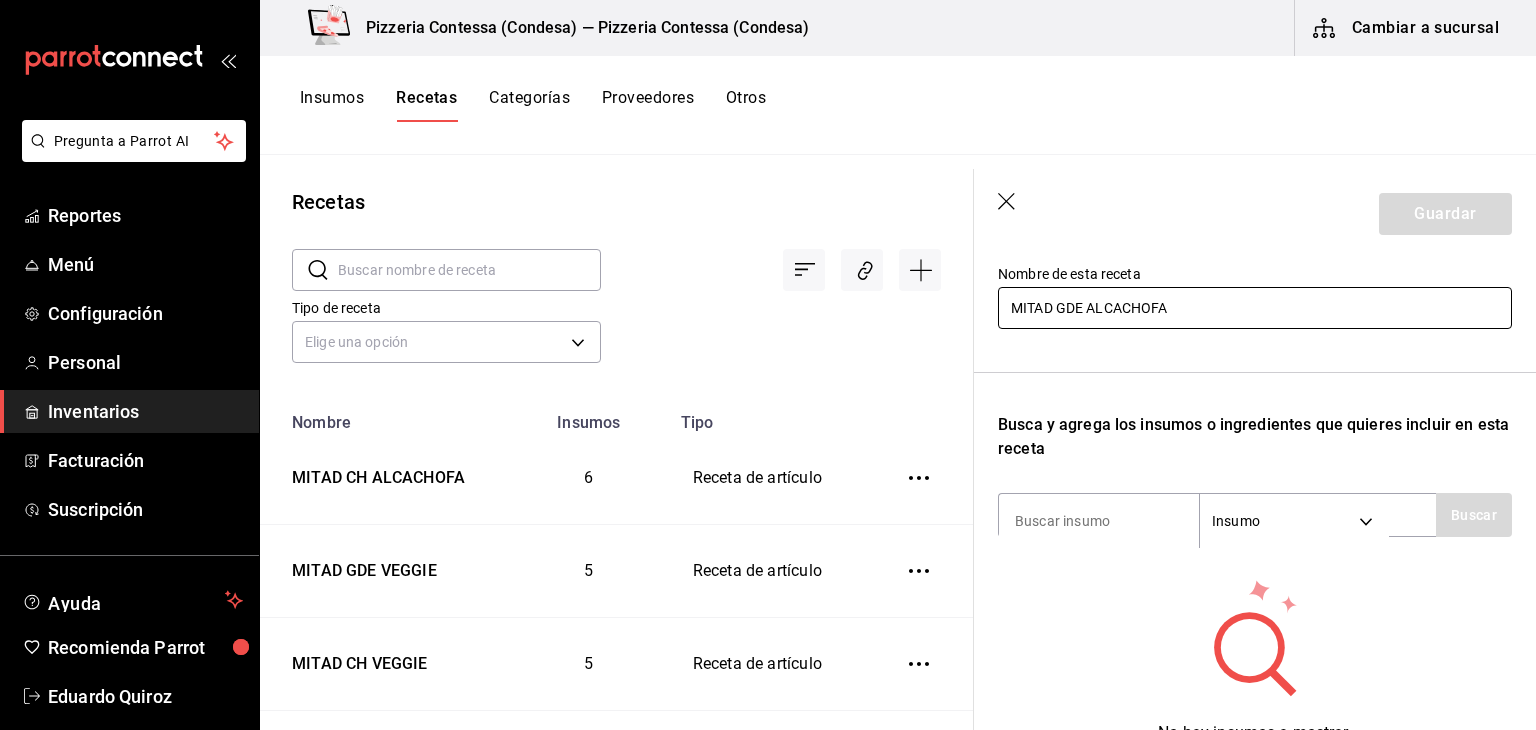 scroll, scrollTop: 300, scrollLeft: 0, axis: vertical 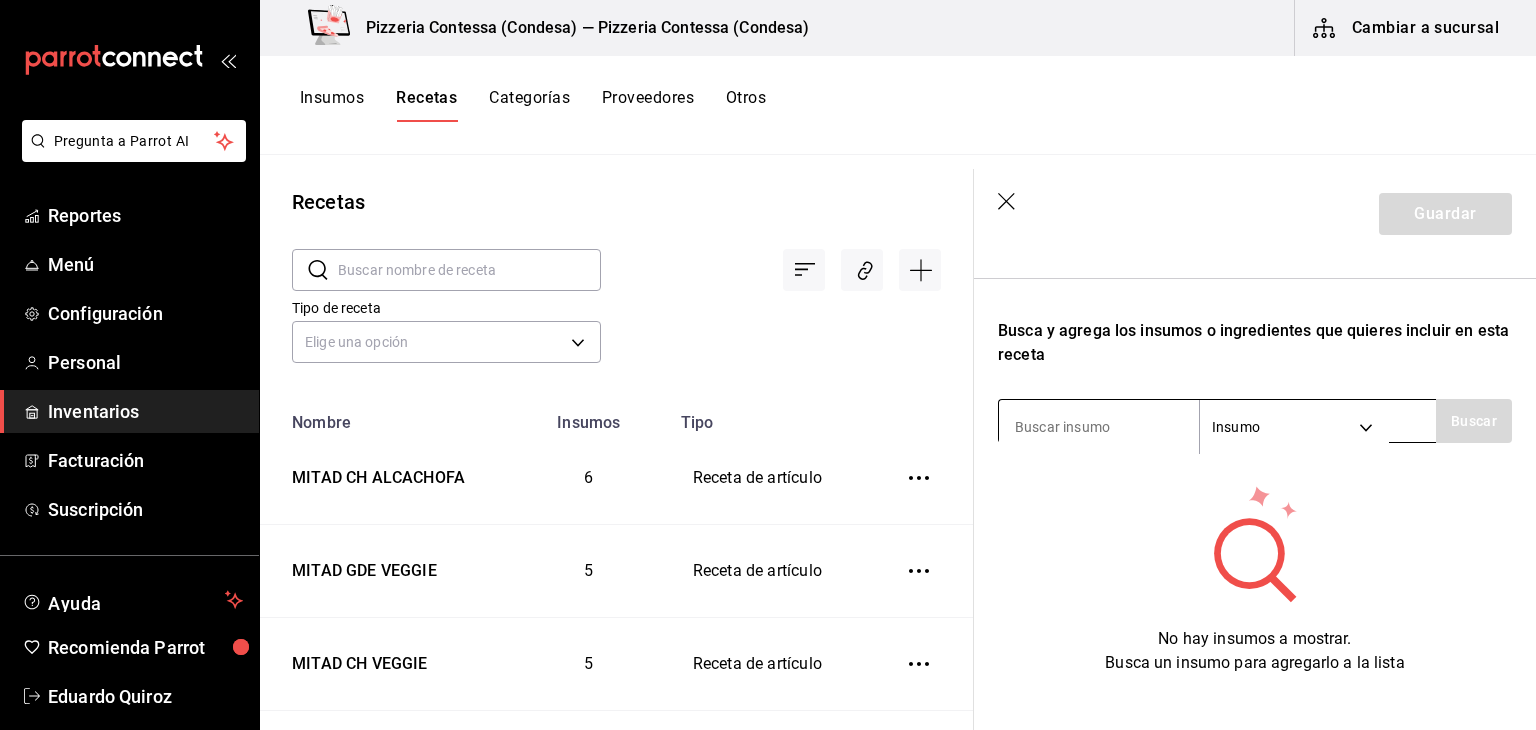 type on "MITAD GDE ALCACHOFA" 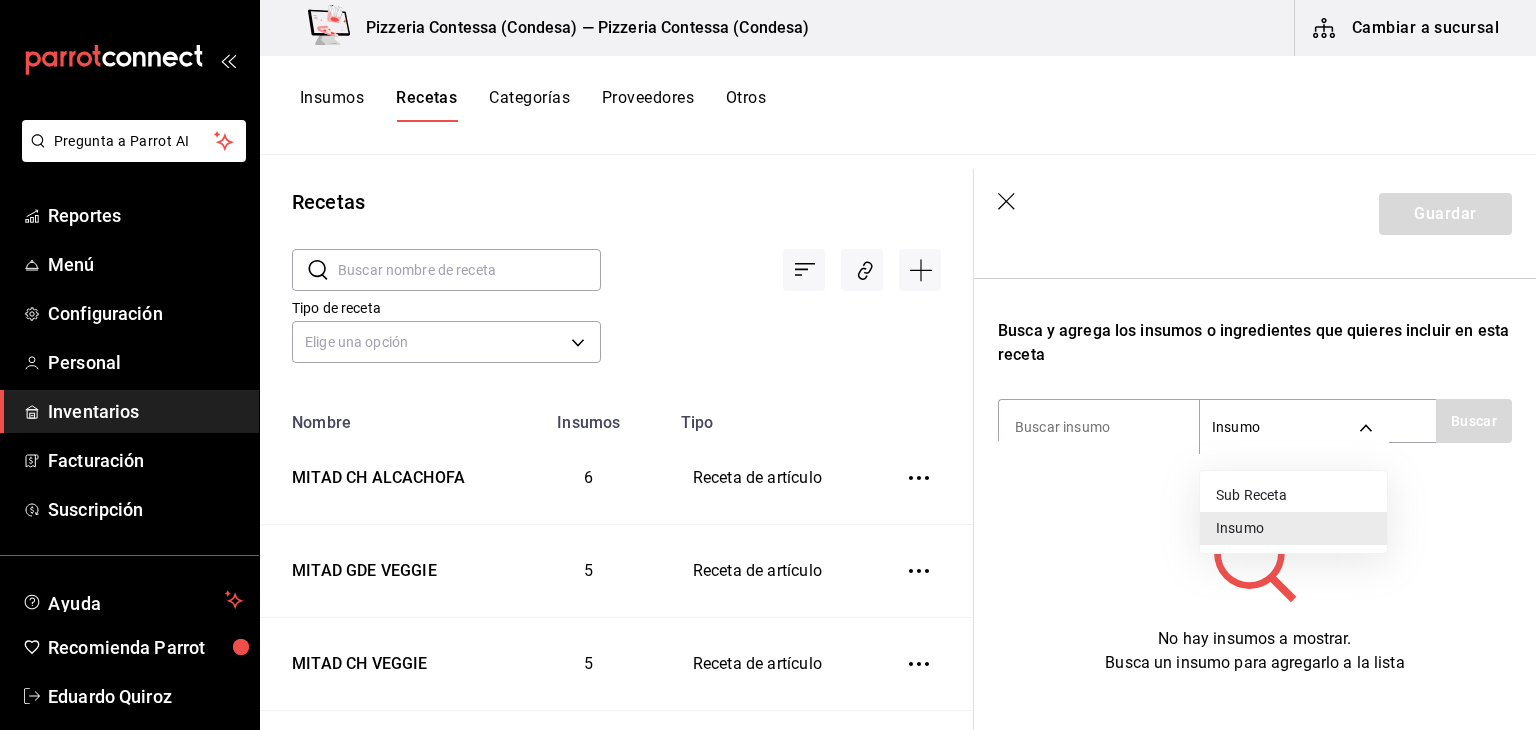 click on "Sub Receta" at bounding box center [1293, 495] 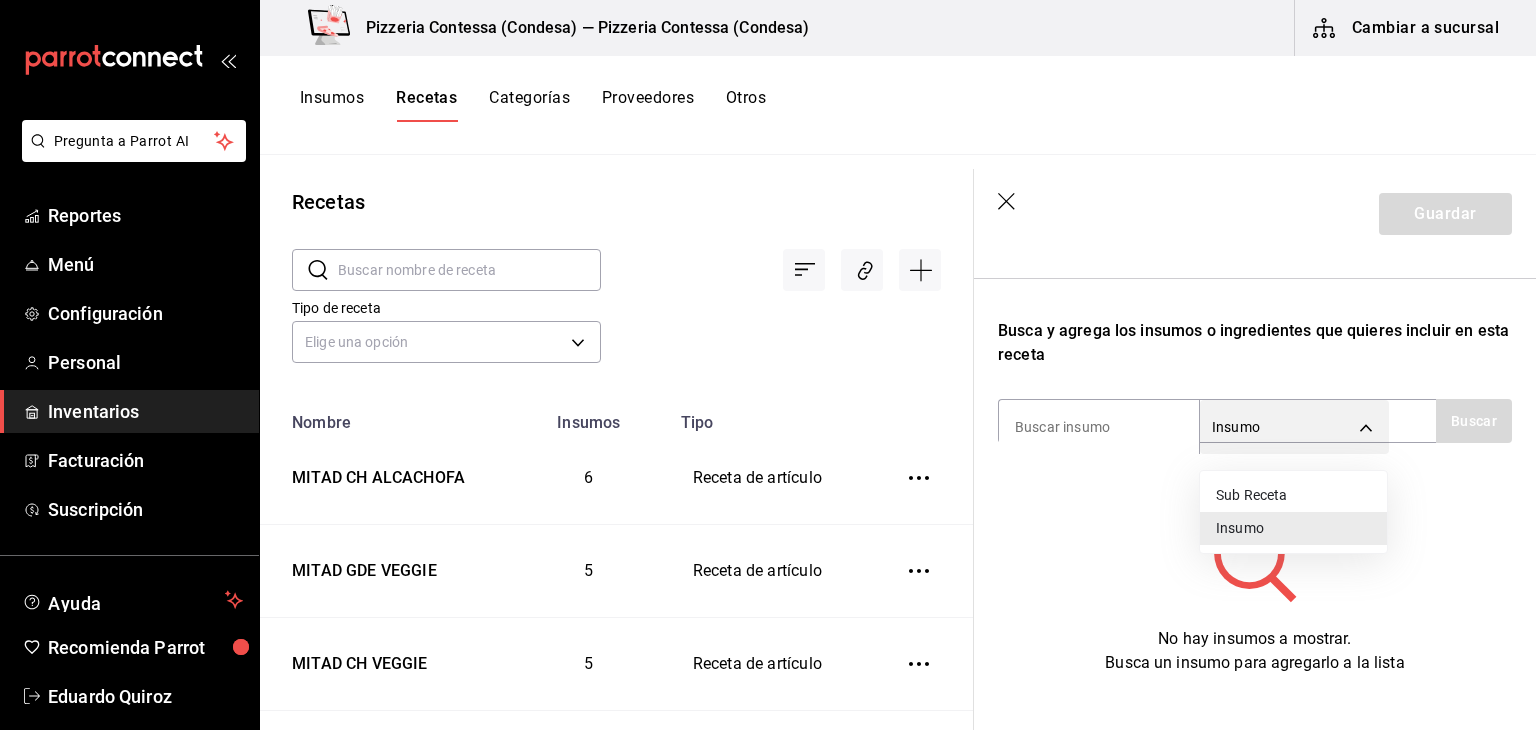 type on "SUBRECIPE" 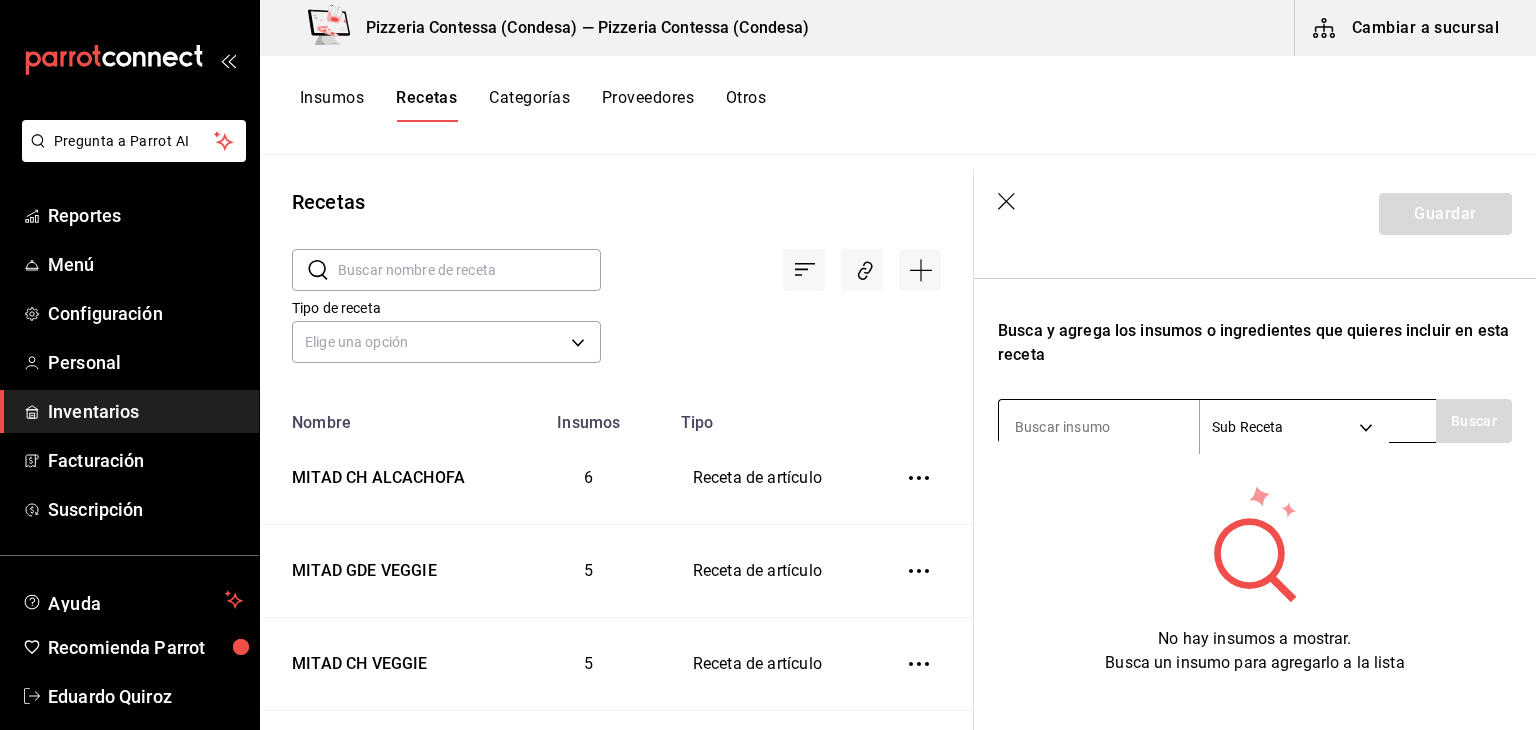 click at bounding box center [1099, 427] 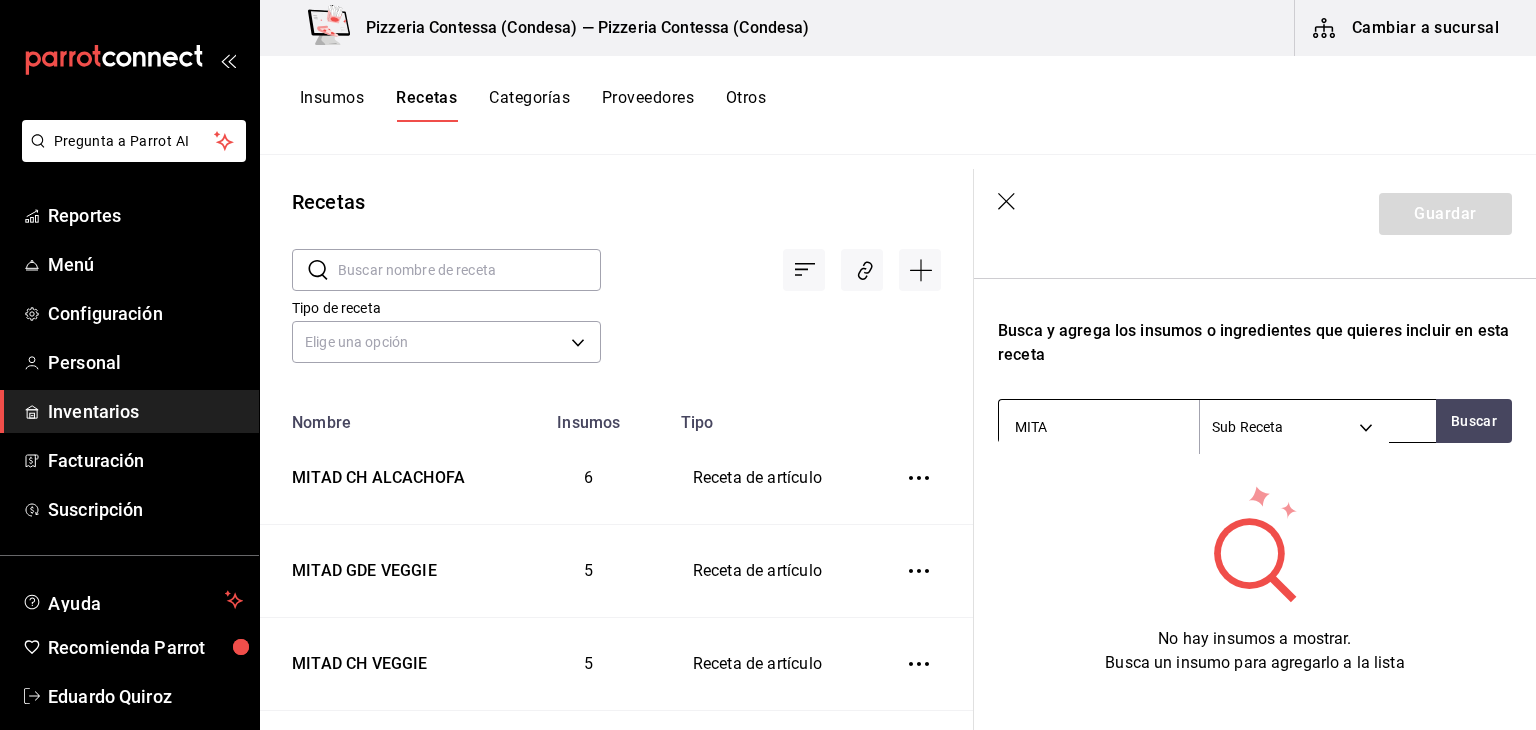 type on "MITAD" 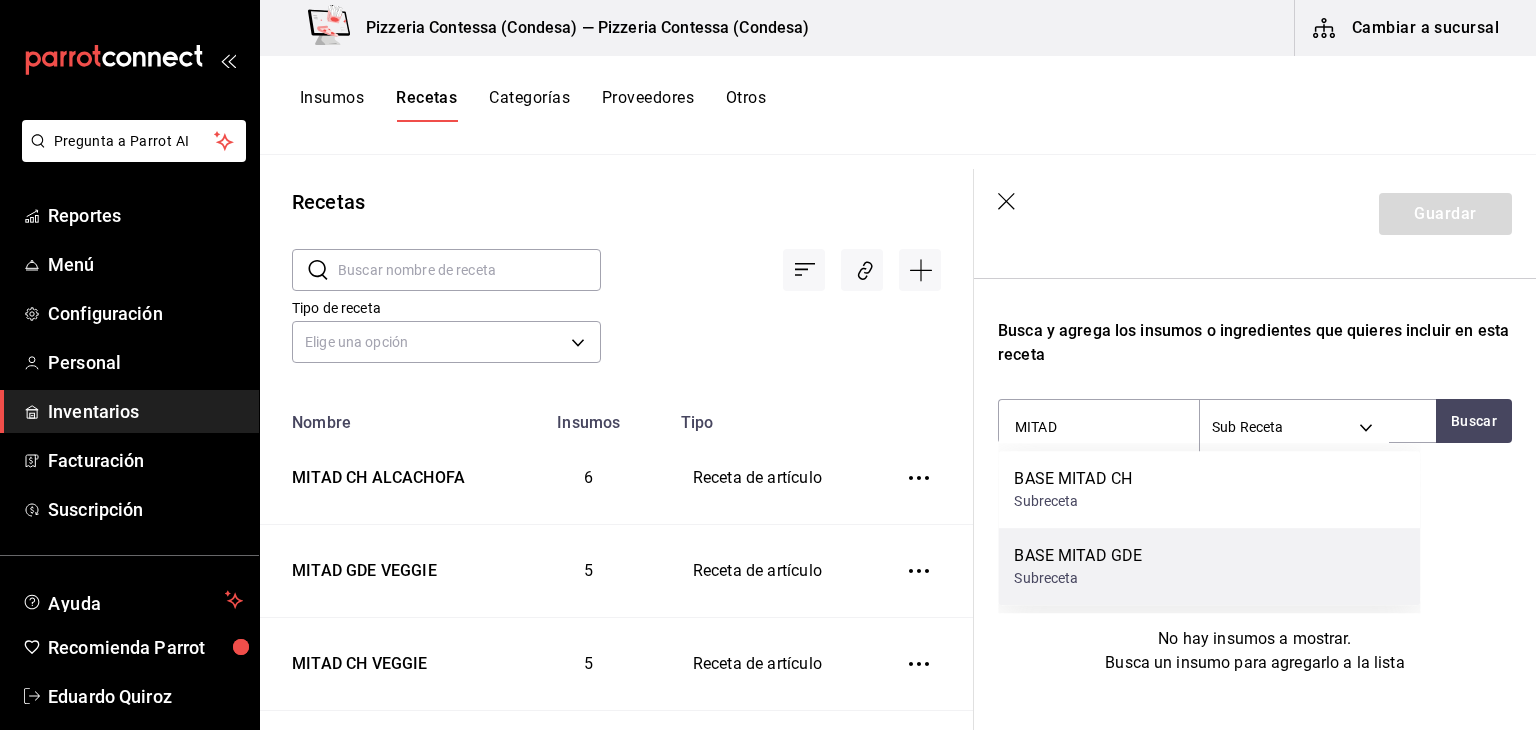 click on "BASE MITAD GDE Subreceta" at bounding box center [1209, 566] 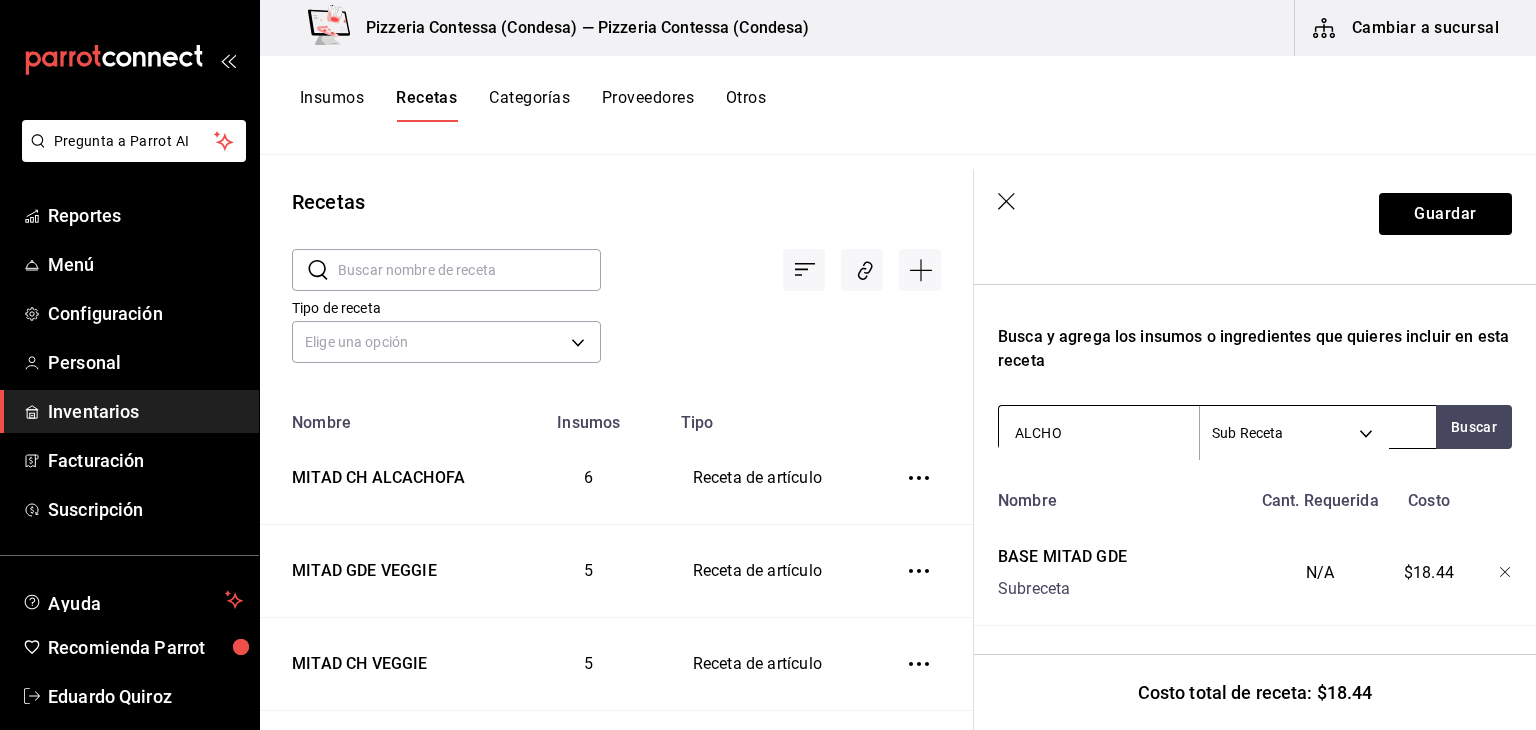 type on "ALCHO" 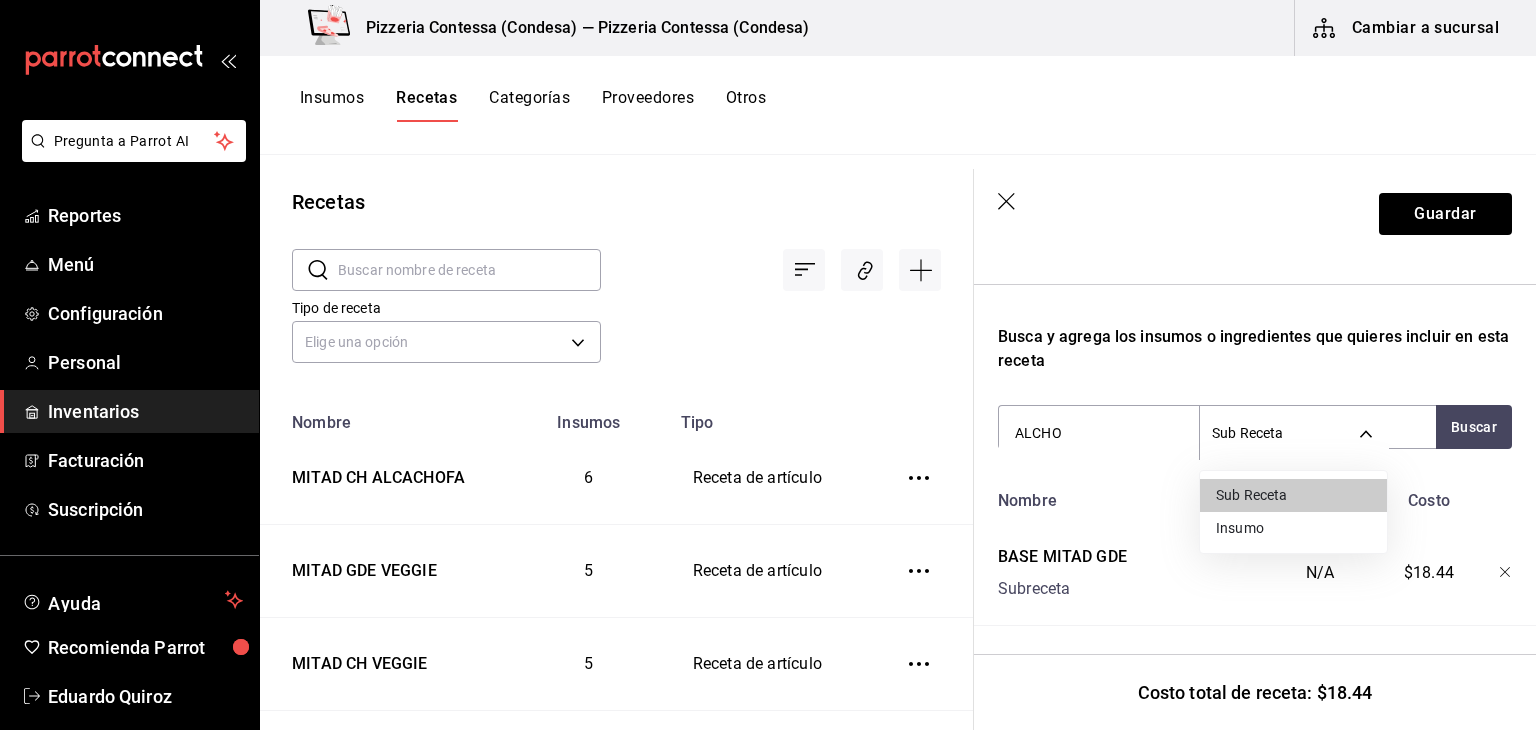 click on "Insumo" at bounding box center (1293, 528) 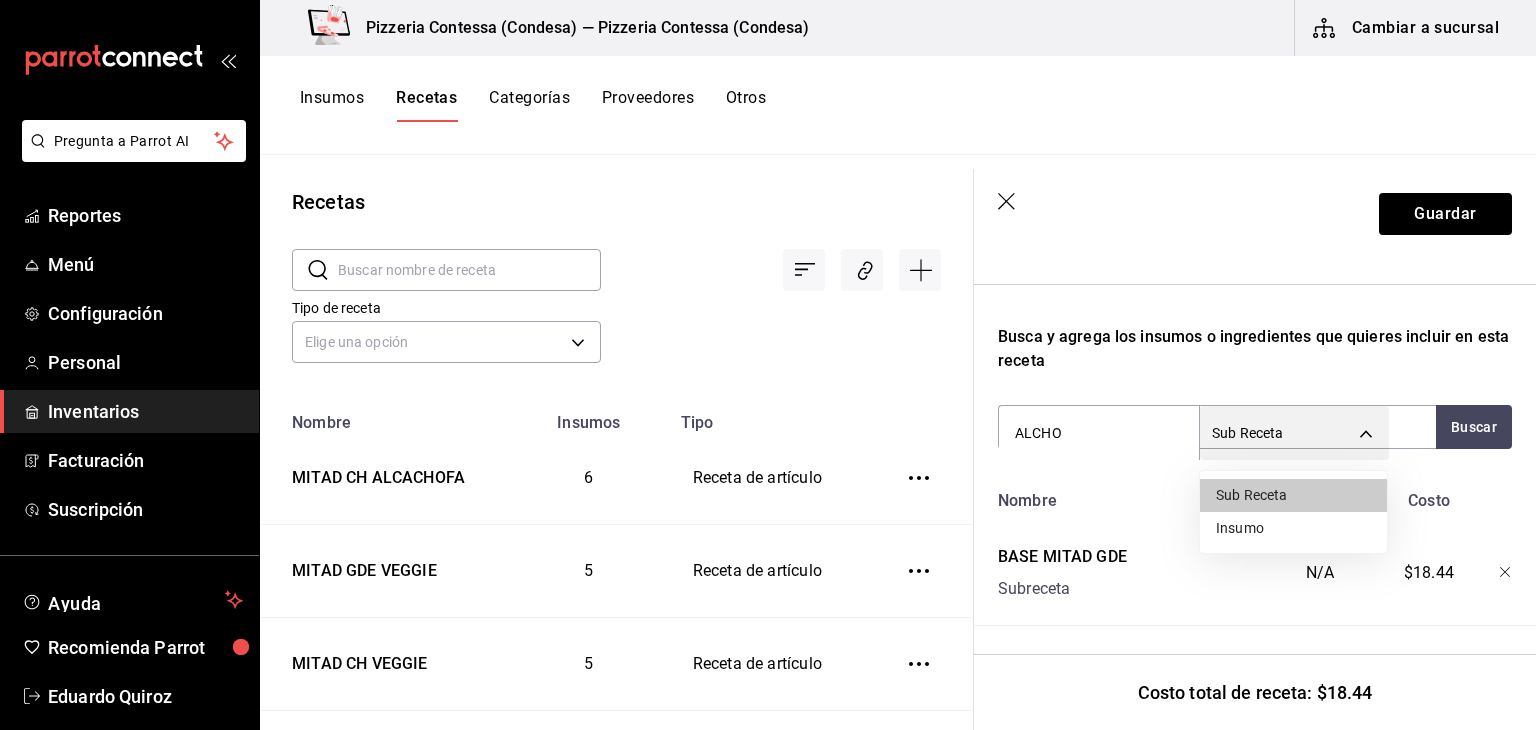 type on "SUPPLY" 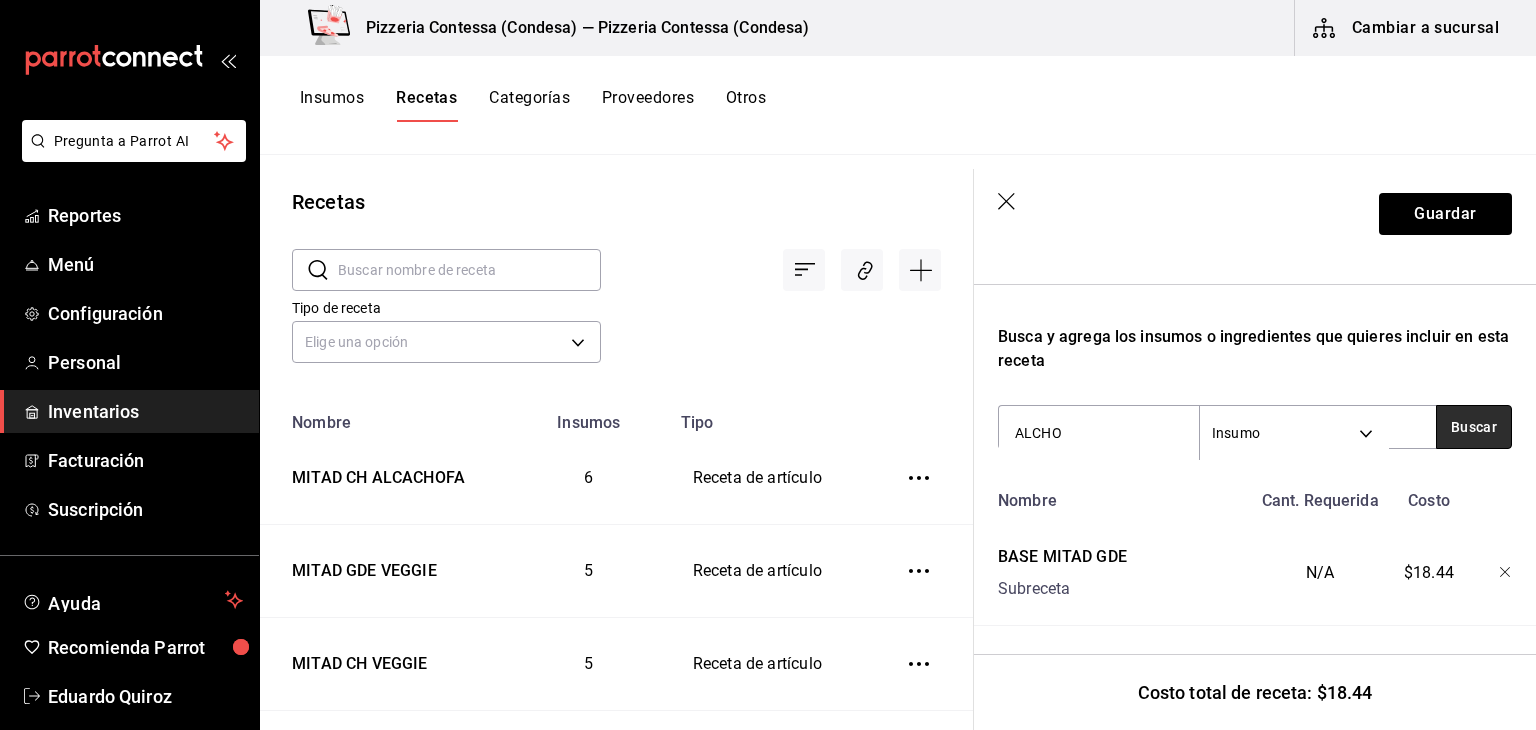 click on "Buscar" at bounding box center (1474, 427) 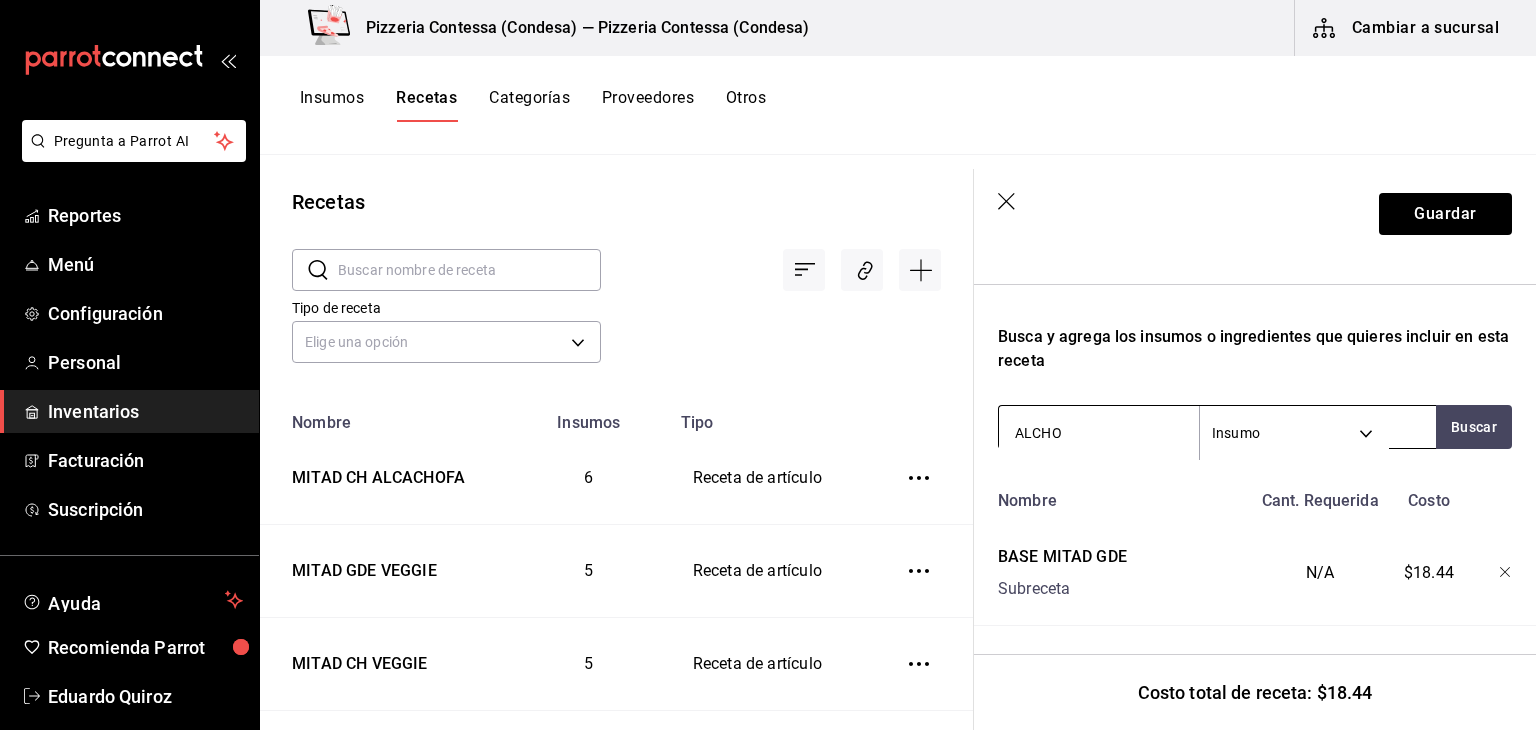 click on "ALCHO" at bounding box center (1099, 433) 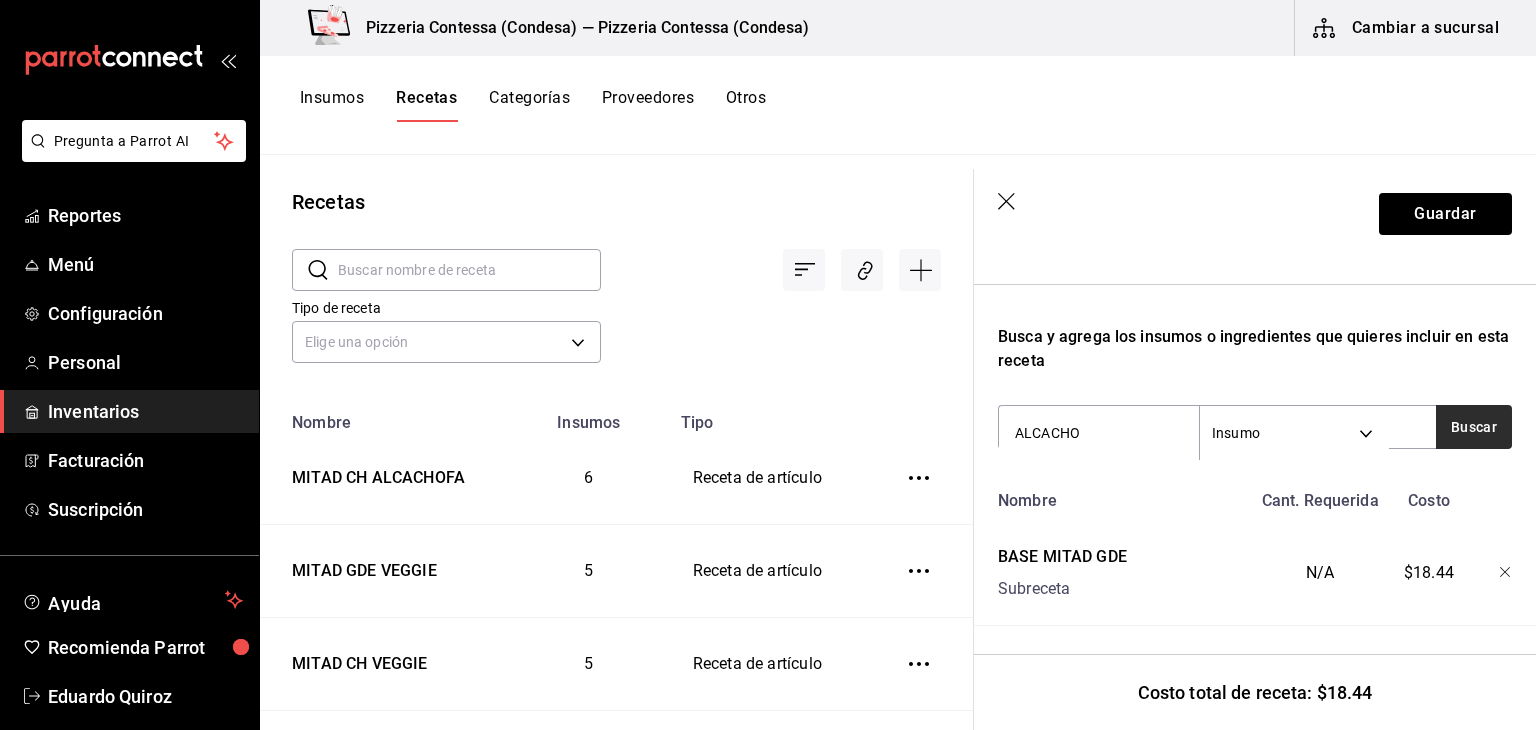 type on "ALCACHO" 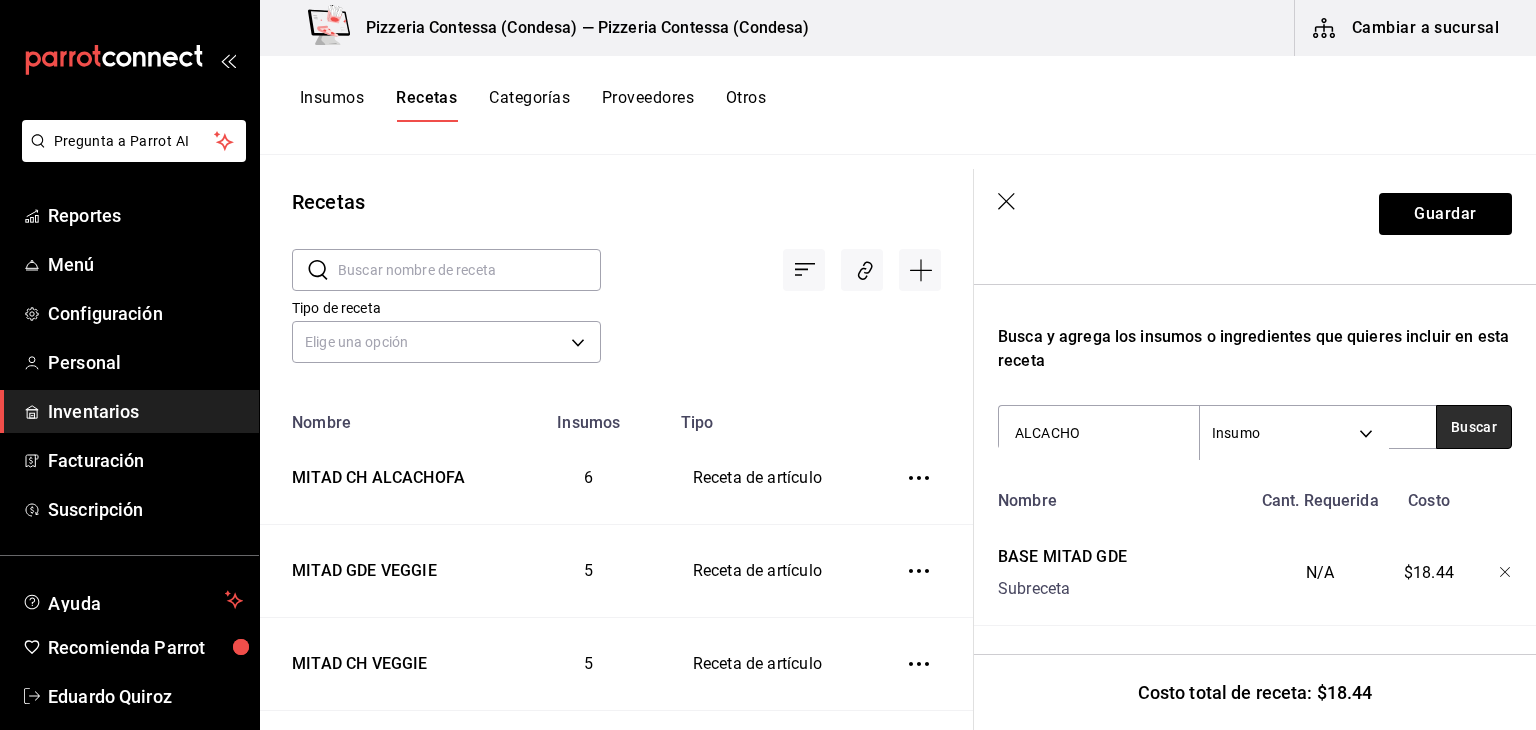 click on "Buscar" at bounding box center (1474, 427) 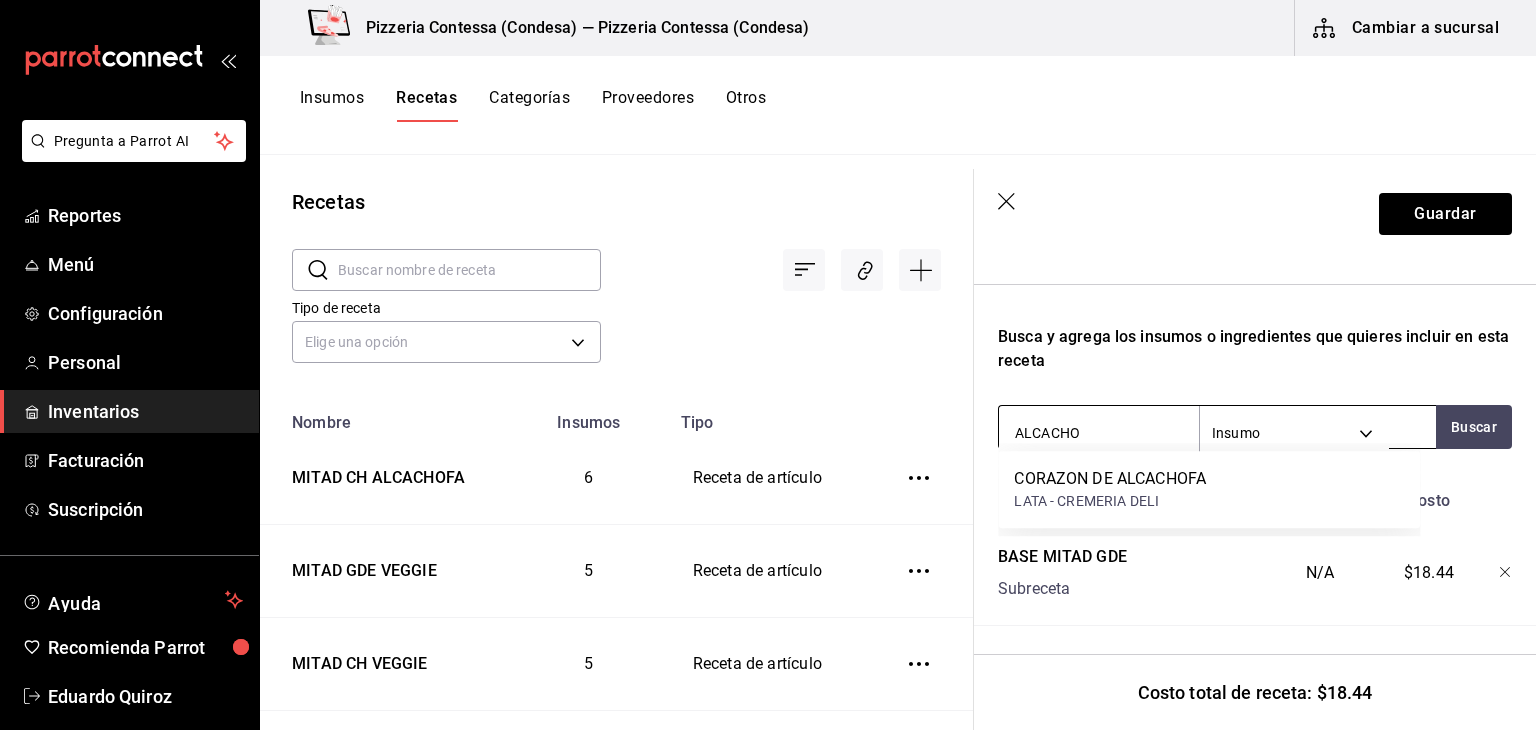 click on "ALCACHO" at bounding box center [1099, 433] 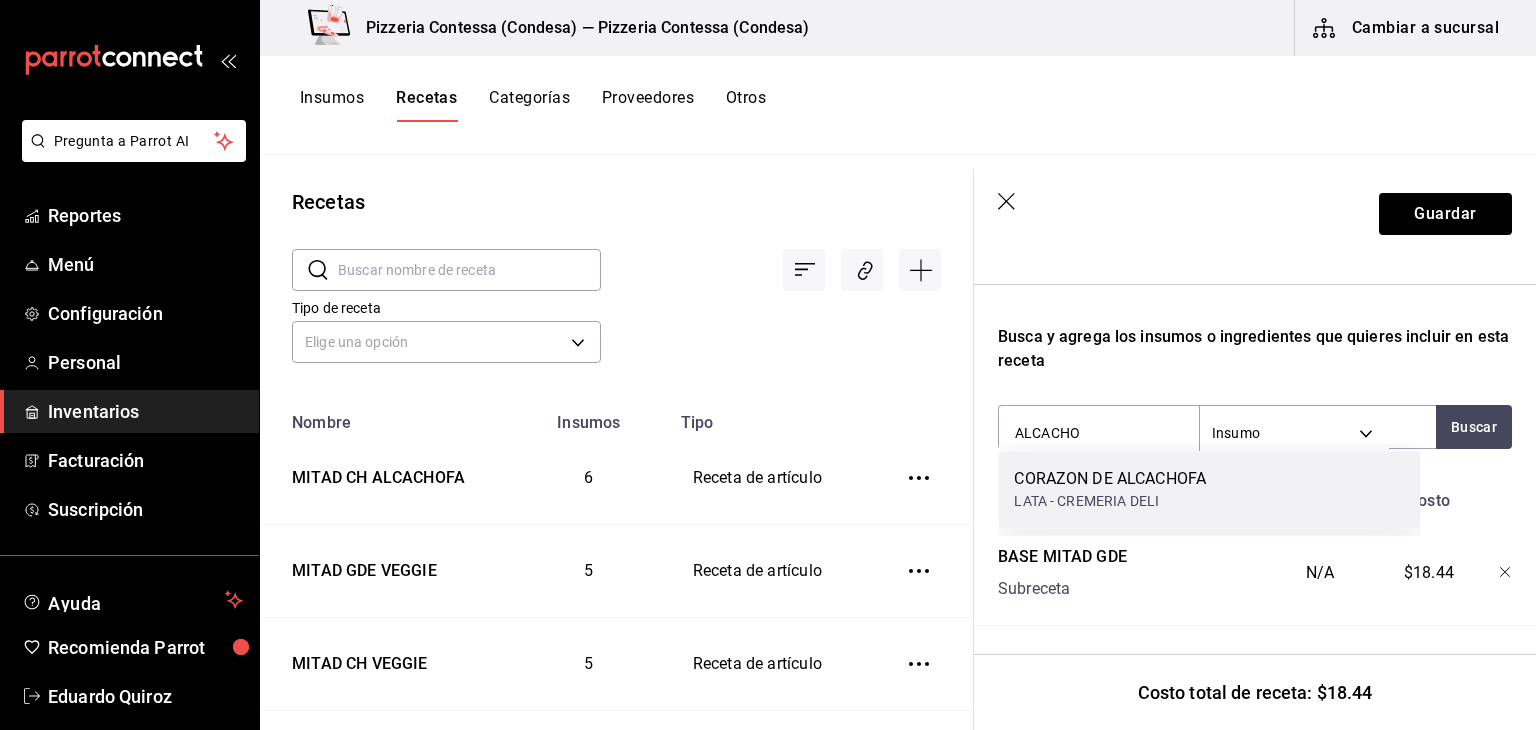 click on "CORAZON DE ALCACHOFA" at bounding box center (1110, 479) 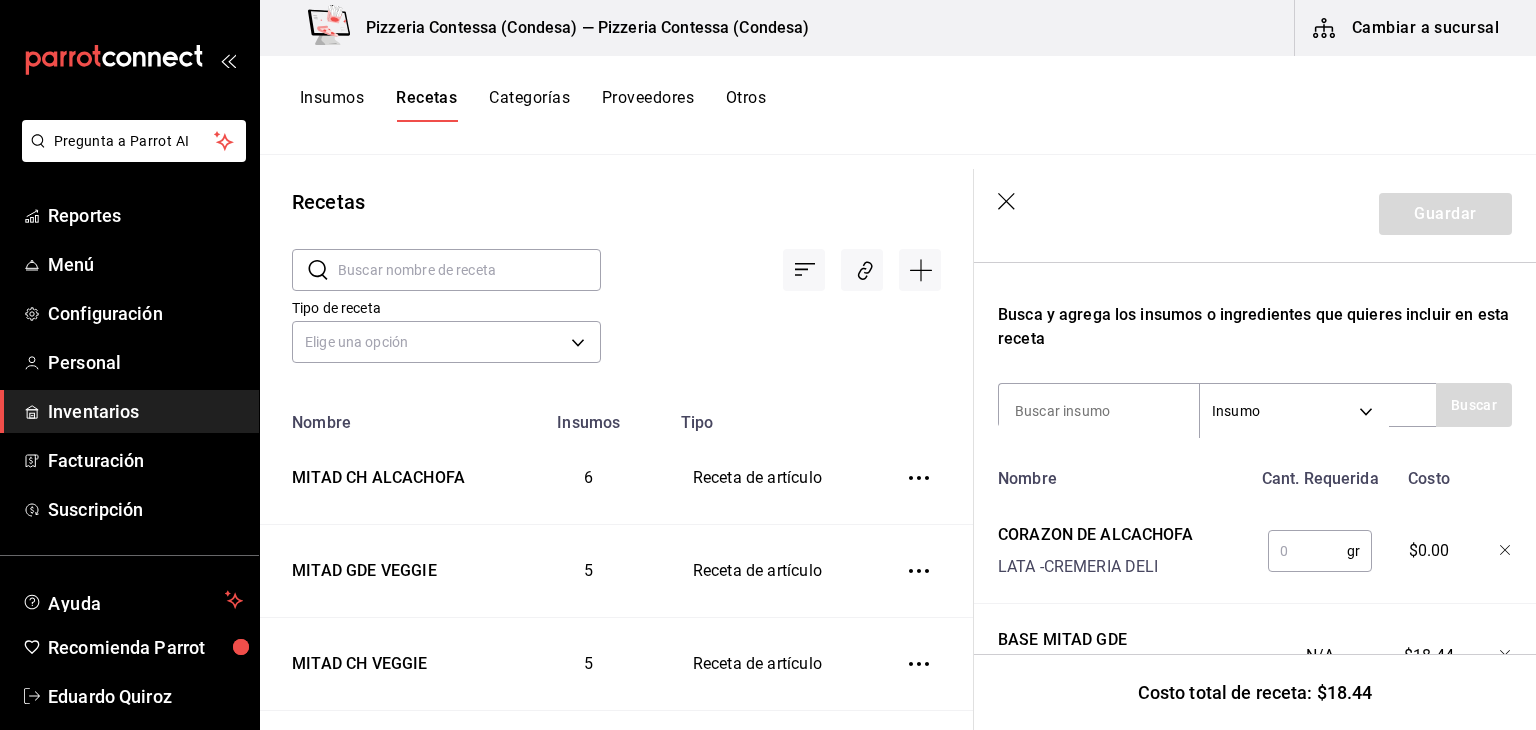 scroll, scrollTop: 314, scrollLeft: 0, axis: vertical 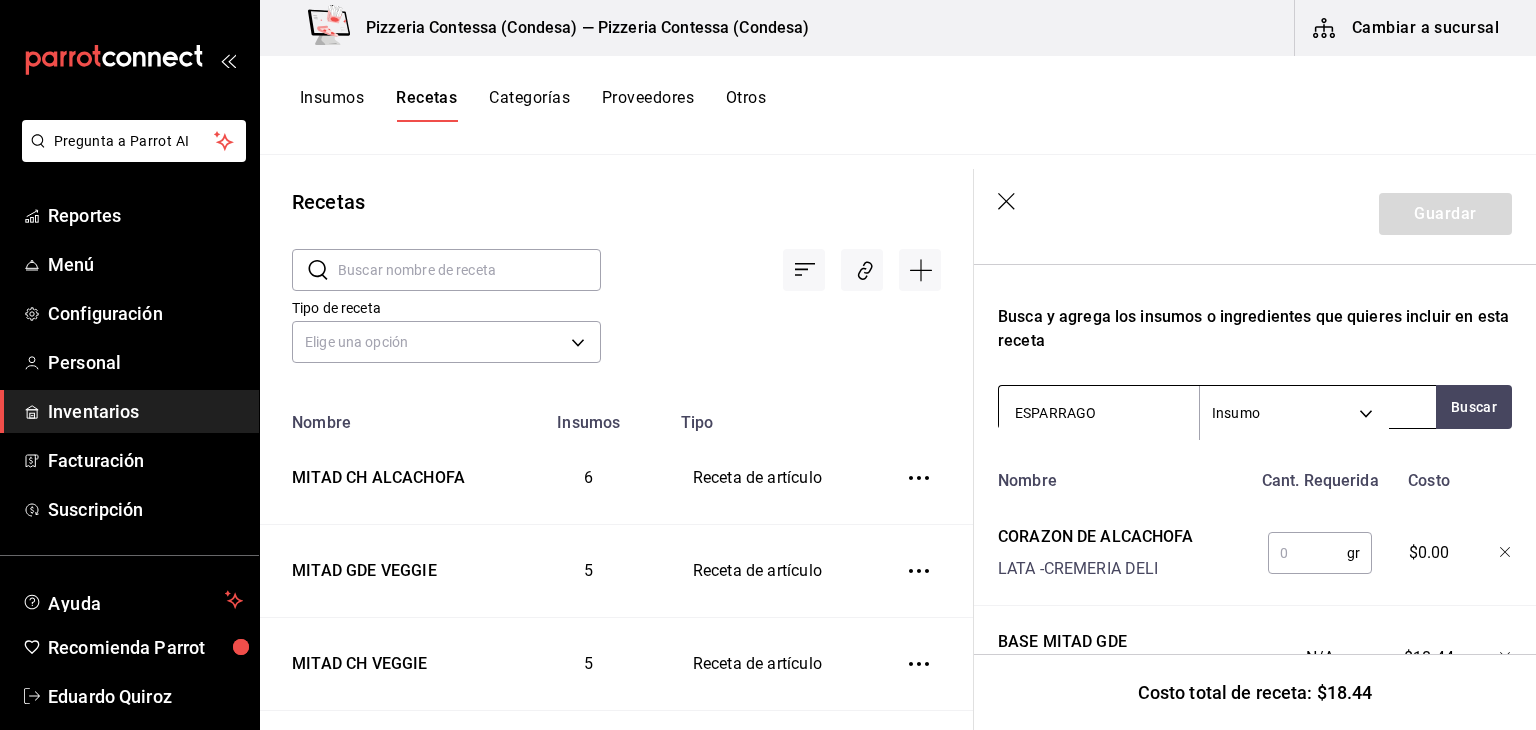 type on "ESPARRAGOS" 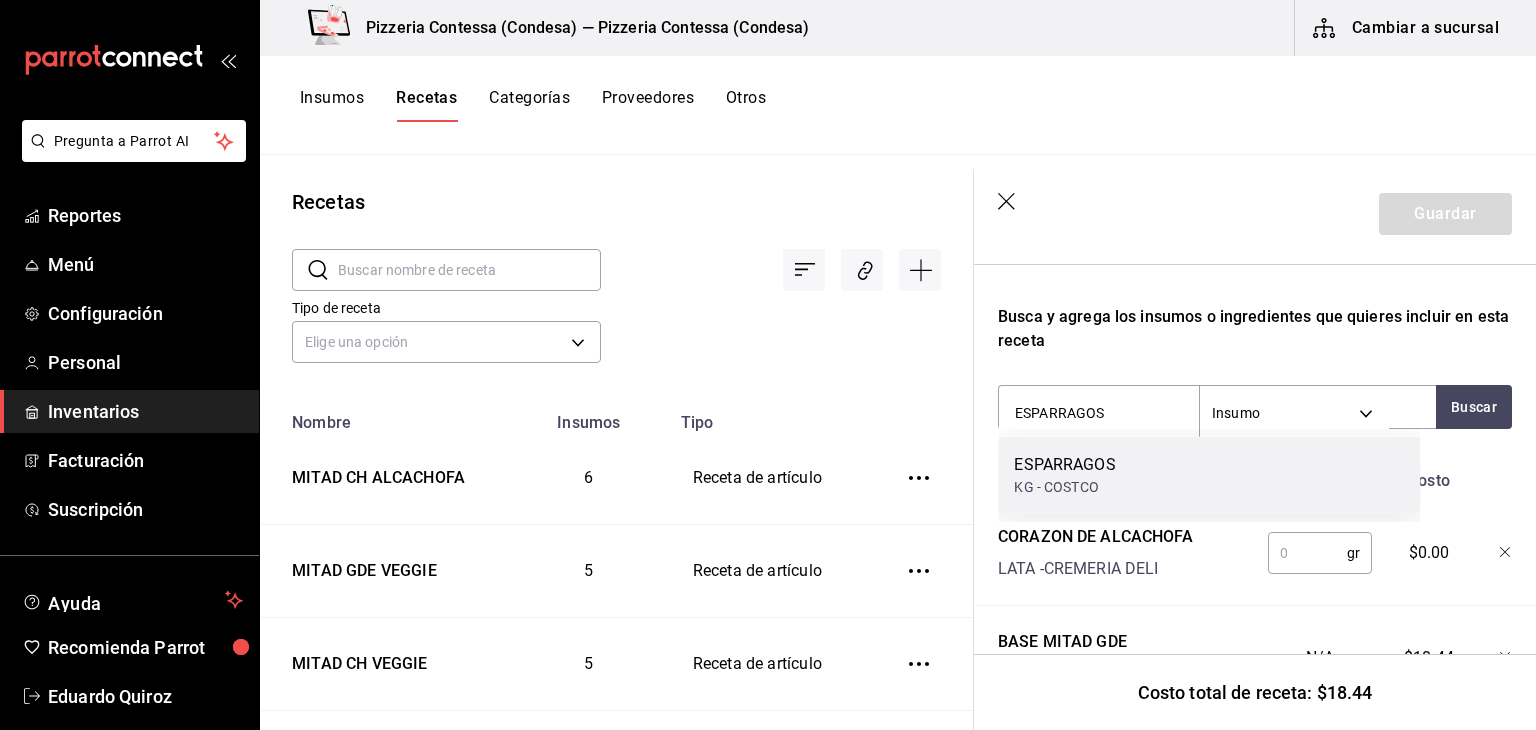 click on "ESPARRAGOS" at bounding box center (1064, 465) 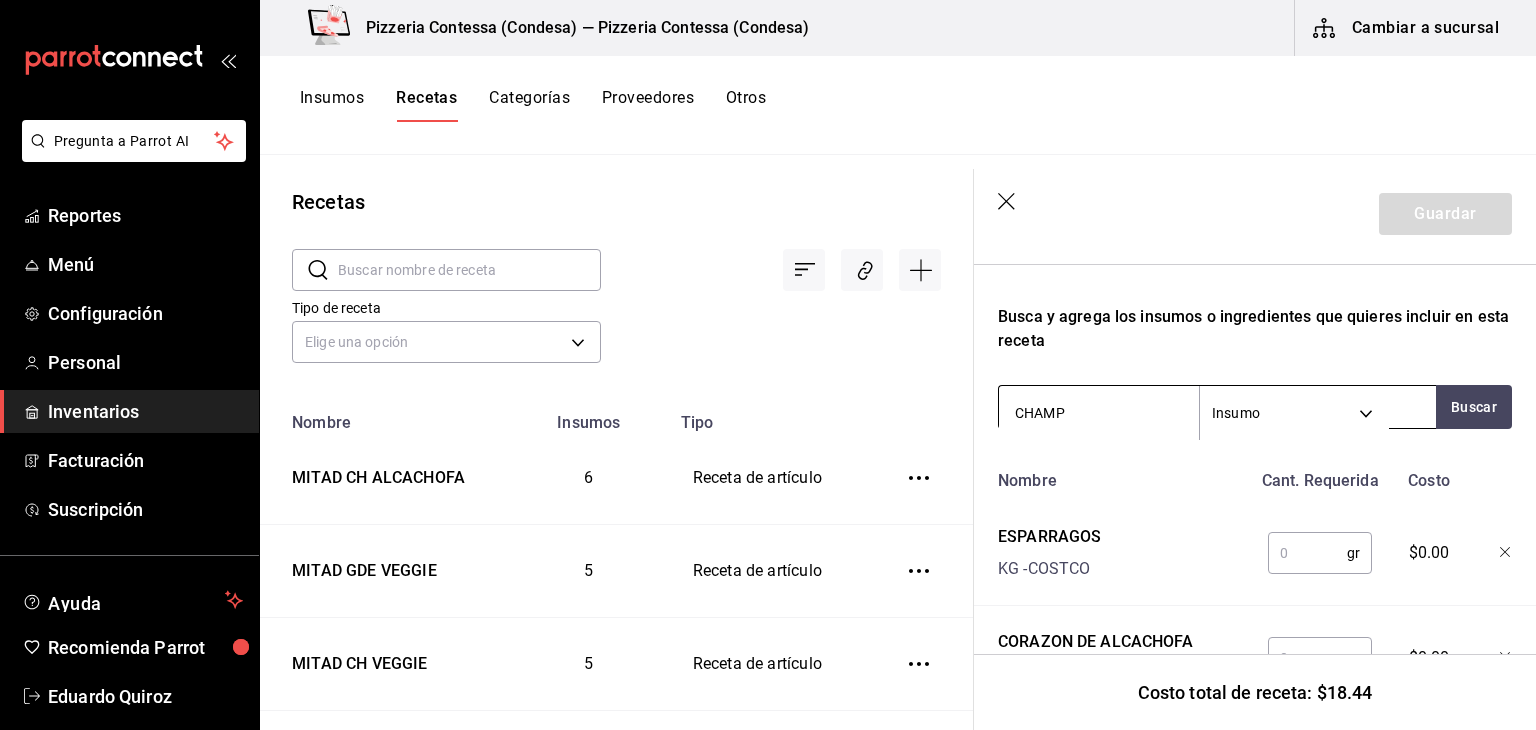 type on "CHAMPI" 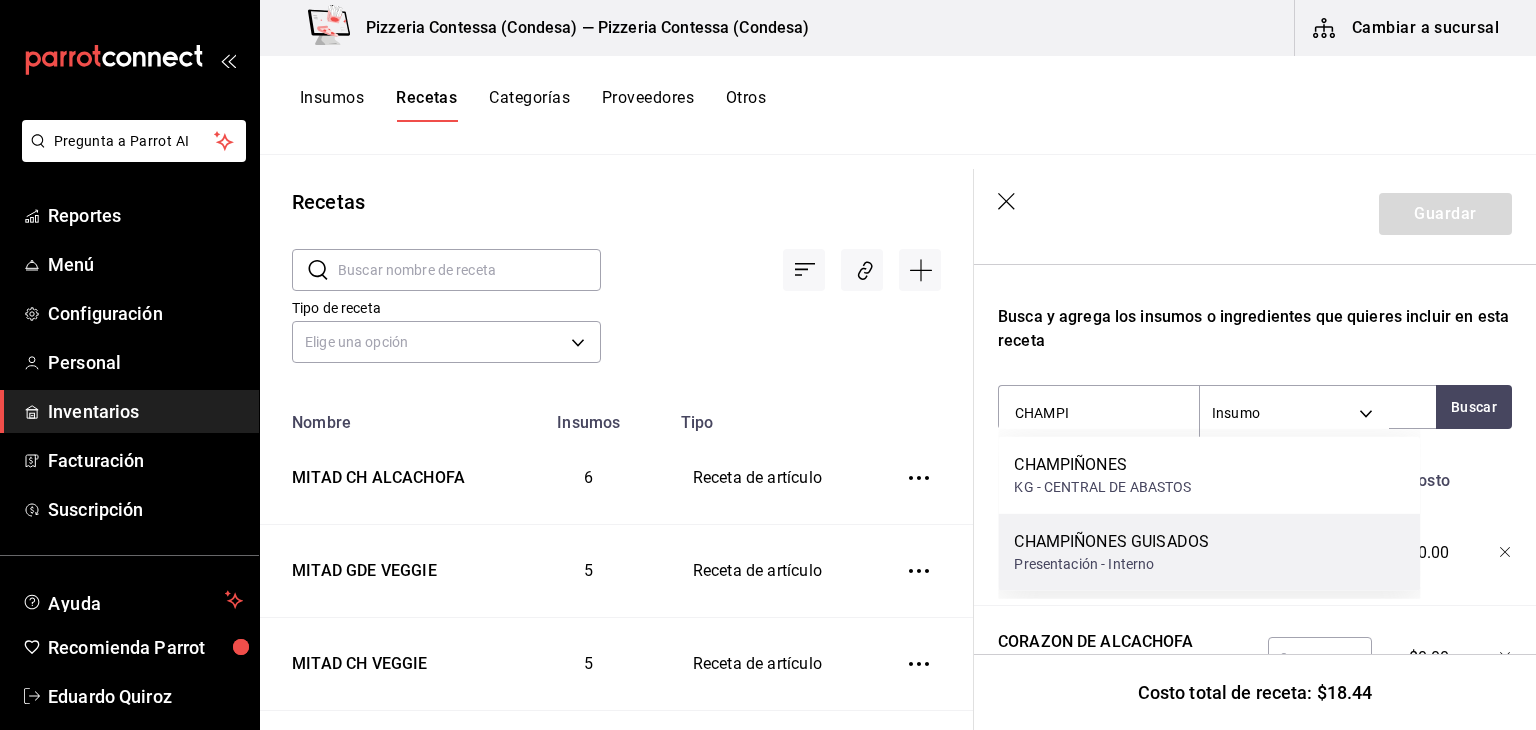 click on "CHAMPIÑONES GUISADOS" at bounding box center (1111, 542) 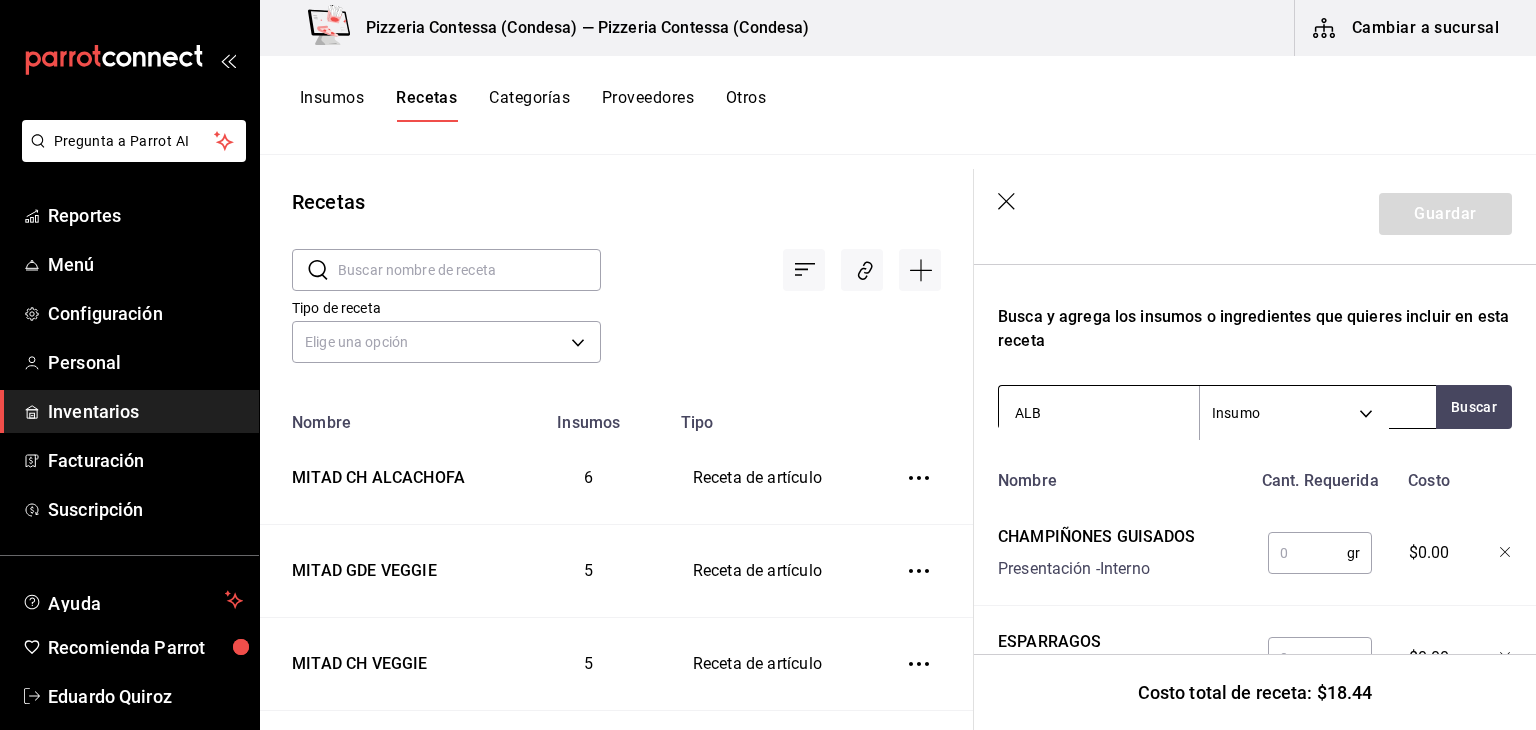 type on "ALBA" 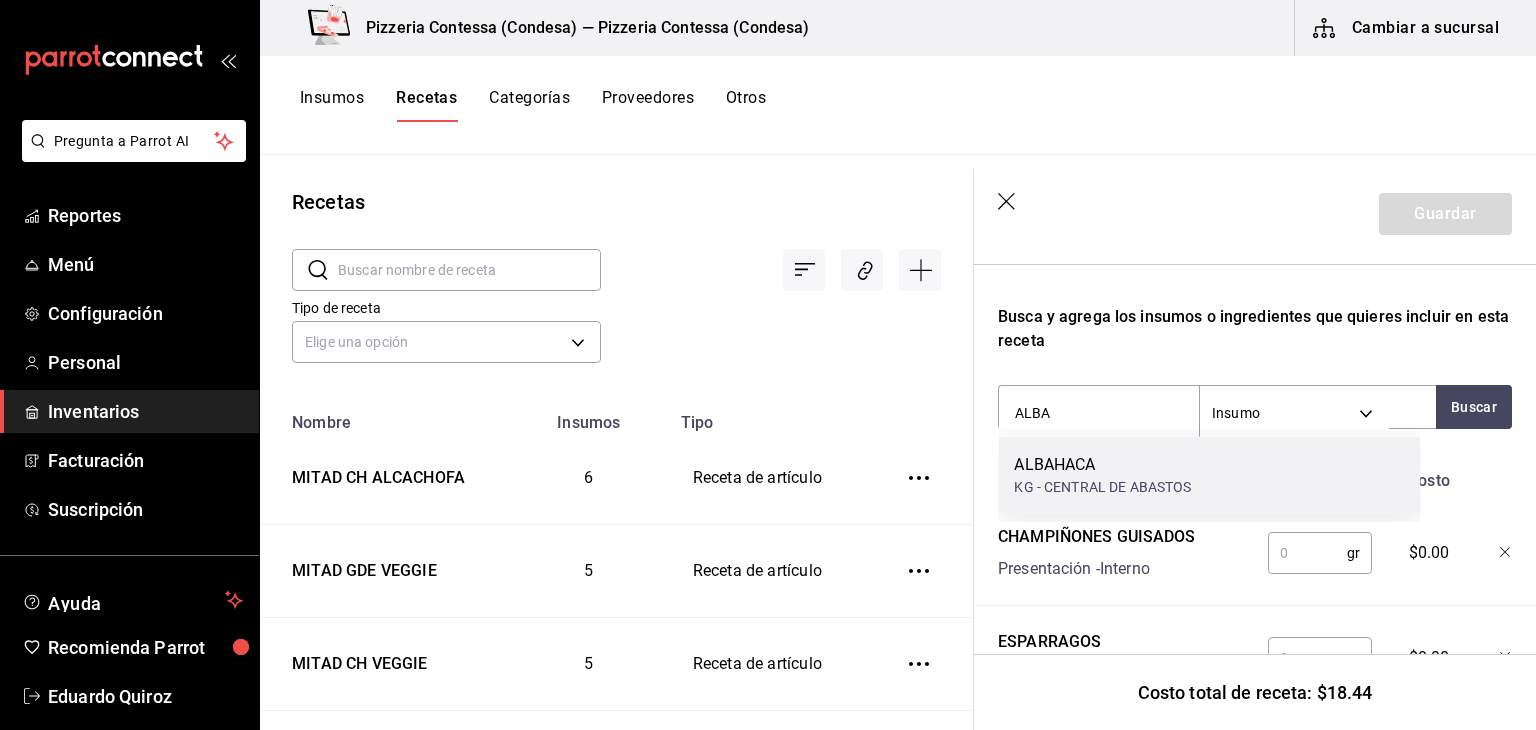click on "ALBAHACA" at bounding box center [1102, 465] 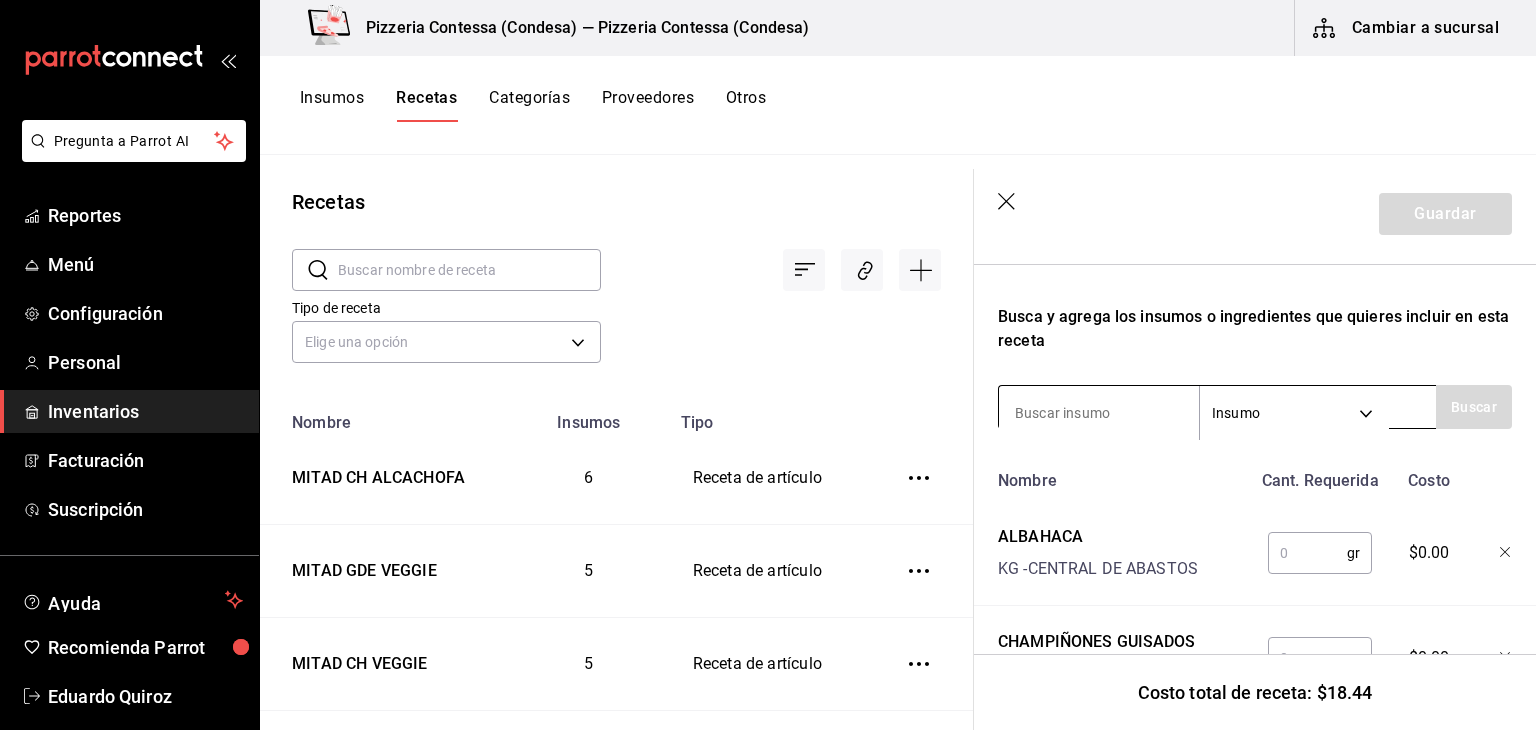 click at bounding box center [1099, 413] 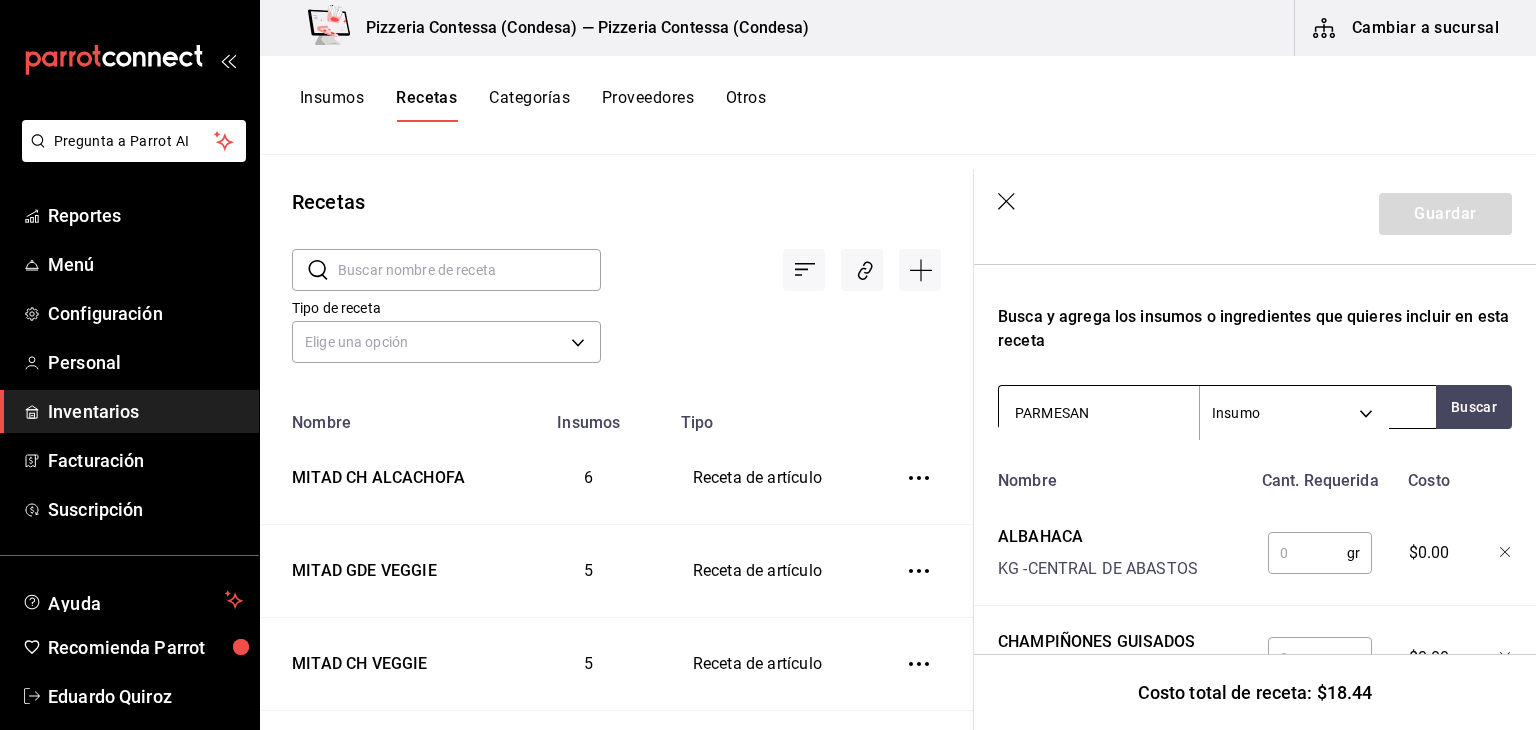 type on "PARMESANO" 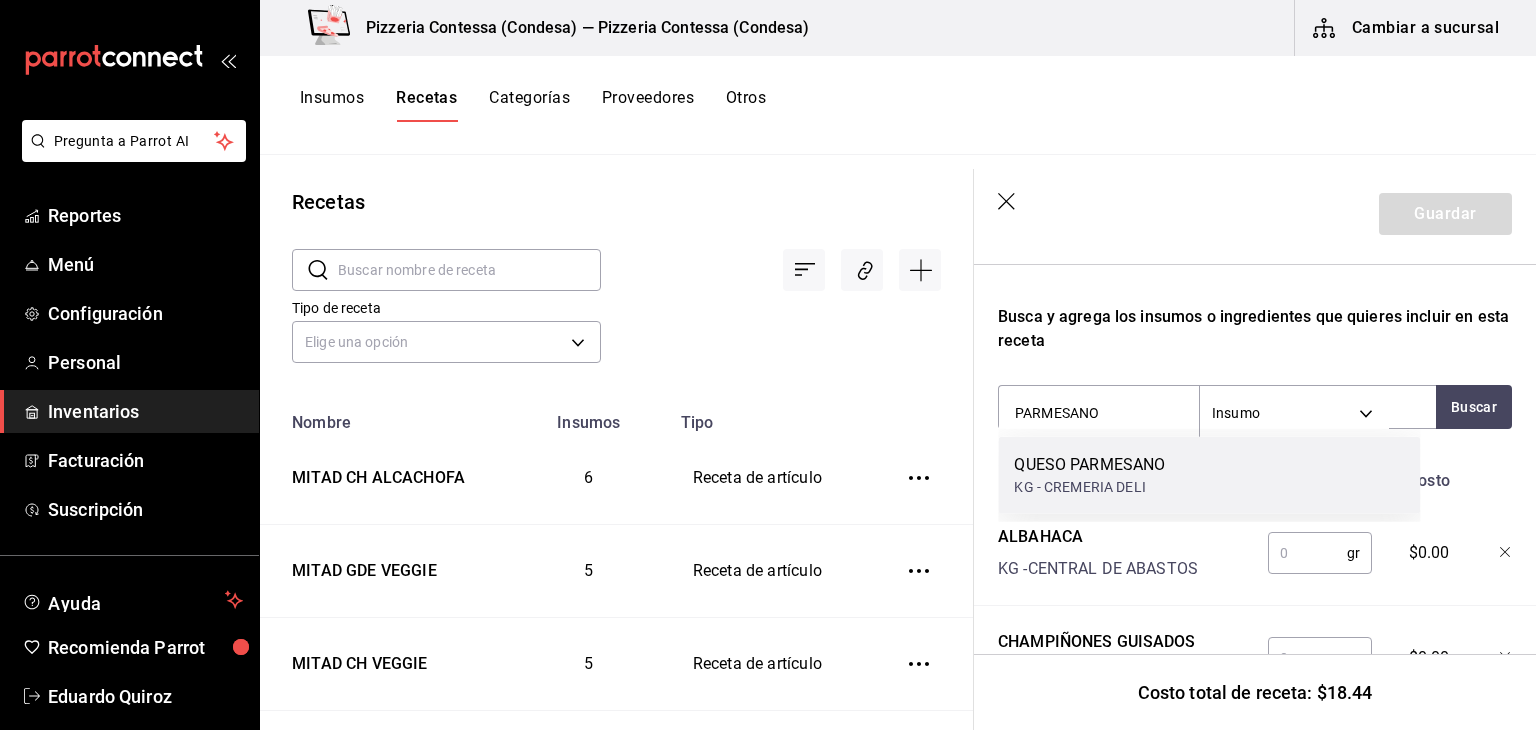 click on "QUESO PARMESANO KG - CREMERIA DELI" at bounding box center (1209, 475) 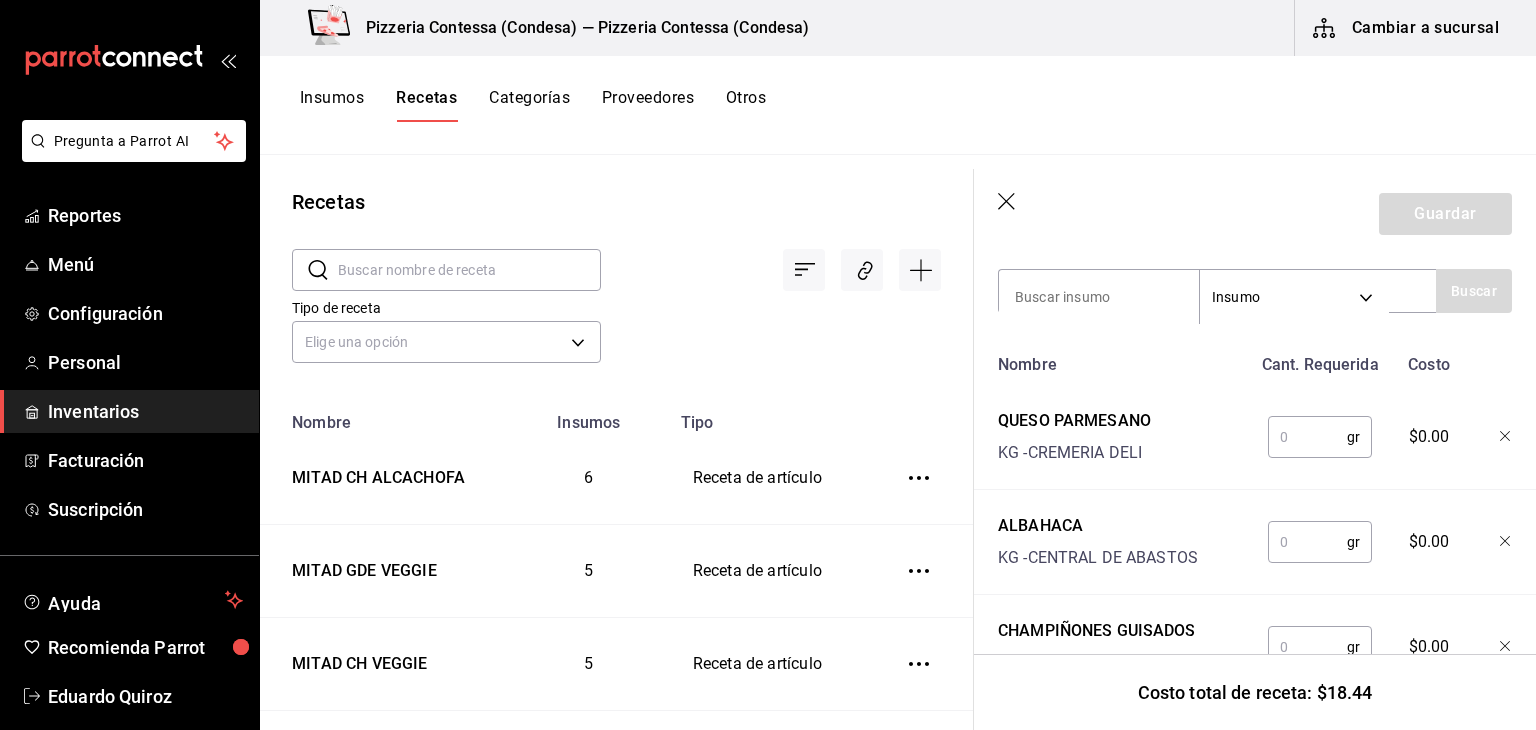 scroll, scrollTop: 514, scrollLeft: 0, axis: vertical 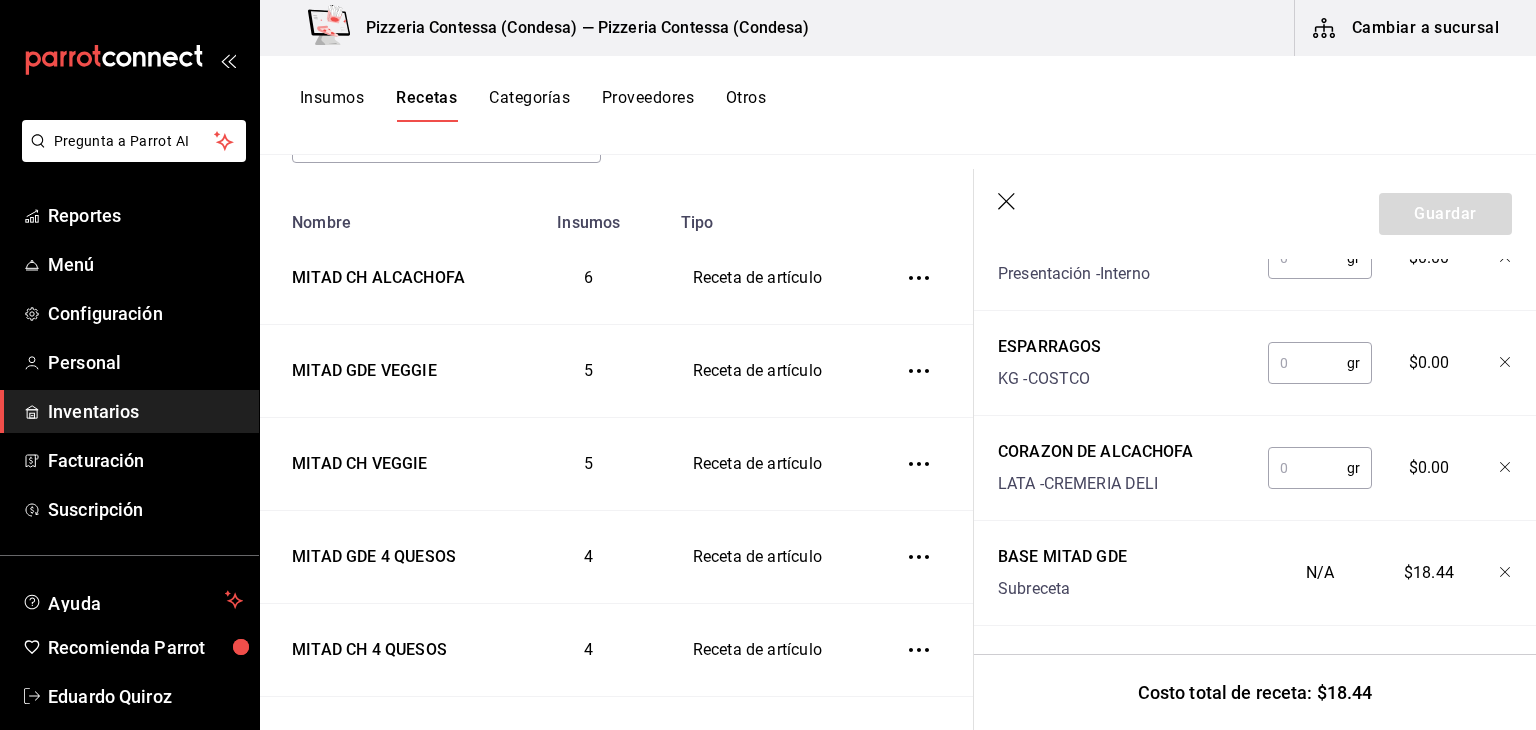 click at bounding box center [1307, 468] 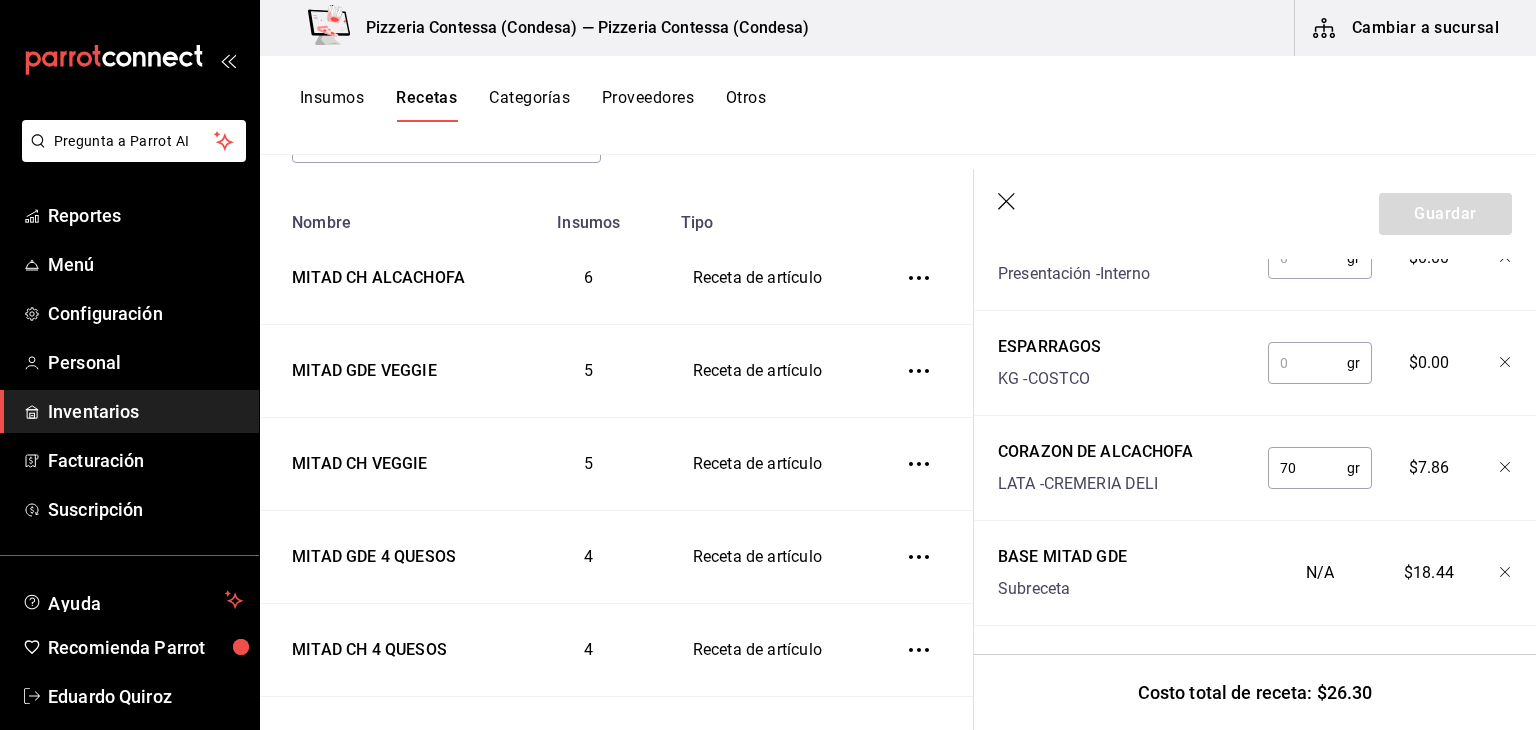 type on "70" 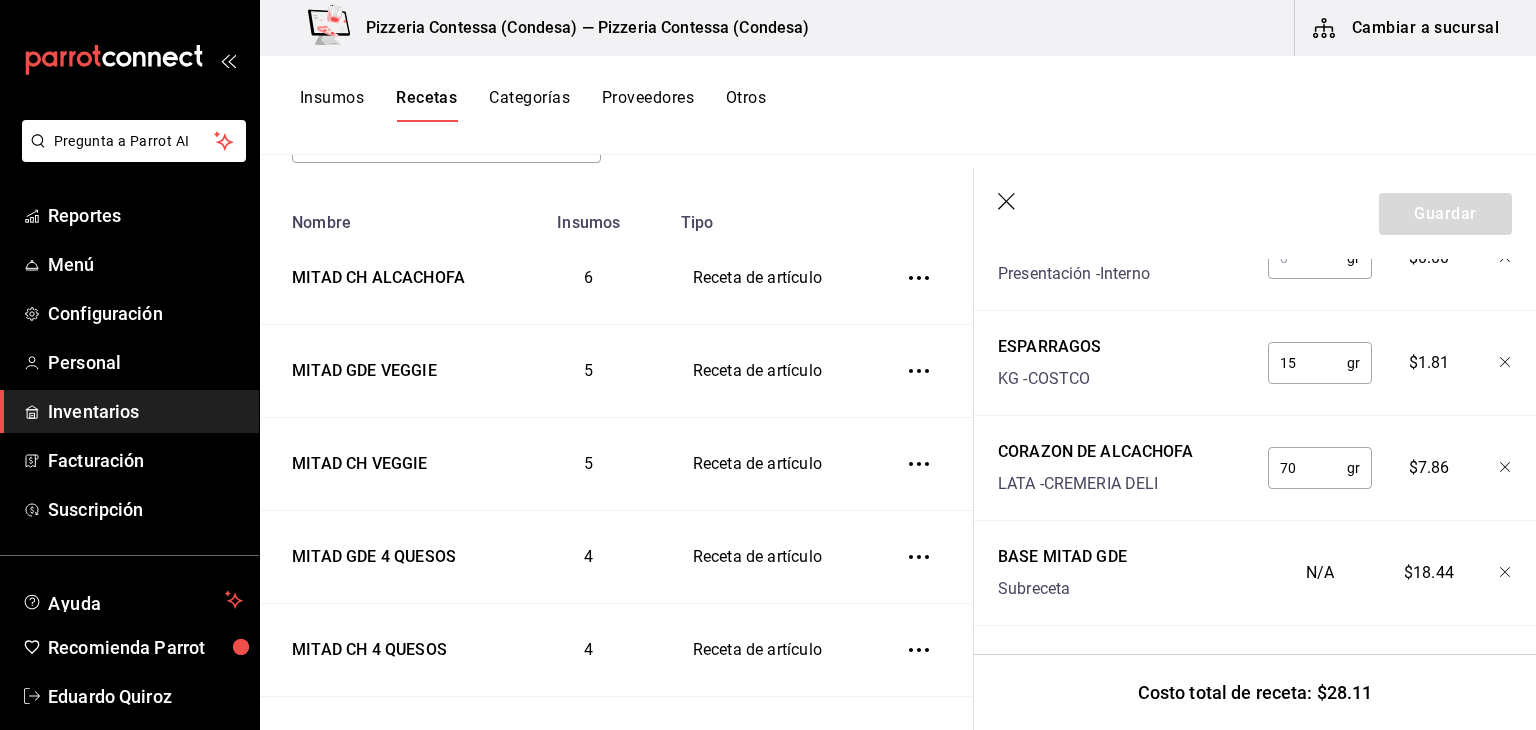 type on "15" 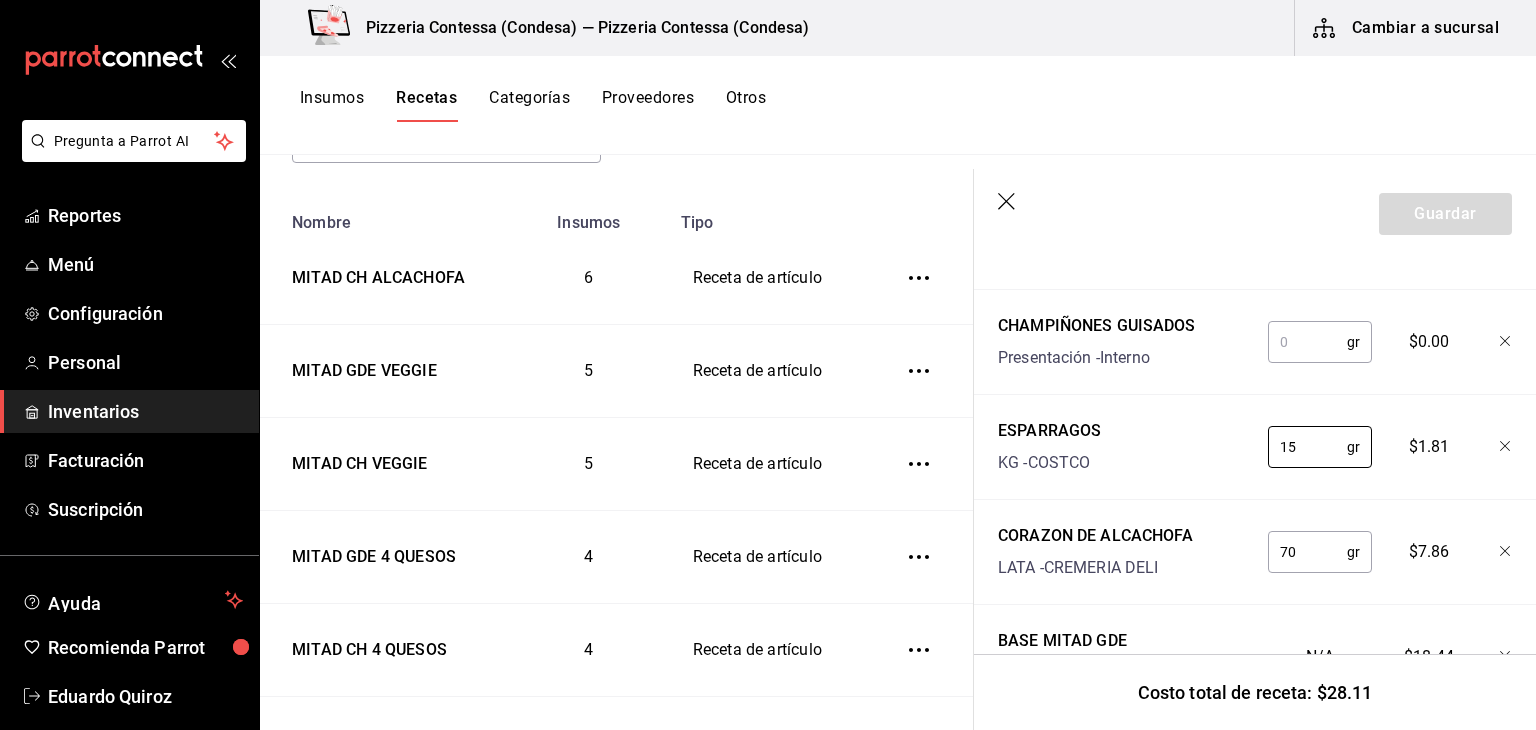 scroll, scrollTop: 734, scrollLeft: 0, axis: vertical 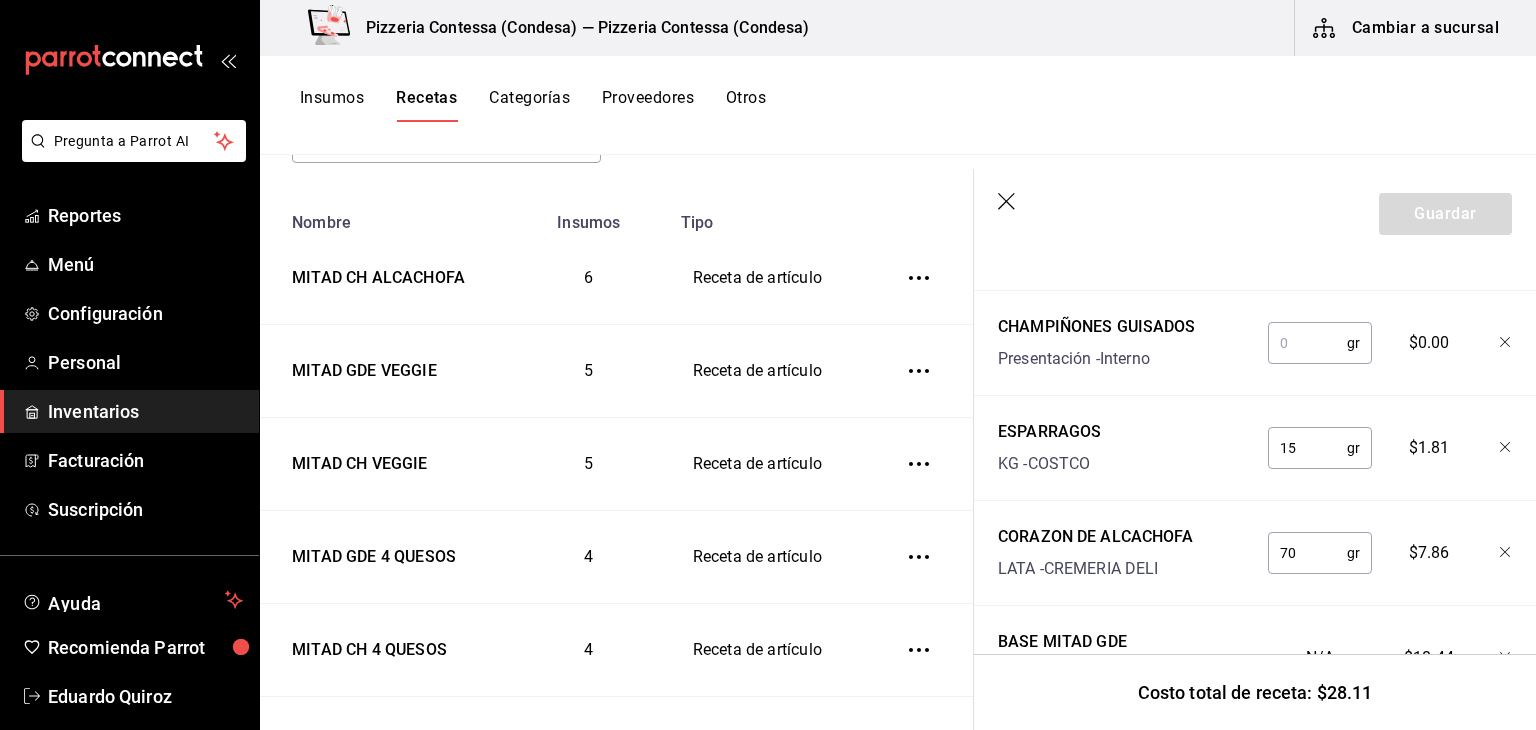 click at bounding box center [1307, 343] 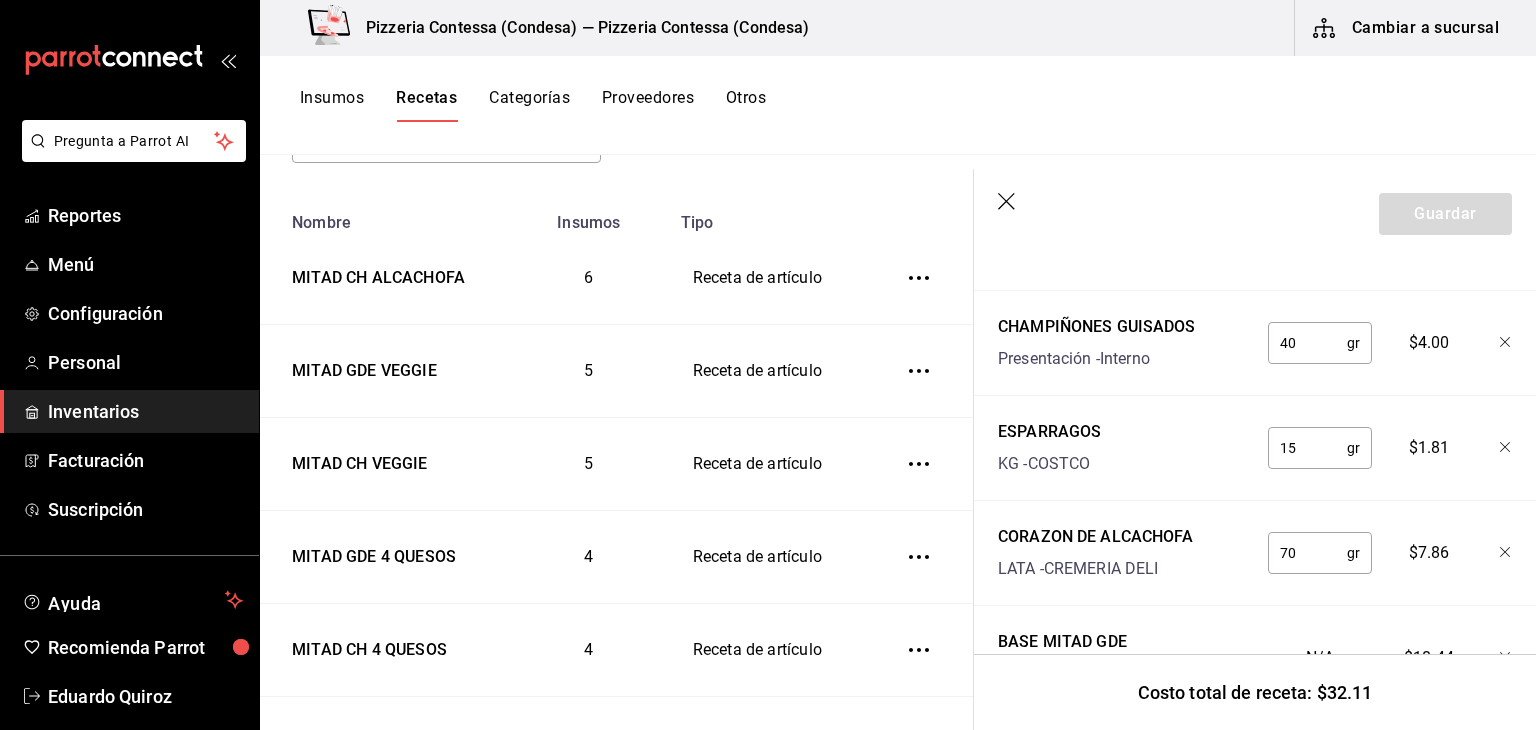 type on "40" 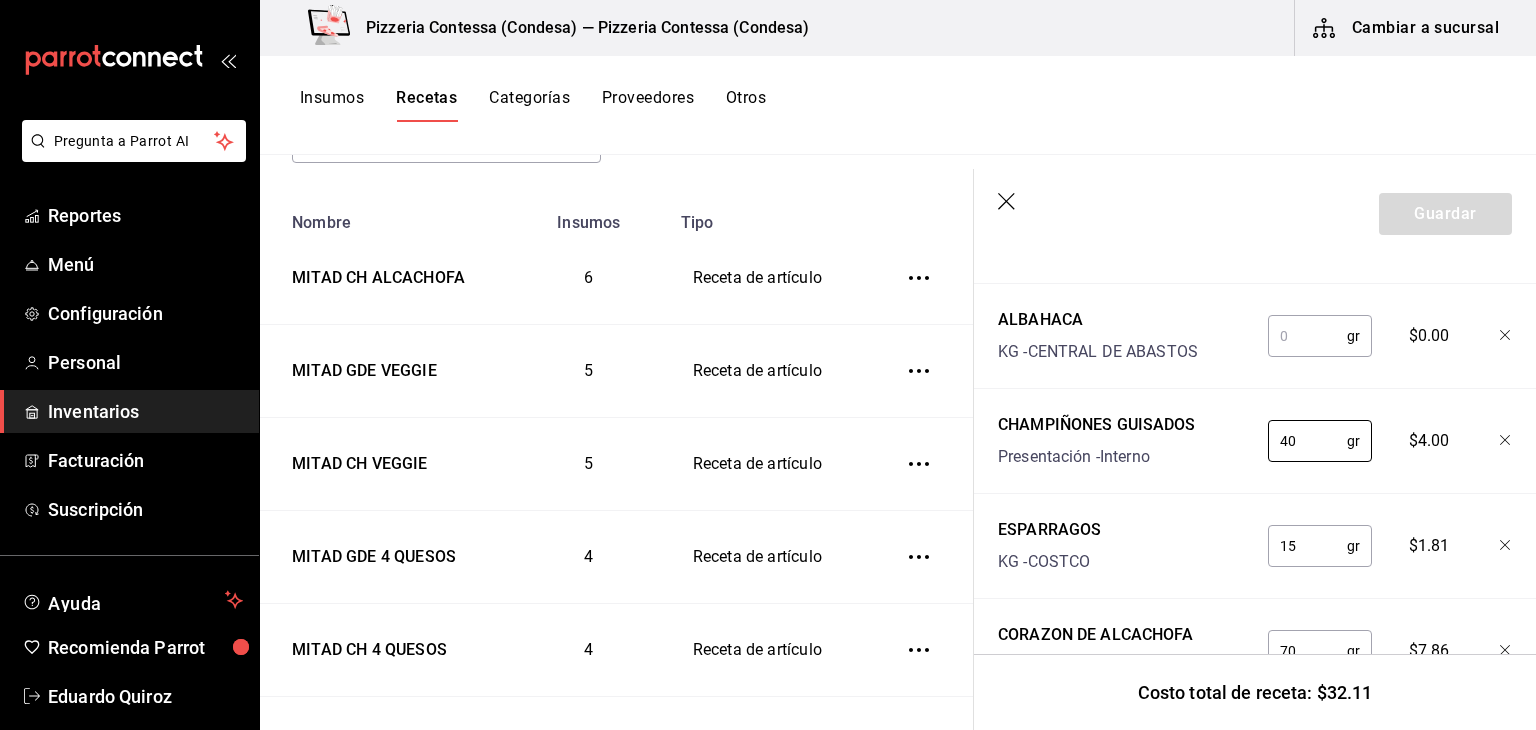 scroll, scrollTop: 634, scrollLeft: 0, axis: vertical 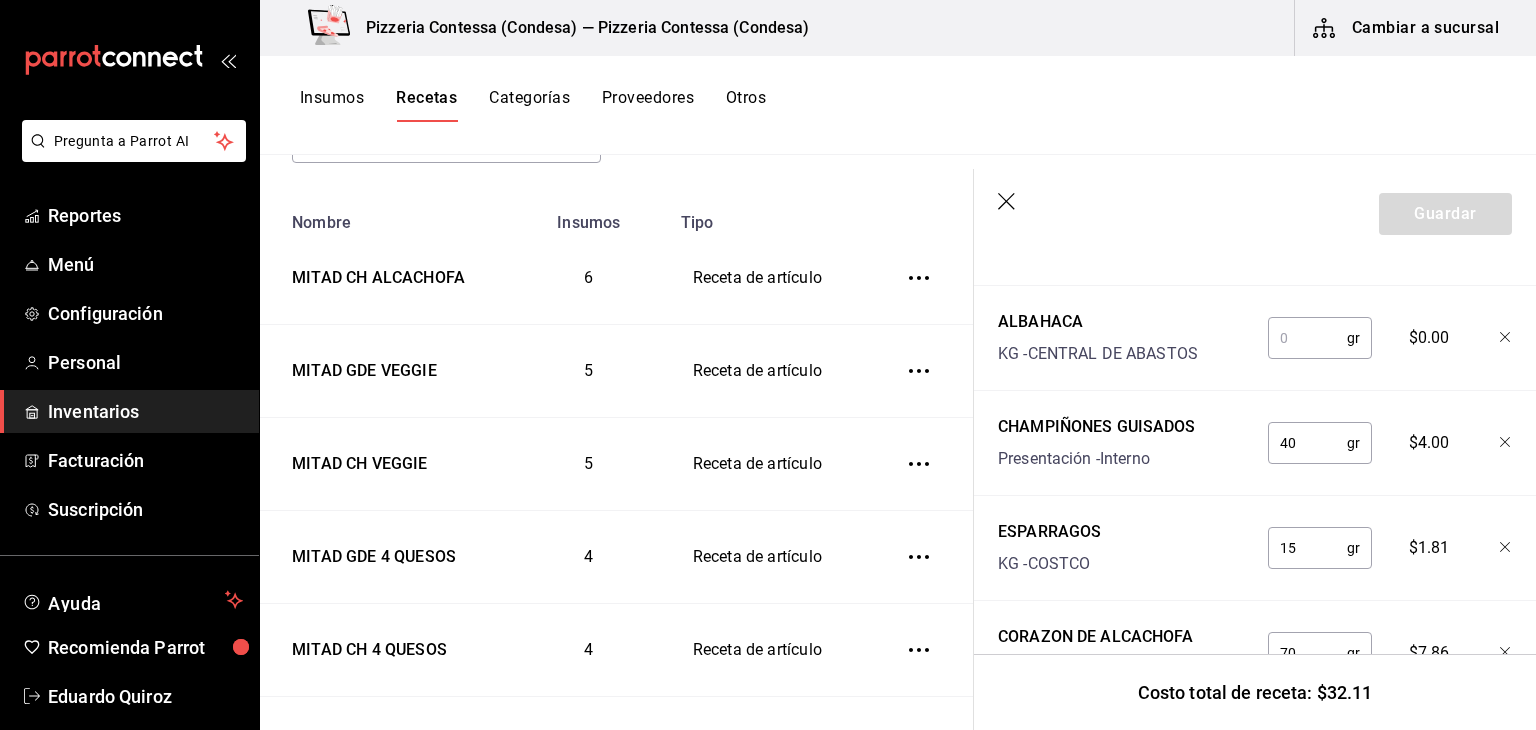 click at bounding box center [1307, 338] 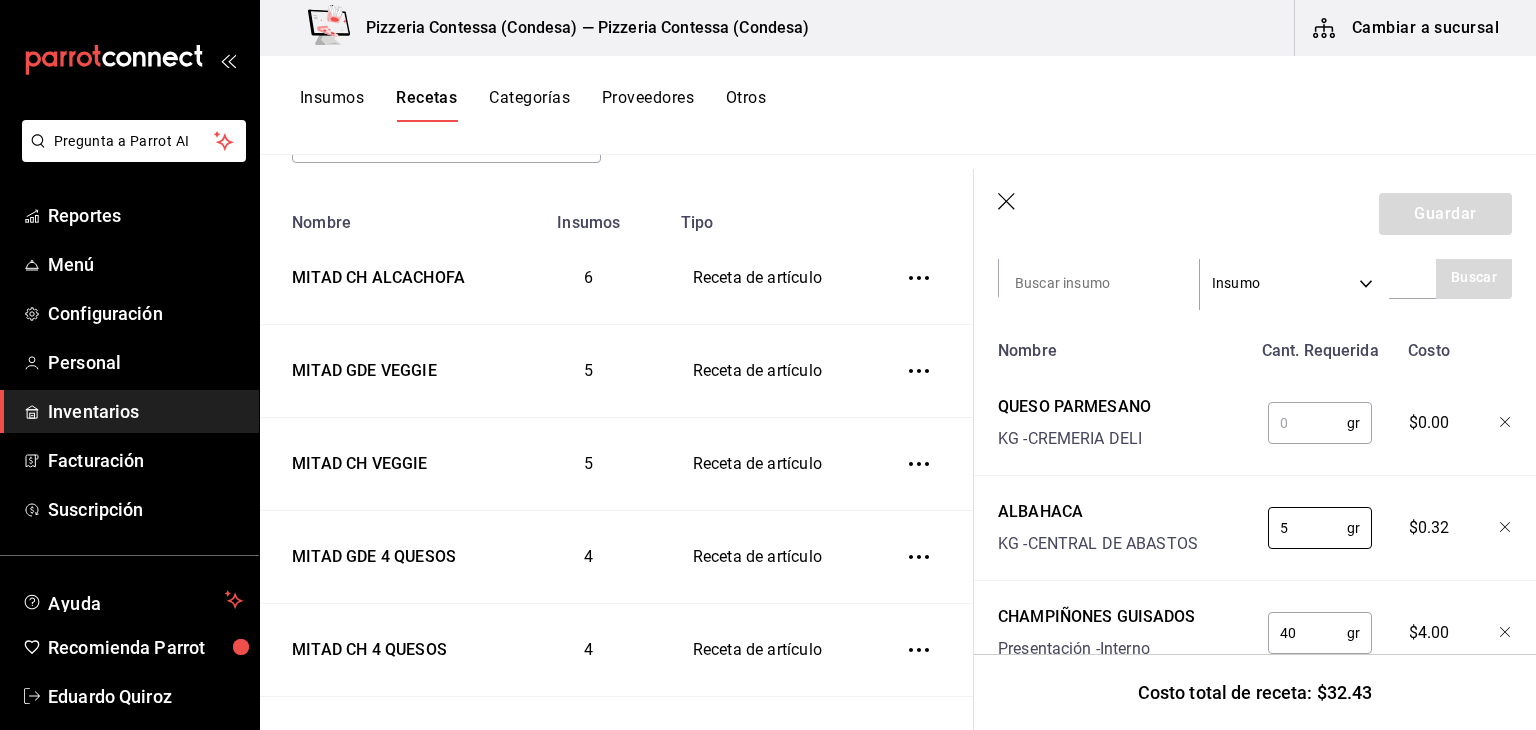 scroll, scrollTop: 434, scrollLeft: 0, axis: vertical 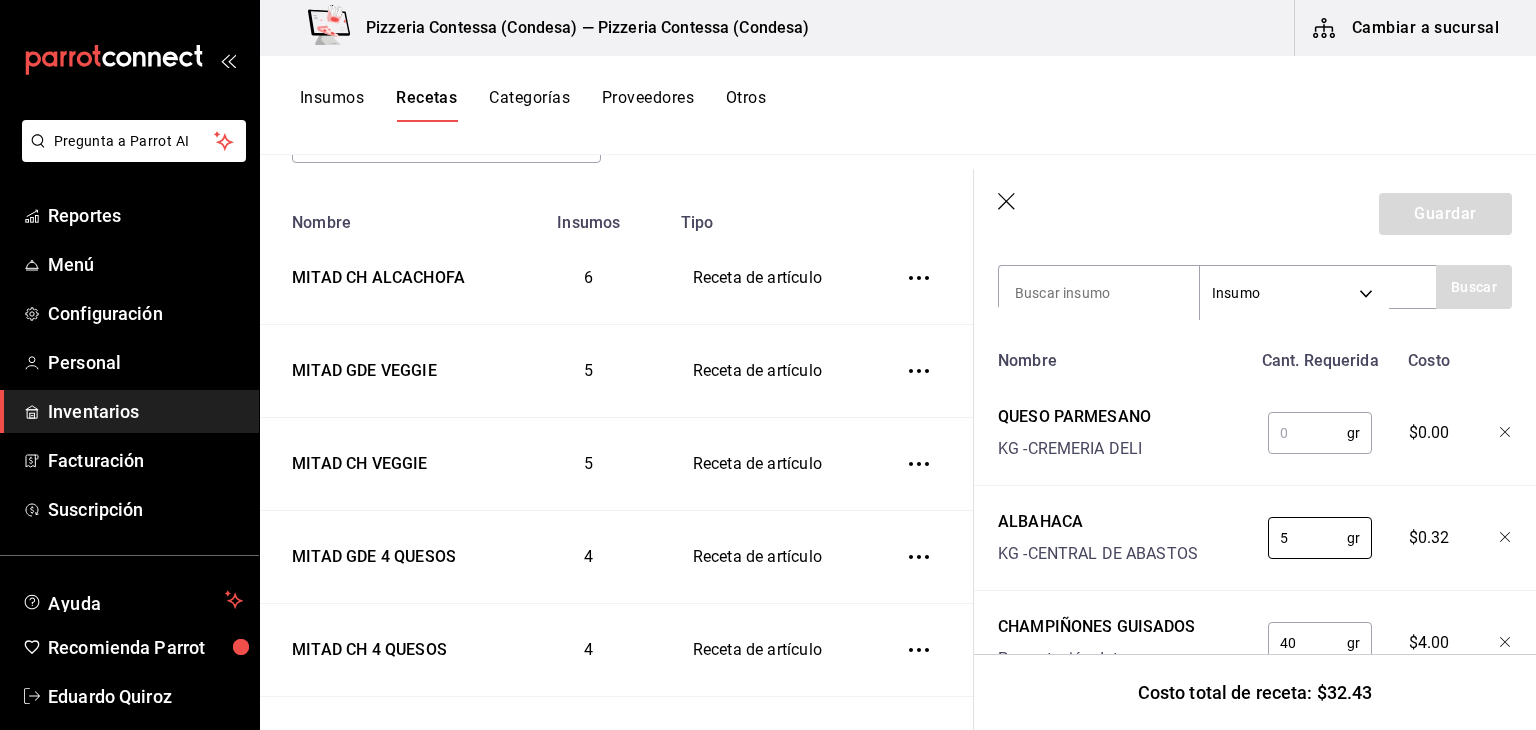 type on "5" 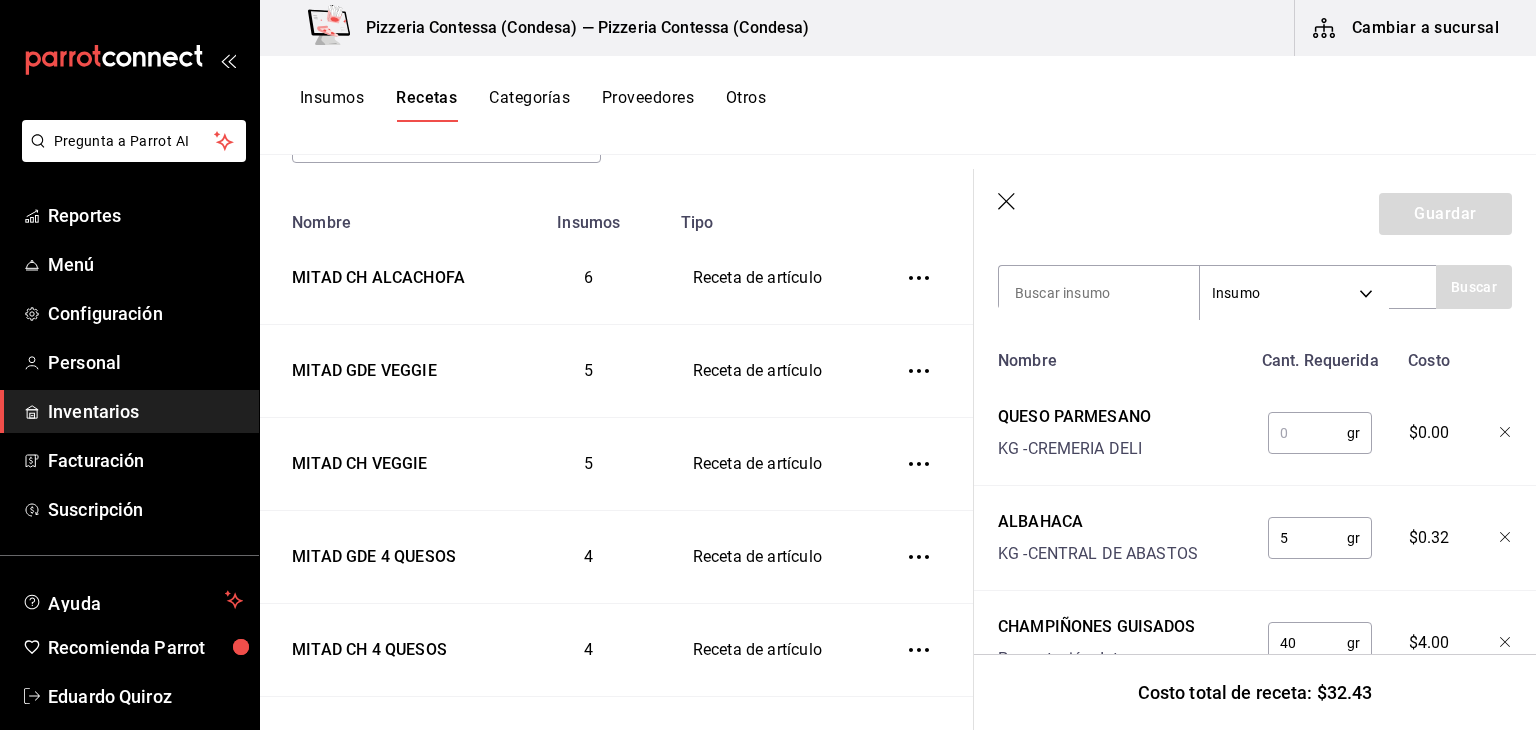 click at bounding box center [1307, 433] 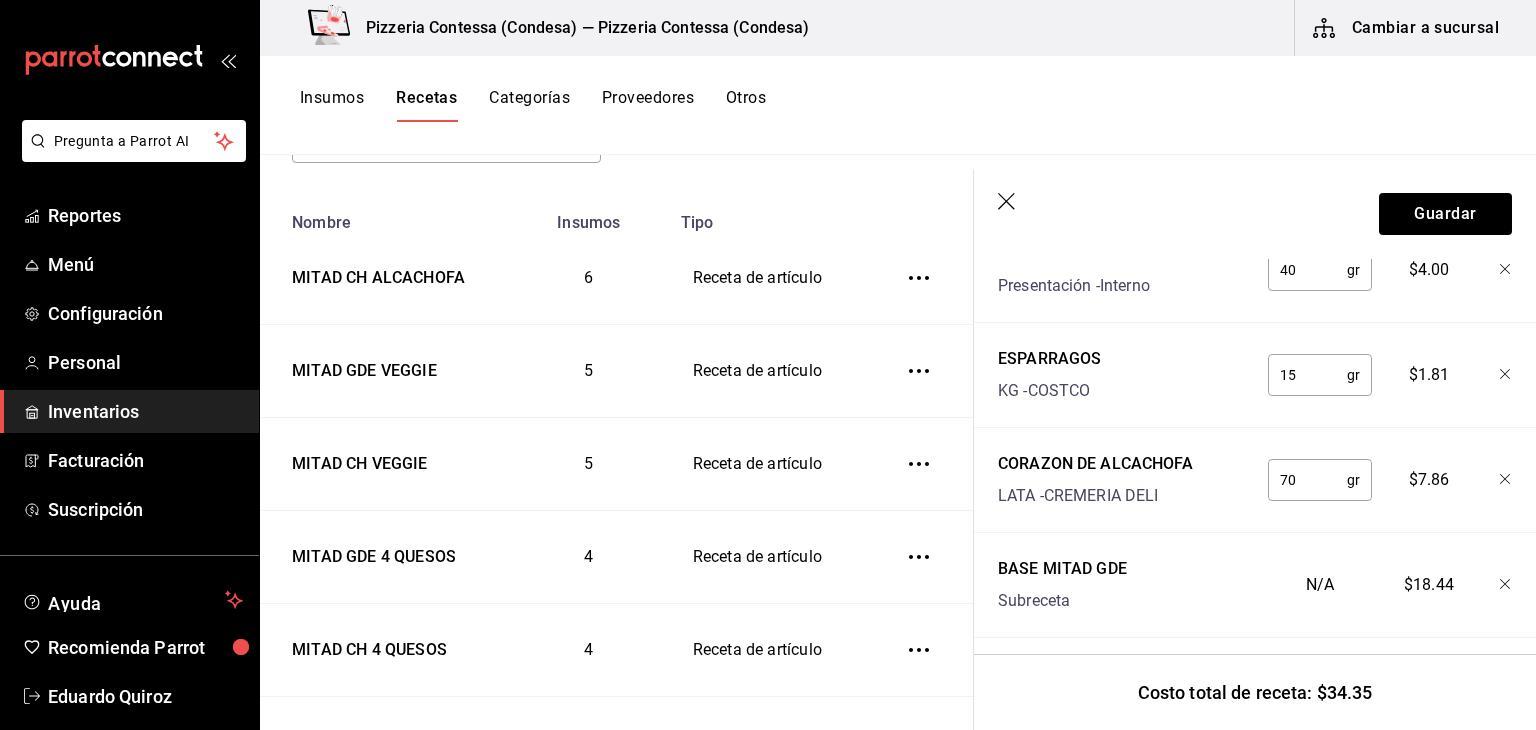 scroll, scrollTop: 834, scrollLeft: 0, axis: vertical 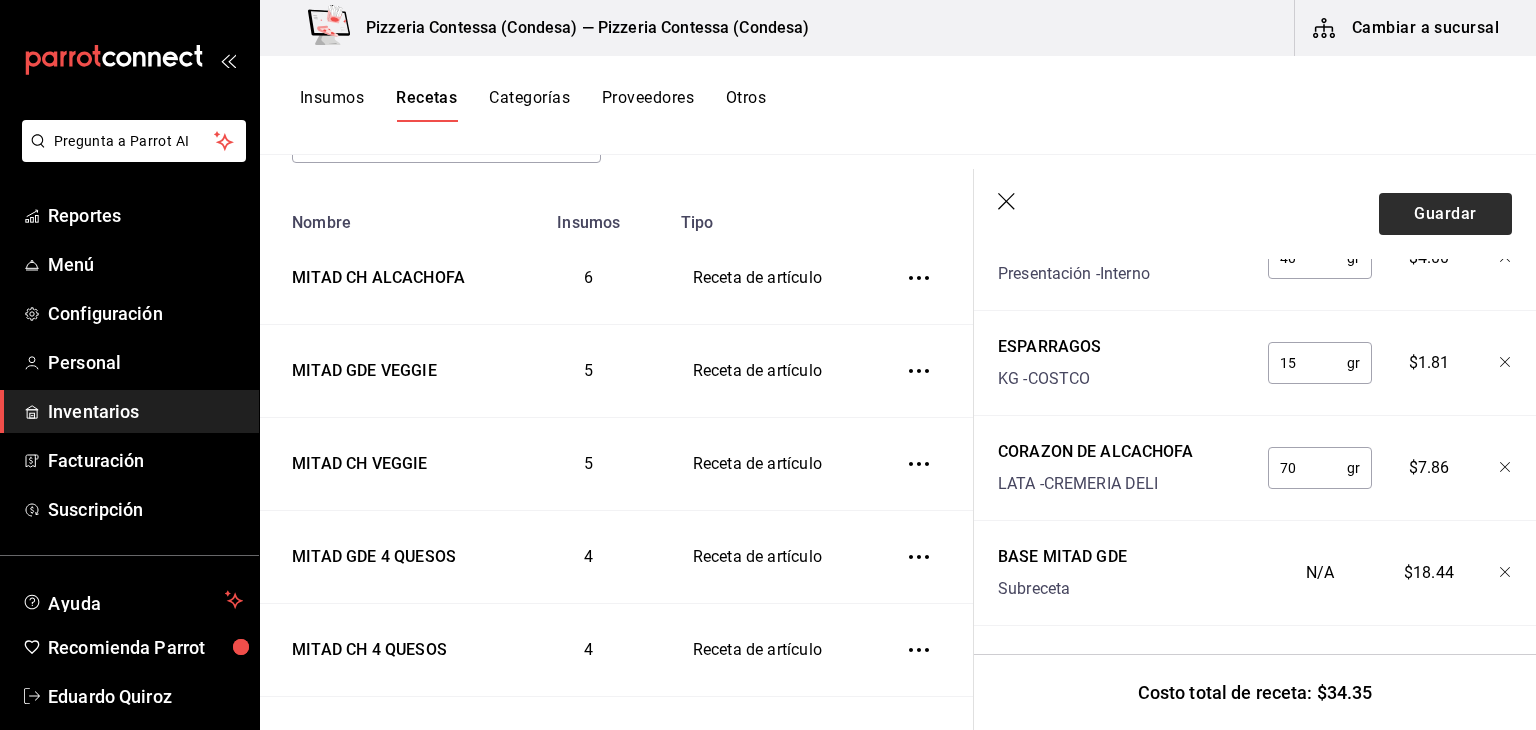 type on "10" 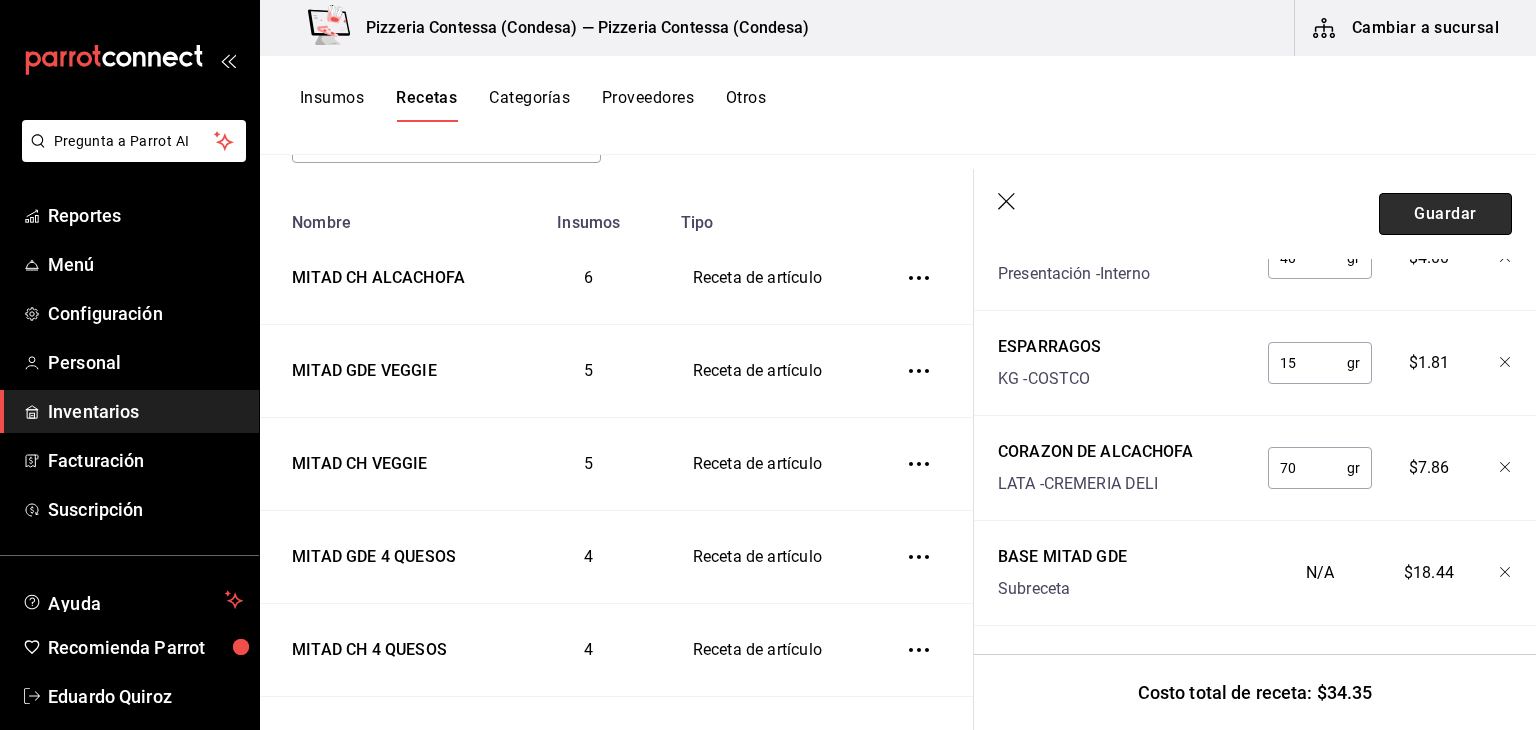 click on "Guardar" at bounding box center (1445, 214) 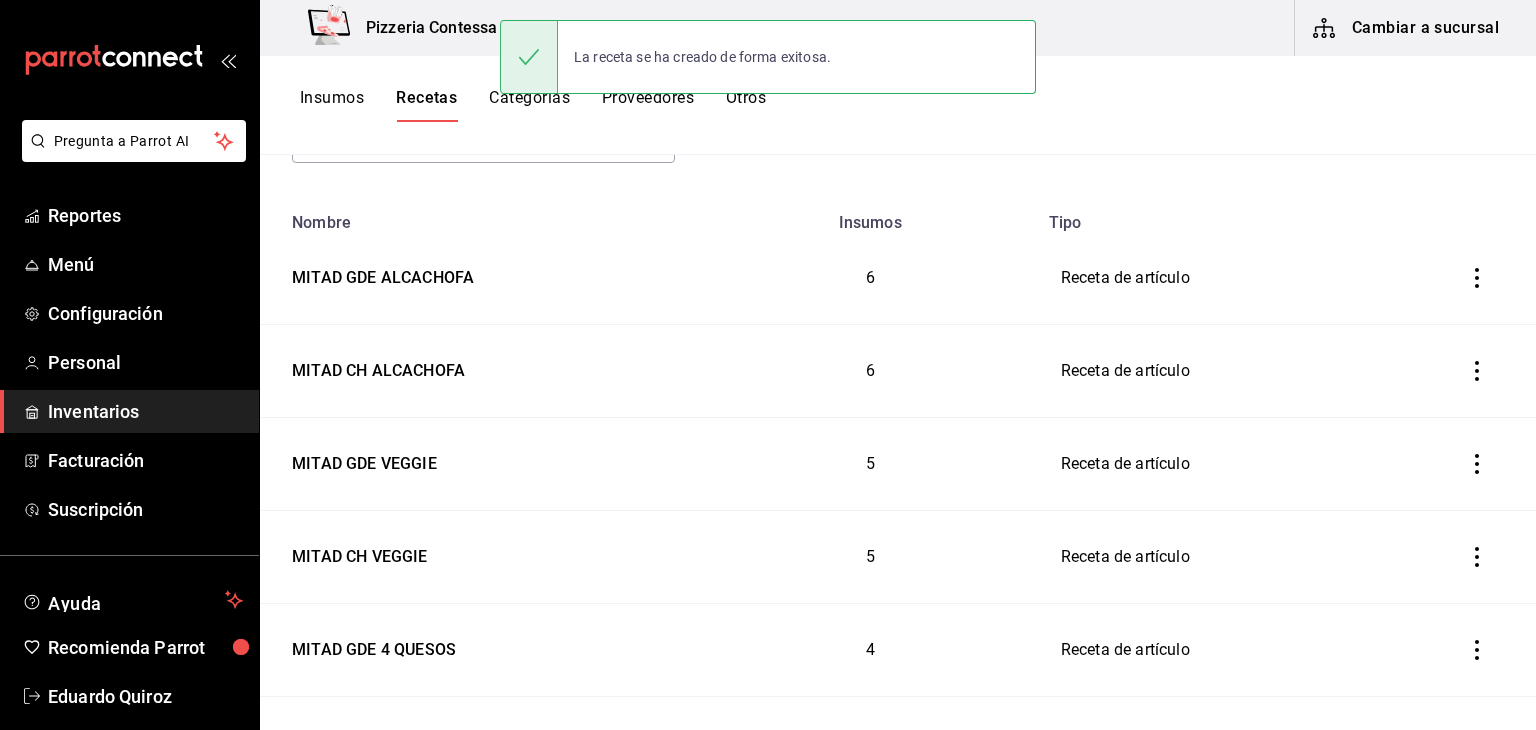 scroll, scrollTop: 0, scrollLeft: 0, axis: both 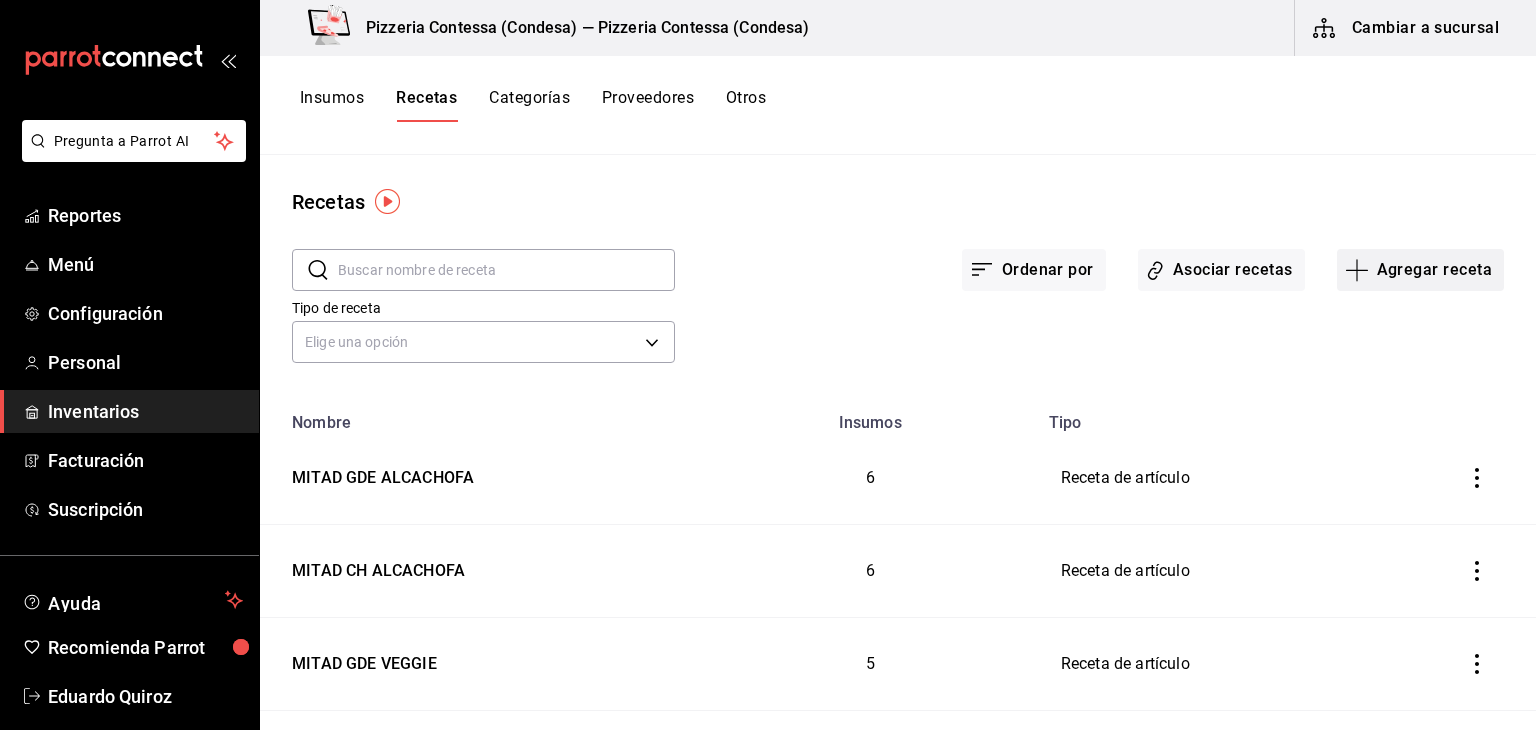 click on "Agregar receta" at bounding box center (1420, 270) 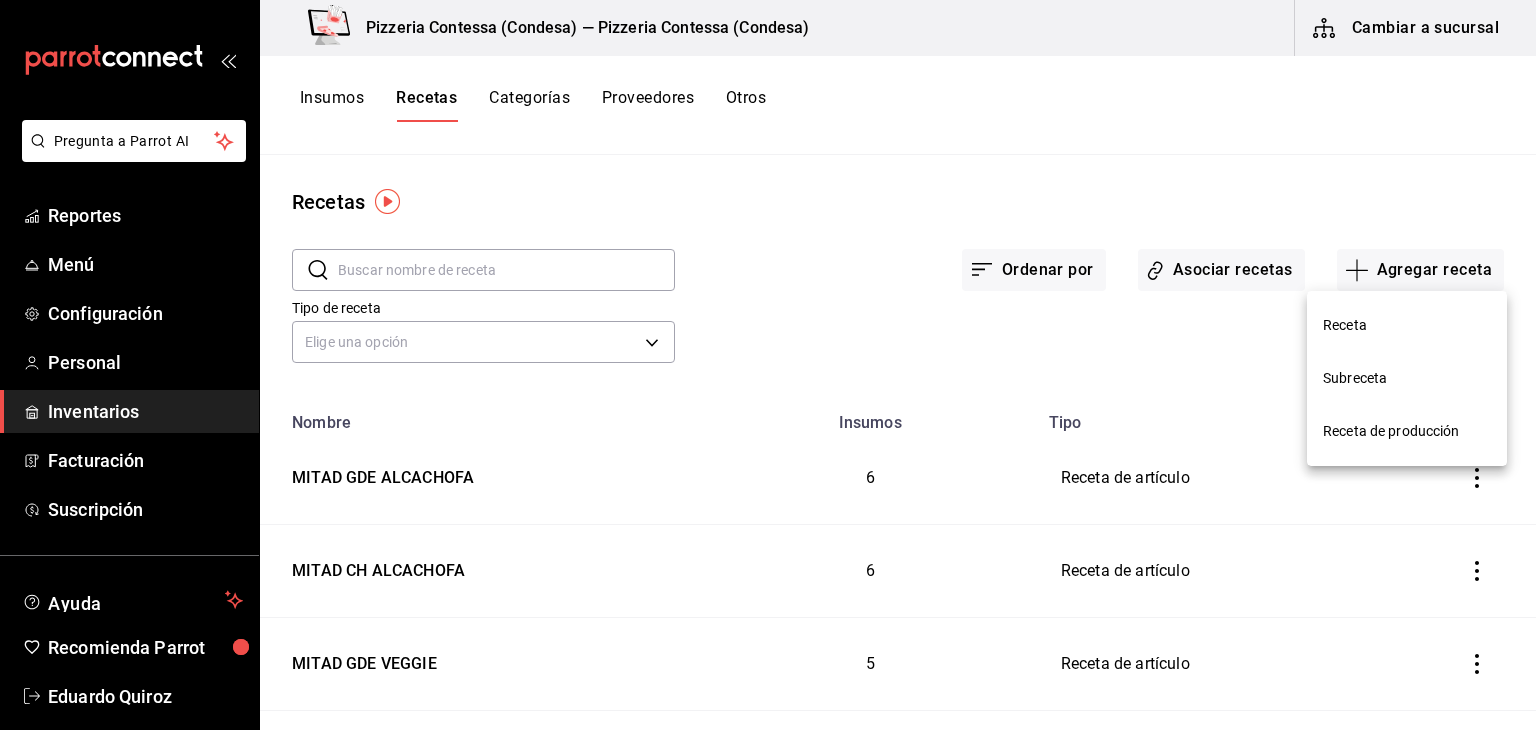 click on "Receta" at bounding box center (1407, 325) 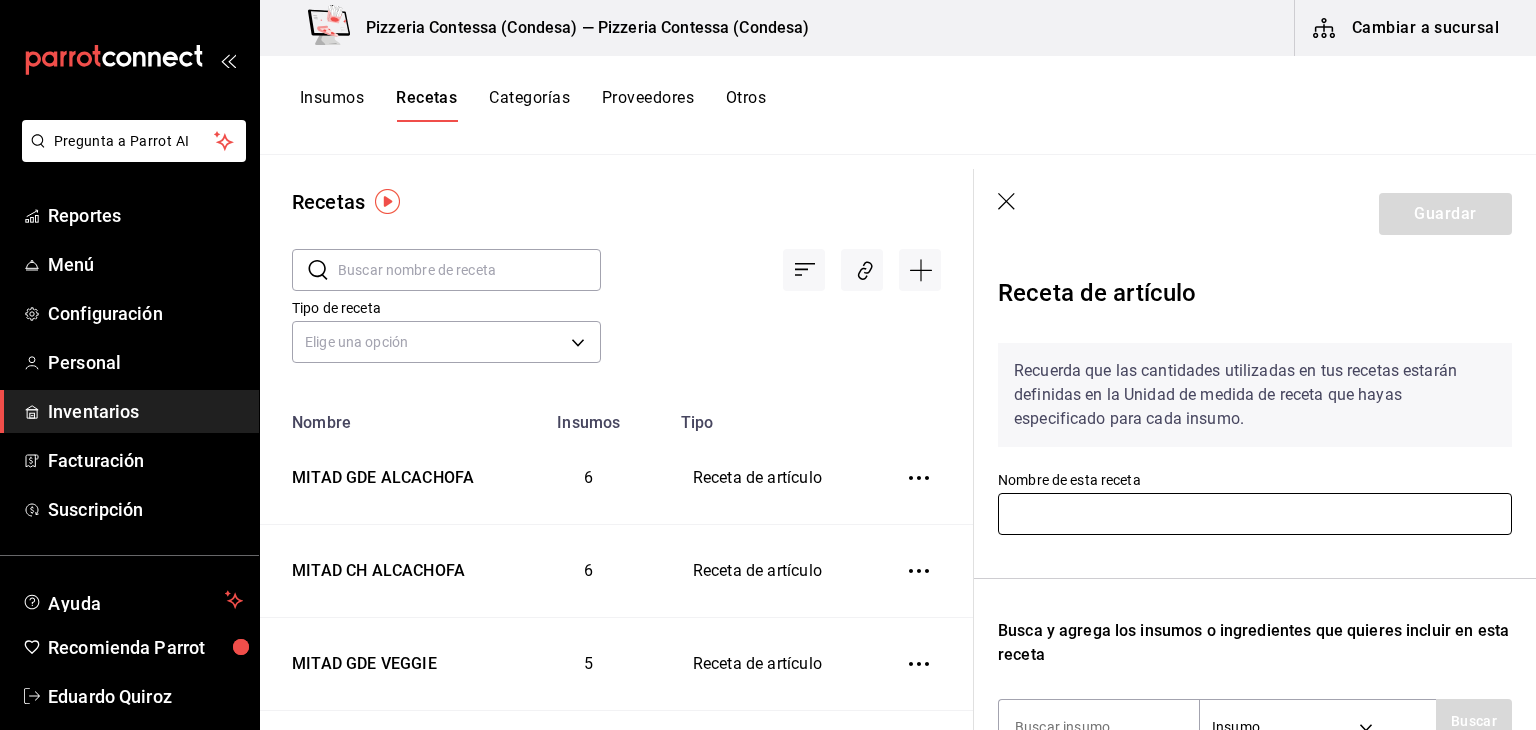 click at bounding box center (1255, 514) 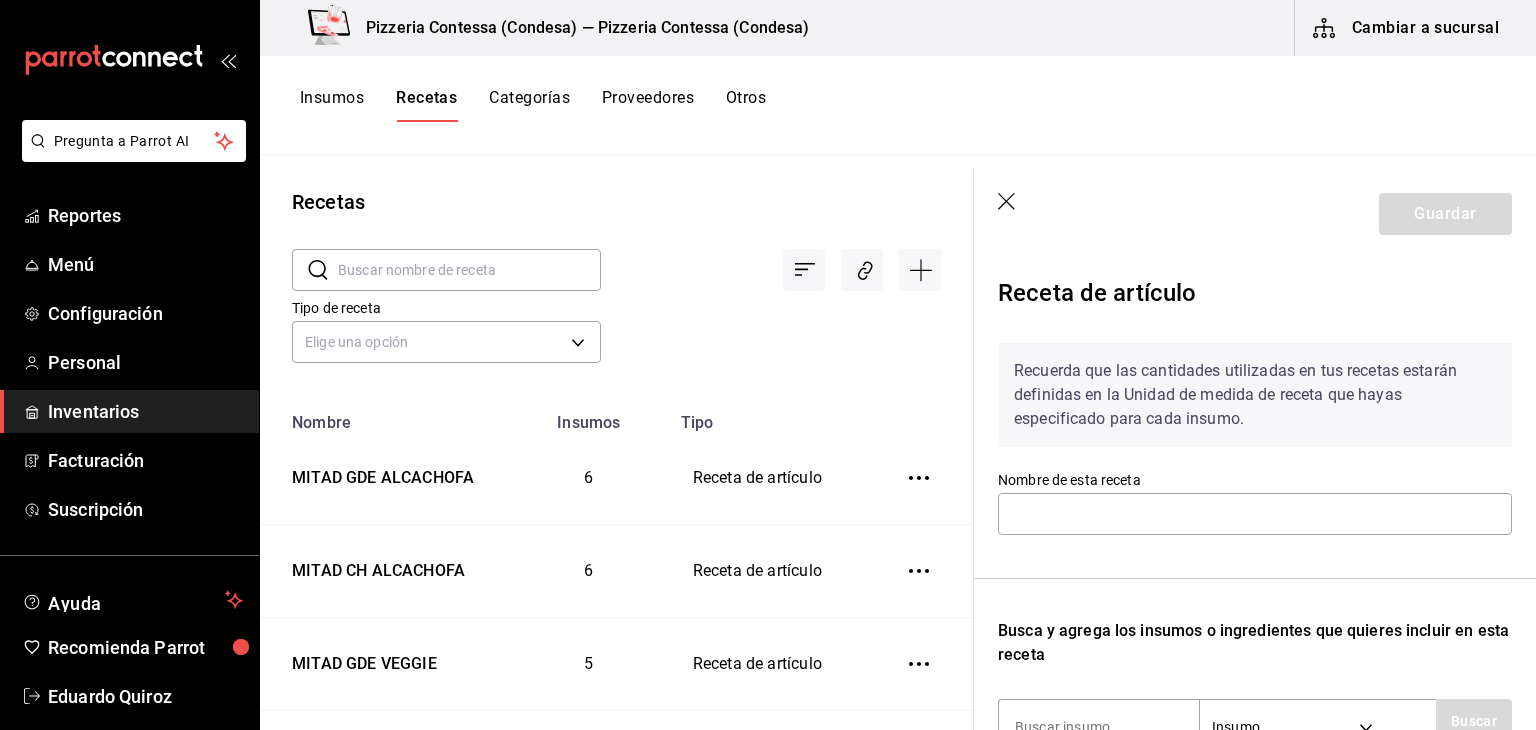 click on "Receta de artículo" at bounding box center (1255, 297) 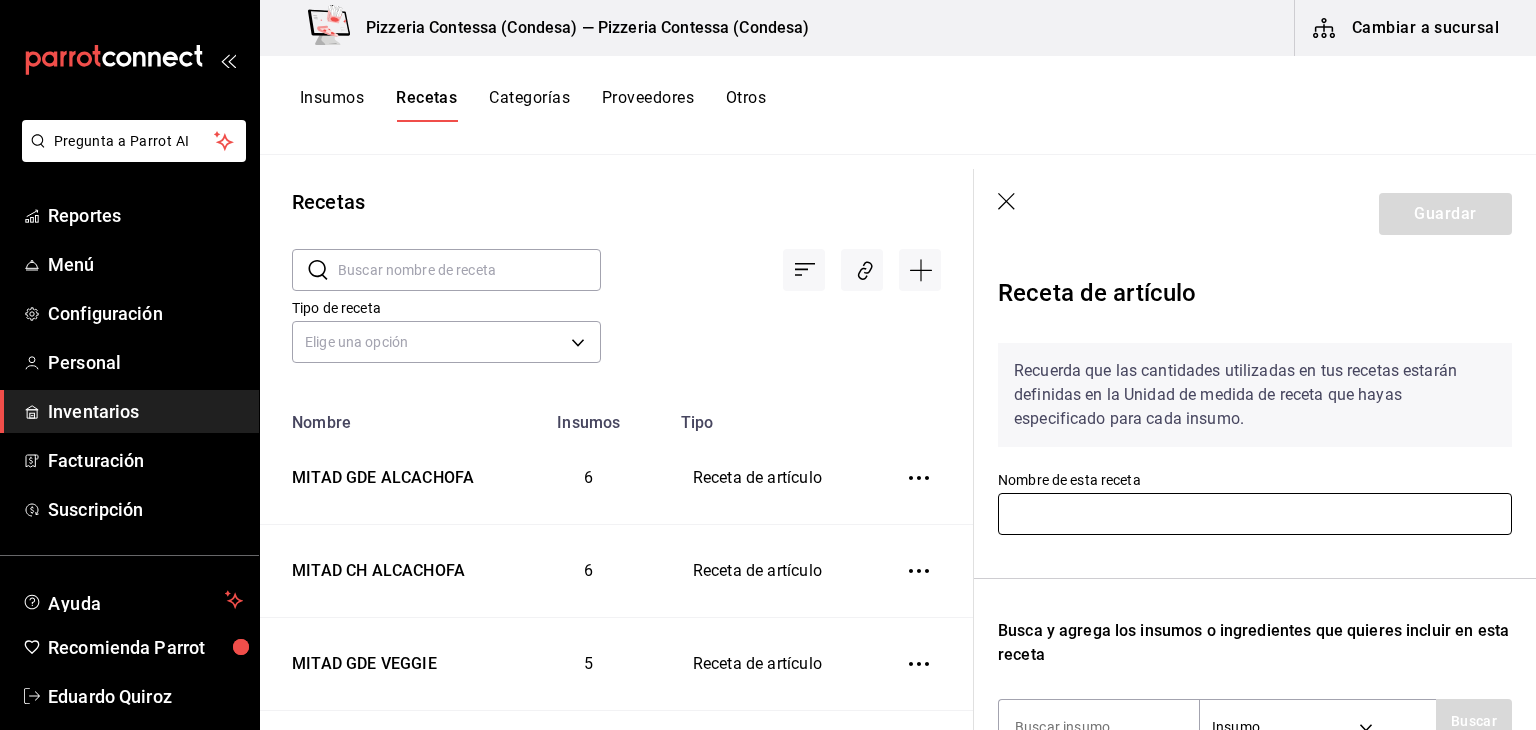 click at bounding box center [1255, 514] 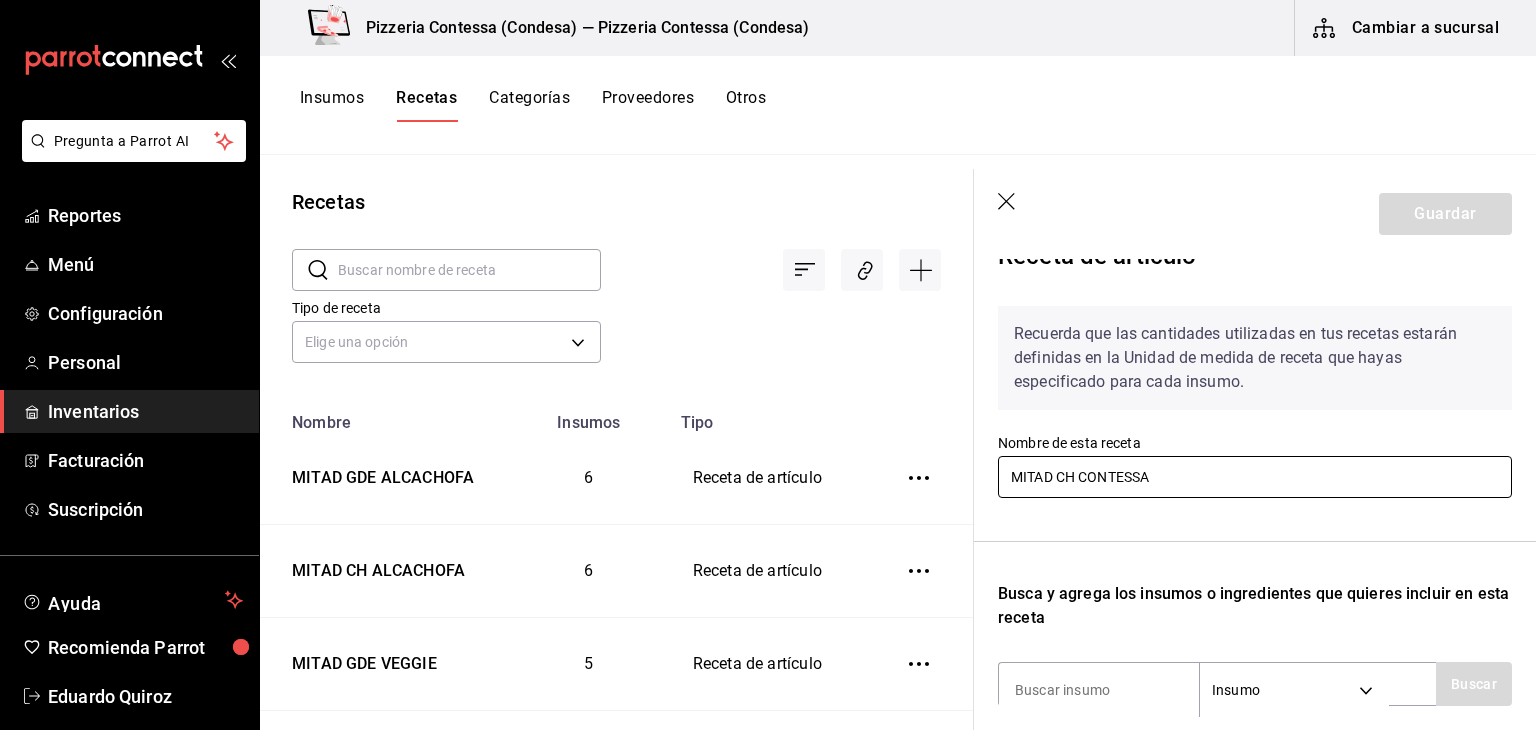 scroll, scrollTop: 200, scrollLeft: 0, axis: vertical 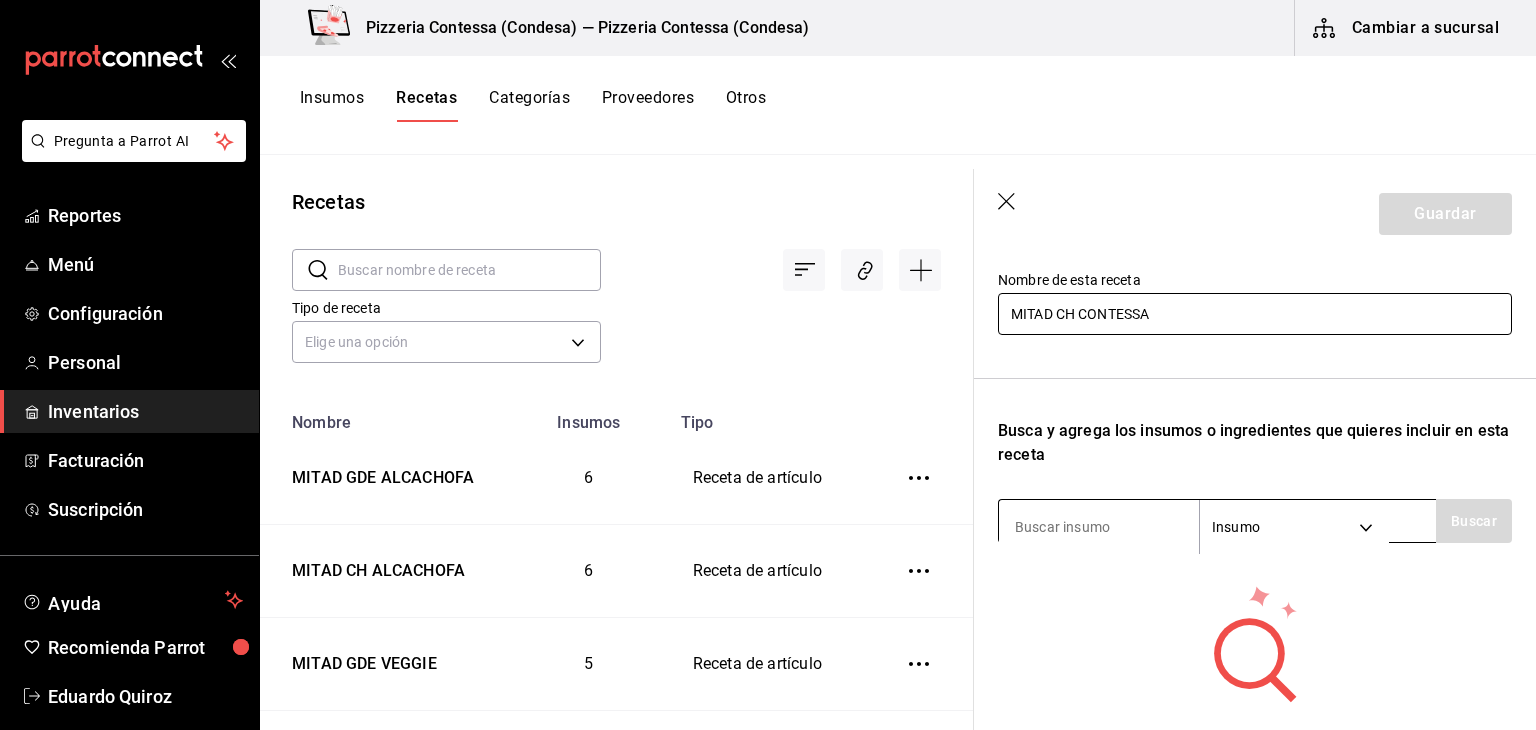 type on "MITAD CH CONTESSA" 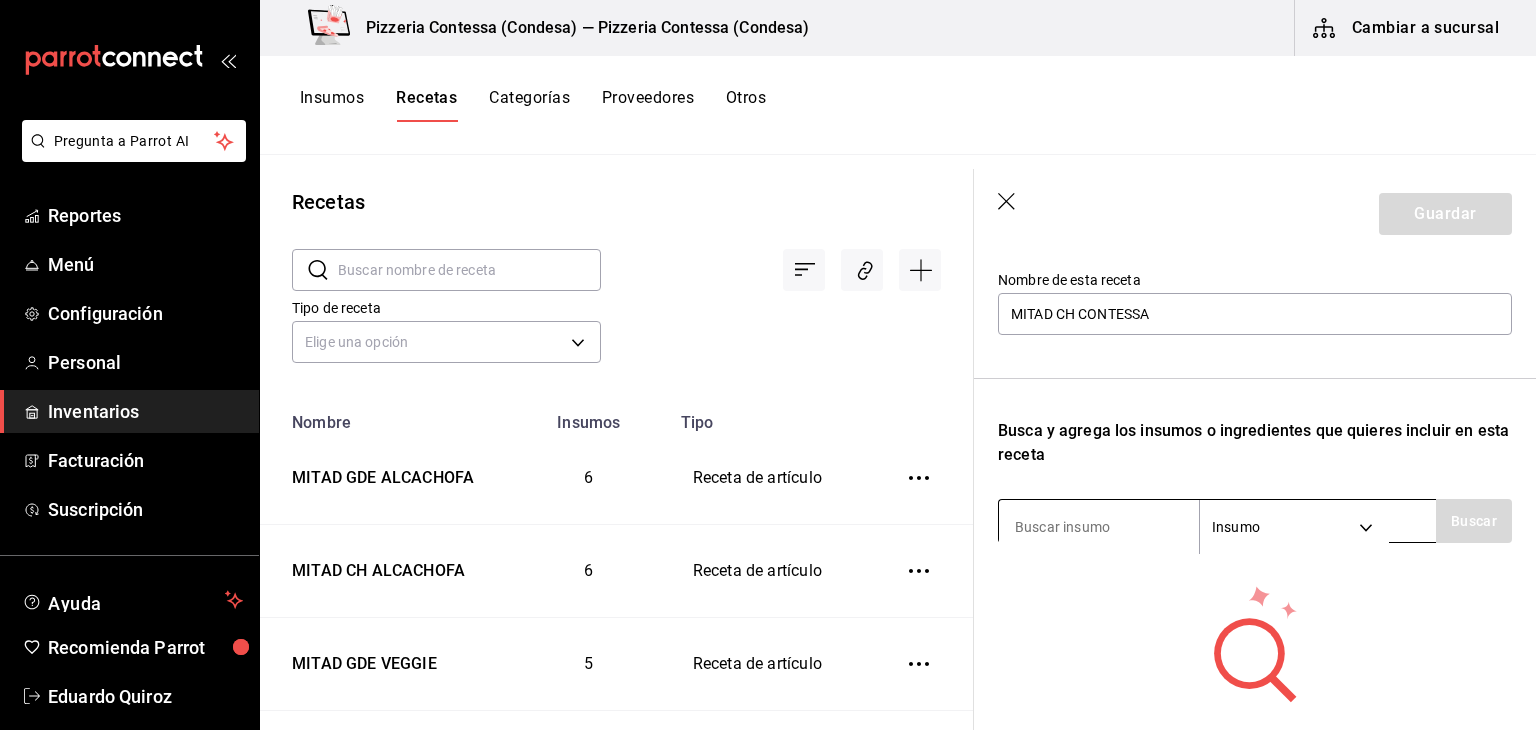 click at bounding box center [1099, 527] 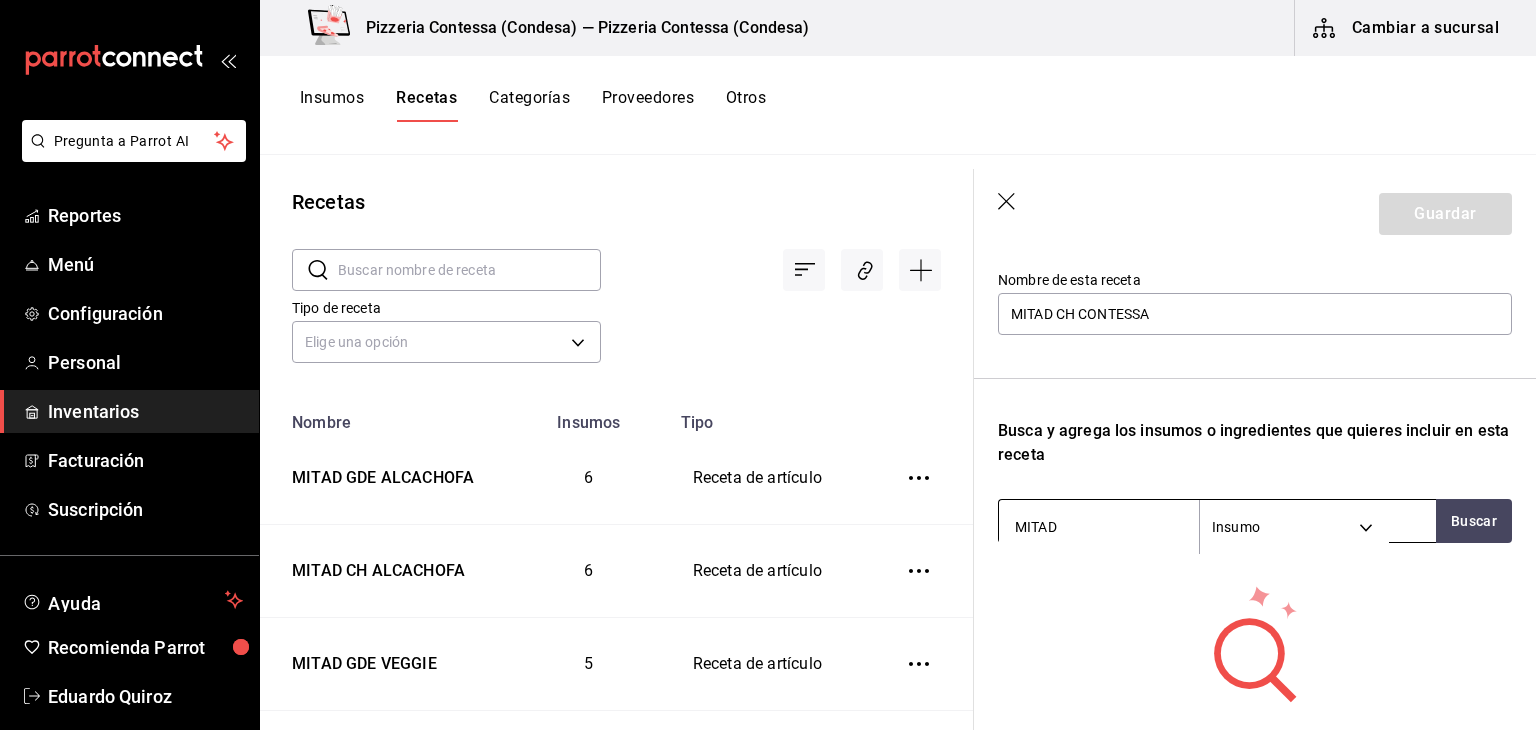 type on "MITAD" 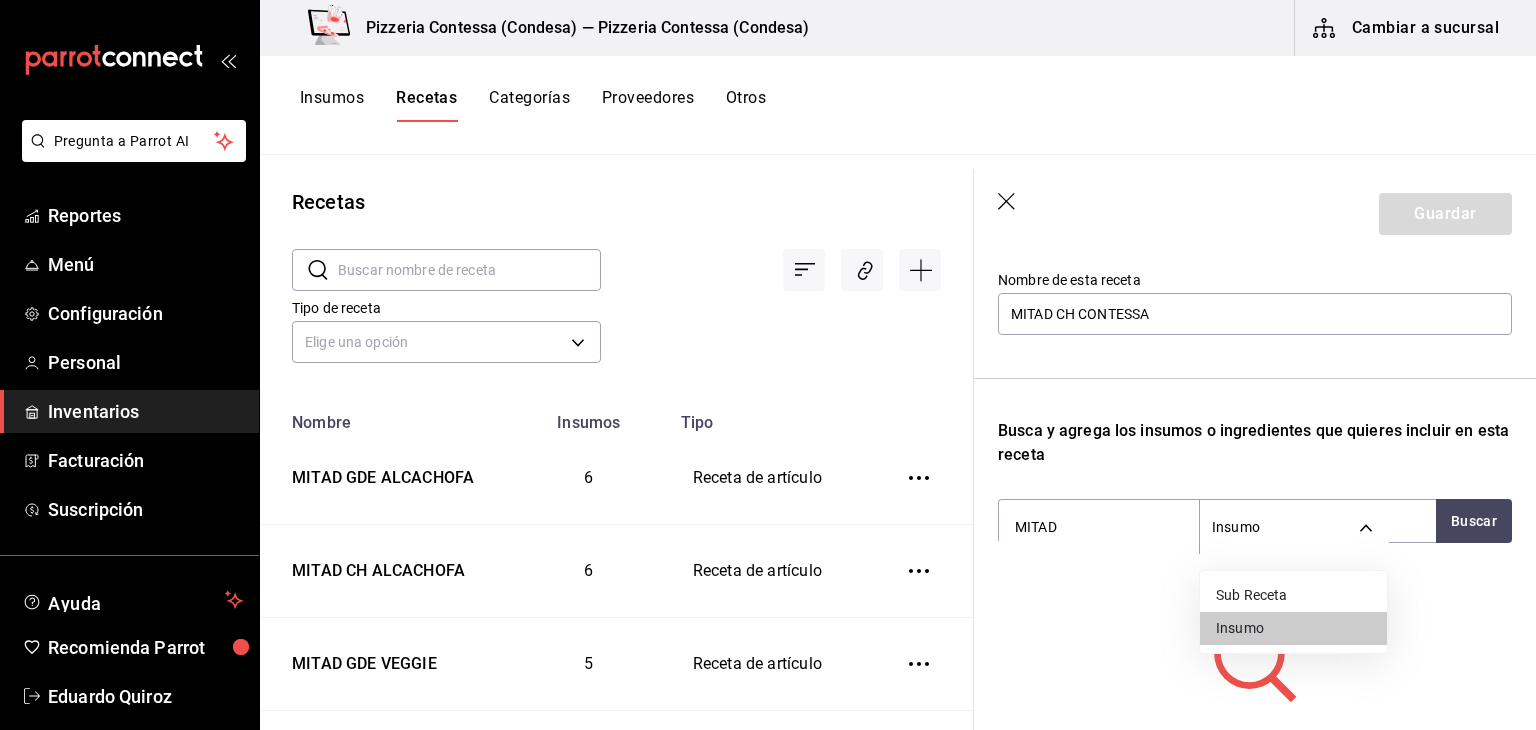 click on "Sub Receta" at bounding box center [1293, 595] 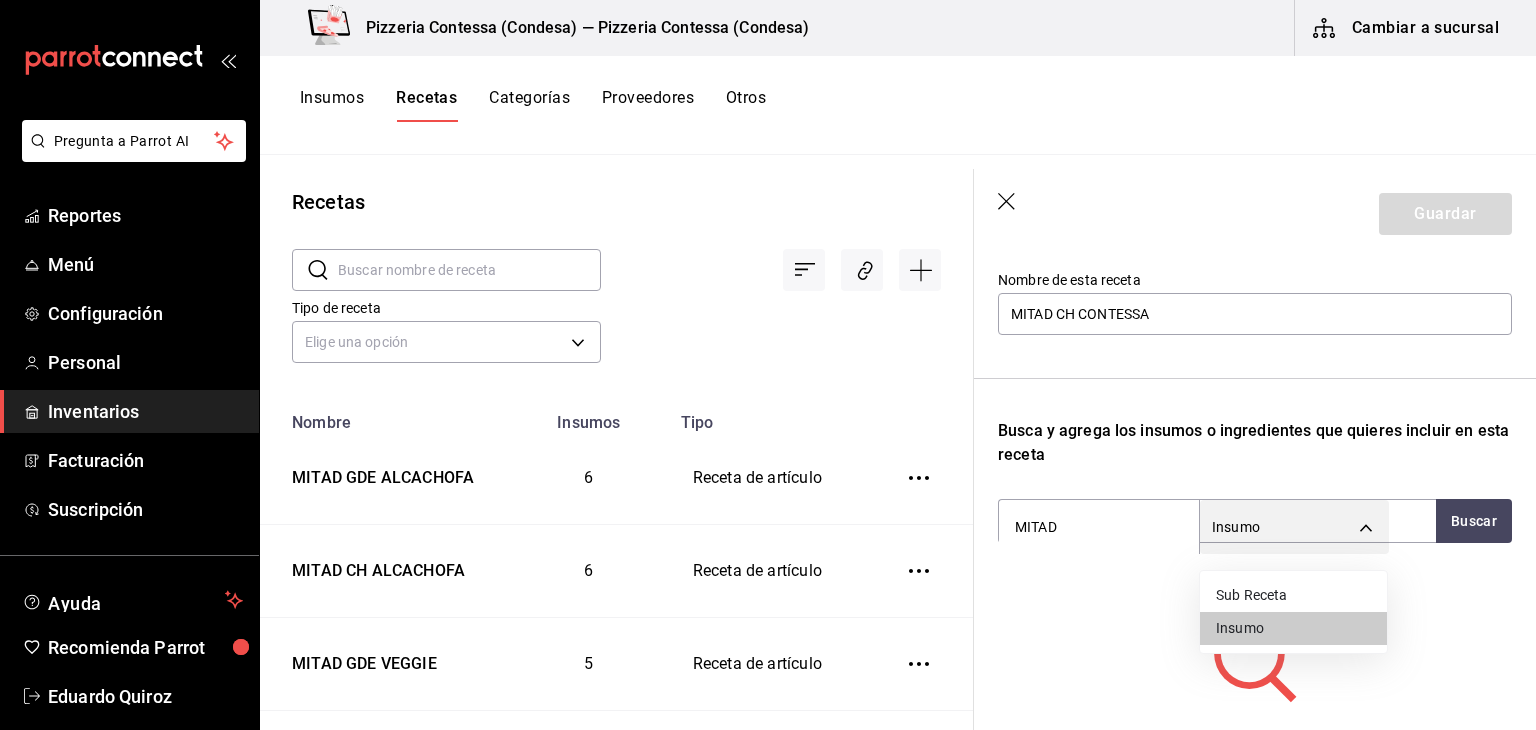 type on "SUBRECIPE" 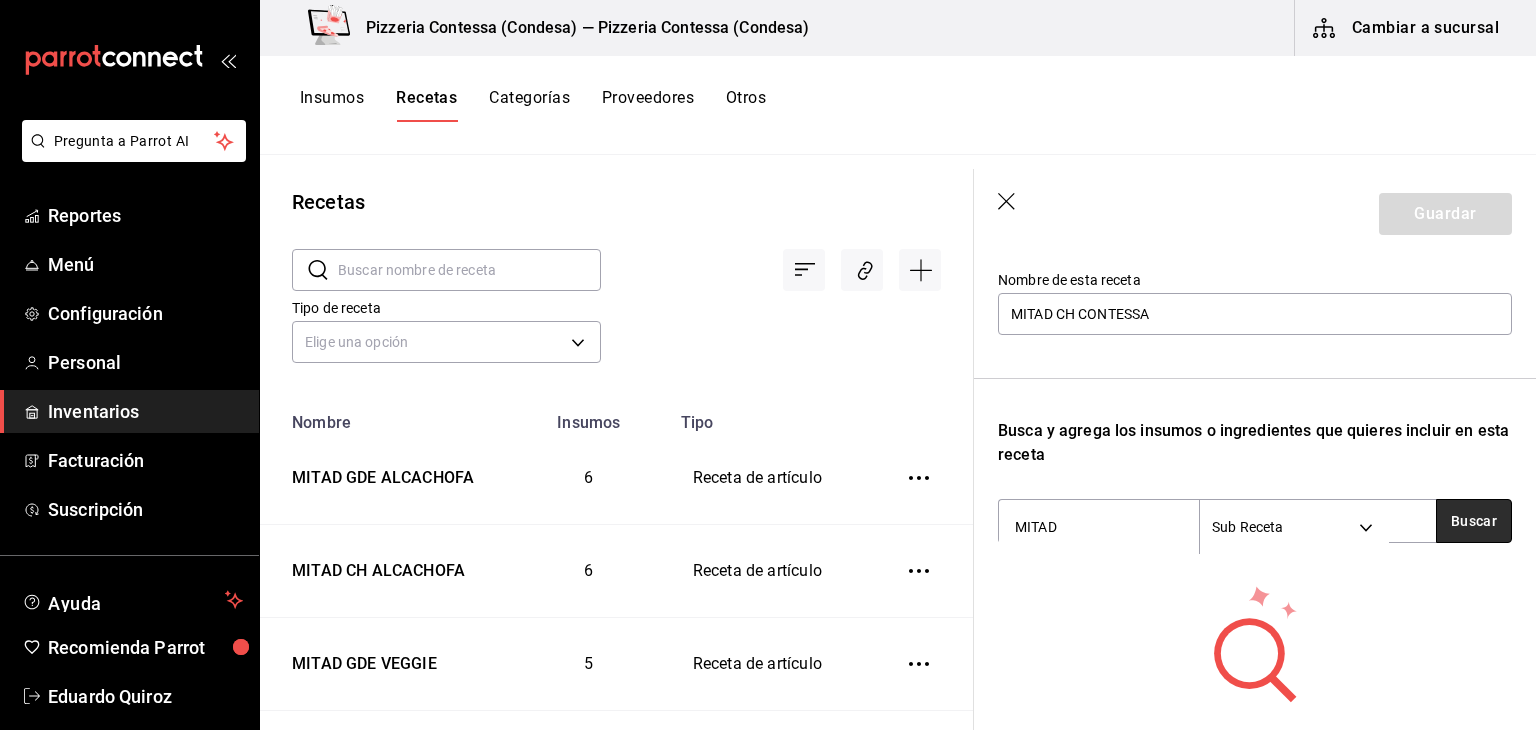 click on "Buscar" at bounding box center [1474, 521] 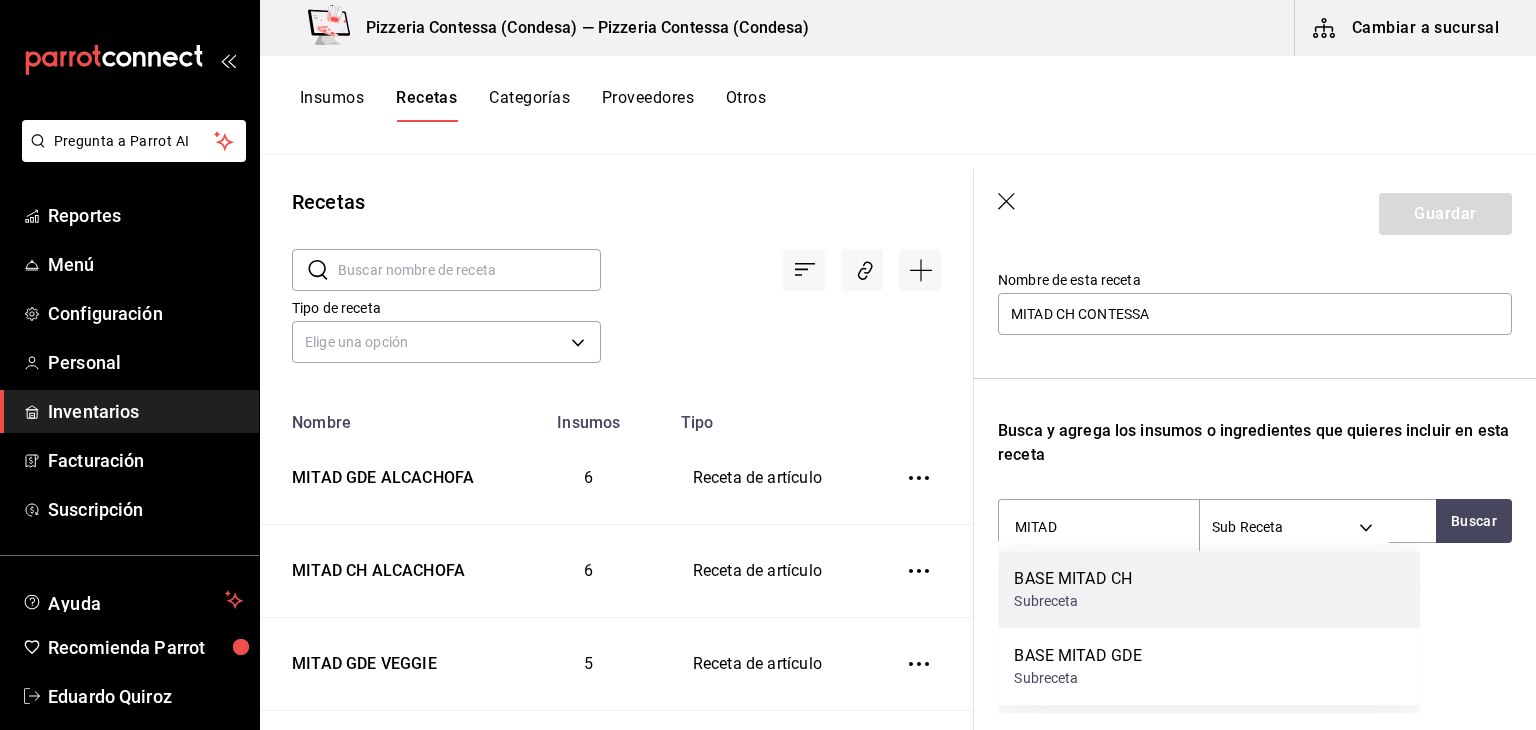 click on "Subreceta" at bounding box center [1073, 601] 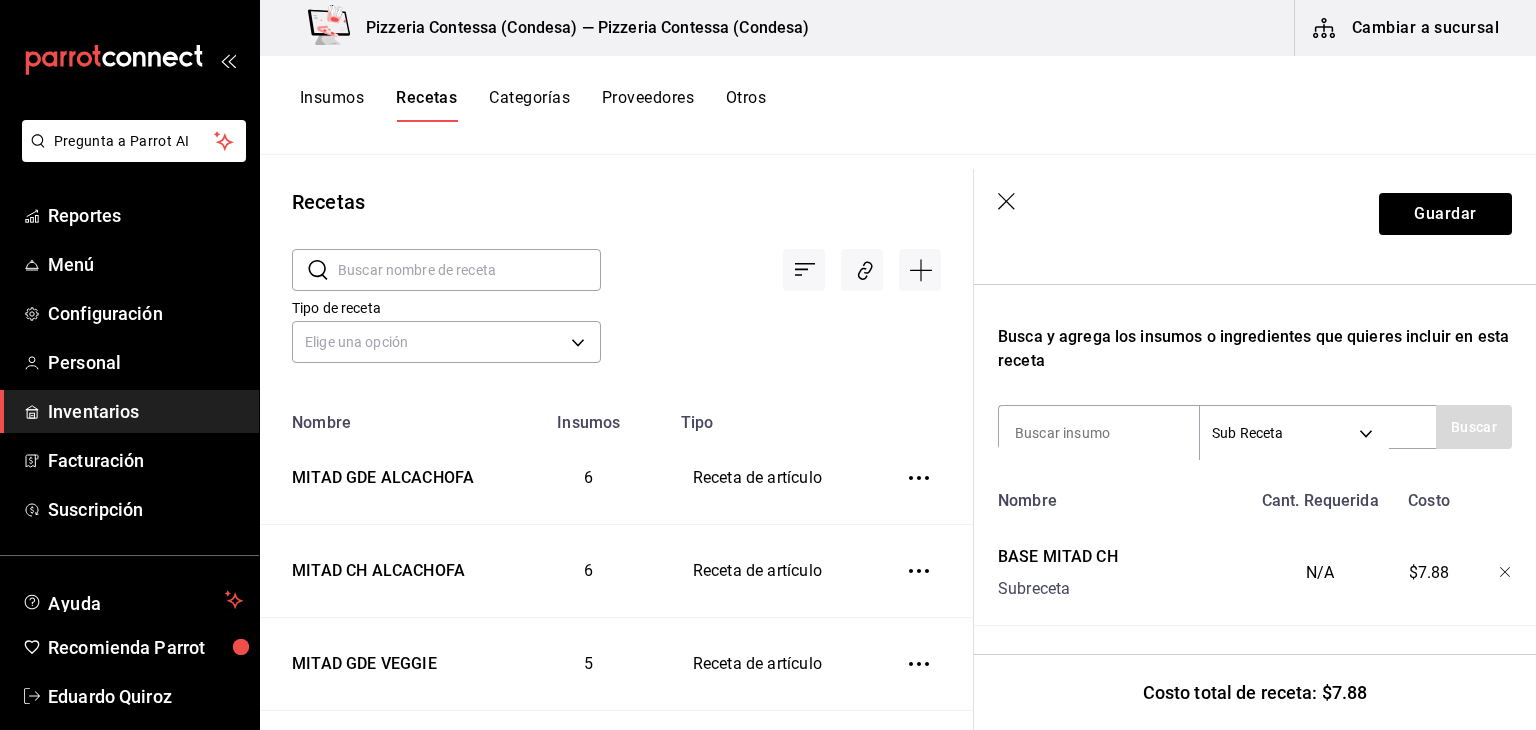 scroll, scrollTop: 309, scrollLeft: 0, axis: vertical 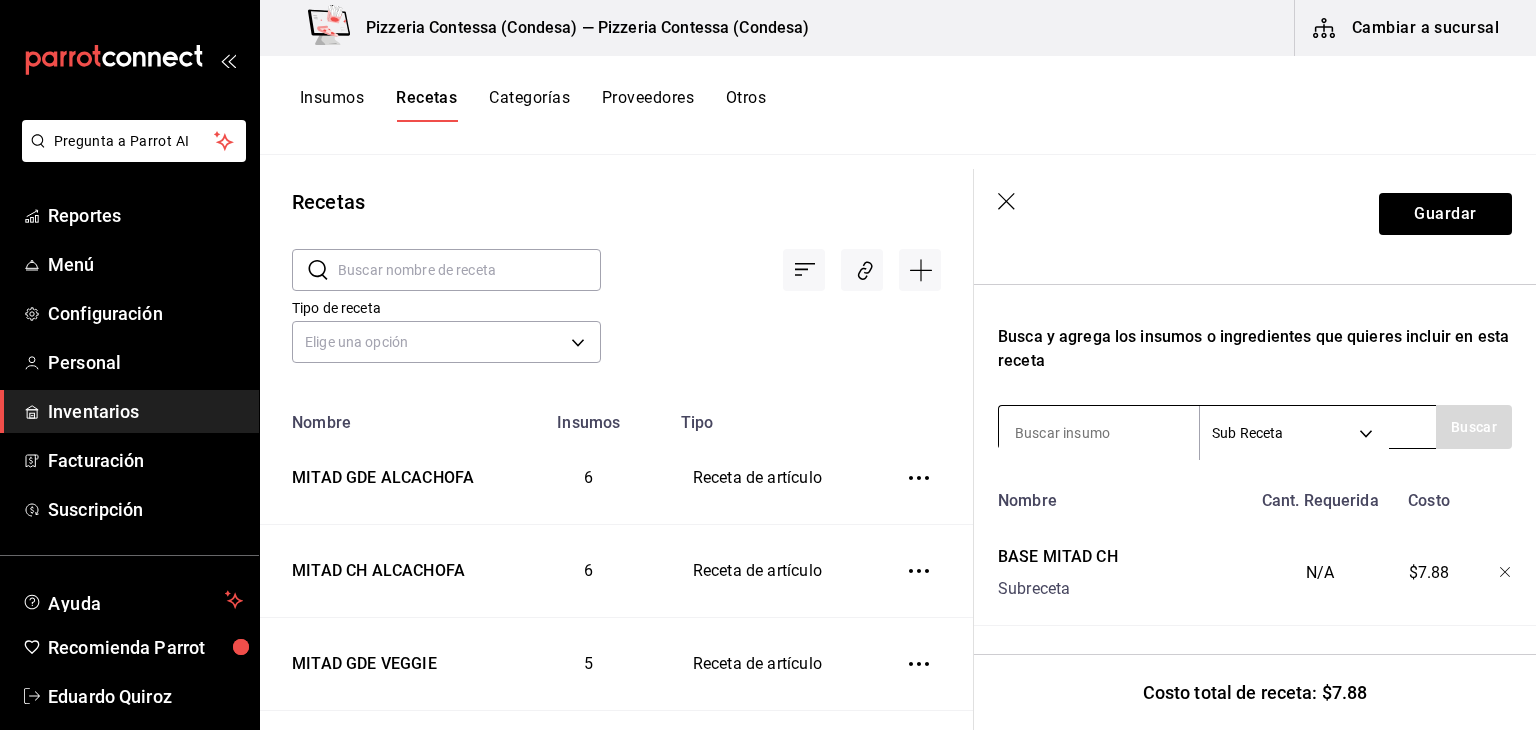 click on "Pregunta a Parrot AI Reportes   Menú   Configuración   Personal   Inventarios   Facturación   Suscripción   Ayuda Recomienda Parrot   [FIRST] [LAST]   Sugerir nueva función   Pizzeria Contessa (Condesa) — Pizzeria Contessa (Condesa) Cambiar a sucursal Insumos Recetas Categorías Proveedores Otros Recetas ​ ​ Tipo de receta Elige una opción default Nombre Insumos Tipo MITAD GDE ALCACHOFA 6 Receta de artículo MITAD CH ALCACHOFA 6 Receta de artículo MITAD GDE VEGGIE 5 Receta de artículo MITAD CH VEGGIE 5 Receta de artículo MITAD GDE 4 QUESOS 4 Receta de artículo MITAD CH 4 QUESOS 4 Receta de artículo MITAD GDE FRUTAS 5 Receta de artículo MITAD CH FRUTAS 5 Receta de artículo MITAD GDE MEXIQUENSE 5 Receta de artículo MITAD CH MEXIQUENSE 5 Receta de artículo MITAD GDE MARGARITA 3 Receta de artículo MITAD CH MARGARITA 3 Receta de artículo MITAD GDE BOLOGNESA 2 Receta de artículo MITAD CH BOLOGNESA 2 Receta de artículo MITAD GDE HAWAIANA 3 Receta de artículo MITAD CH HAWAIANA 3 2 2 3 3 2 3" at bounding box center (768, 358) 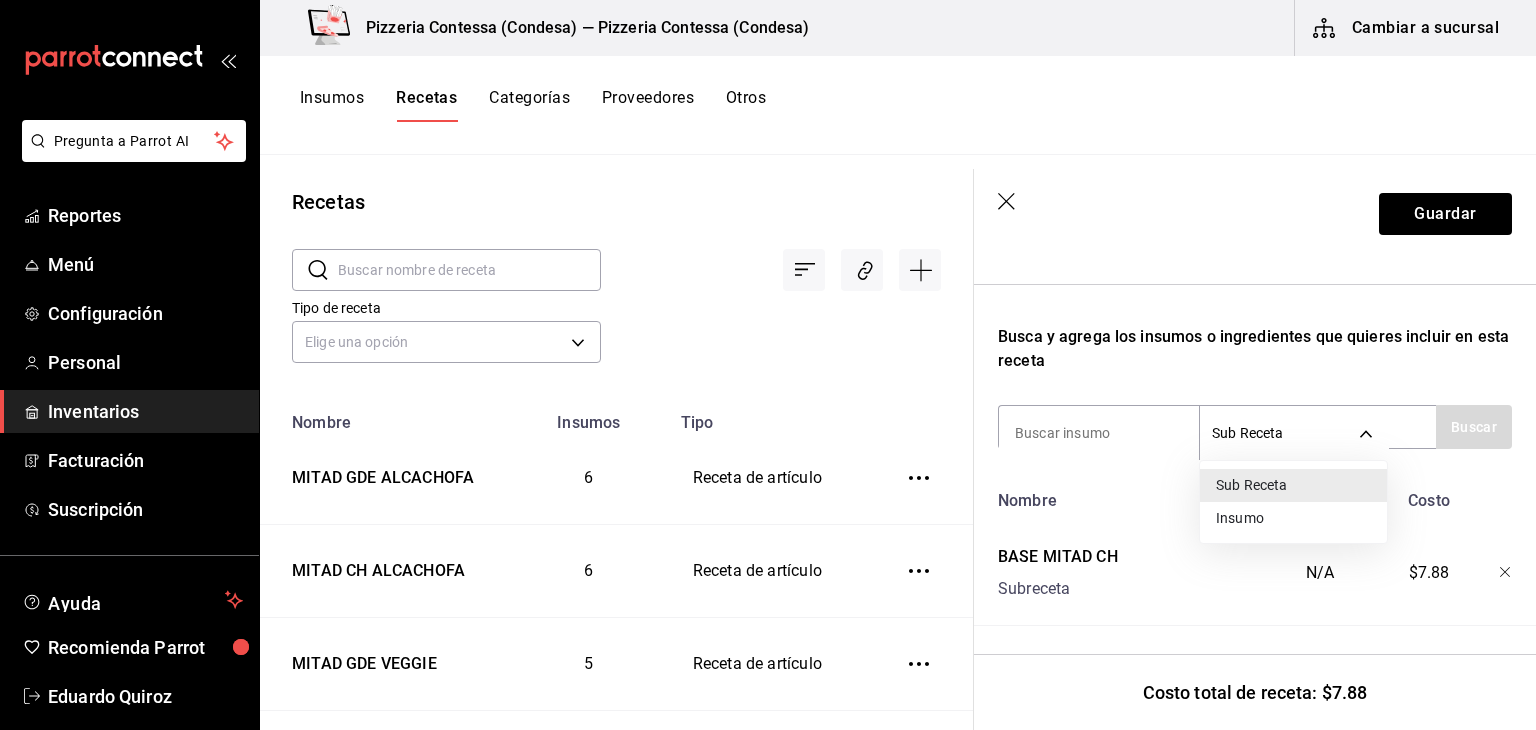 click on "Insumo" at bounding box center (1293, 518) 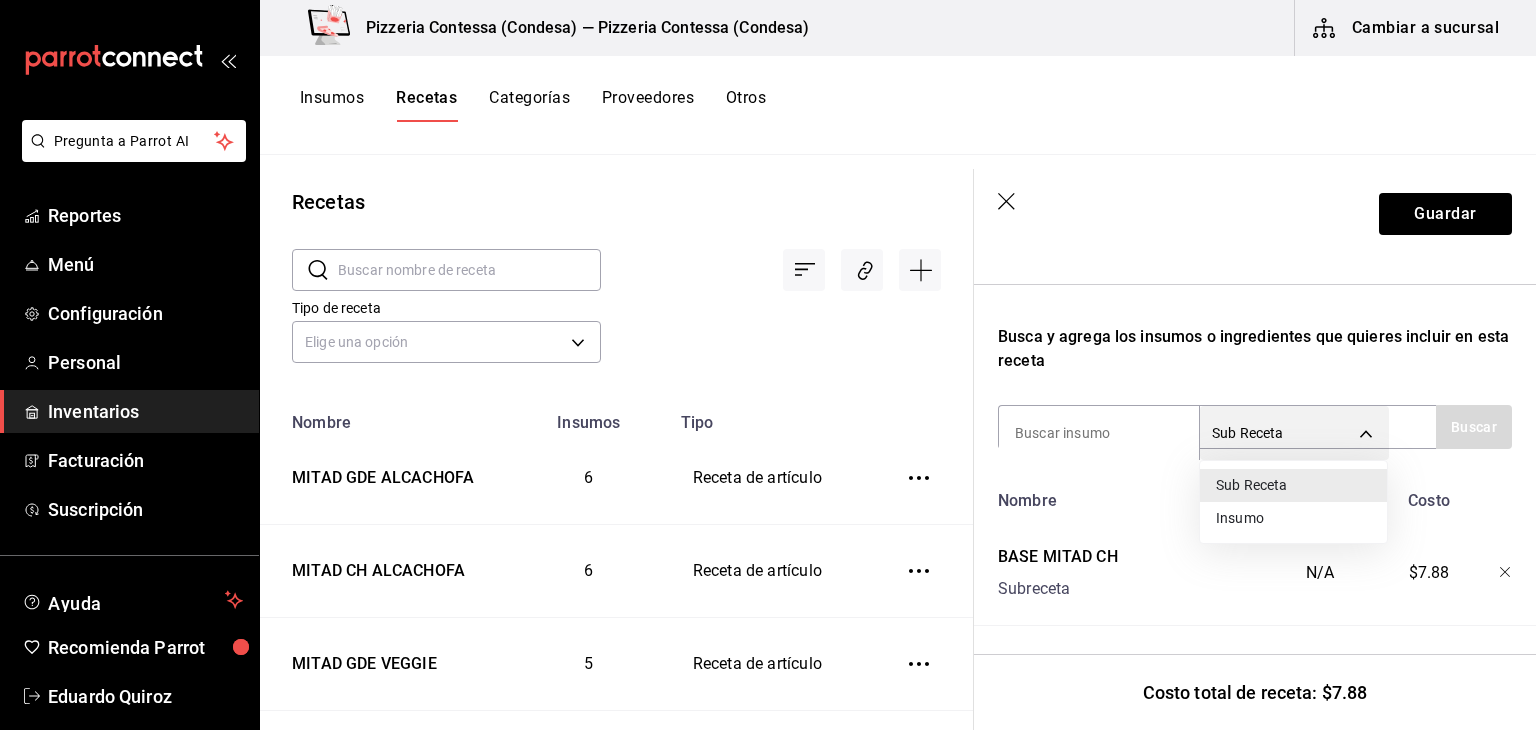 type on "SUPPLY" 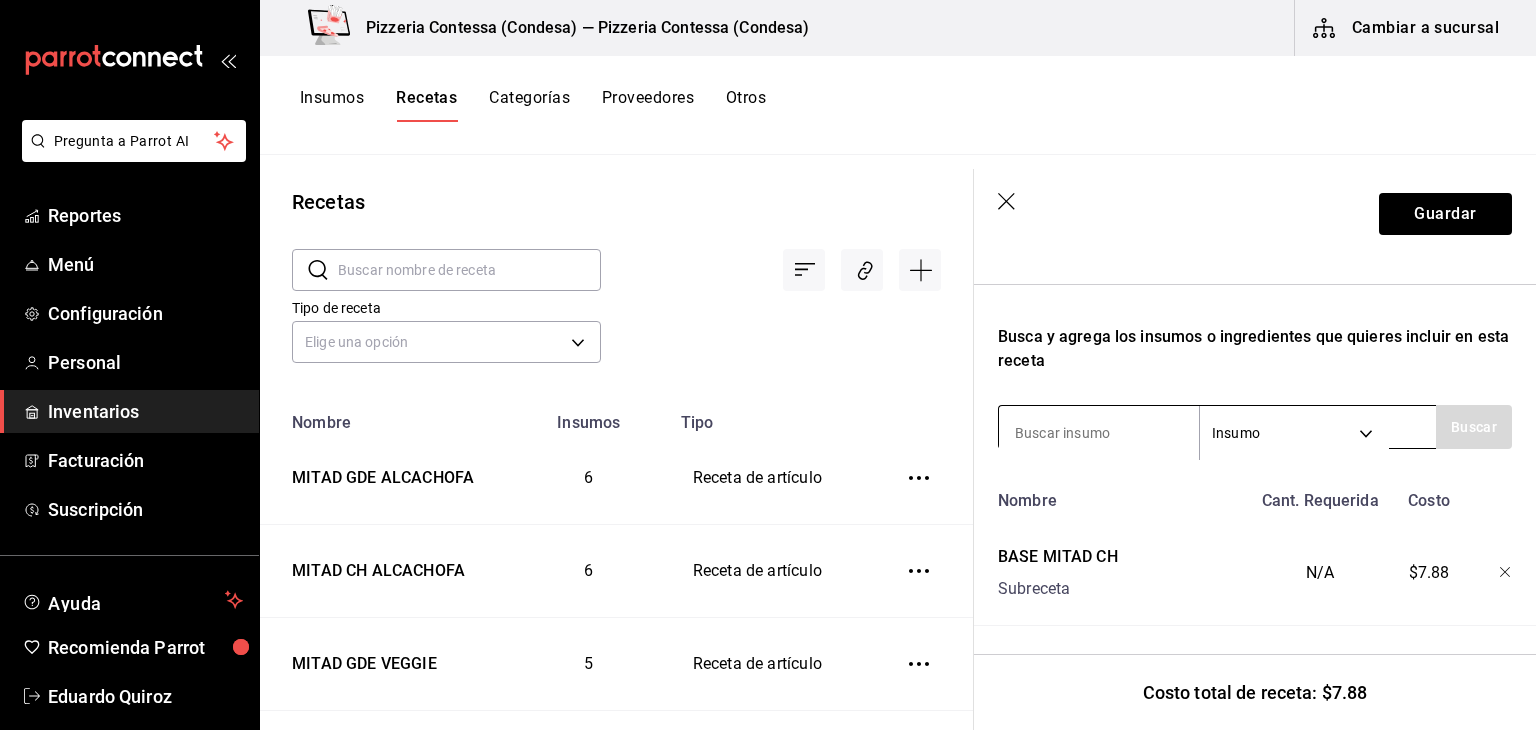 click at bounding box center (1099, 433) 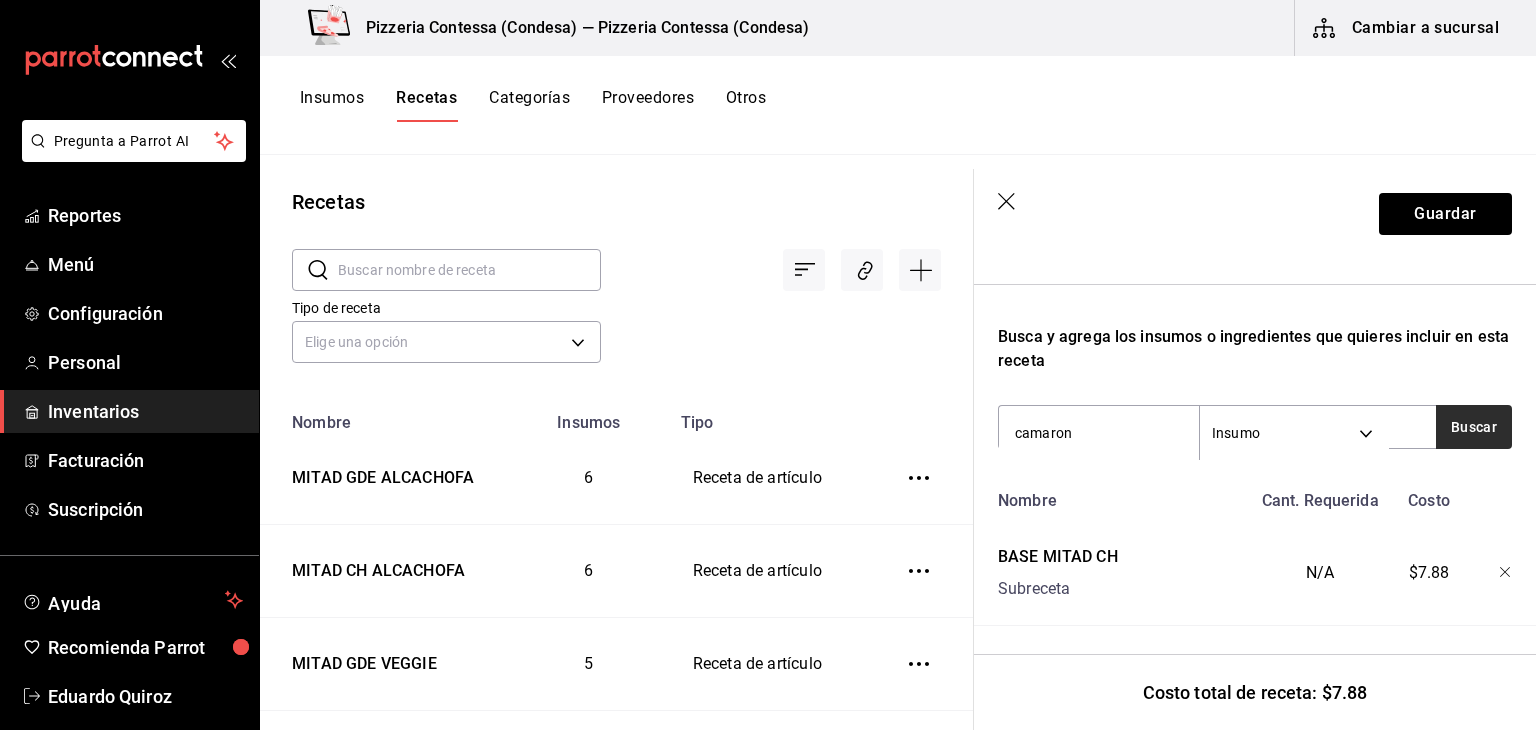 type on "camaron" 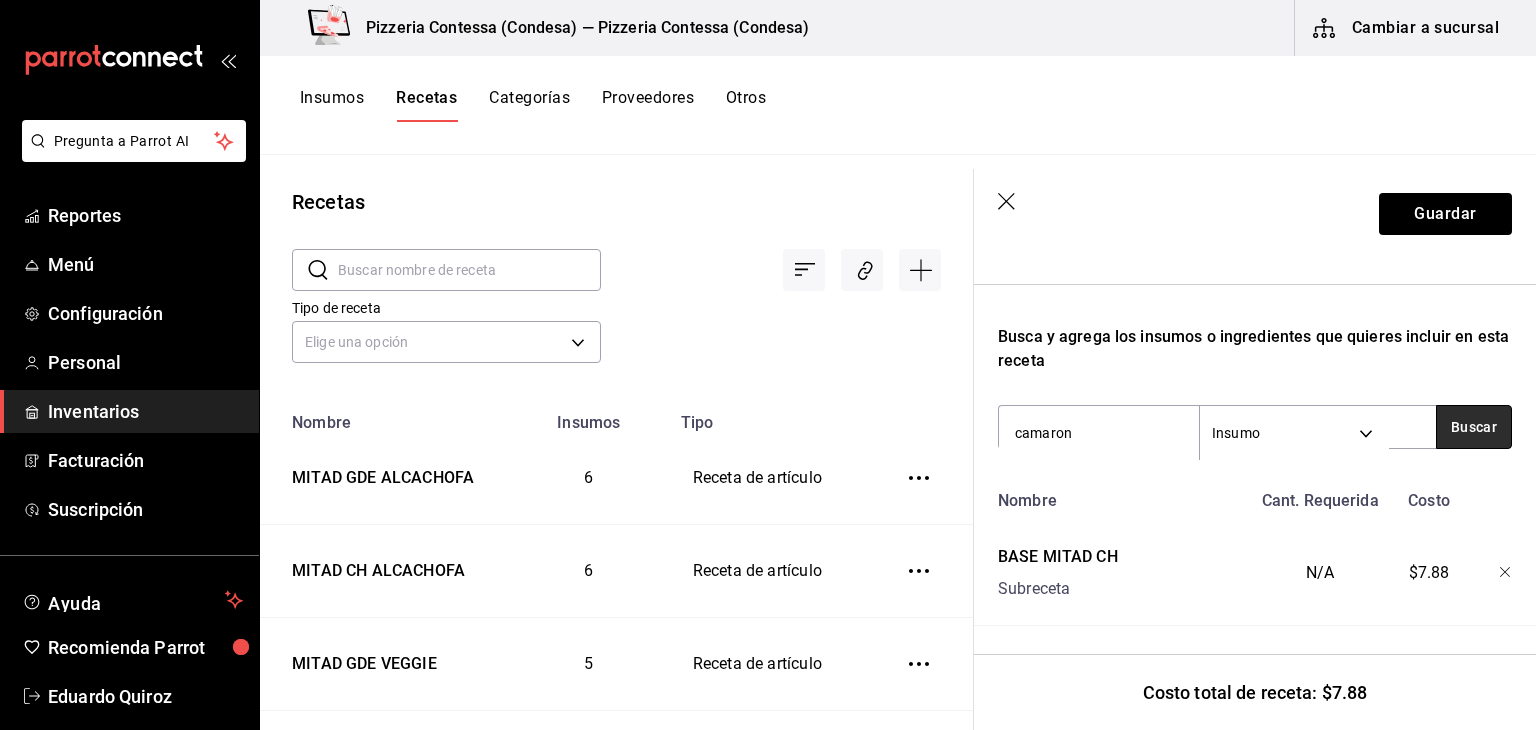 click on "Buscar" at bounding box center [1474, 427] 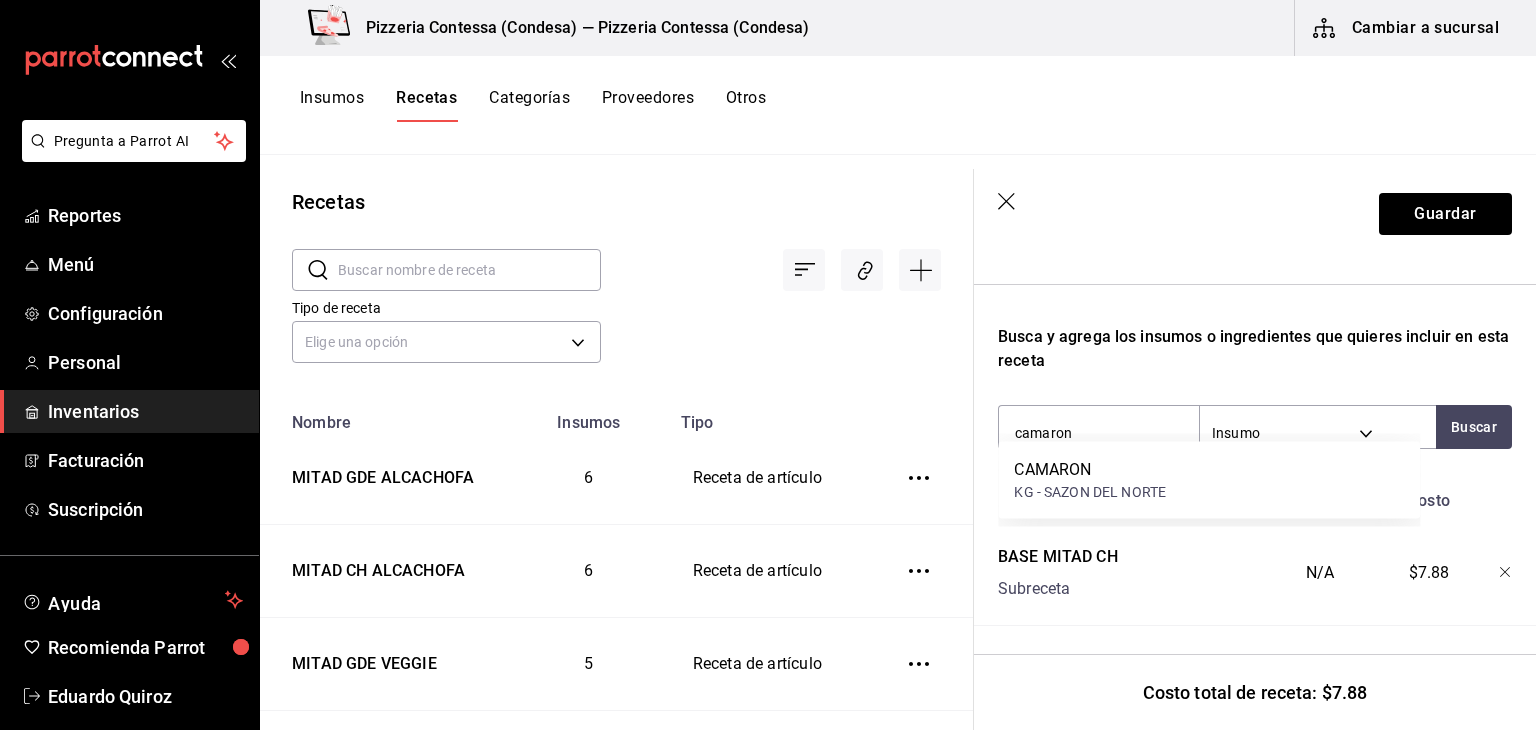 click on "CAMARON KG - [BRAND]" at bounding box center (1209, 480) 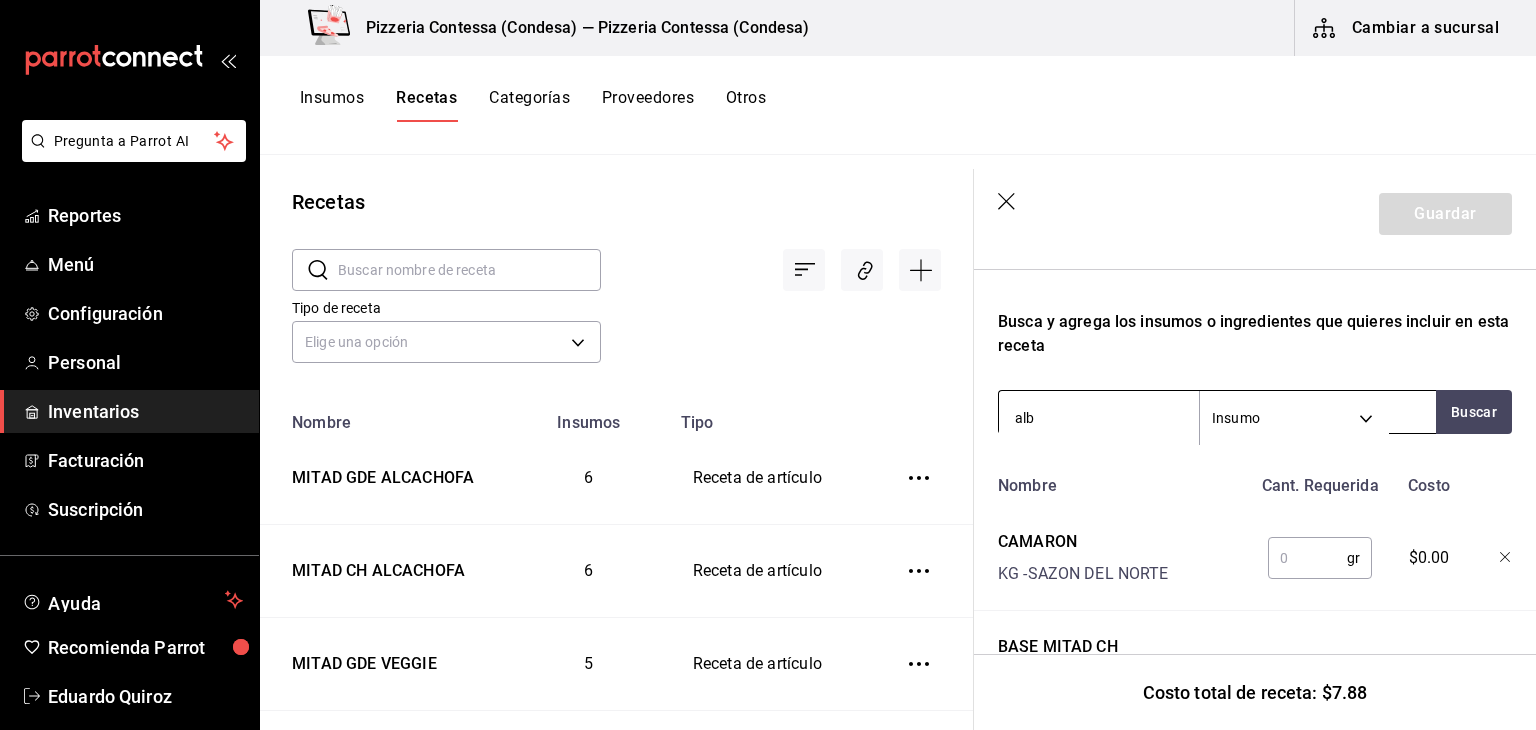 type on "alba" 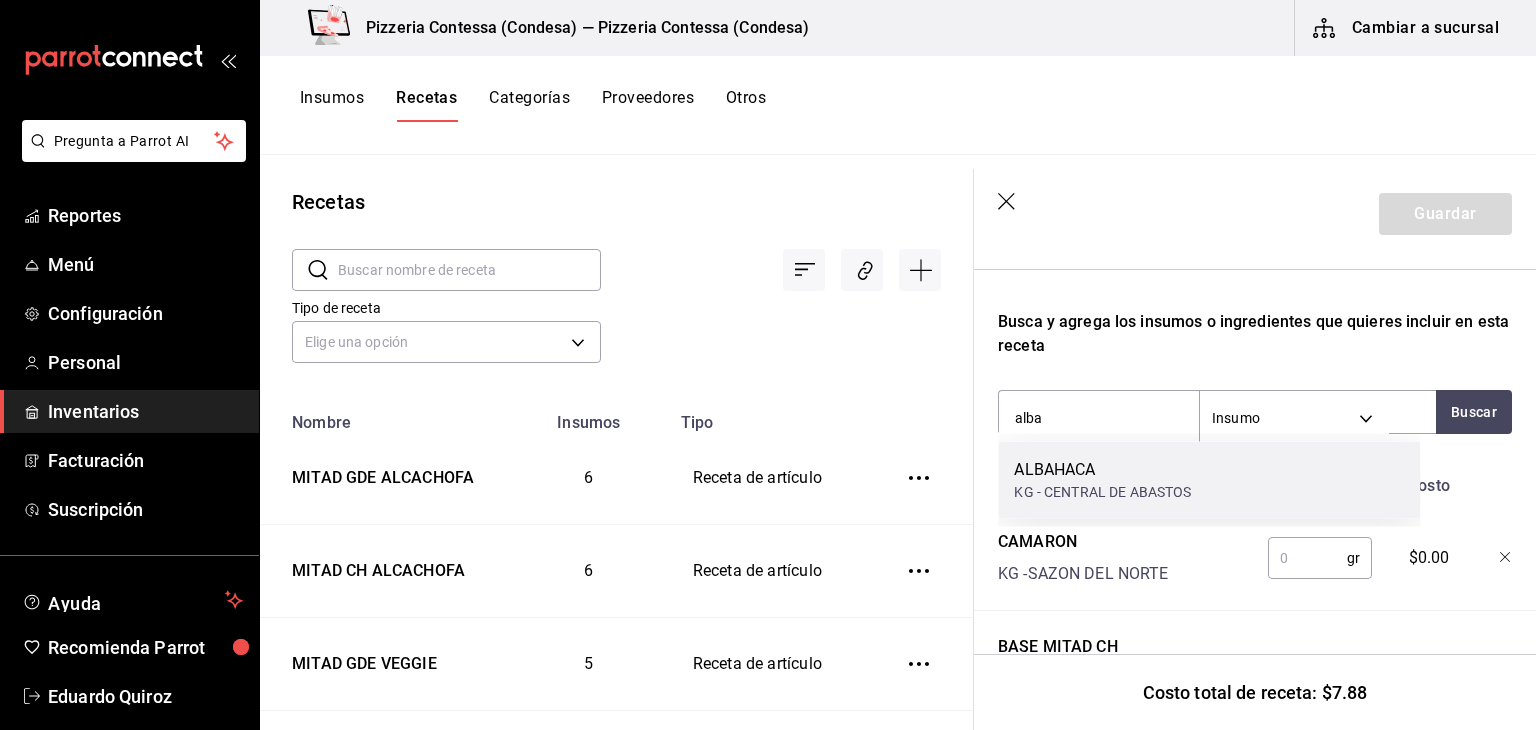 click on "ALBAHACA" at bounding box center [1102, 470] 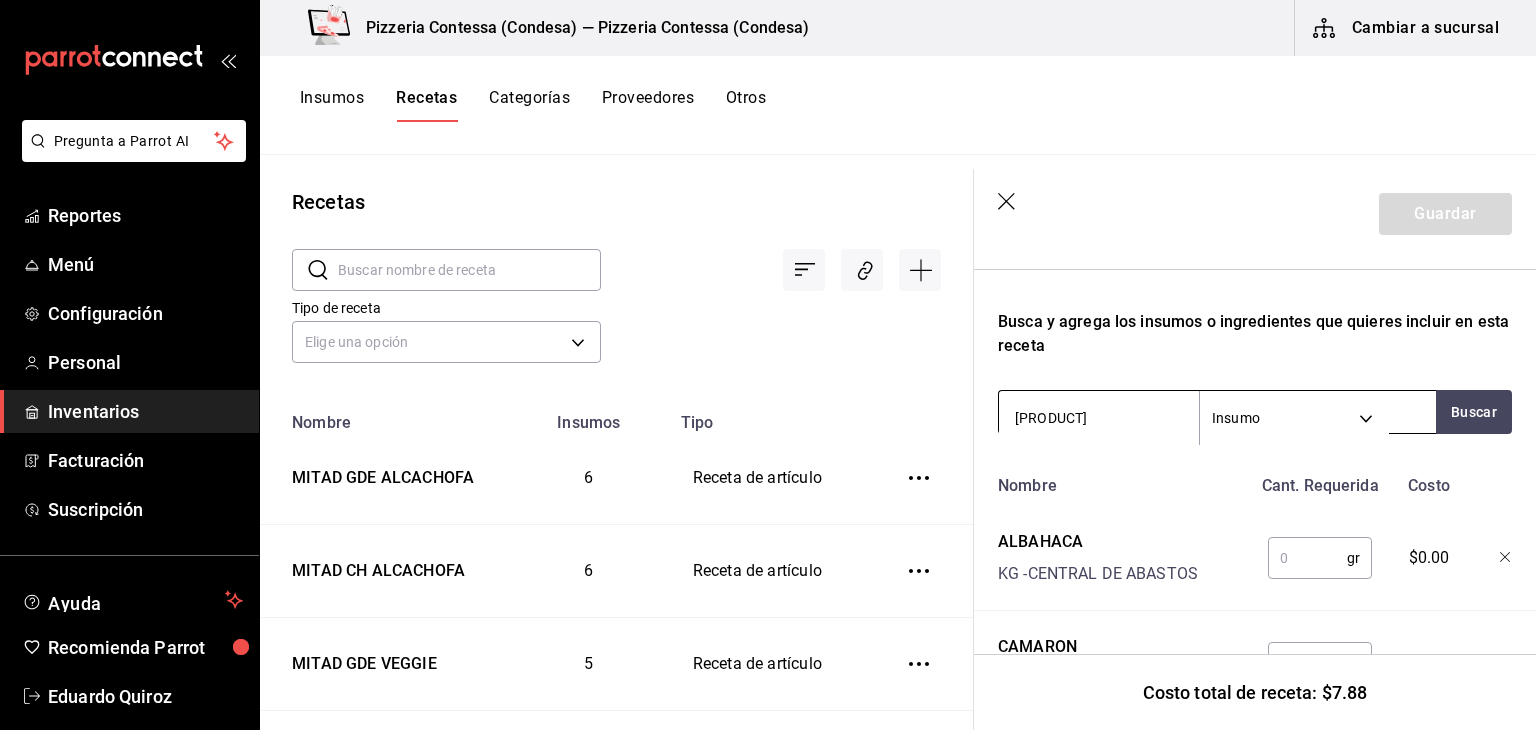 type on "PIMIENTO" 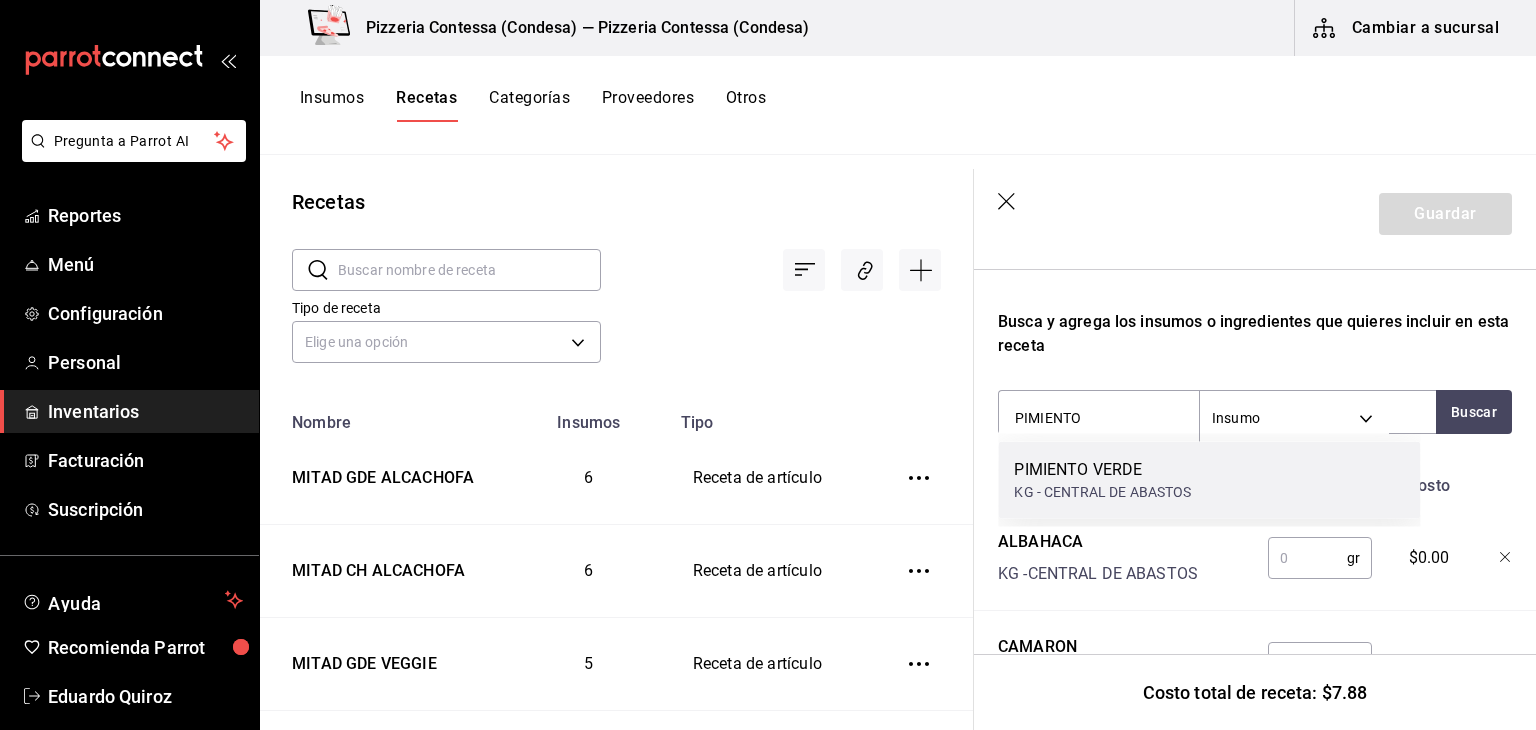 click on "PIMIENTO VERDE" at bounding box center (1102, 470) 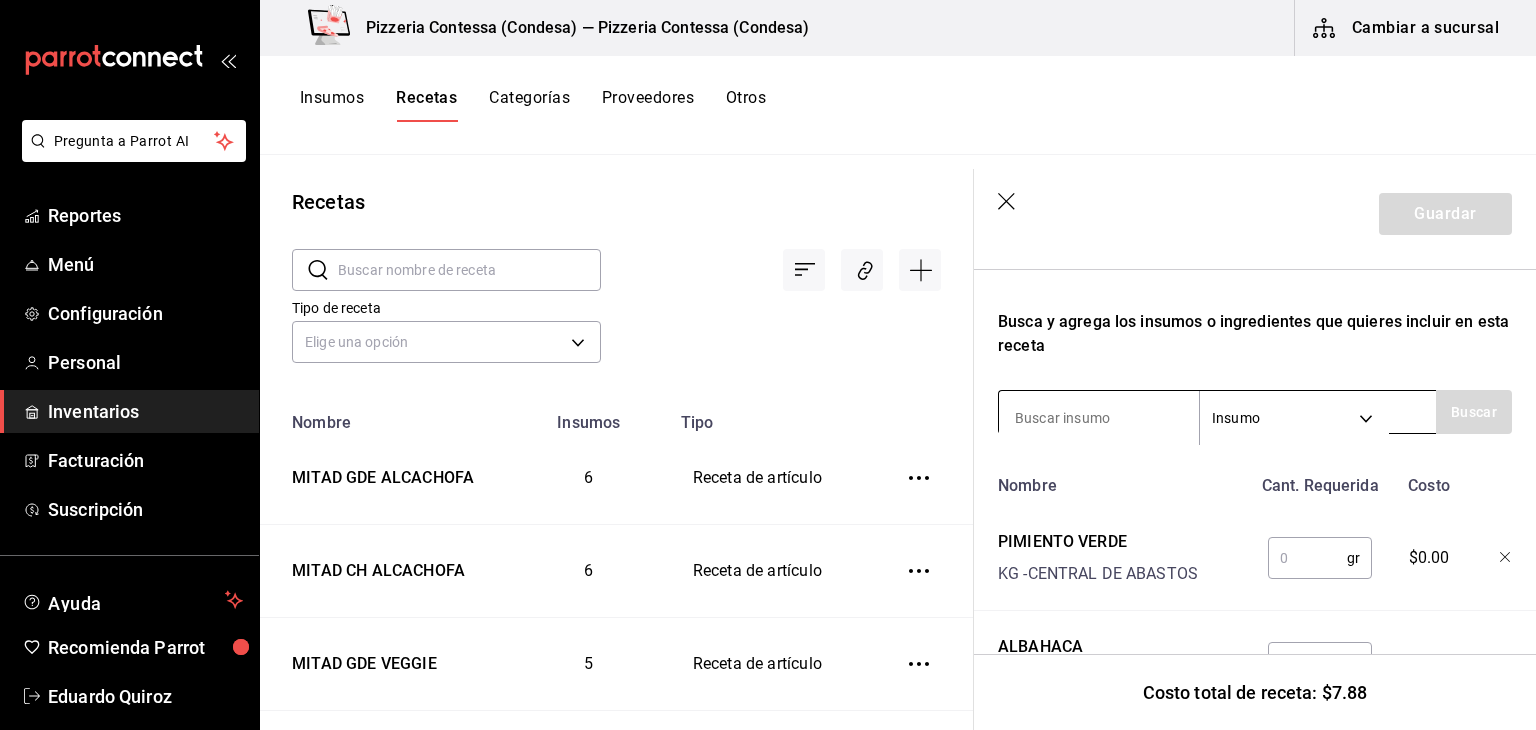 click at bounding box center (1099, 418) 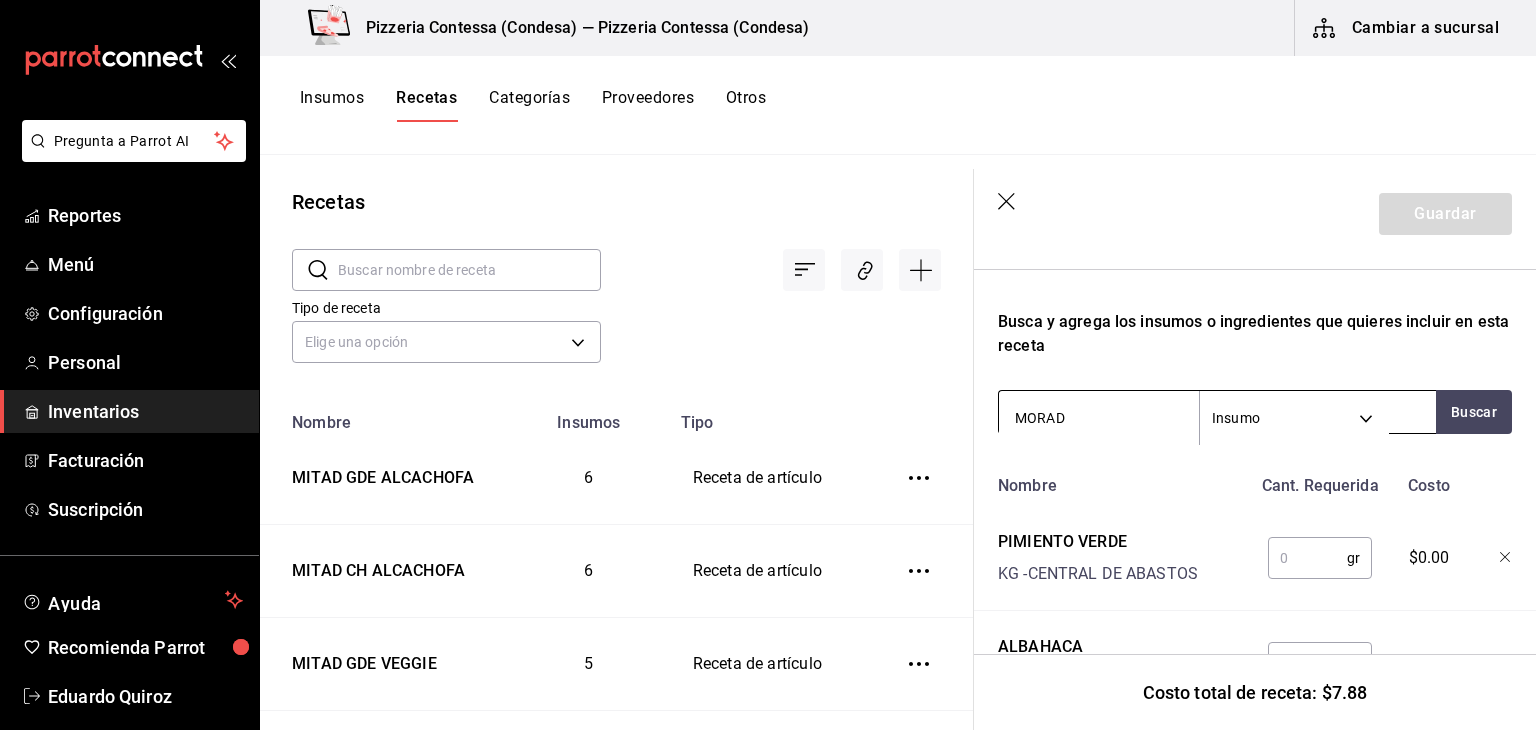 type on "MORADA" 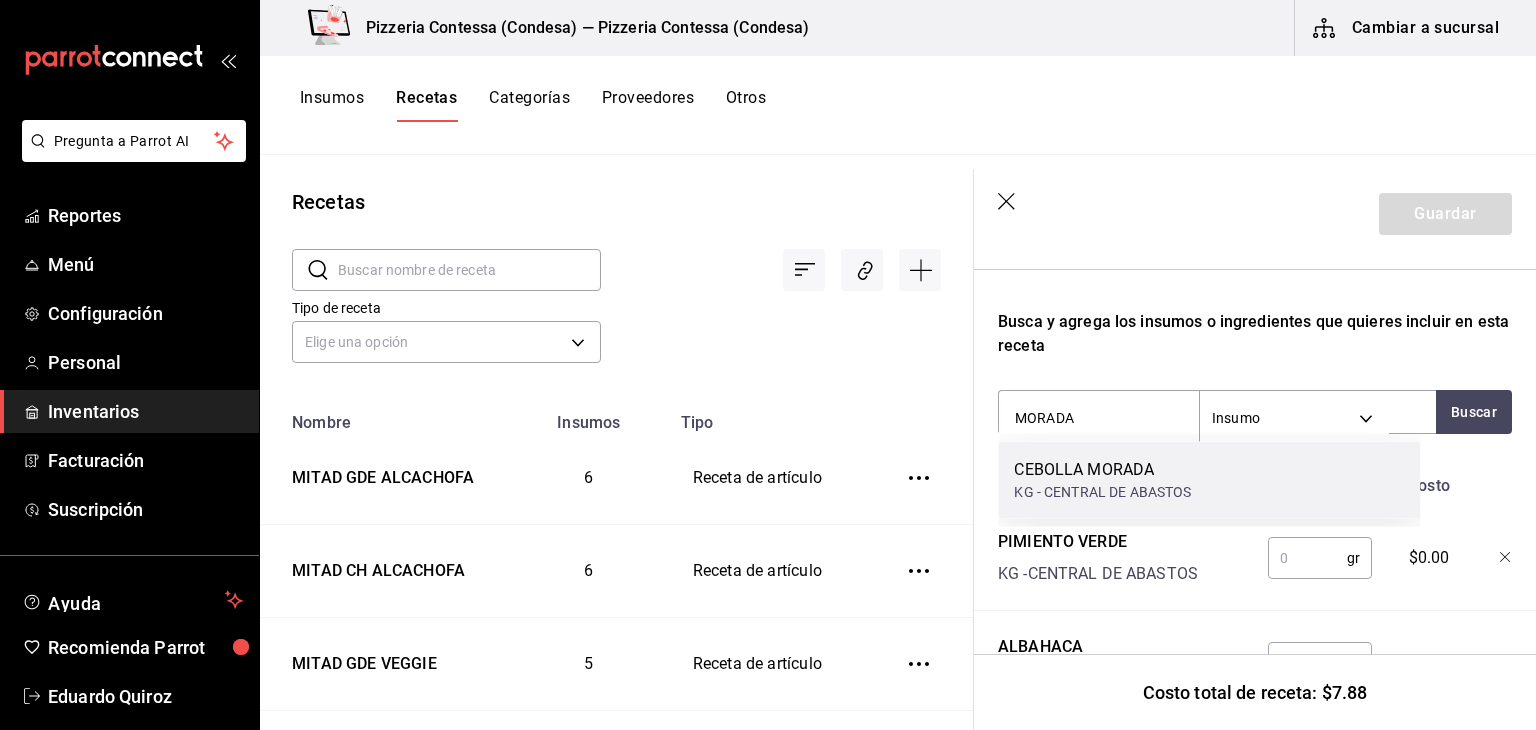 click on "CEBOLLA MORADA" at bounding box center [1102, 470] 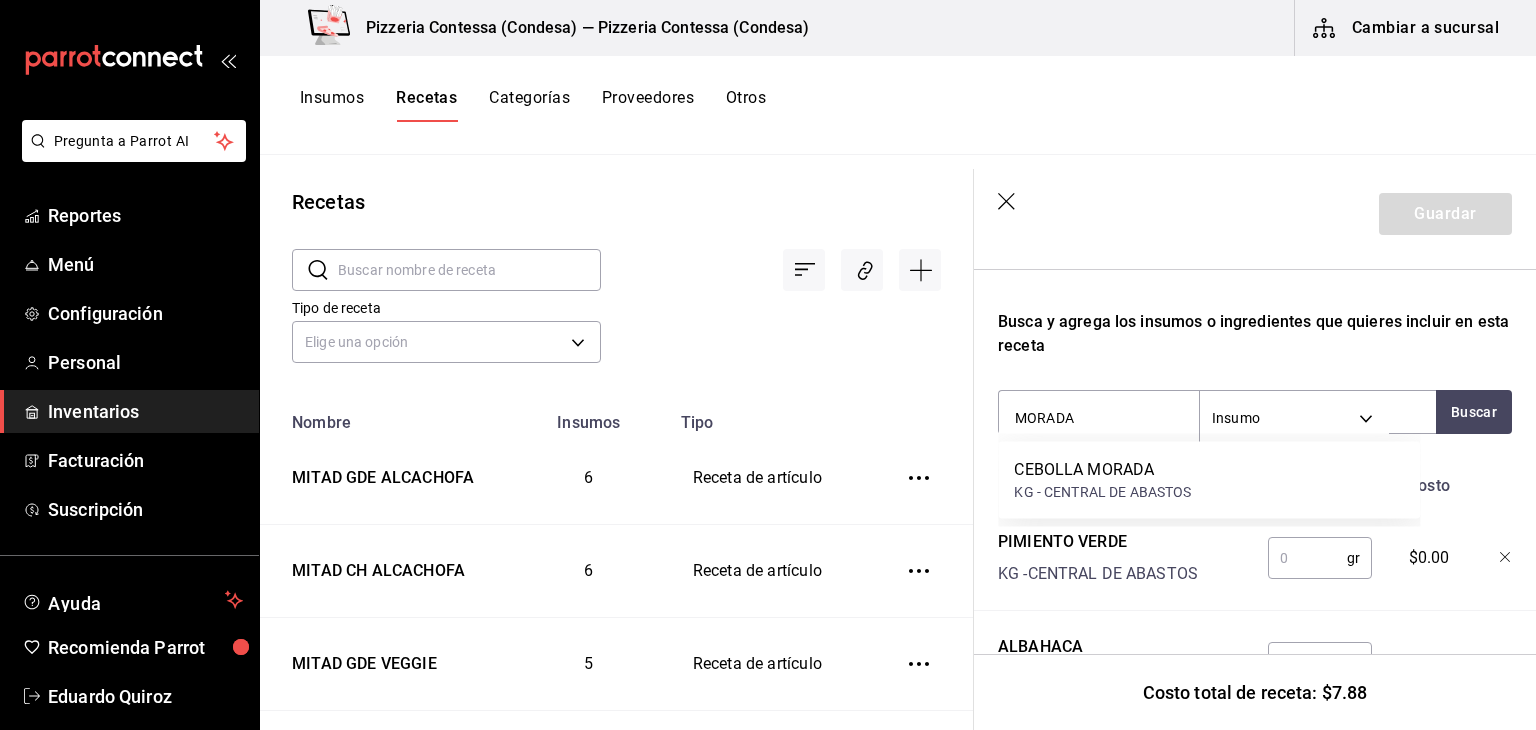 type 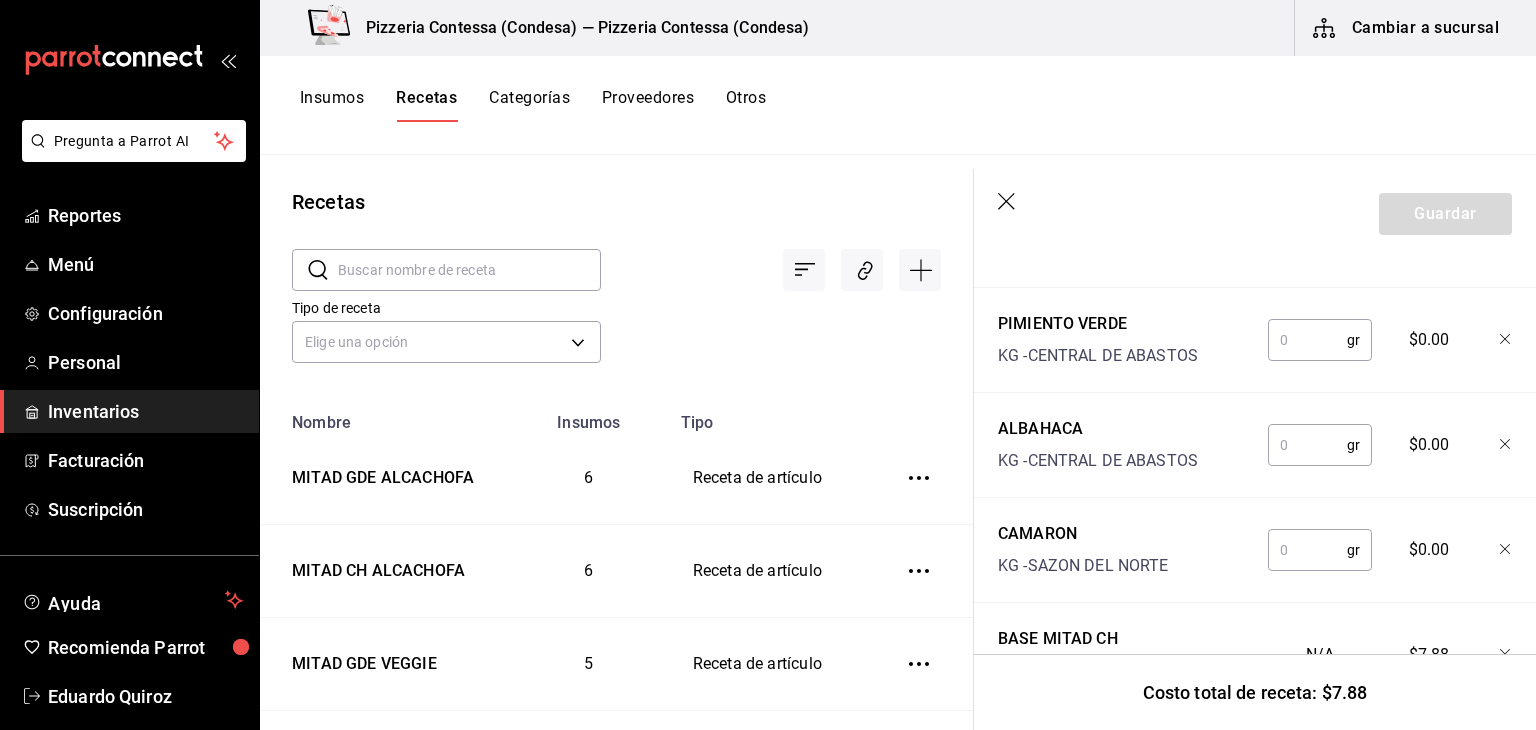 scroll, scrollTop: 729, scrollLeft: 0, axis: vertical 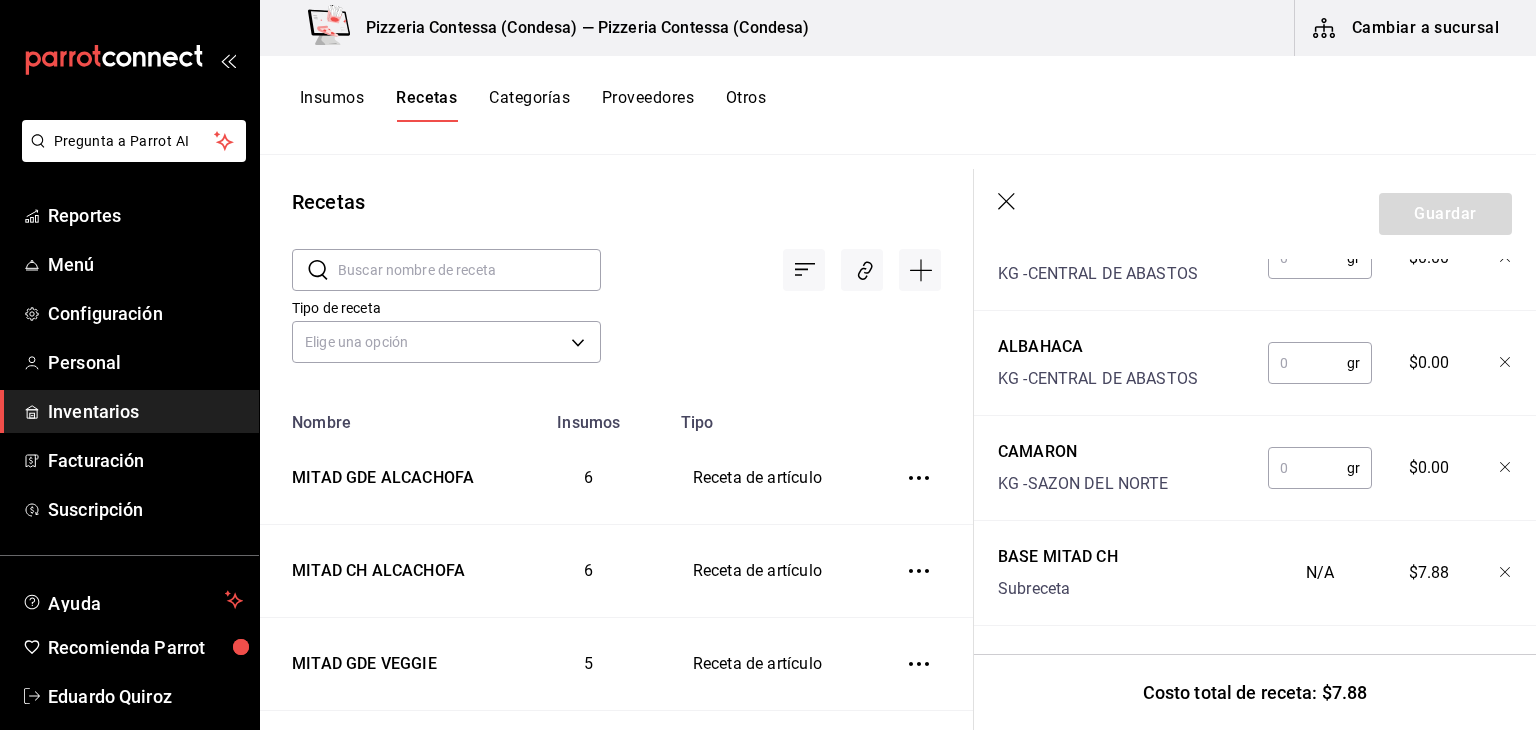 click at bounding box center (1307, 468) 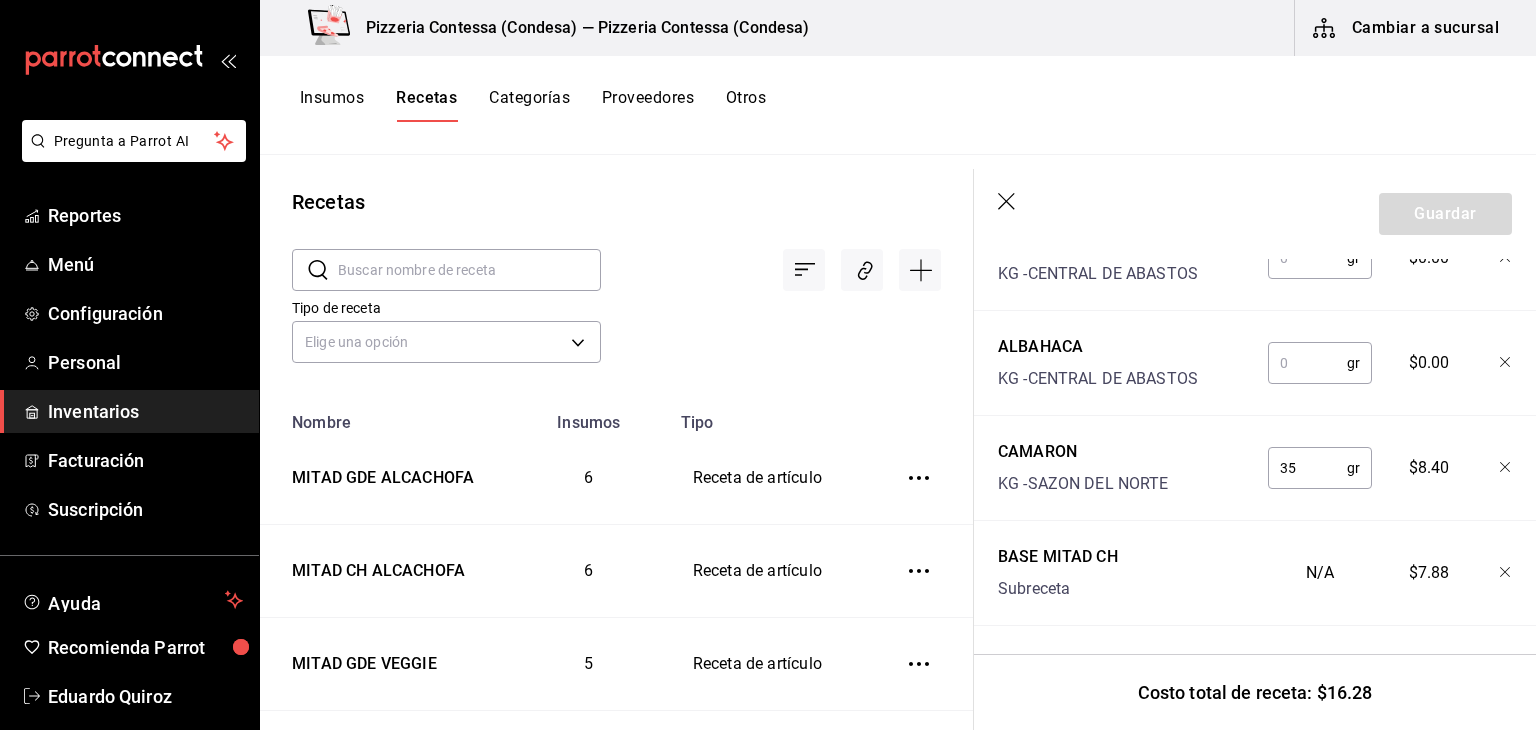 type on "35" 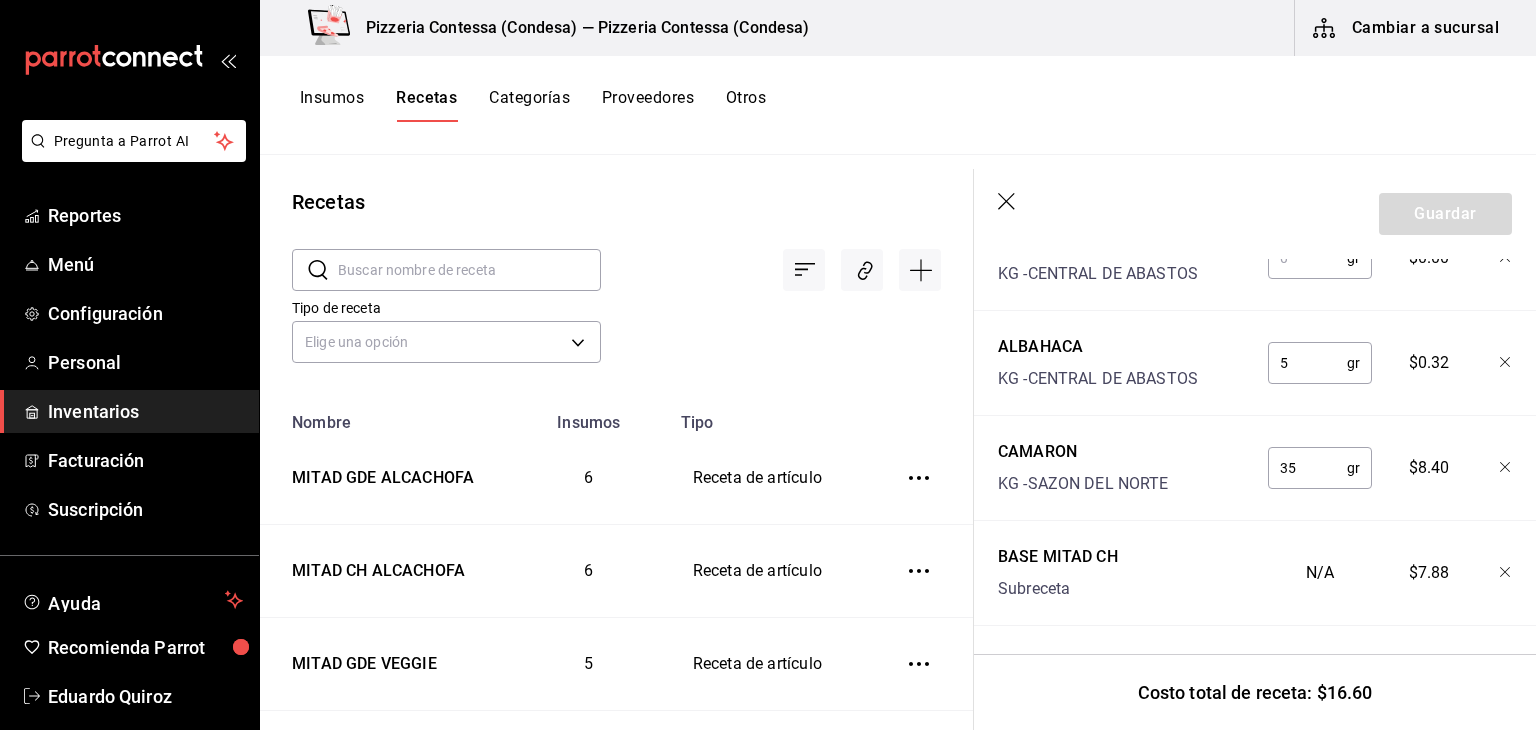 type on "5" 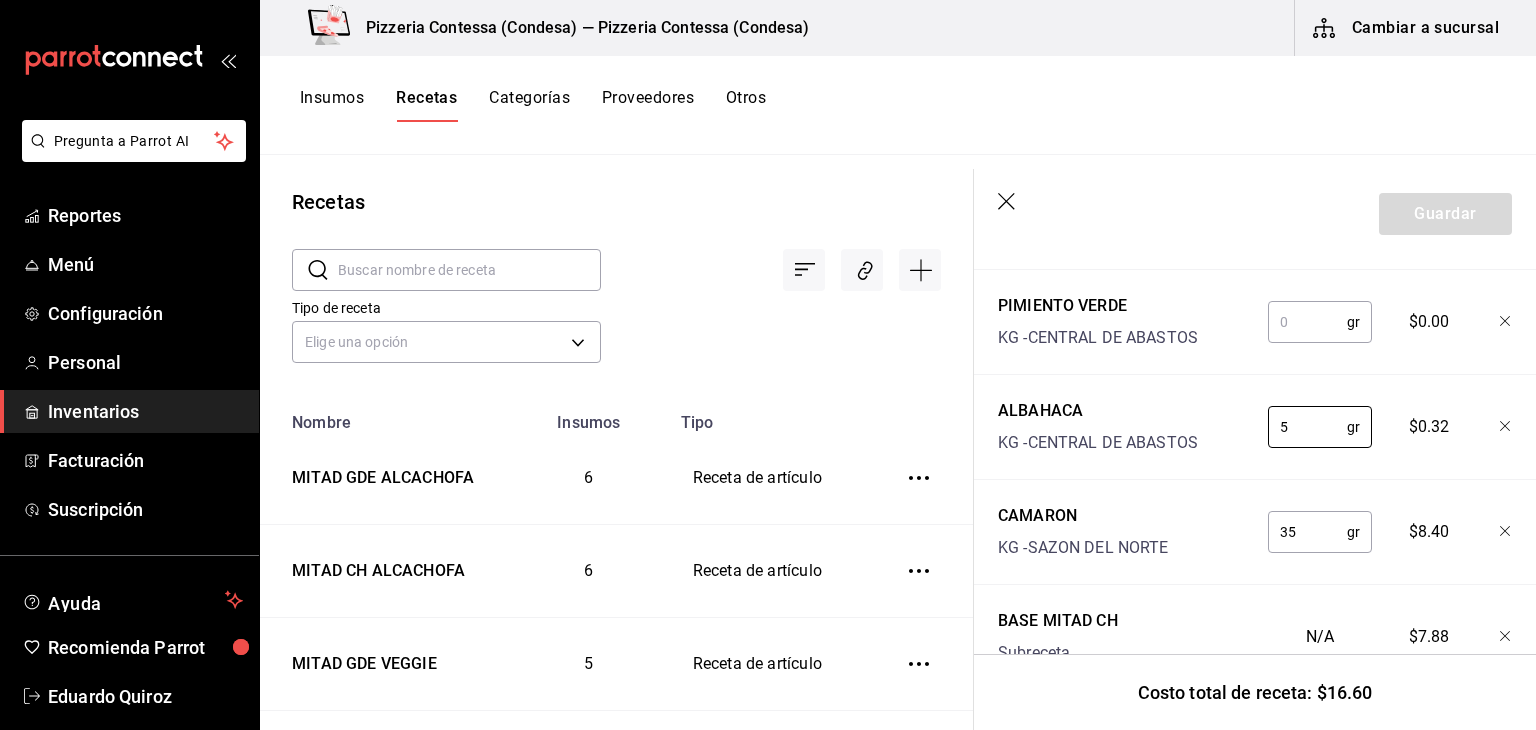 scroll, scrollTop: 529, scrollLeft: 0, axis: vertical 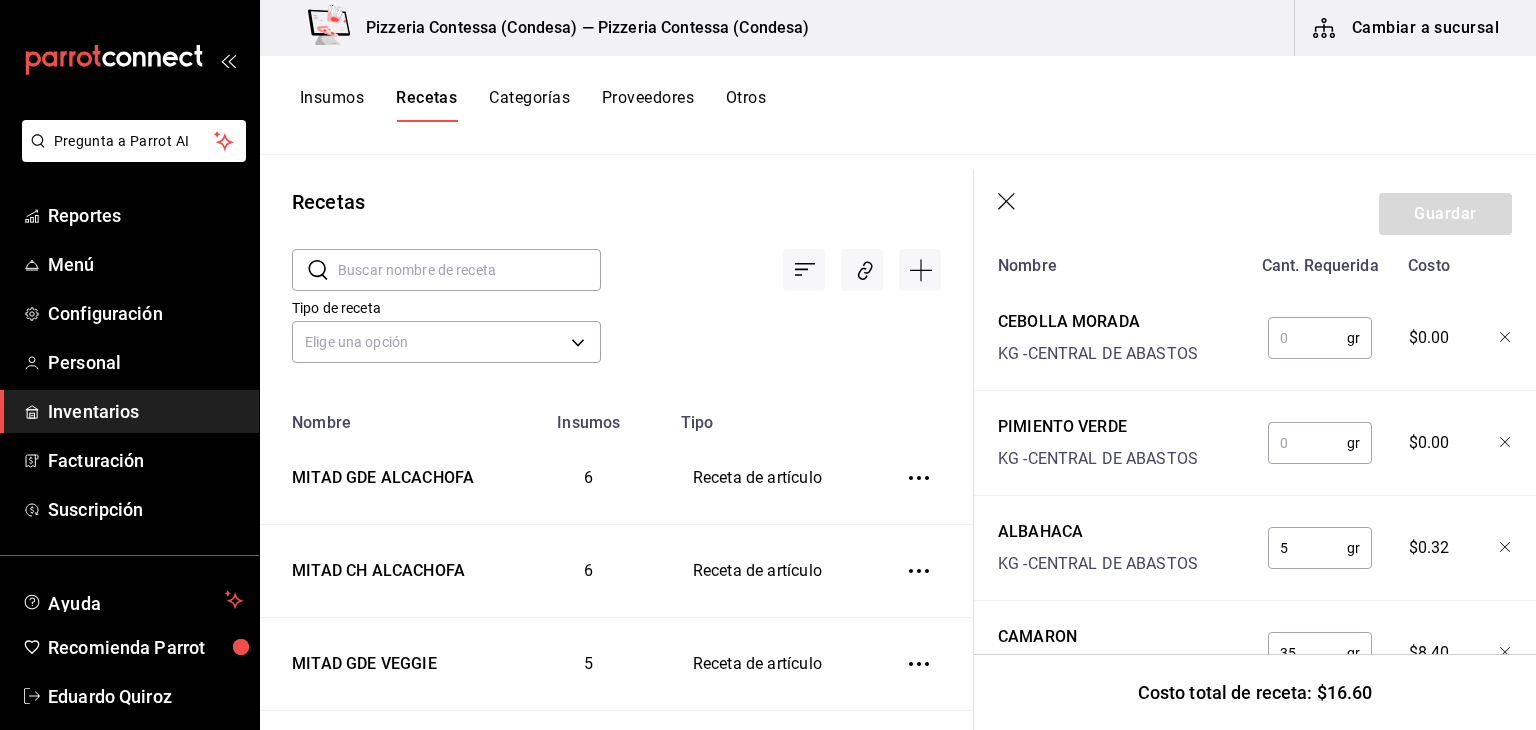 click at bounding box center [1307, 443] 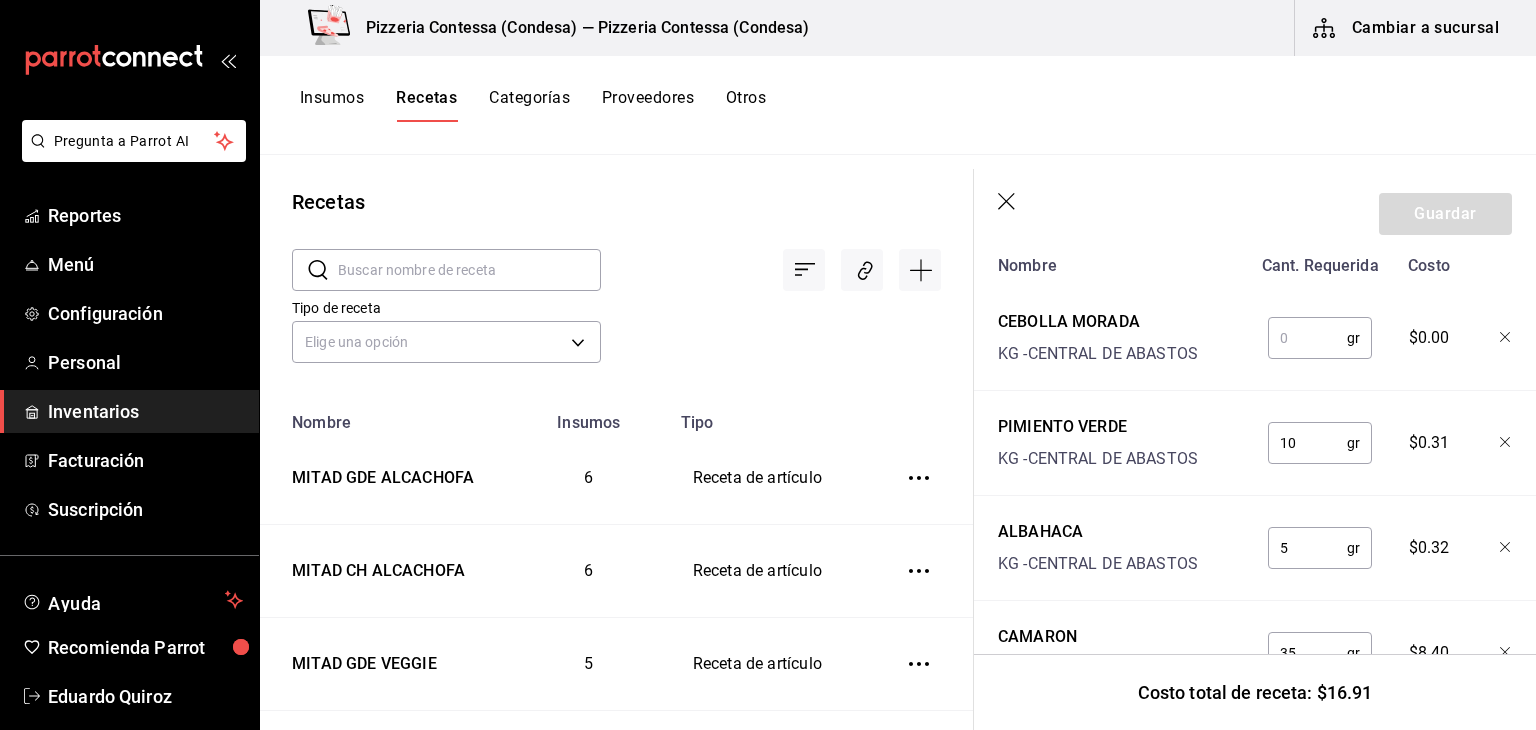 type on "10" 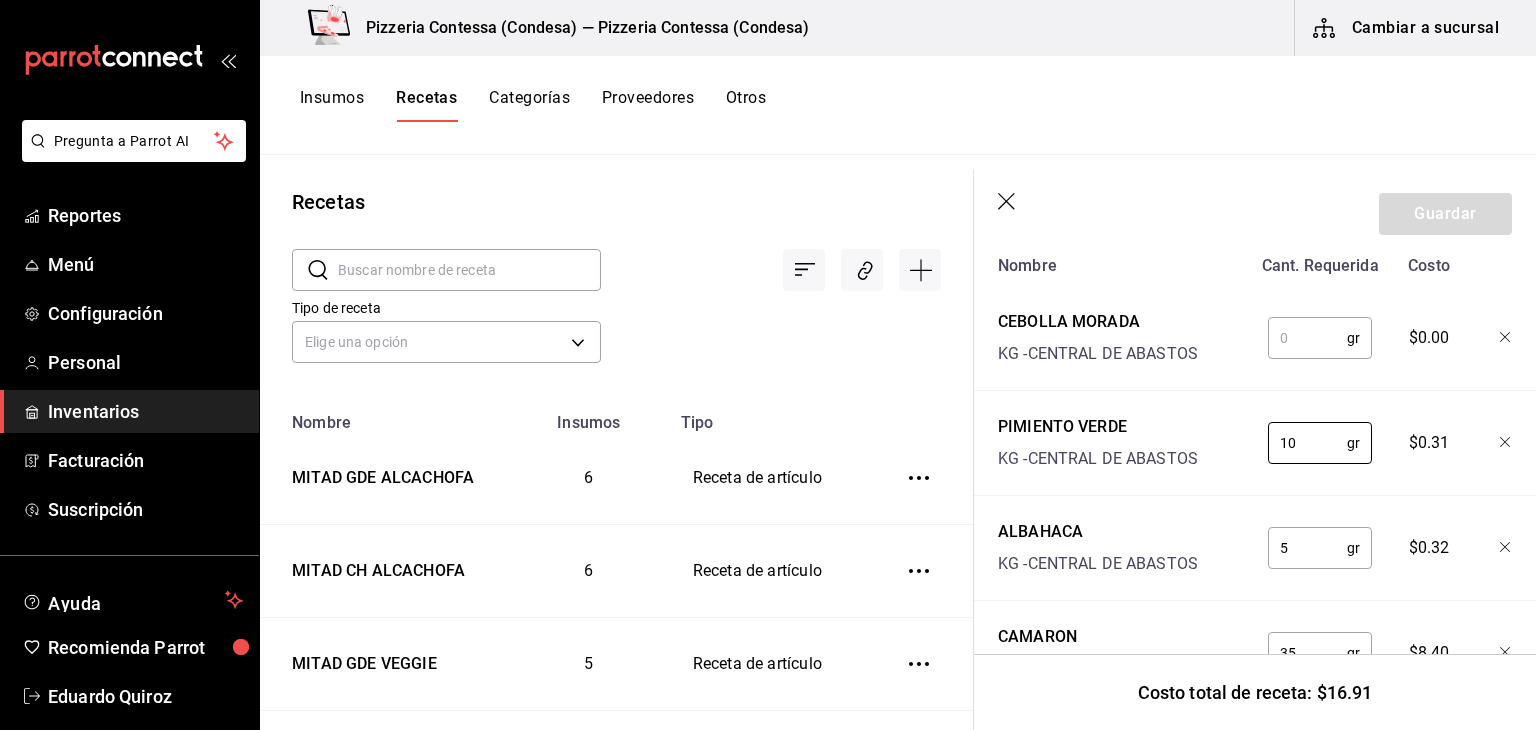 click at bounding box center [1307, 338] 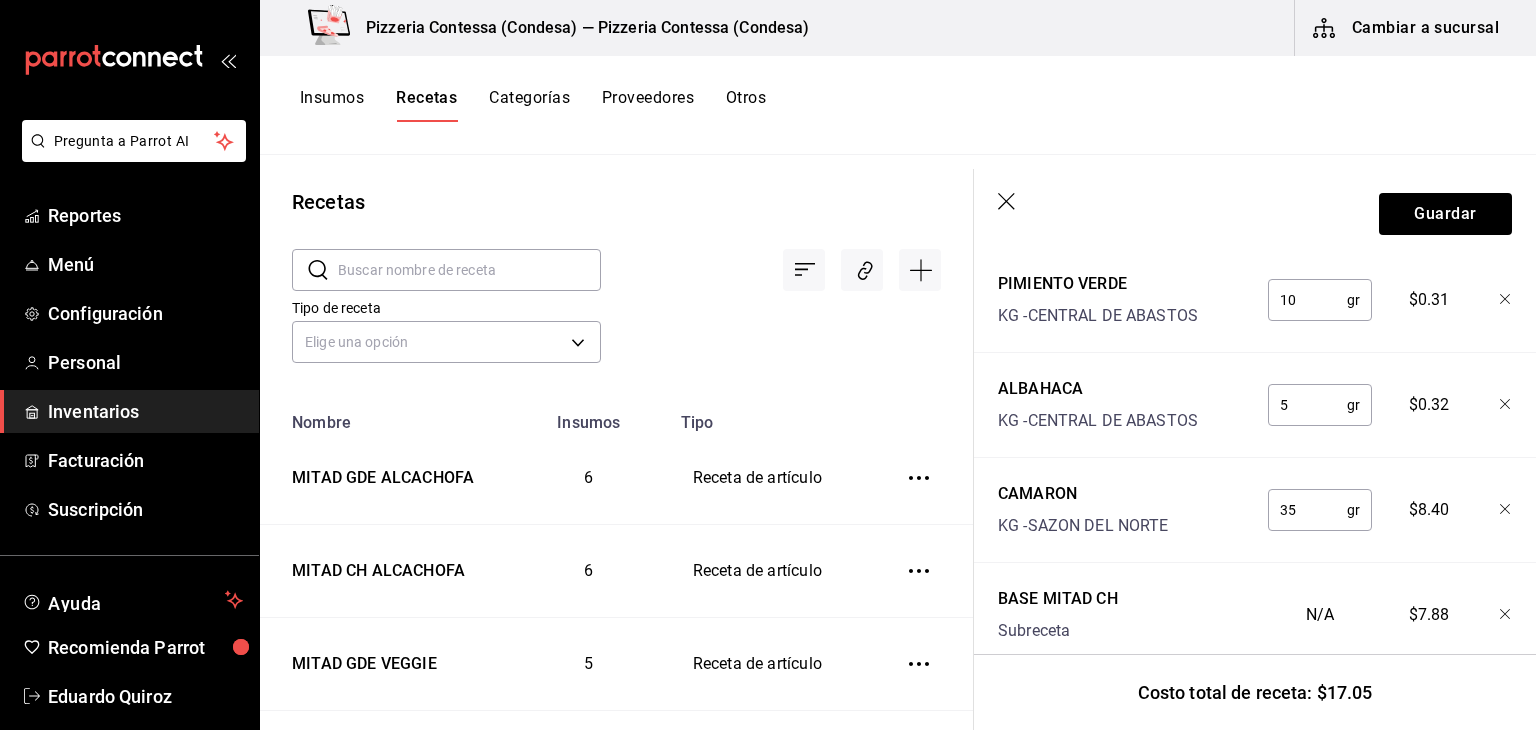 scroll, scrollTop: 729, scrollLeft: 0, axis: vertical 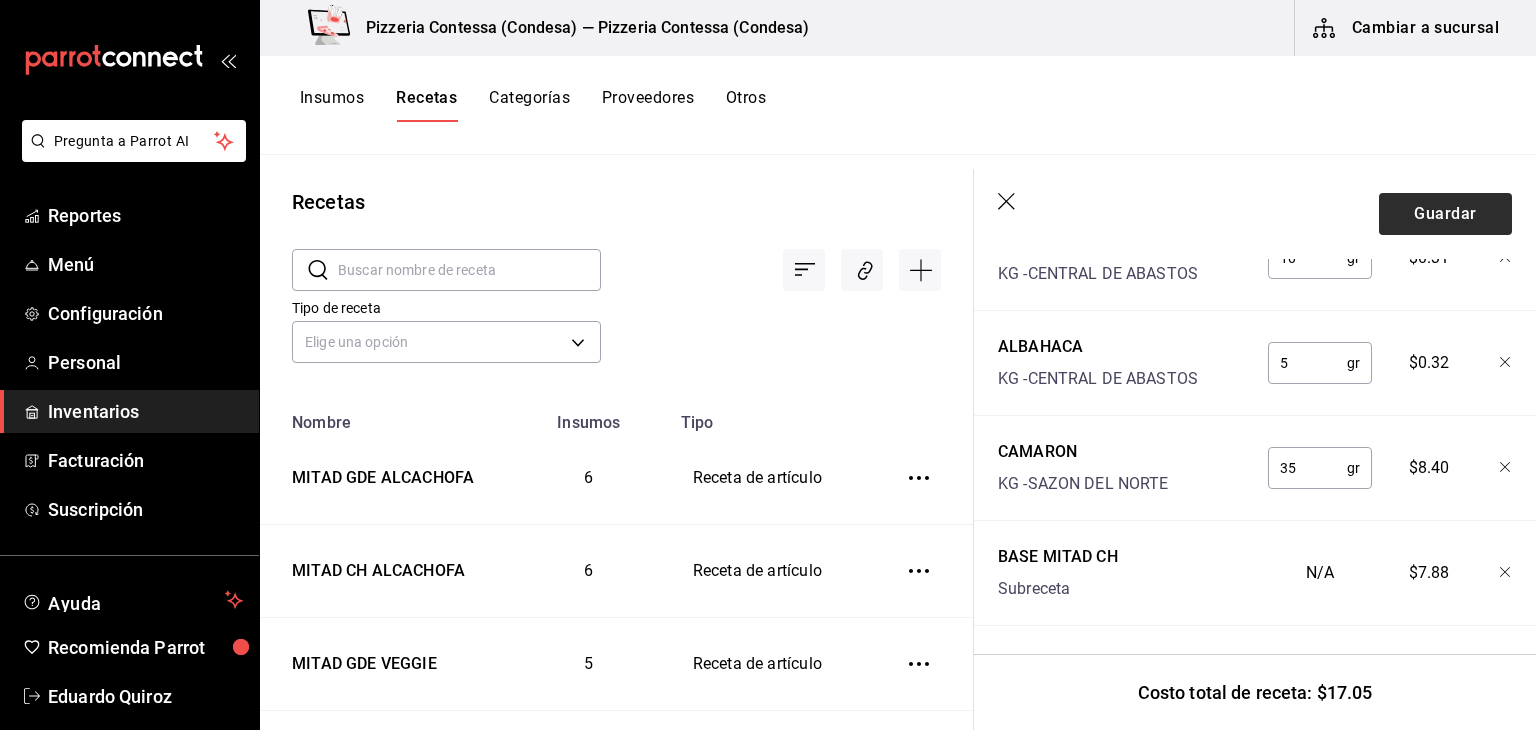type on "8" 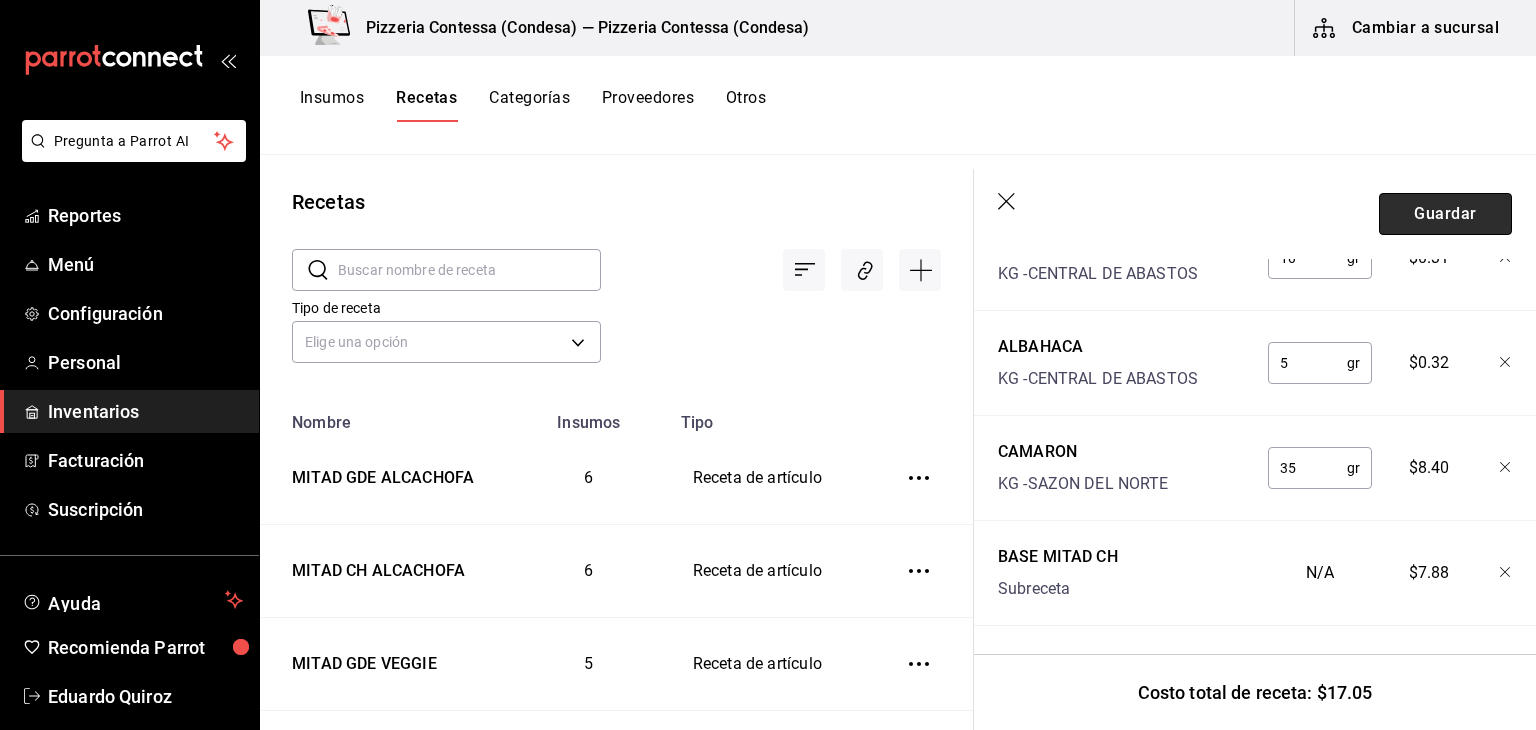 click on "Guardar" at bounding box center (1445, 214) 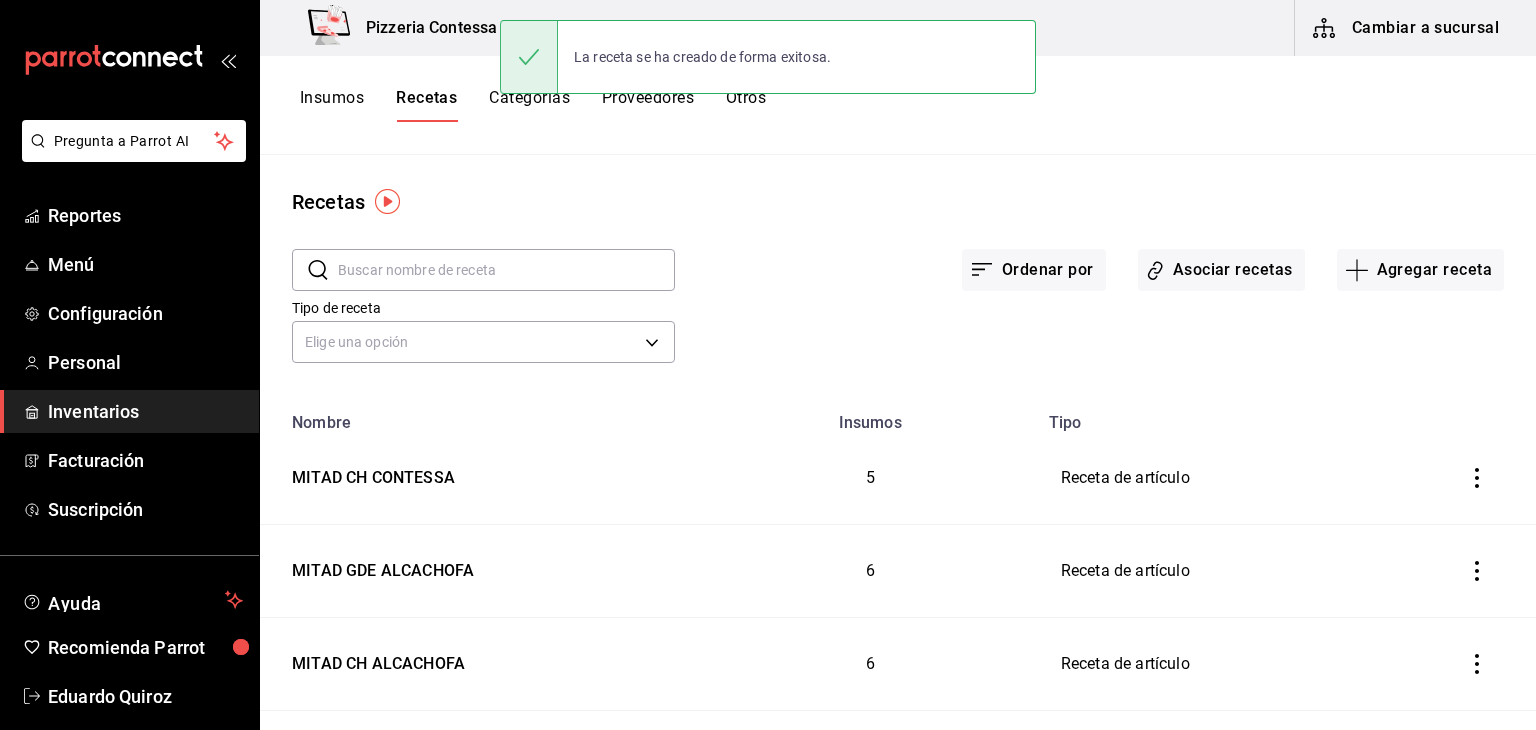 scroll, scrollTop: 0, scrollLeft: 0, axis: both 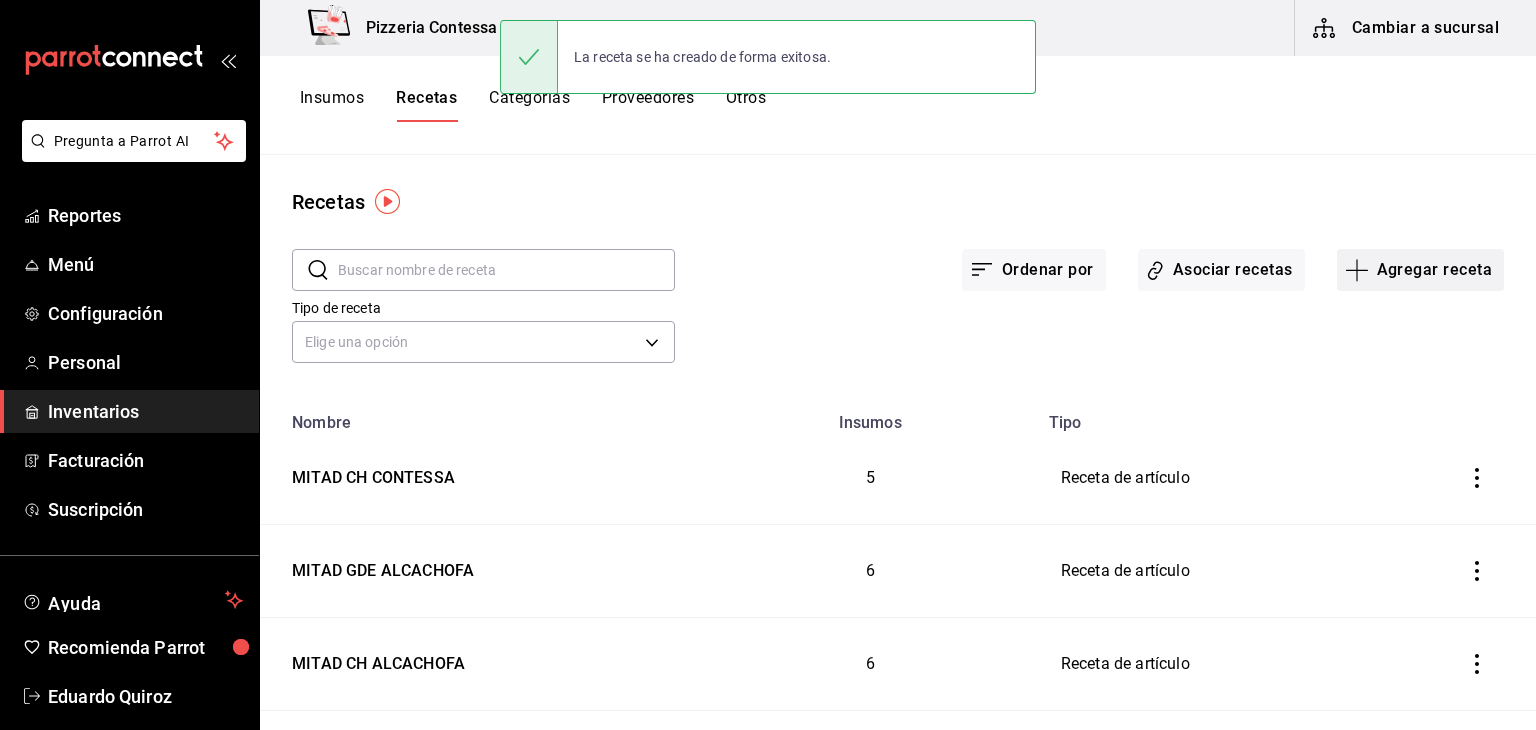 click on "Agregar receta" at bounding box center (1420, 270) 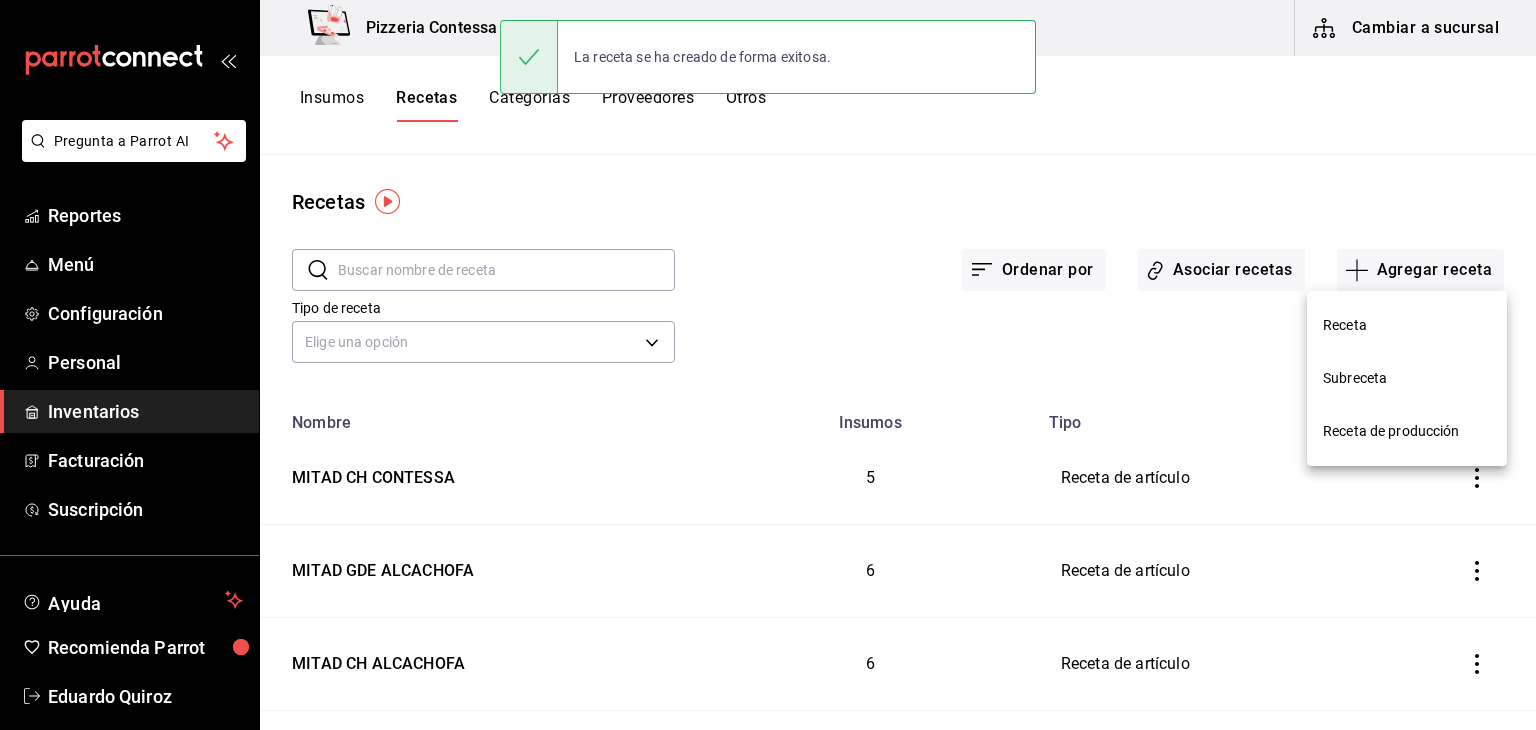 click on "Receta" at bounding box center (1407, 325) 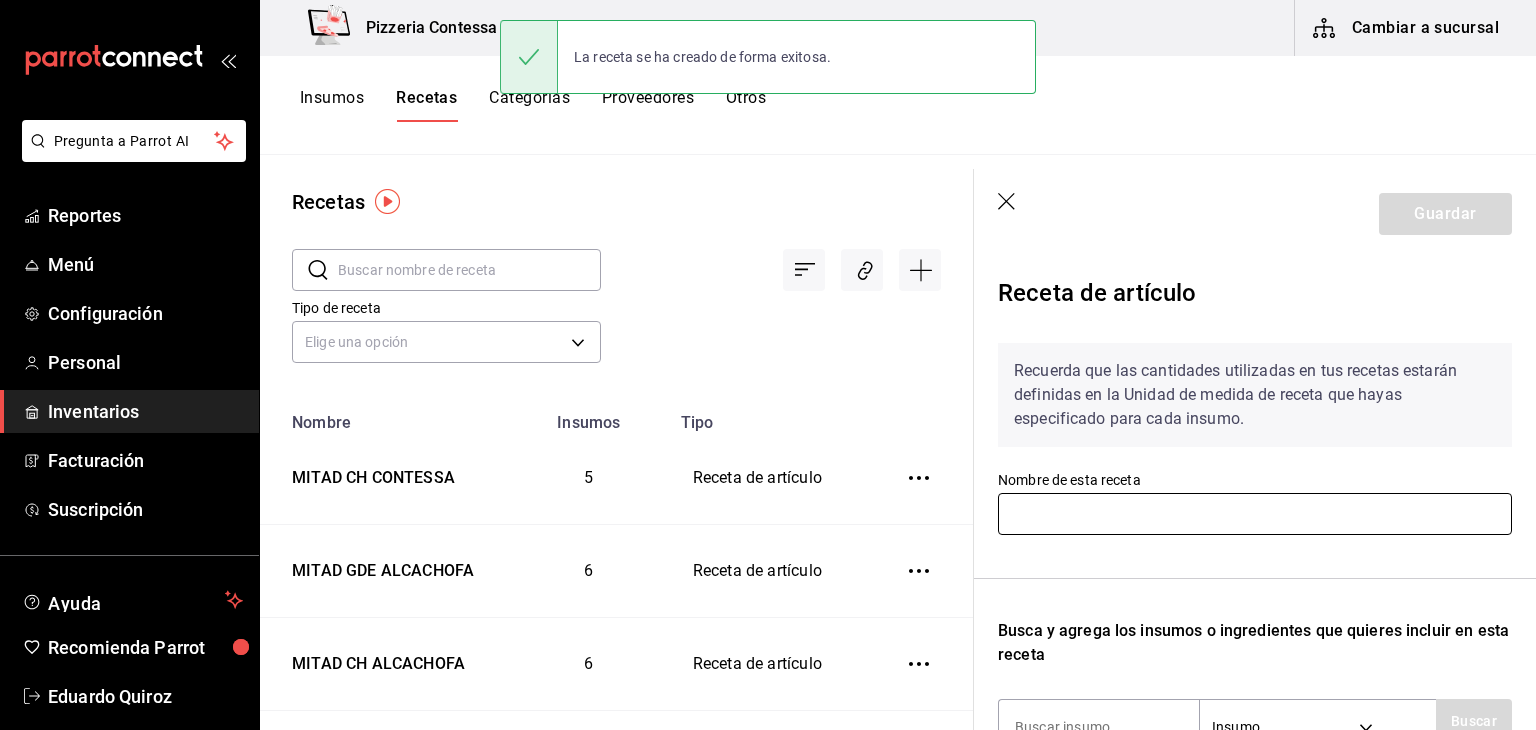 click at bounding box center (1255, 514) 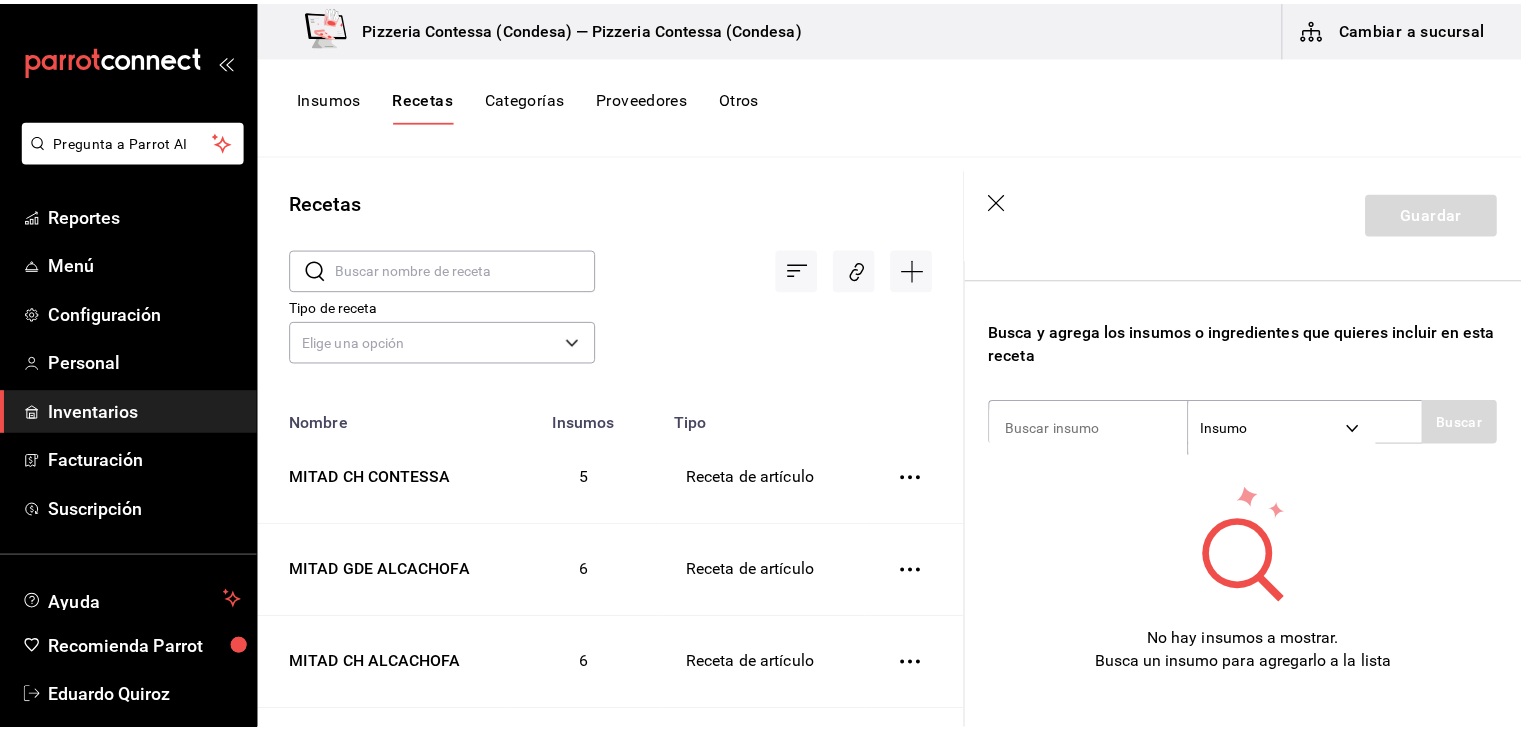 scroll, scrollTop: 300, scrollLeft: 0, axis: vertical 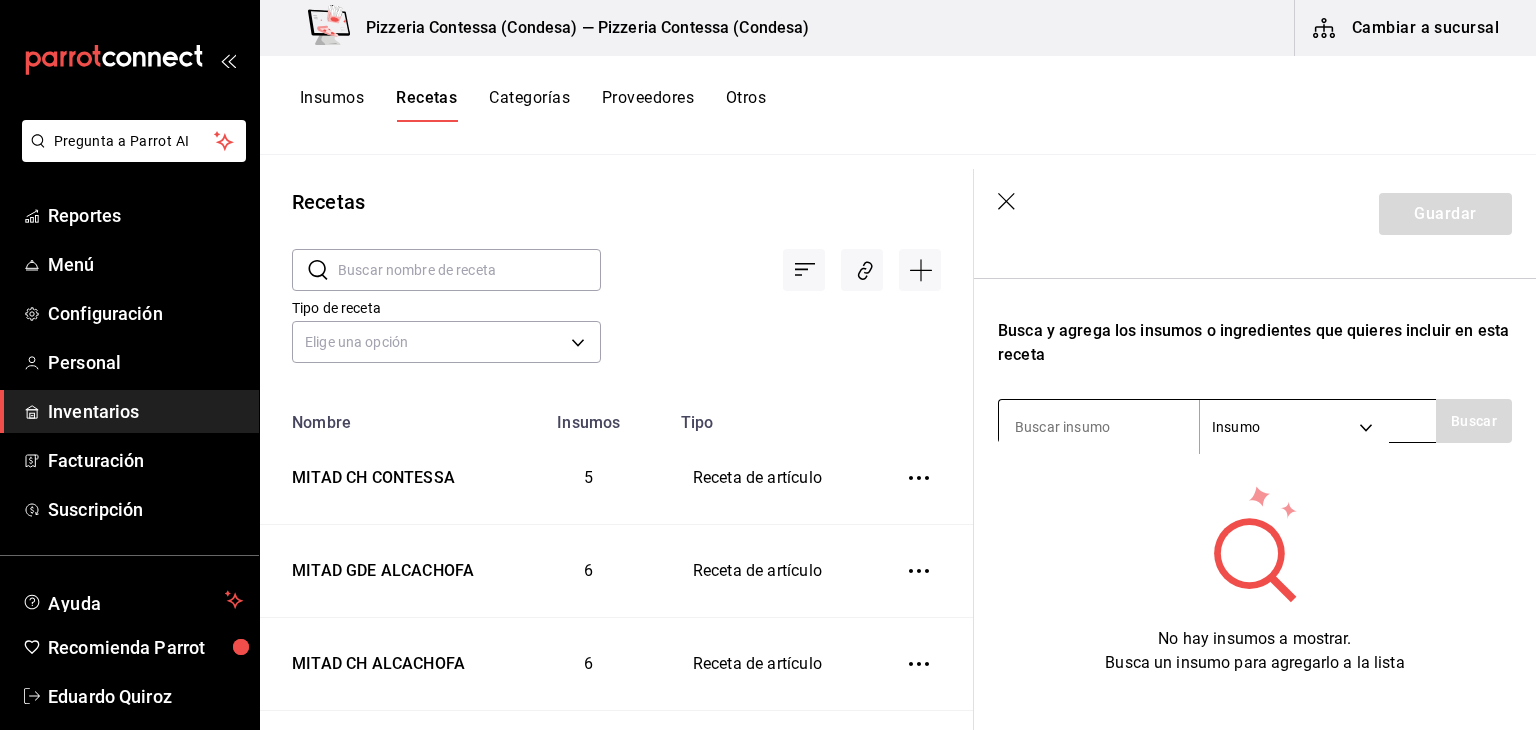 type on "MITAD GDE CONTESSA" 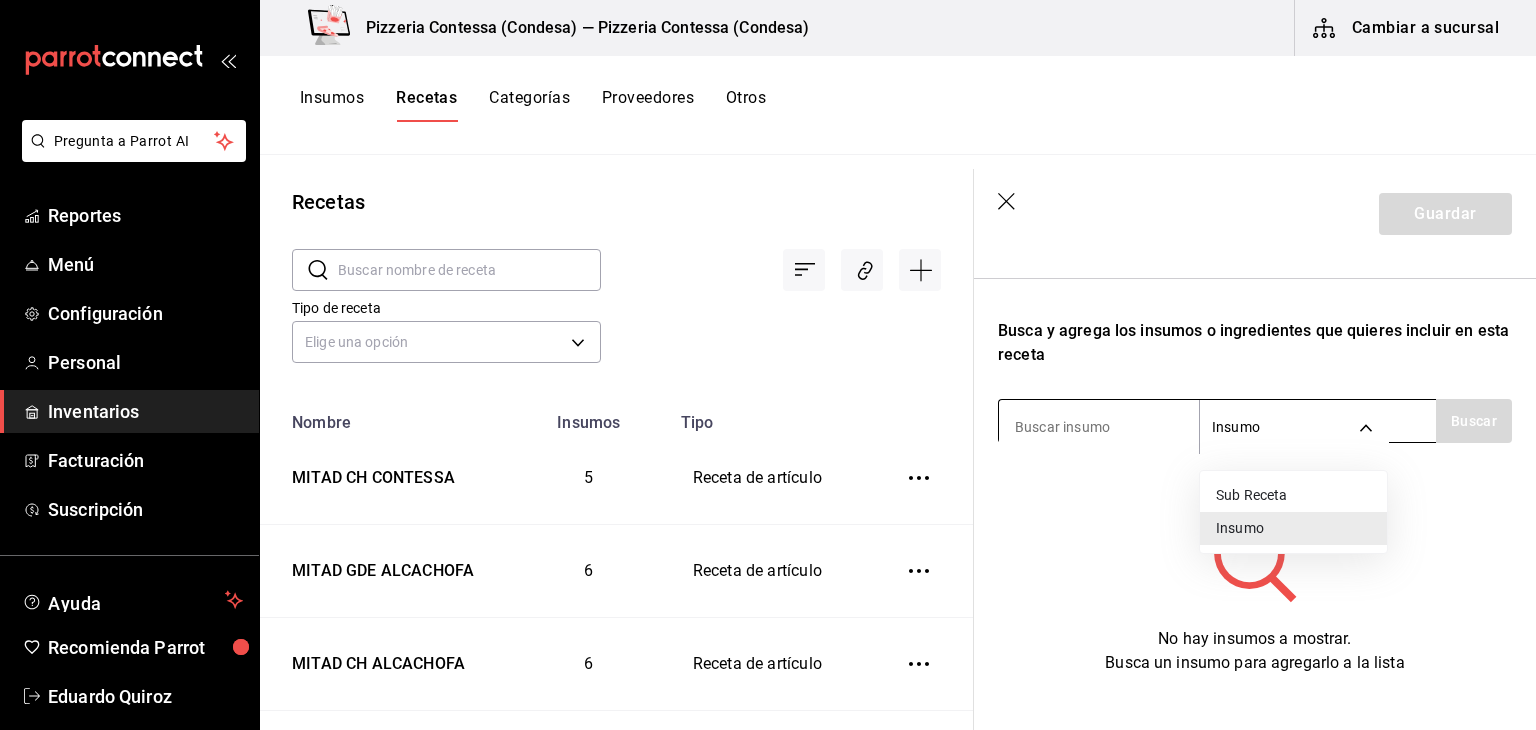 click on "Pregunta a Parrot AI Reportes   Menú   Configuración   Personal   Inventarios   Facturación   Suscripción   Ayuda Recomienda Parrot   [PERSON]   Sugerir nueva función   Pizzeria Contessa ([CITY]) — Pizzeria Contessa ([CITY]) Cambiar a sucursal Insumos Recetas Categorías Proveedores Otros Recetas ​ ​ Tipo de receta Elige una opción default Nombre Insumos Tipo MITAD CH CONTESSA 5 Receta de artículo MITAD GDE ALCACHOFA 6 Receta de artículo MITAD CH ALCACHOFA 6 Receta de artículo MITAD GDE VEGGIE 5 Receta de artículo MITAD CH VEGGIE 5 Receta de artículo MITAD GDE 4 QUESOS 4 Receta de artículo MITAD CH 4 QUESOS 4 Receta de artículo MITAD GDE FRUTAS 5 Receta de artículo MITAD CH FRUTAS 5 Receta de artículo MITAD GDE MEXIQUENSE 5 Receta de artículo MITAD CH MEXIQUENSE 5 Receta de artículo MITAD GDE MARGARITA 3 Receta de artículo MITAD CH MARGARITA 3 Receta de artículo MITAD GDE BOLOGNESA 2 Receta de artículo MITAD CH BOLOGNESA 2 Receta de artículo MITAD GDE HAWAIANA 3 3 2 2 3 3 2" at bounding box center [768, 358] 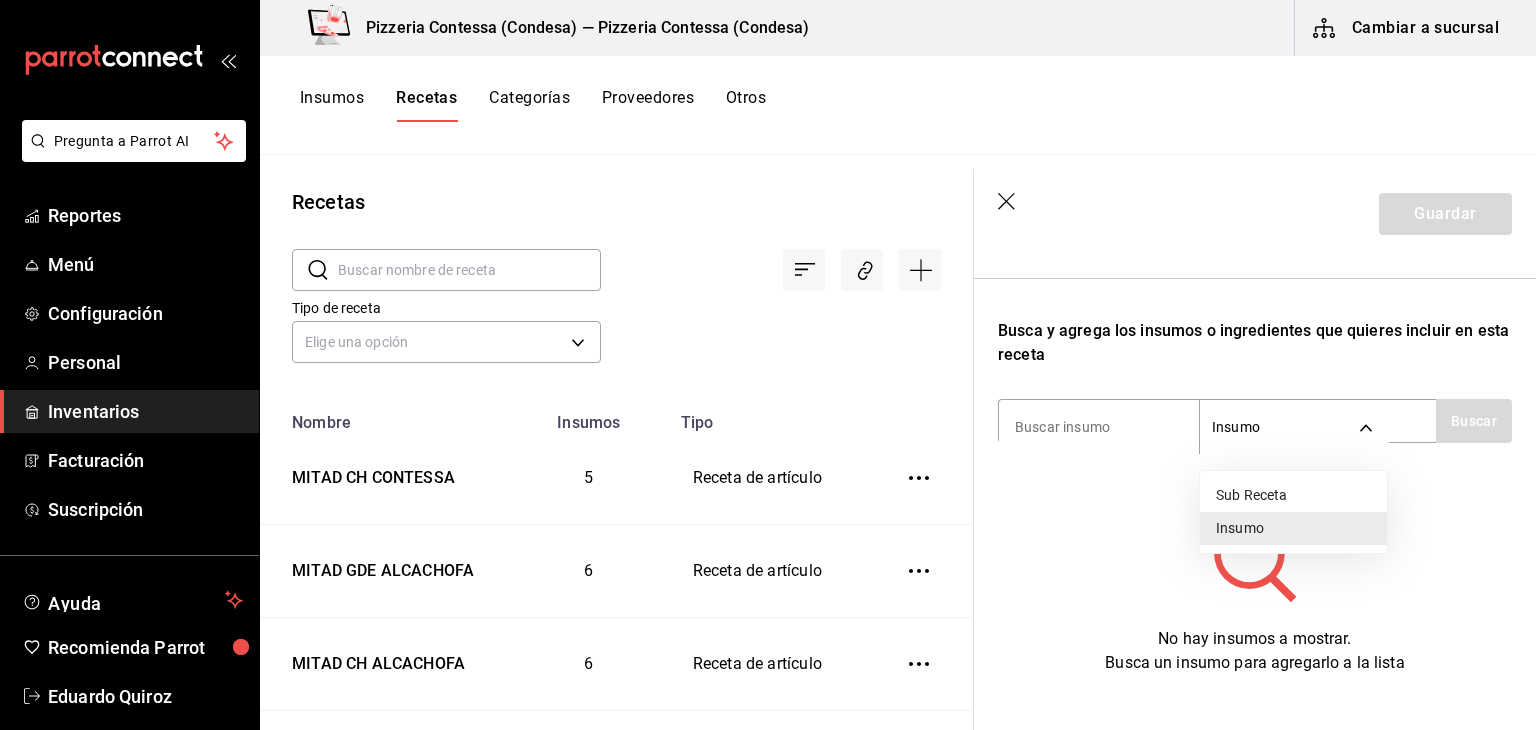 click on "Sub Receta" at bounding box center [1293, 495] 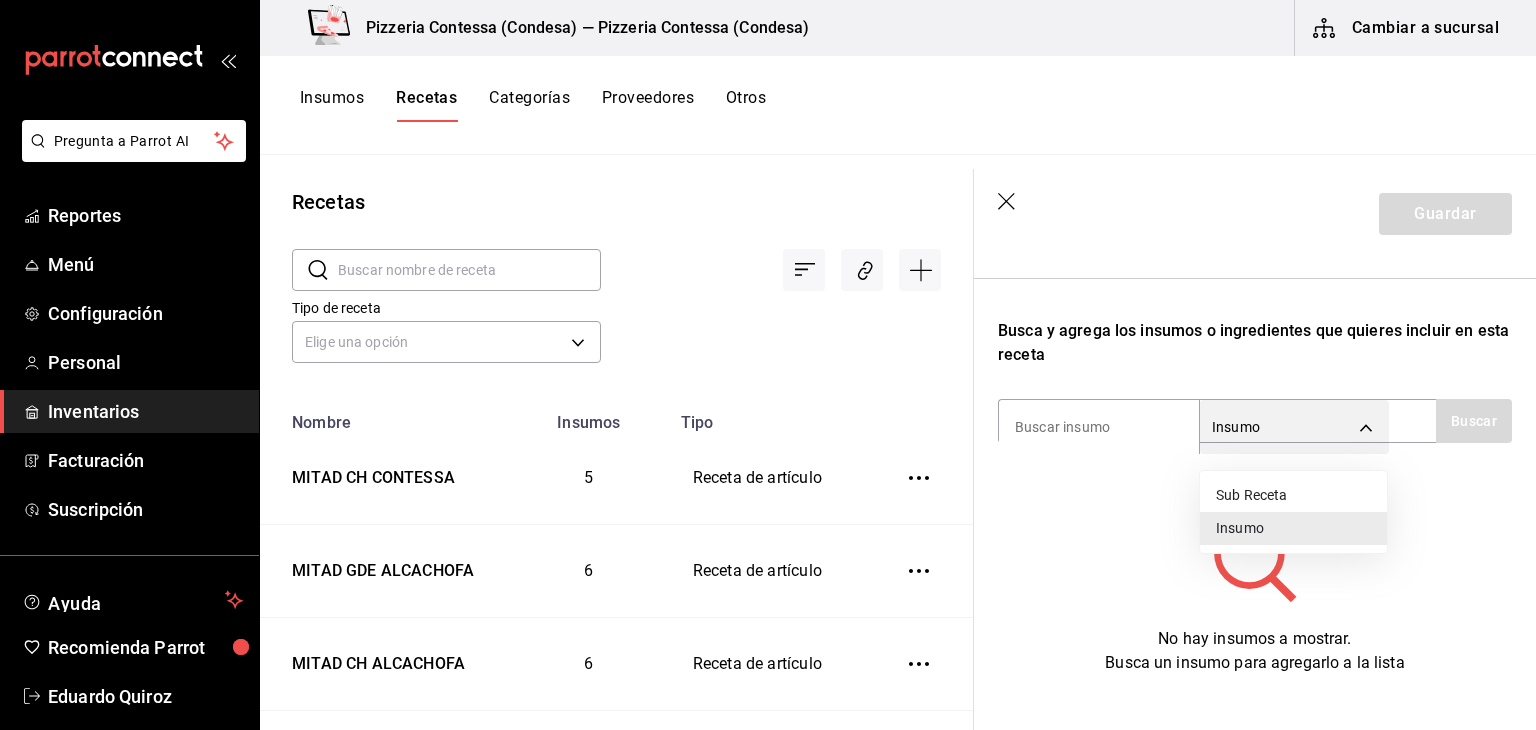 type on "SUBRECIPE" 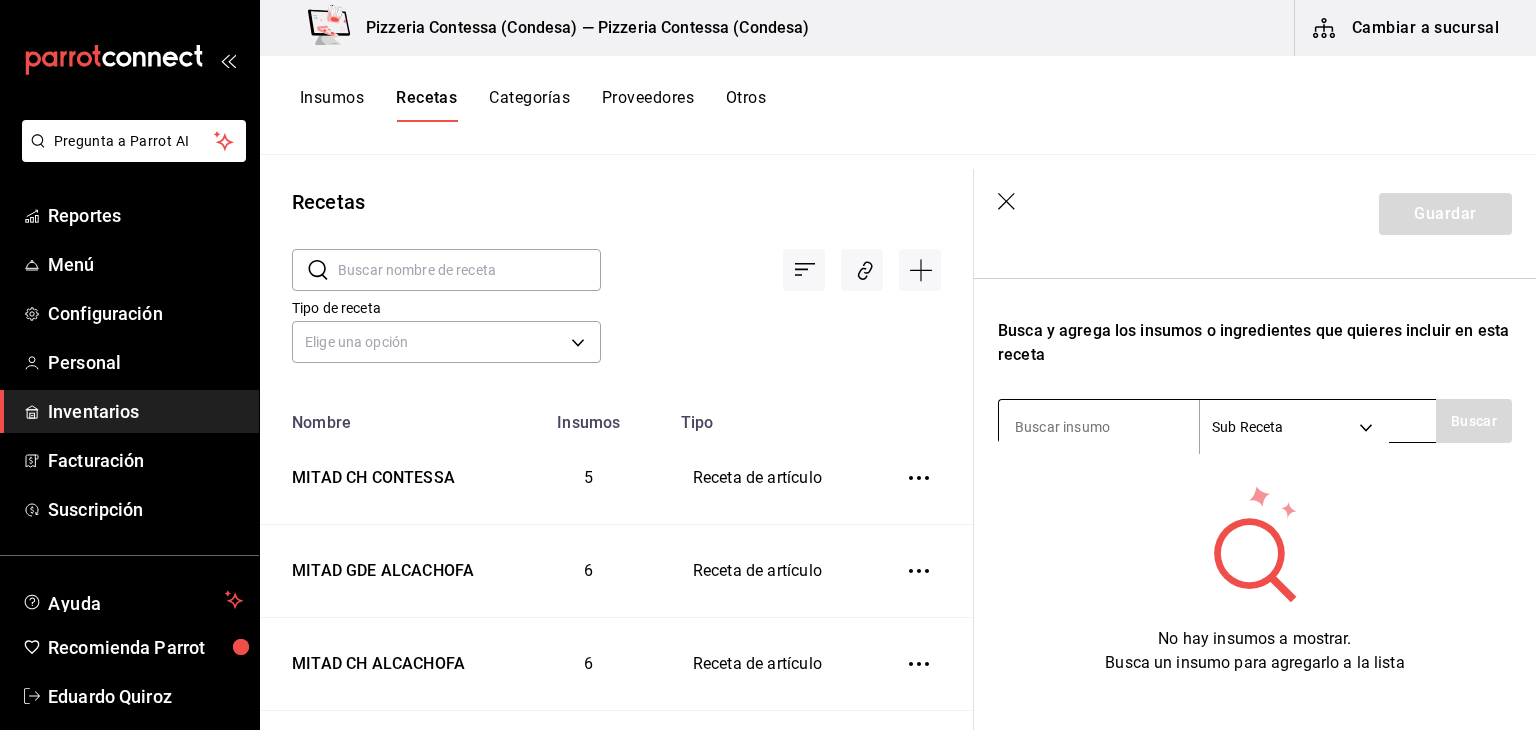 click at bounding box center (1099, 427) 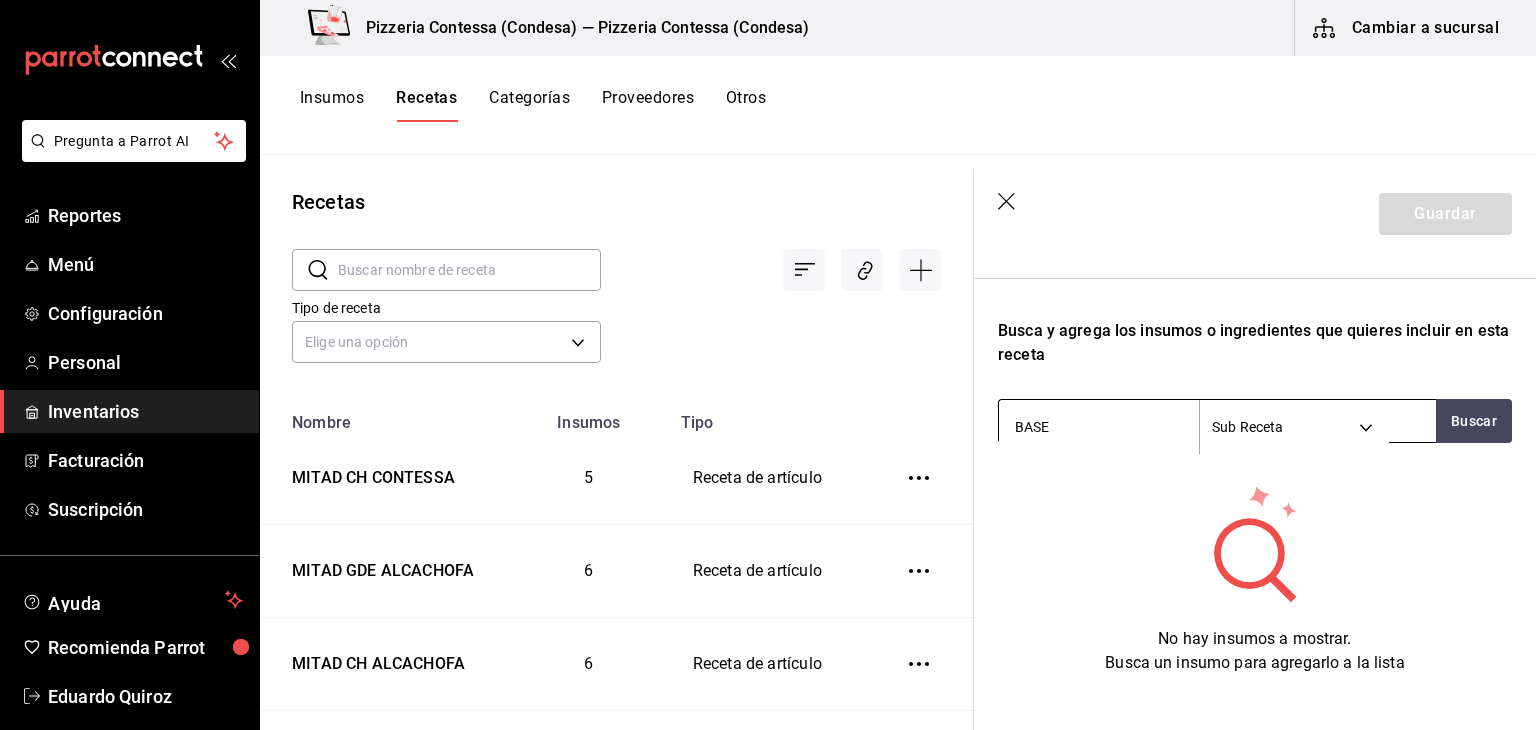 type on "BASE" 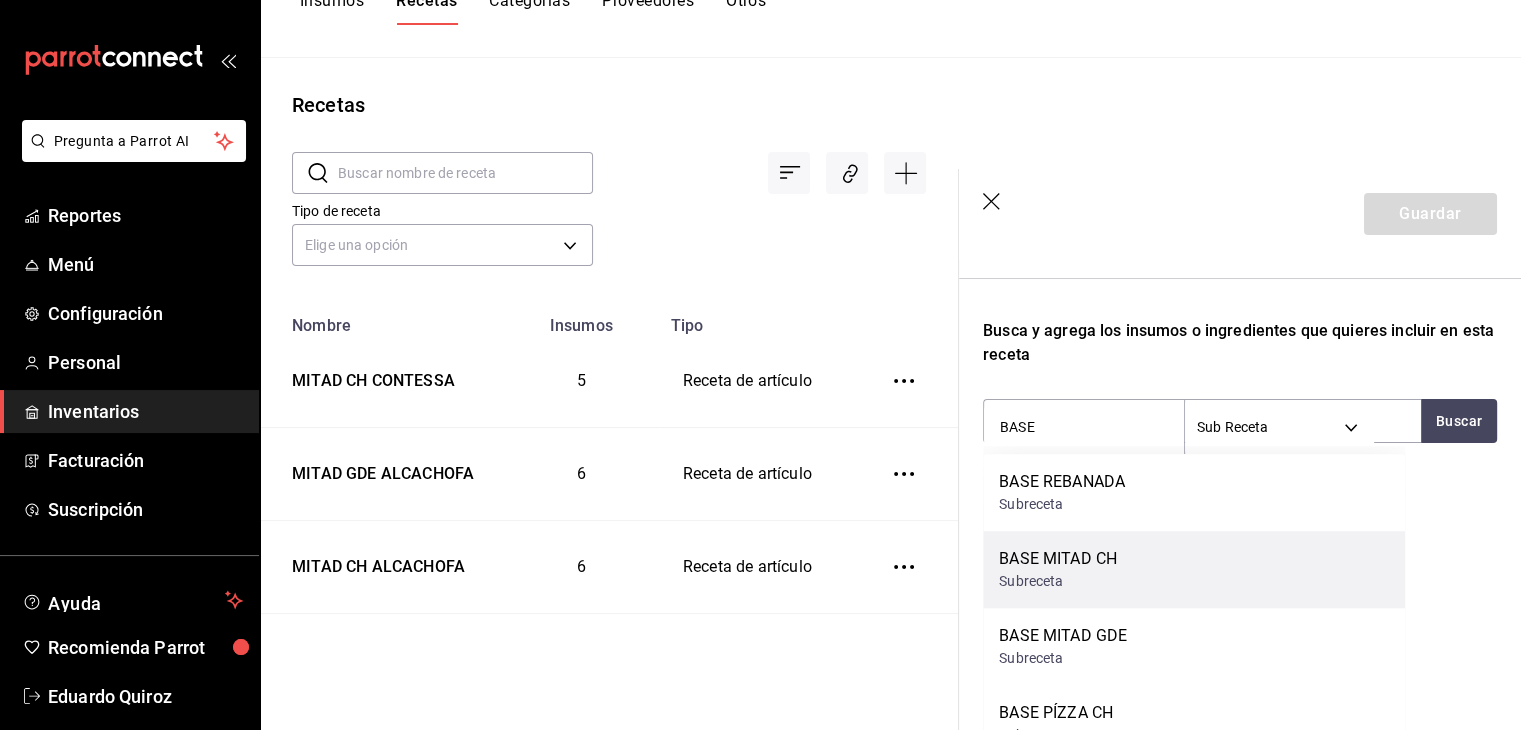 scroll, scrollTop: 100, scrollLeft: 0, axis: vertical 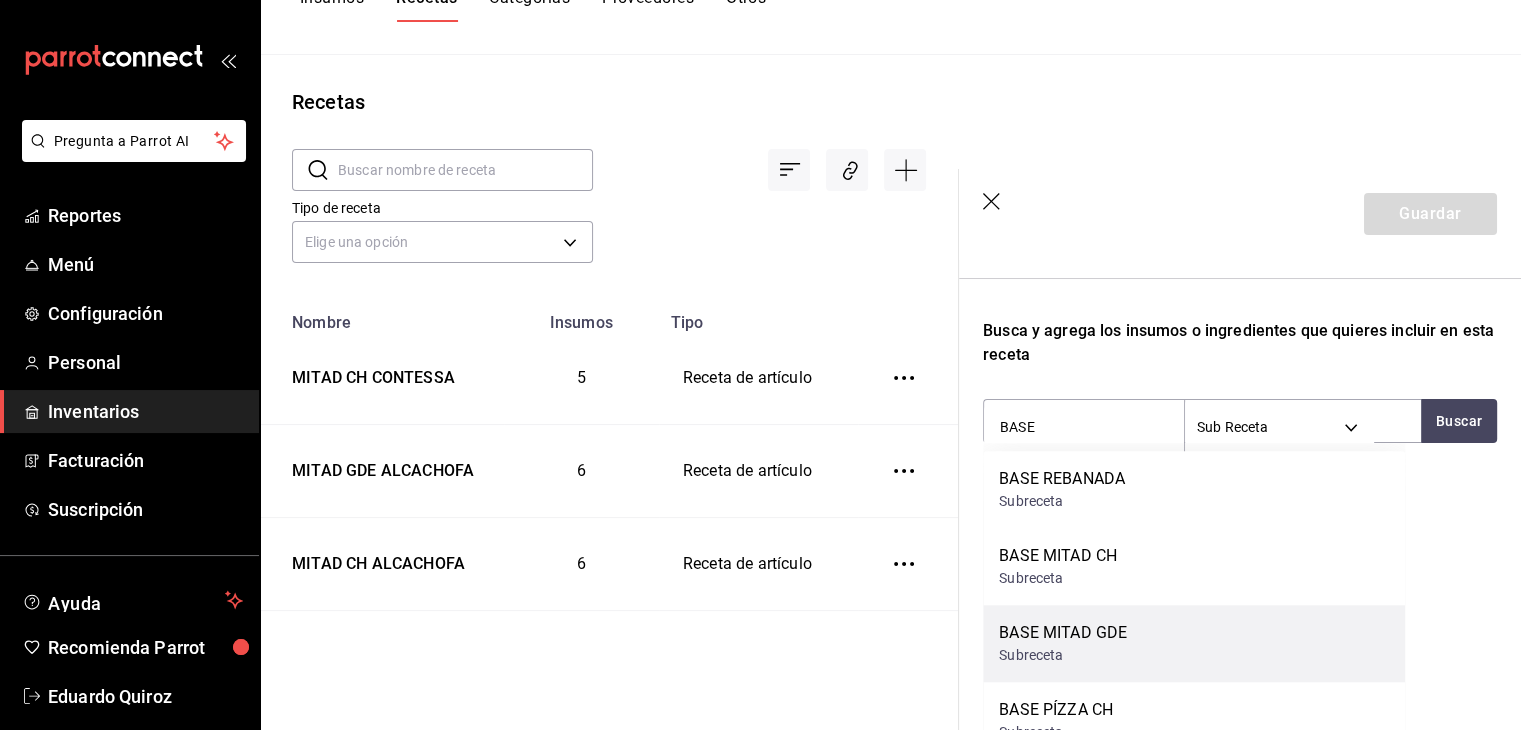 click on "BASE MITAD GDE Subreceta" at bounding box center (1194, 643) 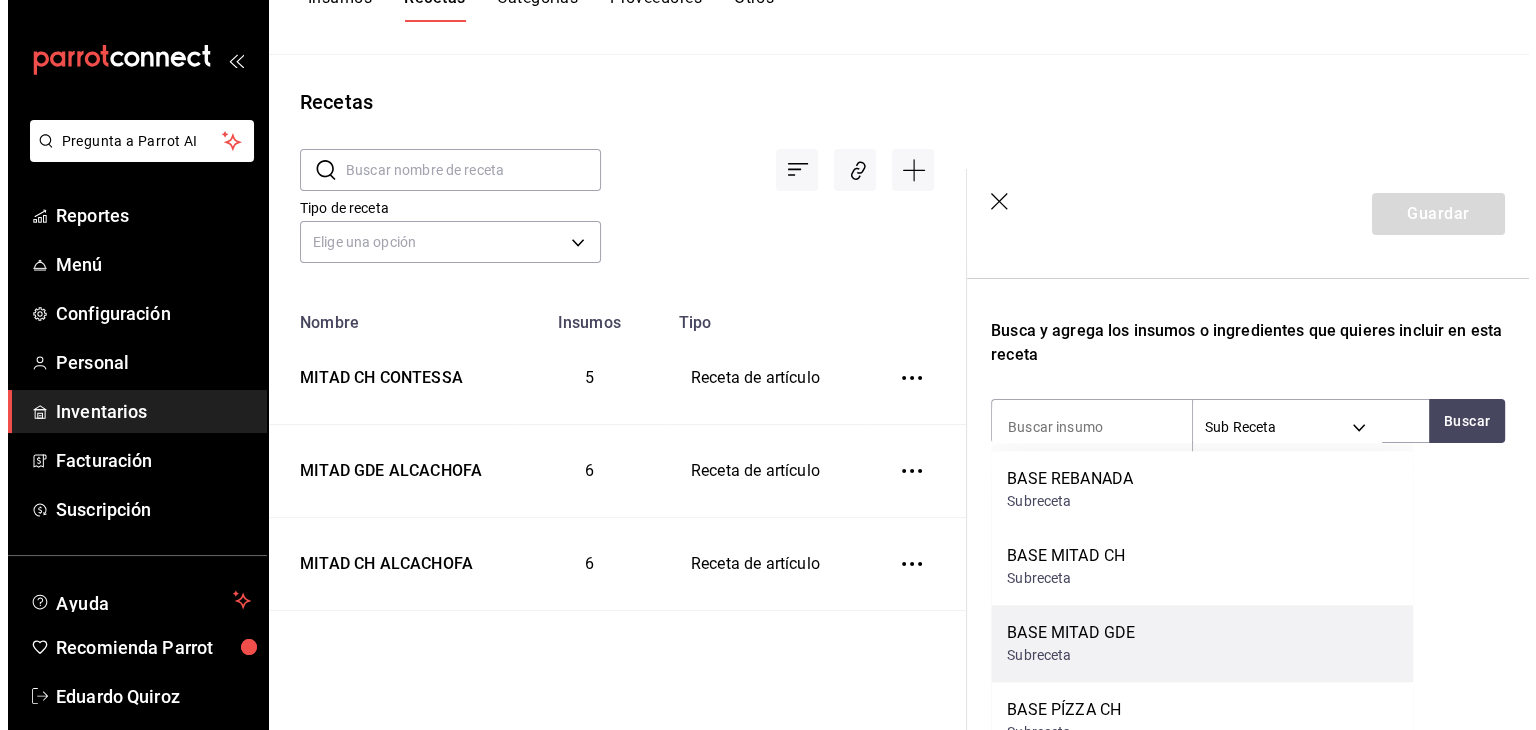 scroll, scrollTop: 0, scrollLeft: 0, axis: both 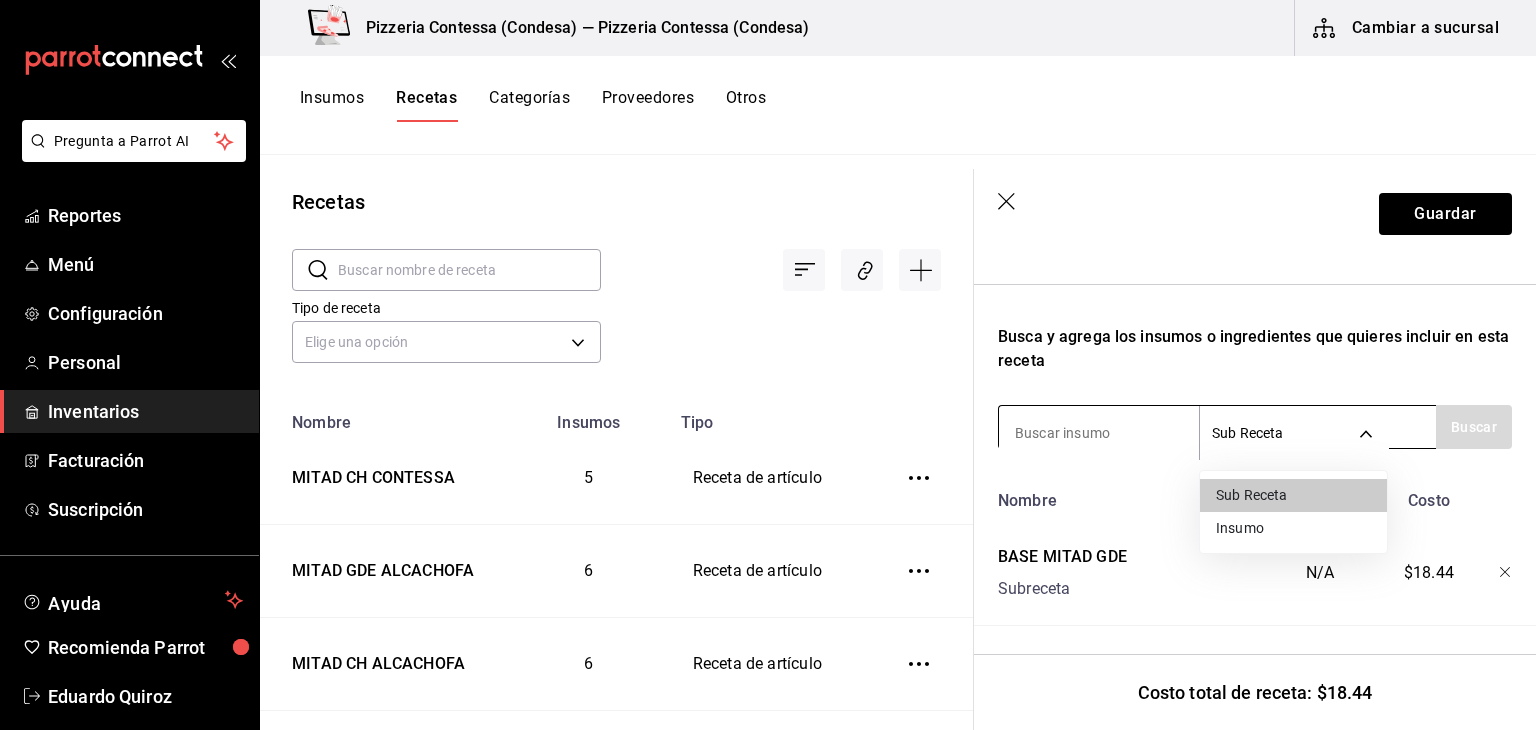 click on "Pregunta a Parrot AI Reportes   Menú   Configuración   Personal   Inventarios   Facturación   Suscripción   Ayuda Recomienda Parrot   [PERSON]   Sugerir nueva función   Pizzeria Contessa ([CITY]) — Pizzeria Contessa ([CITY]) Cambiar a sucursal Insumos Recetas Categorías Proveedores Otros Recetas ​ ​ Tipo de receta Elige una opción default Nombre Insumos Tipo MITAD CH CONTESSA 5 Receta de artículo MITAD GDE ALCACHOFA 6 Receta de artículo MITAD CH ALCACHOFA 6 Receta de artículo MITAD GDE VEGGIE 5 Receta de artículo MITAD CH VEGGIE 5 Receta de artículo MITAD GDE 4 QUESOS 4 Receta de artículo MITAD CH 4 QUESOS 4 Receta de artículo MITAD GDE FRUTAS 5 Receta de artículo MITAD CH FRUTAS 5 Receta de artículo MITAD GDE MEXIQUENSE 5 Receta de artículo MITAD CH MEXIQUENSE 5 Receta de artículo MITAD GDE MARGARITA 3 Receta de artículo MITAD CH MARGARITA 3 Receta de artículo MITAD GDE BOLOGNESA 2 Receta de artículo MITAD CH BOLOGNESA 2 Receta de artículo MITAD GDE HAWAIANA 3 3 2 2 3 3 2" at bounding box center (768, 358) 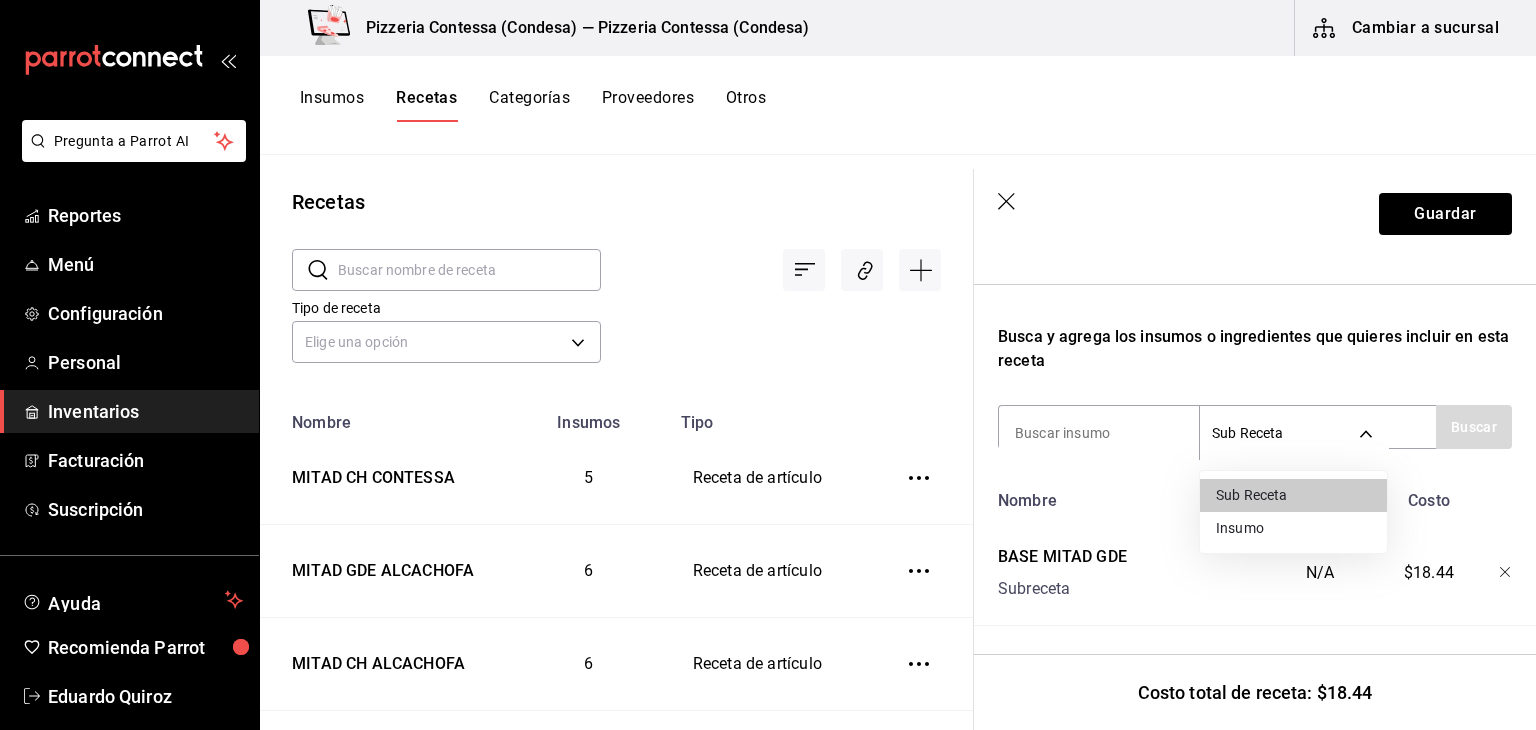 click on "Insumo" at bounding box center [1293, 528] 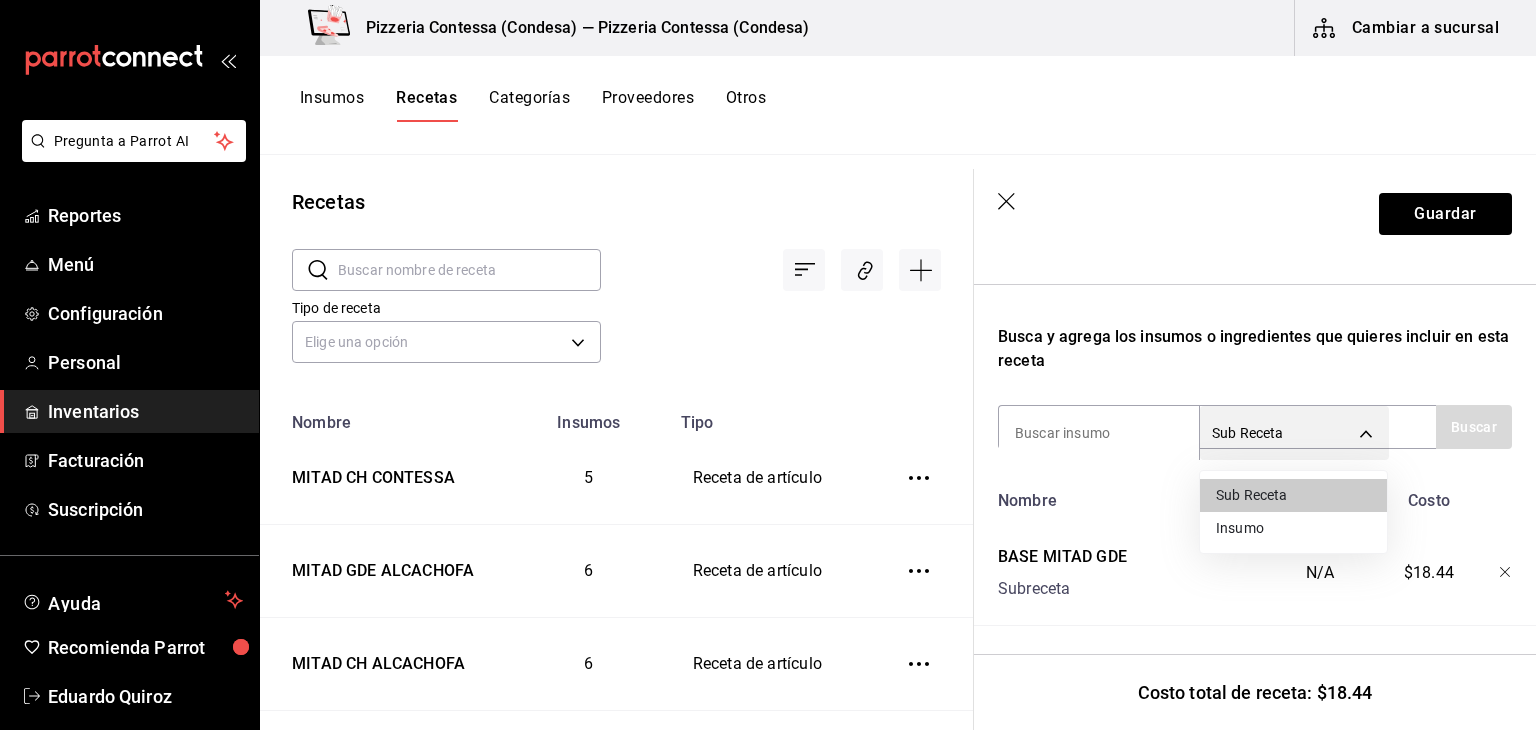 type on "SUPPLY" 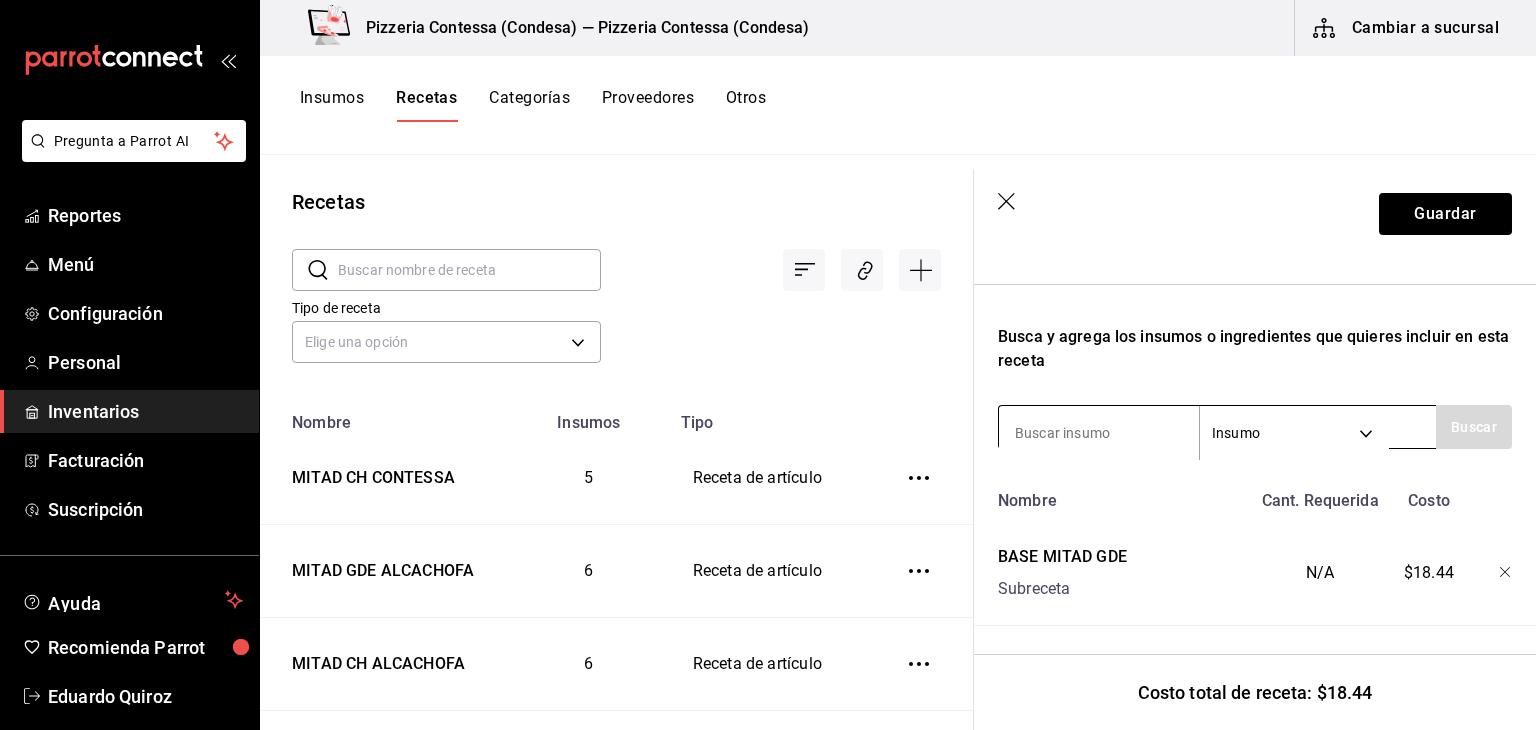 click at bounding box center (1099, 433) 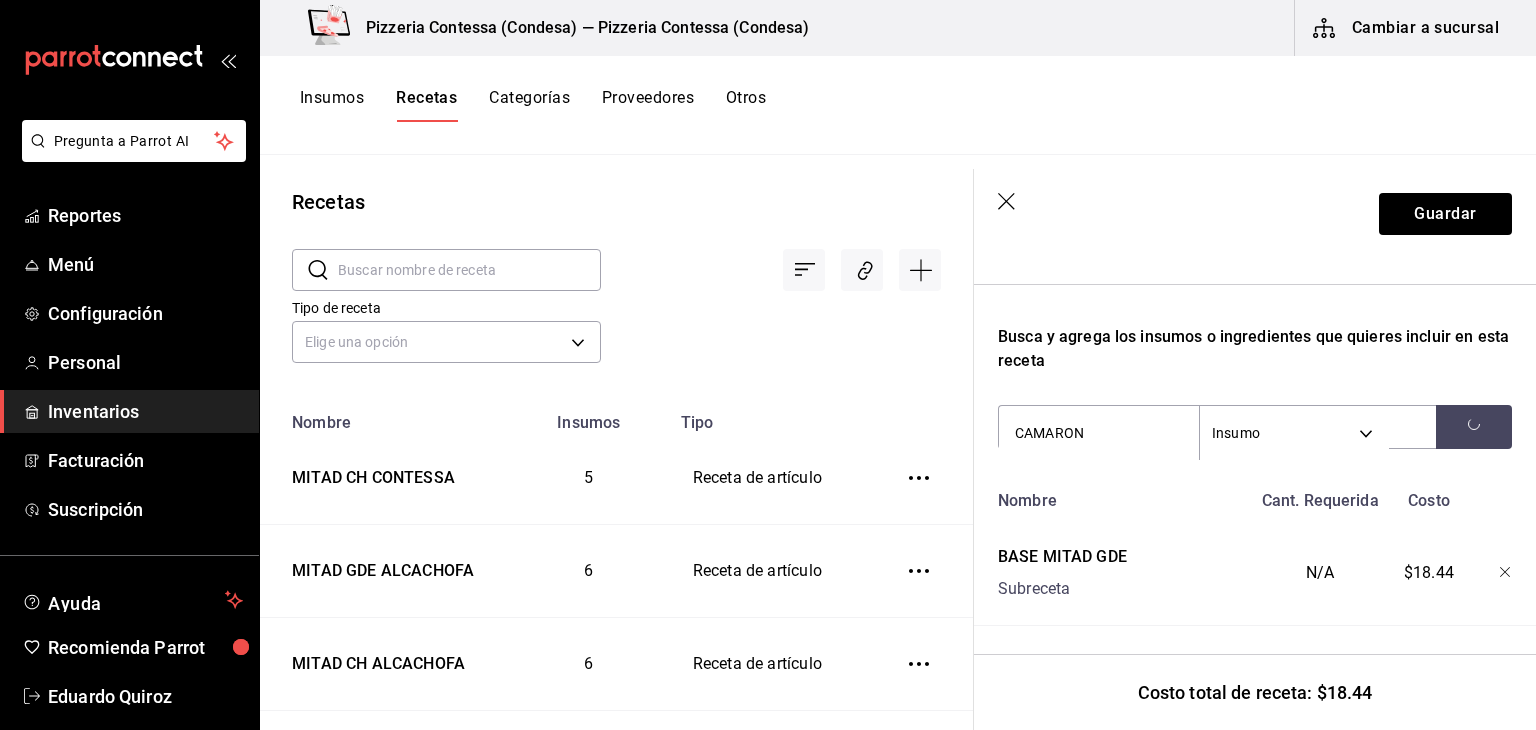 scroll, scrollTop: 309, scrollLeft: 0, axis: vertical 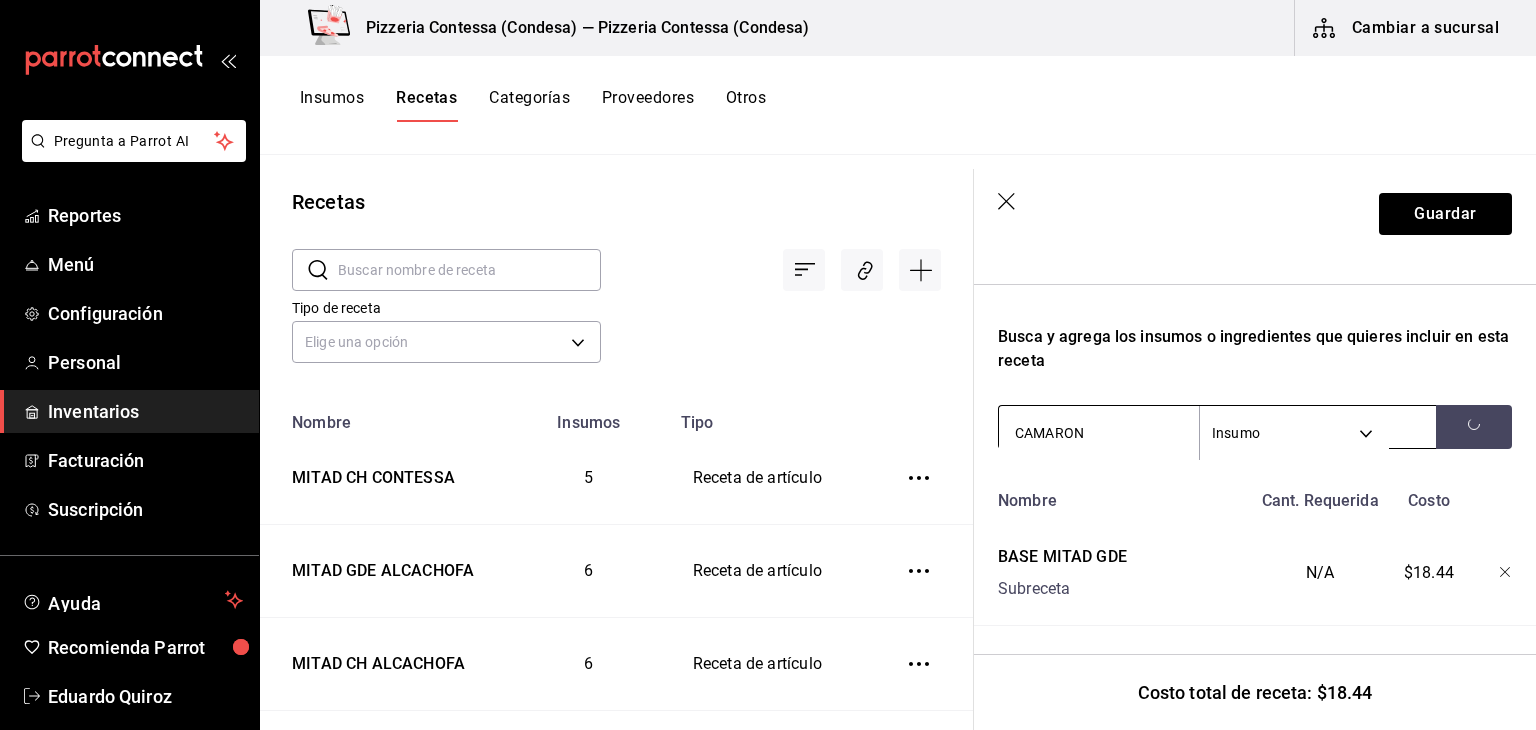 click on "Pregunta a Parrot AI Reportes   Menú   Configuración   Personal   Inventarios   Facturación   Suscripción   Ayuda Recomienda Parrot   [PERSON]   Sugerir nueva función   Pizzeria Contessa ([CITY]) — Pizzeria Contessa ([CITY]) Cambiar a sucursal Insumos Recetas Categorías Proveedores Otros Recetas ​ ​ Tipo de receta Elige una opción default Nombre Insumos Tipo MITAD CH CONTESSA 5 Receta de artículo MITAD GDE ALCACHOFA 6 Receta de artículo MITAD CH ALCACHOFA 6 Receta de artículo MITAD GDE VEGGIE 5 Receta de artículo MITAD CH VEGGIE 5 Receta de artículo MITAD GDE 4 QUESOS 4 Receta de artículo MITAD CH 4 QUESOS 4 Receta de artículo MITAD GDE FRUTAS 5 Receta de artículo MITAD CH FRUTAS 5 Receta de artículo MITAD GDE MEXIQUENSE 5 Receta de artículo MITAD CH MEXIQUENSE 5 Receta de artículo MITAD GDE MARGARITA 3 Receta de artículo MITAD CH MARGARITA 3 Receta de artículo MITAD GDE BOLOGNESA 2 Receta de artículo MITAD CH BOLOGNESA 2 Receta de artículo MITAD GDE HAWAIANA 3 3 2 2 3 3 2" at bounding box center (768, 358) 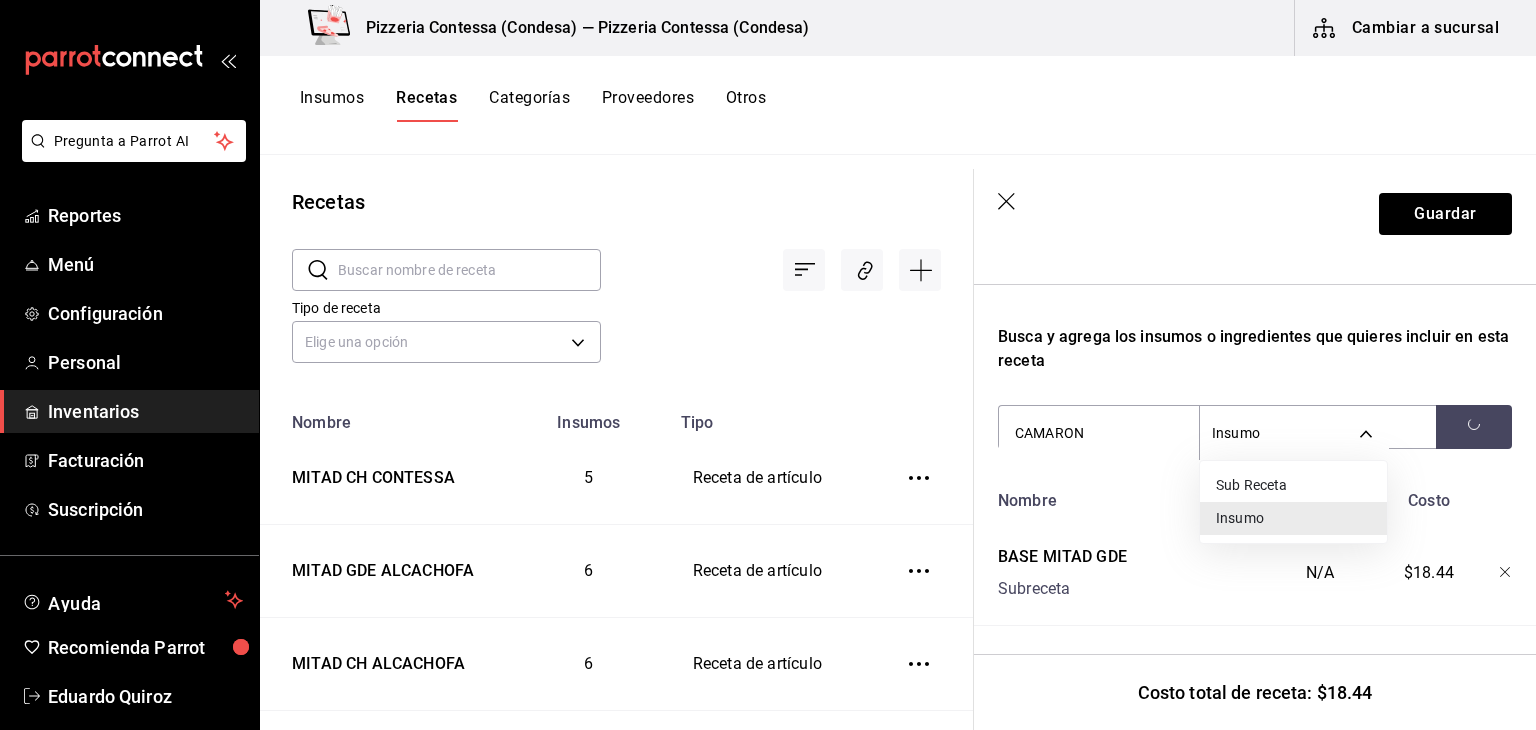 click on "Insumo" at bounding box center (1293, 518) 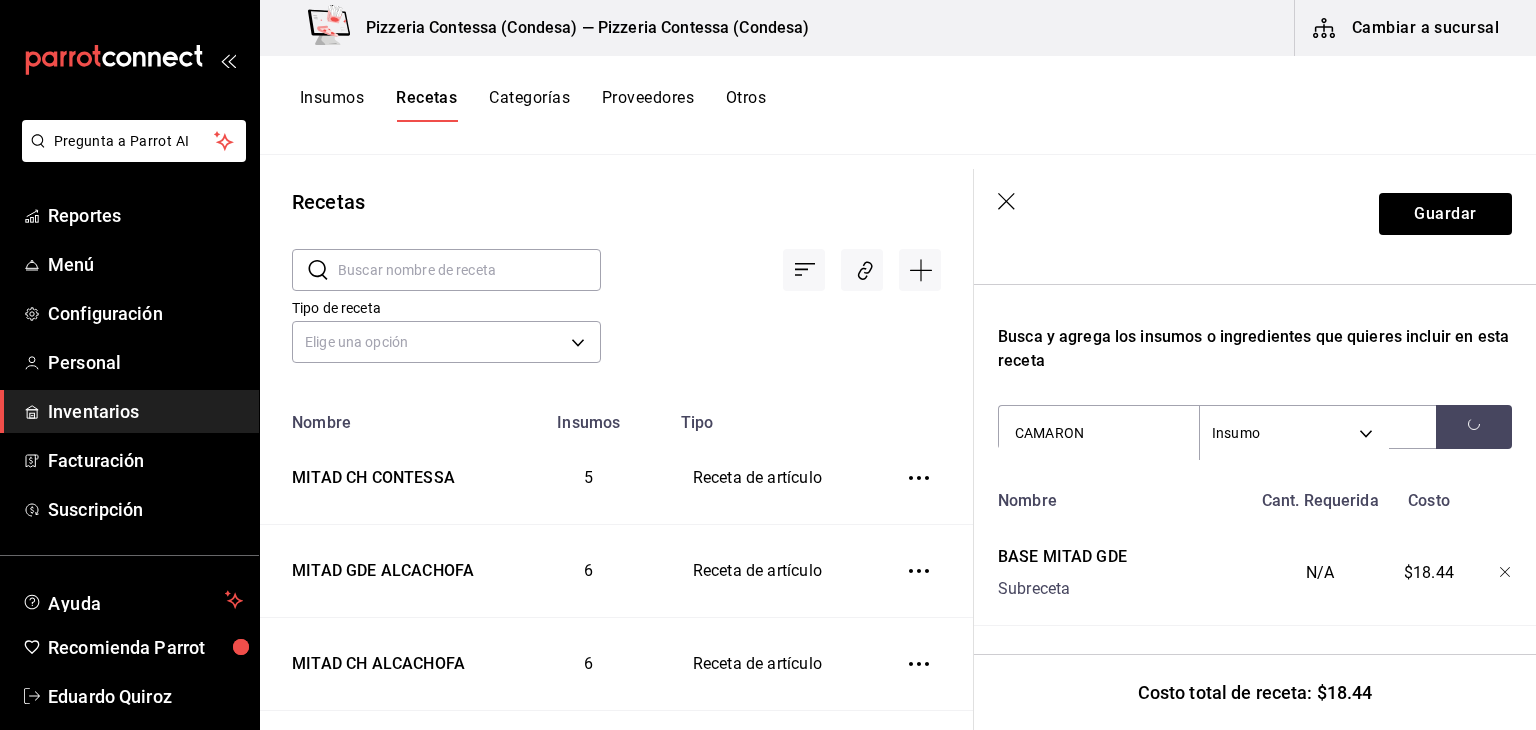 click on "Receta de artículo  Recuerda que las cantidades utilizadas en tus recetas estarán definidas en la Unidad de medida de receta que hayas especificado para cada insumo. Nombre de esta receta MITAD GDE CONTESSA Busca y agrega los insumos o ingredientes que quieres incluir en esta receta CAMARON Insumo SUPPLY Nombre Cant. Requerida Costo BASE MITAD GDE Subreceta N/A $[PRICE]" at bounding box center [1255, 347] 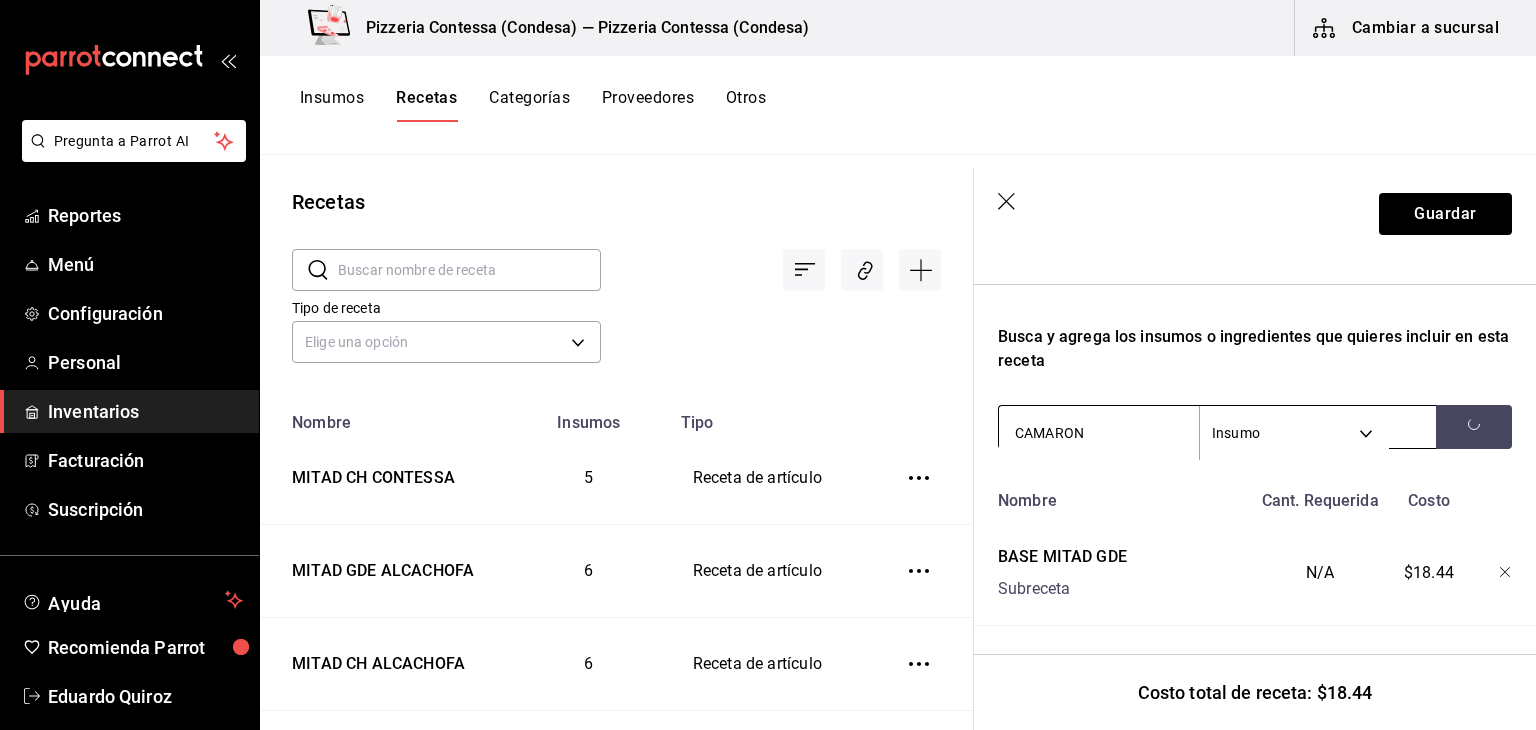 click on "CAMARON" at bounding box center (1099, 433) 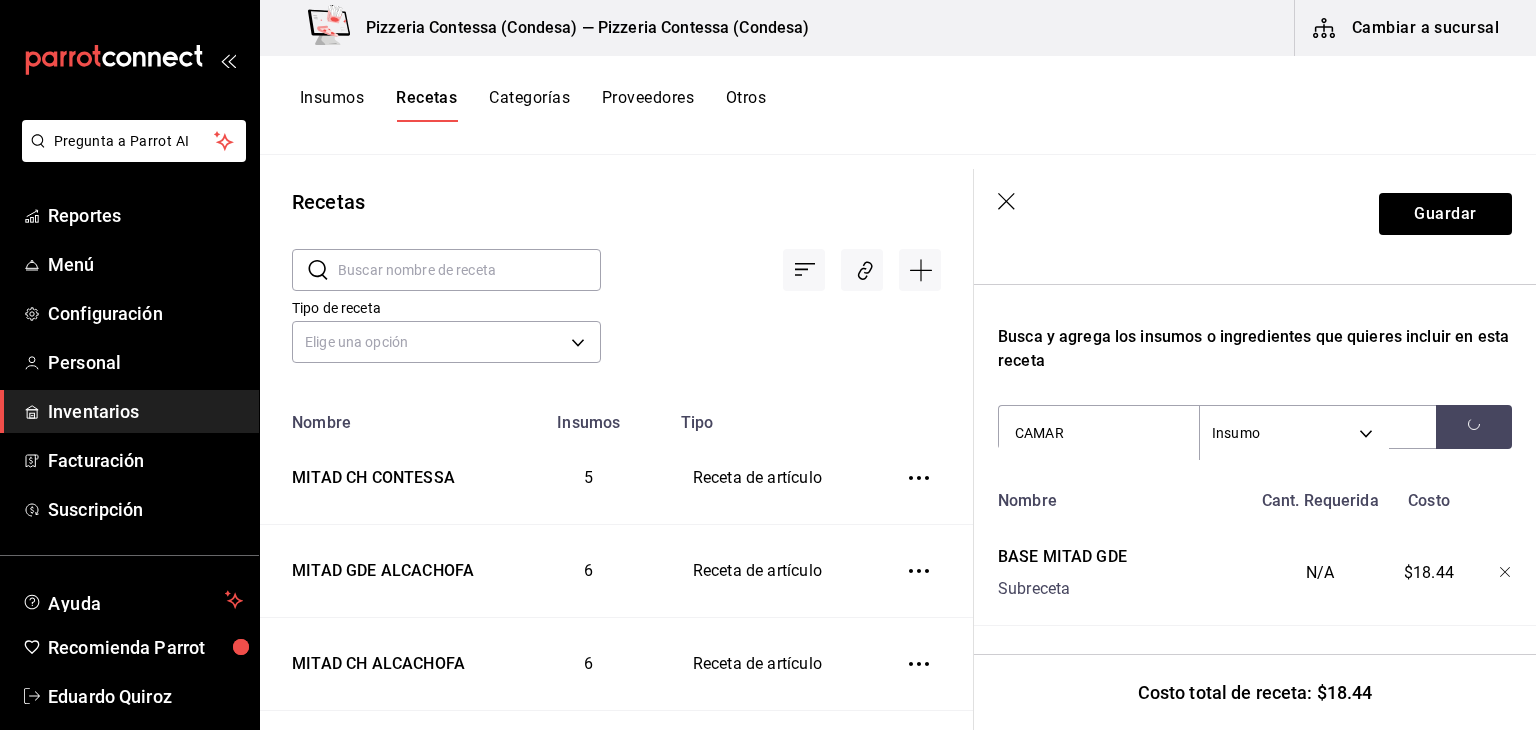 type on "CAMAR" 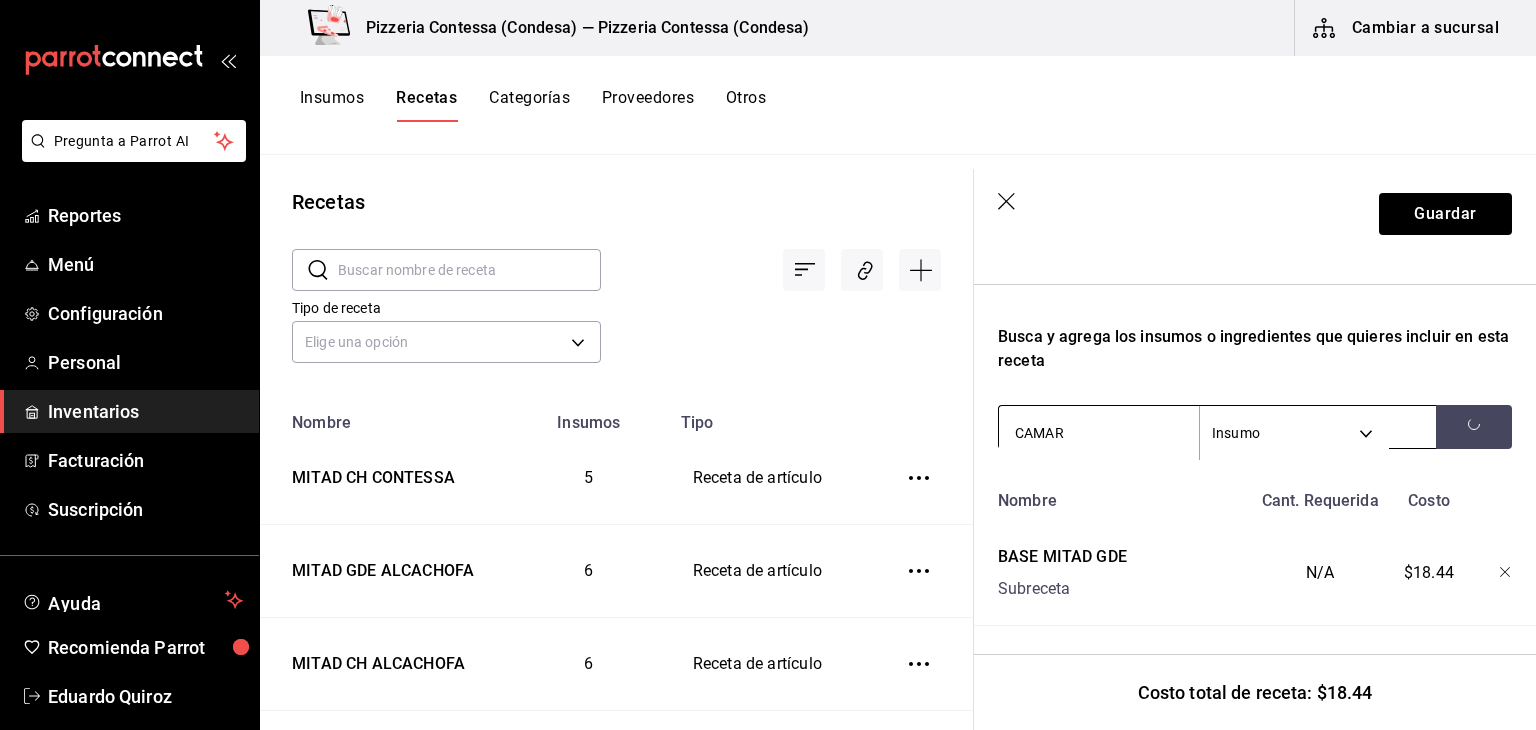 click on "Pregunta a Parrot AI Reportes   Menú   Configuración   Personal   Inventarios   Facturación   Suscripción   Ayuda Recomienda Parrot   [PERSON]   Sugerir nueva función   Pizzeria Contessa ([CITY]) — Pizzeria Contessa ([CITY]) Cambiar a sucursal Insumos Recetas Categorías Proveedores Otros Recetas ​ ​ Tipo de receta Elige una opción default Nombre Insumos Tipo MITAD CH CONTESSA 5 Receta de artículo MITAD GDE ALCACHOFA 6 Receta de artículo MITAD CH ALCACHOFA 6 Receta de artículo MITAD GDE VEGGIE 5 Receta de artículo MITAD CH VEGGIE 5 Receta de artículo MITAD GDE 4 QUESOS 4 Receta de artículo MITAD CH 4 QUESOS 4 Receta de artículo MITAD GDE FRUTAS 5 Receta de artículo MITAD CH FRUTAS 5 Receta de artículo MITAD GDE MEXIQUENSE 5 Receta de artículo MITAD CH MEXIQUENSE 5 Receta de artículo MITAD GDE MARGARITA 3 Receta de artículo MITAD CH MARGARITA 3 Receta de artículo MITAD GDE BOLOGNESA 2 Receta de artículo MITAD CH BOLOGNESA 2 Receta de artículo MITAD GDE HAWAIANA 3 3 2 2 3 3 2" at bounding box center [768, 358] 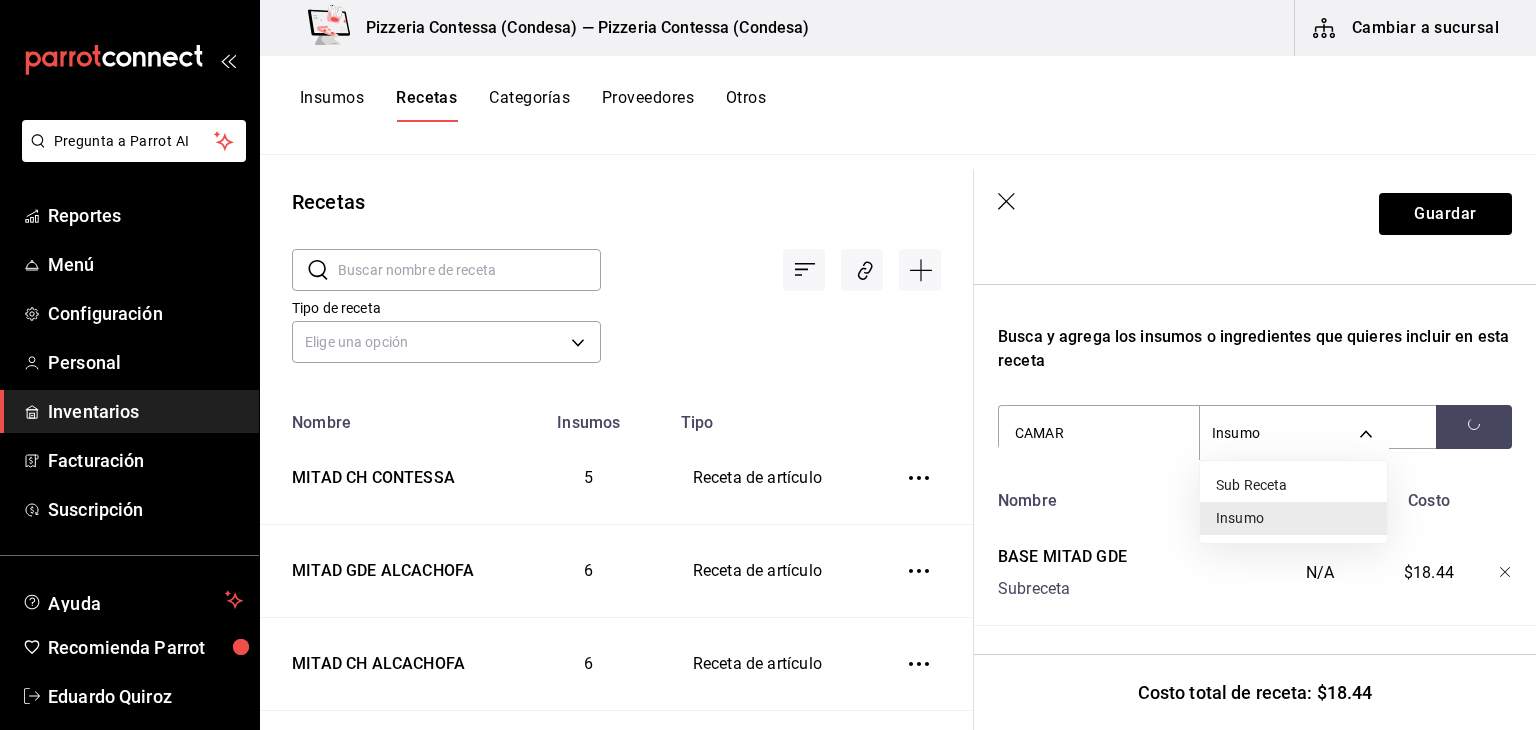 click on "Sub Receta" at bounding box center (1293, 485) 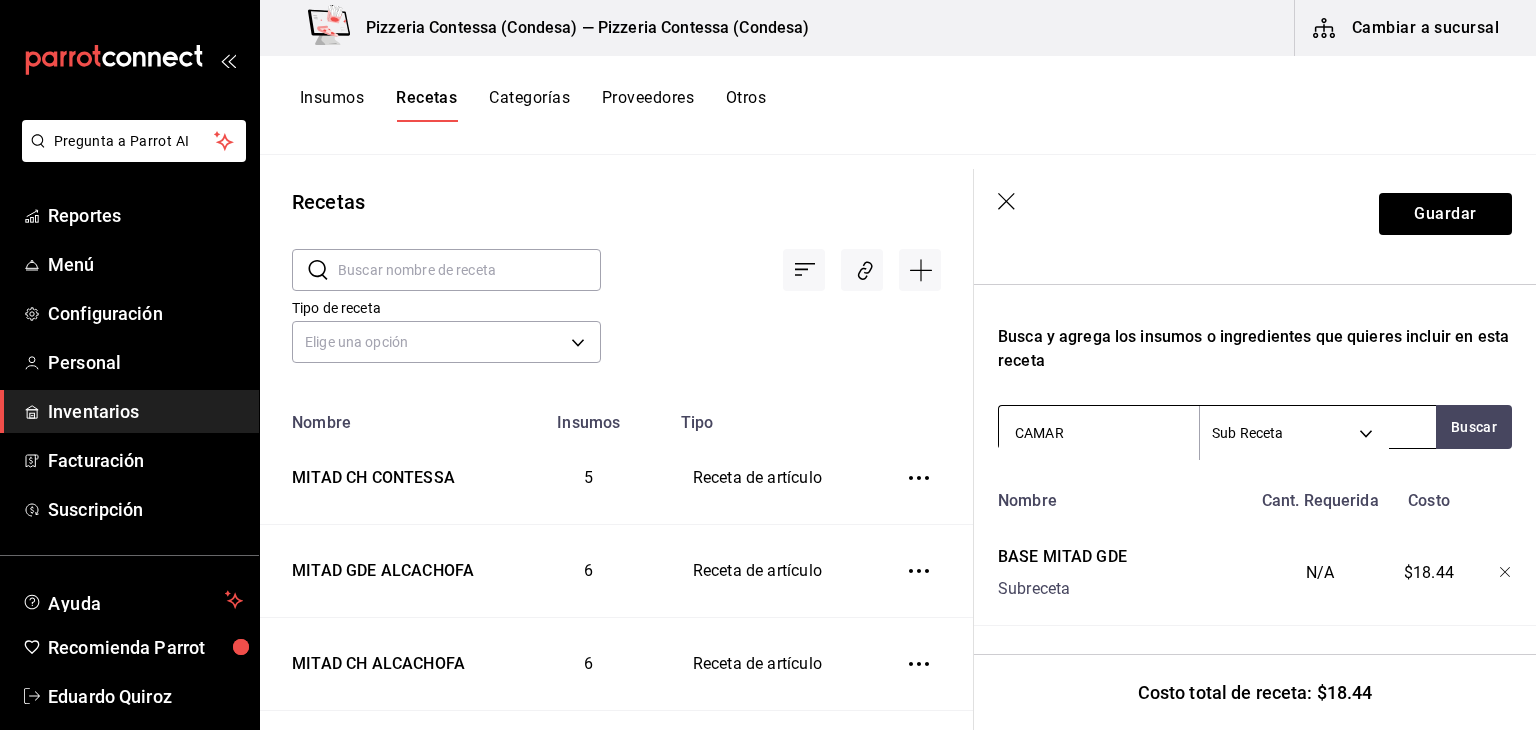 click on "Pregunta a Parrot AI Reportes   Menú   Configuración   Personal   Inventarios   Facturación   Suscripción   Ayuda Recomienda Parrot   [PERSON]   Sugerir nueva función   Pizzeria Contessa ([CITY]) — Pizzeria Contessa ([CITY]) Cambiar a sucursal Insumos Recetas Categorías Proveedores Otros Recetas ​ ​ Tipo de receta Elige una opción default Nombre Insumos Tipo MITAD CH CONTESSA 5 Receta de artículo MITAD GDE ALCACHOFA 6 Receta de artículo MITAD CH ALCACHOFA 6 Receta de artículo MITAD GDE VEGGIE 5 Receta de artículo MITAD CH VEGGIE 5 Receta de artículo MITAD GDE 4 QUESOS 4 Receta de artículo MITAD CH 4 QUESOS 4 Receta de artículo MITAD GDE FRUTAS 5 Receta de artículo MITAD CH FRUTAS 5 Receta de artículo MITAD GDE MEXIQUENSE 5 Receta de artículo MITAD CH MEXIQUENSE 5 Receta de artículo MITAD GDE MARGARITA 3 Receta de artículo MITAD CH MARGARITA 3 Receta de artículo MITAD GDE BOLOGNESA 2 Receta de artículo MITAD CH BOLOGNESA 2 Receta de artículo MITAD GDE HAWAIANA 3 3 2 2 3 3 2" at bounding box center (768, 358) 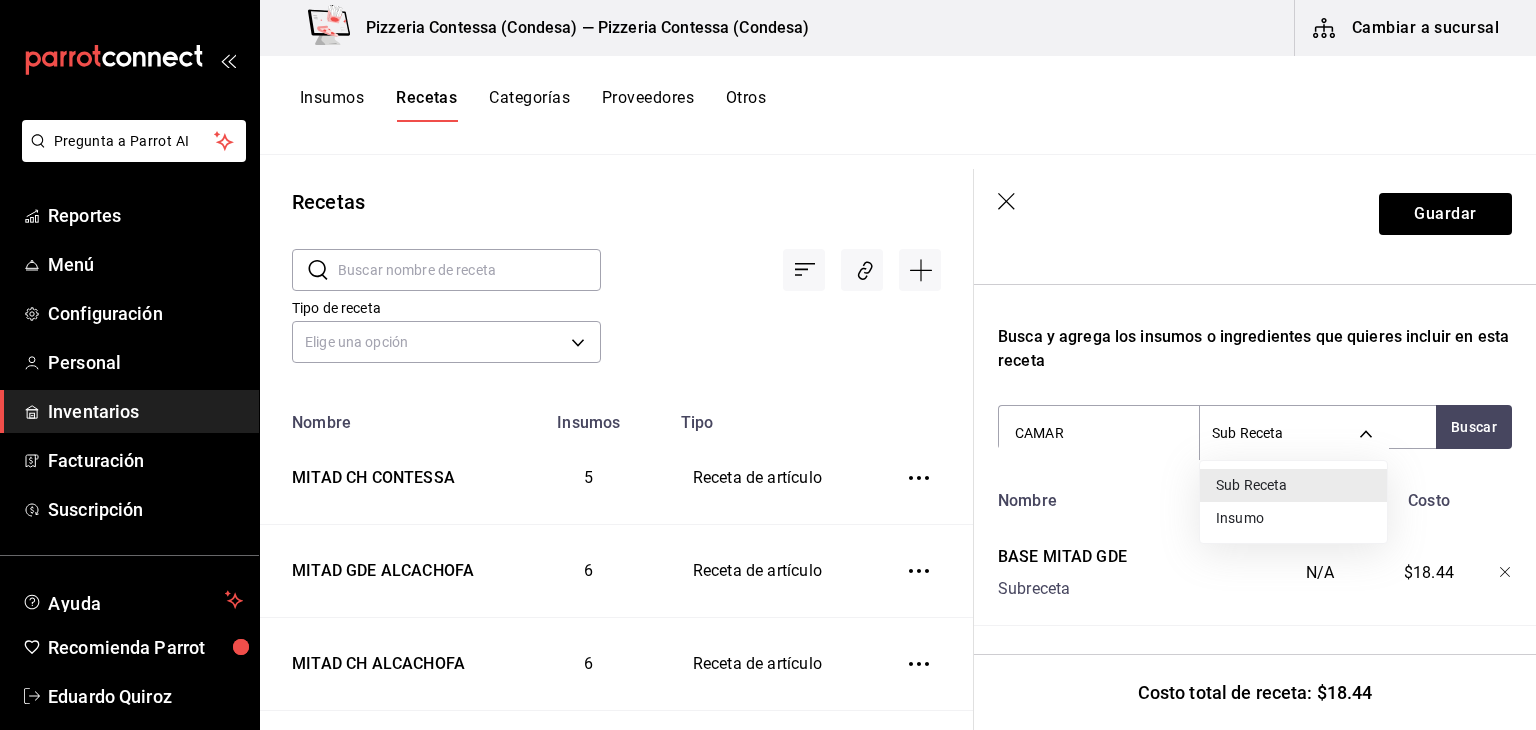 click on "Insumo" at bounding box center (1293, 518) 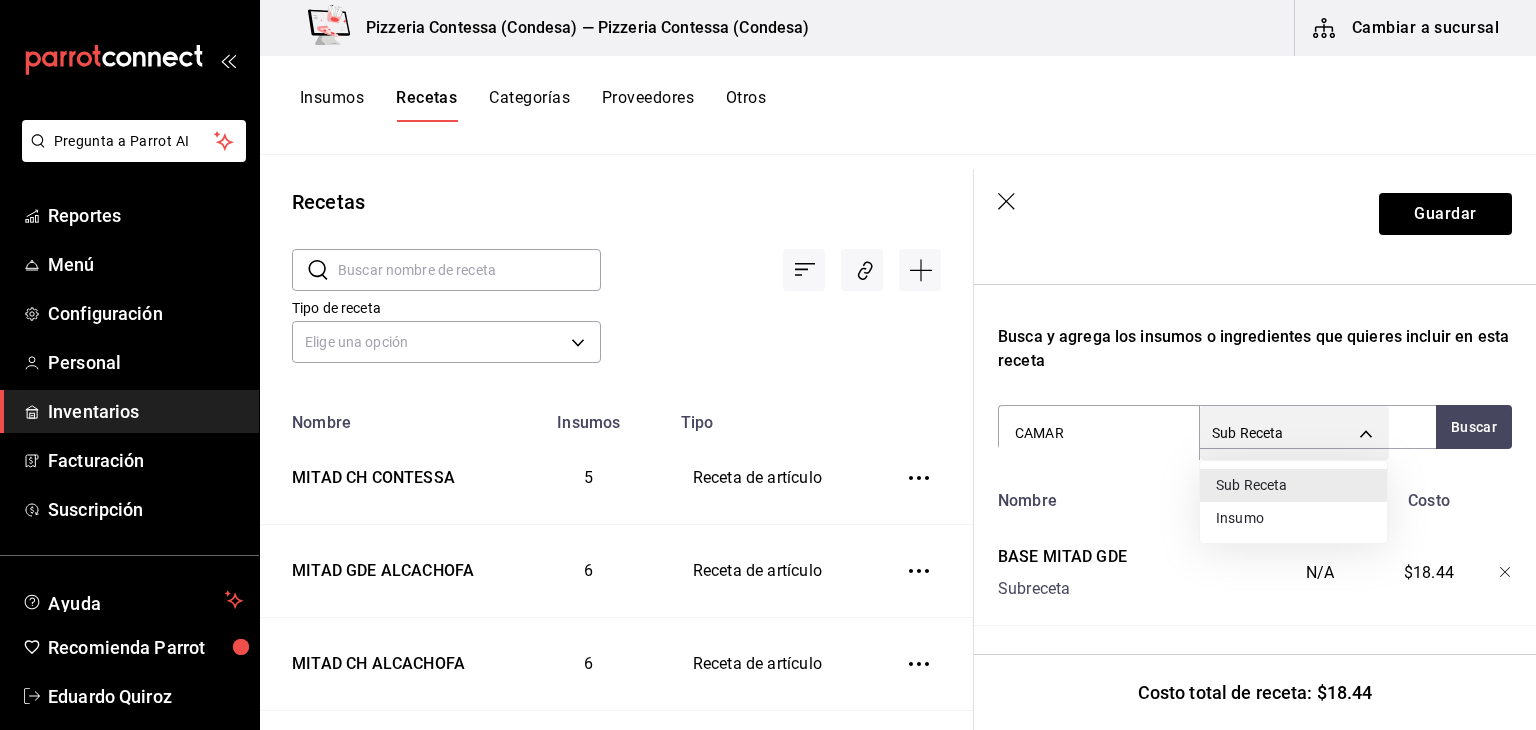 type on "SUPPLY" 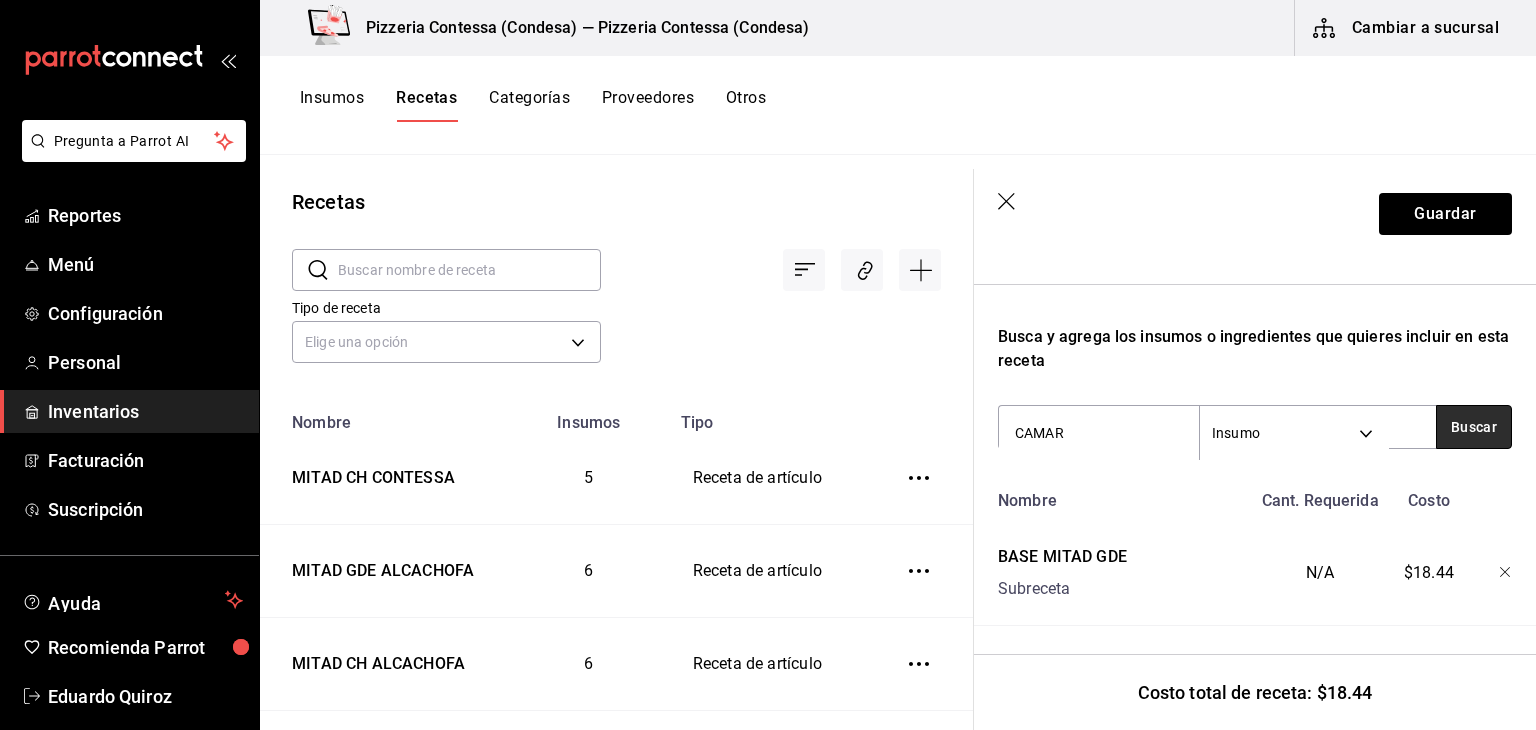 click on "Buscar" at bounding box center (1474, 427) 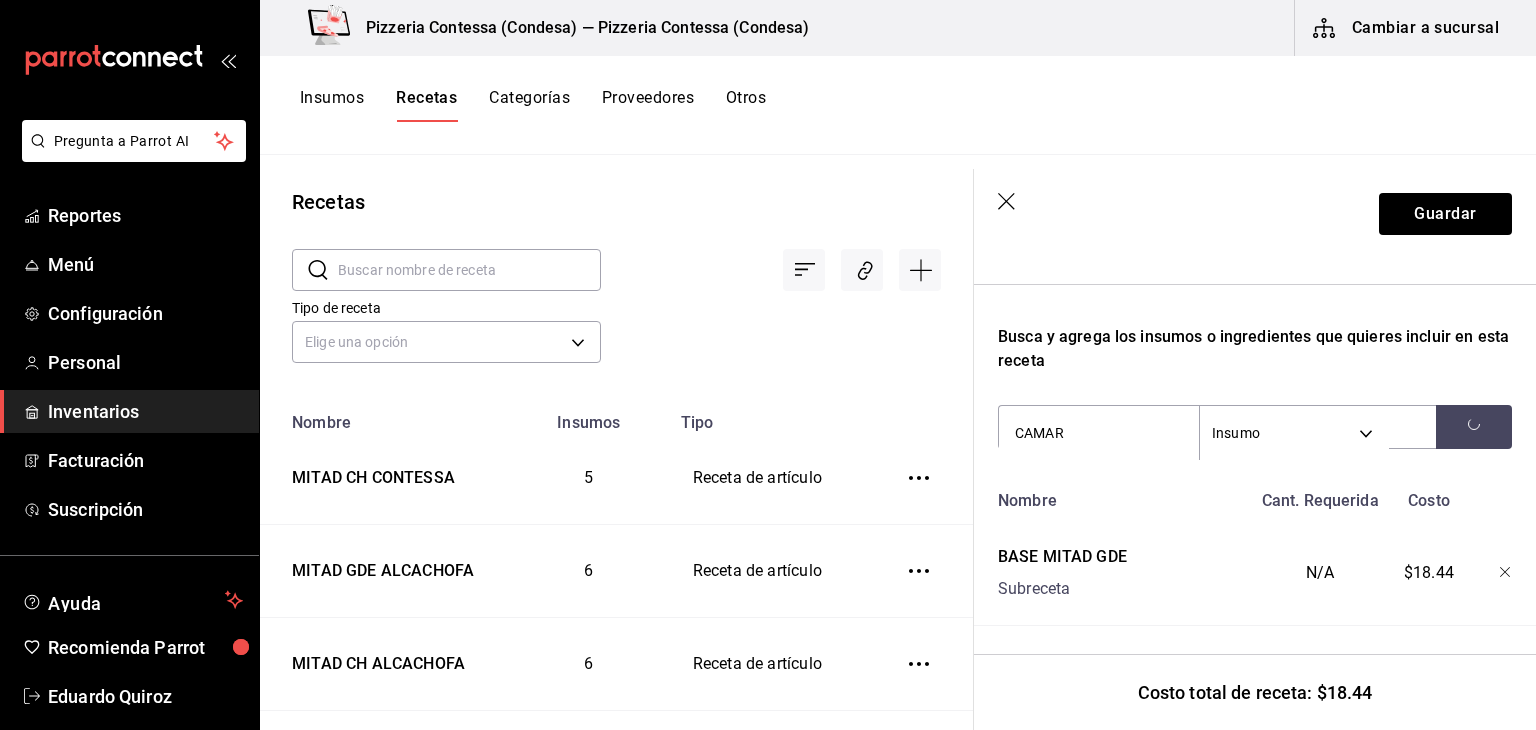 drag, startPoint x: 1087, startPoint y: 415, endPoint x: 991, endPoint y: 417, distance: 96.02083 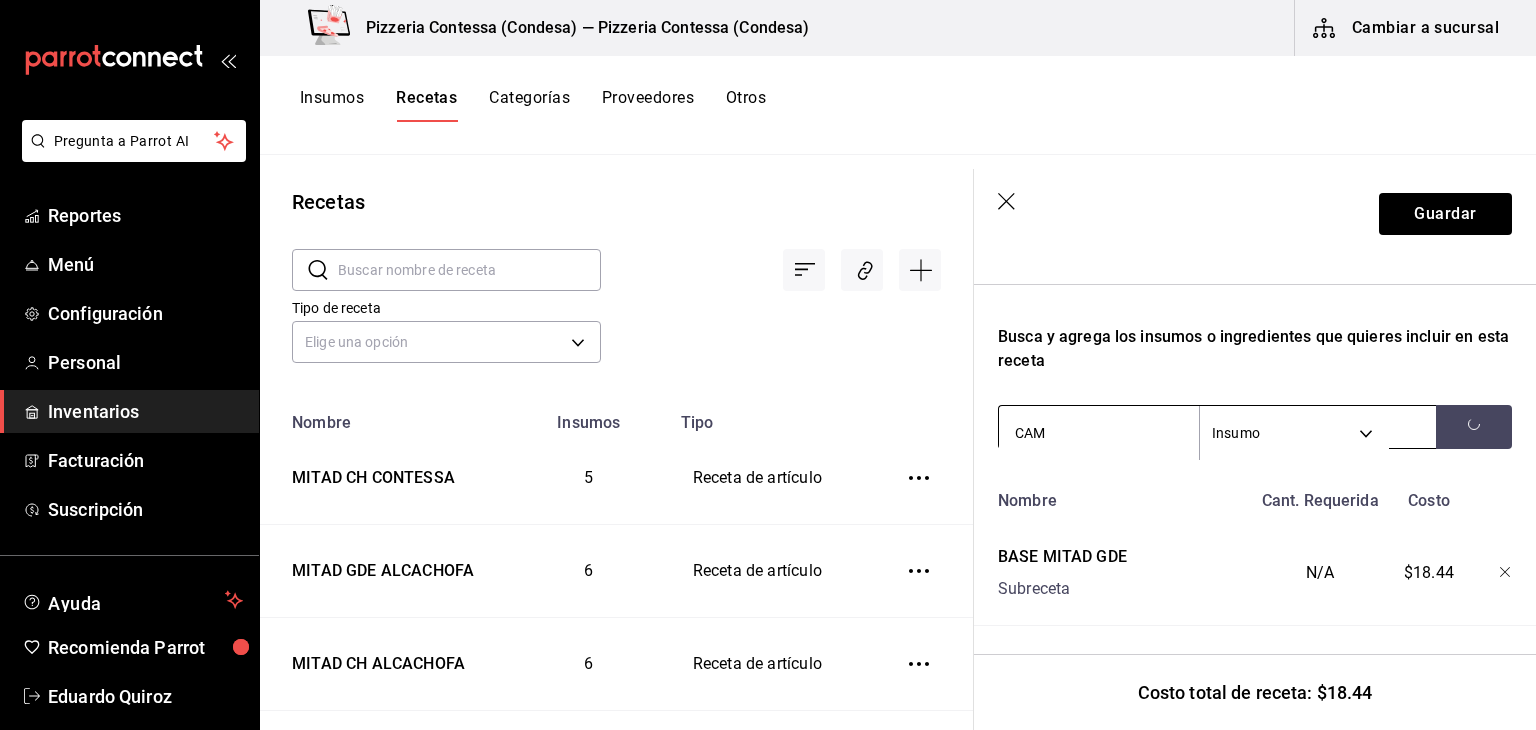 drag, startPoint x: 1070, startPoint y: 405, endPoint x: 1012, endPoint y: 421, distance: 60.166435 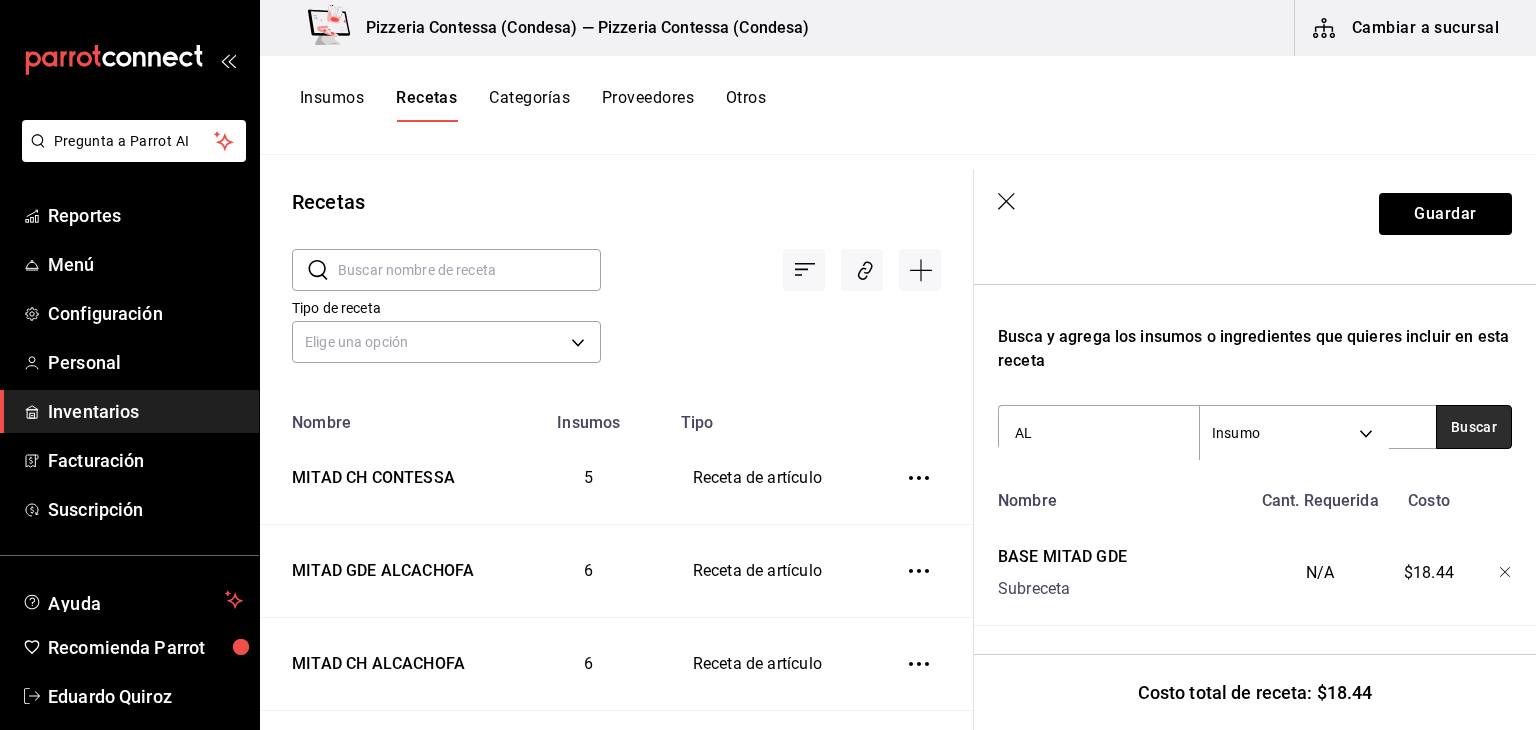 click on "Buscar" at bounding box center [1474, 427] 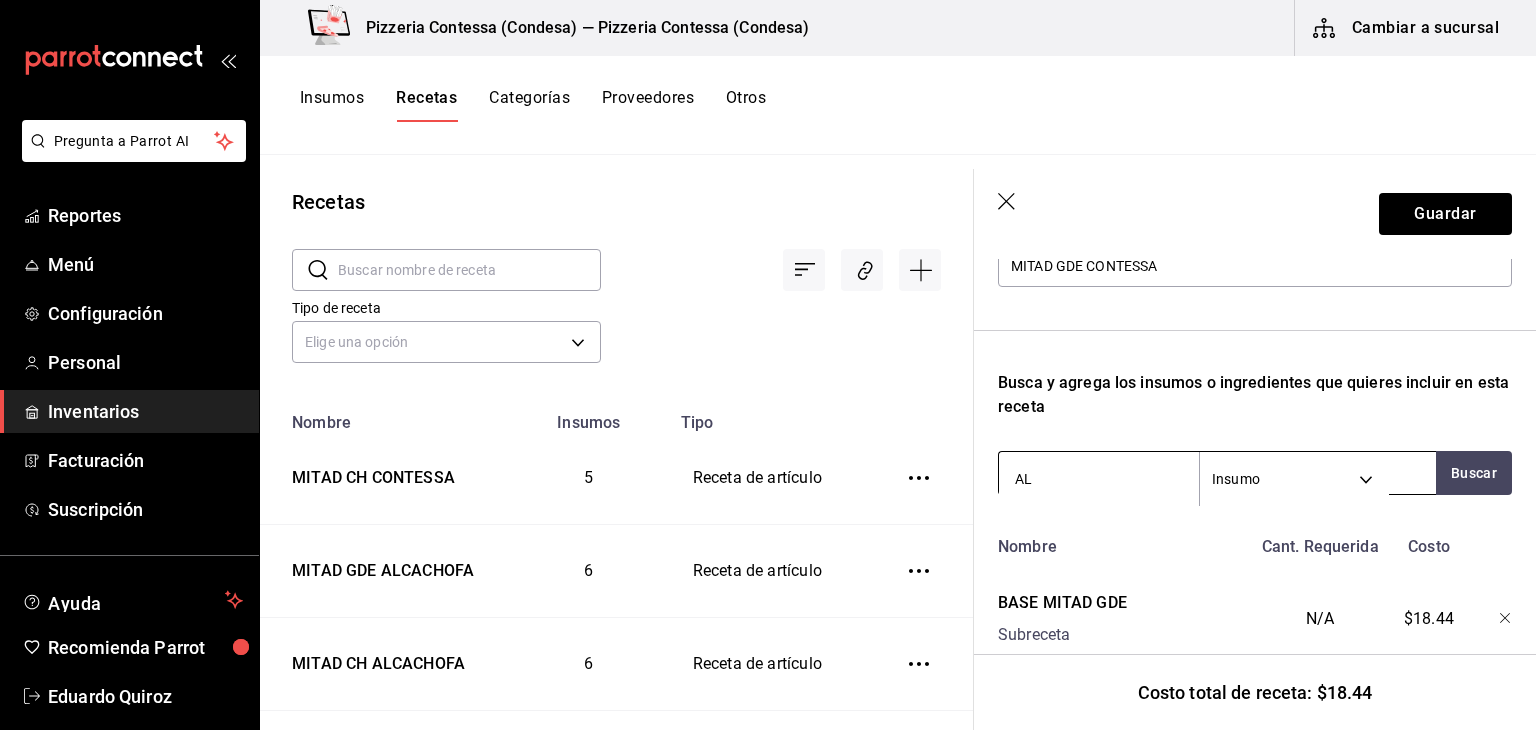 scroll, scrollTop: 309, scrollLeft: 0, axis: vertical 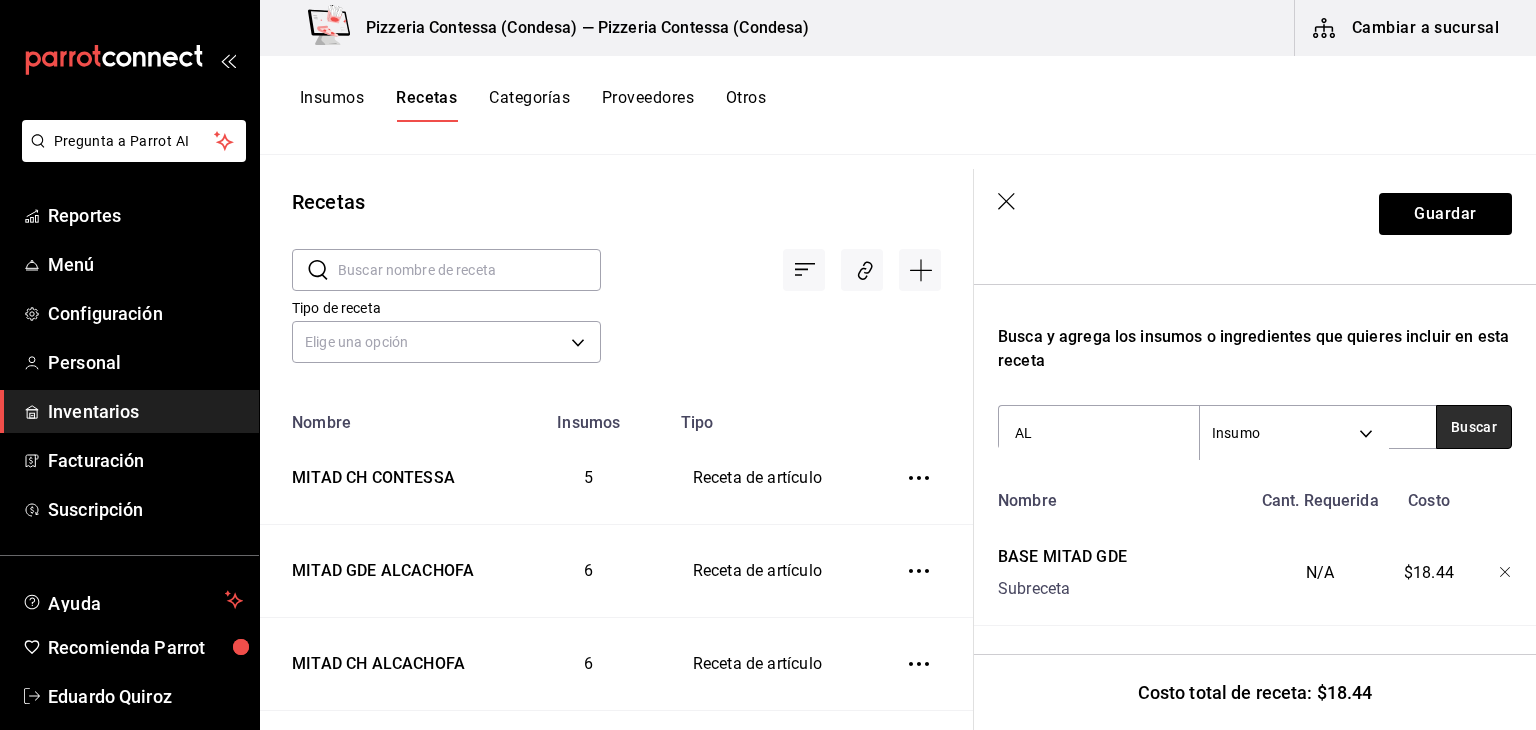 click on "Buscar" at bounding box center (1474, 427) 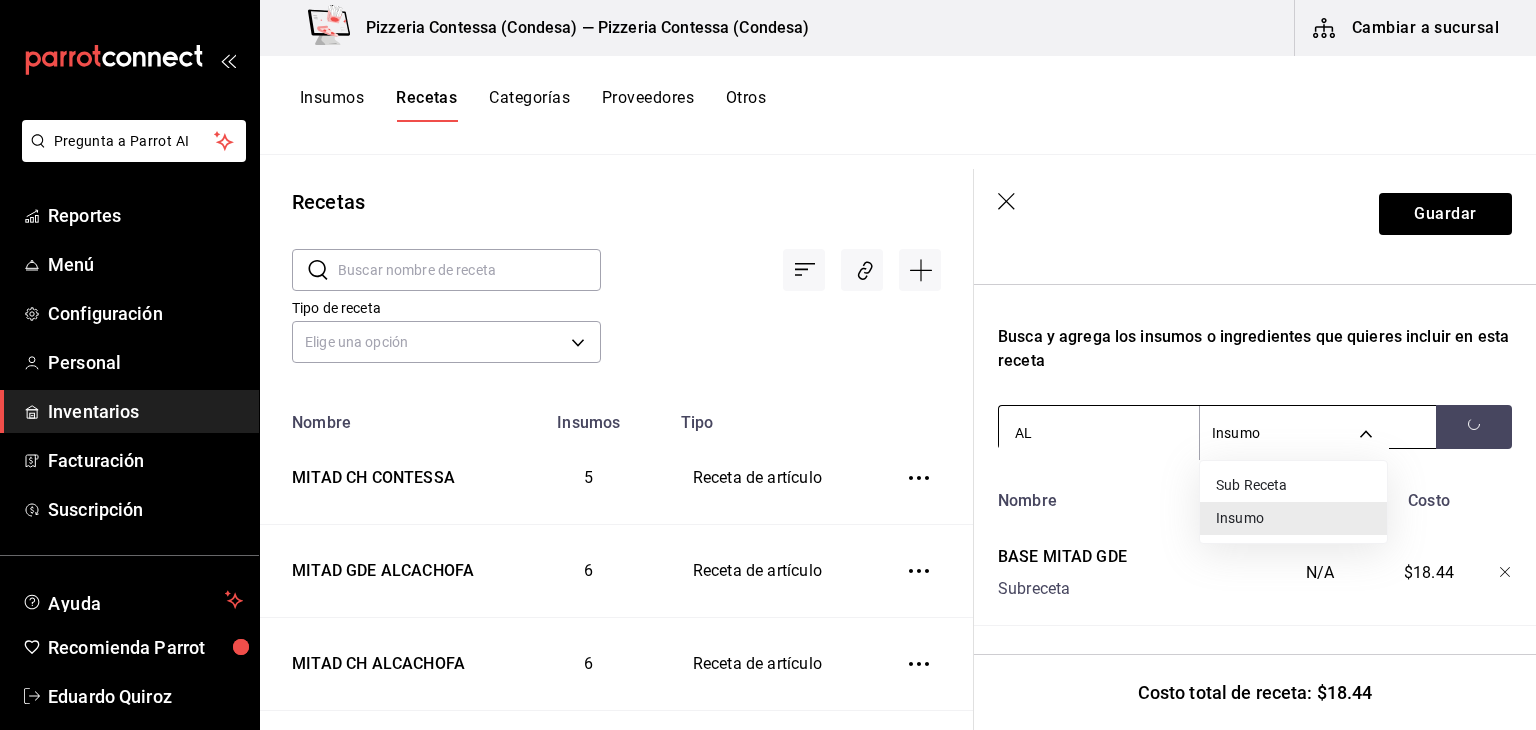 click on "Pregunta a Parrot AI Reportes   Menú   Configuración   Personal   Inventarios   Facturación   Suscripción   Ayuda Recomienda Parrot   [PERSON]   Sugerir nueva función   Pizzeria Contessa ([CITY]) — Pizzeria Contessa ([CITY]) Cambiar a sucursal Insumos Recetas Categorías Proveedores Otros Recetas ​ ​ Tipo de receta Elige una opción default Nombre Insumos Tipo MITAD CH CONTESSA 5 Receta de artículo MITAD GDE ALCACHOFA 6 Receta de artículo MITAD CH ALCACHOFA 6 Receta de artículo MITAD GDE VEGGIE 5 Receta de artículo MITAD CH VEGGIE 5 Receta de artículo MITAD GDE 4 QUESOS 4 Receta de artículo MITAD CH 4 QUESOS 4 Receta de artículo MITAD GDE FRUTAS 5 Receta de artículo MITAD CH FRUTAS 5 Receta de artículo MITAD GDE MEXIQUENSE 5 Receta de artículo MITAD CH MEXIQUENSE 5 Receta de artículo MITAD GDE MARGARITA 3 Receta de artículo MITAD CH MARGARITA 3 Receta de artículo MITAD GDE BOLOGNESA 2 Receta de artículo MITAD CH BOLOGNESA 2 Receta de artículo MITAD GDE HAWAIANA 3 3 2 2 3 3 2" at bounding box center [768, 358] 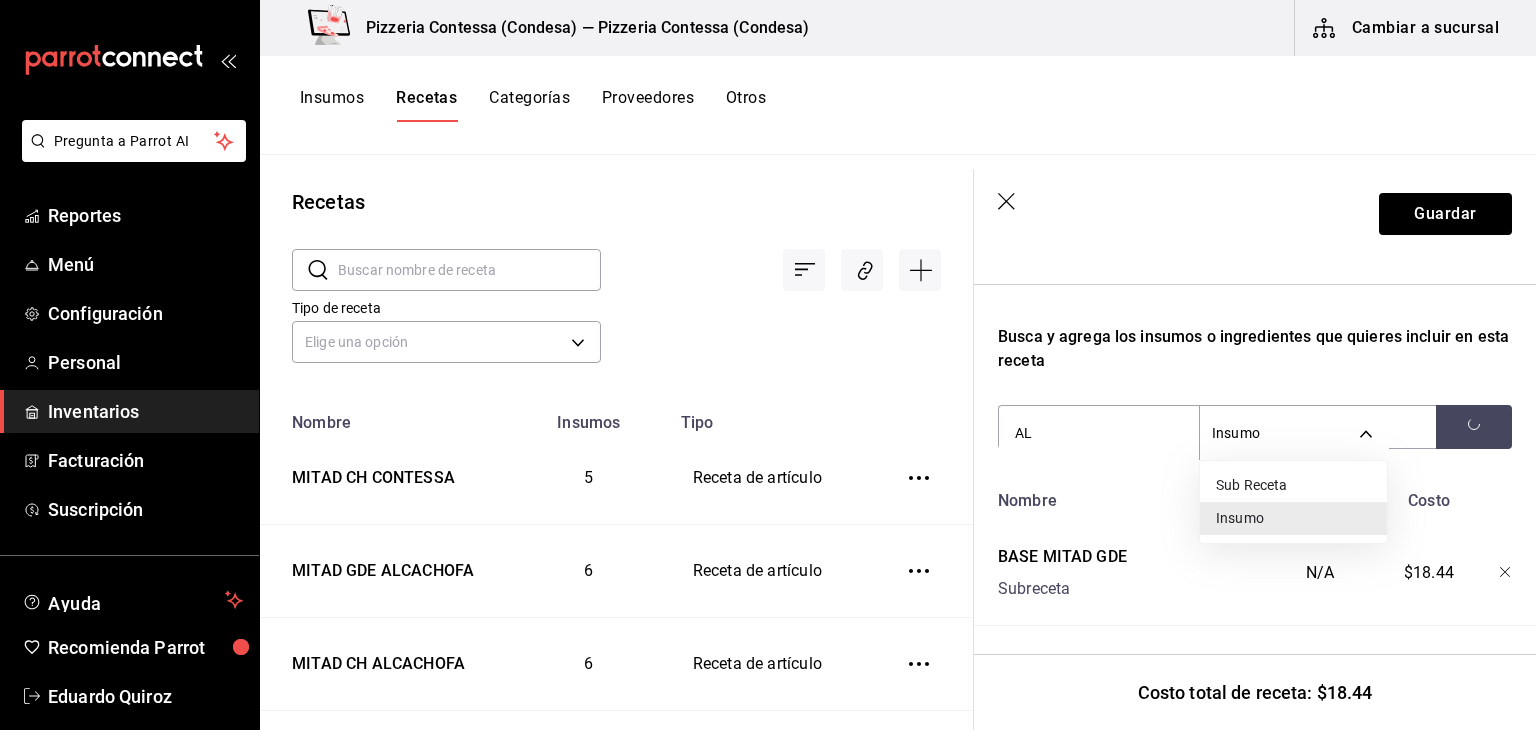 click on "Insumo" at bounding box center [1293, 518] 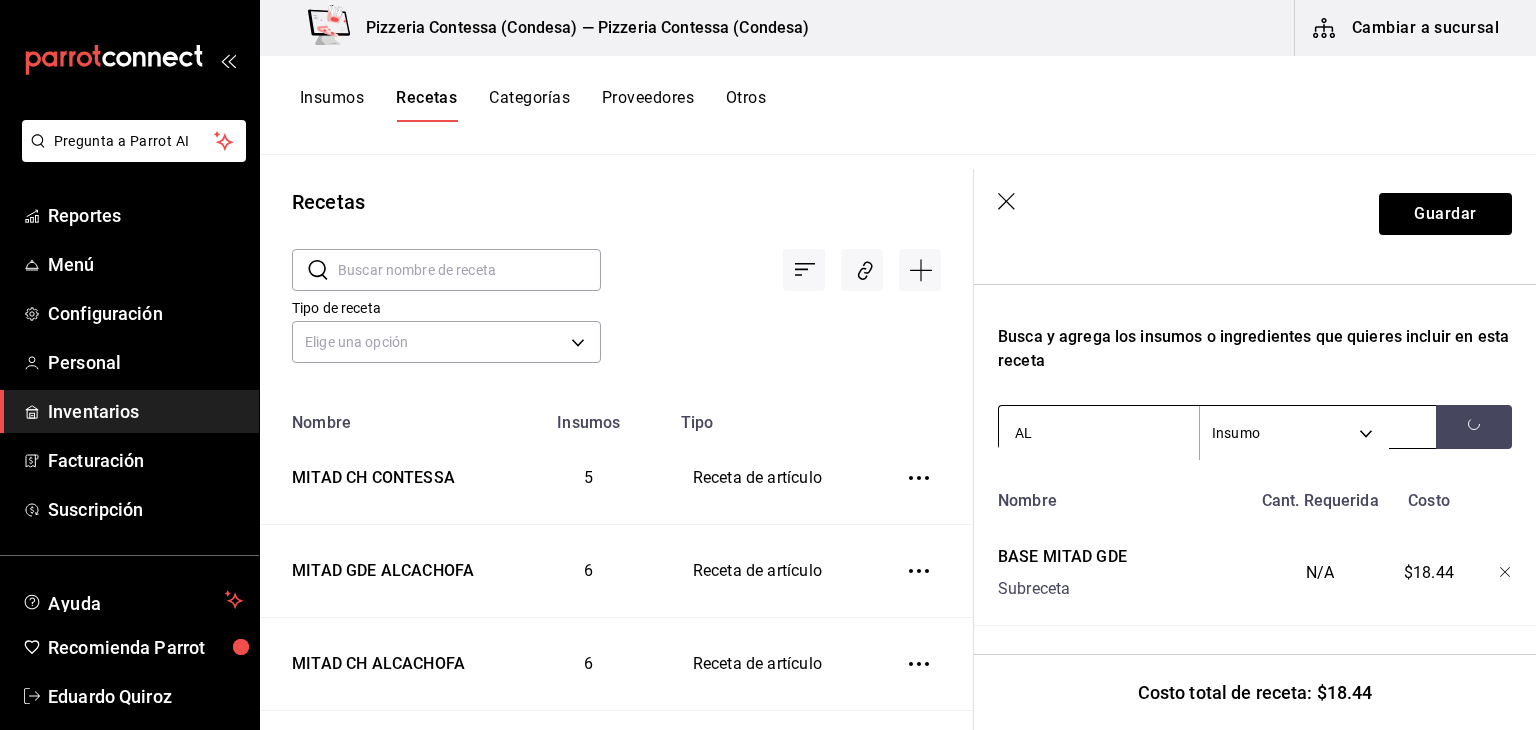 drag, startPoint x: 1057, startPoint y: 437, endPoint x: 1044, endPoint y: 425, distance: 17.691807 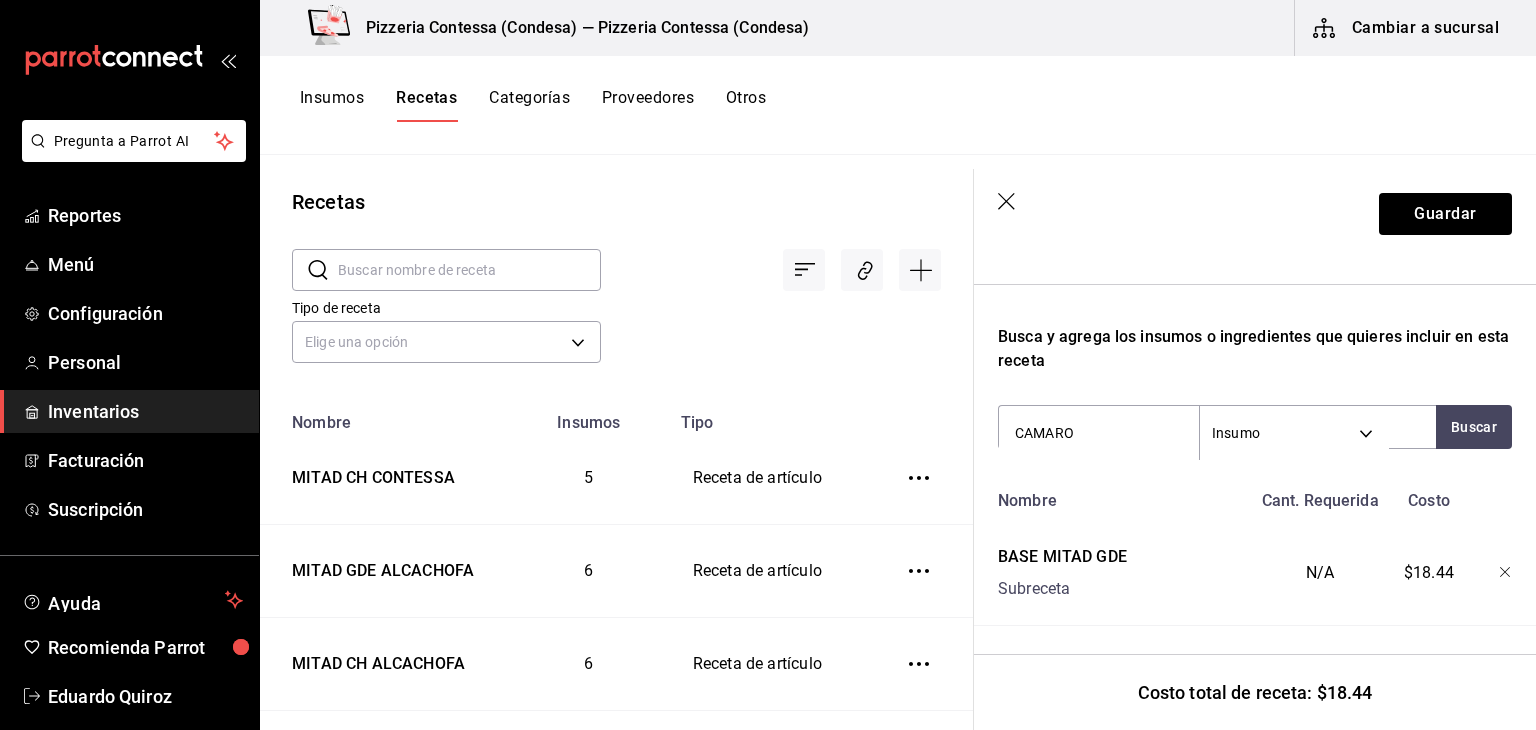 type on "CAMARON" 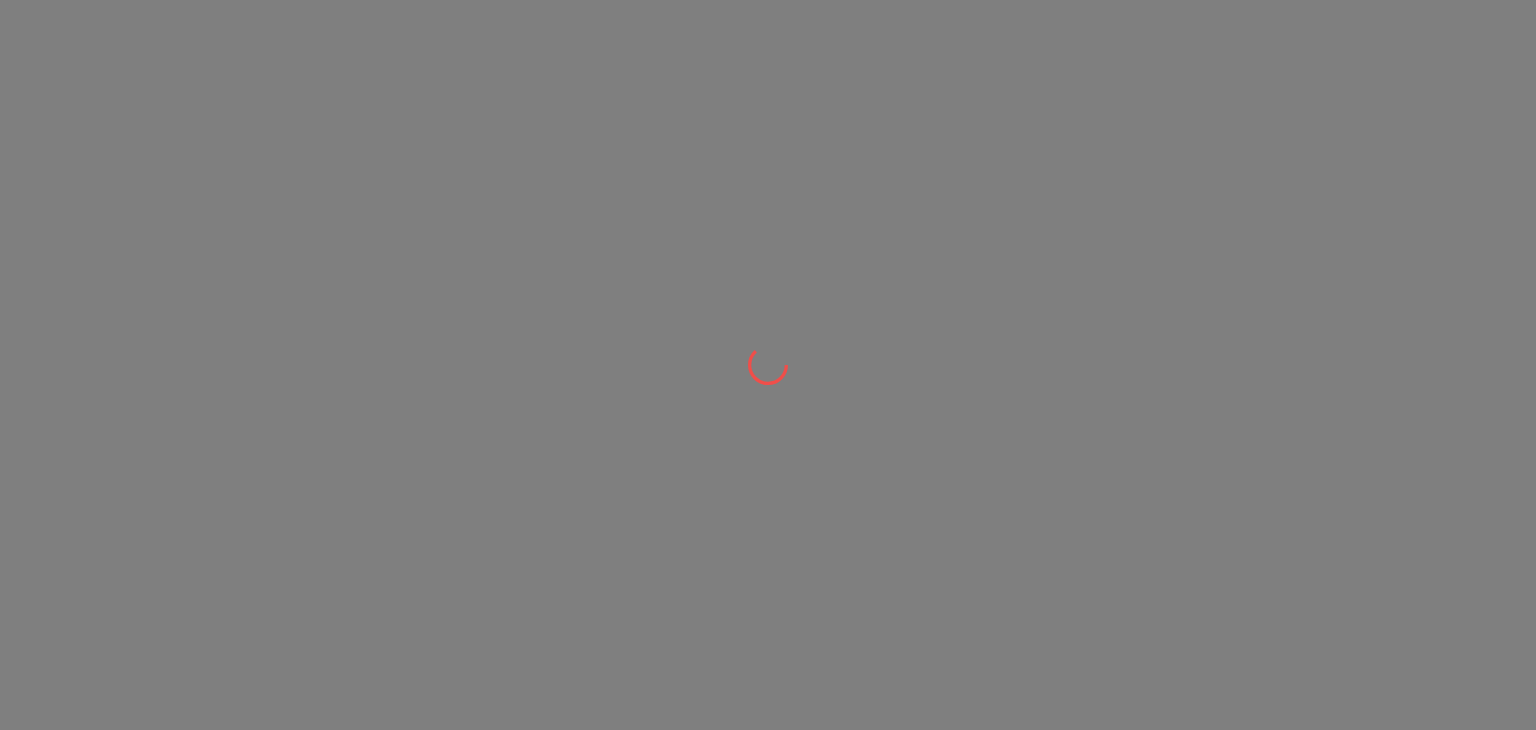 scroll, scrollTop: 0, scrollLeft: 0, axis: both 